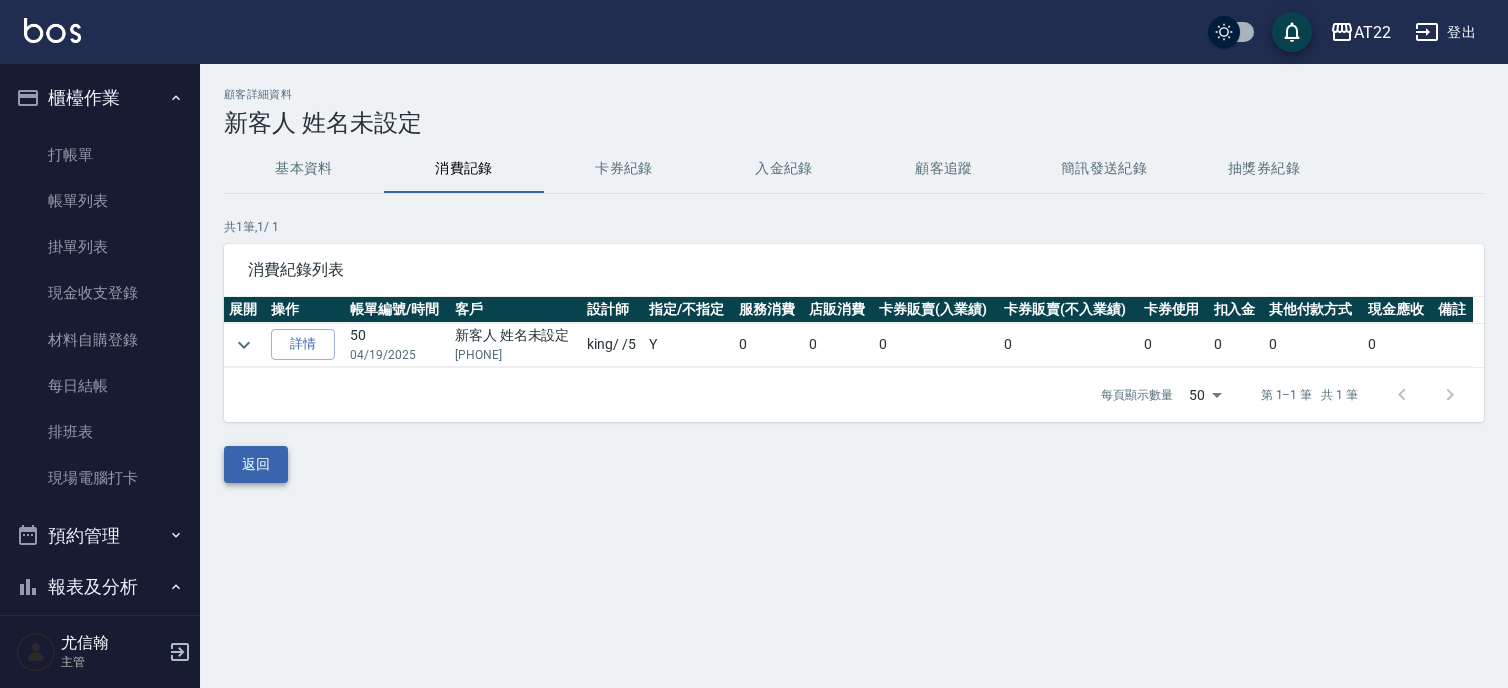 scroll, scrollTop: 0, scrollLeft: 0, axis: both 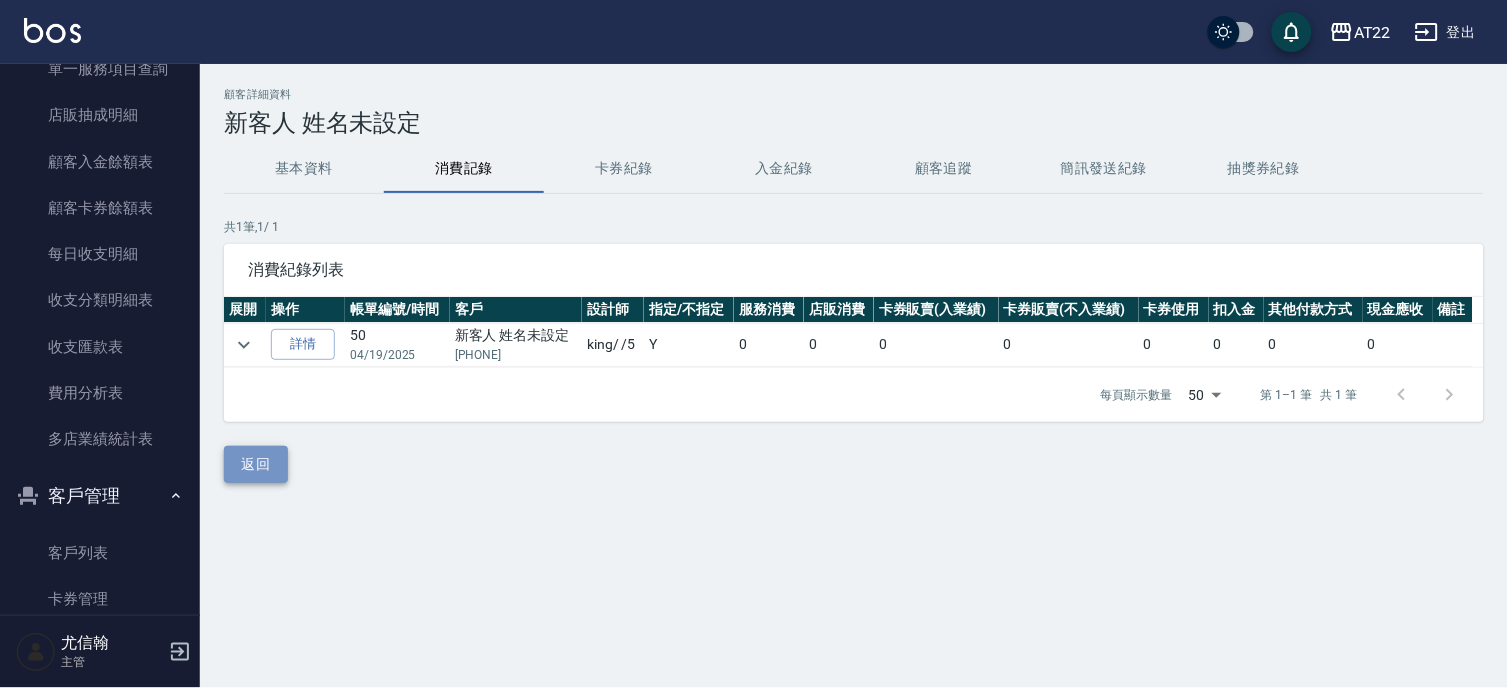 click on "返回" at bounding box center (256, 464) 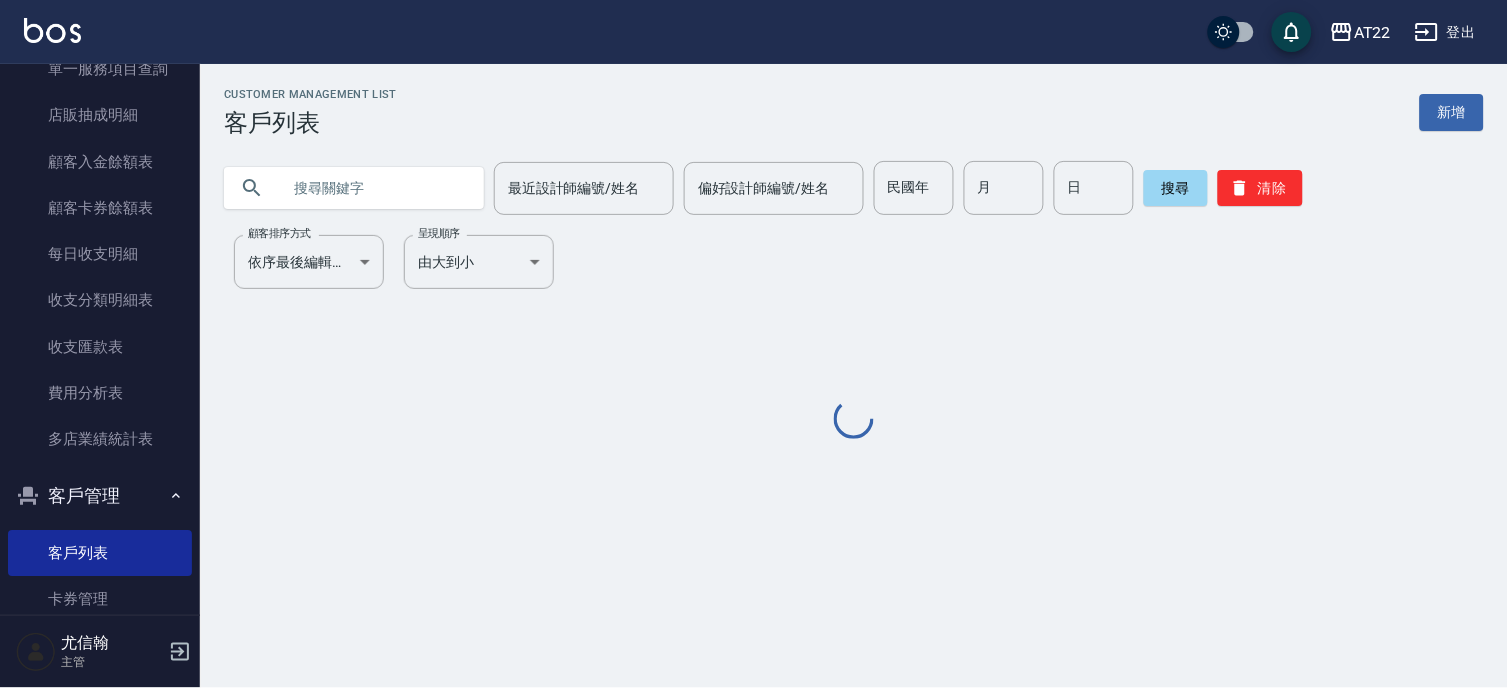 click at bounding box center (374, 188) 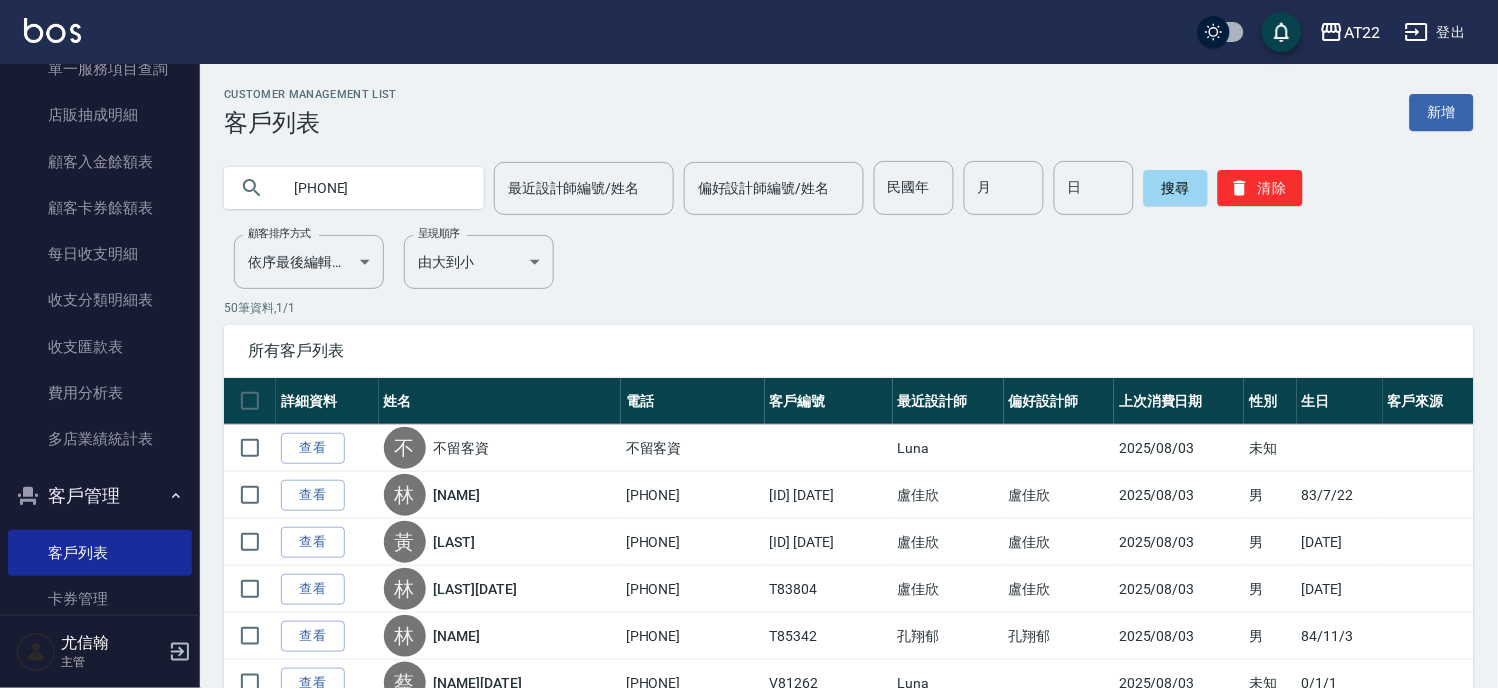 type on "0986988565" 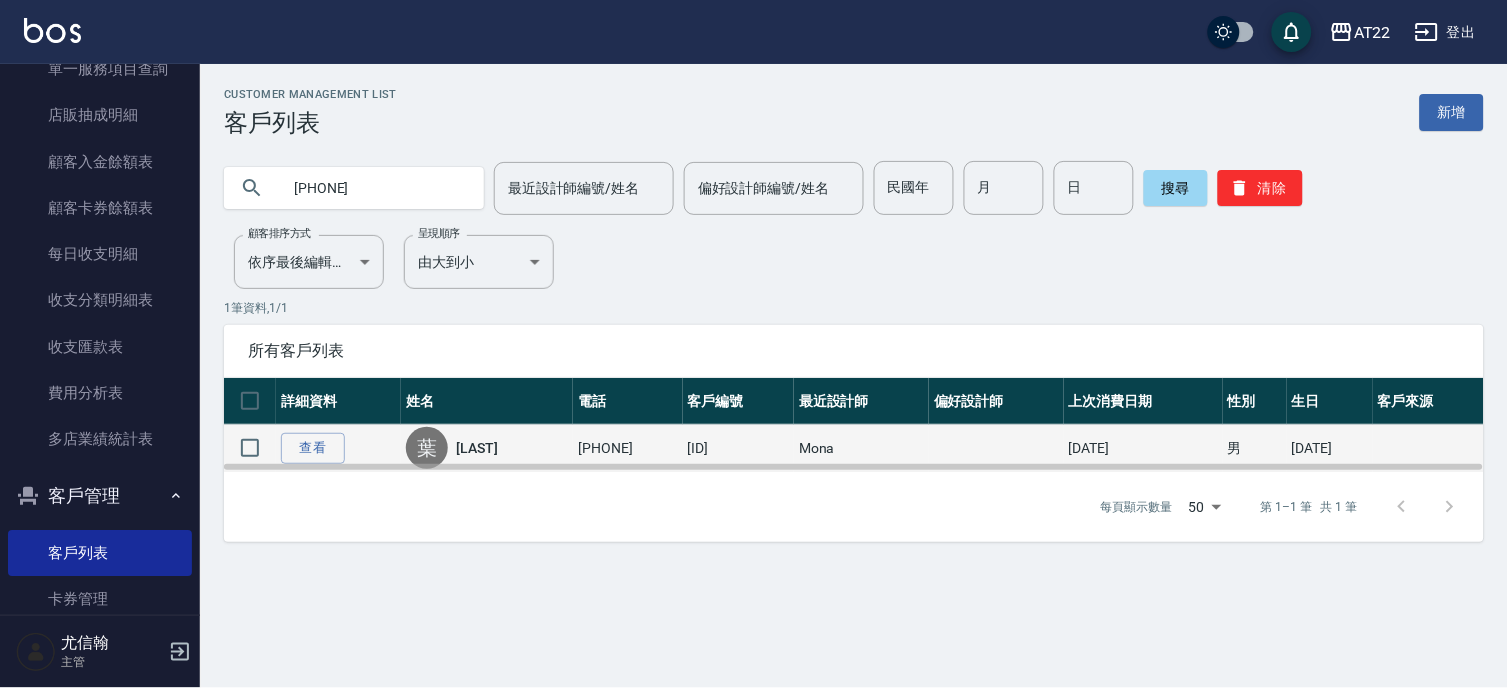 drag, startPoint x: 643, startPoint y: 444, endPoint x: 572, endPoint y: 438, distance: 71.25307 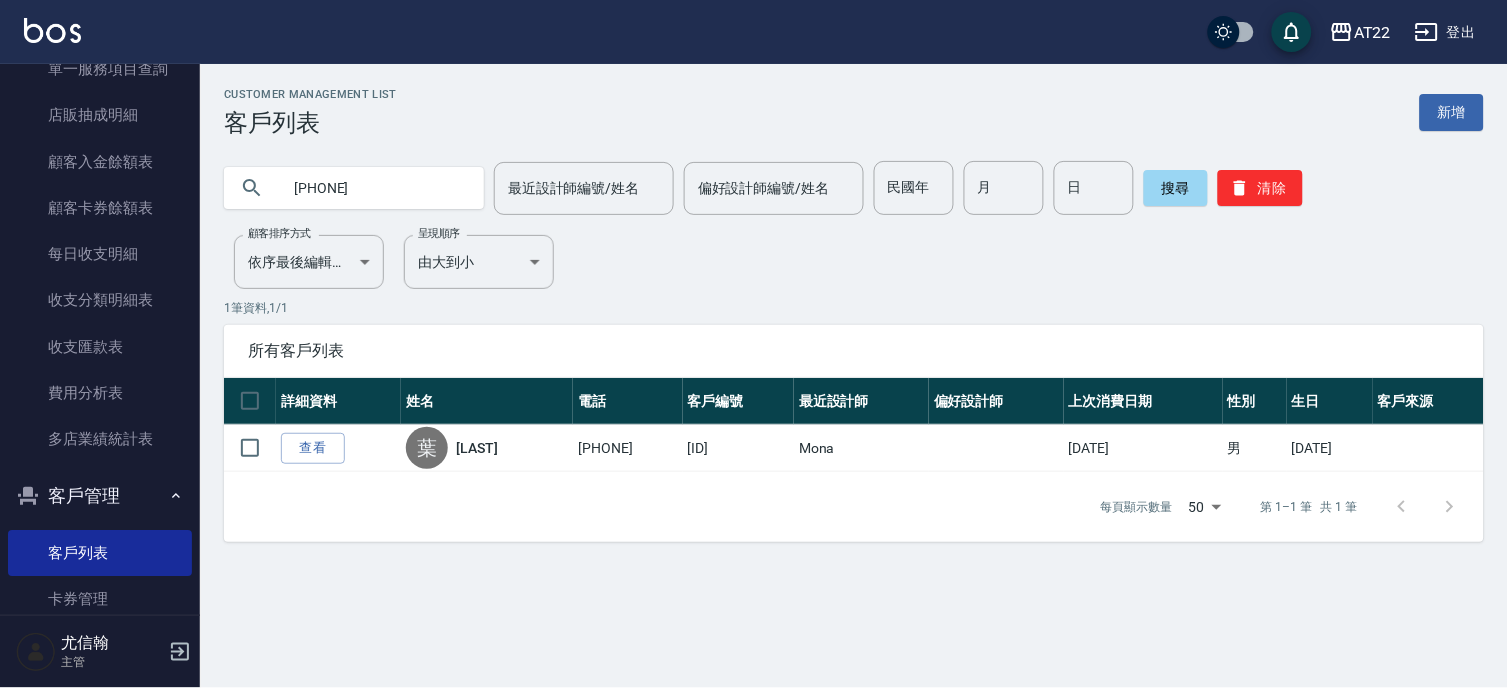 drag, startPoint x: 398, startPoint y: 168, endPoint x: 280, endPoint y: 175, distance: 118.20744 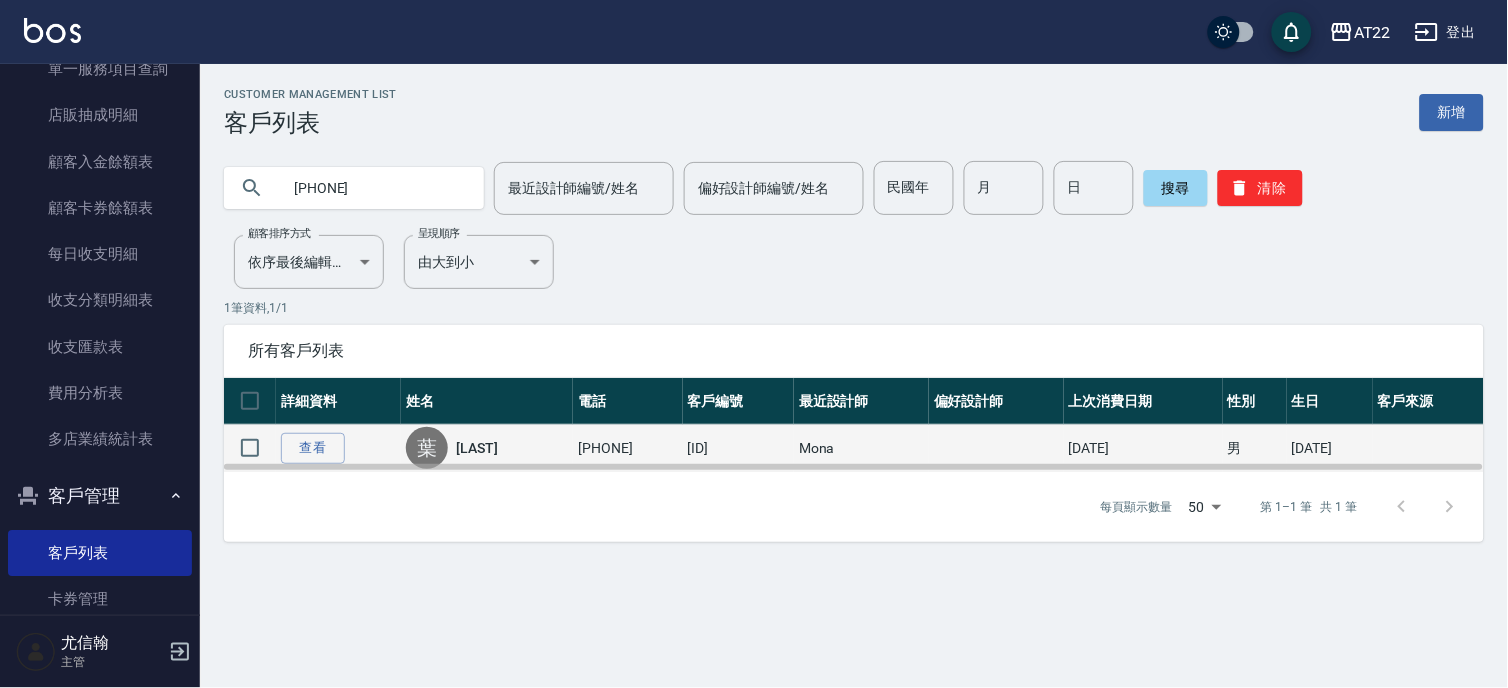 click on "葉秉權" at bounding box center [477, 448] 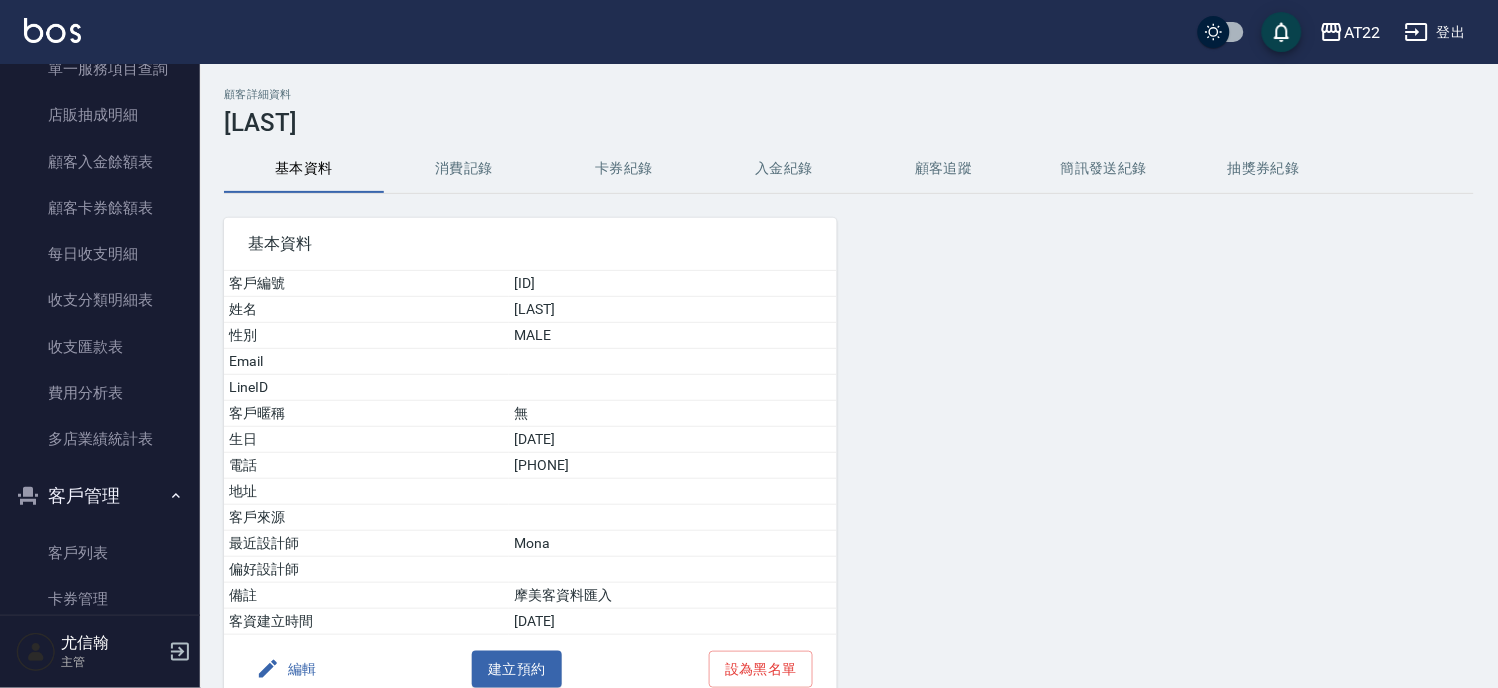 click on "消費記錄" at bounding box center [464, 169] 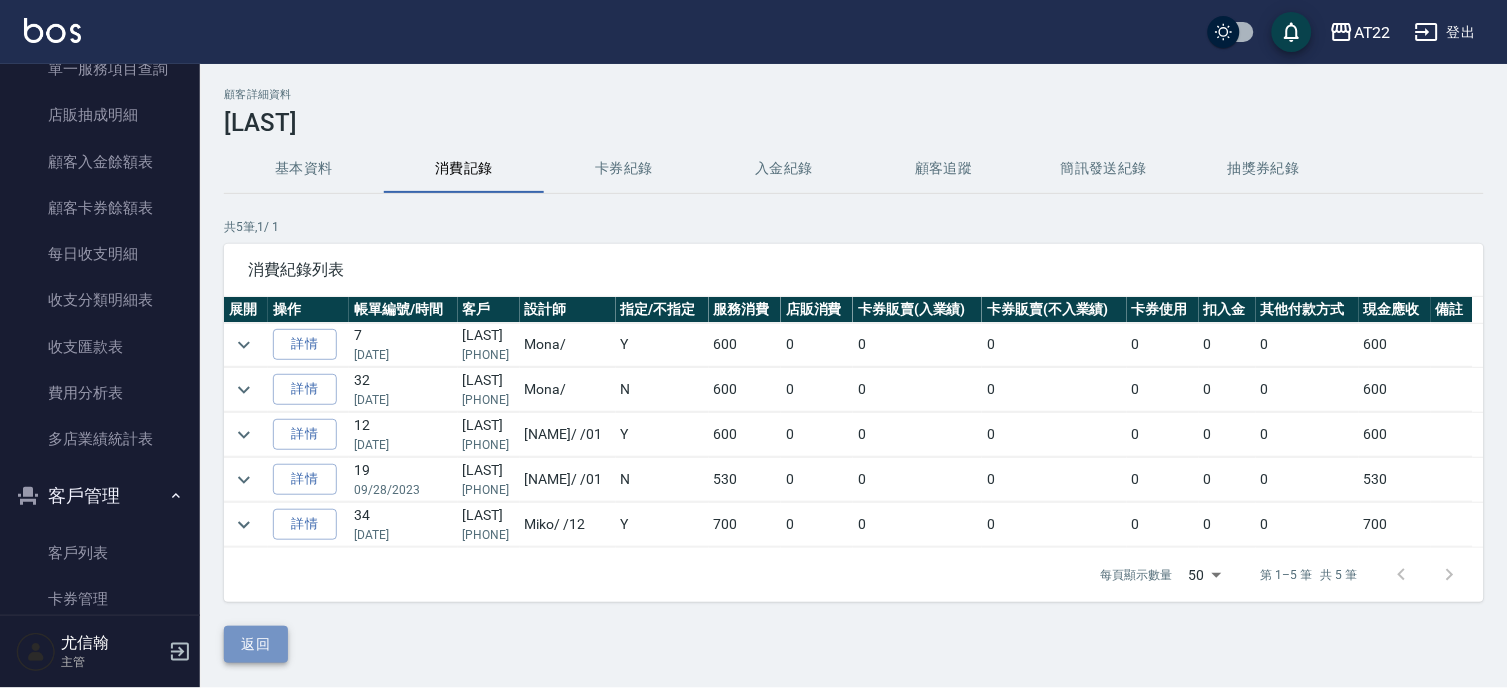 click on "返回" at bounding box center (256, 644) 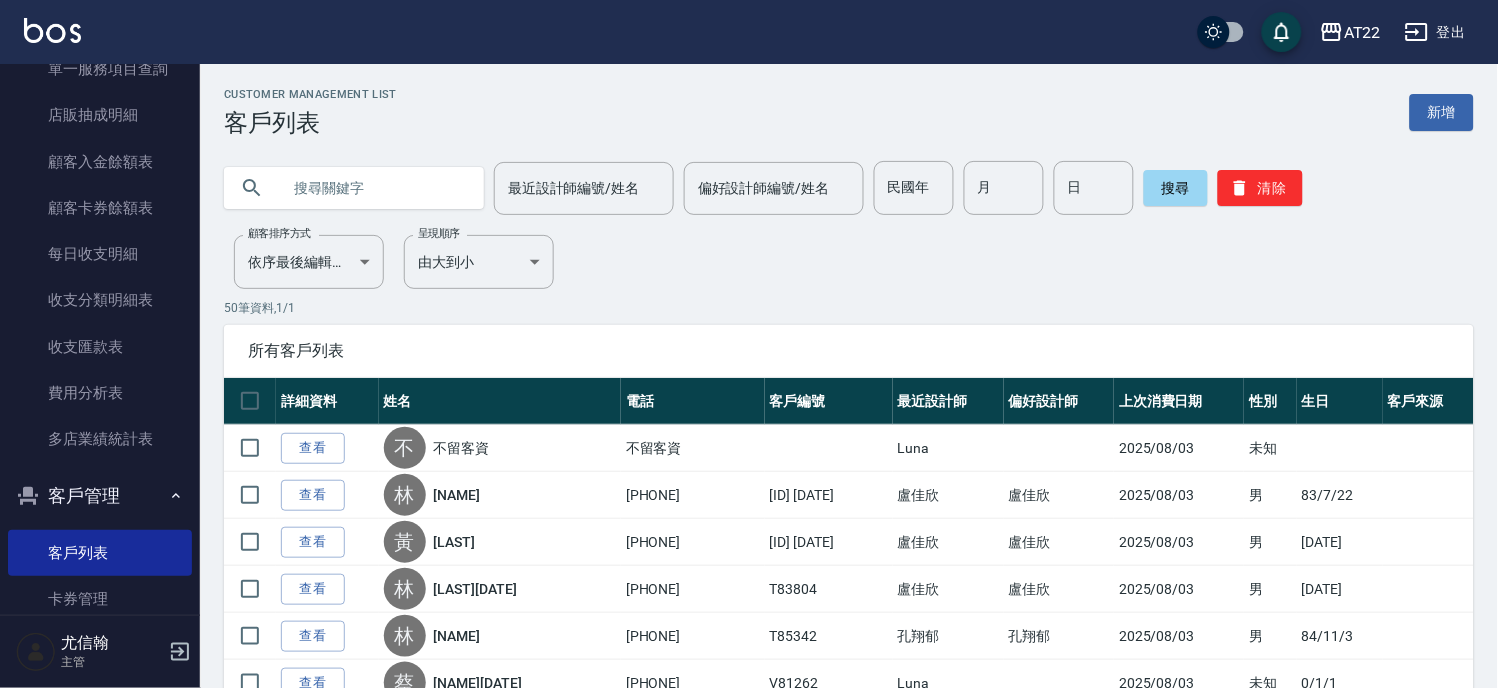 click at bounding box center [374, 188] 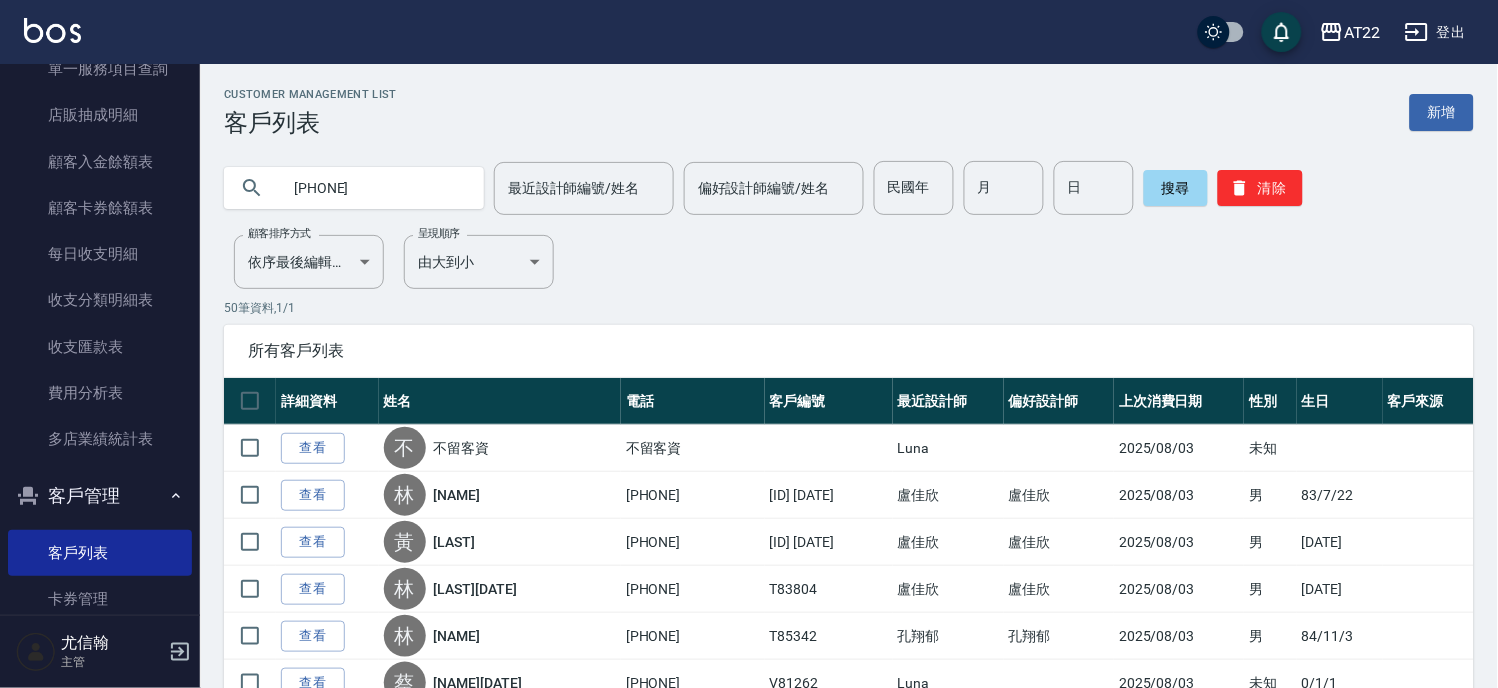 type on "0988752100" 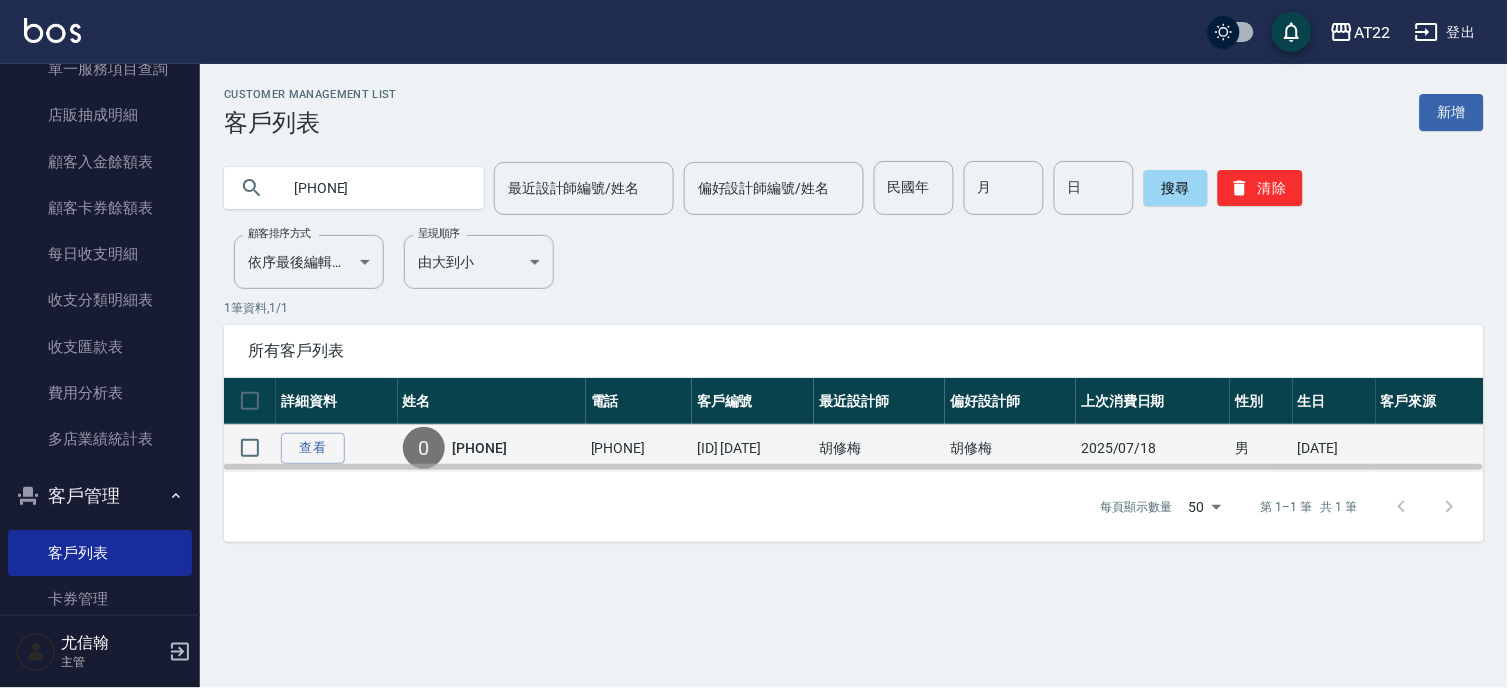 click on "0988752100" at bounding box center [480, 448] 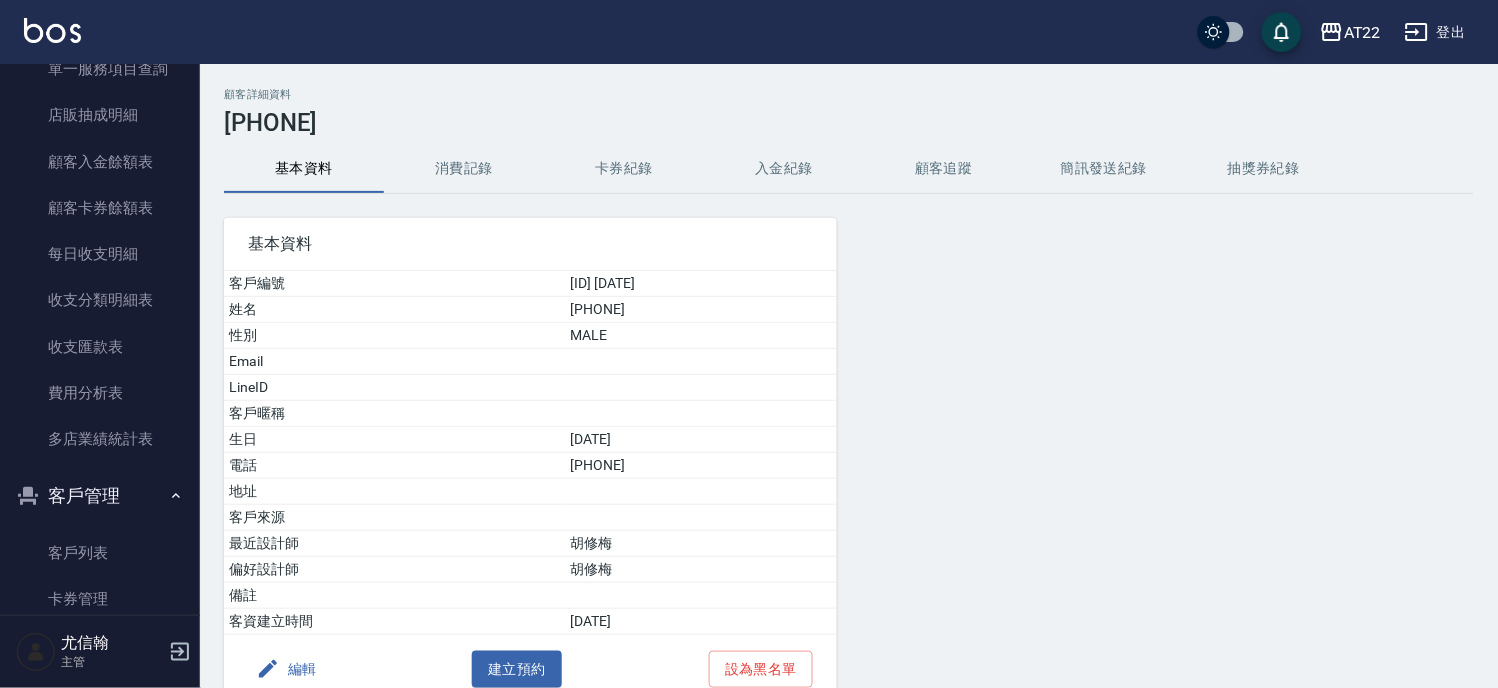 click on "消費記錄" at bounding box center [464, 169] 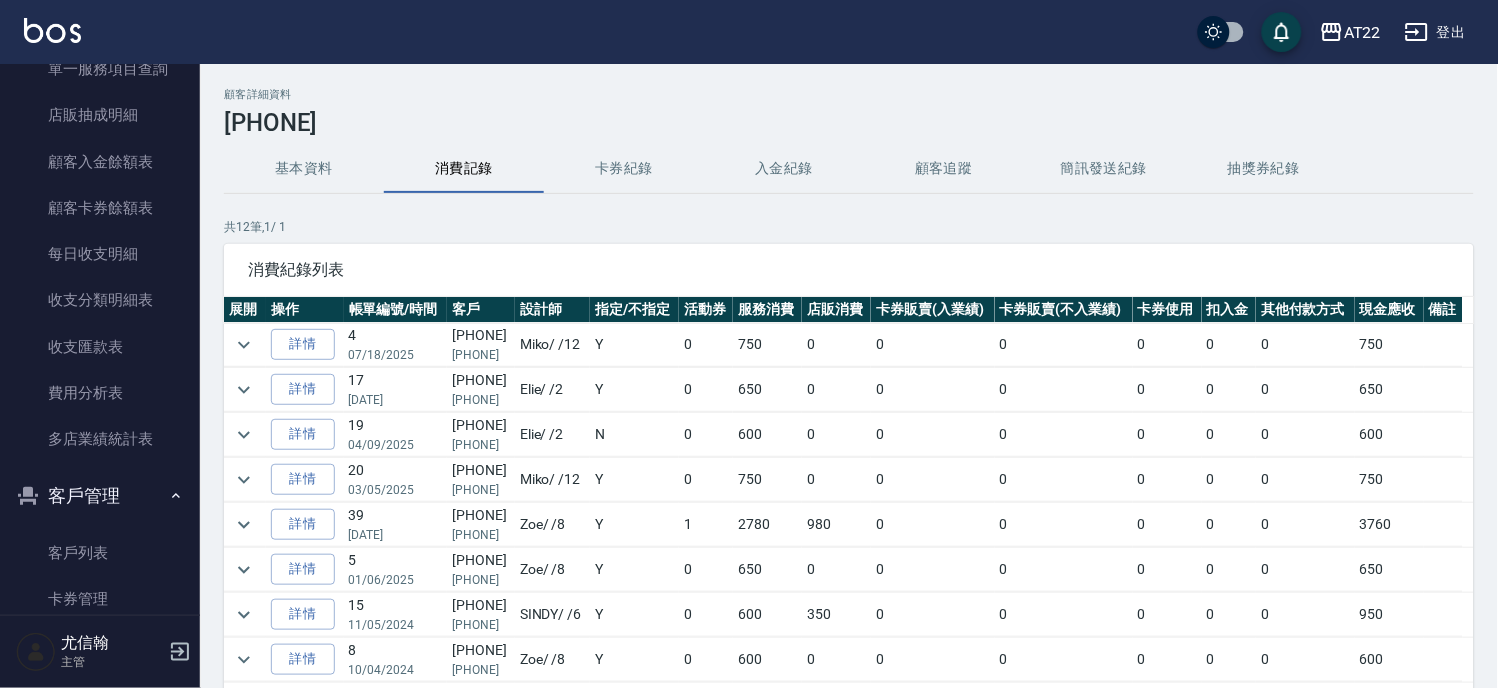 click on "基本資料" at bounding box center (304, 169) 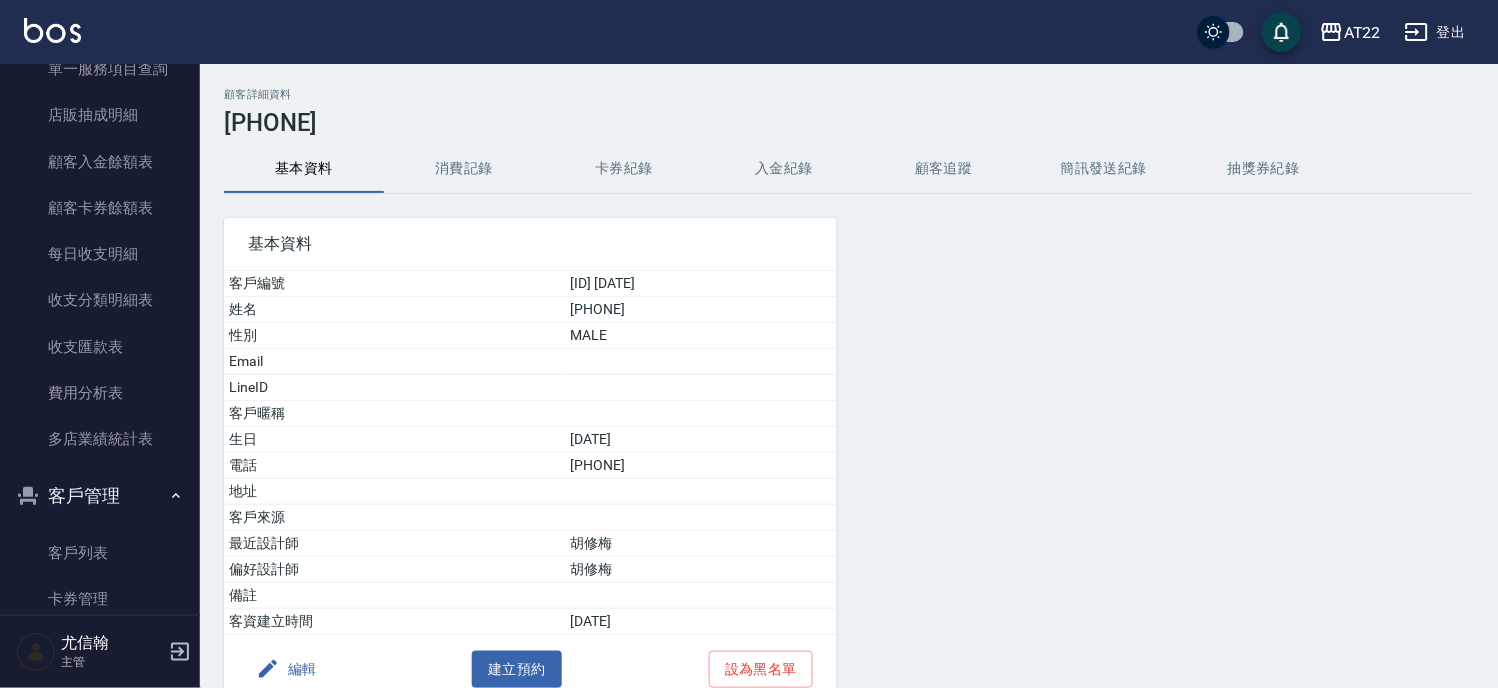 drag, startPoint x: 605, startPoint y: 305, endPoint x: 496, endPoint y: 307, distance: 109.01835 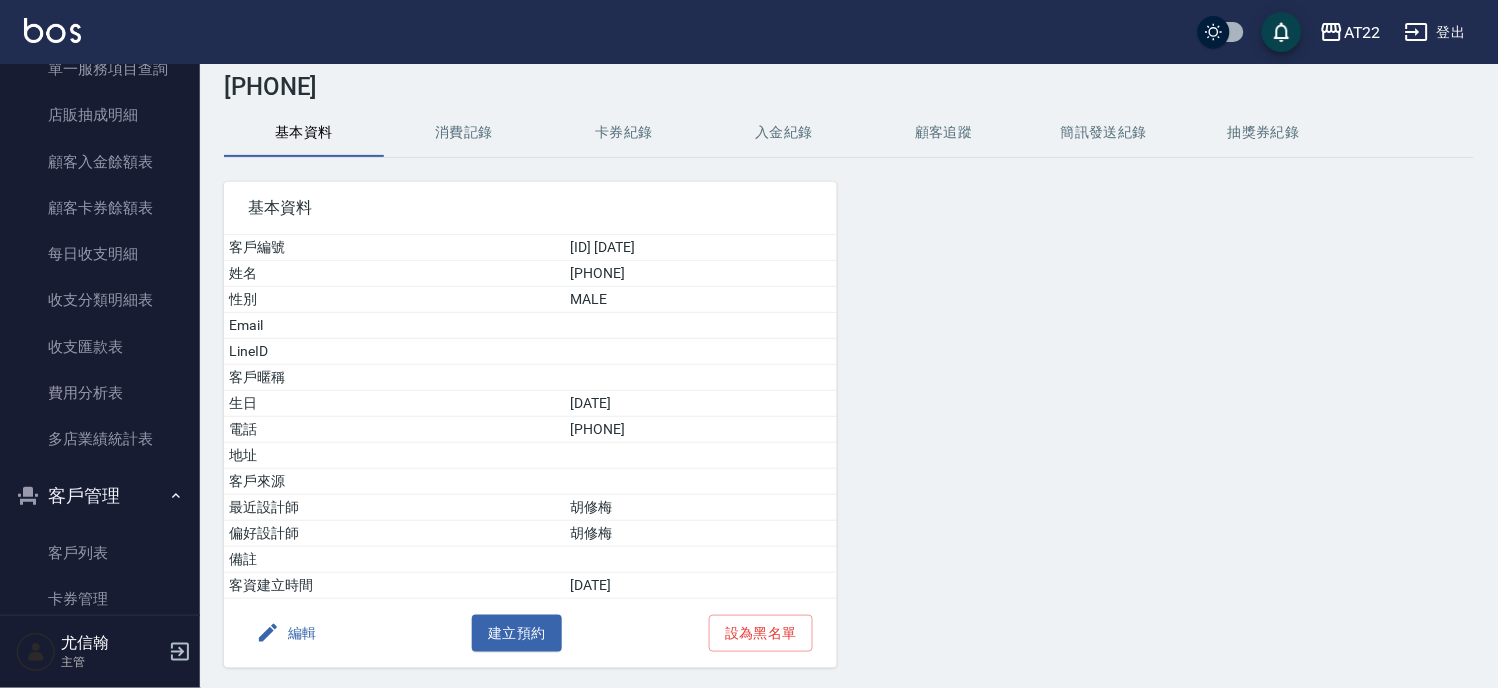 scroll, scrollTop: 101, scrollLeft: 0, axis: vertical 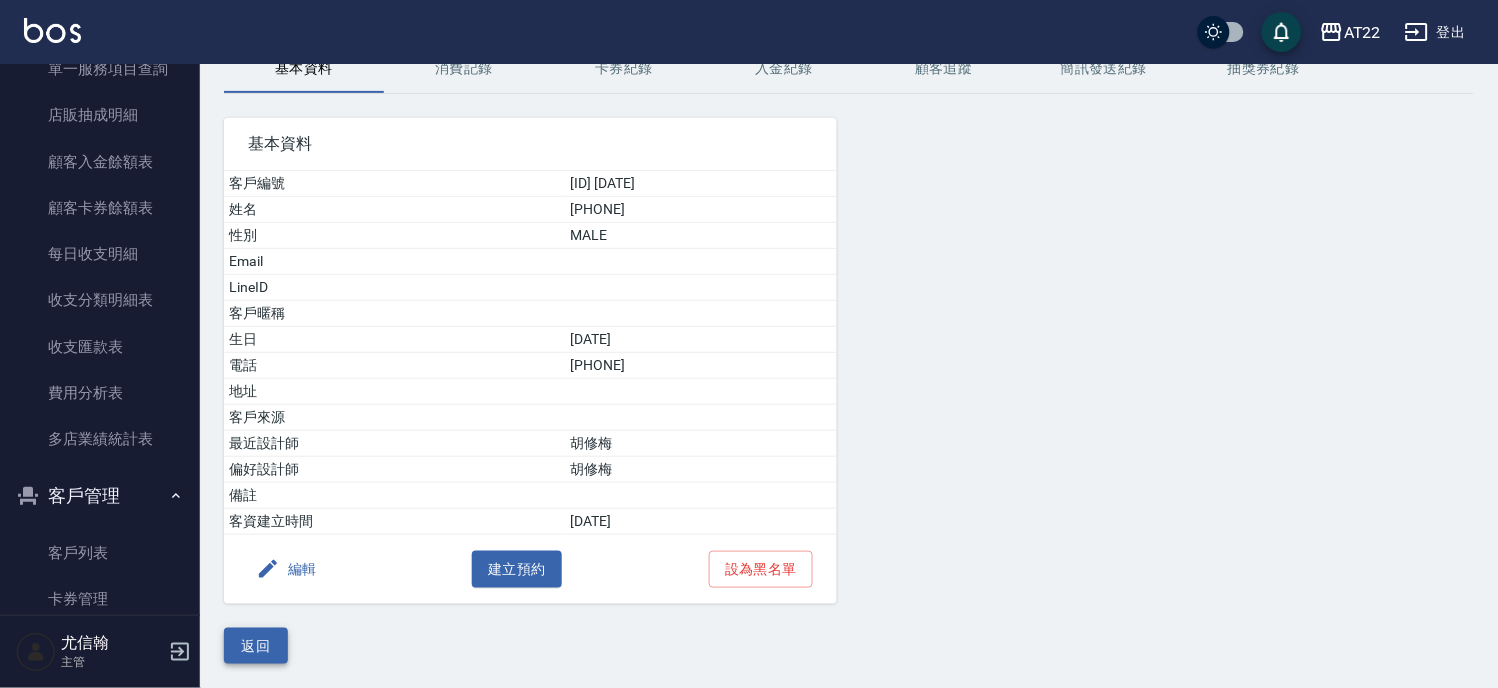 click on "返回" at bounding box center (256, 646) 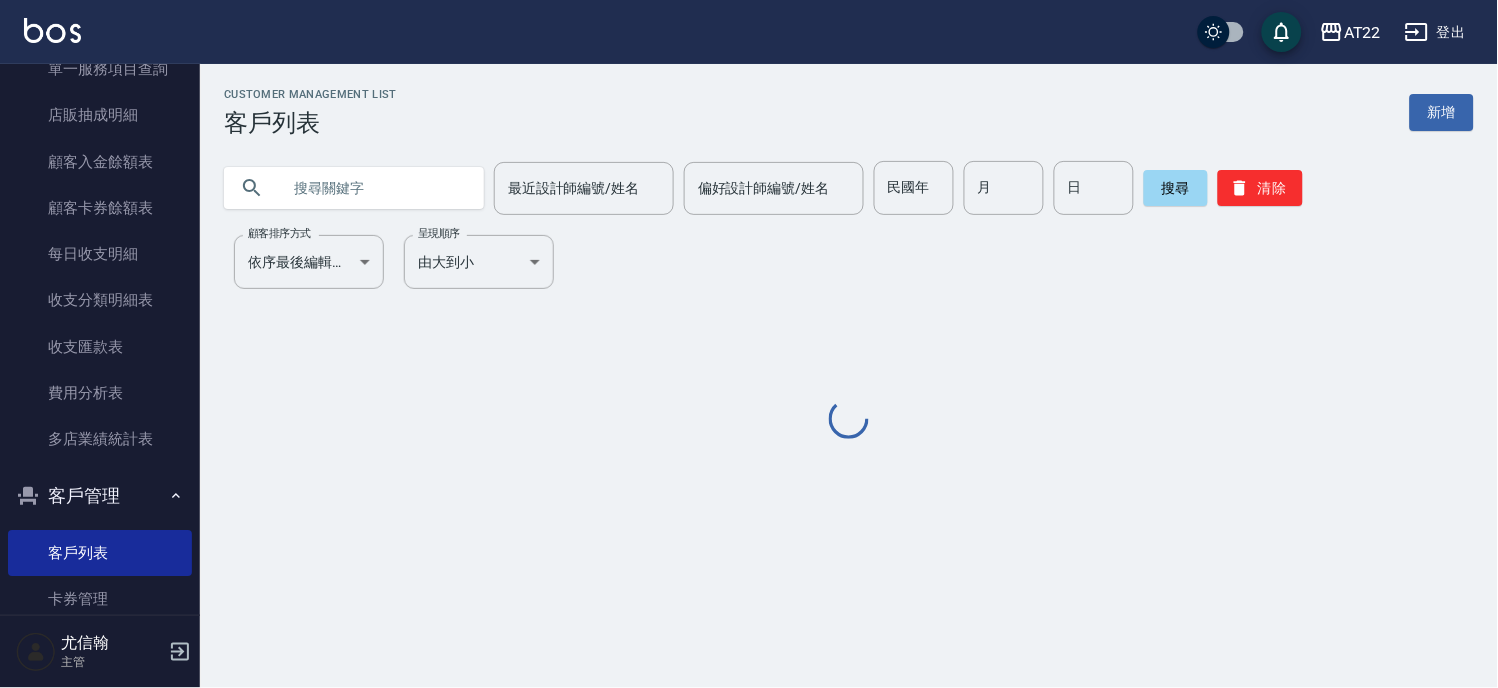 scroll, scrollTop: 0, scrollLeft: 0, axis: both 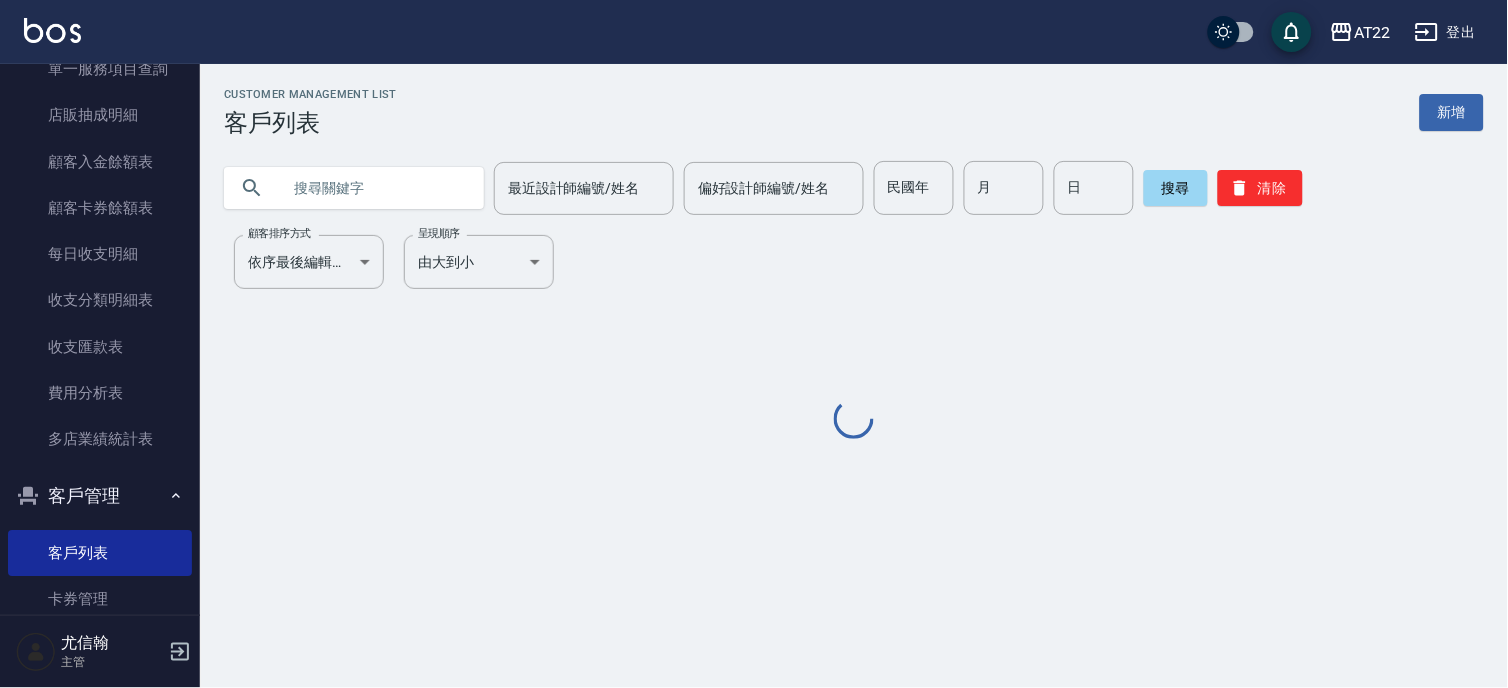 click at bounding box center [374, 188] 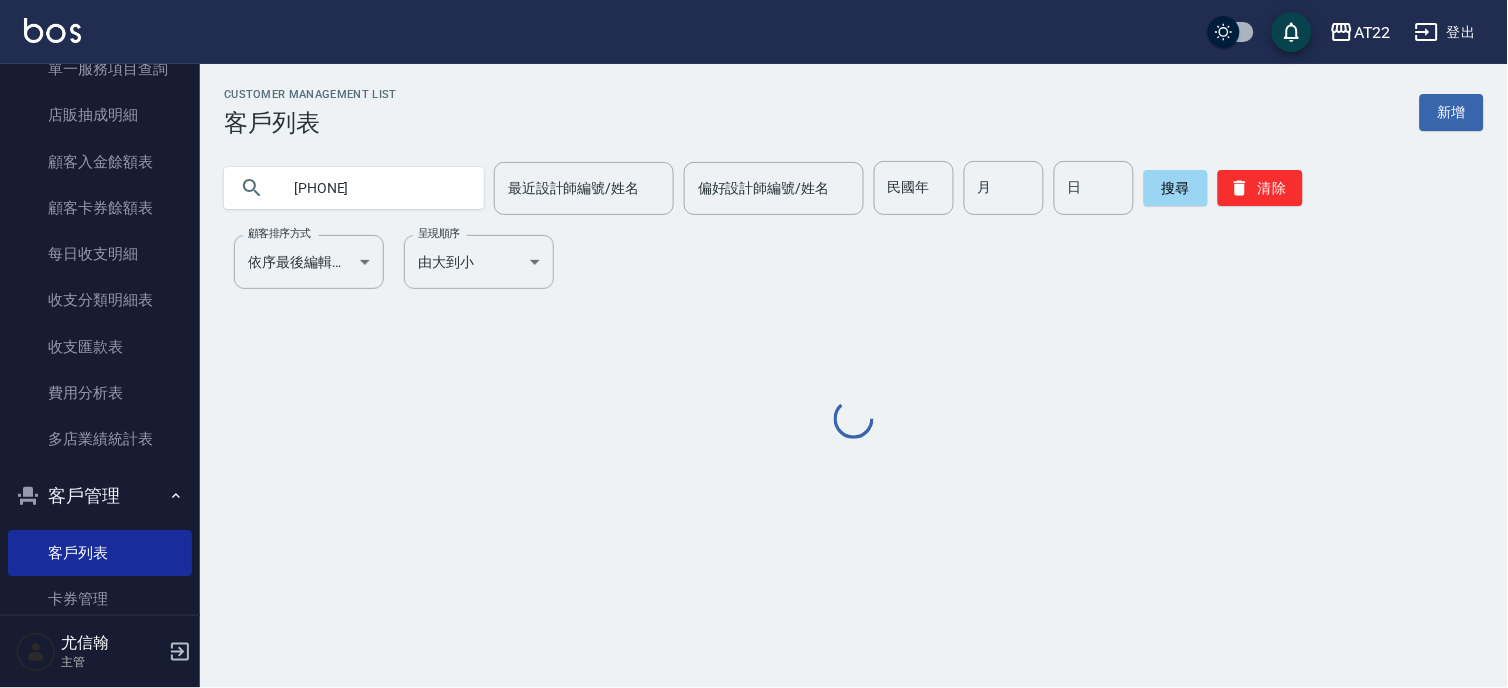 type on "0986988565" 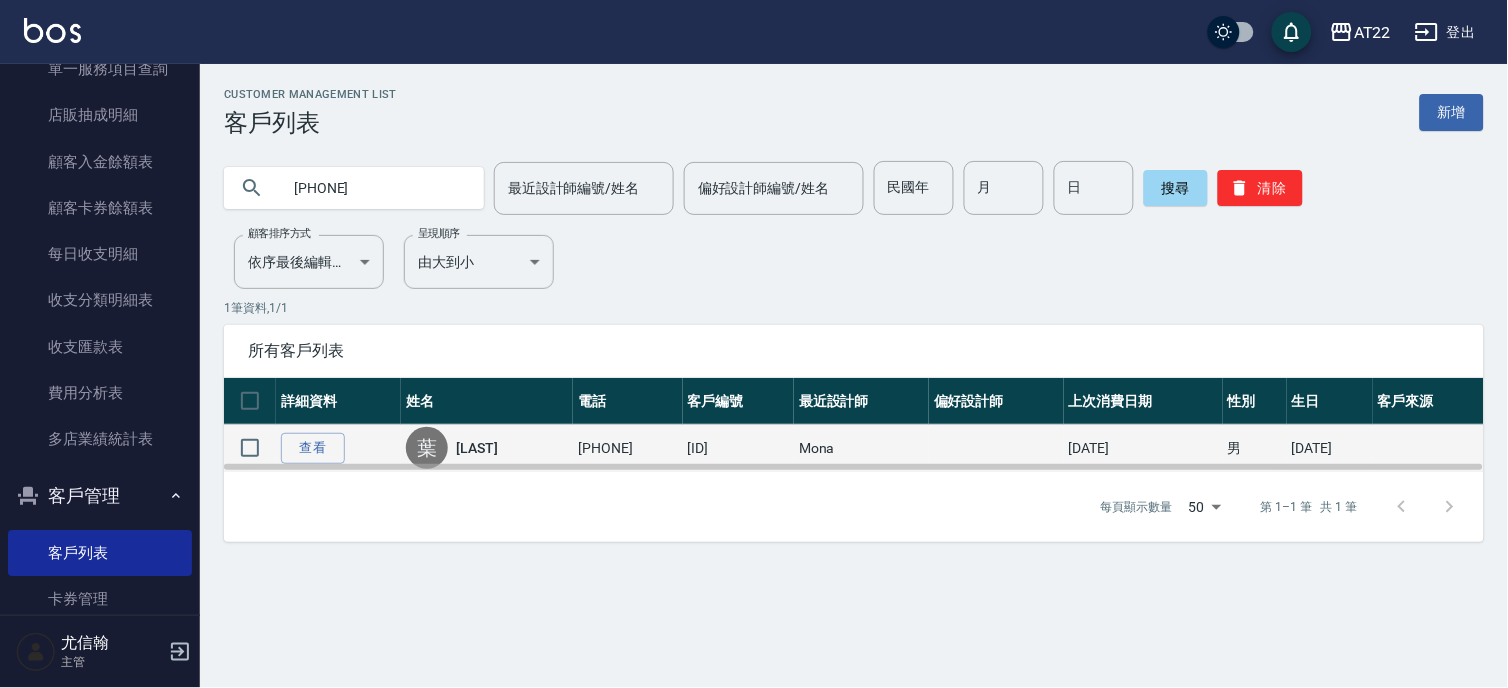 click on "葉秉權" at bounding box center (477, 448) 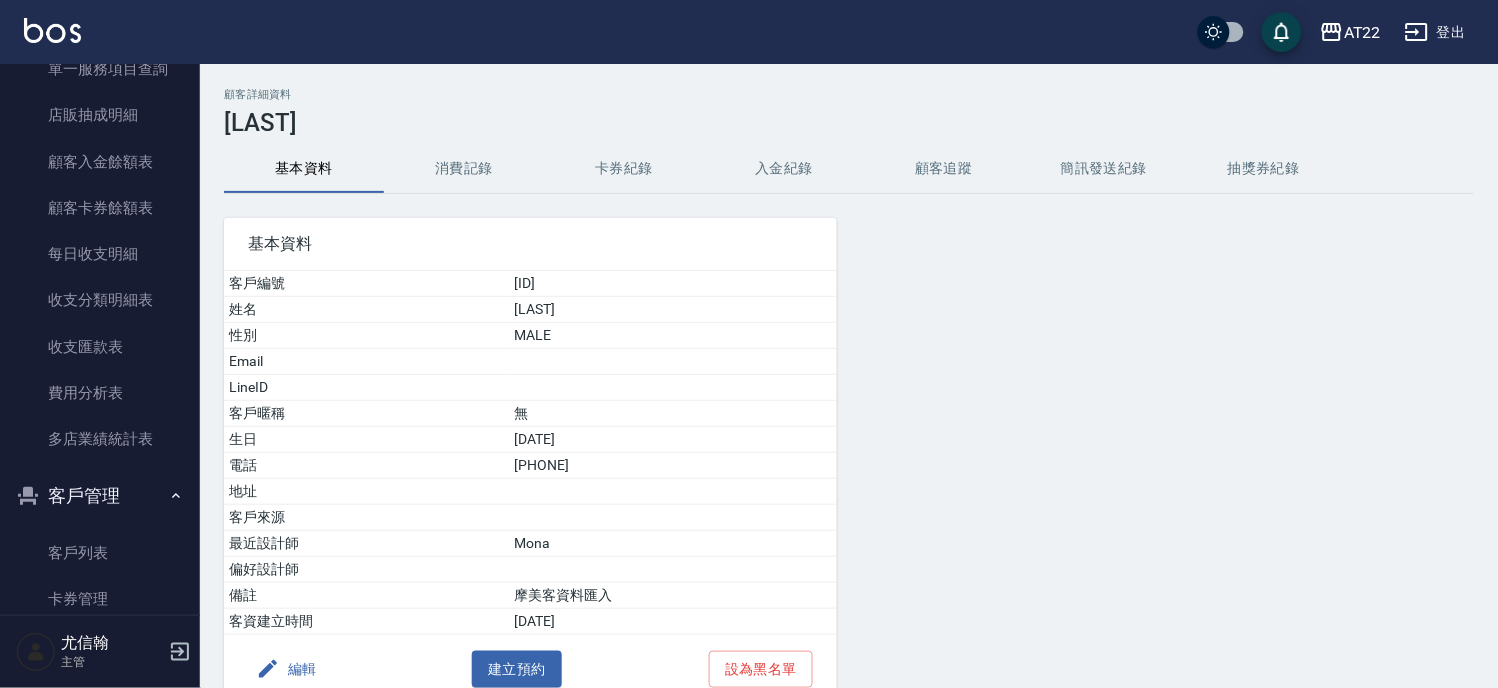 click on "消費記錄" at bounding box center (464, 169) 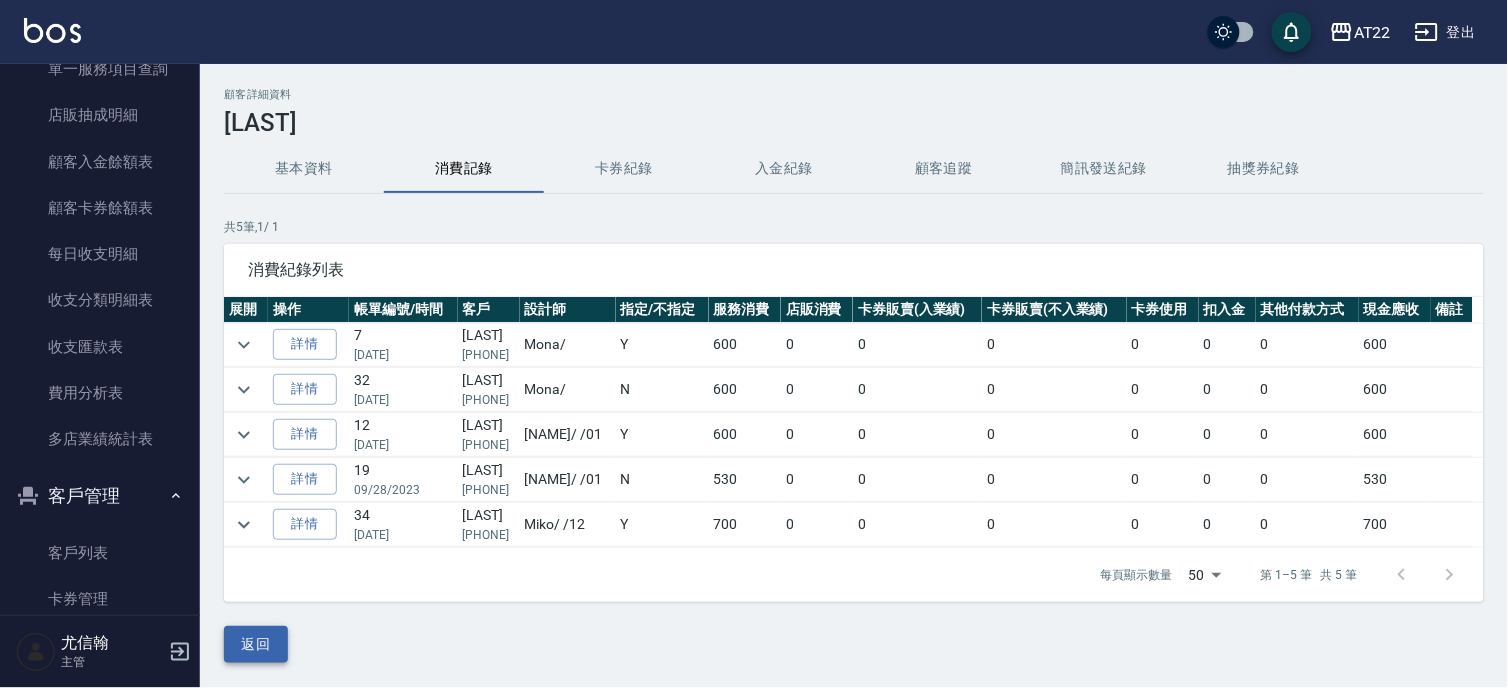 click on "返回" at bounding box center (256, 644) 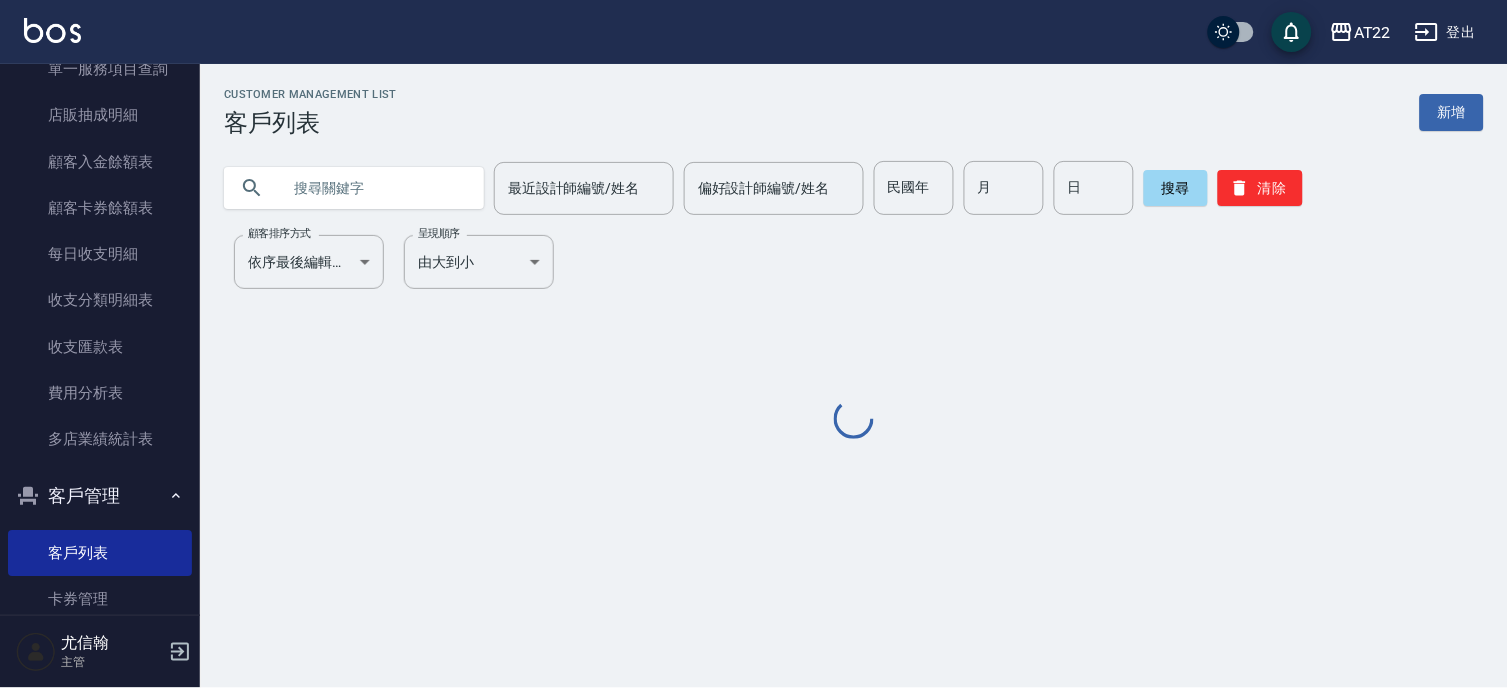 click at bounding box center (374, 188) 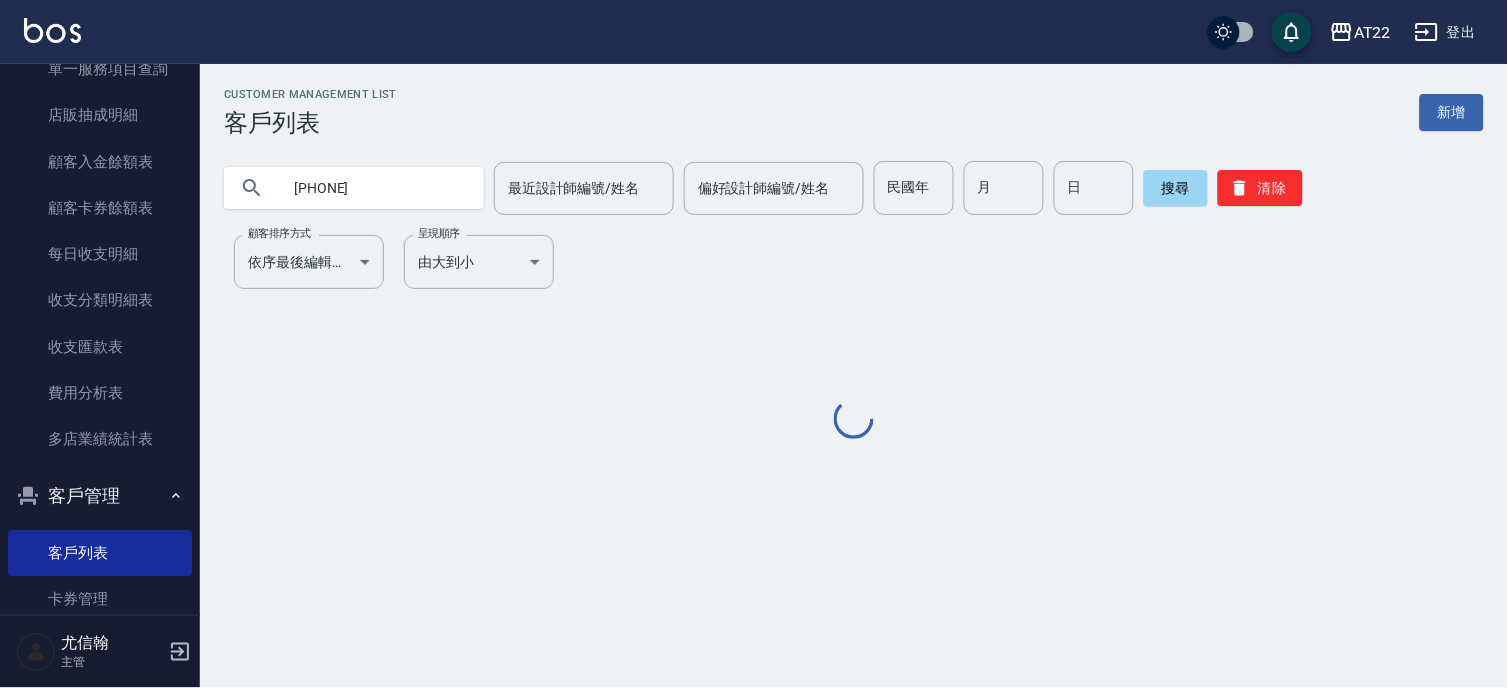 type on "0968696823" 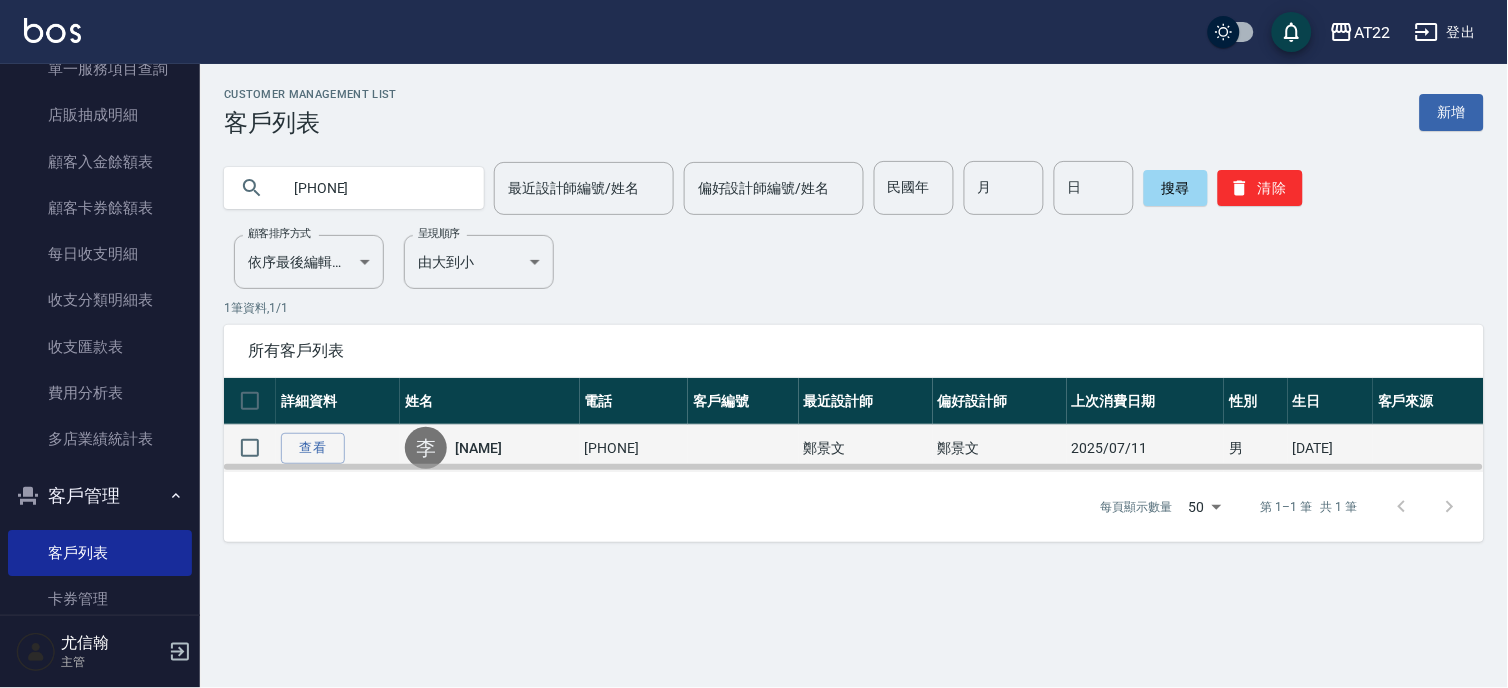 click on "李居益" at bounding box center (478, 448) 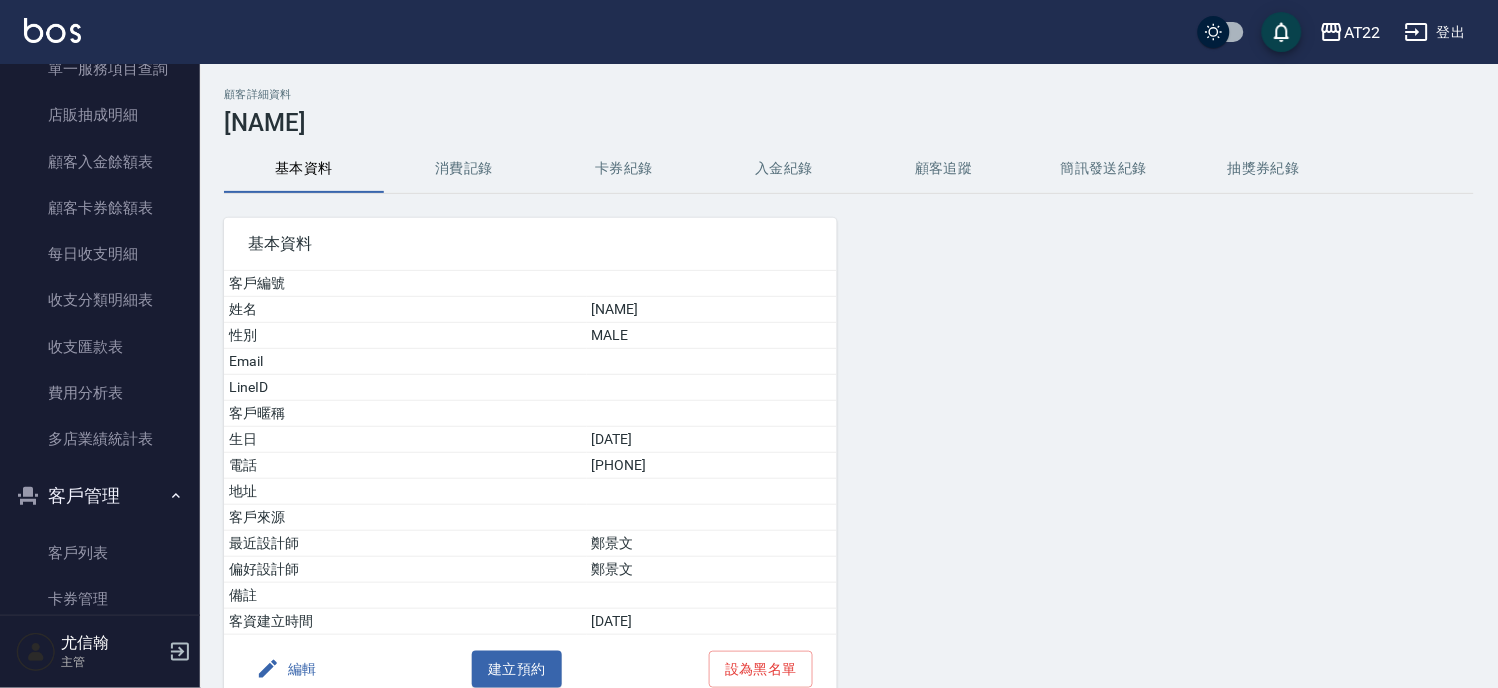 click on "消費記錄" at bounding box center (464, 169) 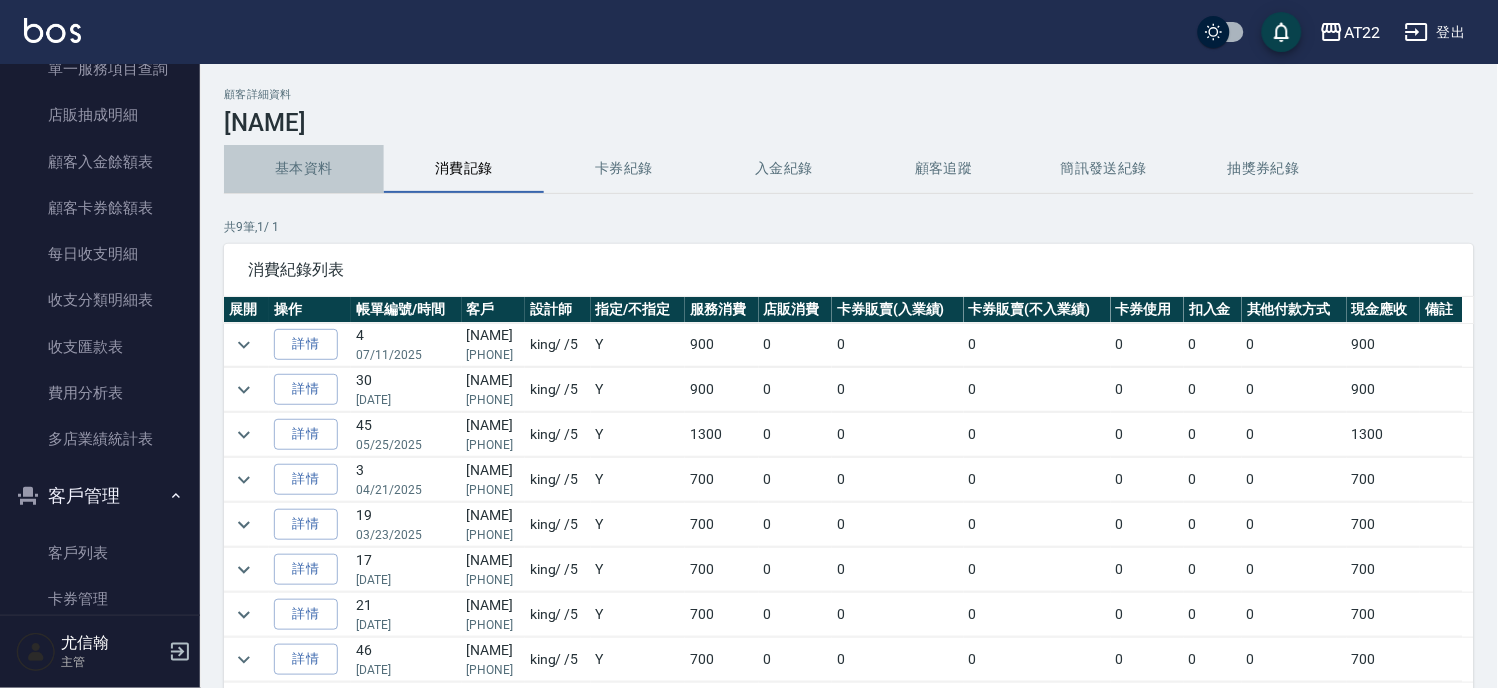 click on "基本資料" at bounding box center [304, 169] 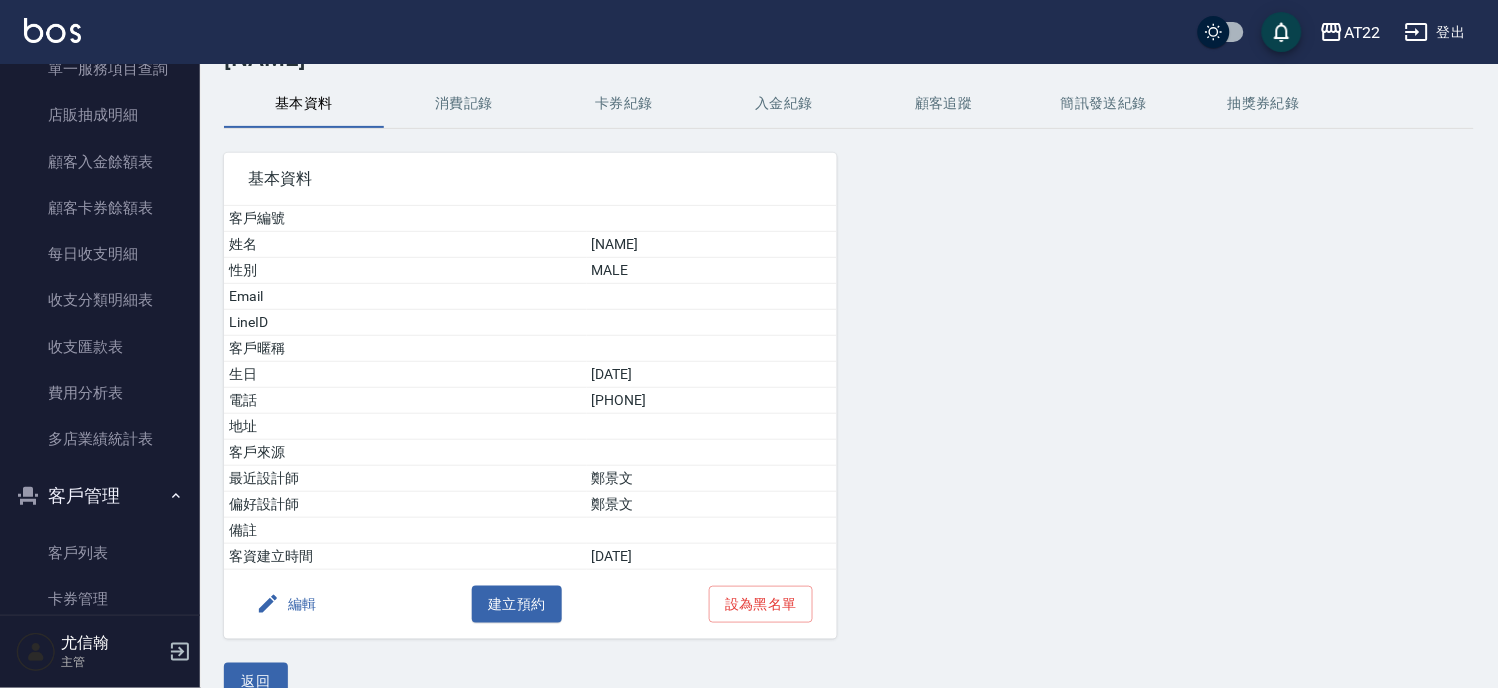 scroll, scrollTop: 101, scrollLeft: 0, axis: vertical 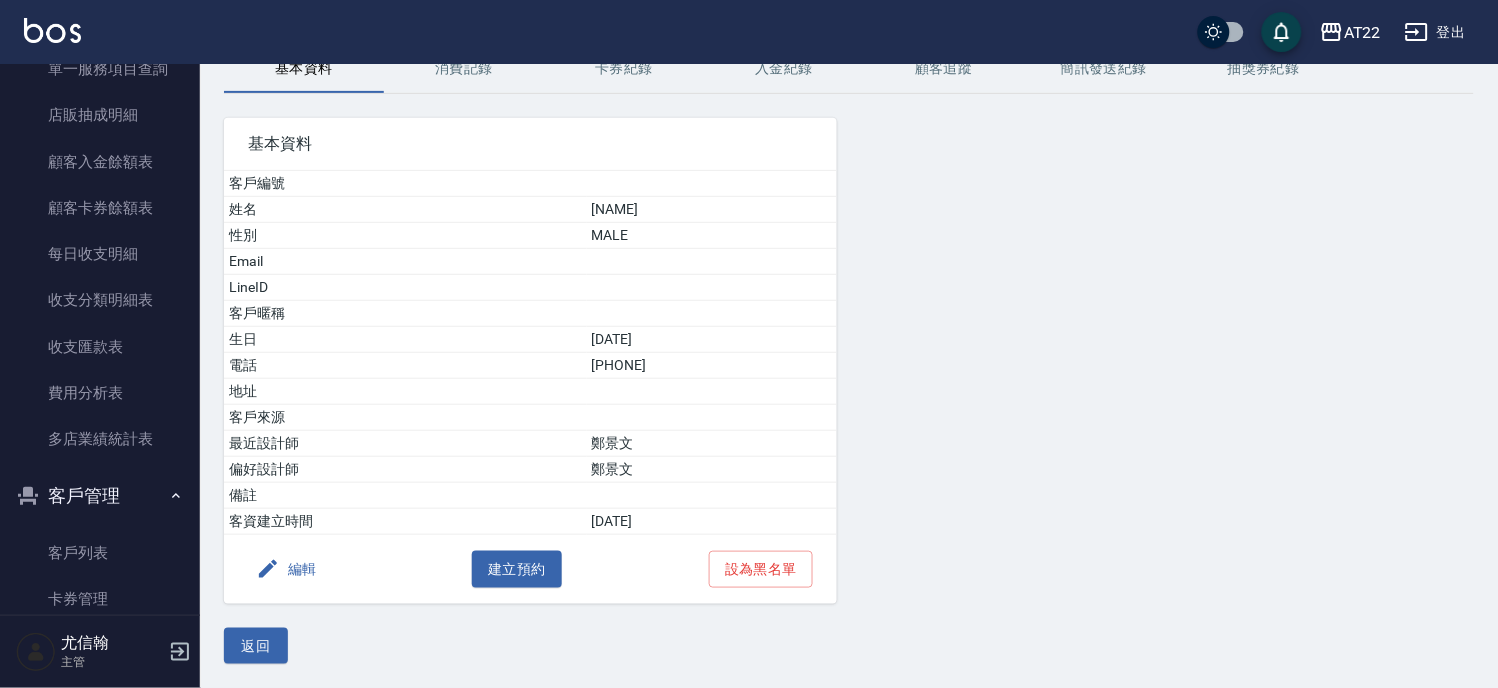 drag, startPoint x: 251, startPoint y: 648, endPoint x: 253, endPoint y: 607, distance: 41.04875 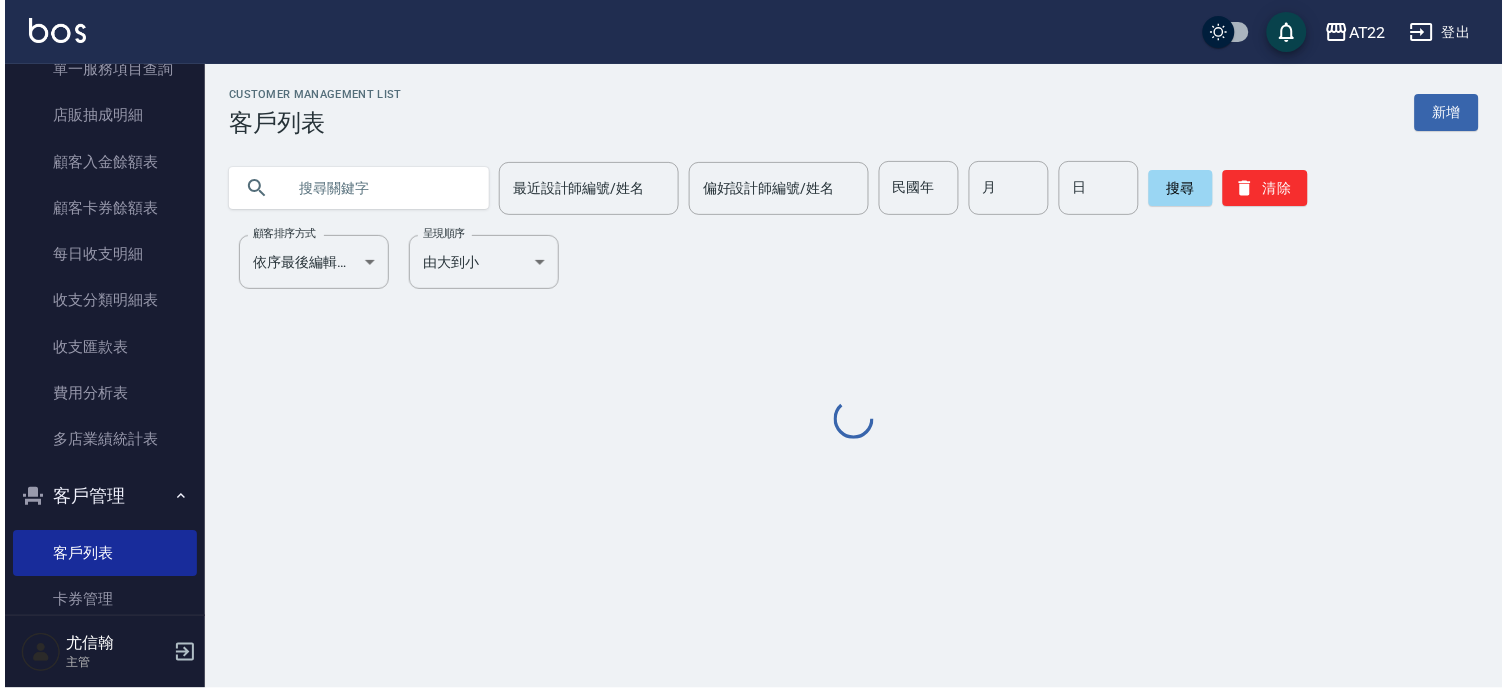 scroll, scrollTop: 0, scrollLeft: 0, axis: both 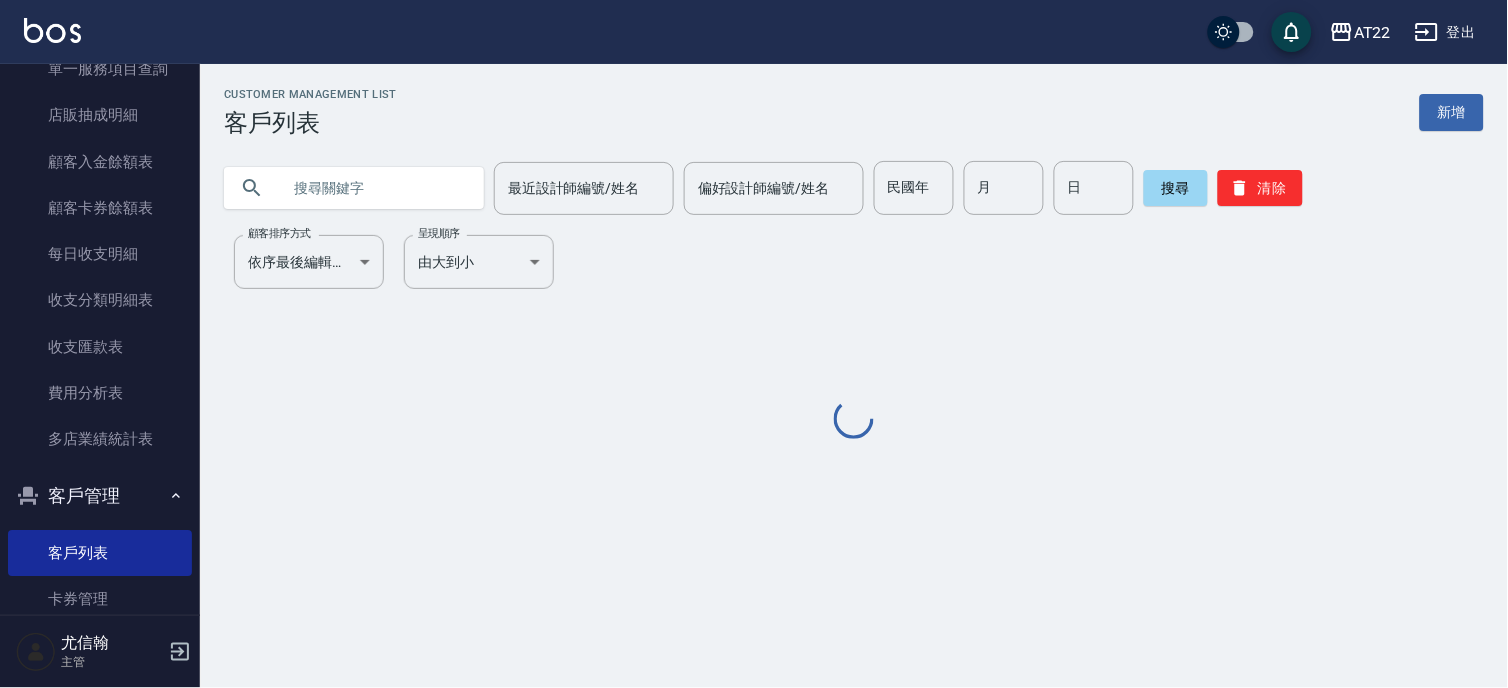 click at bounding box center [374, 188] 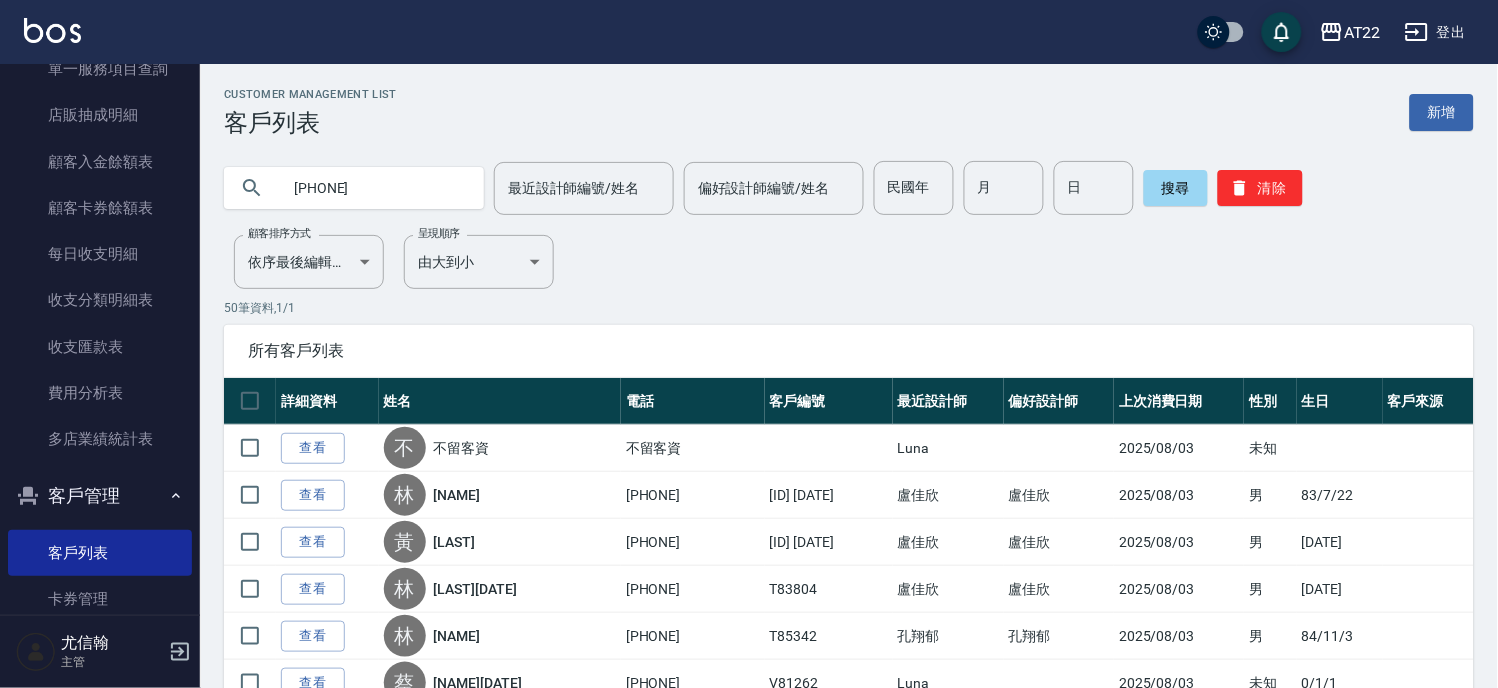 type on "0986988565" 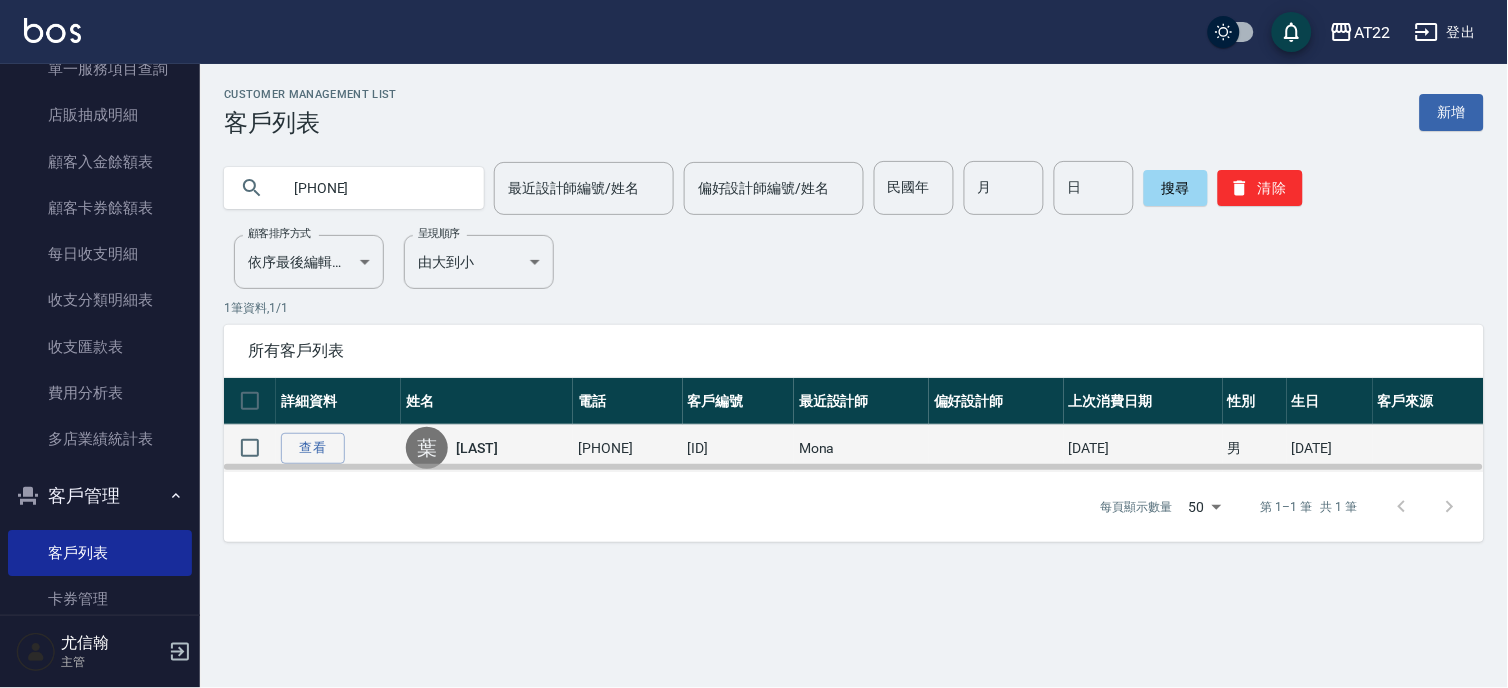 click on "葉秉權" at bounding box center [477, 448] 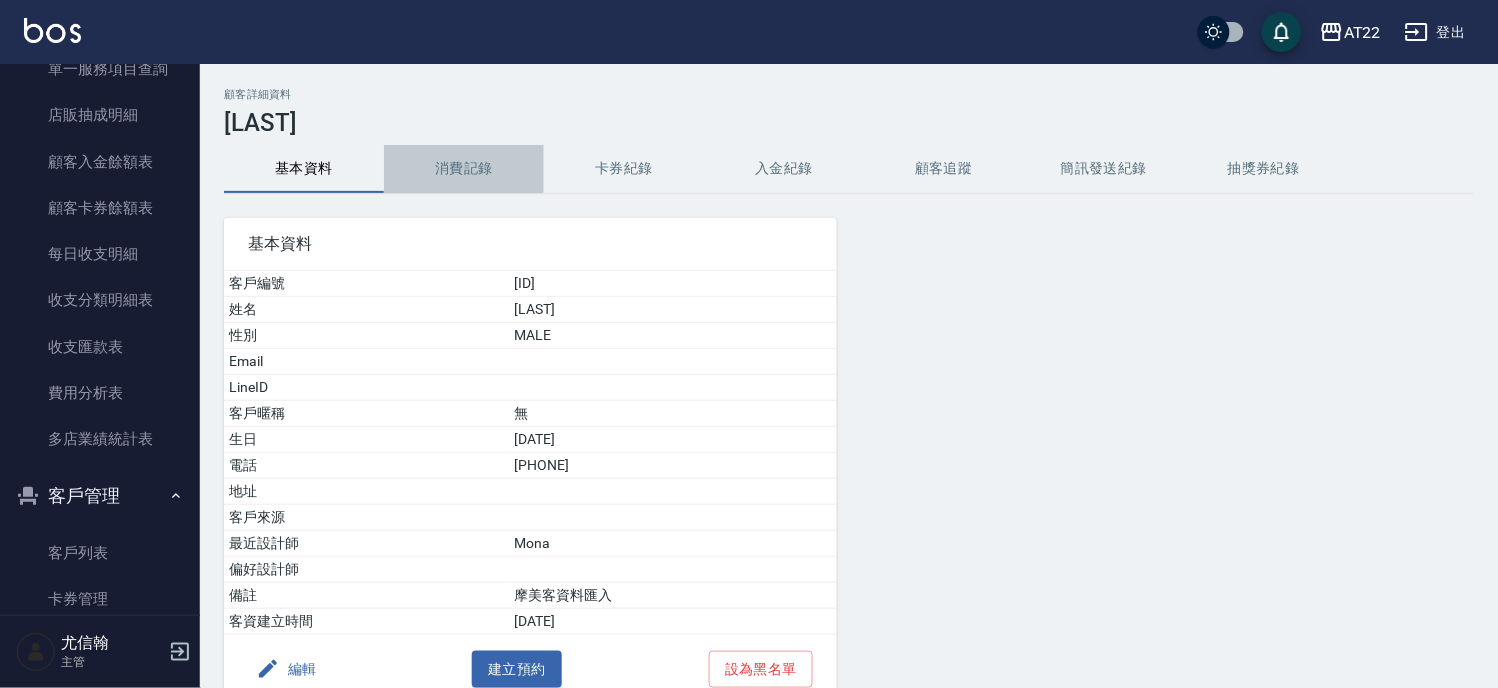 click on "消費記錄" at bounding box center (464, 169) 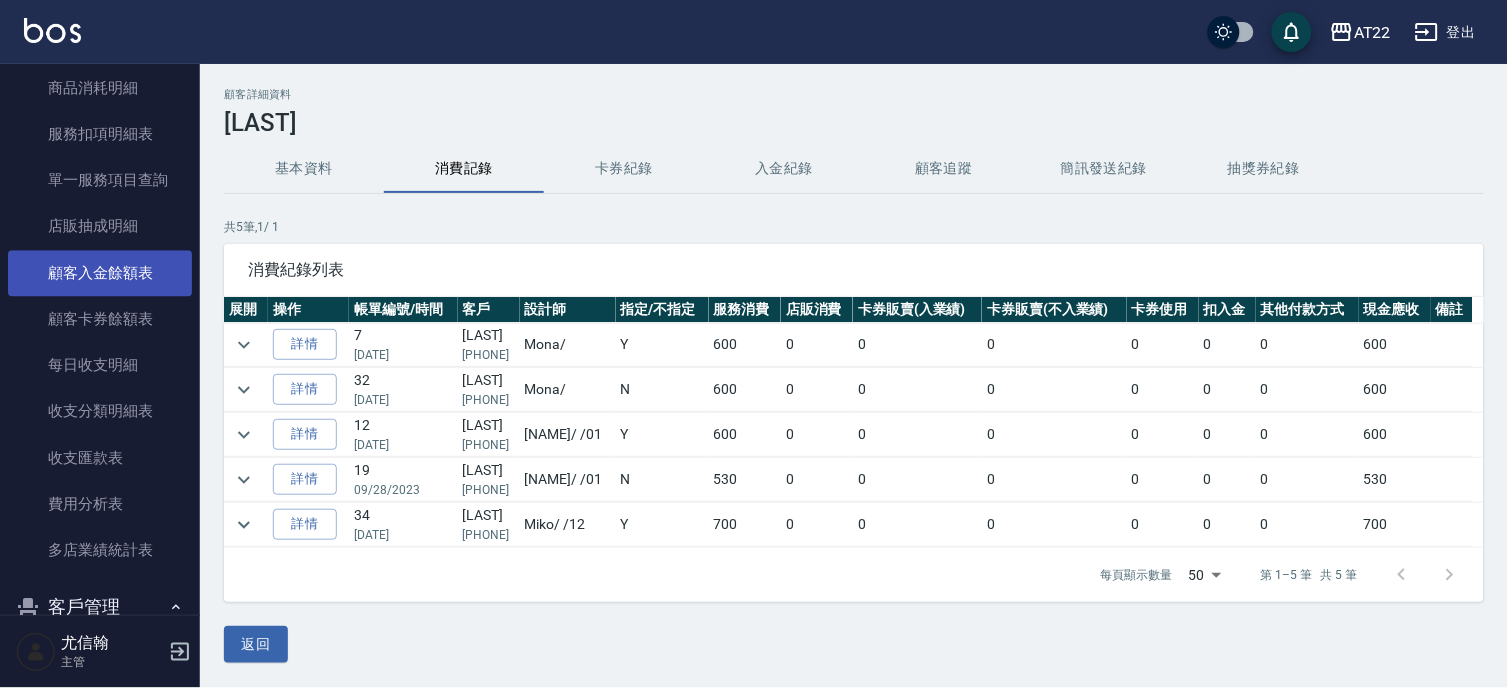 scroll, scrollTop: 888, scrollLeft: 0, axis: vertical 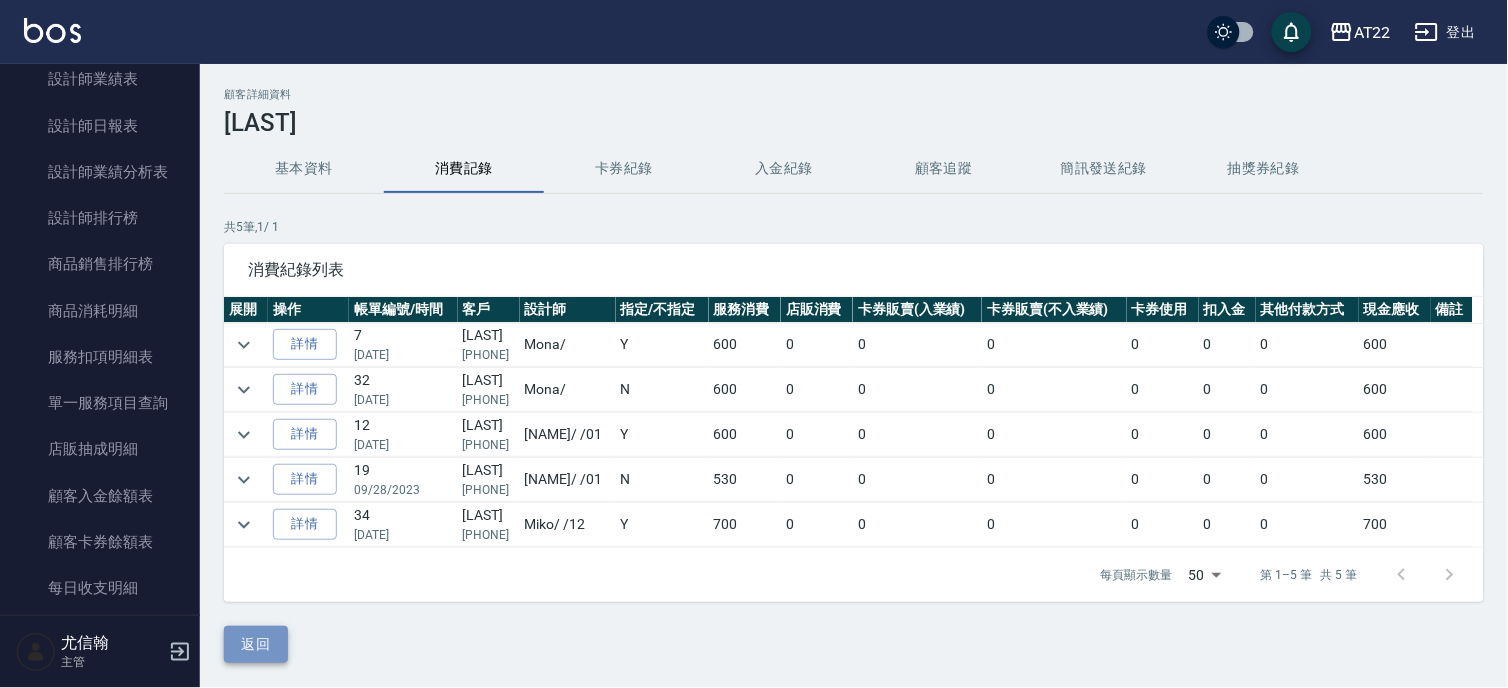click on "返回" at bounding box center [256, 644] 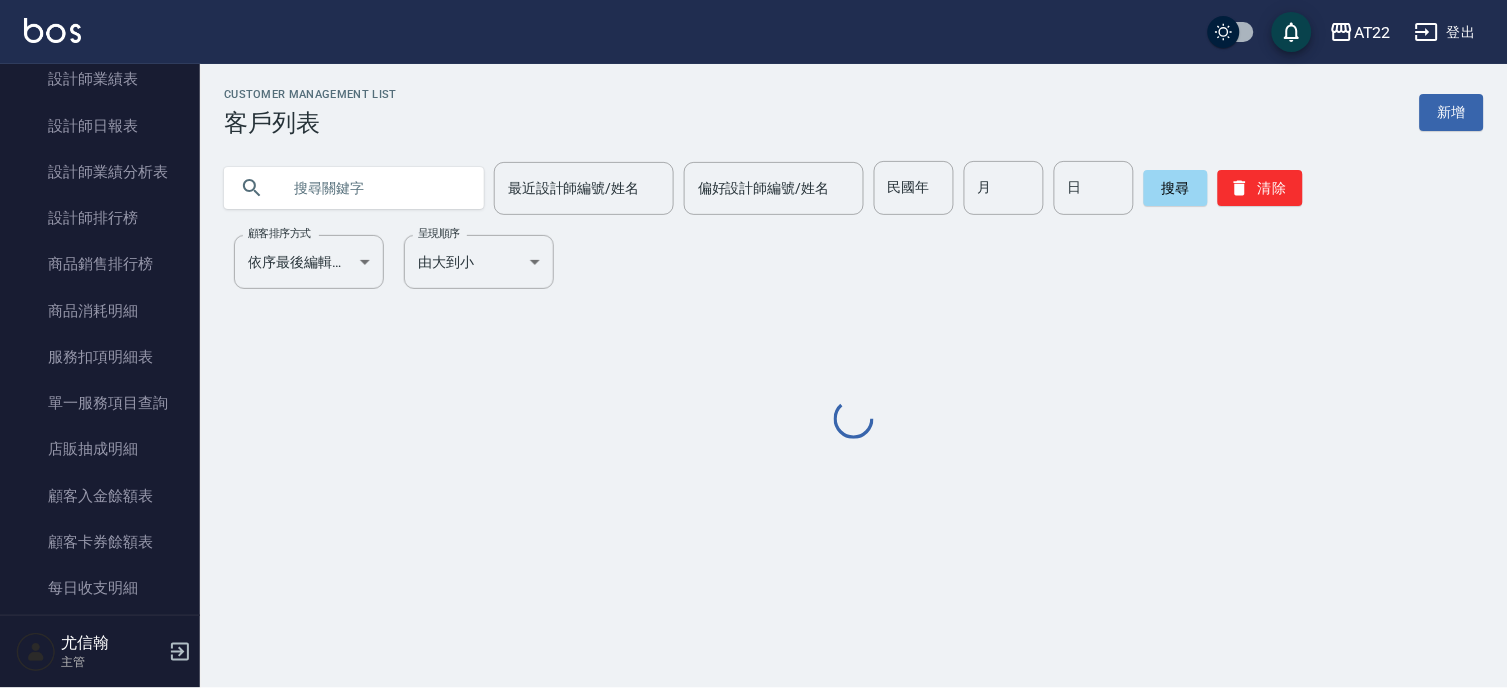 click at bounding box center [374, 188] 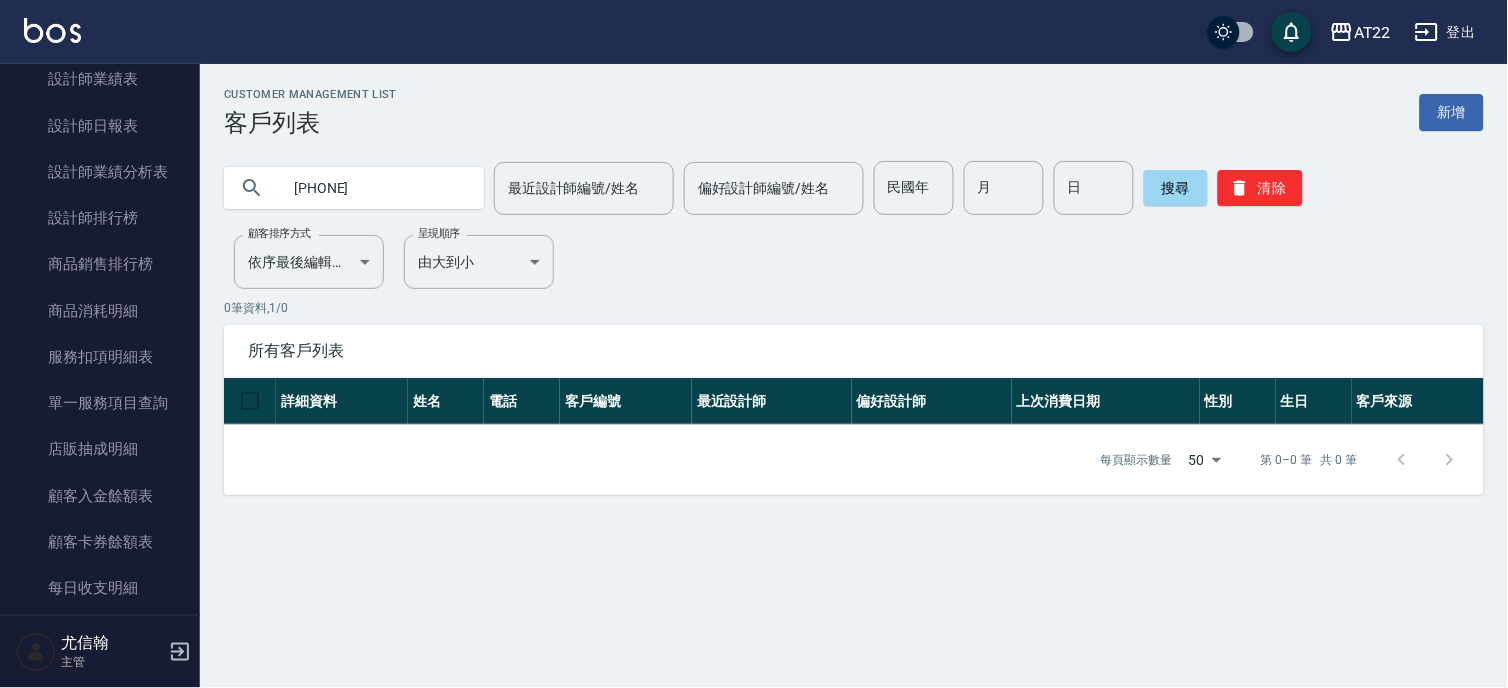 click on "0986988505" at bounding box center [374, 188] 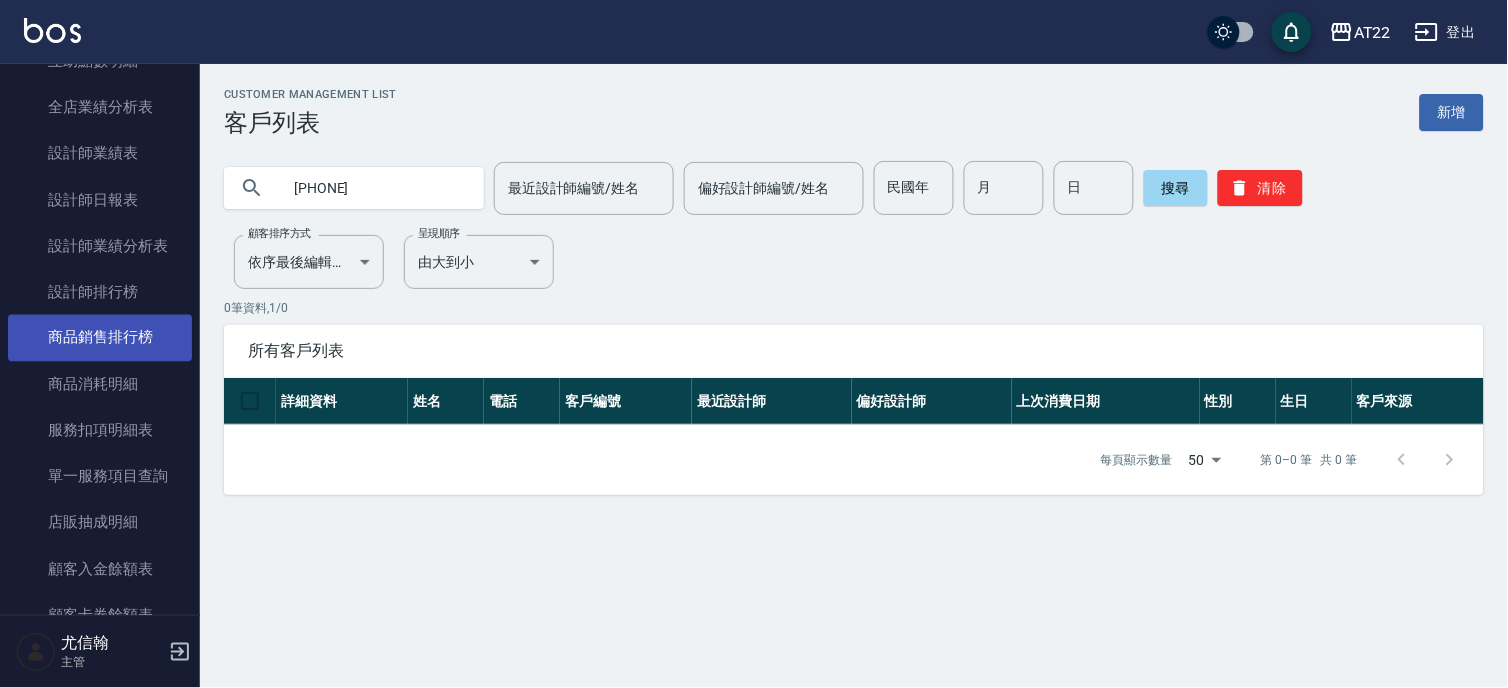 scroll, scrollTop: 777, scrollLeft: 0, axis: vertical 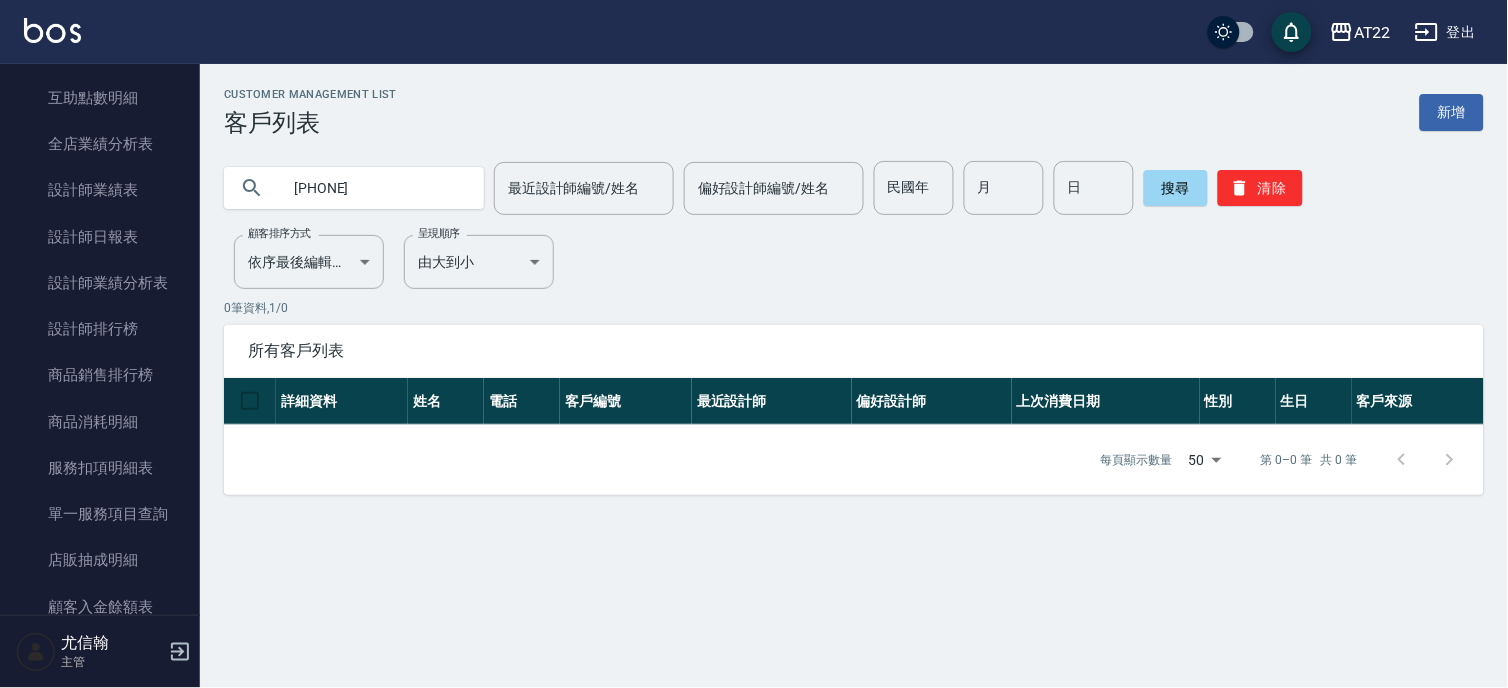 click on "0986988505" at bounding box center [374, 188] 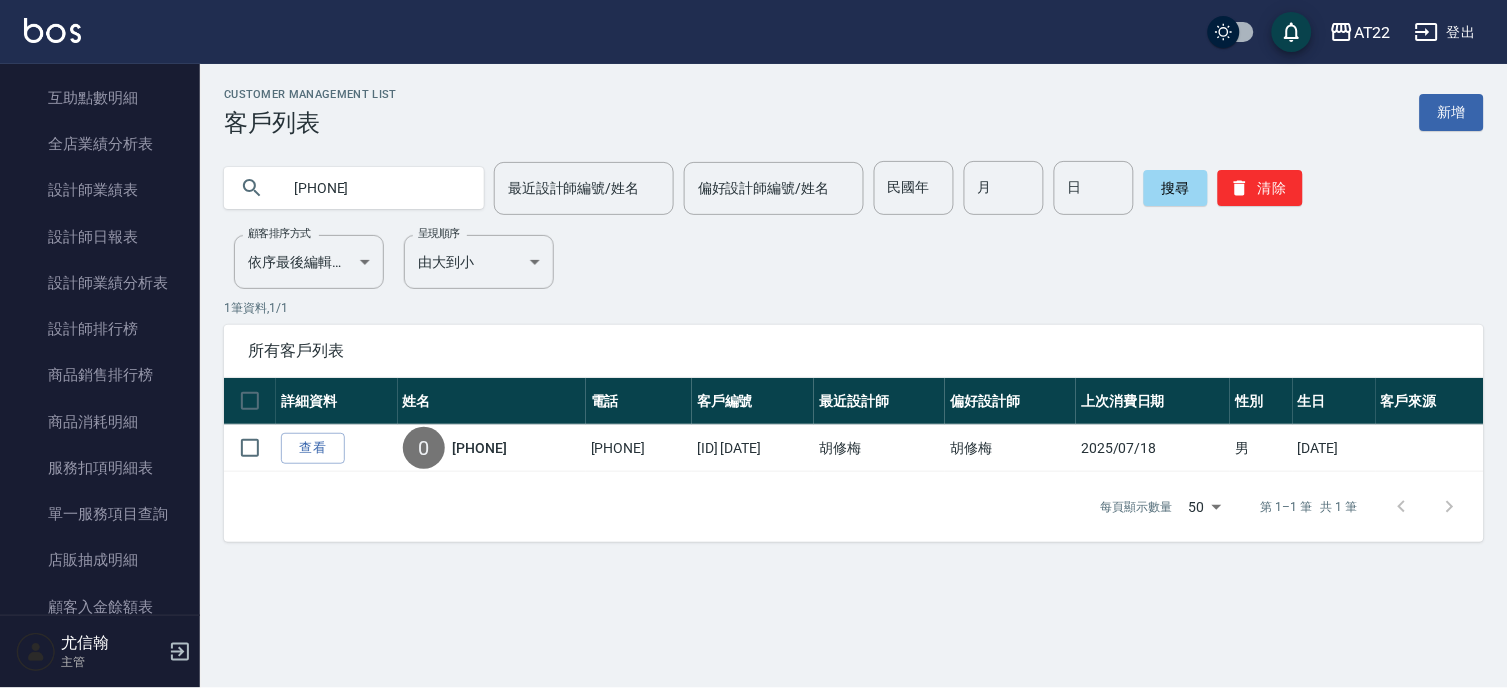 click on "0988752100" at bounding box center (374, 188) 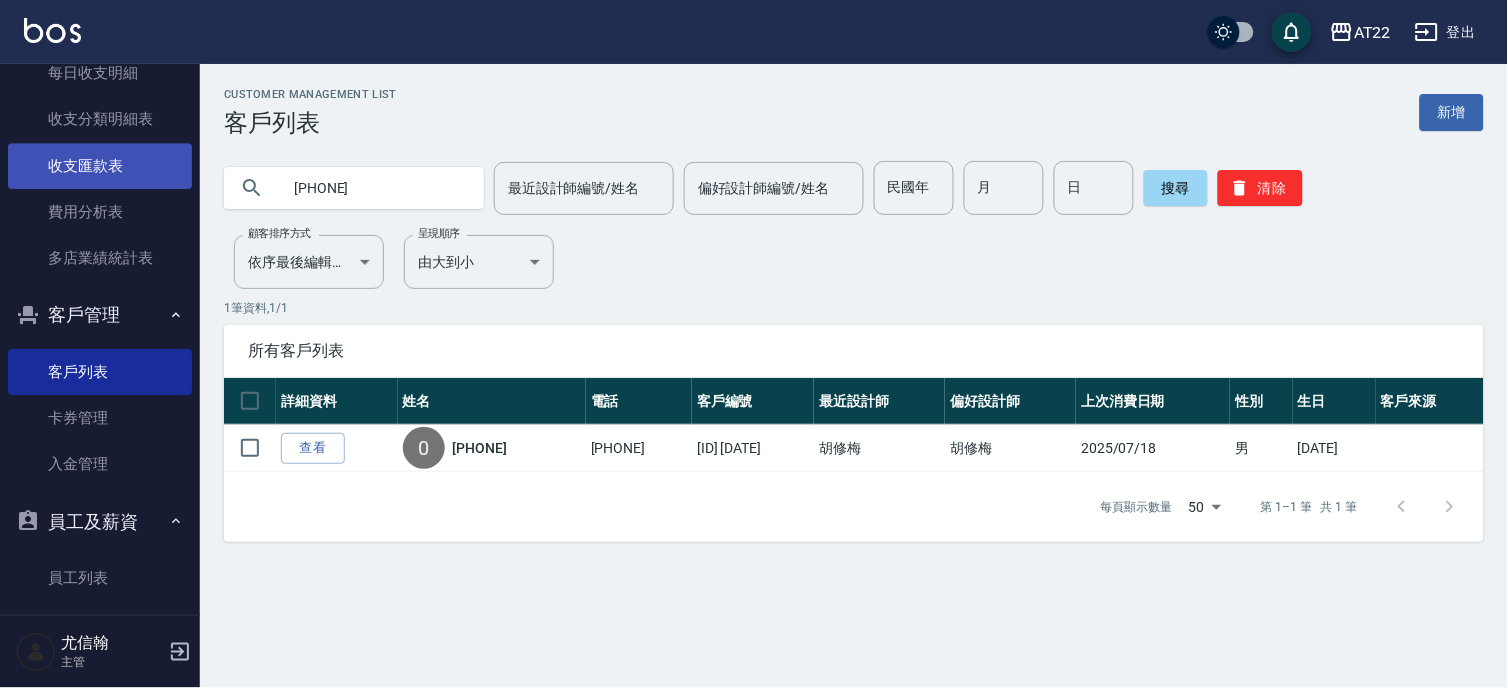 scroll, scrollTop: 1568, scrollLeft: 0, axis: vertical 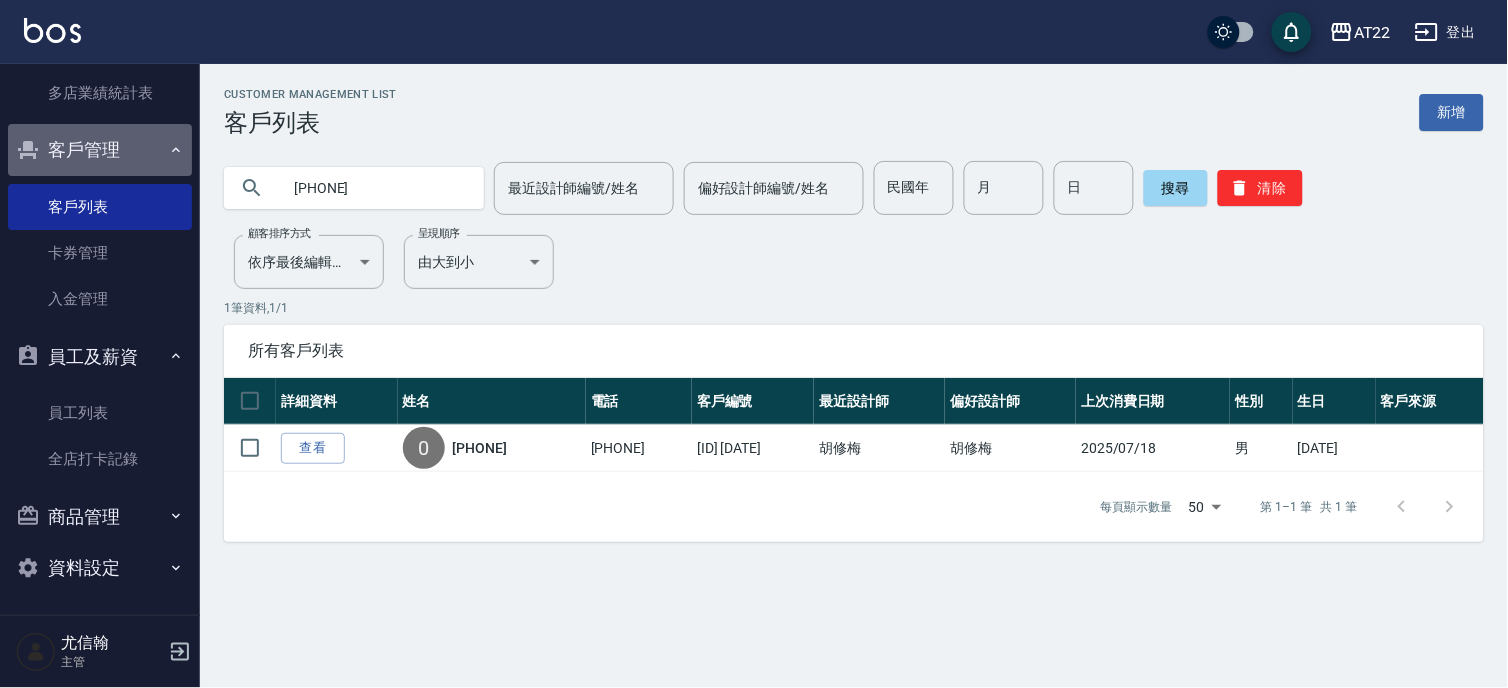 click on "客戶管理" at bounding box center (100, 150) 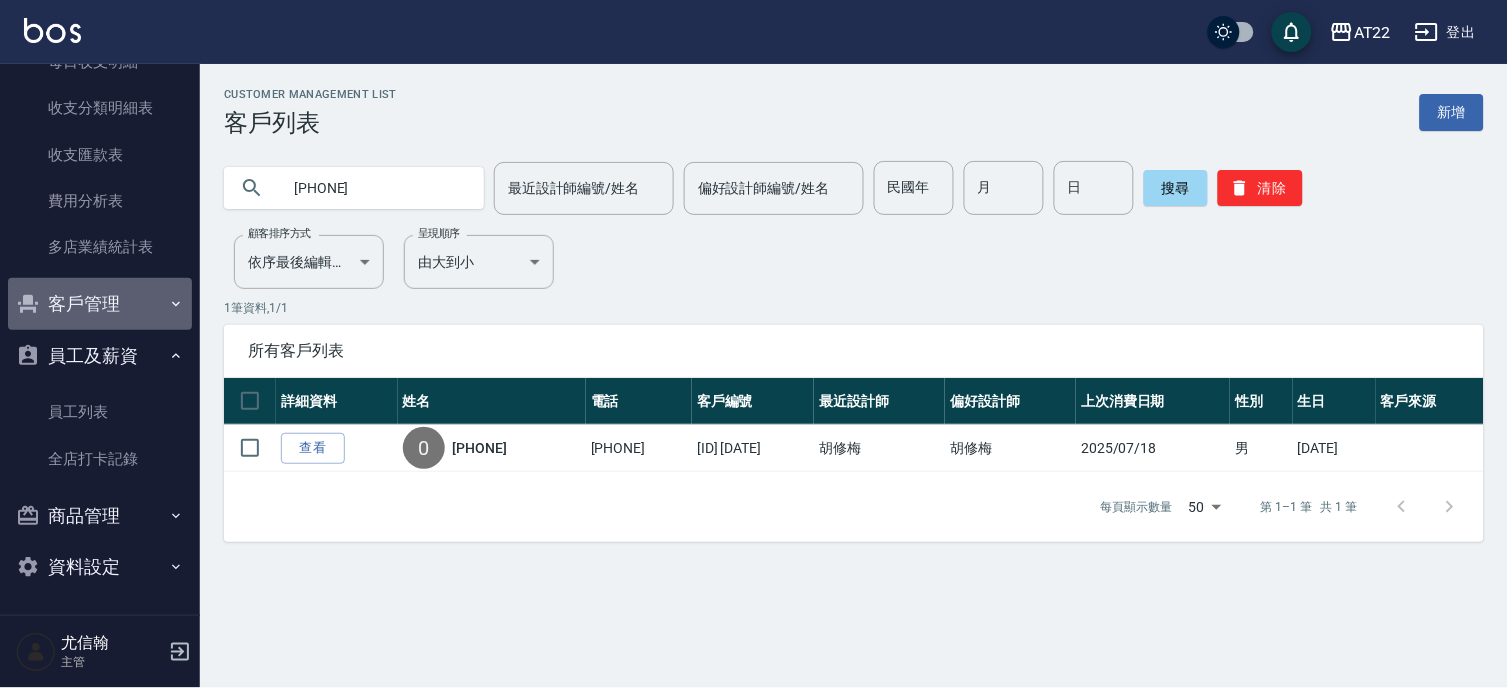 click on "客戶管理" at bounding box center [100, 304] 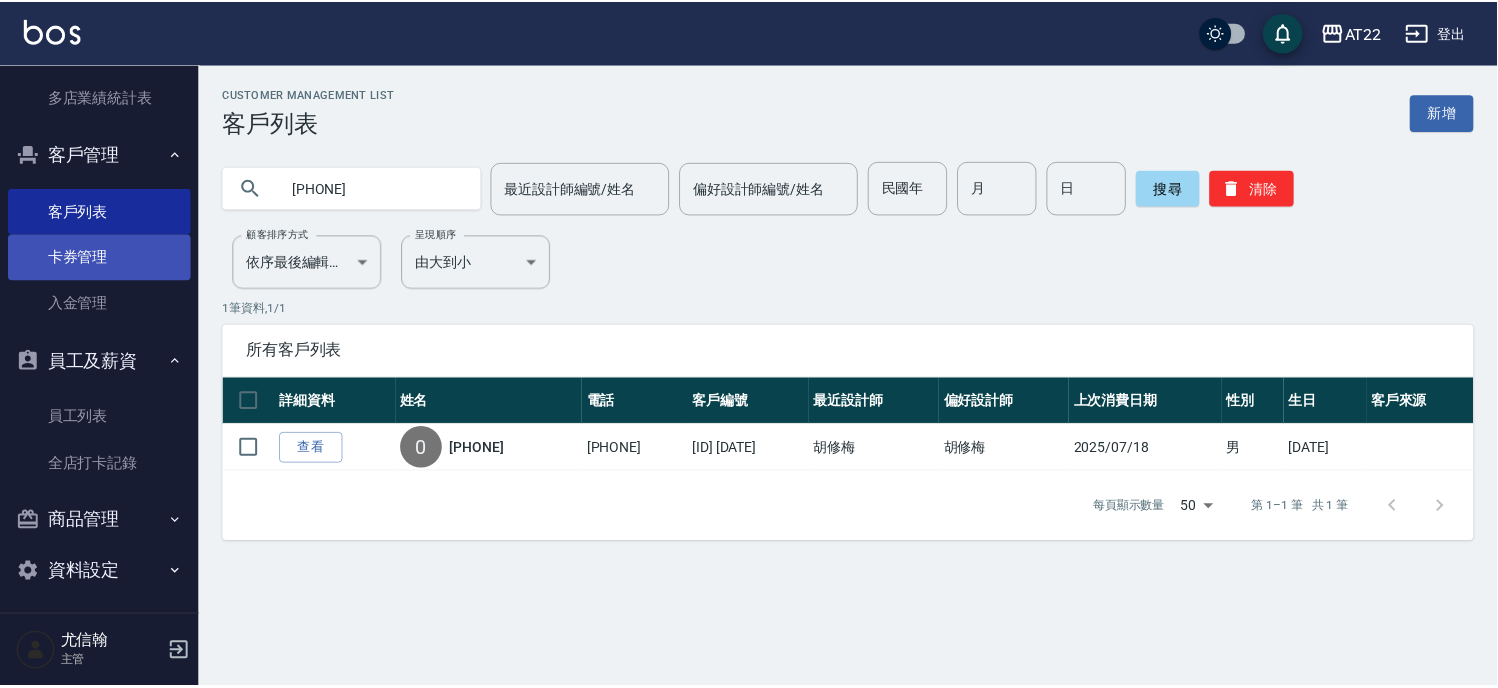 scroll, scrollTop: 1568, scrollLeft: 0, axis: vertical 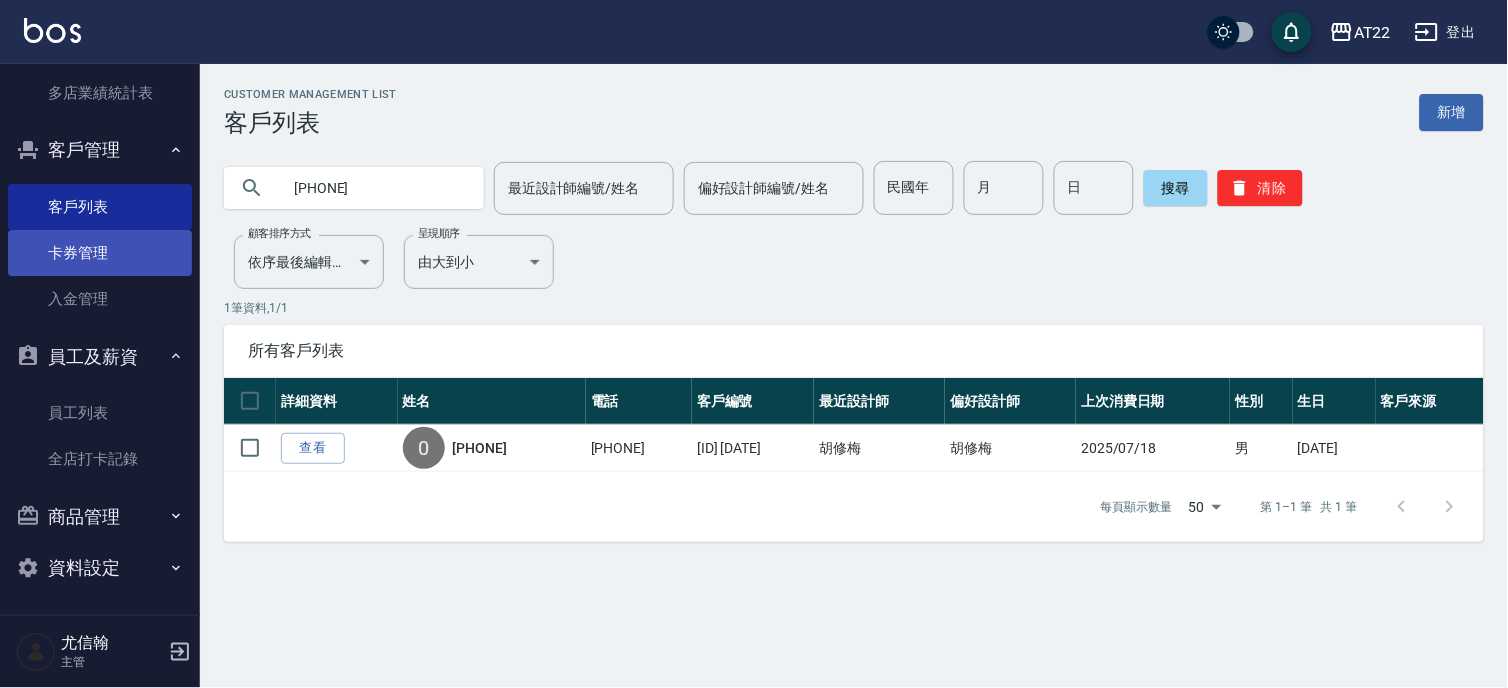 click on "卡券管理" at bounding box center (100, 253) 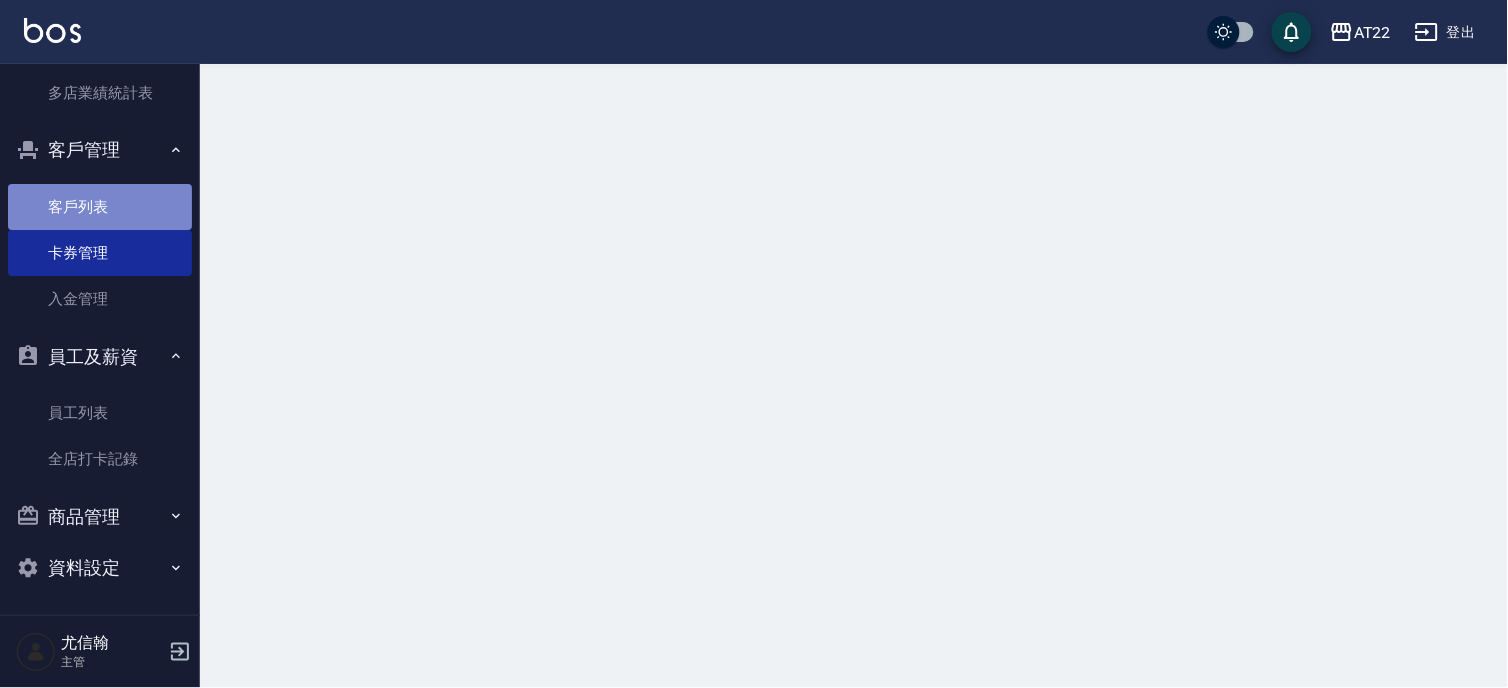 click on "客戶列表" at bounding box center [100, 207] 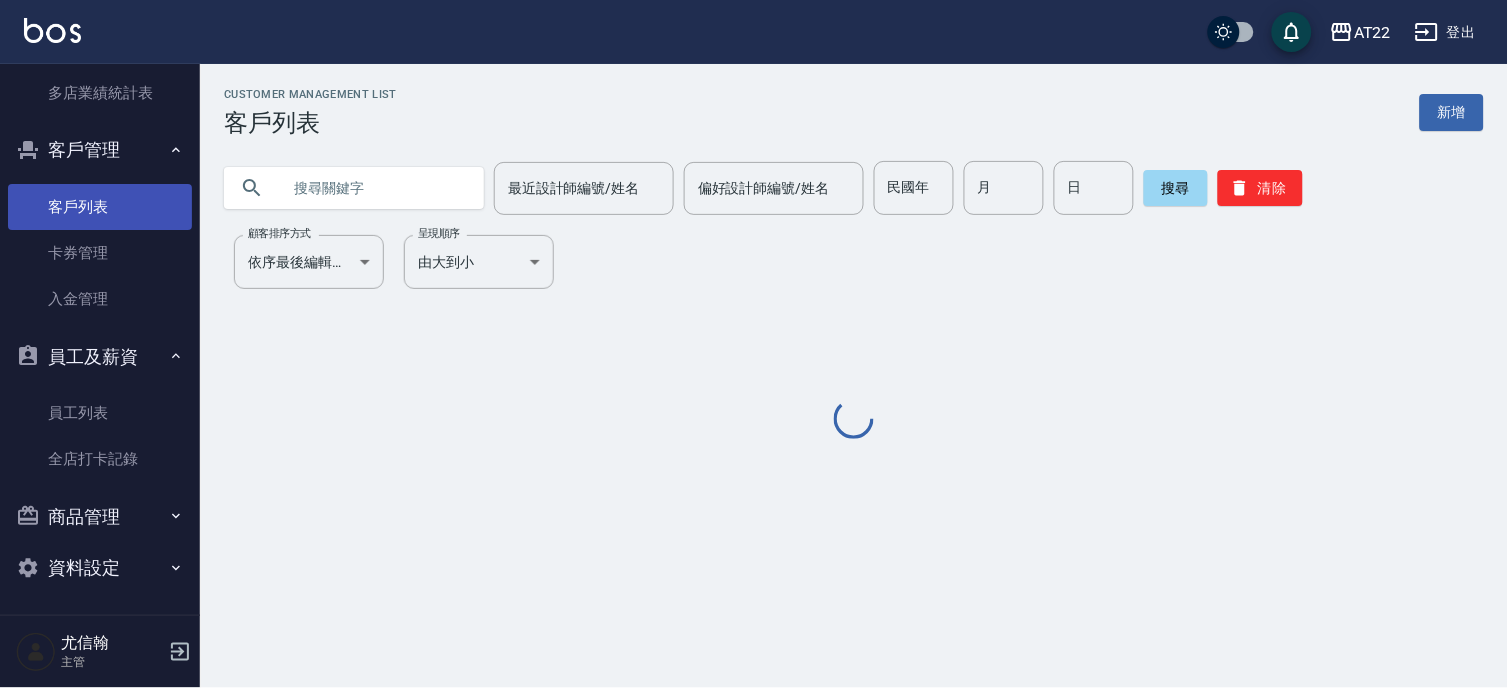 click on "客戶列表" at bounding box center [100, 207] 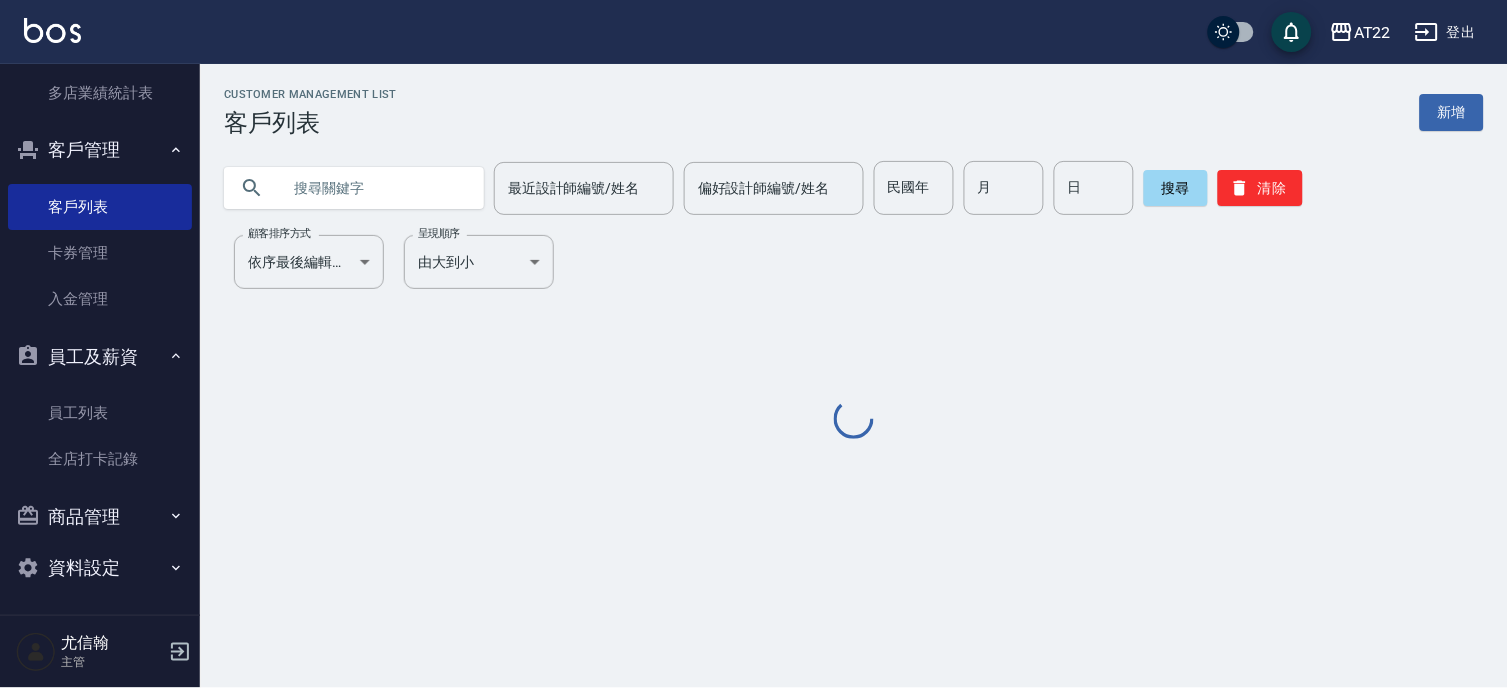 click at bounding box center [374, 188] 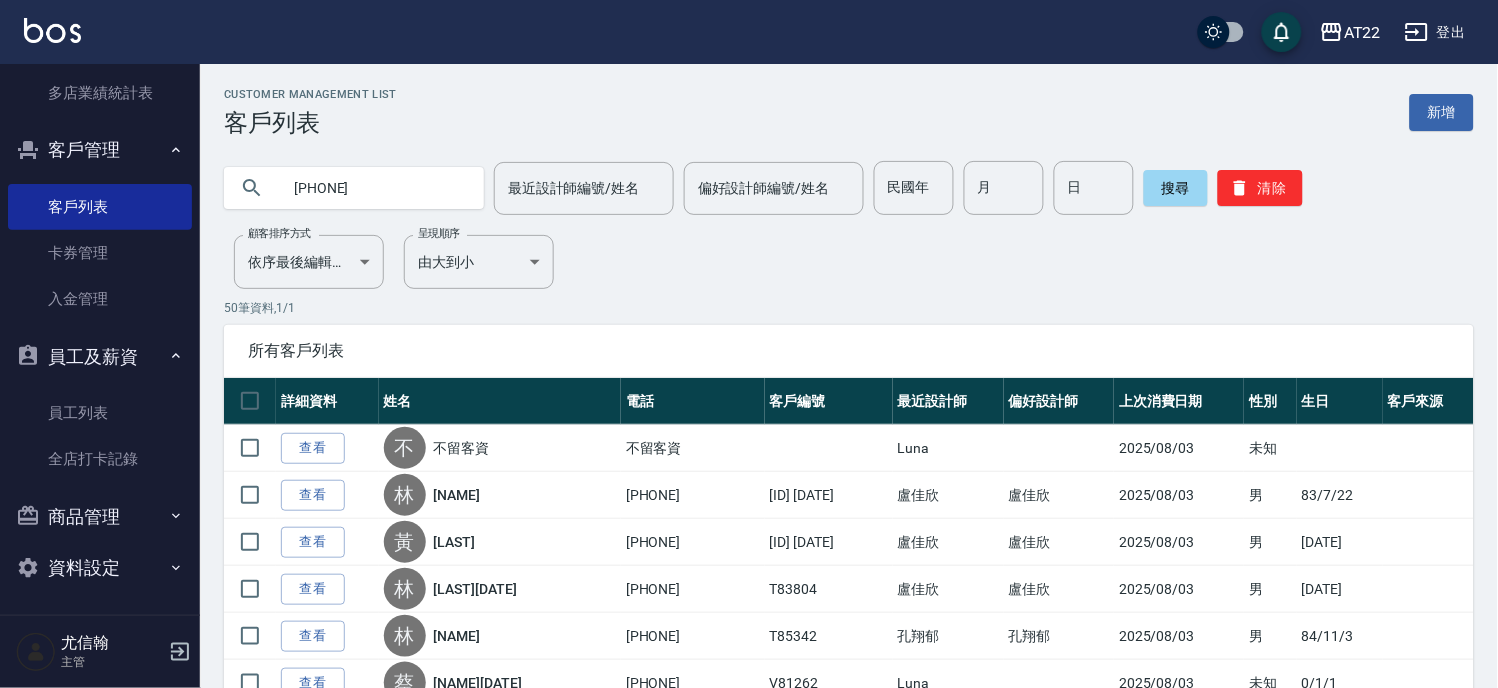 type on "0908906168" 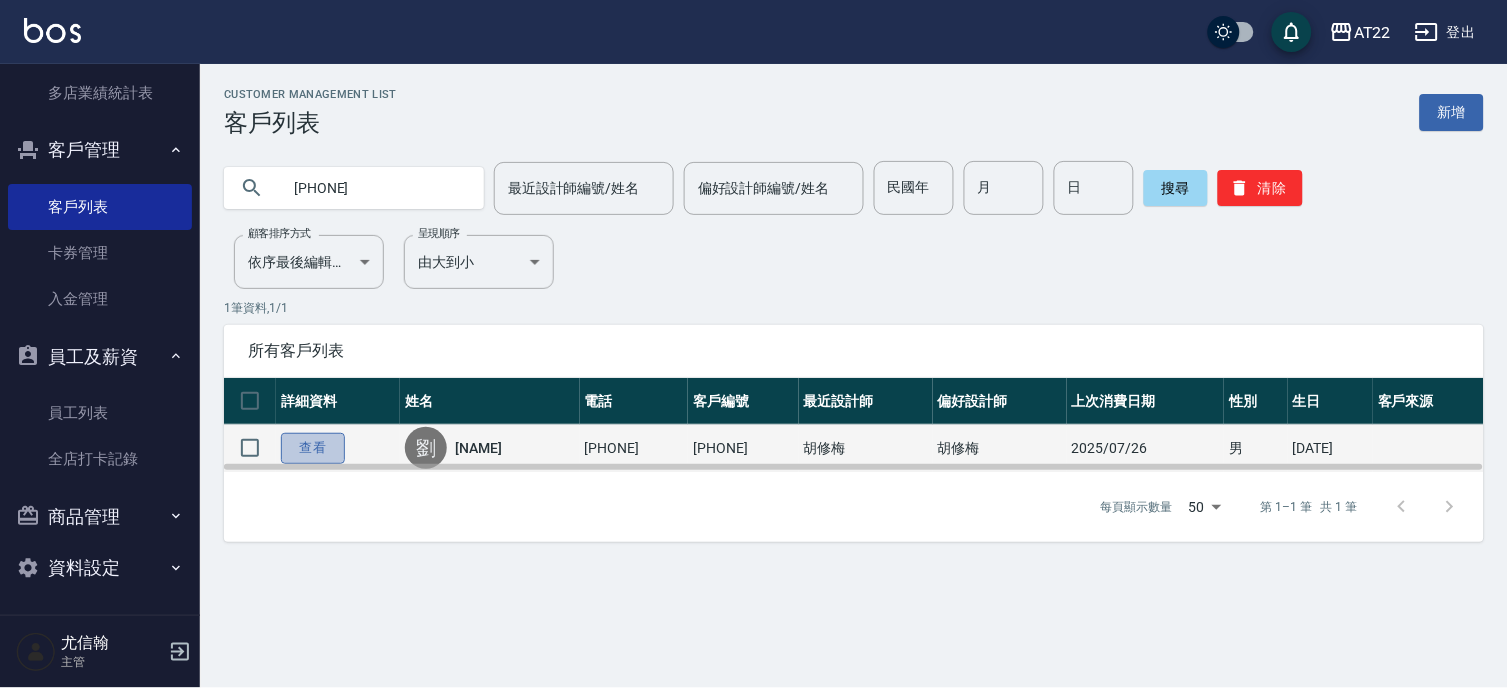click on "查看" at bounding box center [313, 448] 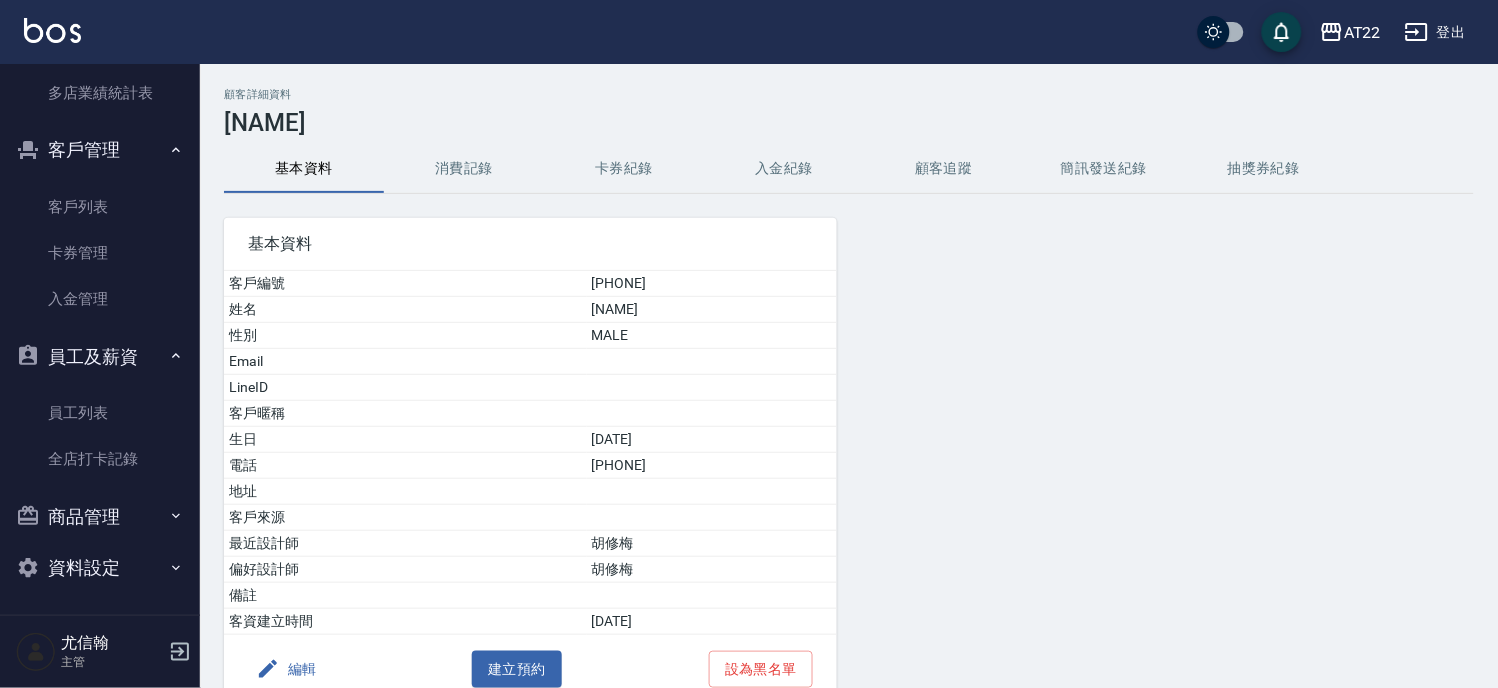 click on "消費記錄" at bounding box center (464, 169) 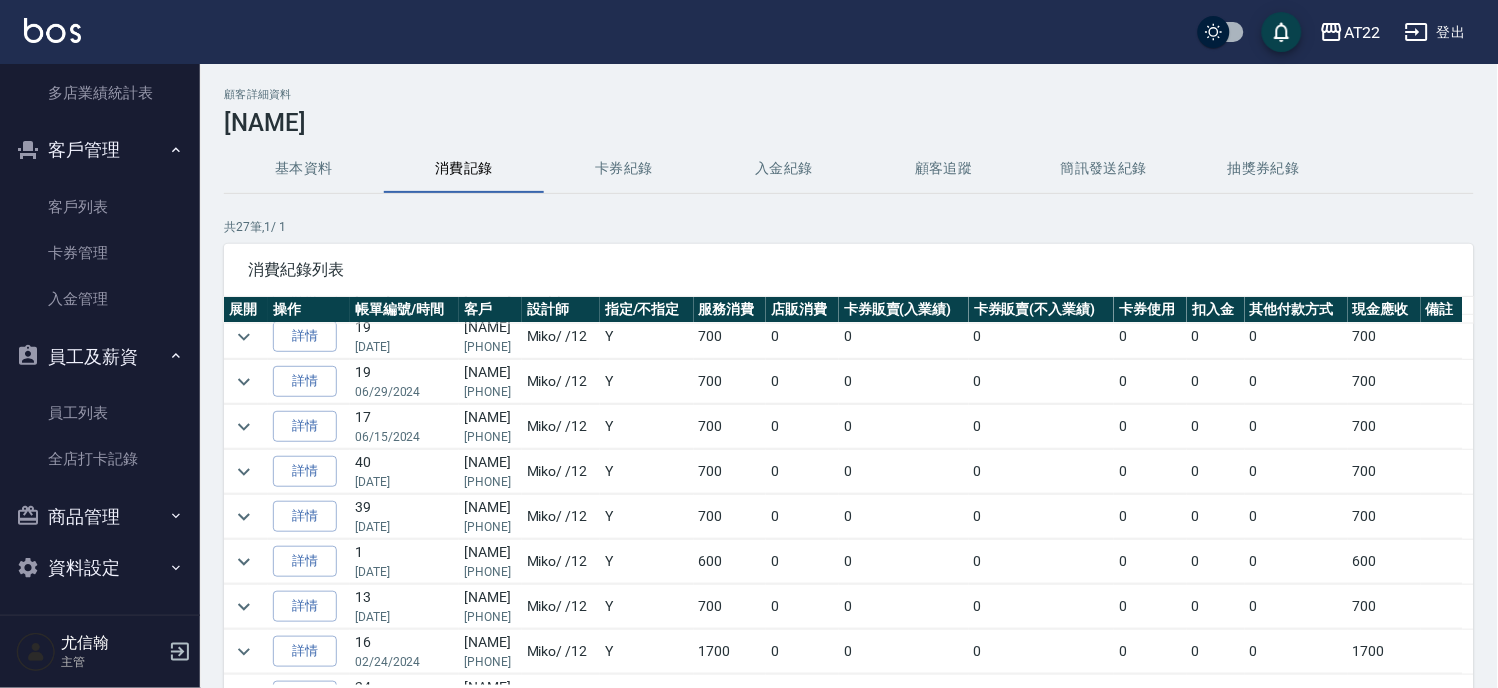 scroll, scrollTop: 777, scrollLeft: 0, axis: vertical 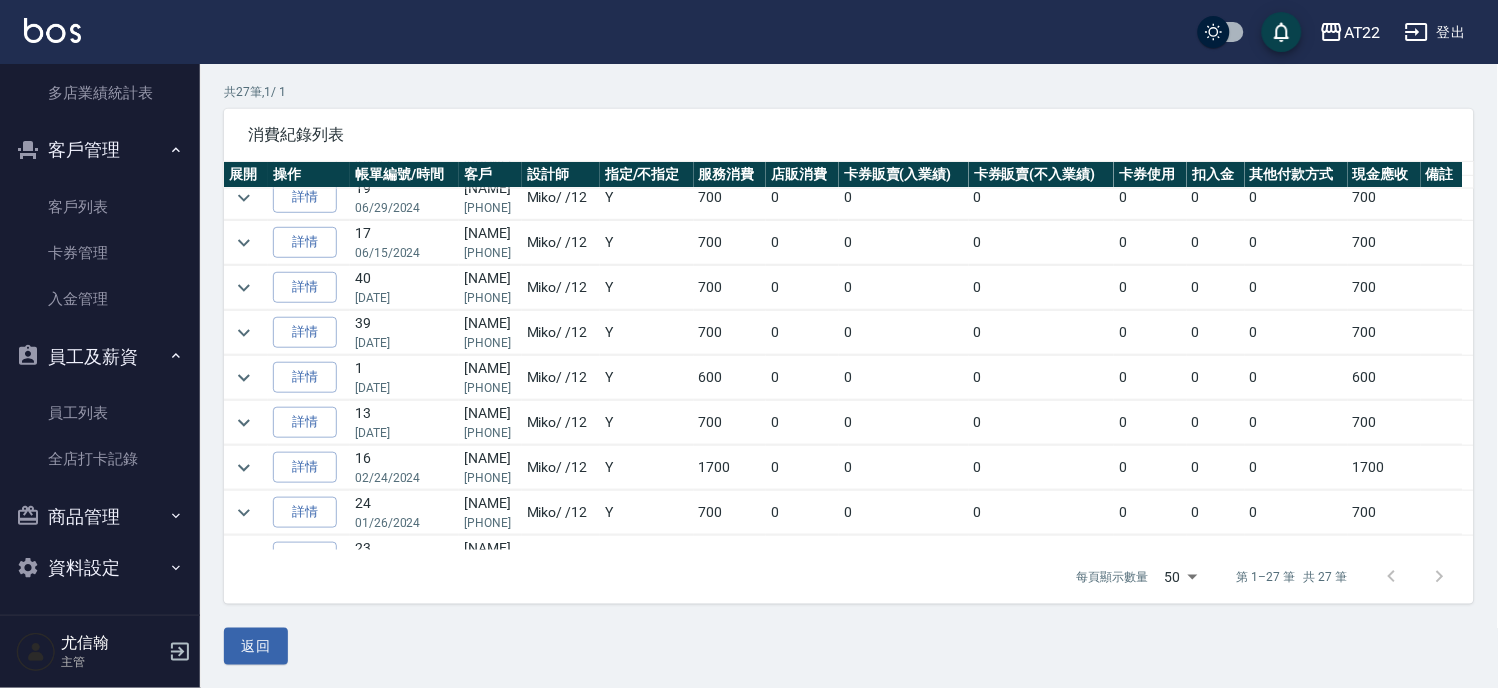 drag, startPoint x: 254, startPoint y: 640, endPoint x: 262, endPoint y: 567, distance: 73.43705 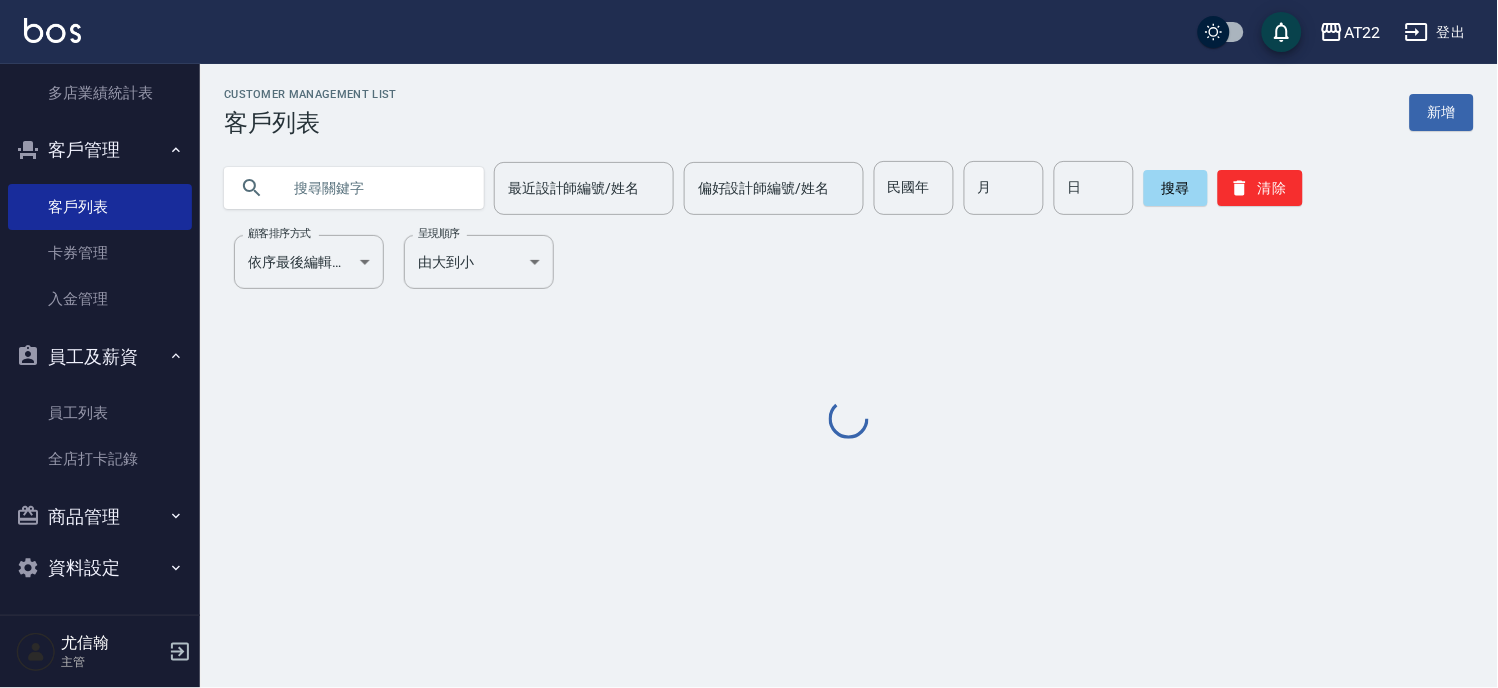 scroll, scrollTop: 0, scrollLeft: 0, axis: both 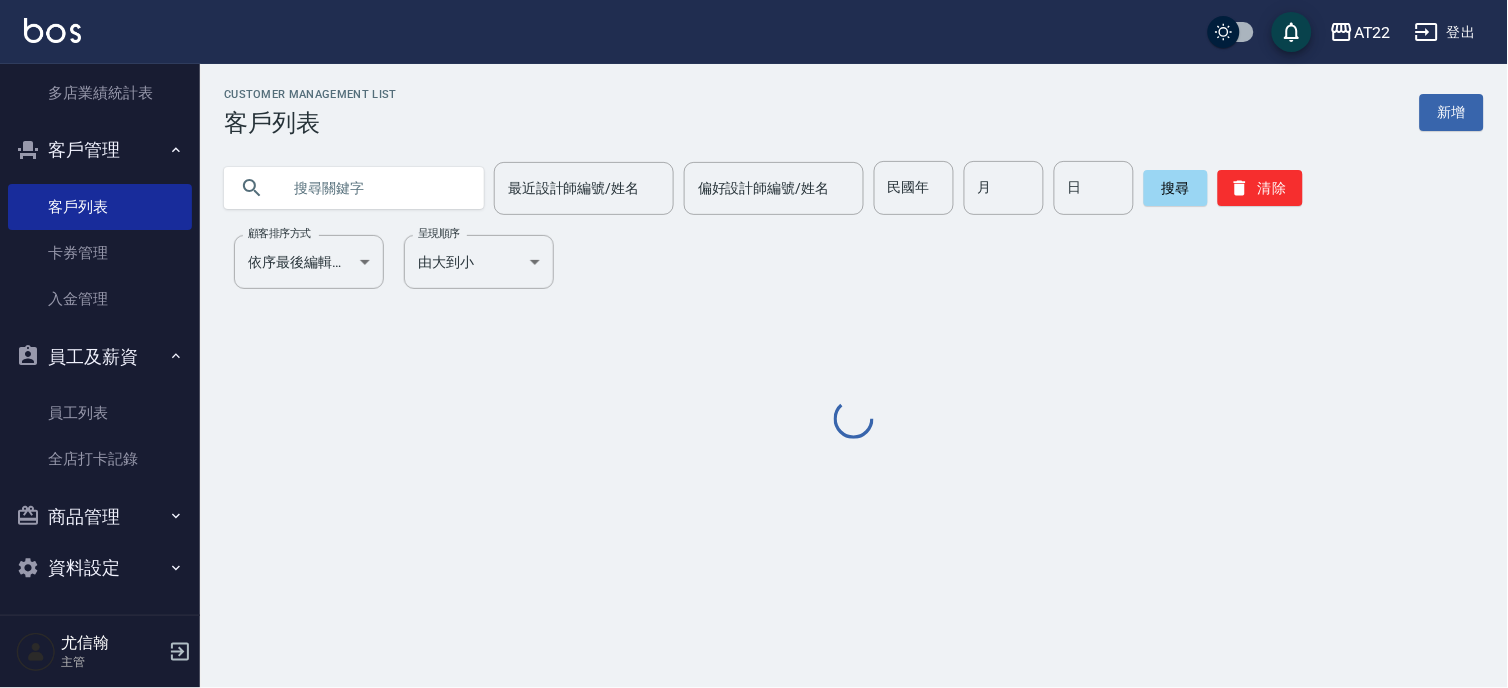click at bounding box center (374, 188) 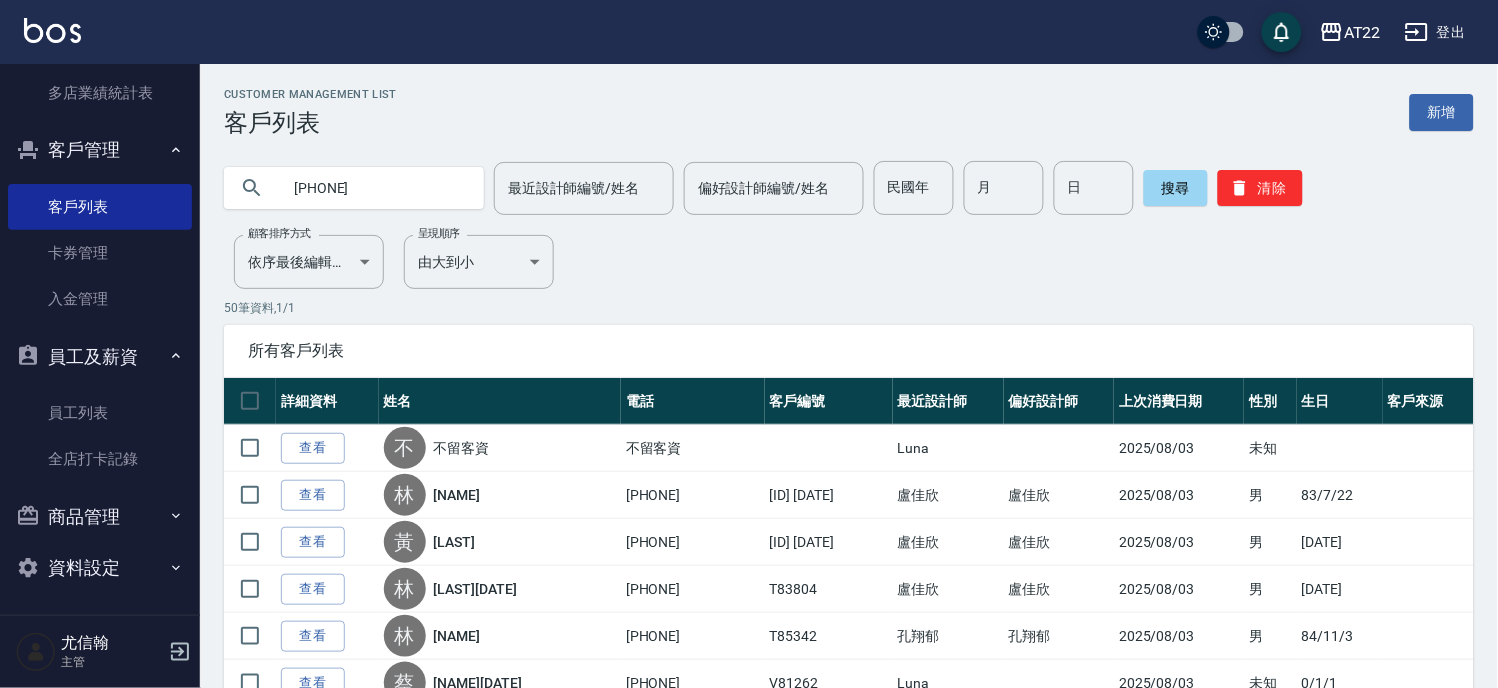 type on "0988686458" 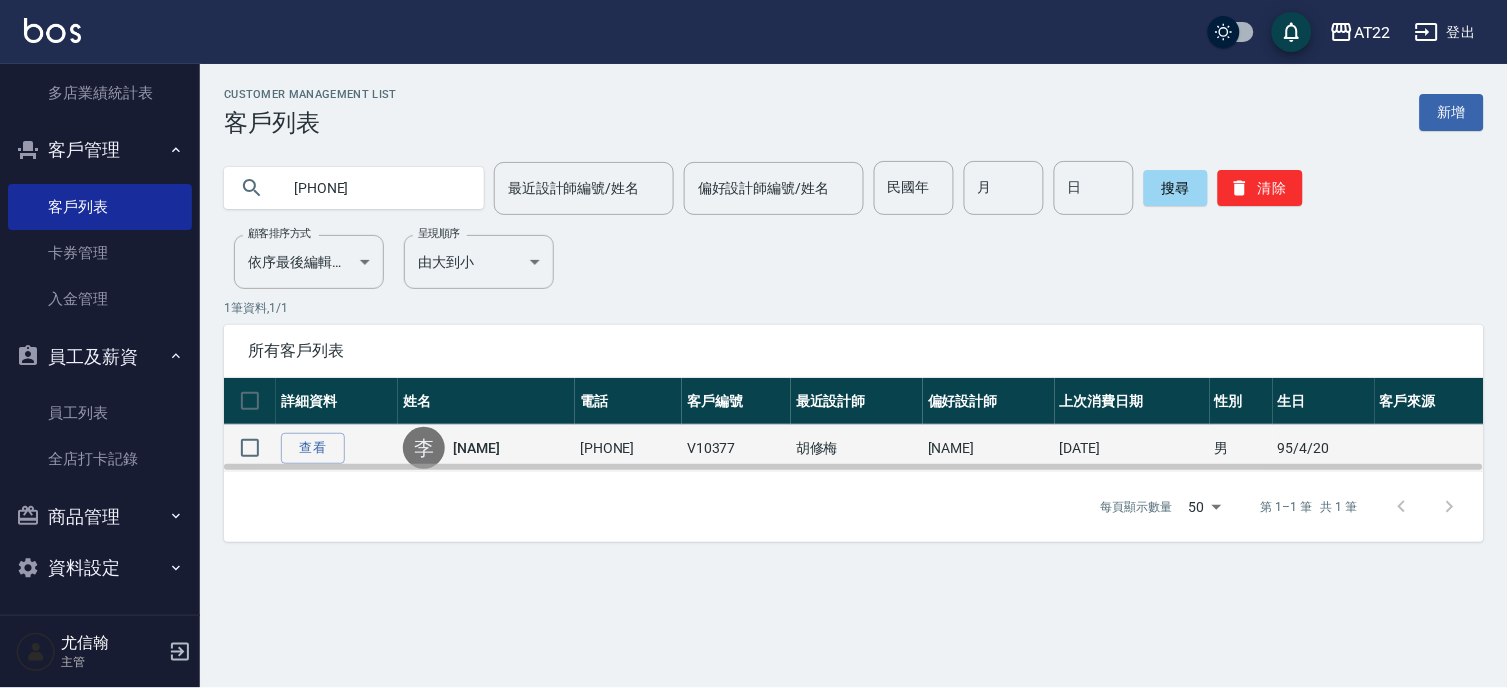 click on "李明安" at bounding box center (476, 448) 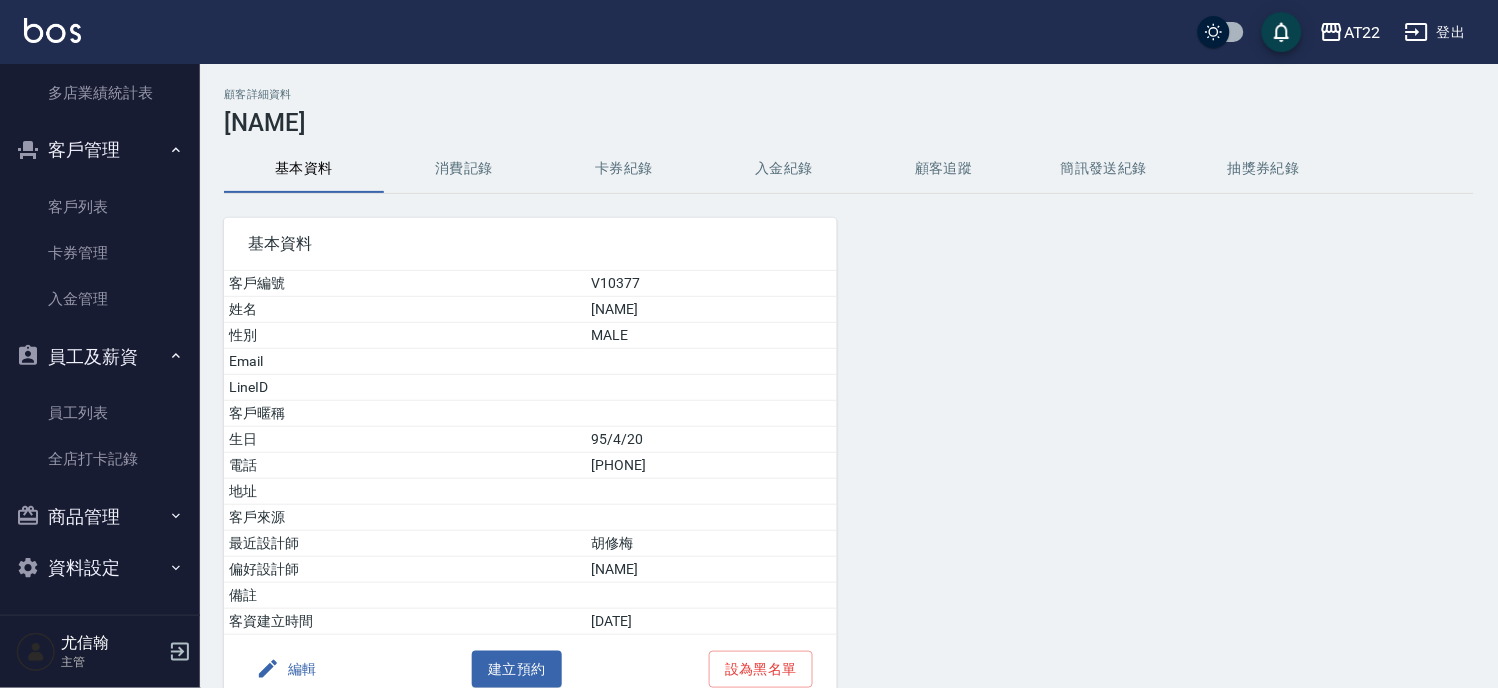 click on "消費記錄" at bounding box center (464, 169) 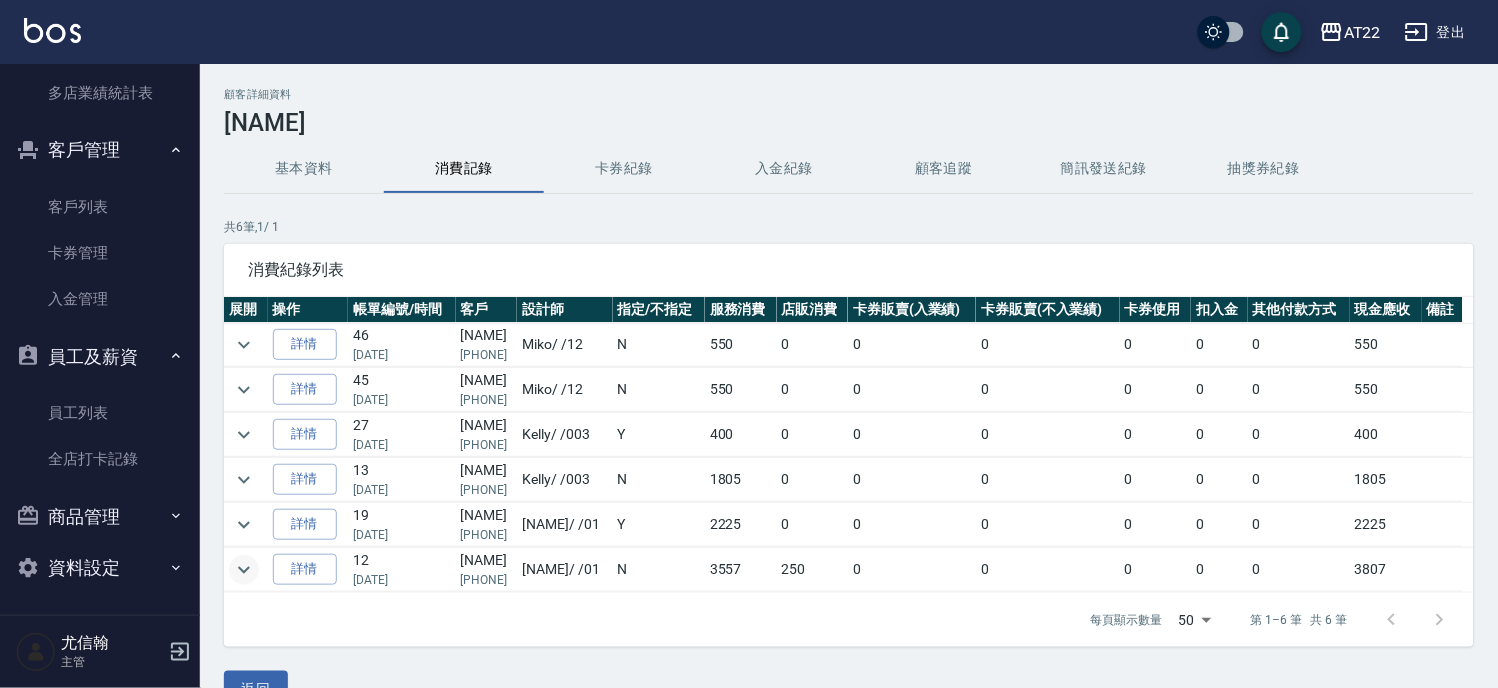 click 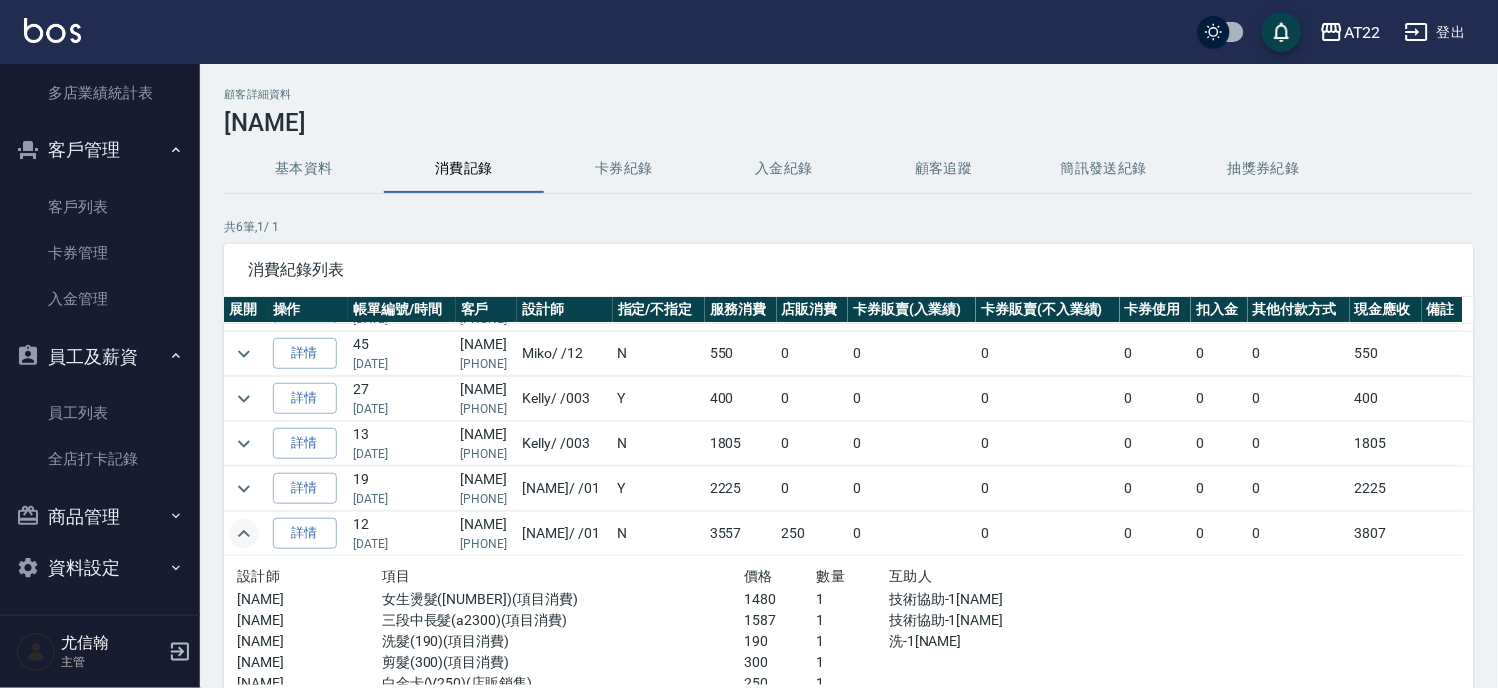 scroll, scrollTop: 54, scrollLeft: 0, axis: vertical 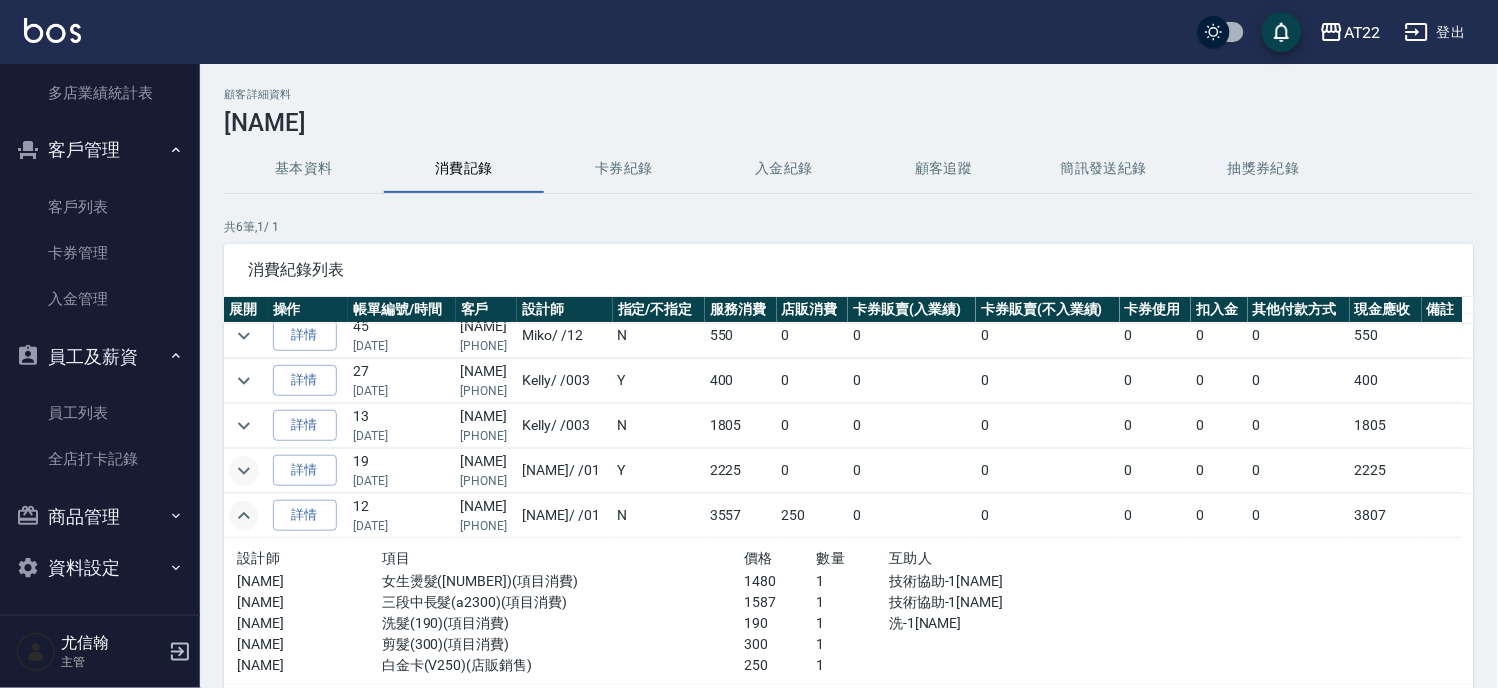 click 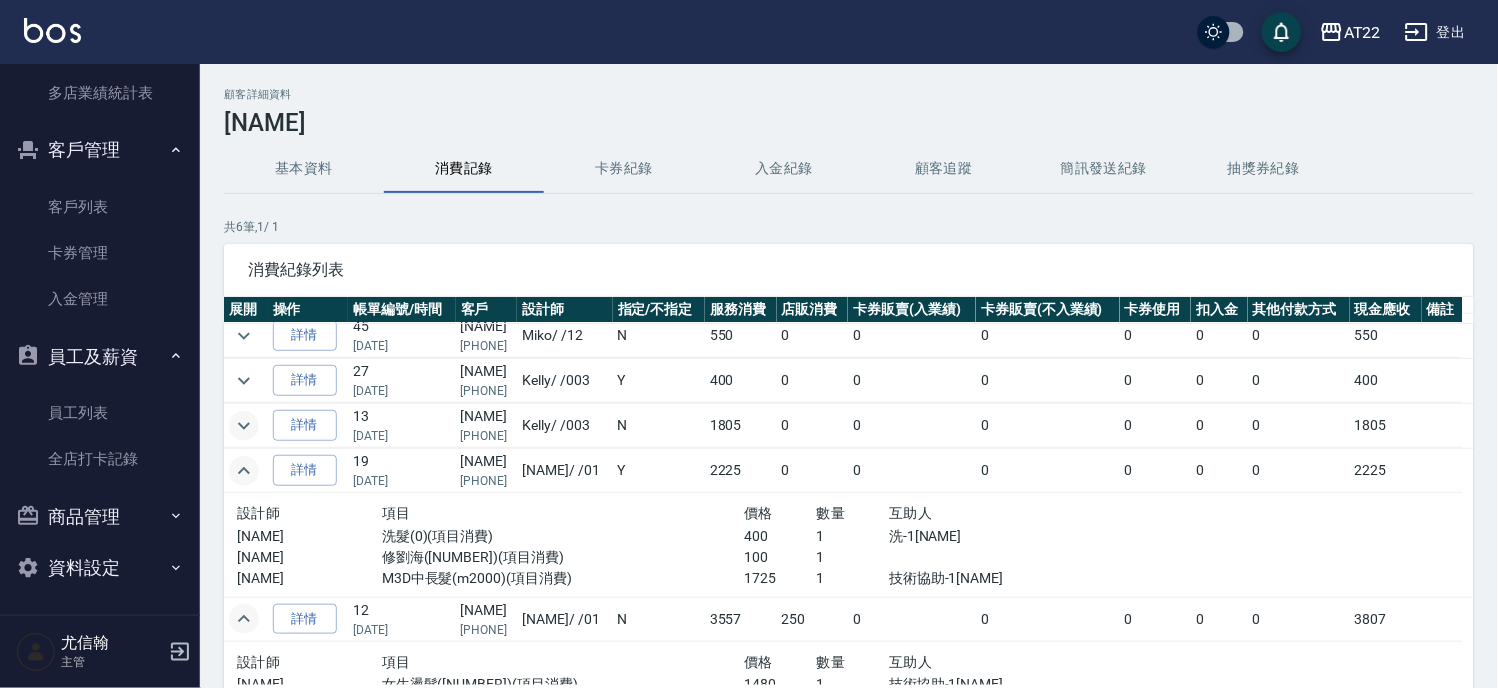 click 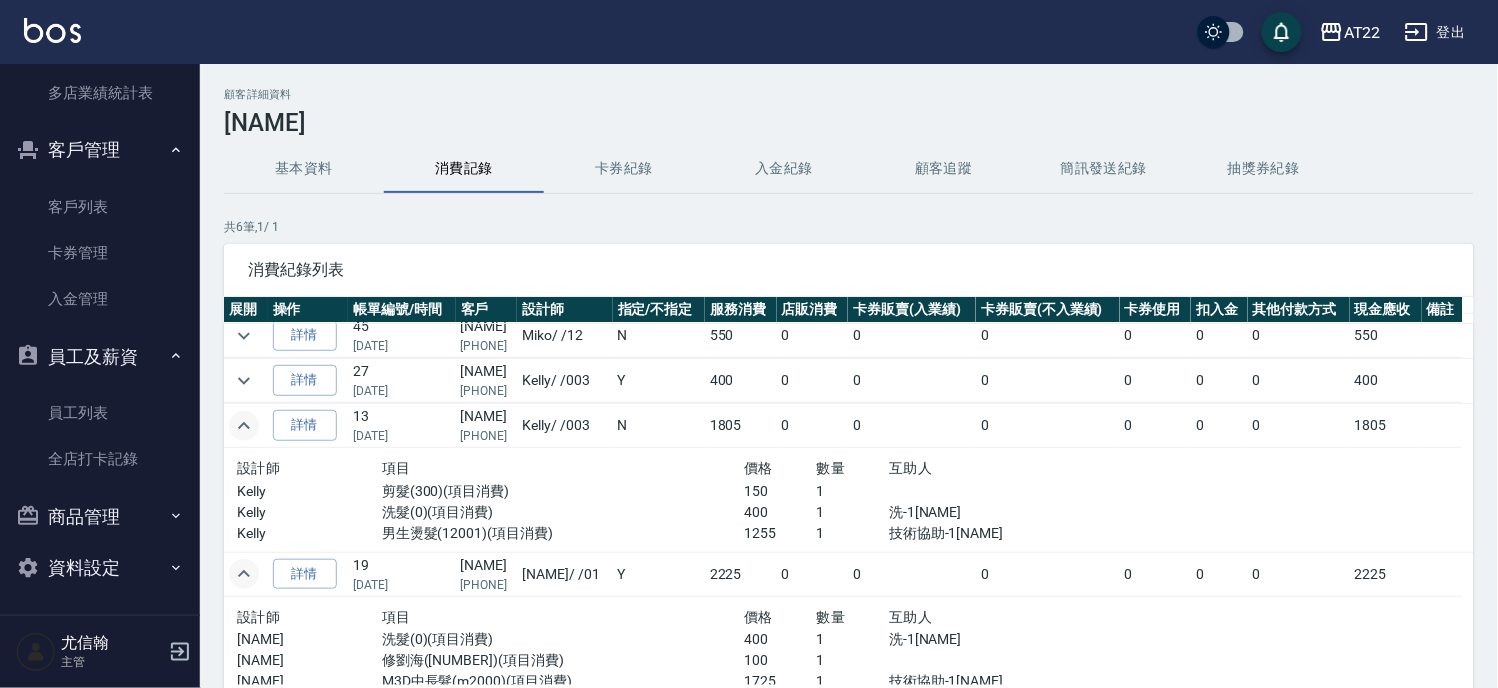 click at bounding box center (246, 381) 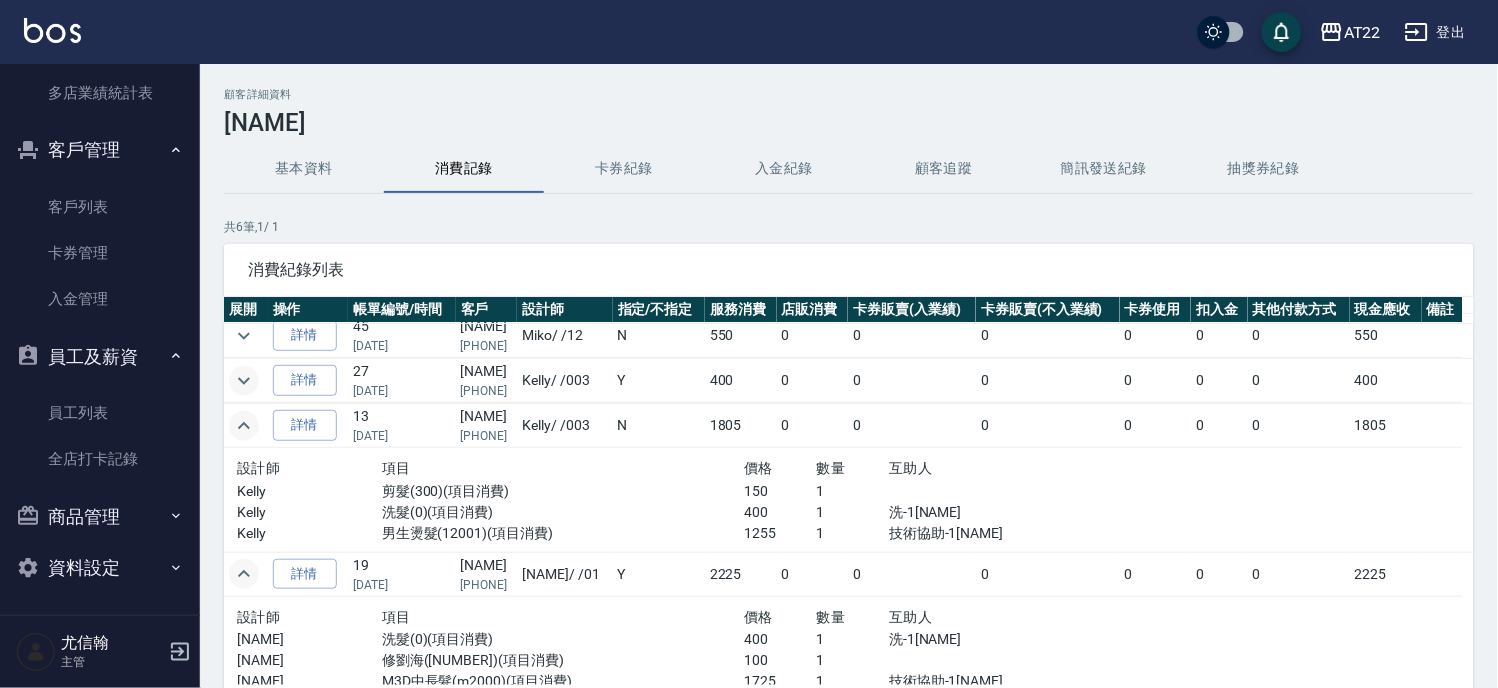 click at bounding box center [246, 381] 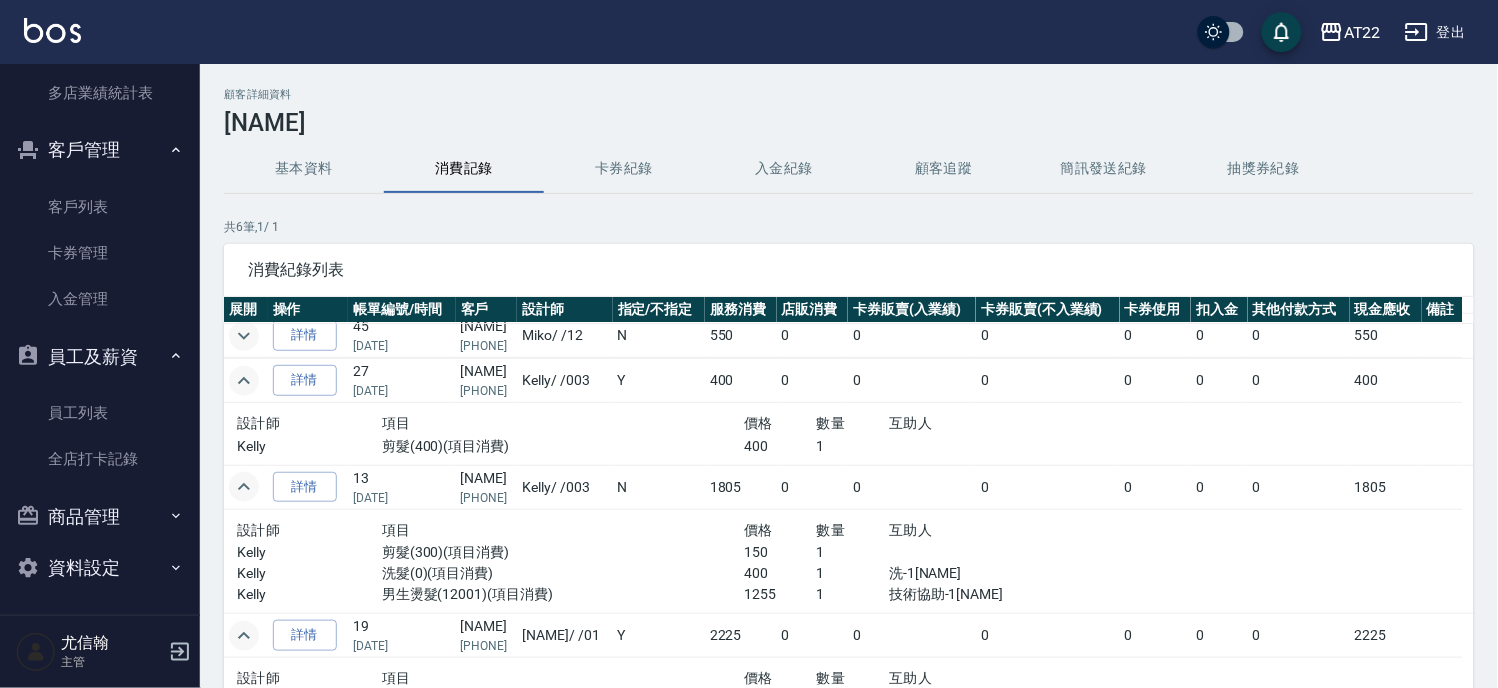 click 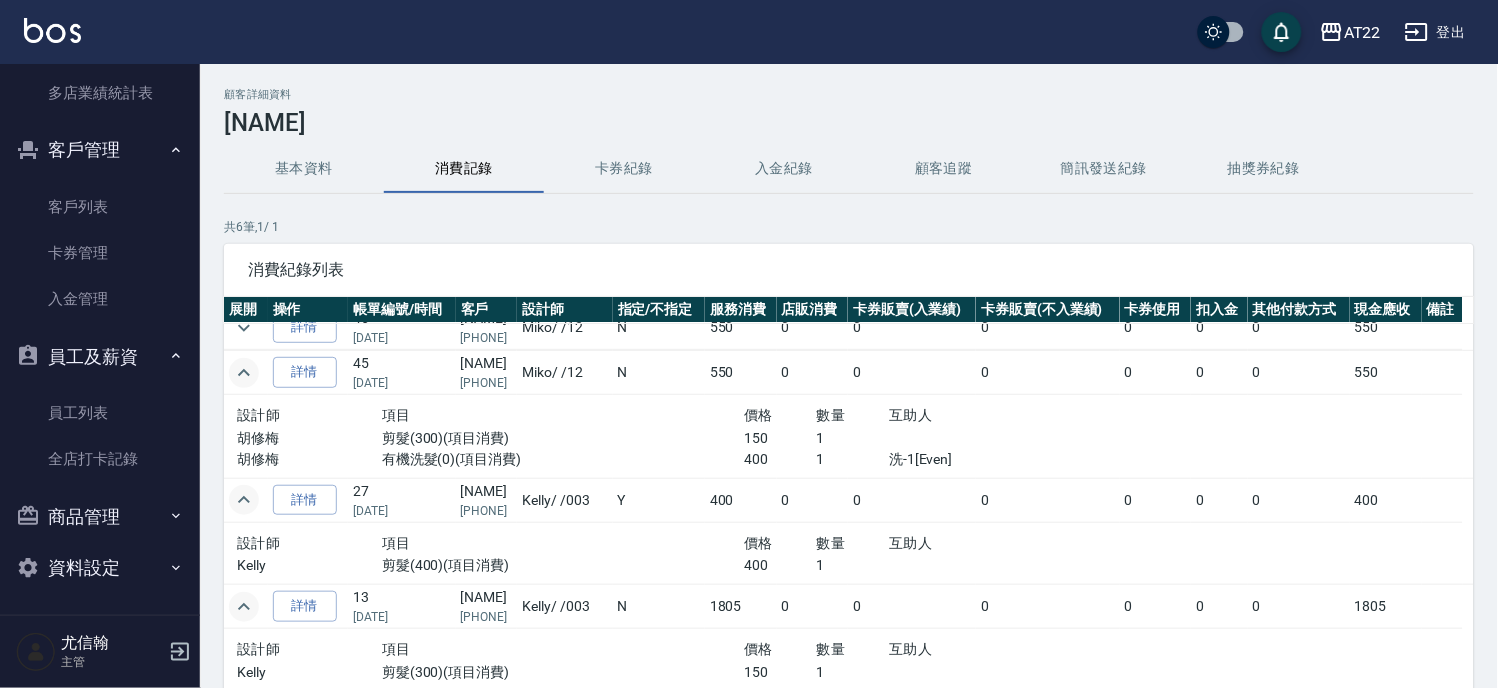 scroll, scrollTop: 0, scrollLeft: 0, axis: both 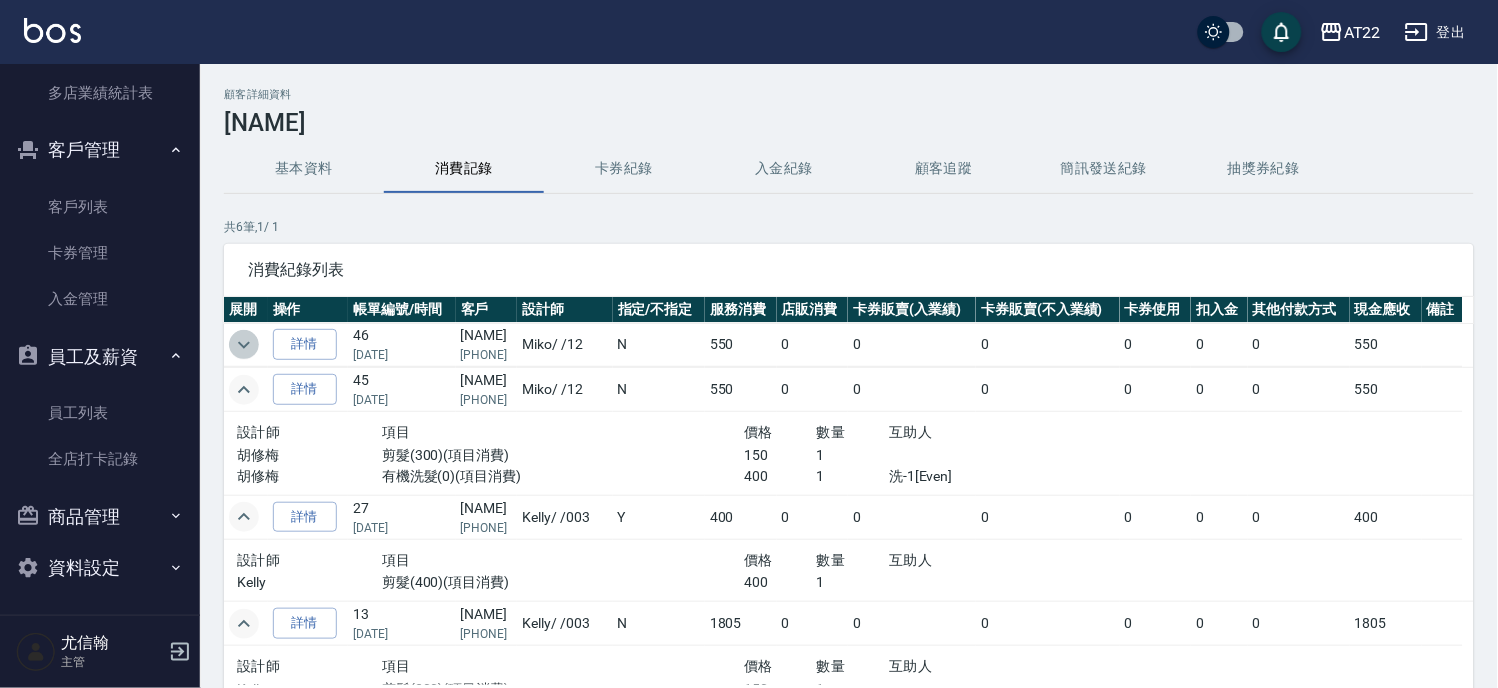 click 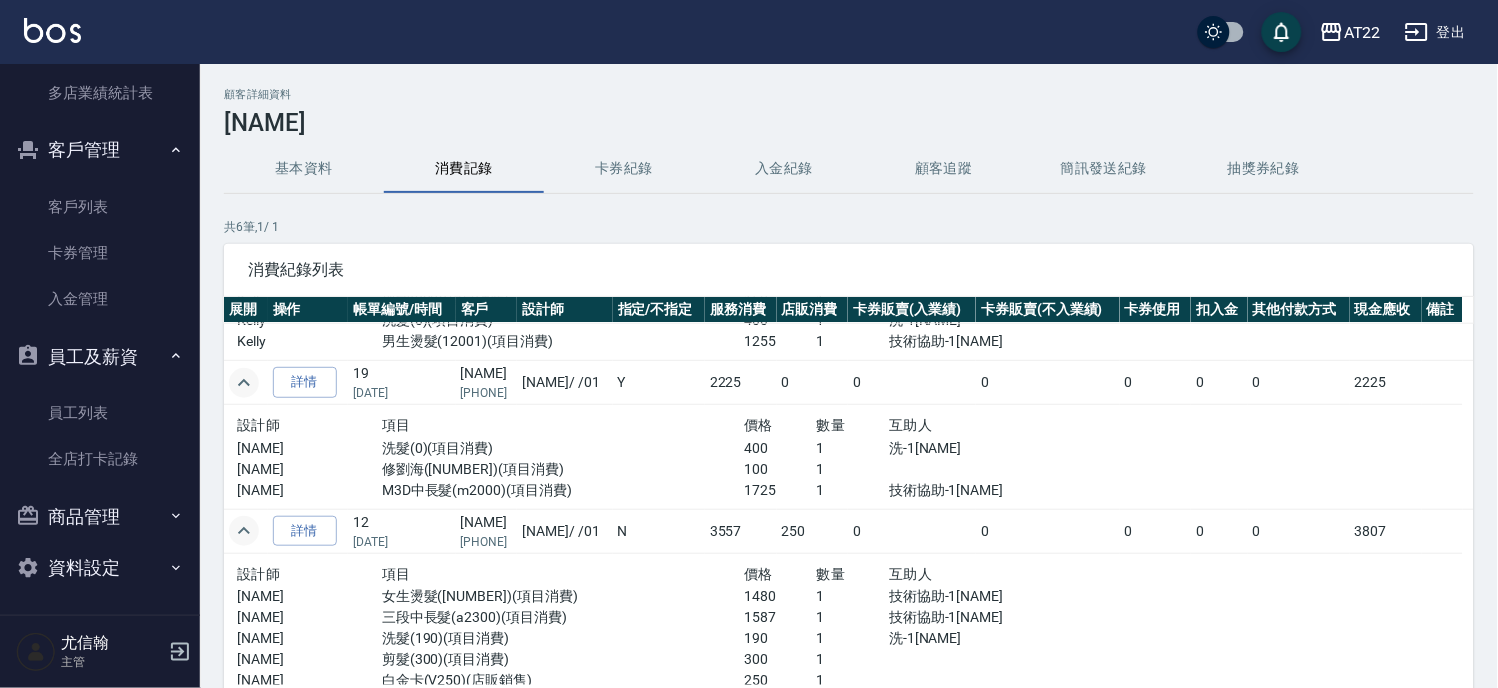 scroll, scrollTop: 487, scrollLeft: 0, axis: vertical 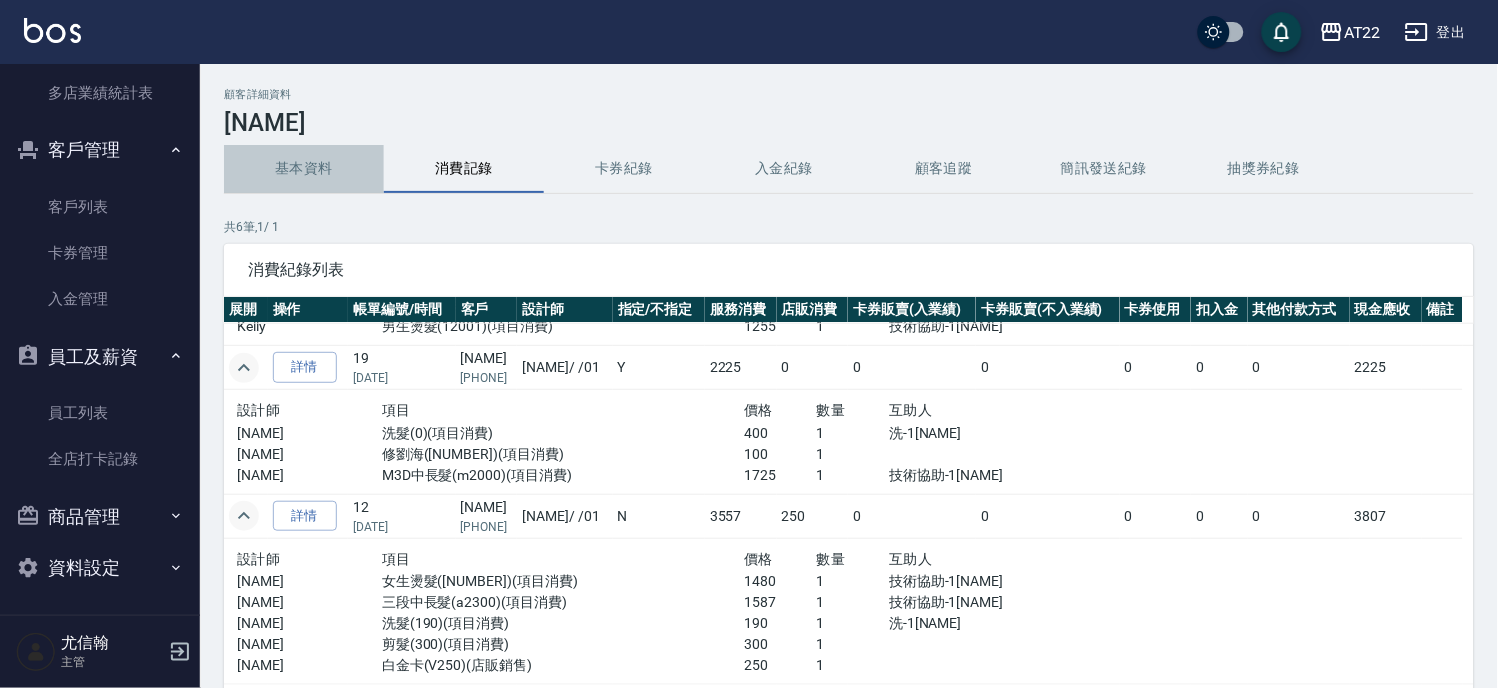 click on "基本資料" at bounding box center (304, 169) 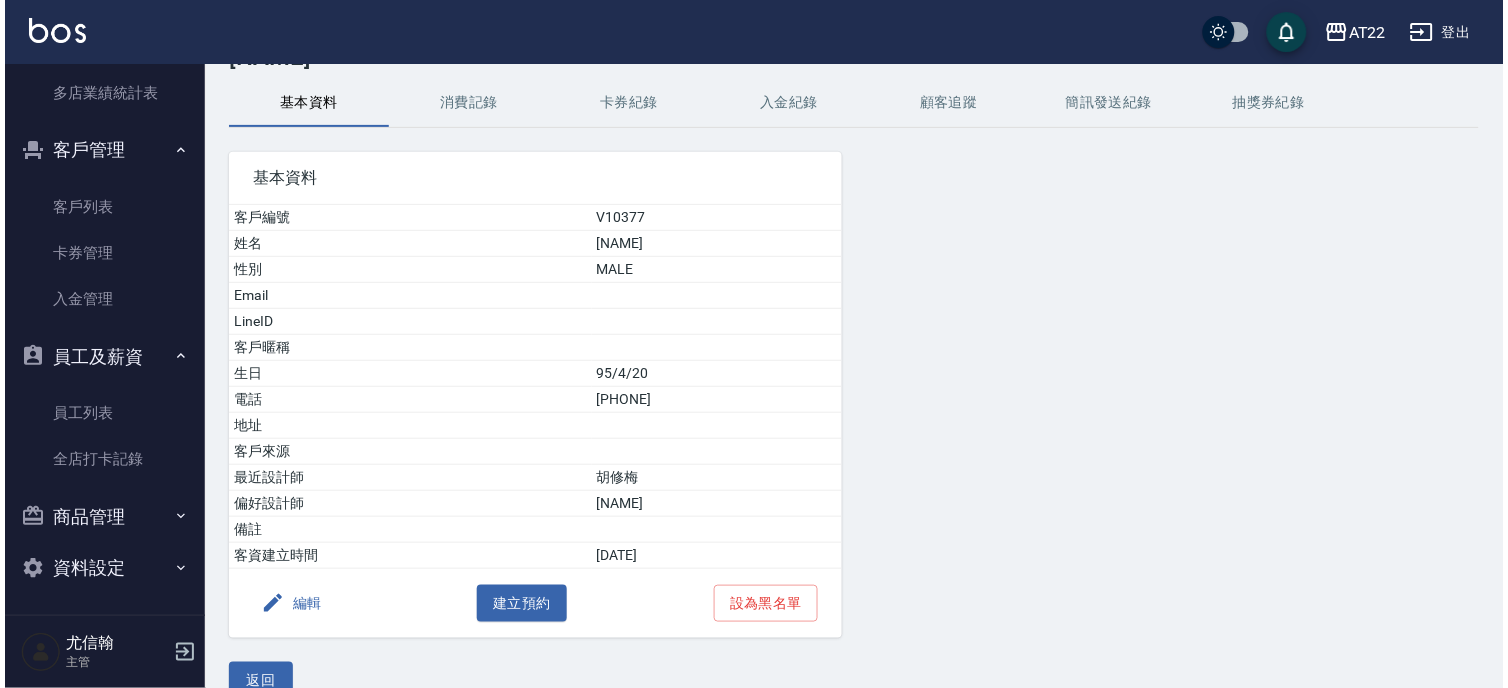 scroll, scrollTop: 101, scrollLeft: 0, axis: vertical 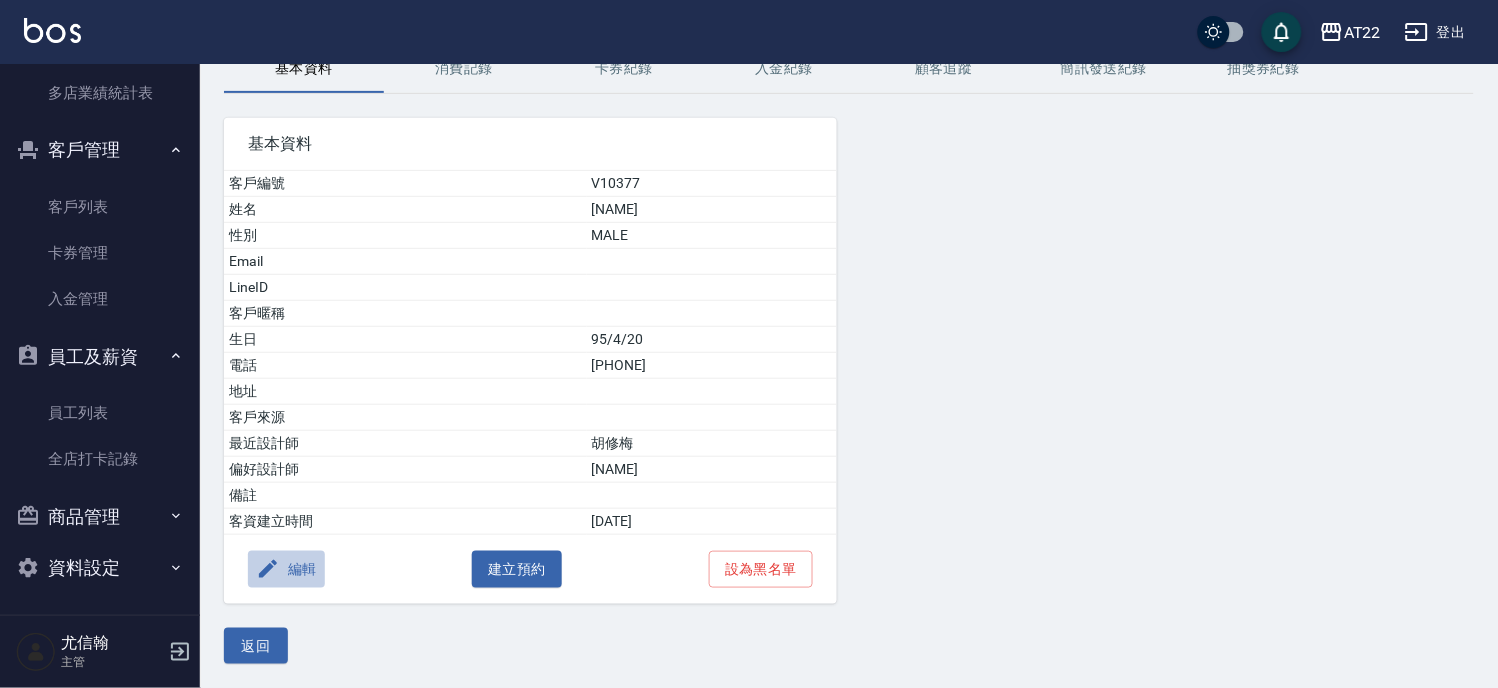 click on "編輯" at bounding box center [286, 569] 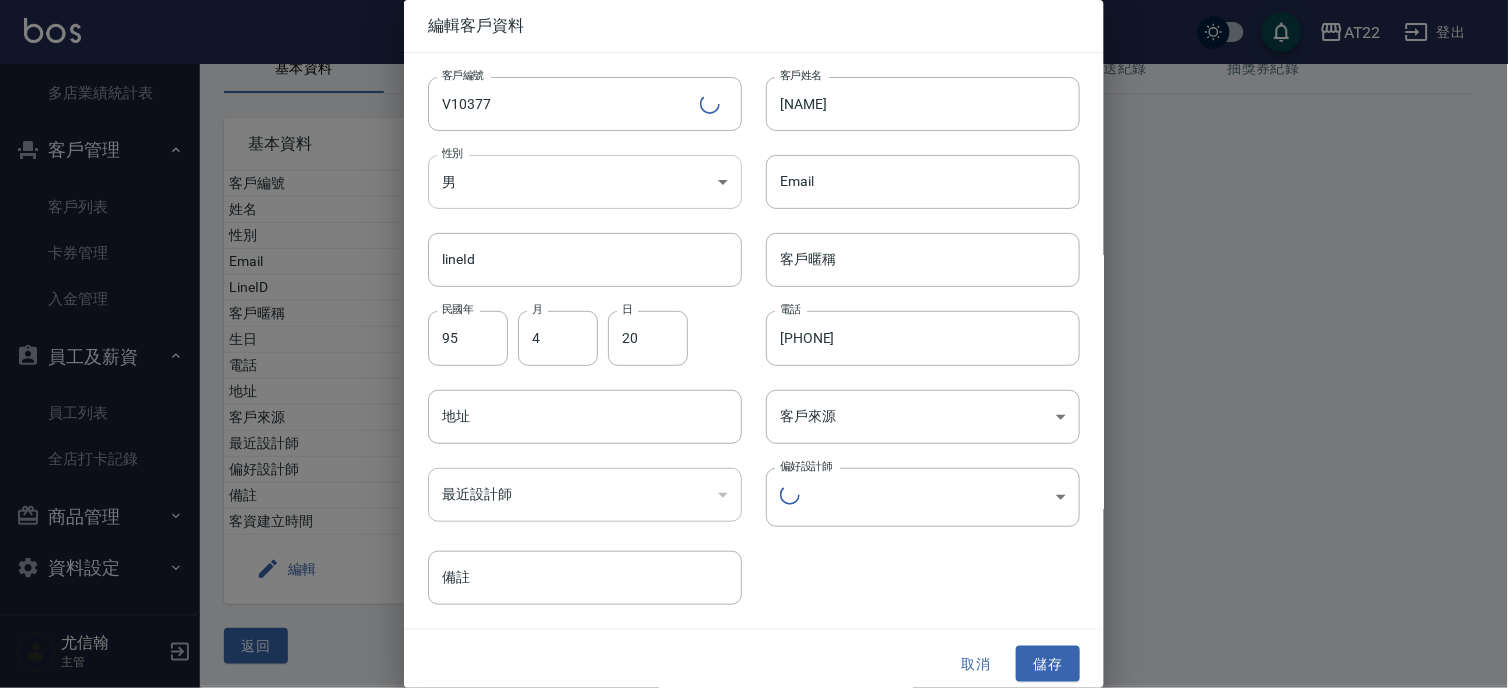 type 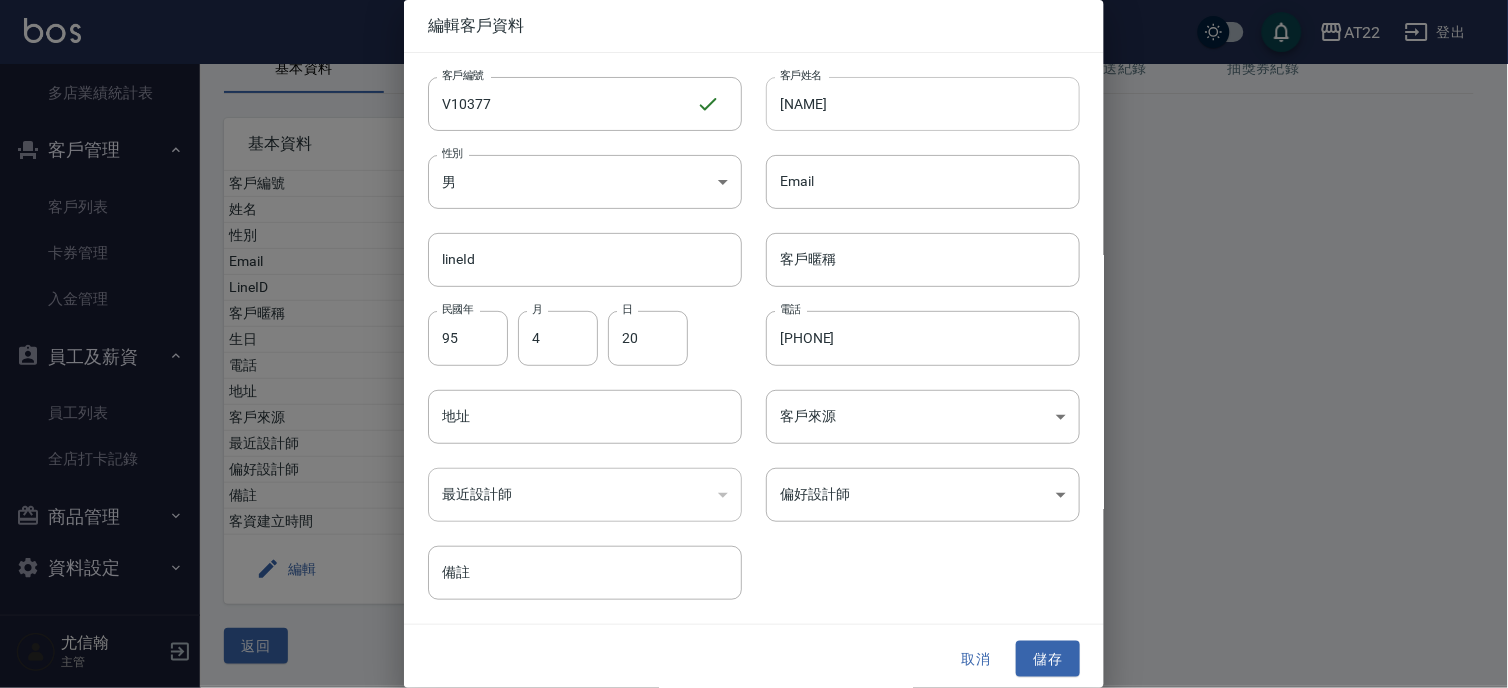 click on "李明安" at bounding box center [923, 104] 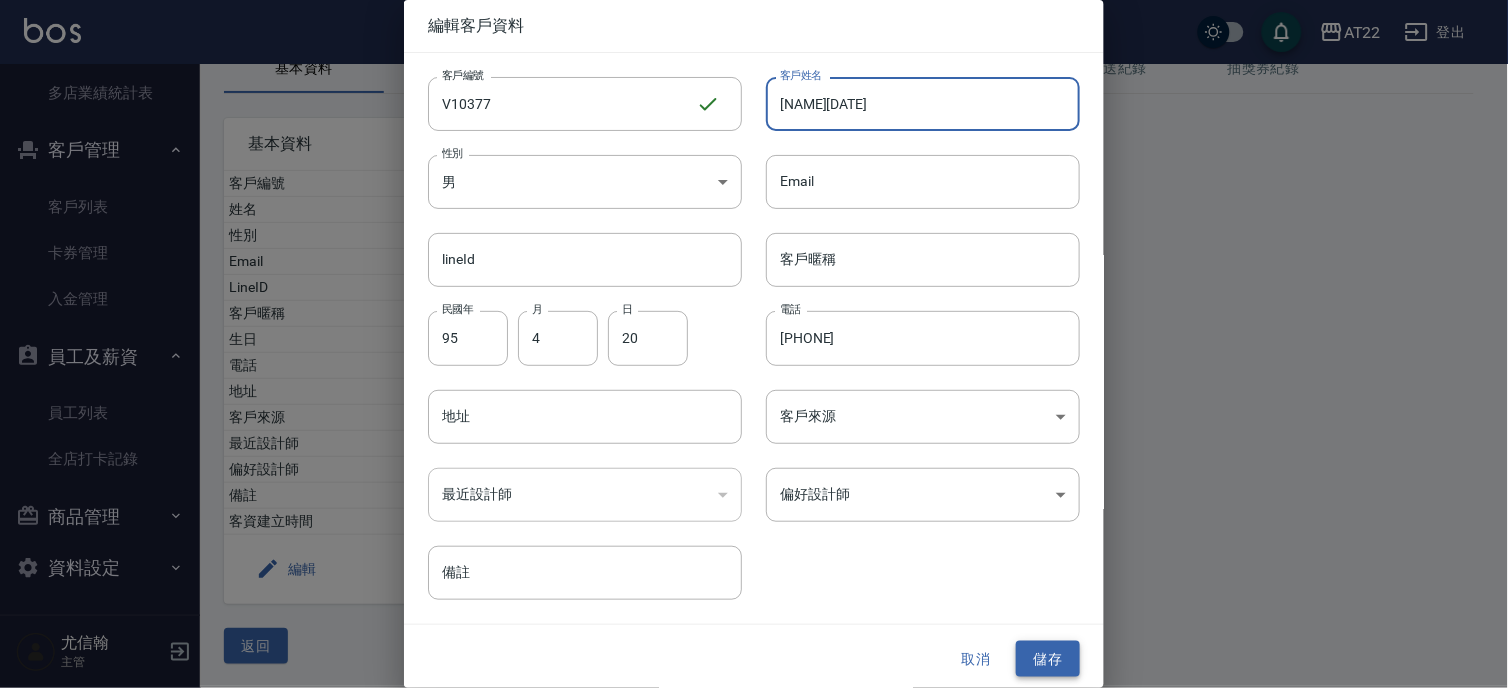 type on "李明安25.10." 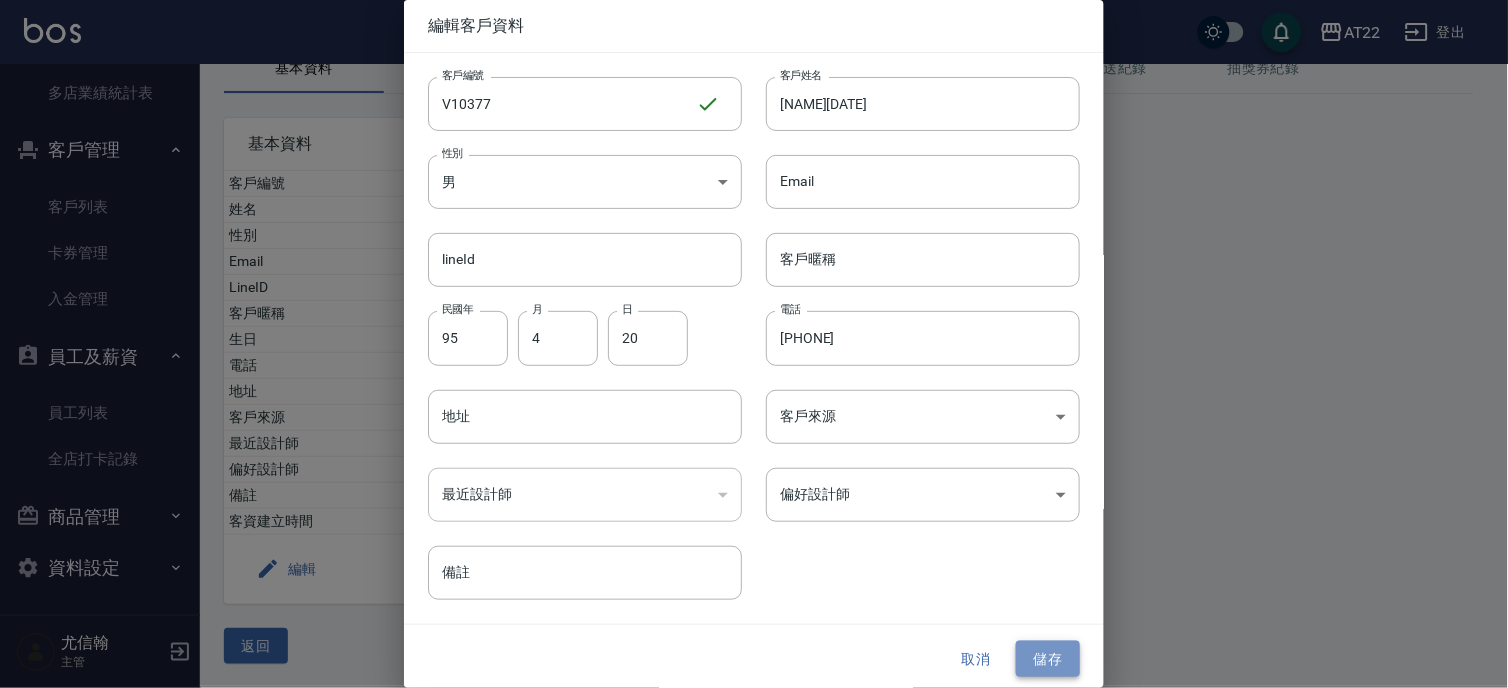 click on "儲存" at bounding box center (1048, 659) 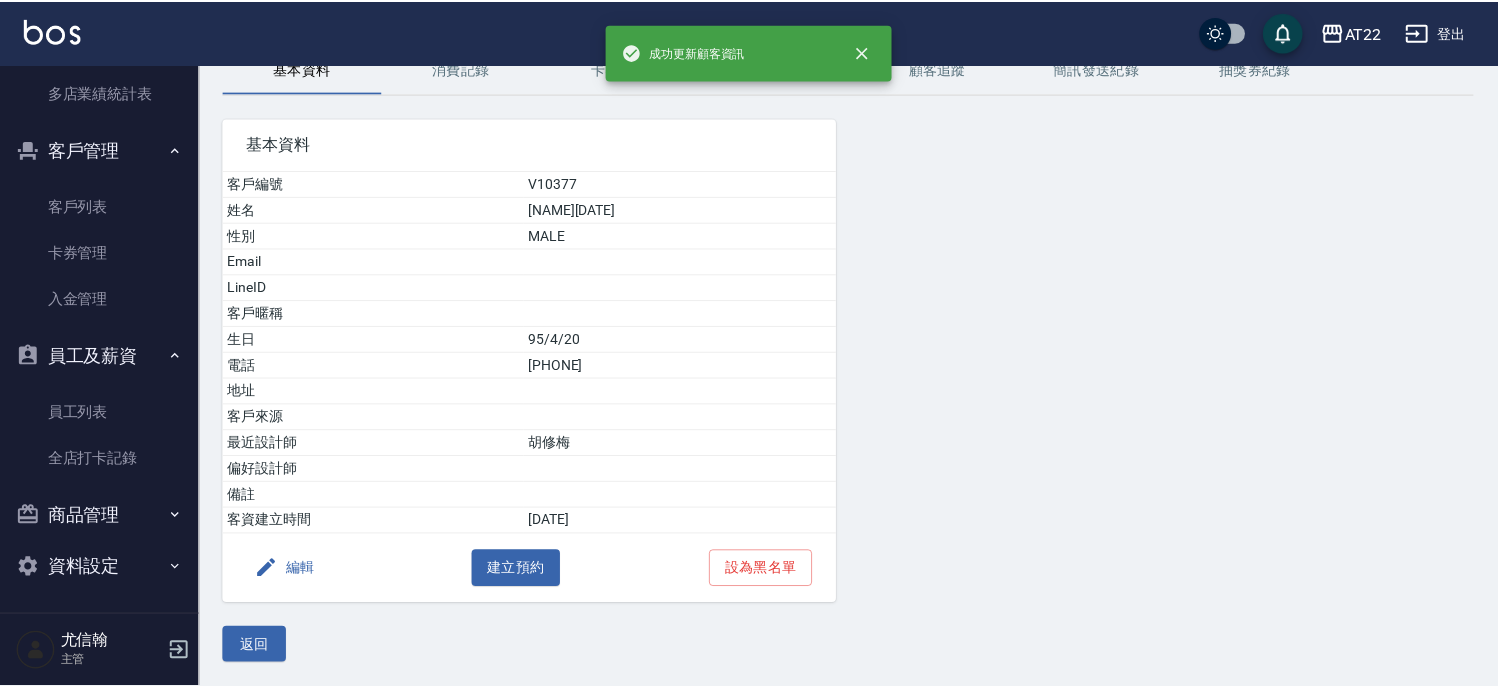 scroll, scrollTop: 0, scrollLeft: 0, axis: both 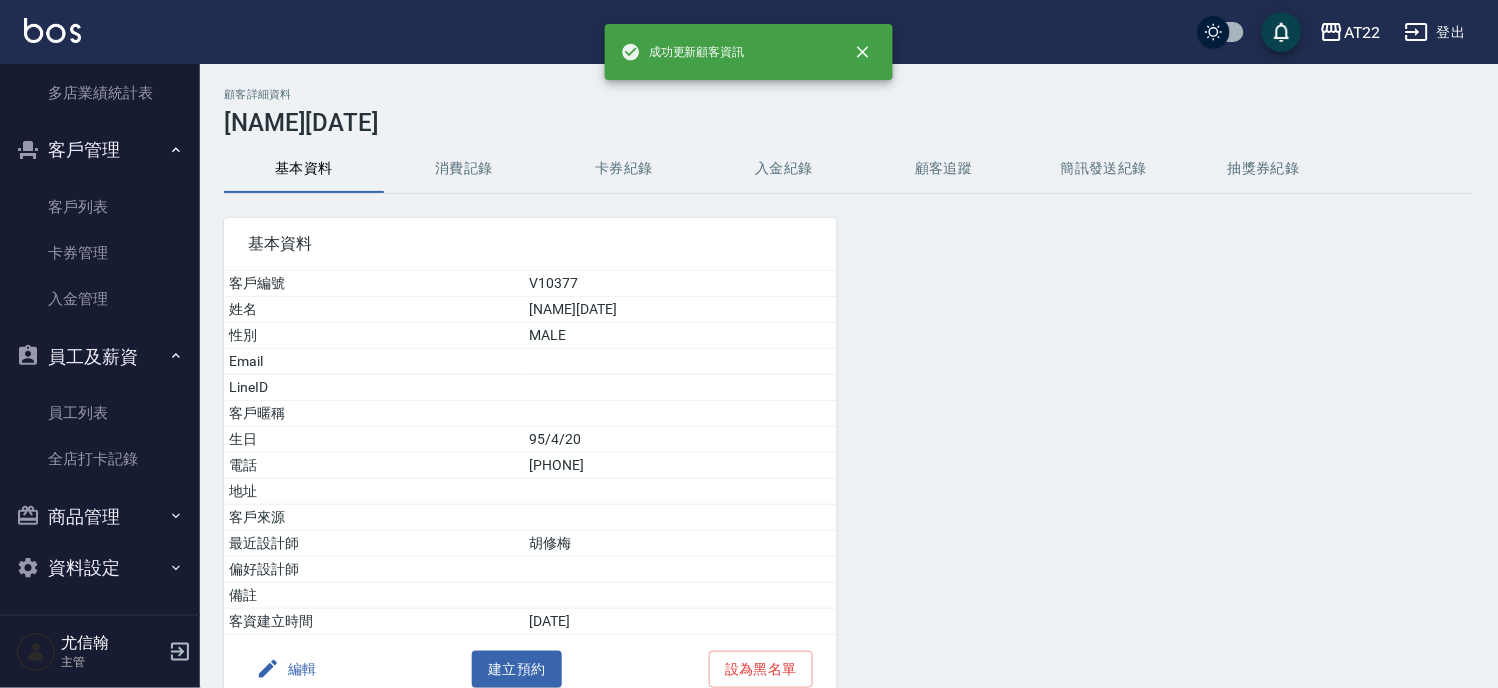 click on "消費記錄" at bounding box center (464, 169) 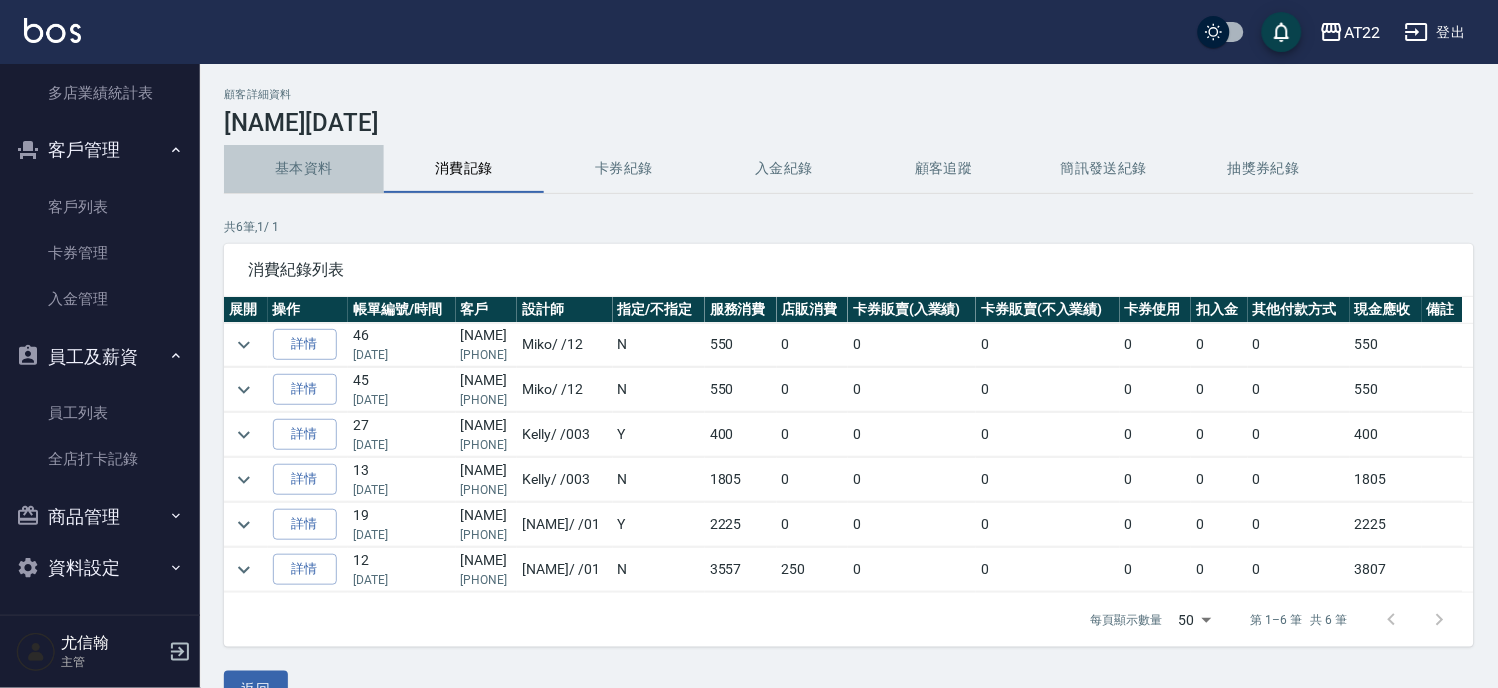 click on "基本資料" at bounding box center (304, 169) 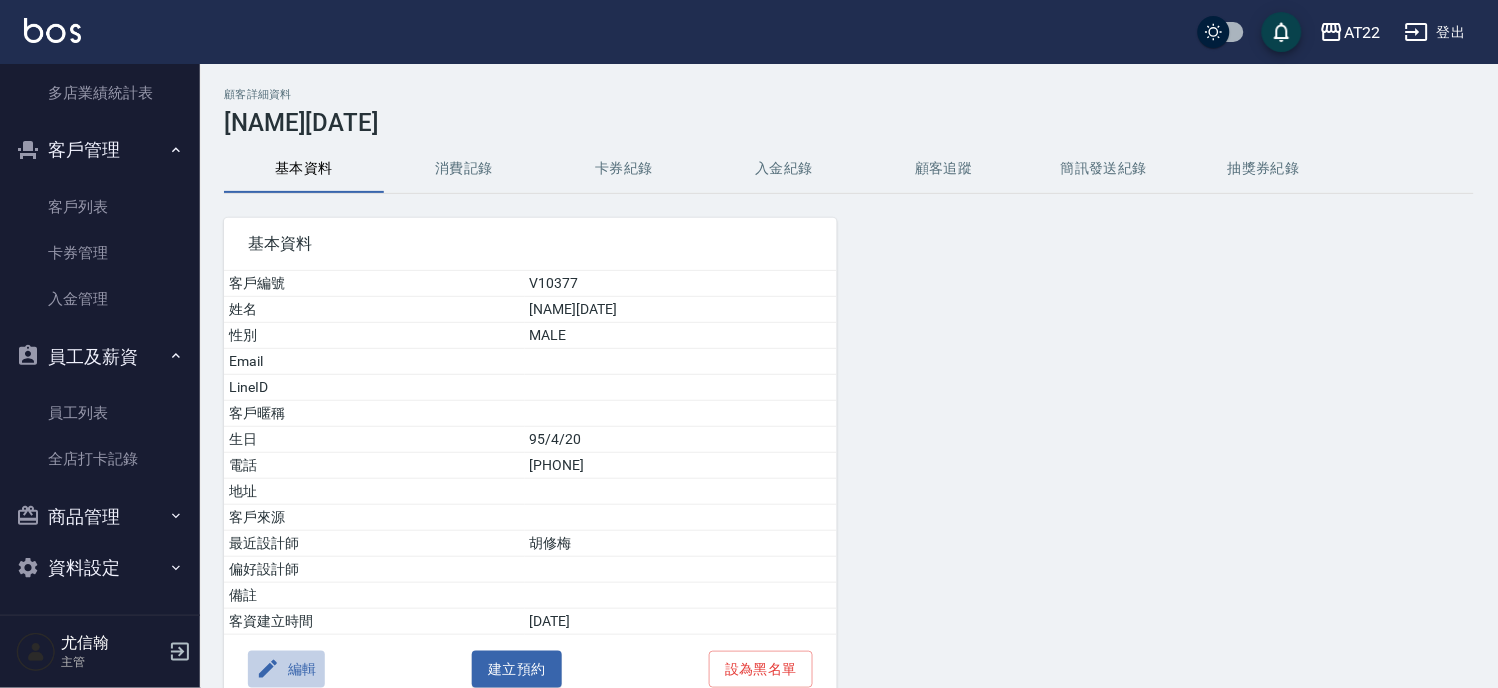 click on "編輯" at bounding box center (286, 669) 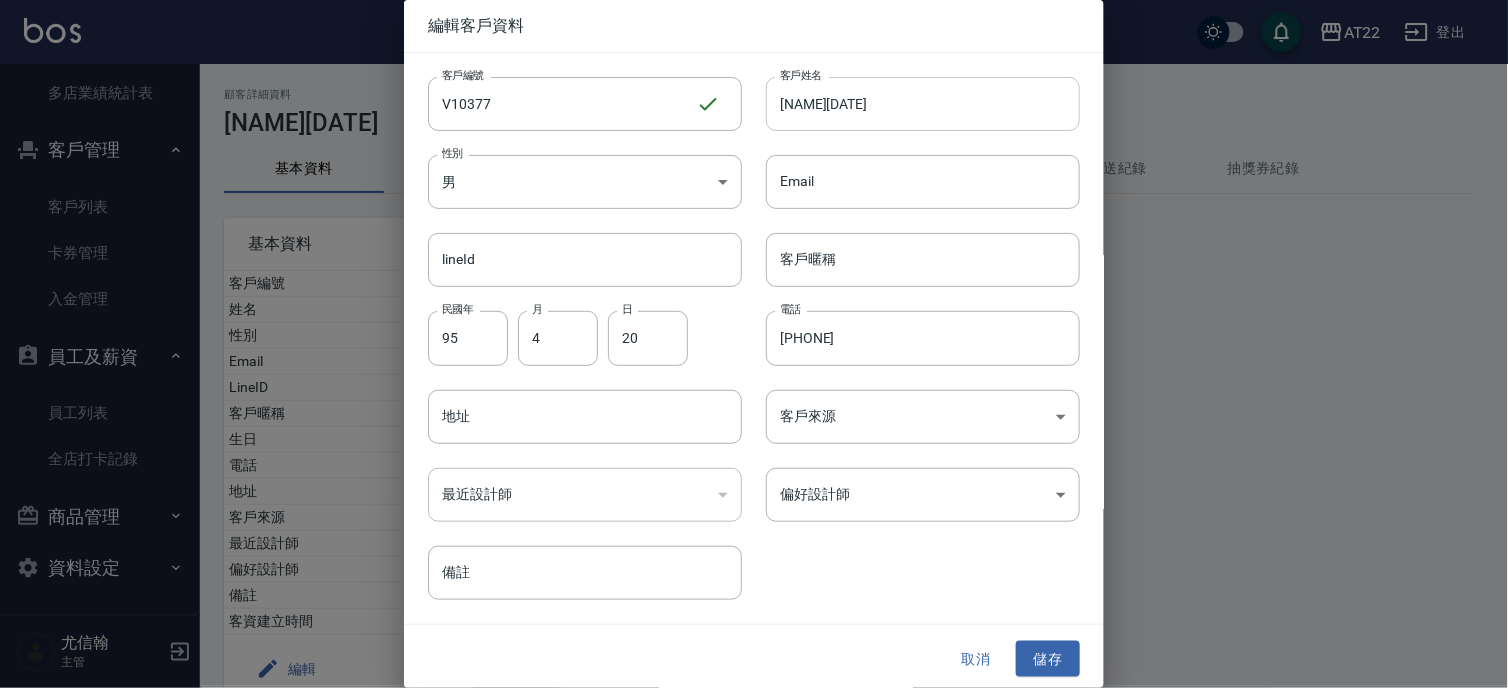 click on "李明安25.10." at bounding box center (923, 104) 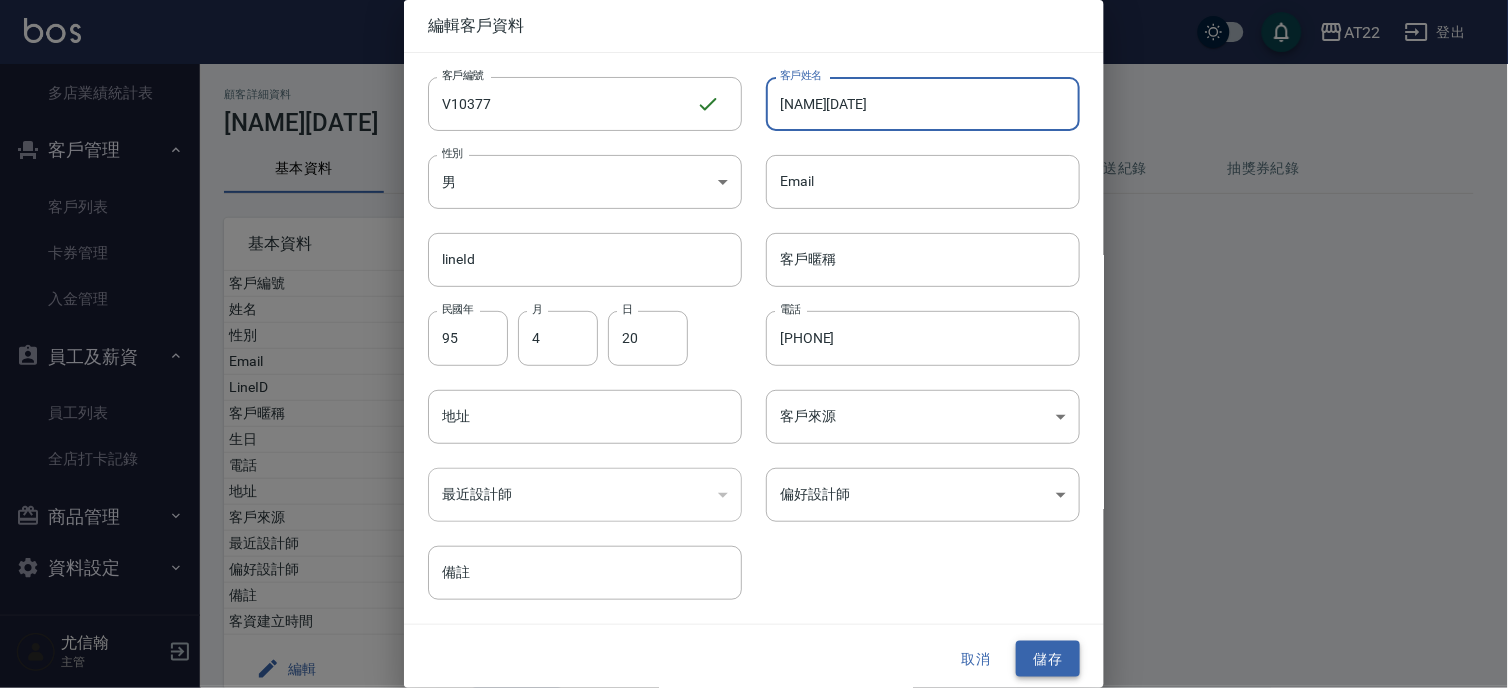 type on "李明安24.10.08" 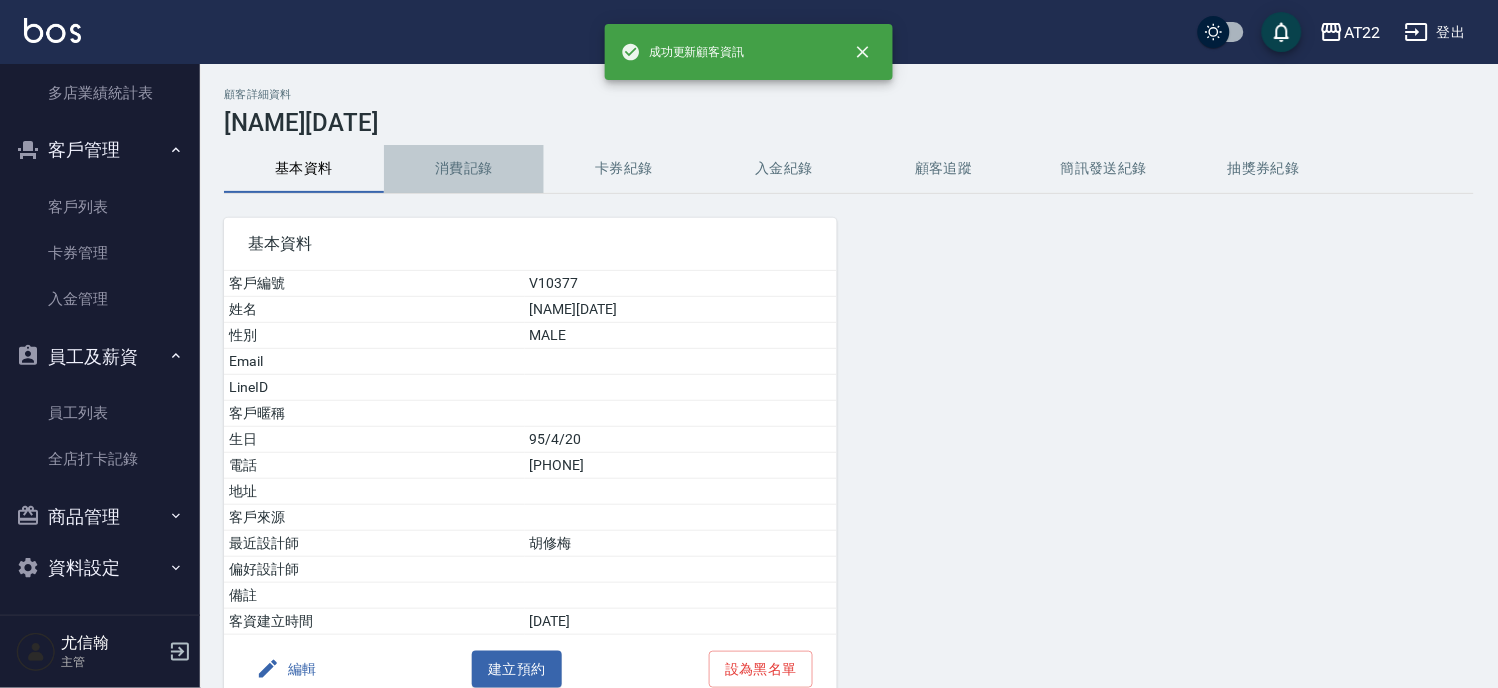 click on "消費記錄" at bounding box center (464, 169) 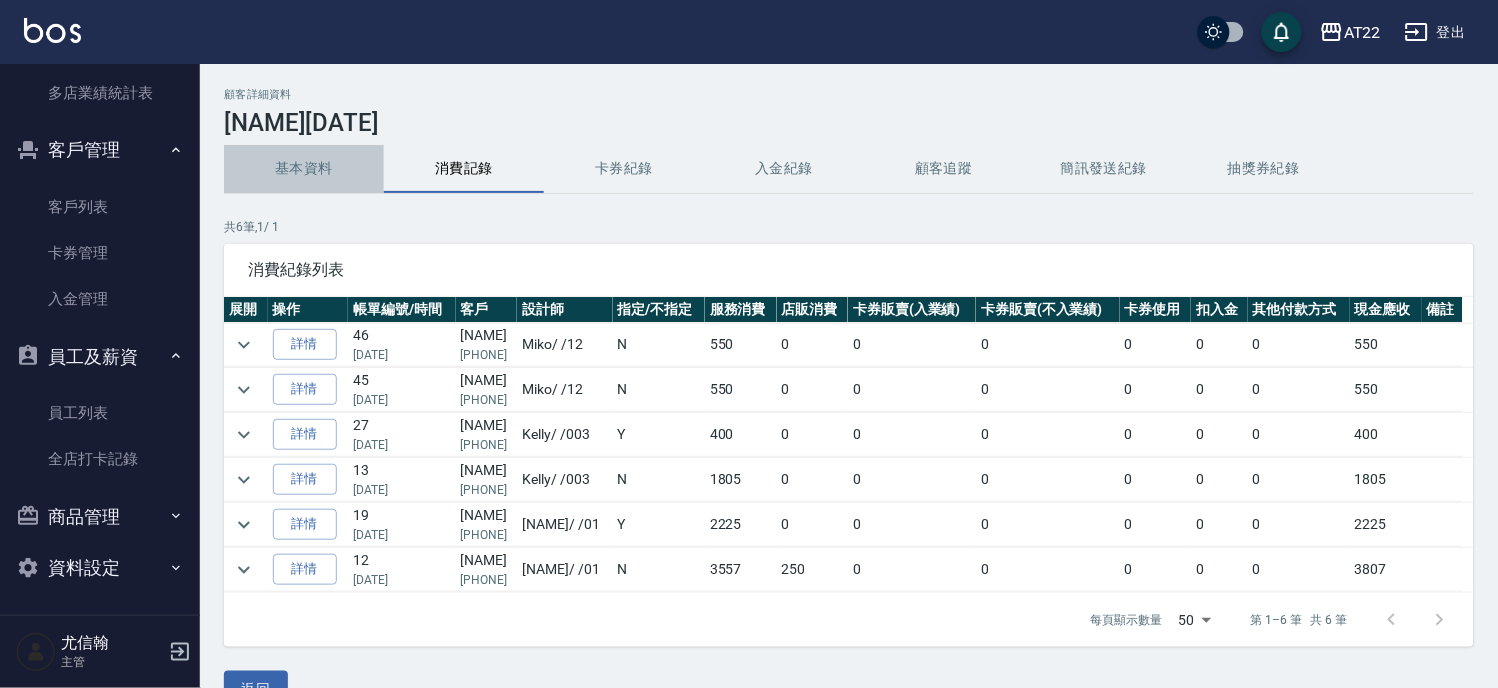 click on "基本資料" at bounding box center (304, 169) 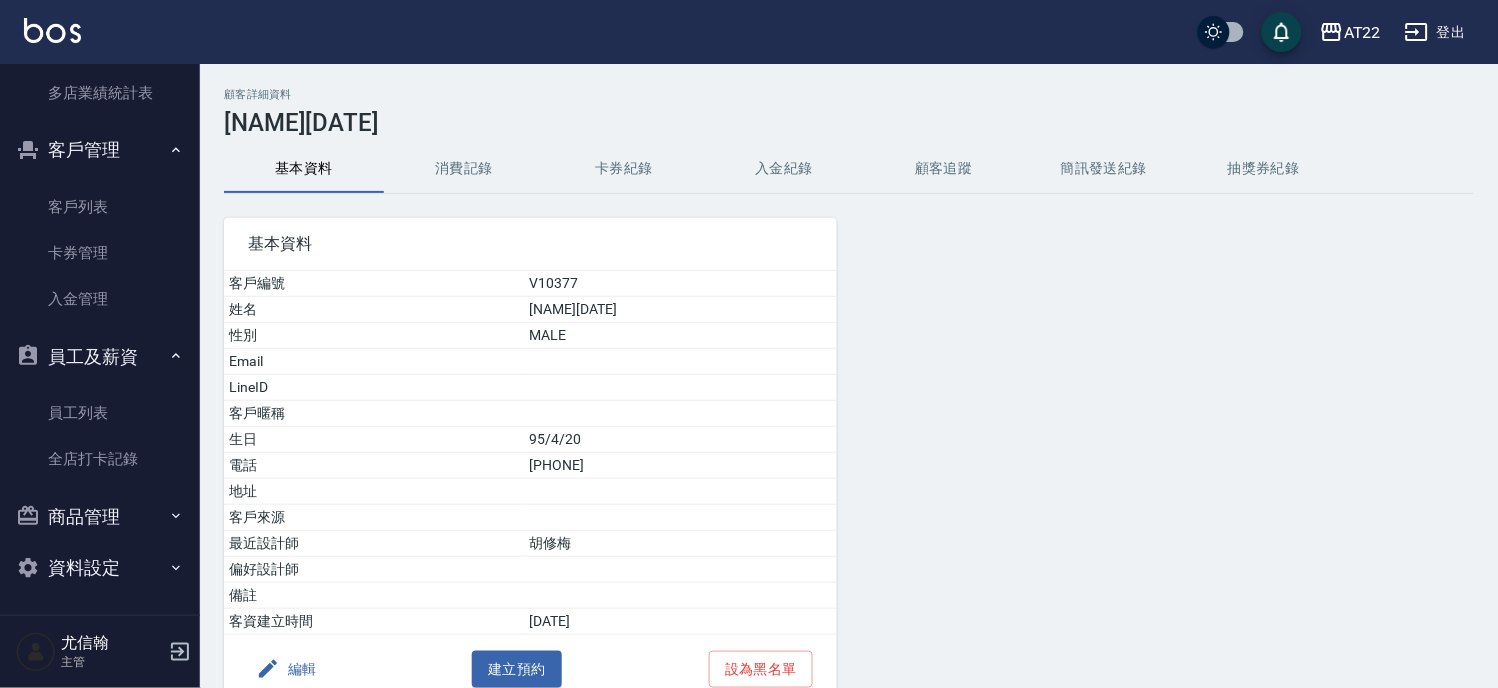 click on "編輯" at bounding box center (286, 669) 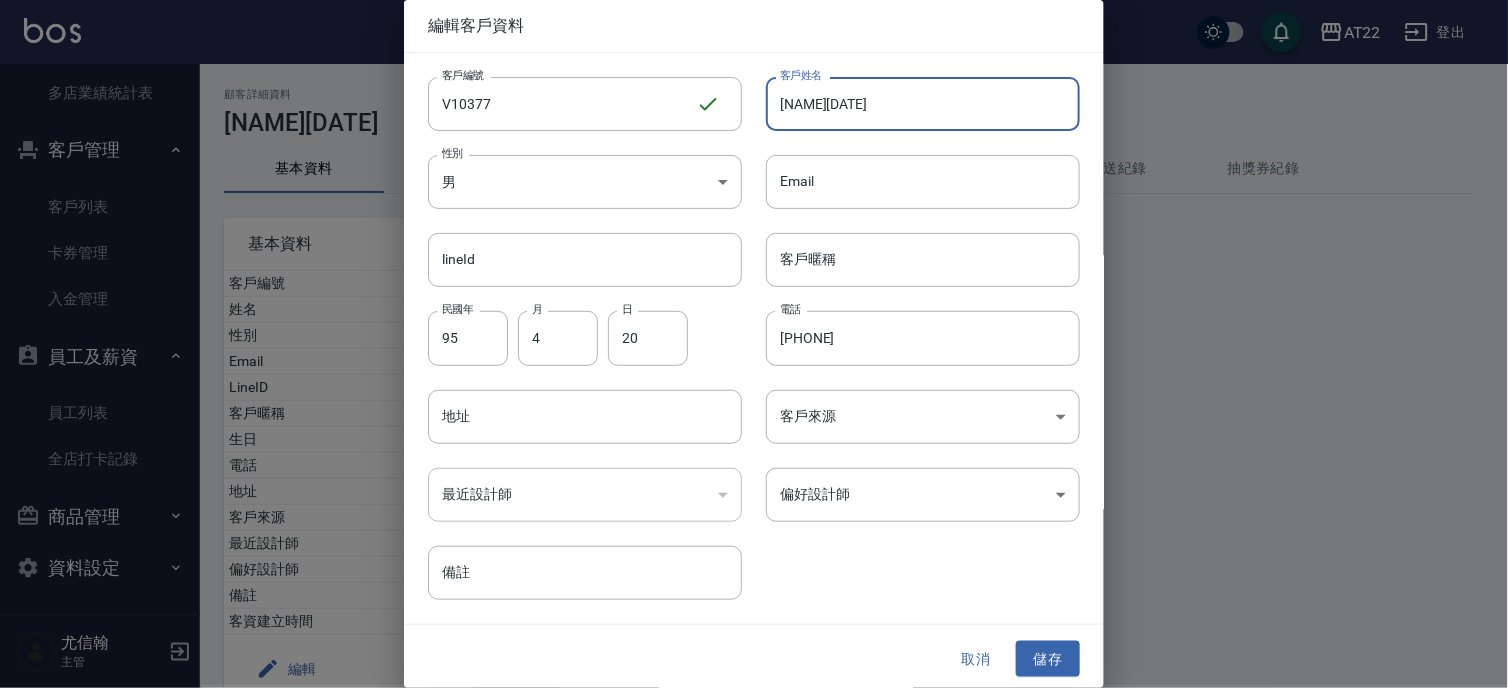 click on "李明安24.10.08" at bounding box center [923, 104] 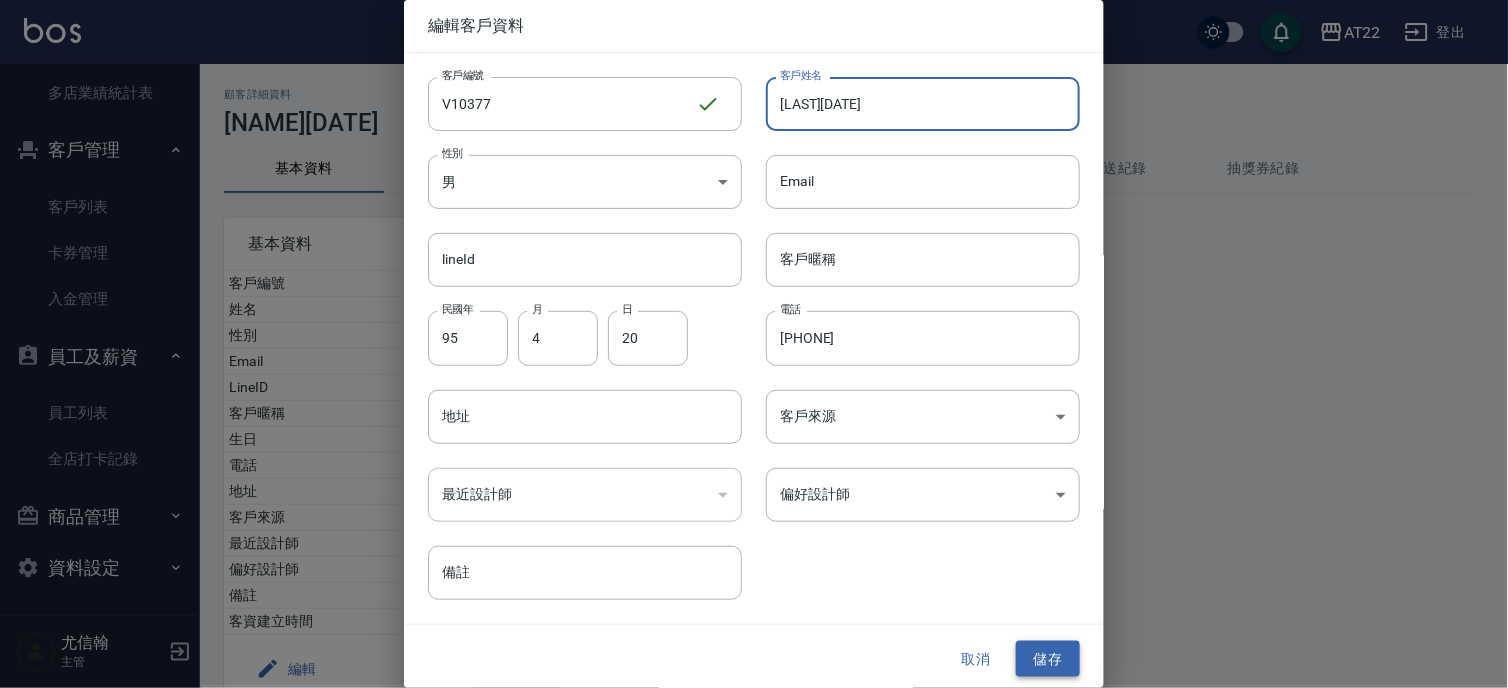 type on "李明安24.10.18" 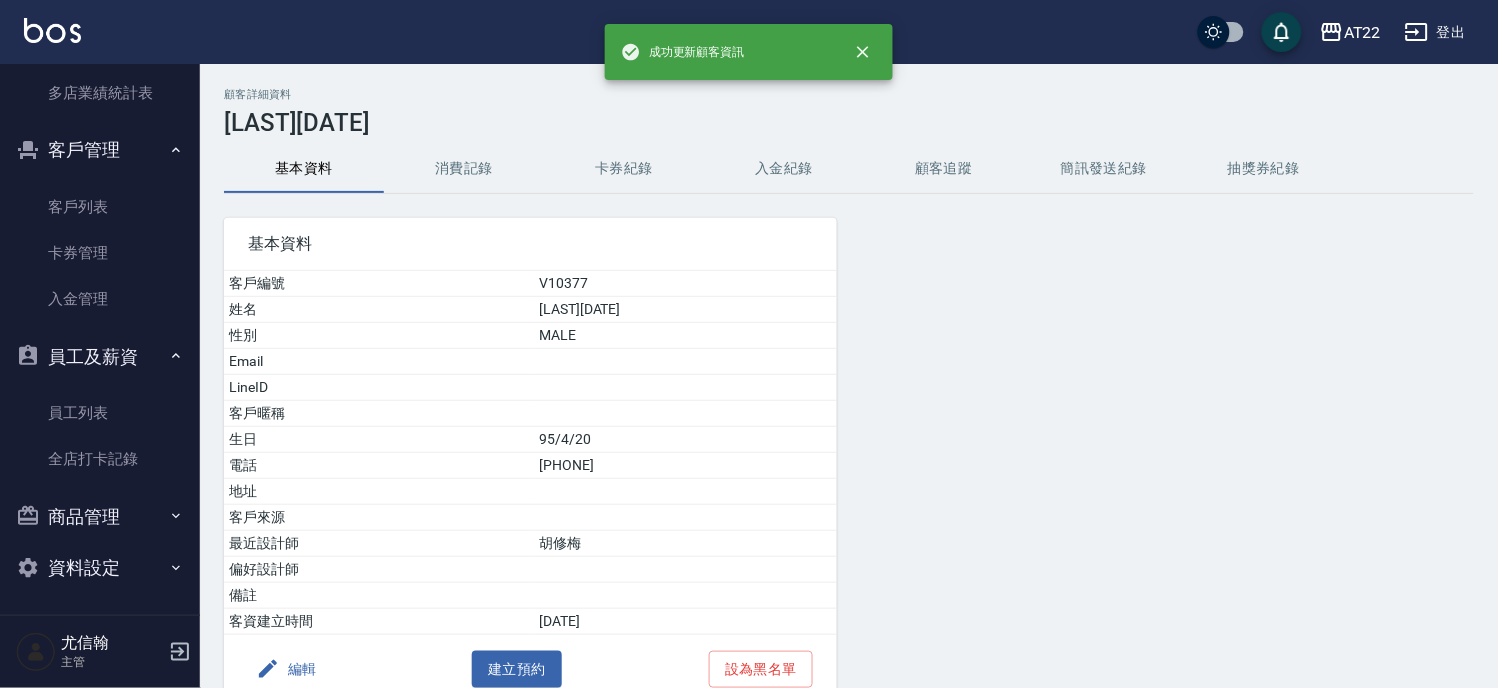 click on "消費記錄" at bounding box center (464, 169) 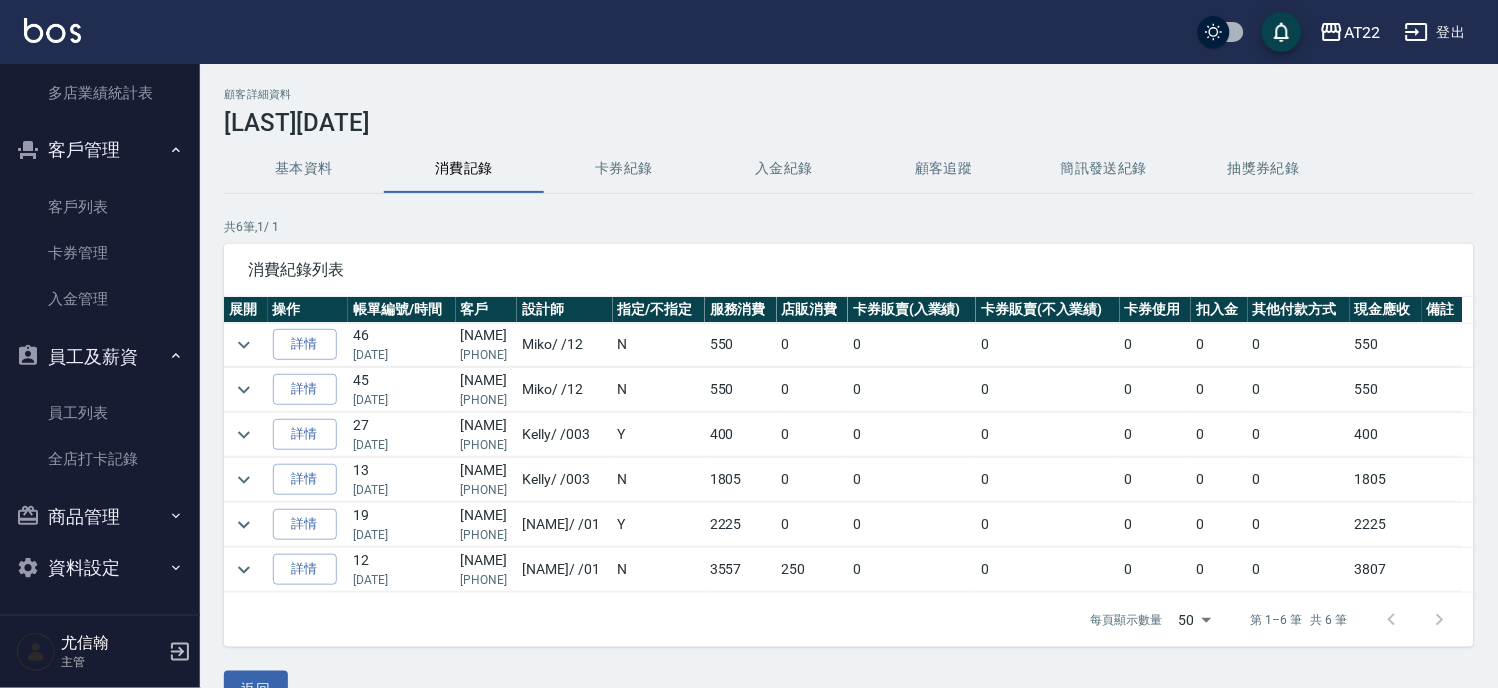 click on "基本資料" at bounding box center (304, 169) 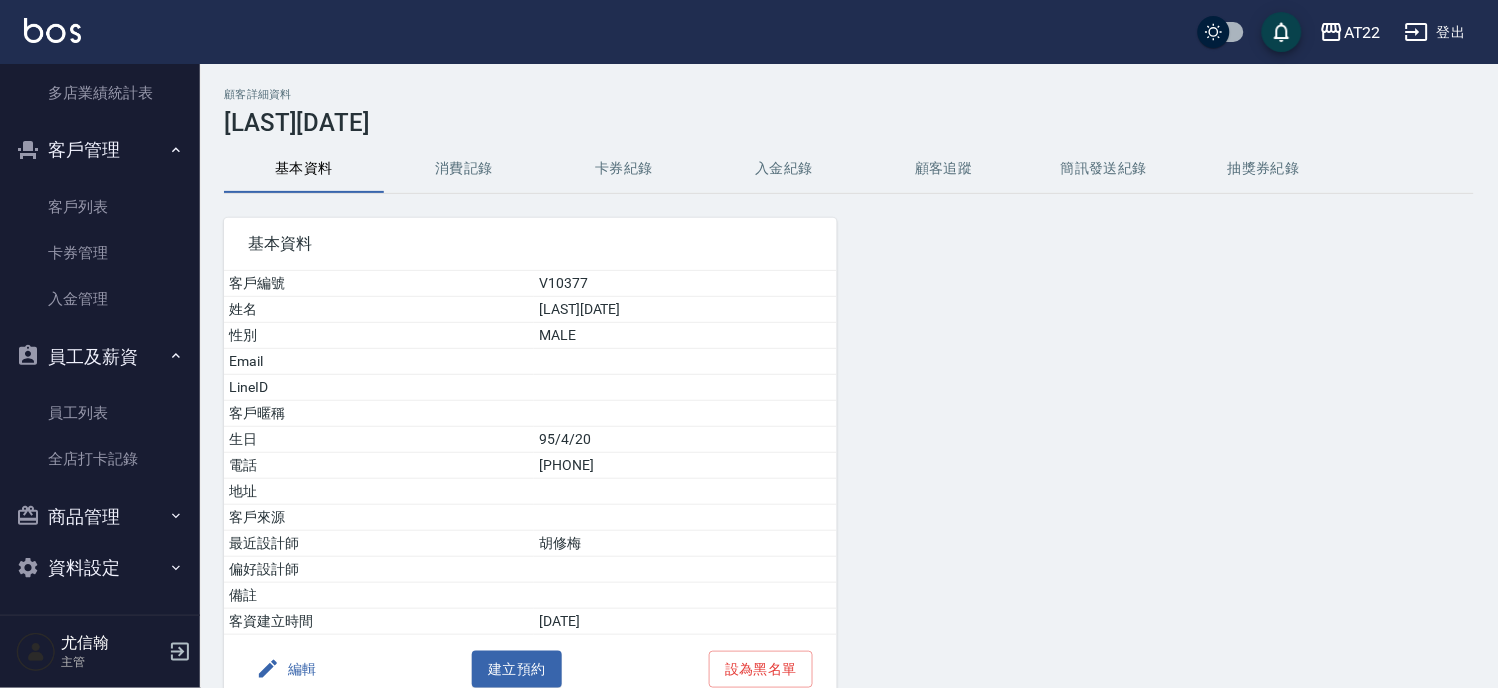 click on "編輯 建立預約 設為黑名單" at bounding box center [530, 669] 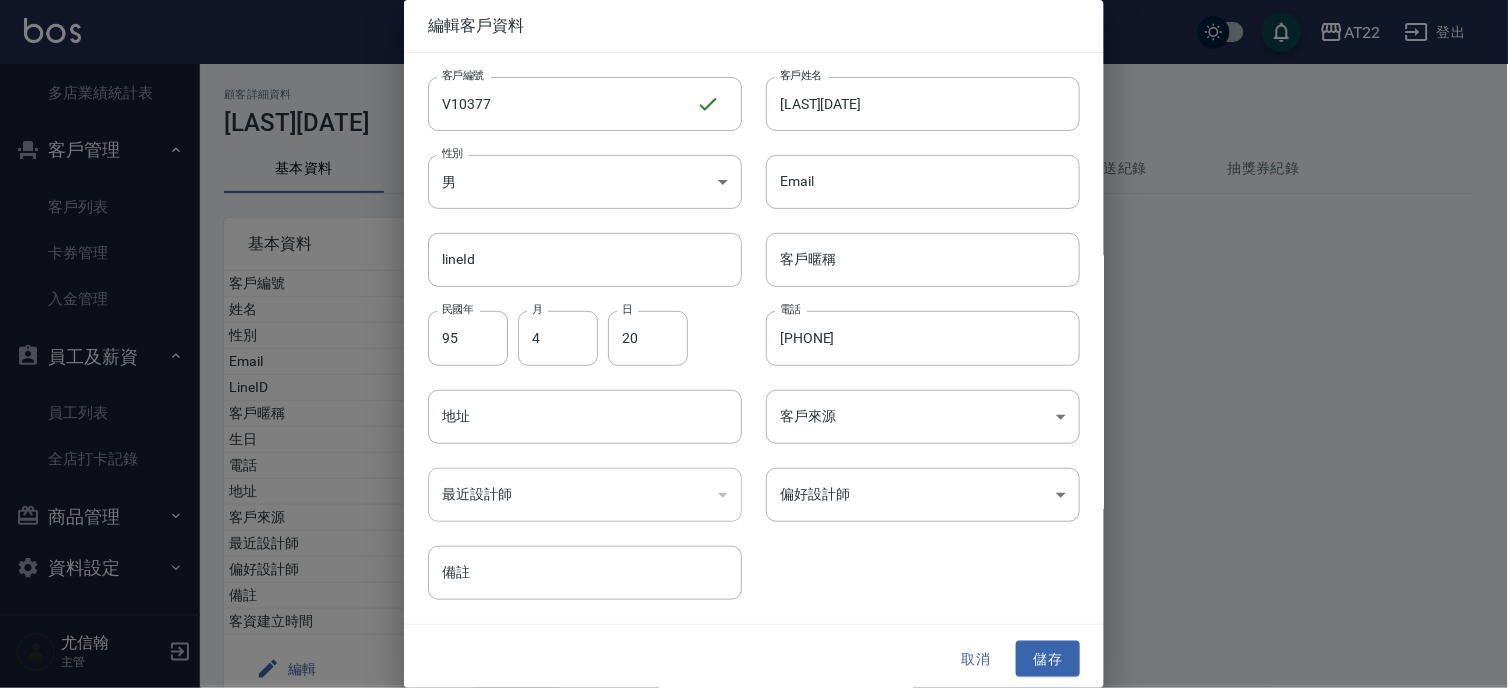 click on "Email Email" at bounding box center (911, 170) 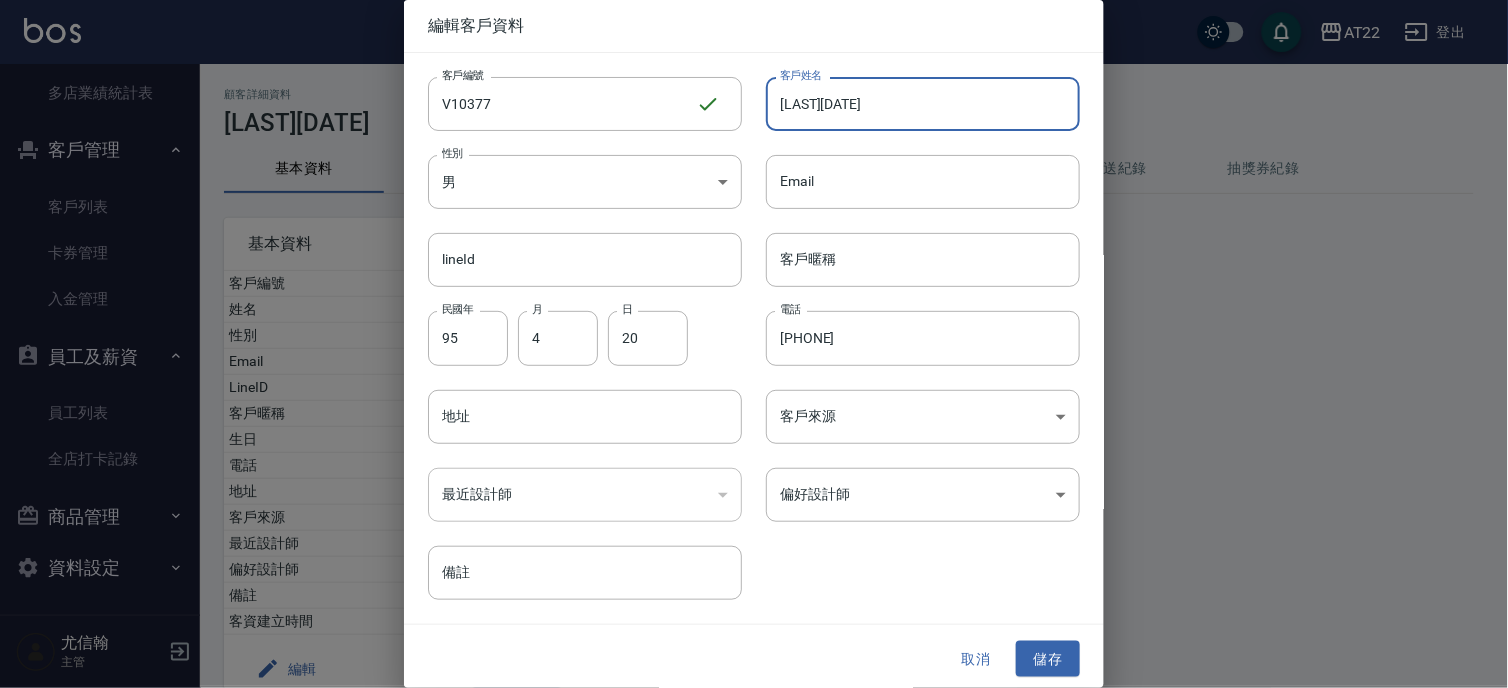 click on "李明安24.10.18" at bounding box center [923, 104] 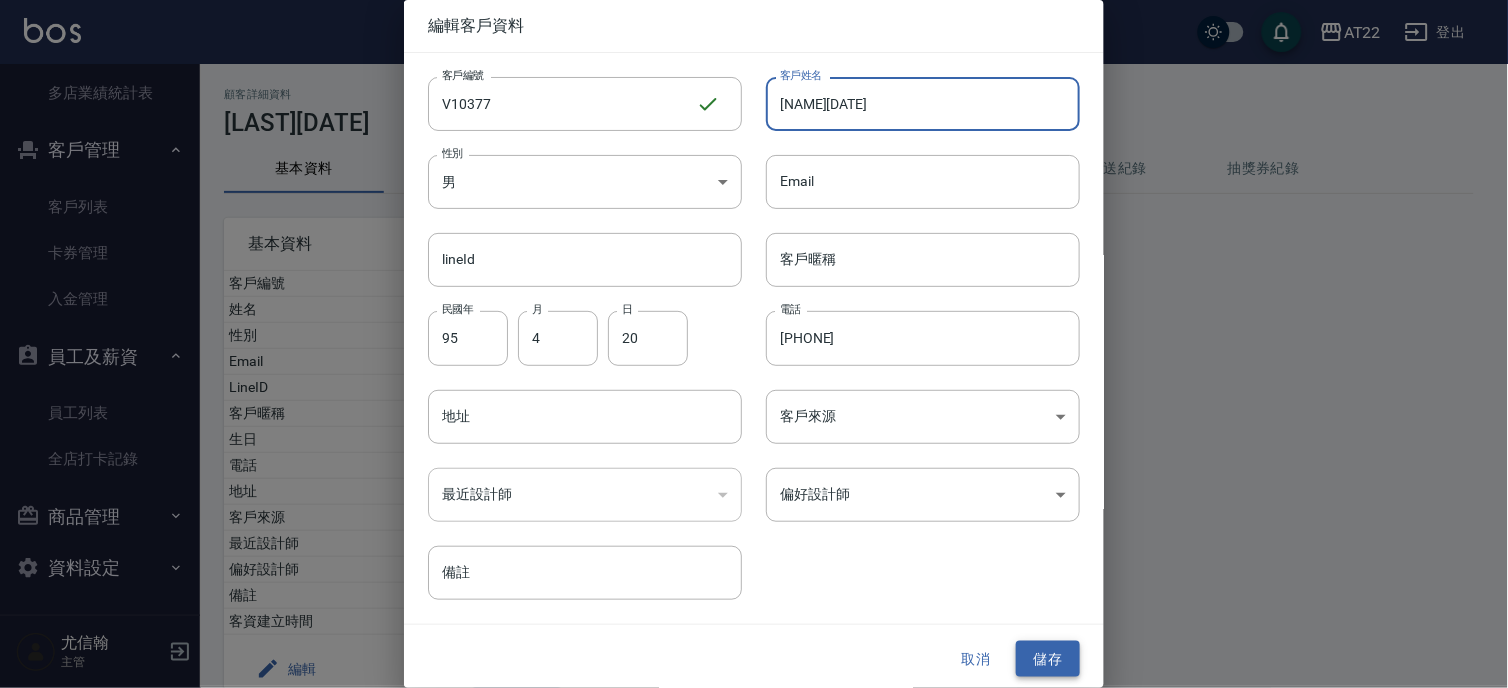 type on "李明安24.10.16" 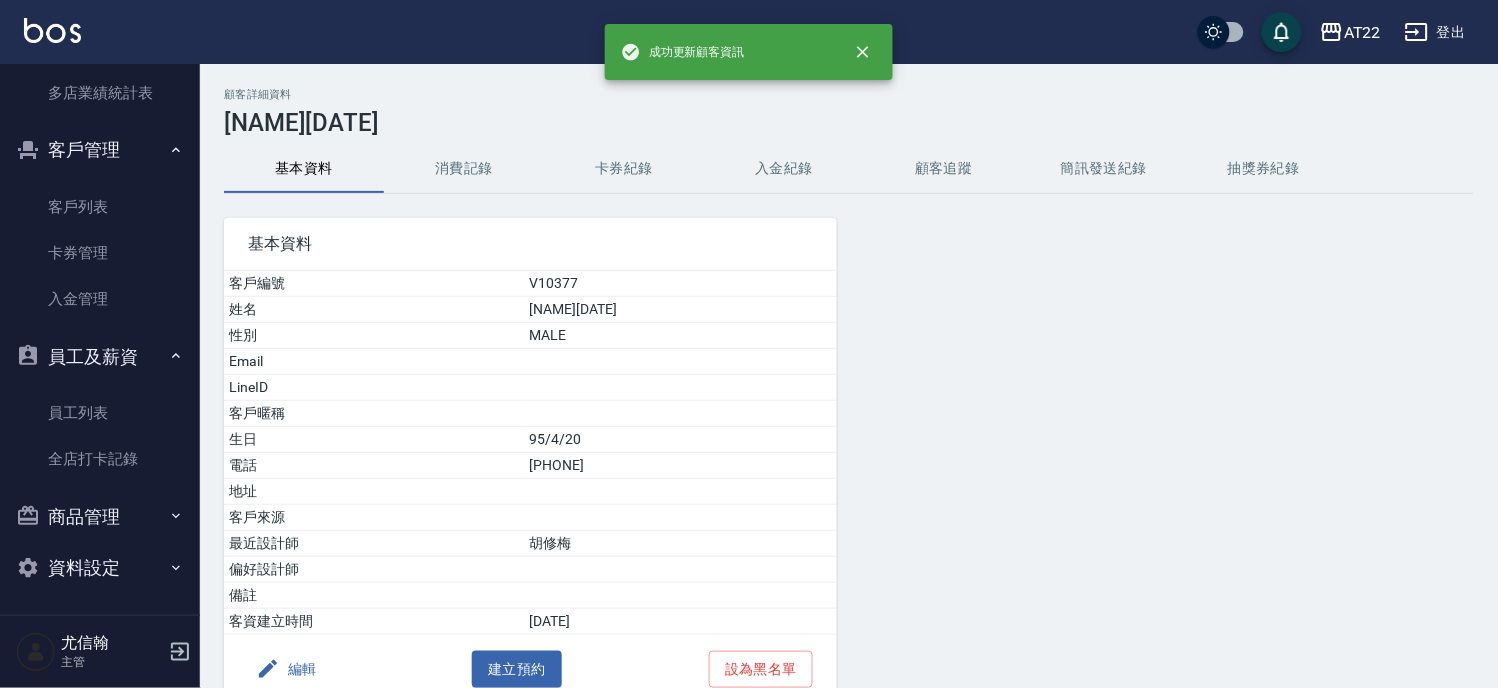 click on "基本資料 客戶編號 V10377 姓名 李明安24.10.16 性別 MALE Email LineID 客戶暱稱 生日 95/4/20 電話 0988686458 地址 客戶來源 最近設計師 胡修梅 偏好設計師 備註 客資建立時間 2022/10/17 編輯 建立預約 設為黑名單" at bounding box center [518, 449] 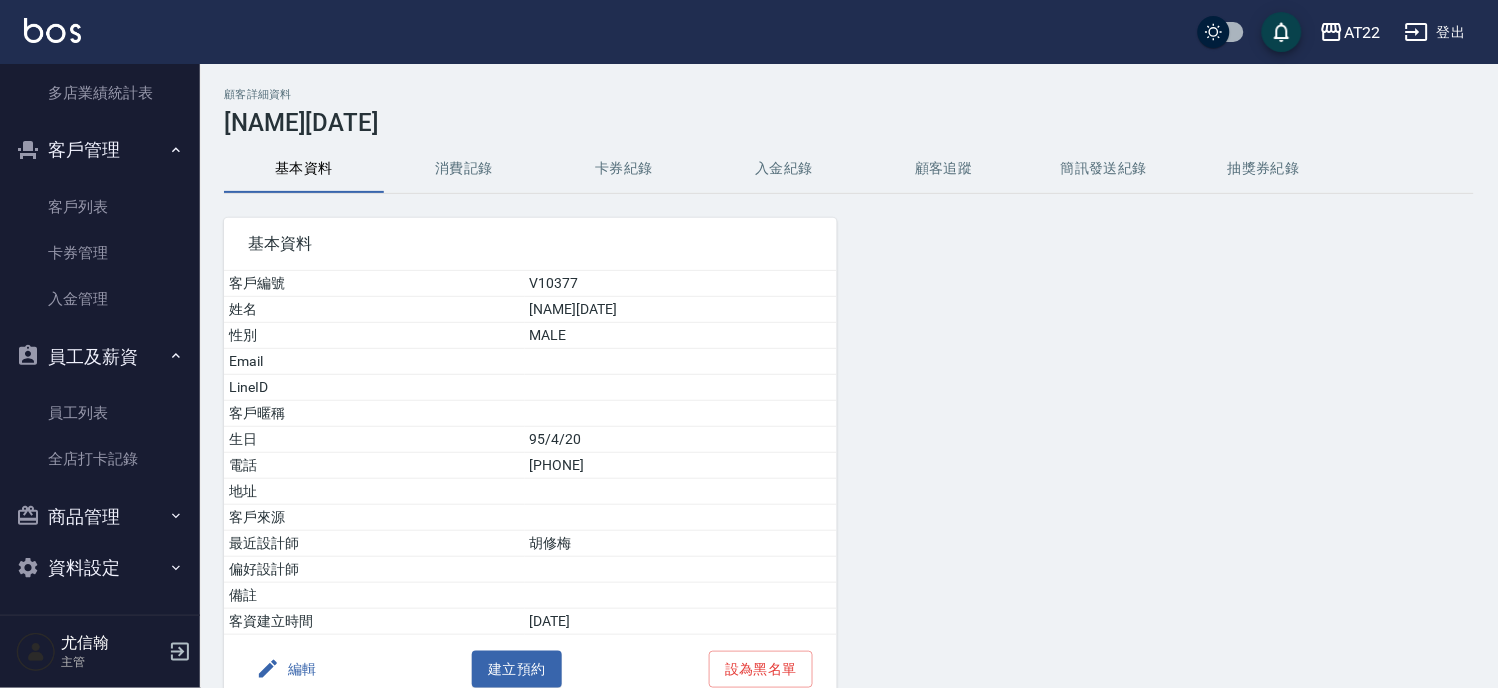 click on "消費記錄" at bounding box center (464, 169) 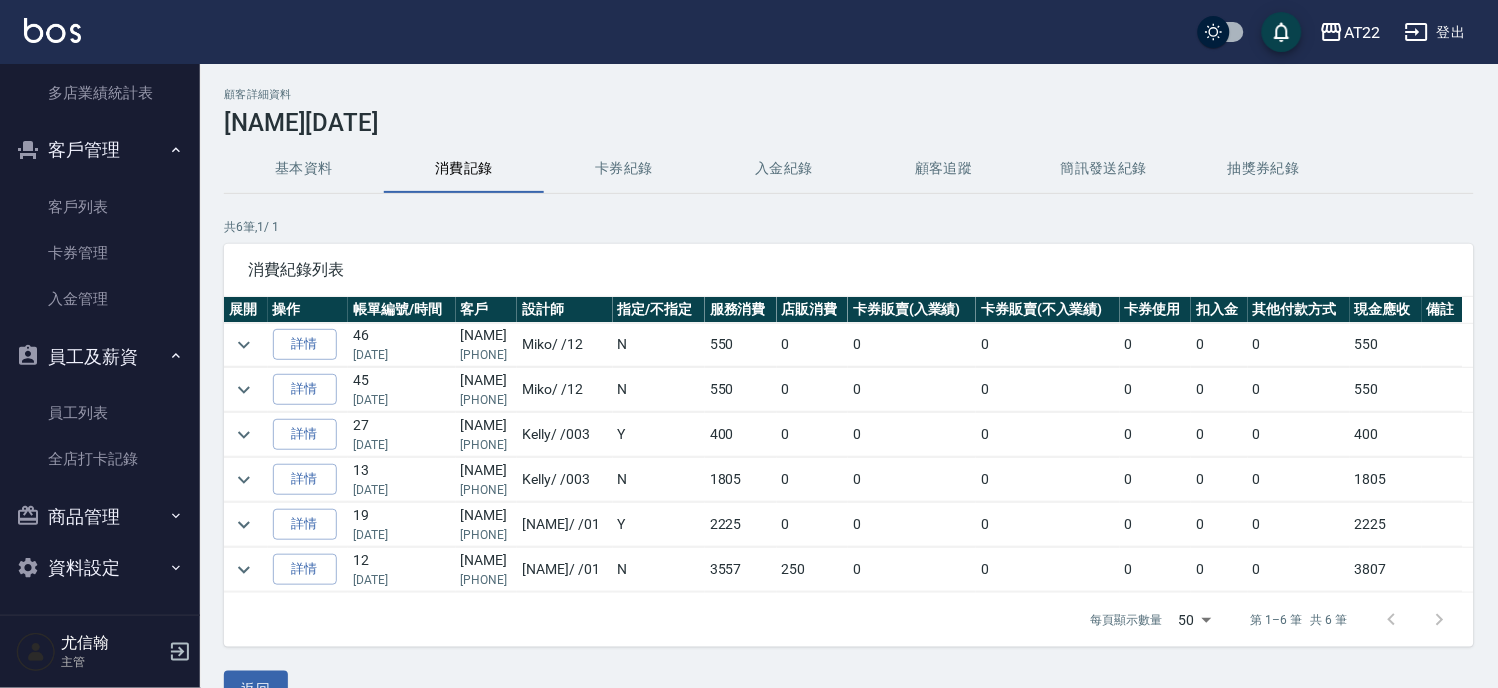 click on "基本資料" at bounding box center [304, 169] 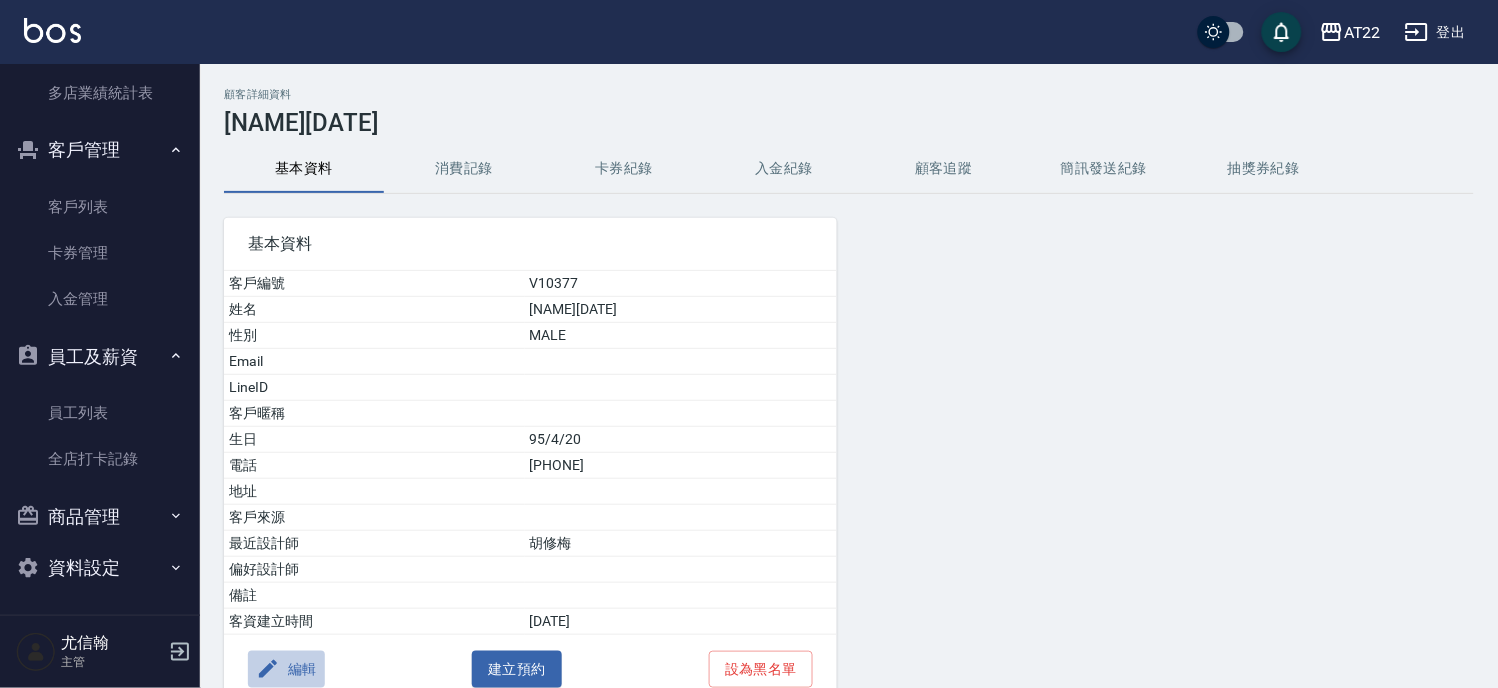 click on "編輯" at bounding box center [286, 669] 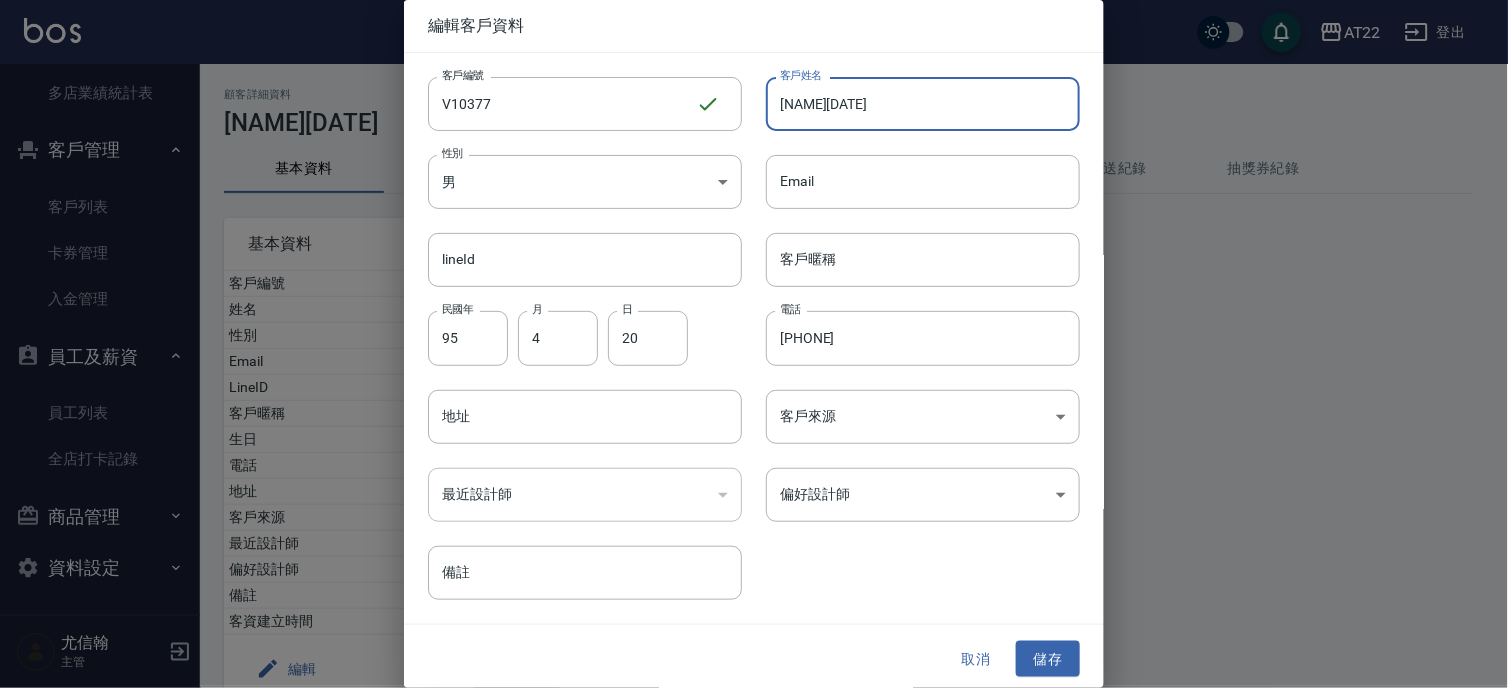 click on "李明安24.10.16" at bounding box center [923, 104] 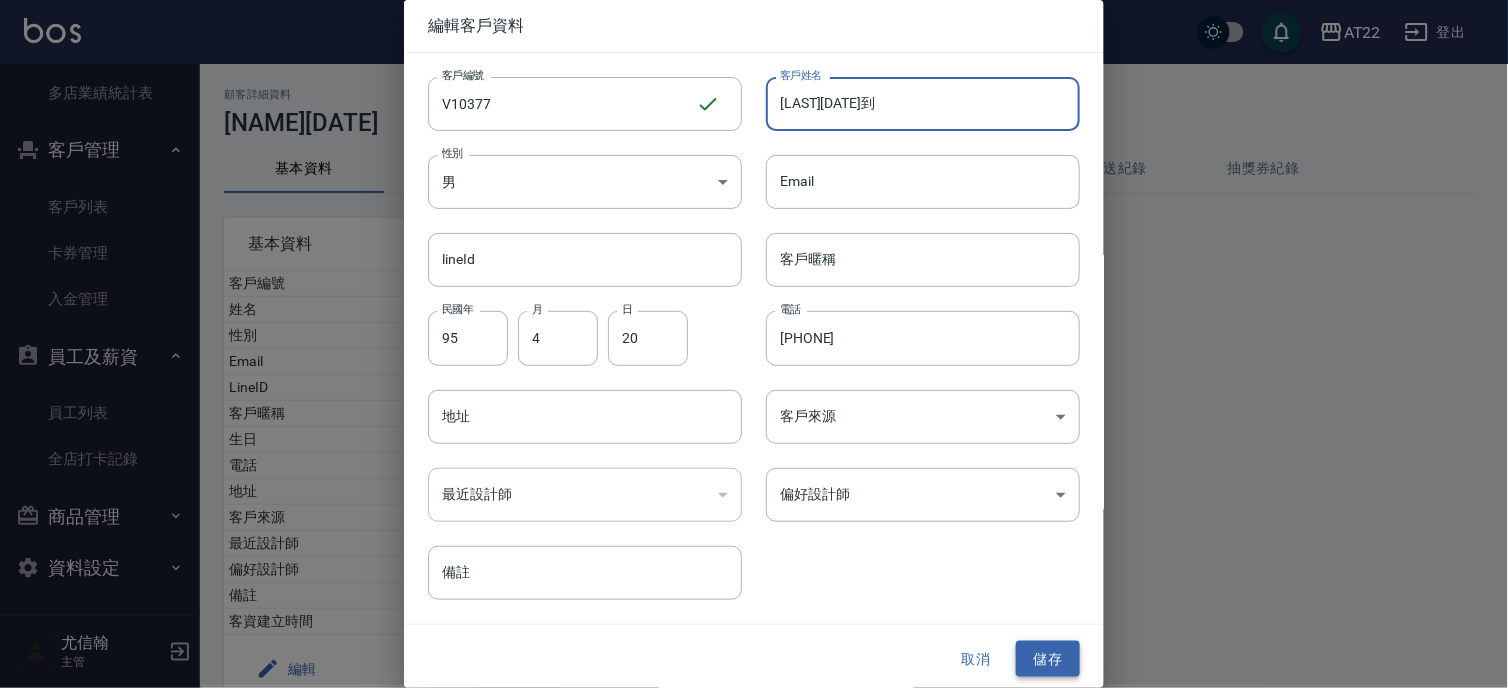 type on "李明安24.10.16到" 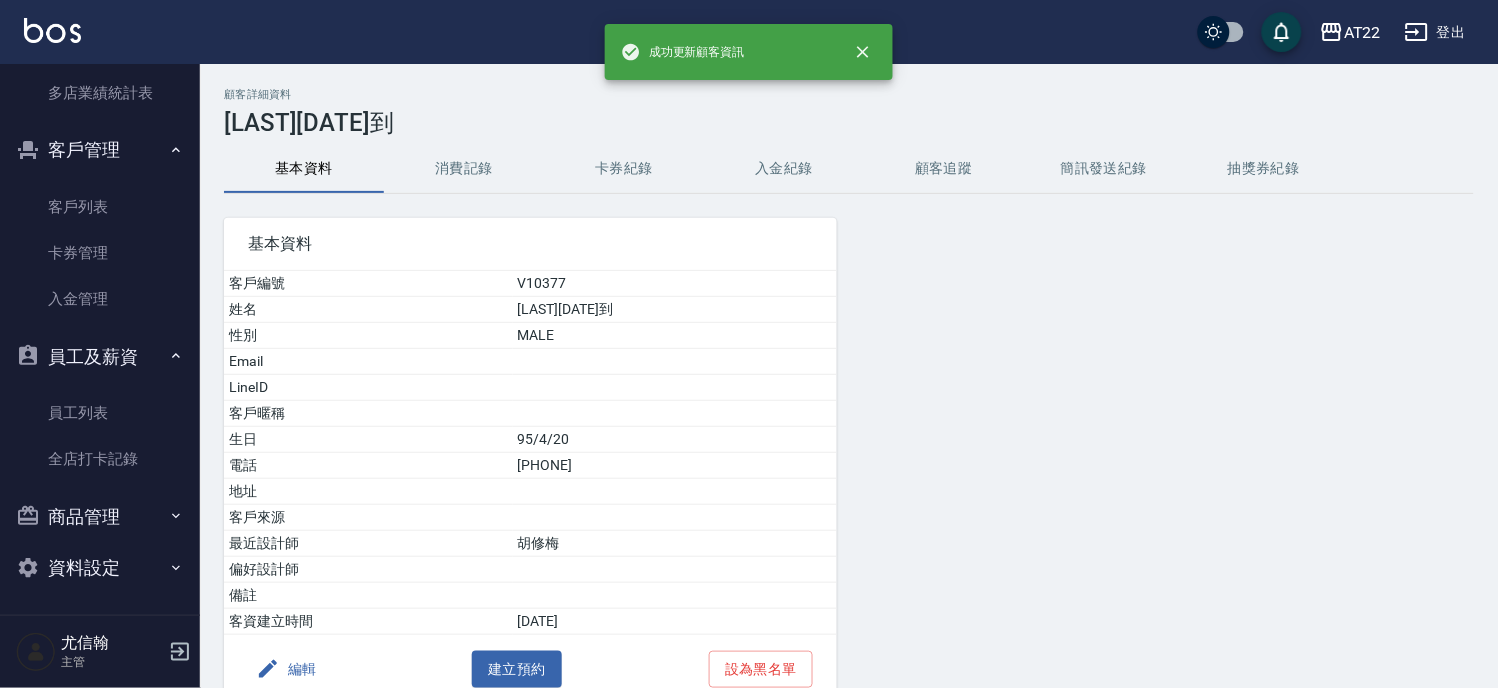 click on "消費記錄" at bounding box center [464, 169] 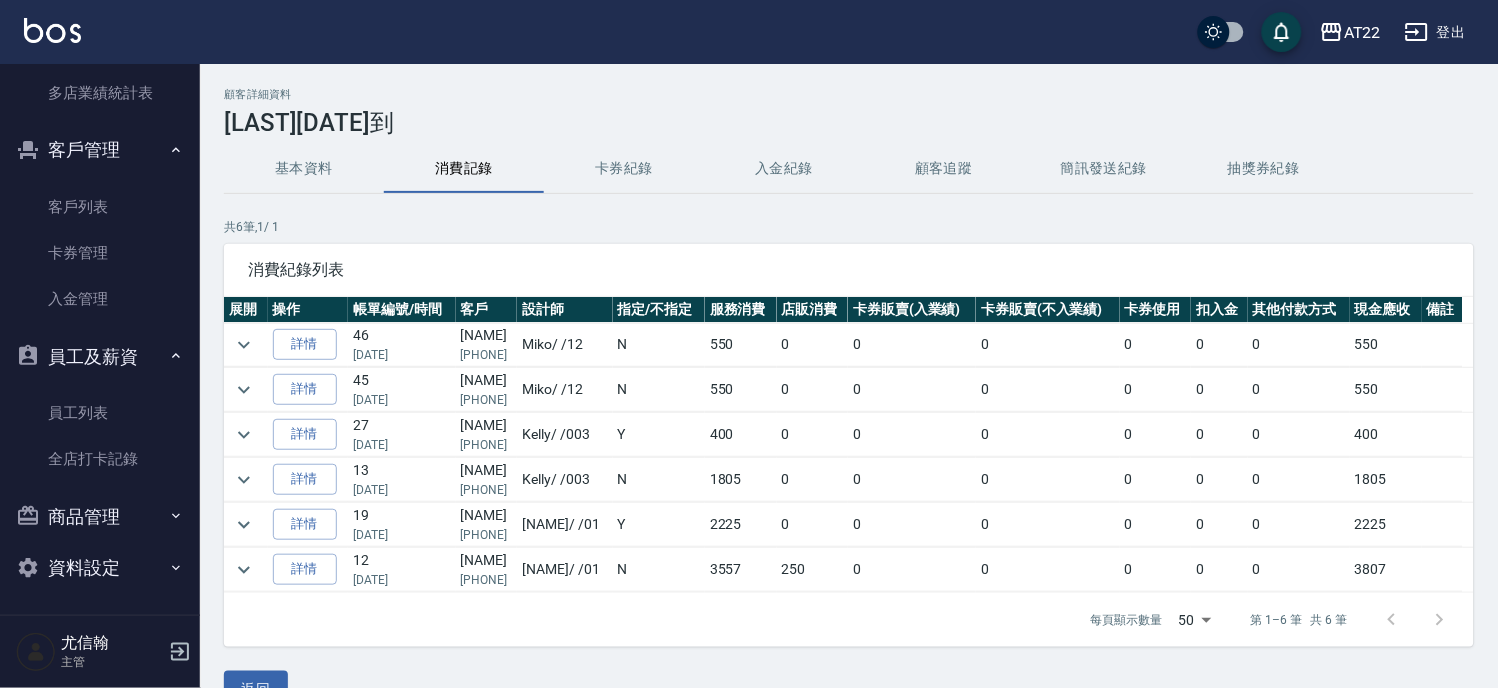 scroll, scrollTop: 44, scrollLeft: 0, axis: vertical 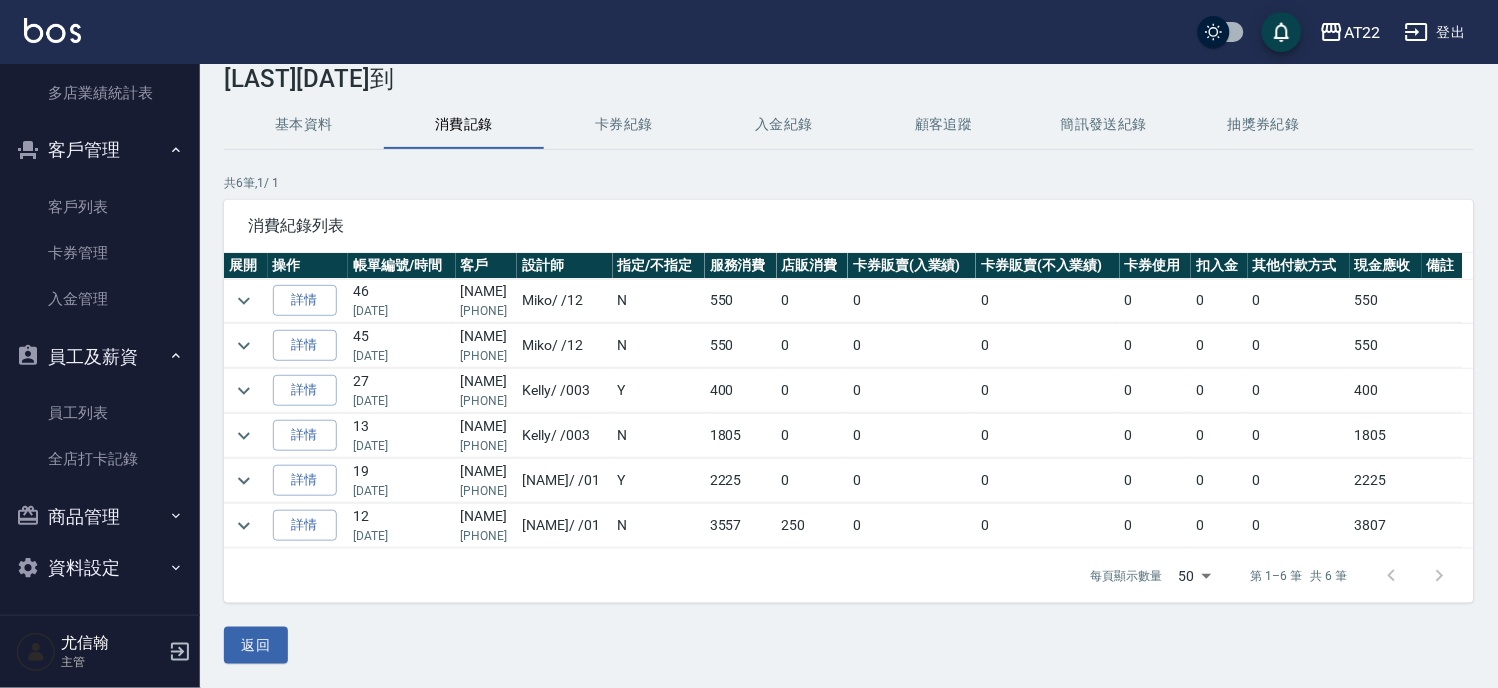 click on "基本資料" at bounding box center (304, 125) 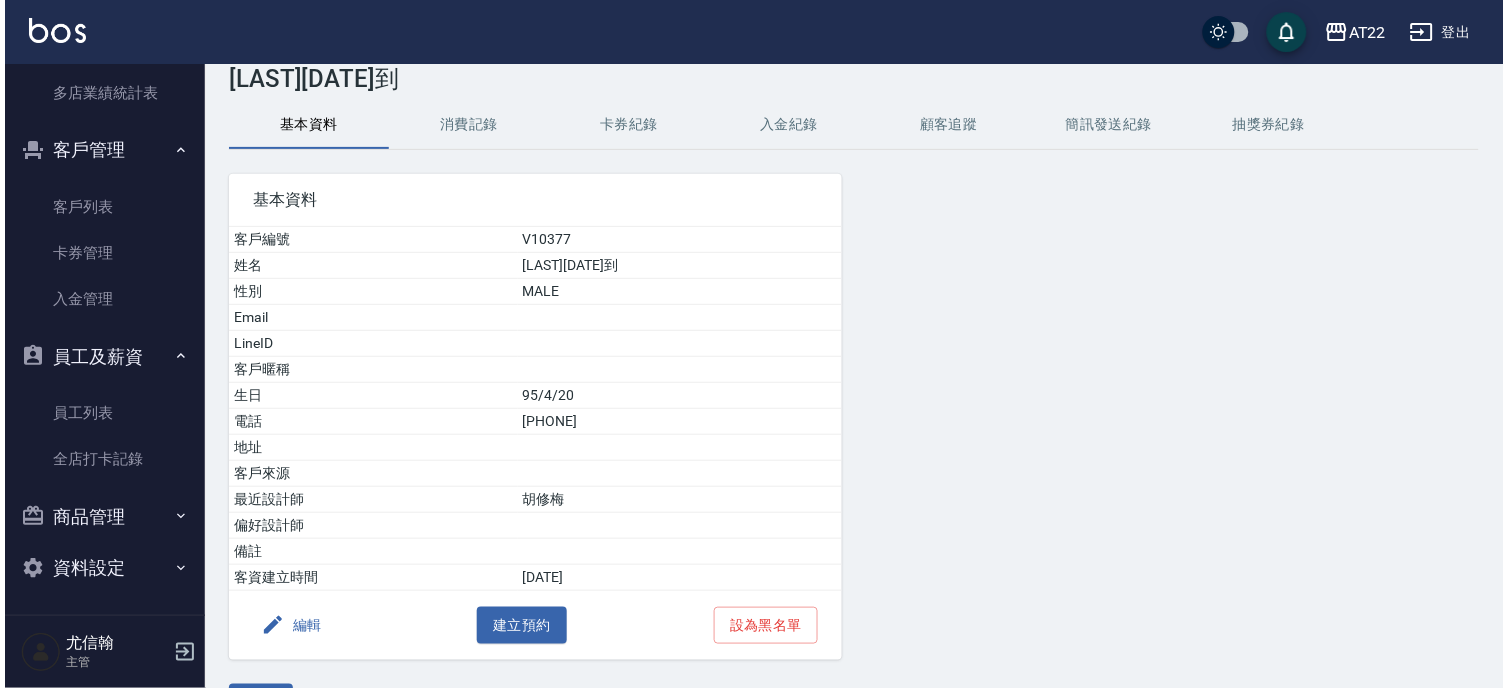 scroll, scrollTop: 0, scrollLeft: 0, axis: both 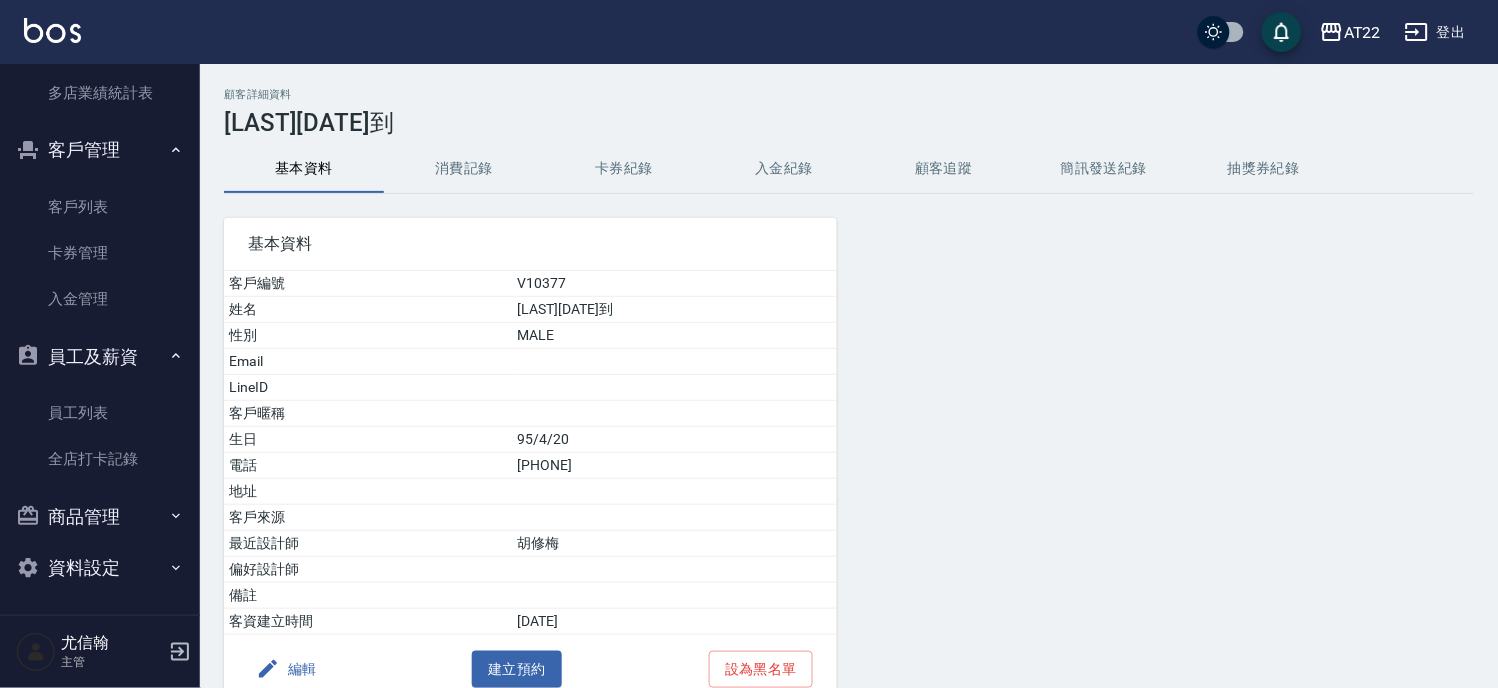 click on "消費記錄" at bounding box center [464, 169] 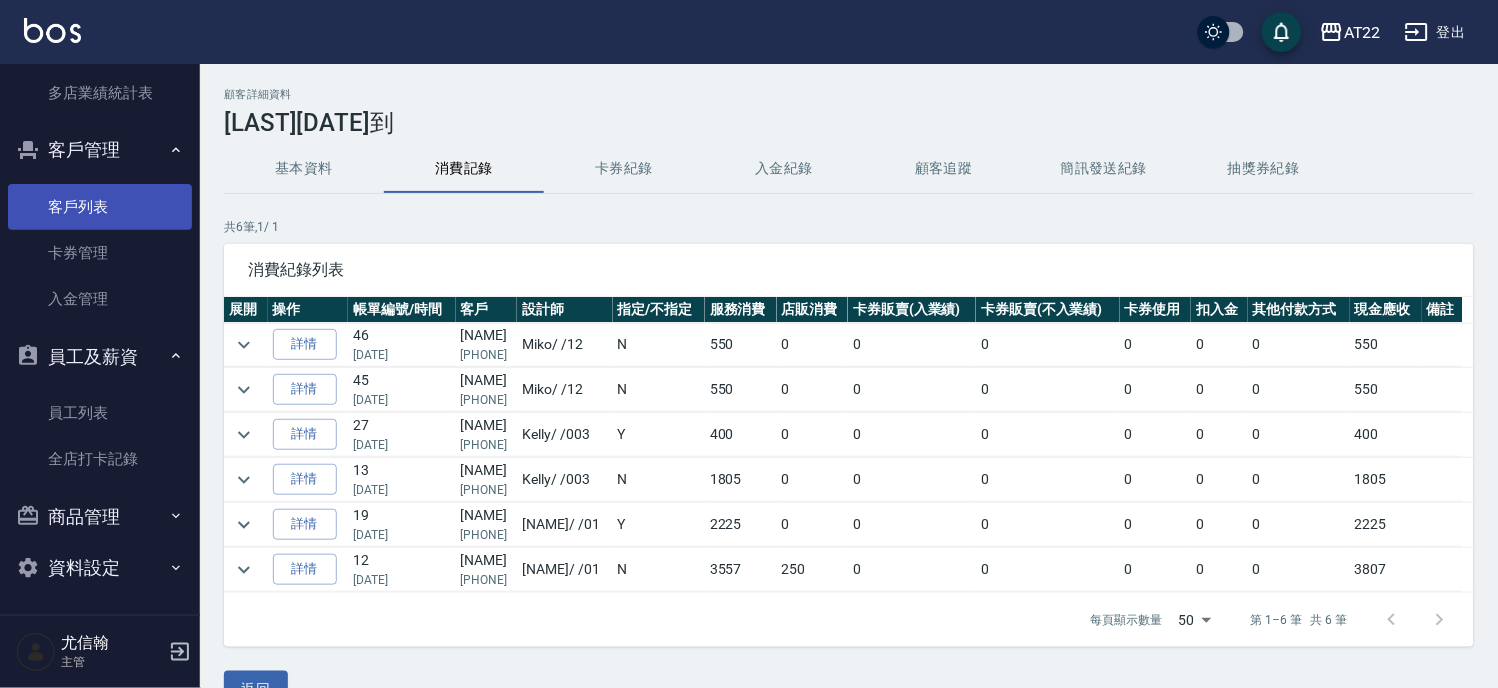 click on "客戶列表" at bounding box center (100, 207) 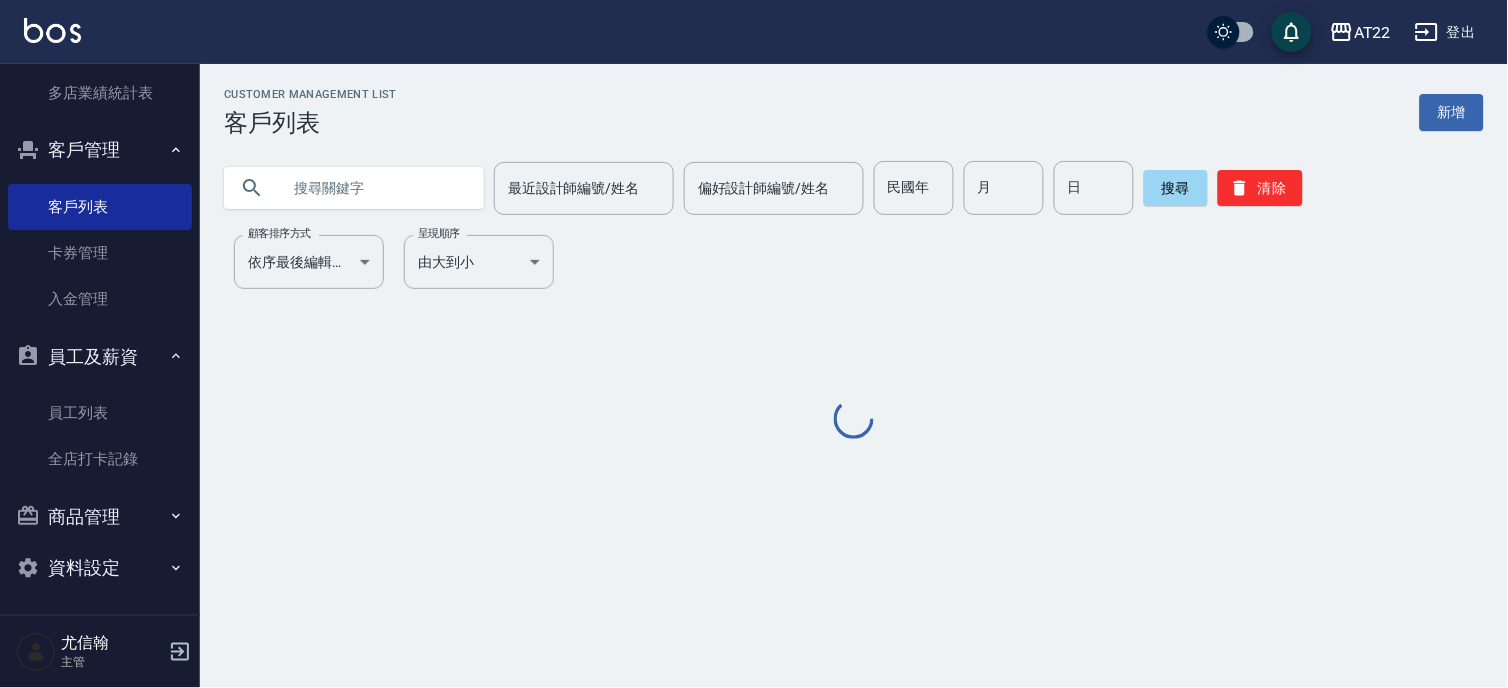 click at bounding box center [374, 188] 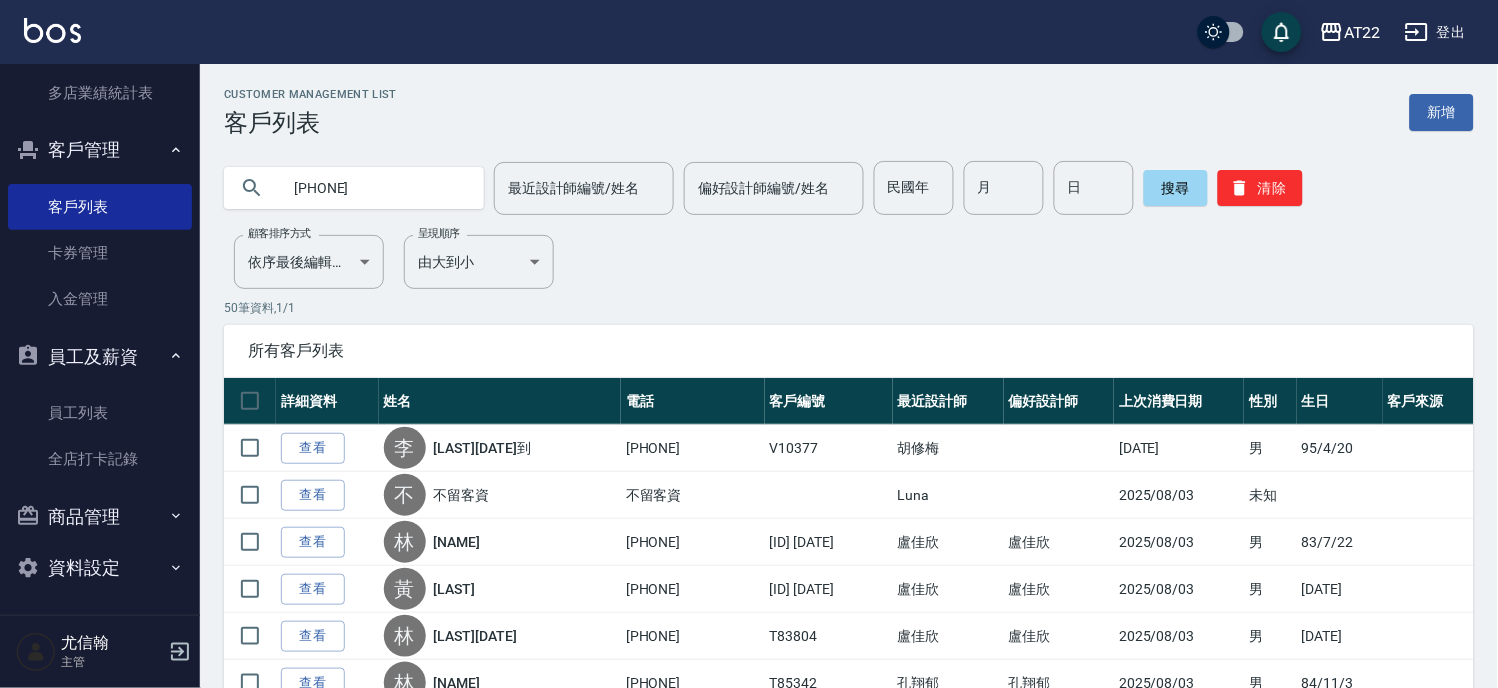type on "0900311629" 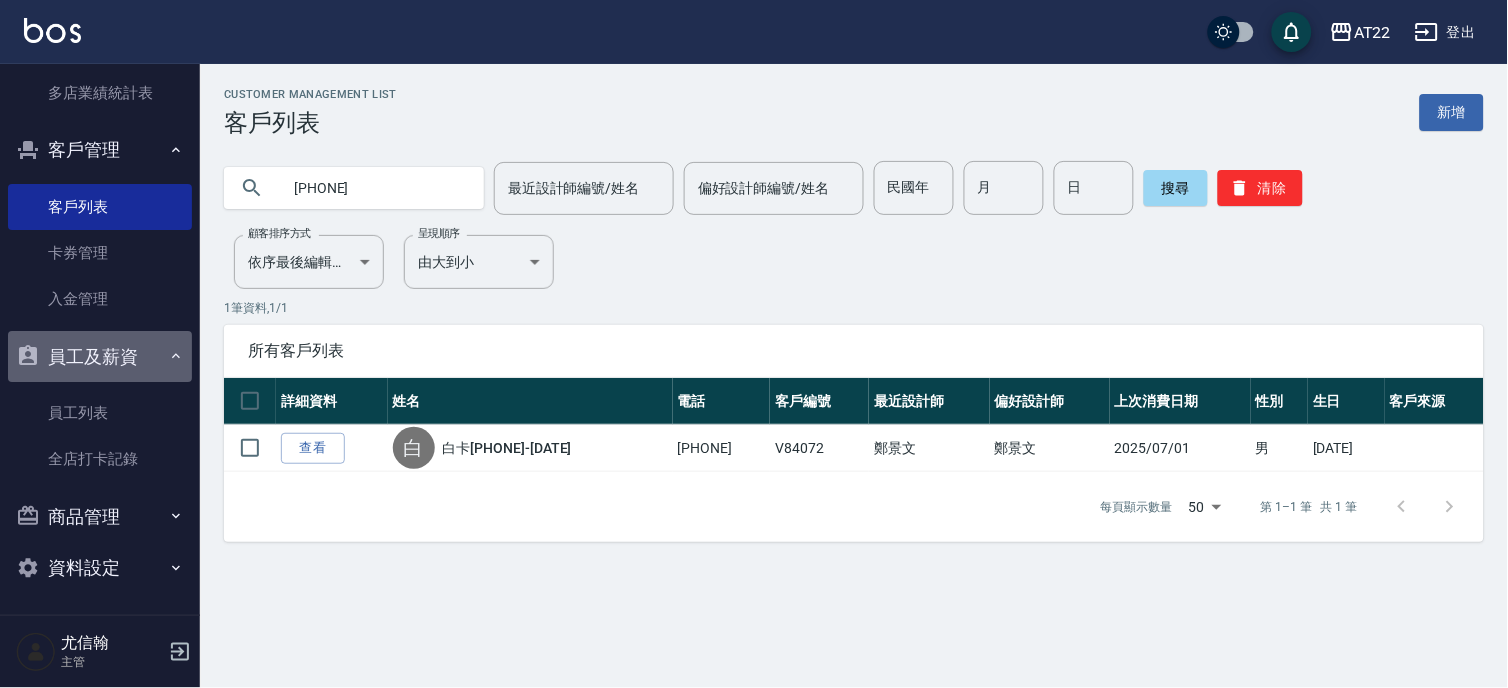 click on "員工及薪資" at bounding box center [100, 357] 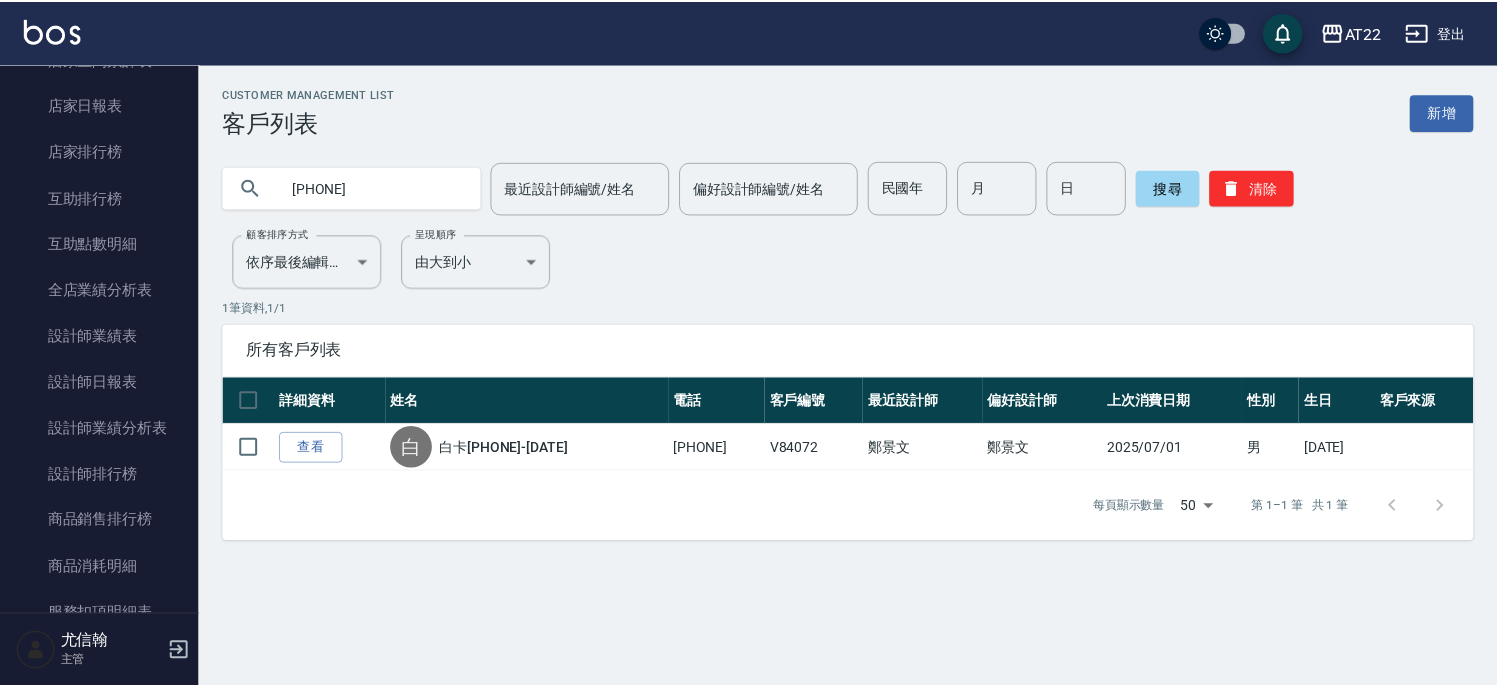 scroll, scrollTop: 572, scrollLeft: 0, axis: vertical 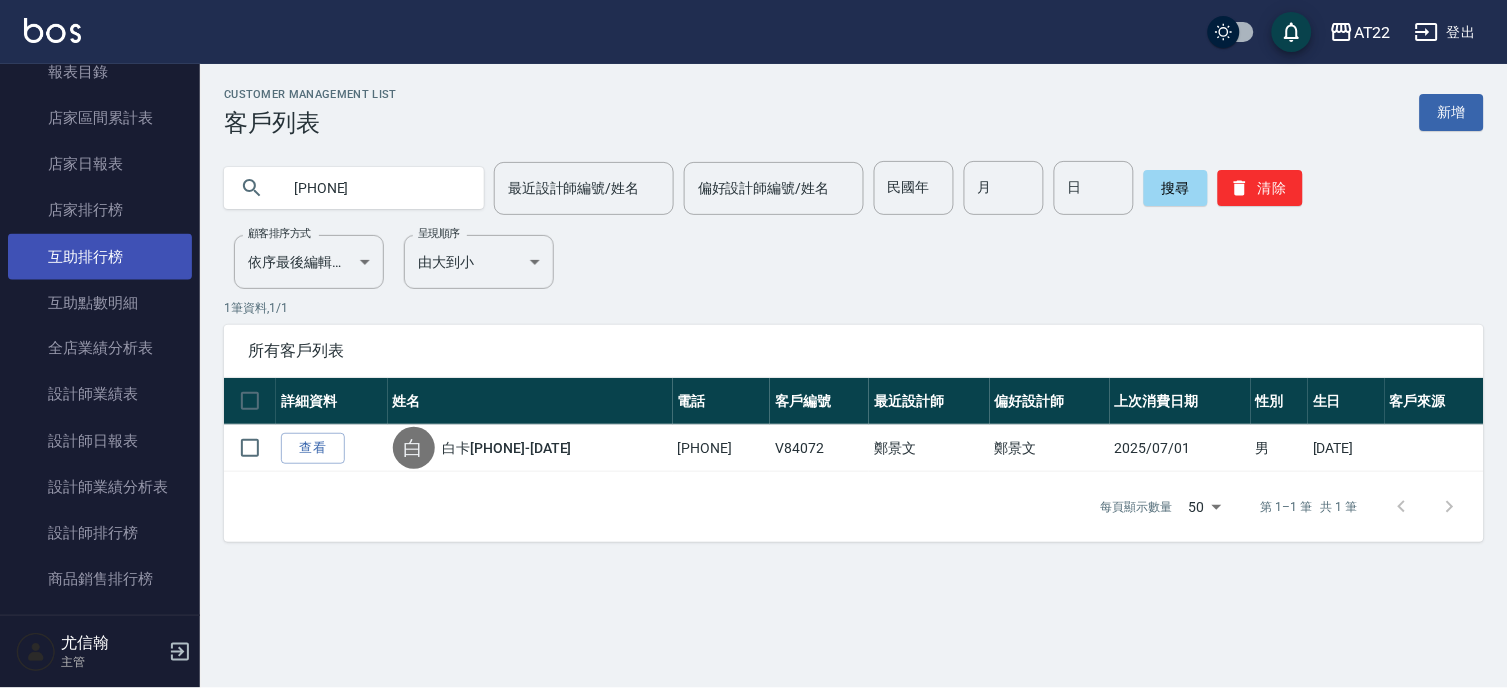 click on "互助排行榜" at bounding box center [100, 257] 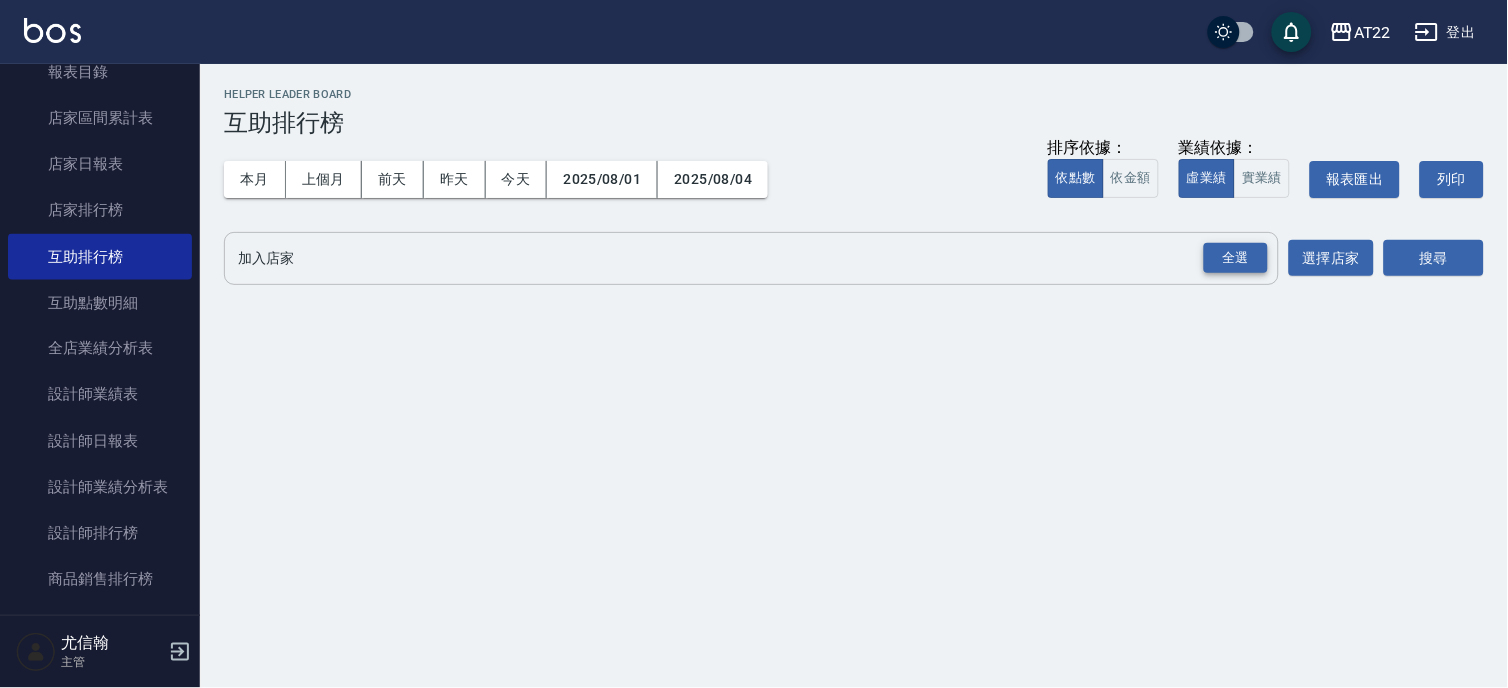 click on "全選" at bounding box center (1236, 258) 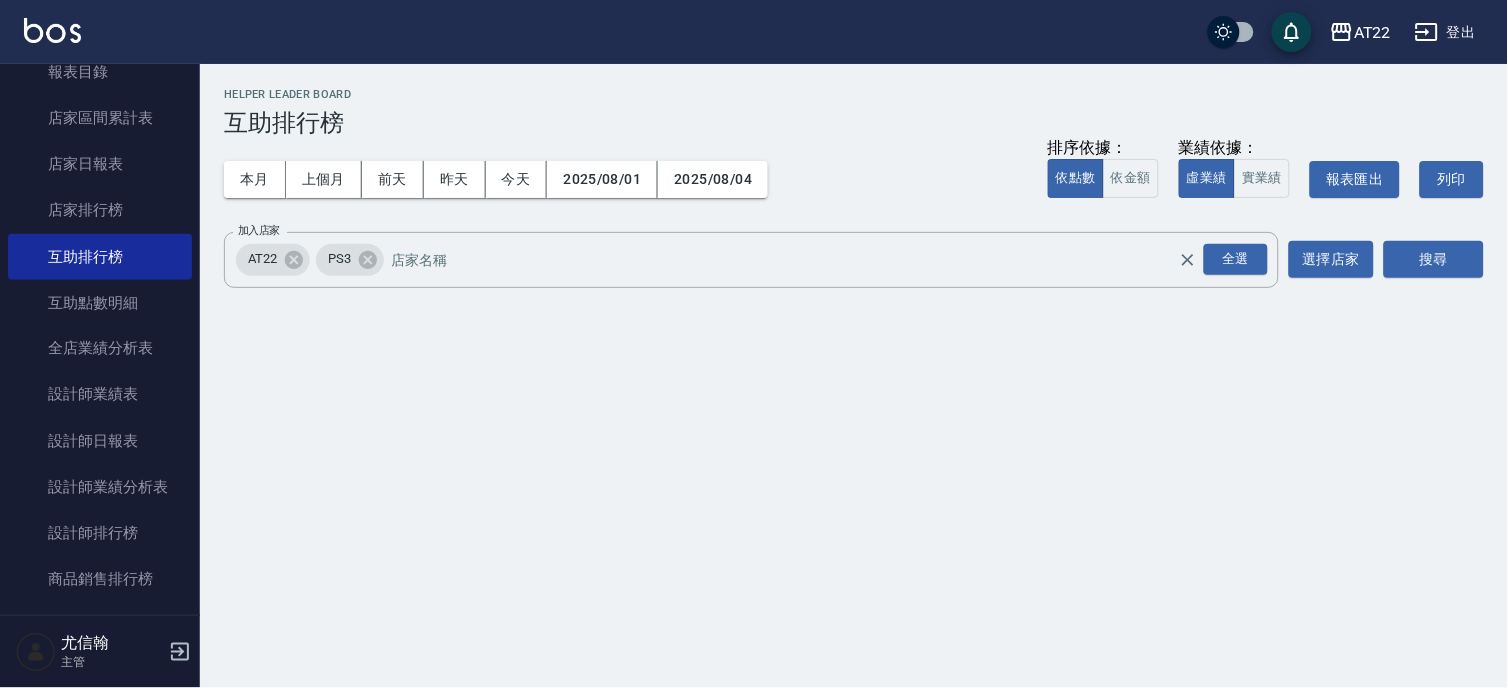 click on "搜尋" at bounding box center [1434, 260] 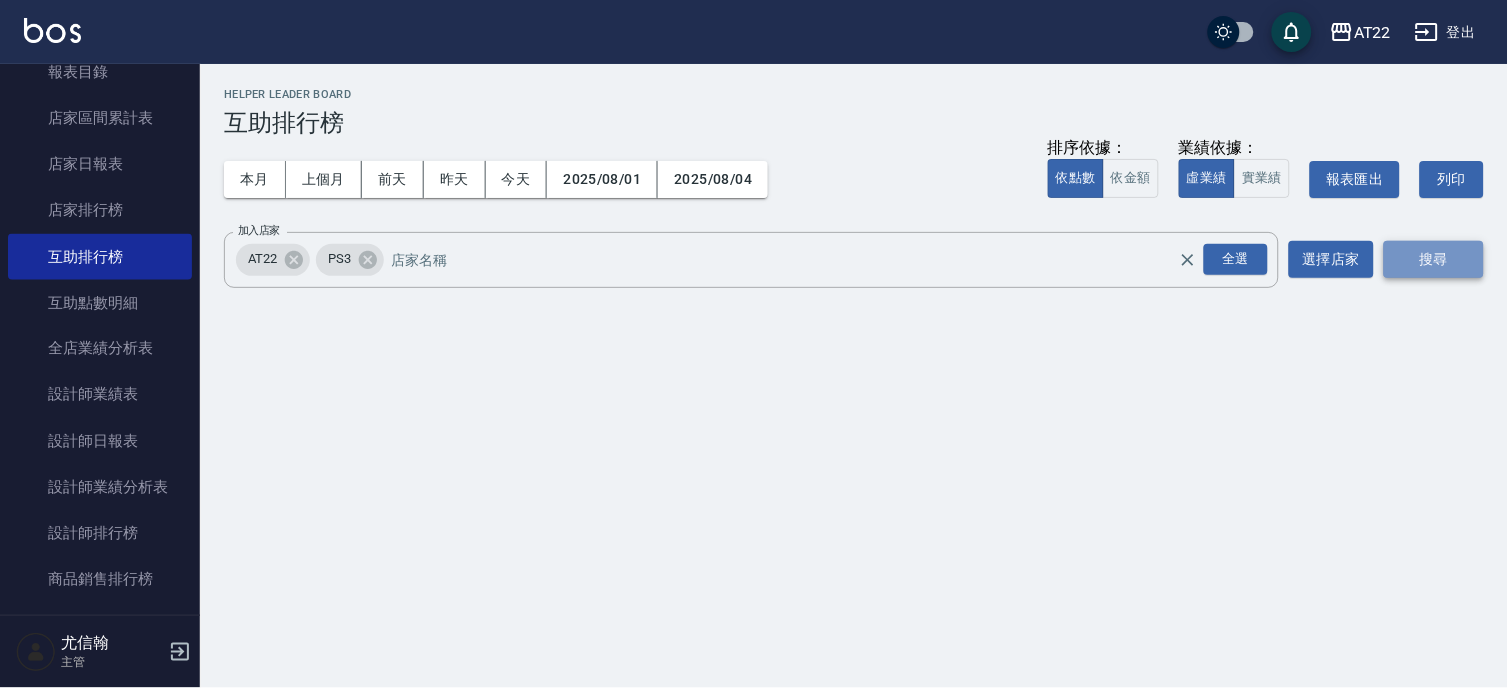 click on "搜尋" at bounding box center [1434, 259] 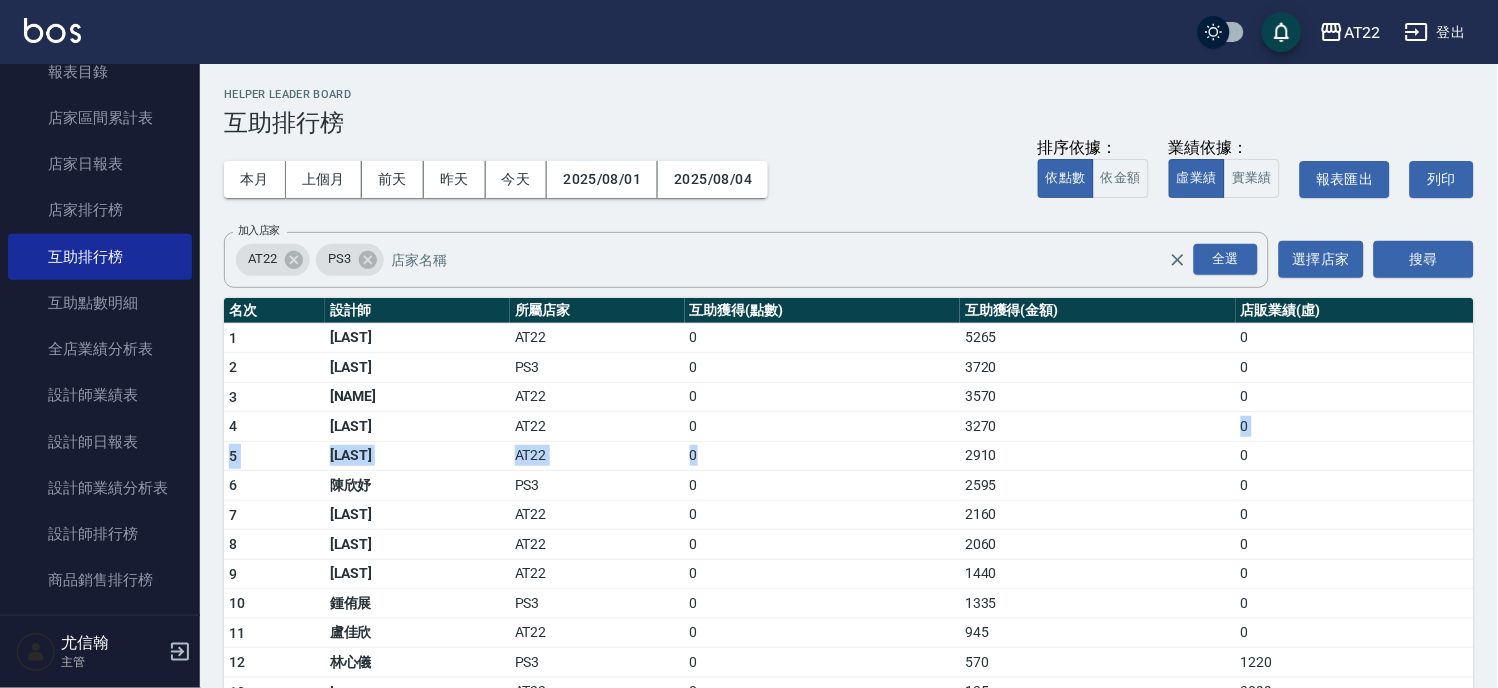 drag, startPoint x: 1001, startPoint y: 421, endPoint x: 763, endPoint y: 460, distance: 241.17421 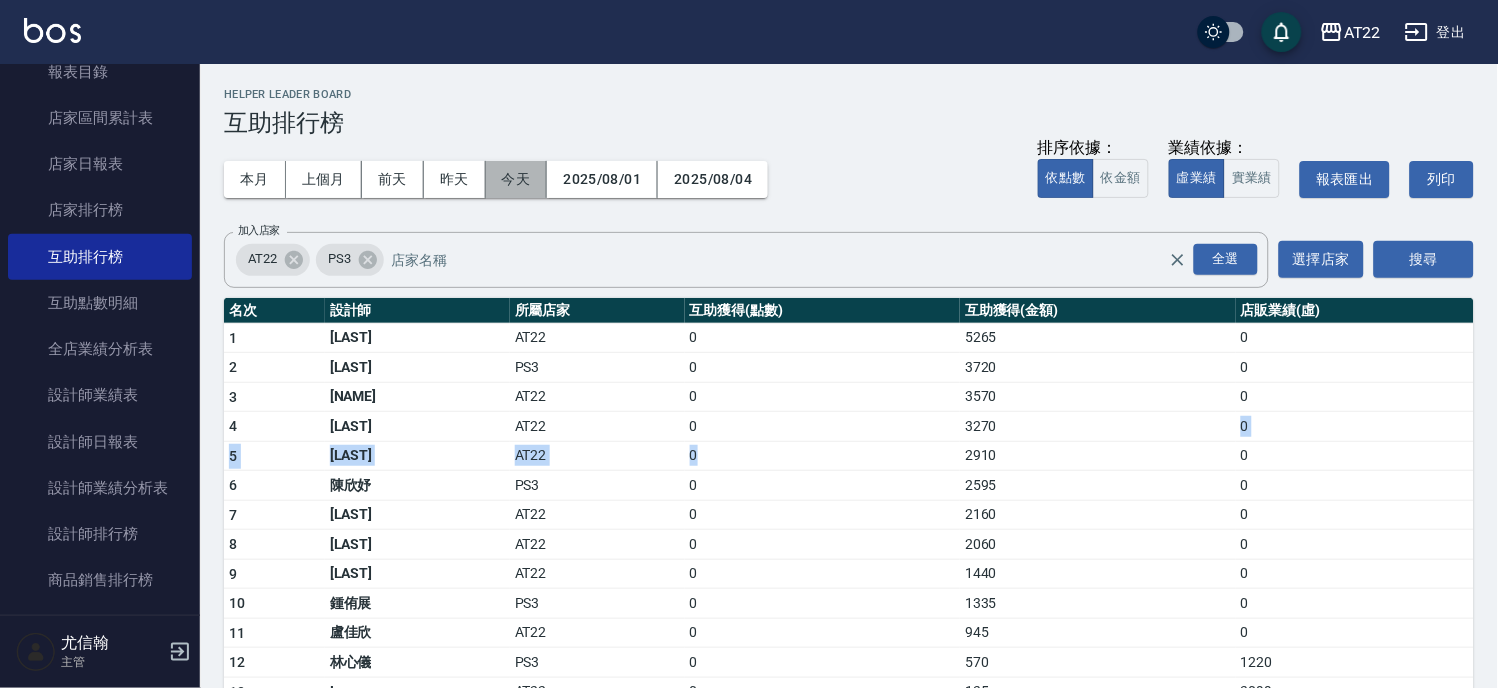 click on "今天" at bounding box center (517, 179) 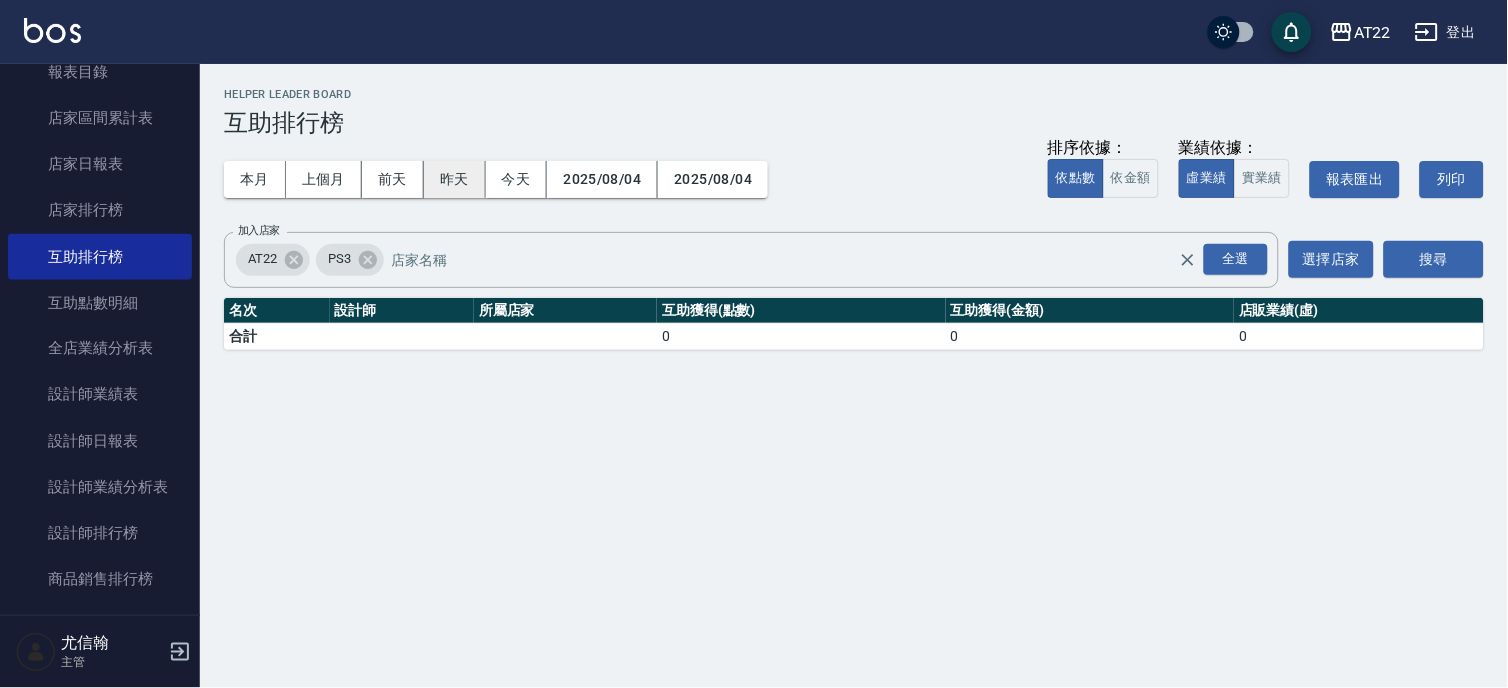 click on "昨天" at bounding box center [455, 179] 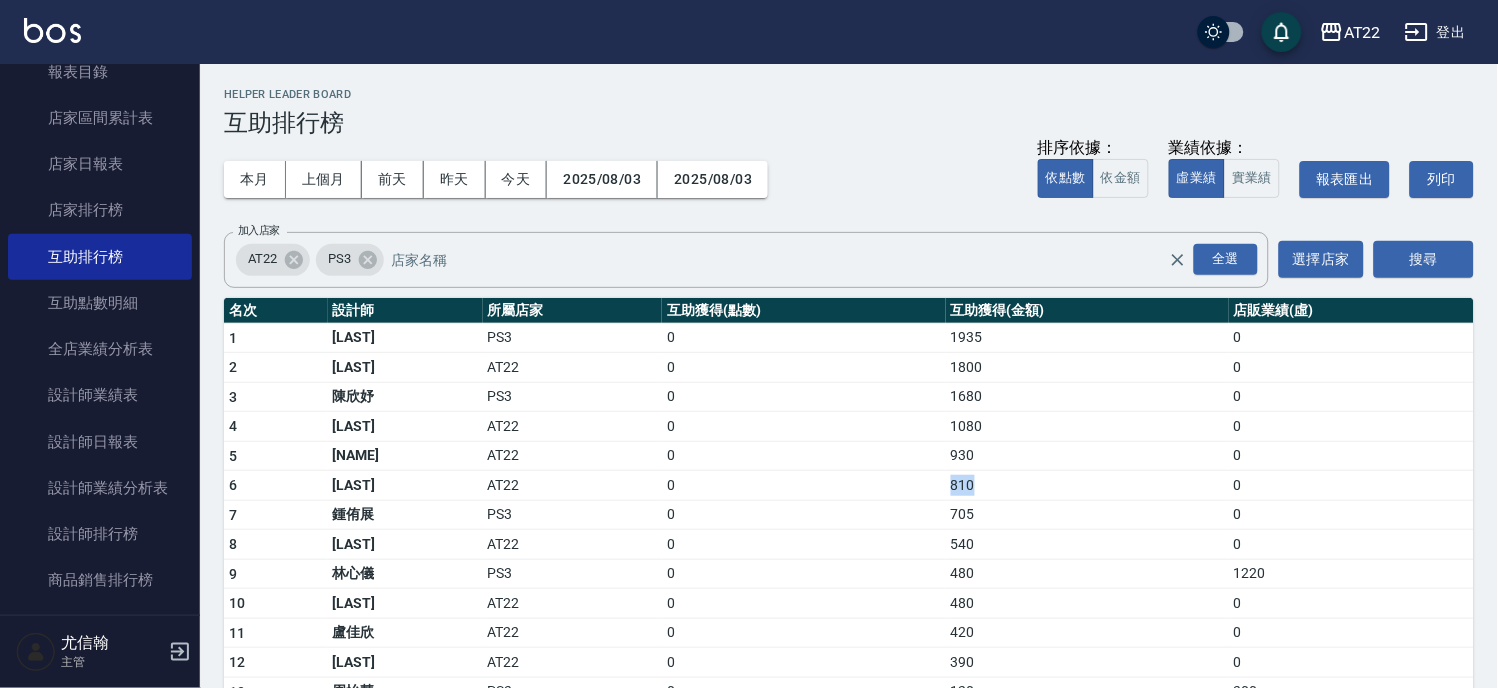 drag, startPoint x: 975, startPoint y: 477, endPoint x: 856, endPoint y: 488, distance: 119.507324 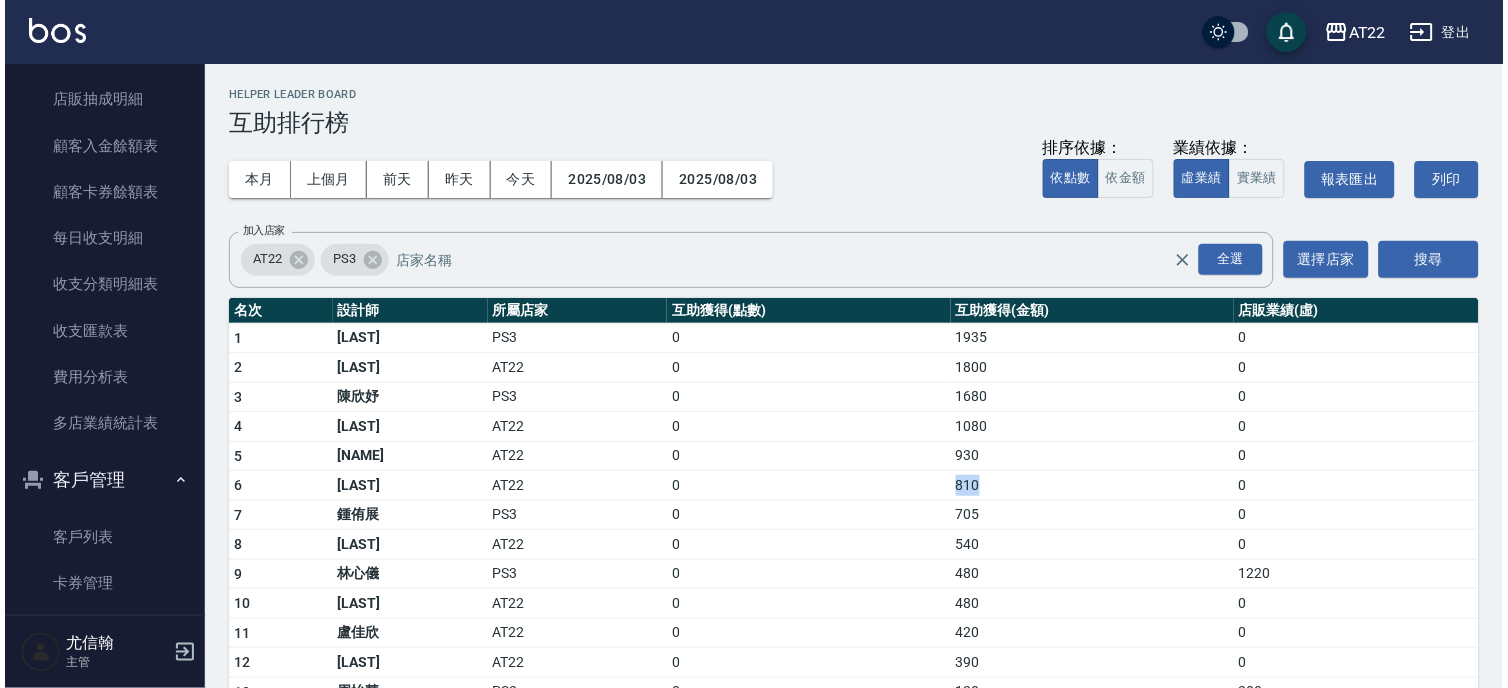 scroll, scrollTop: 1461, scrollLeft: 0, axis: vertical 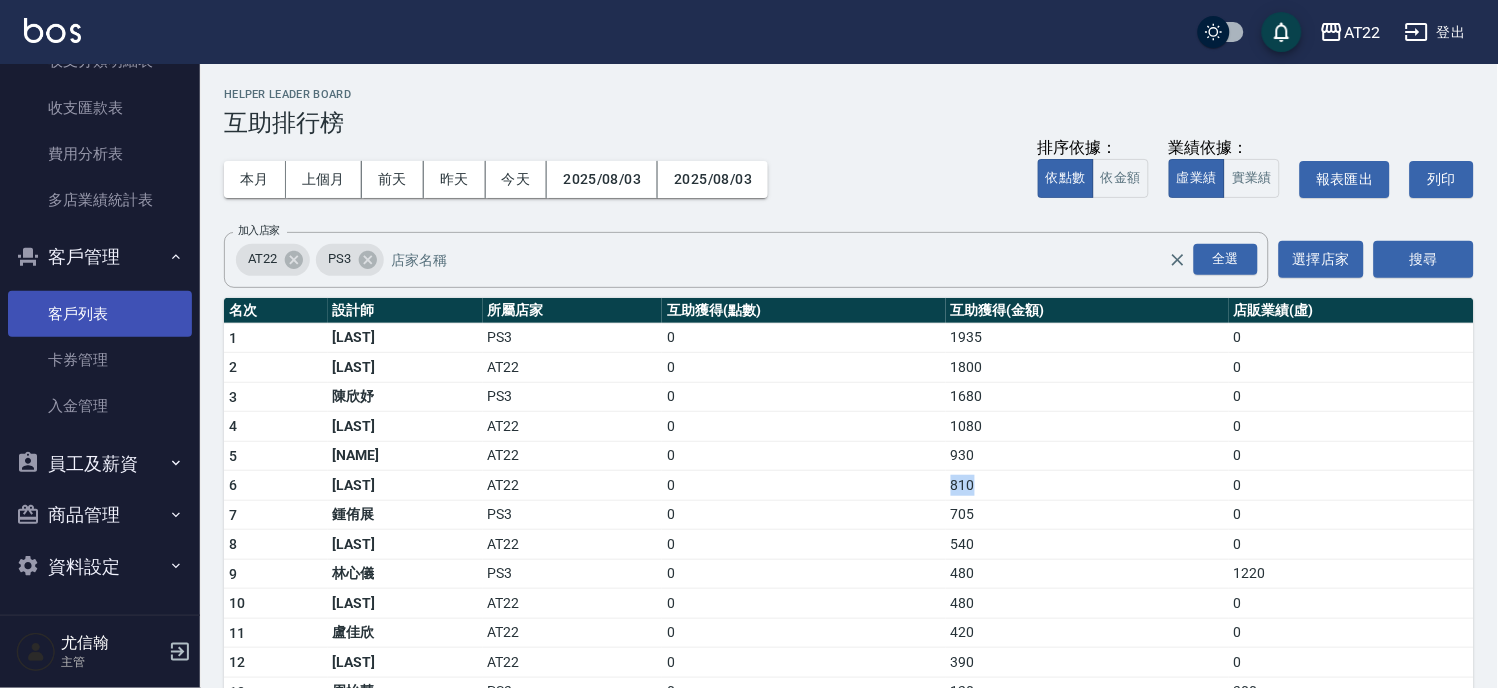click on "客戶列表" at bounding box center [100, 314] 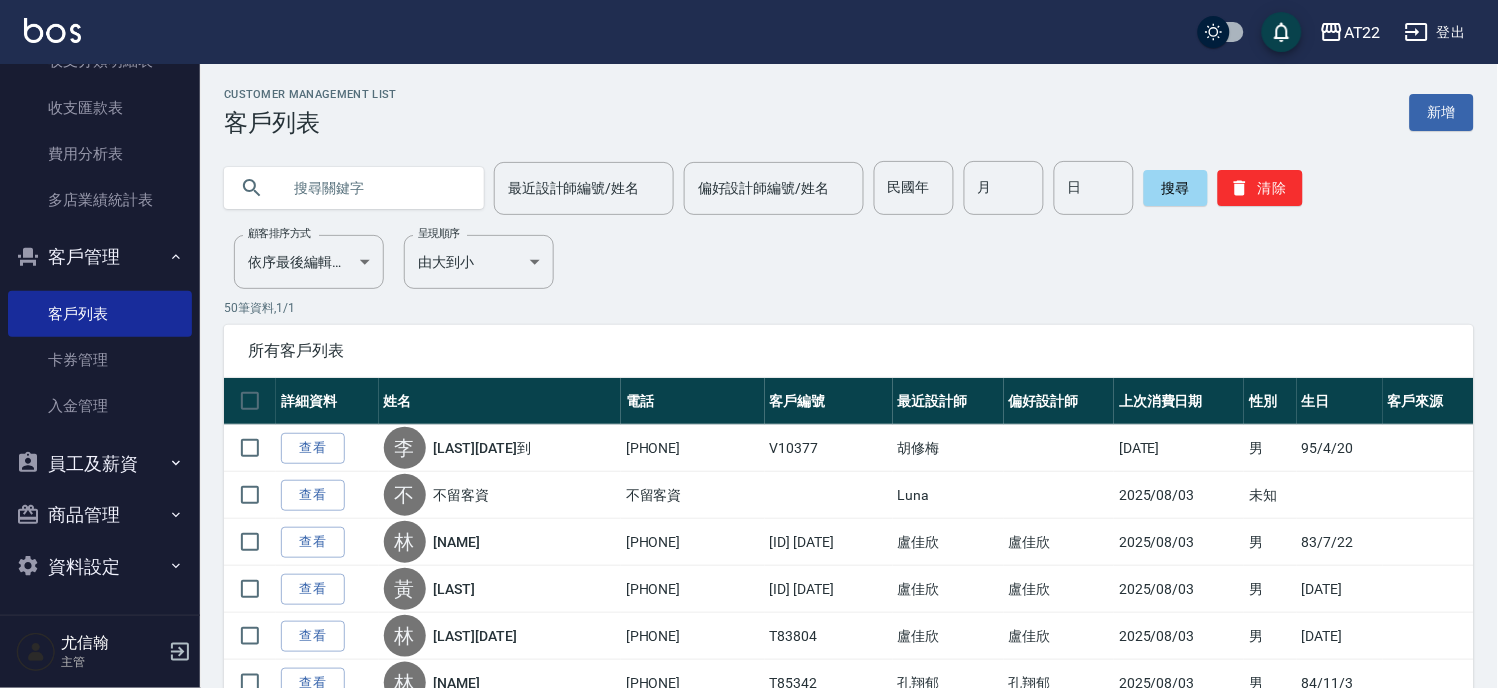 click at bounding box center [374, 188] 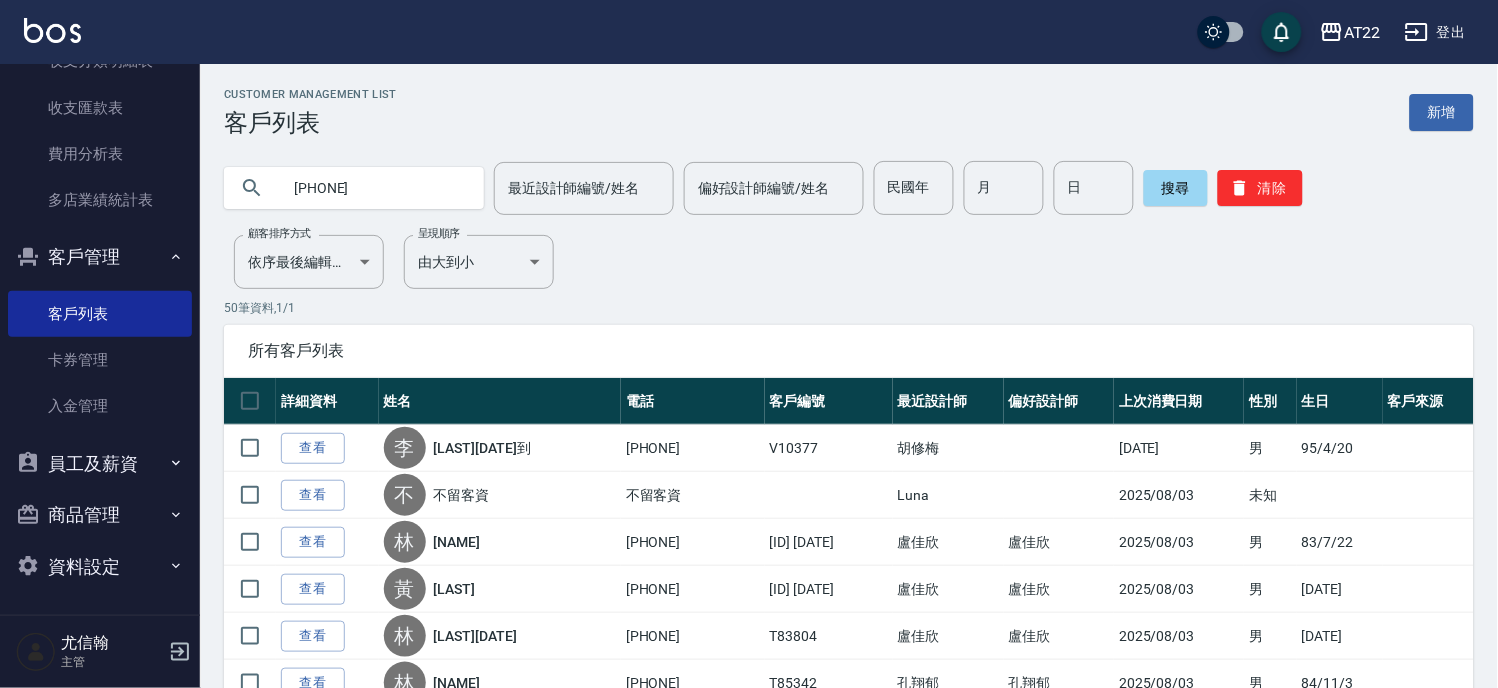 type on "0933156000" 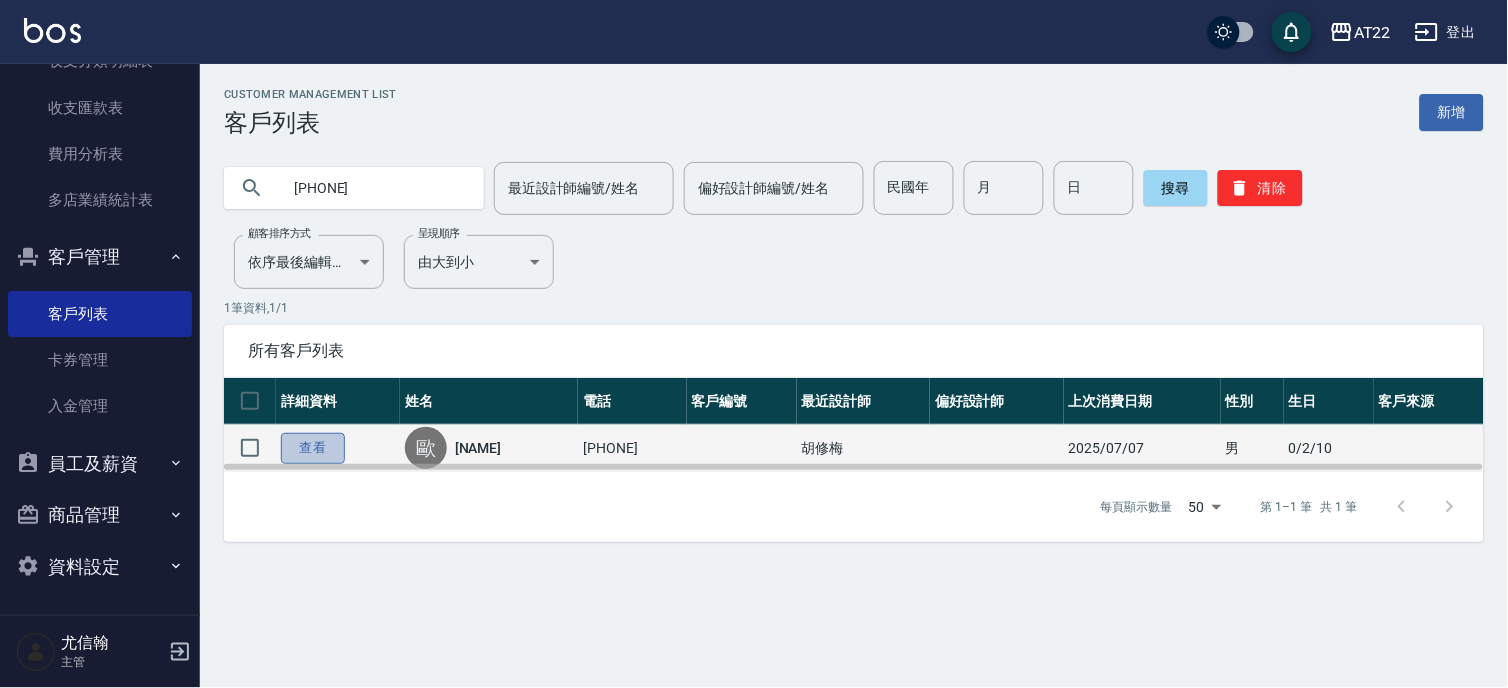 click on "查看" at bounding box center (313, 448) 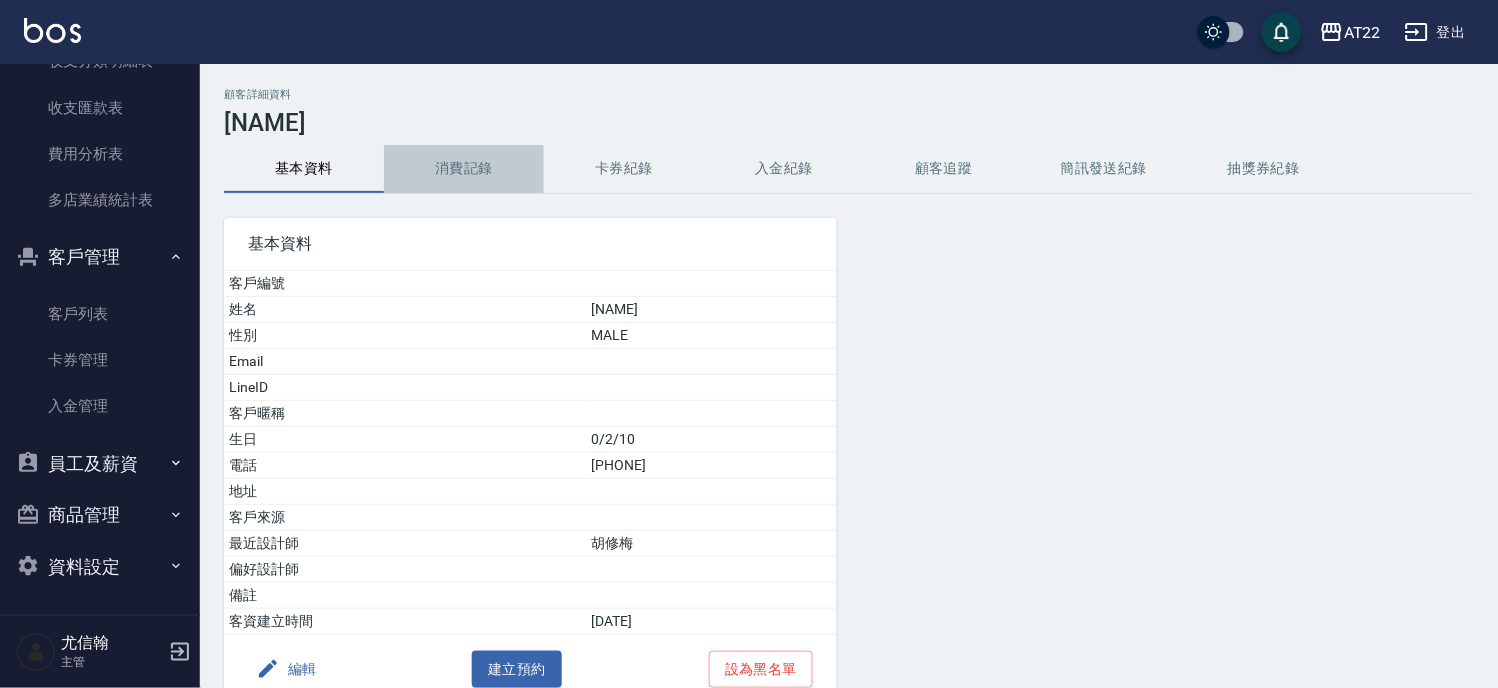 click on "消費記錄" at bounding box center (464, 169) 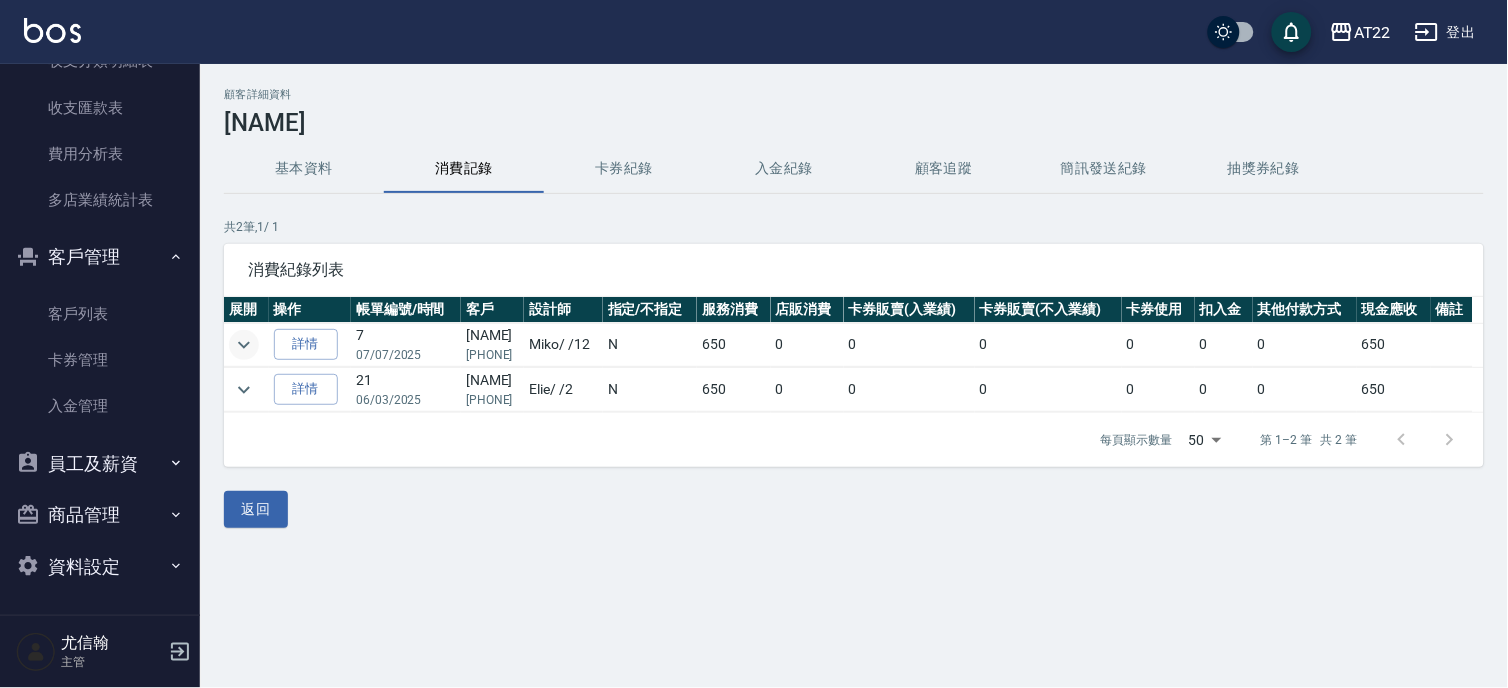 click at bounding box center (244, 345) 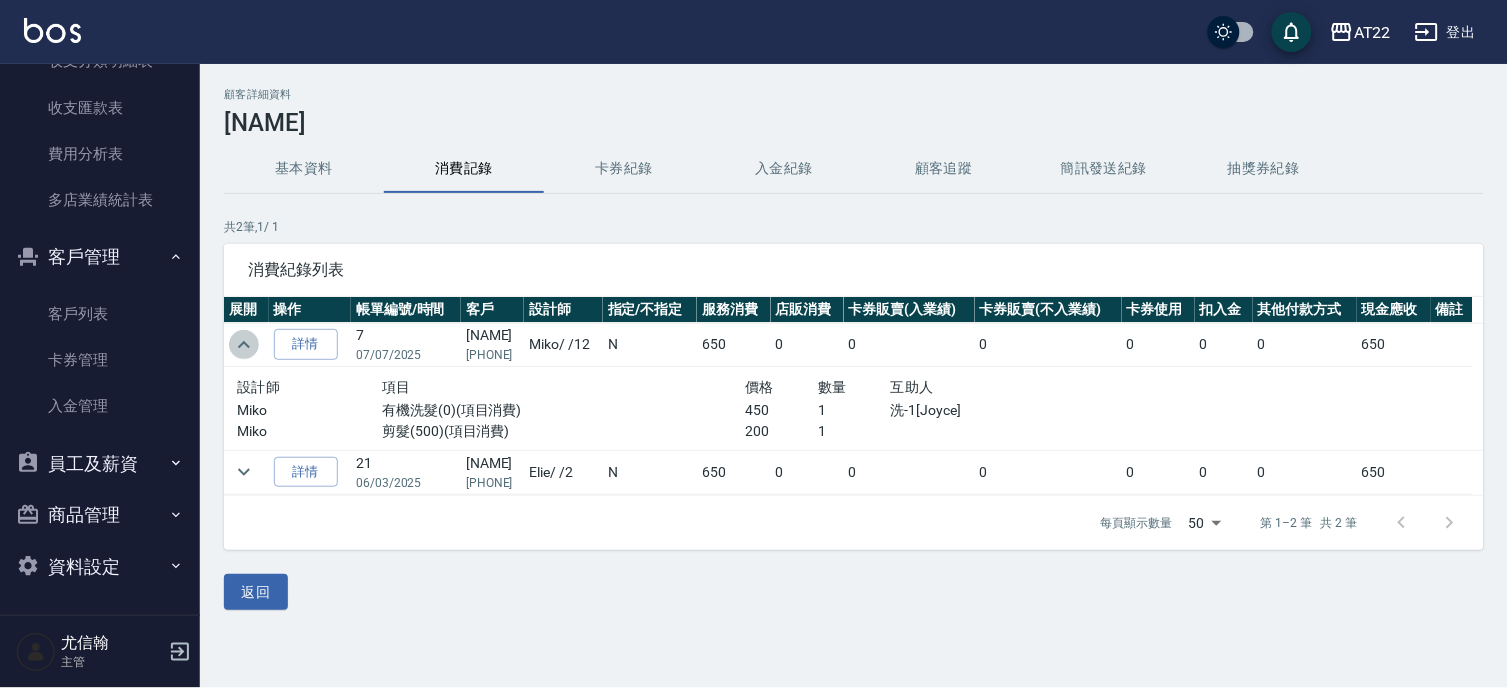 click at bounding box center (244, 345) 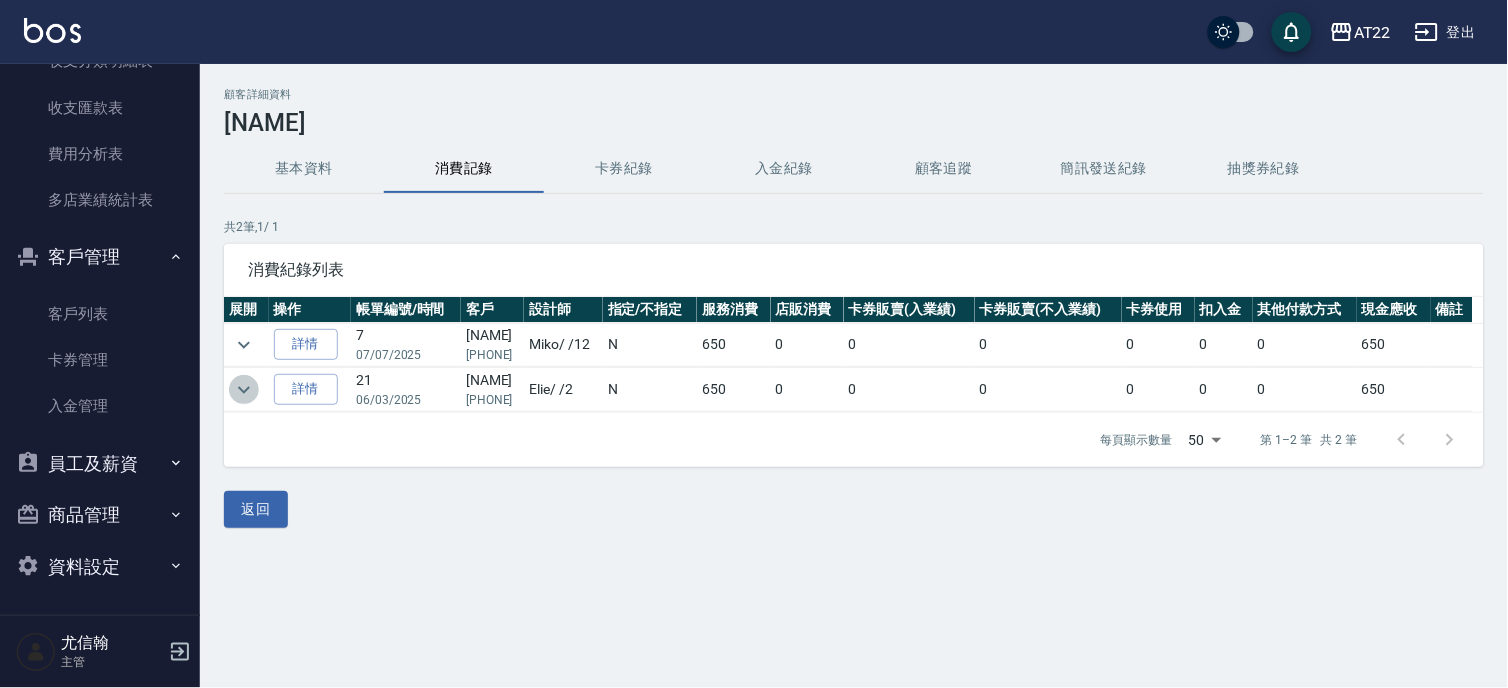 click 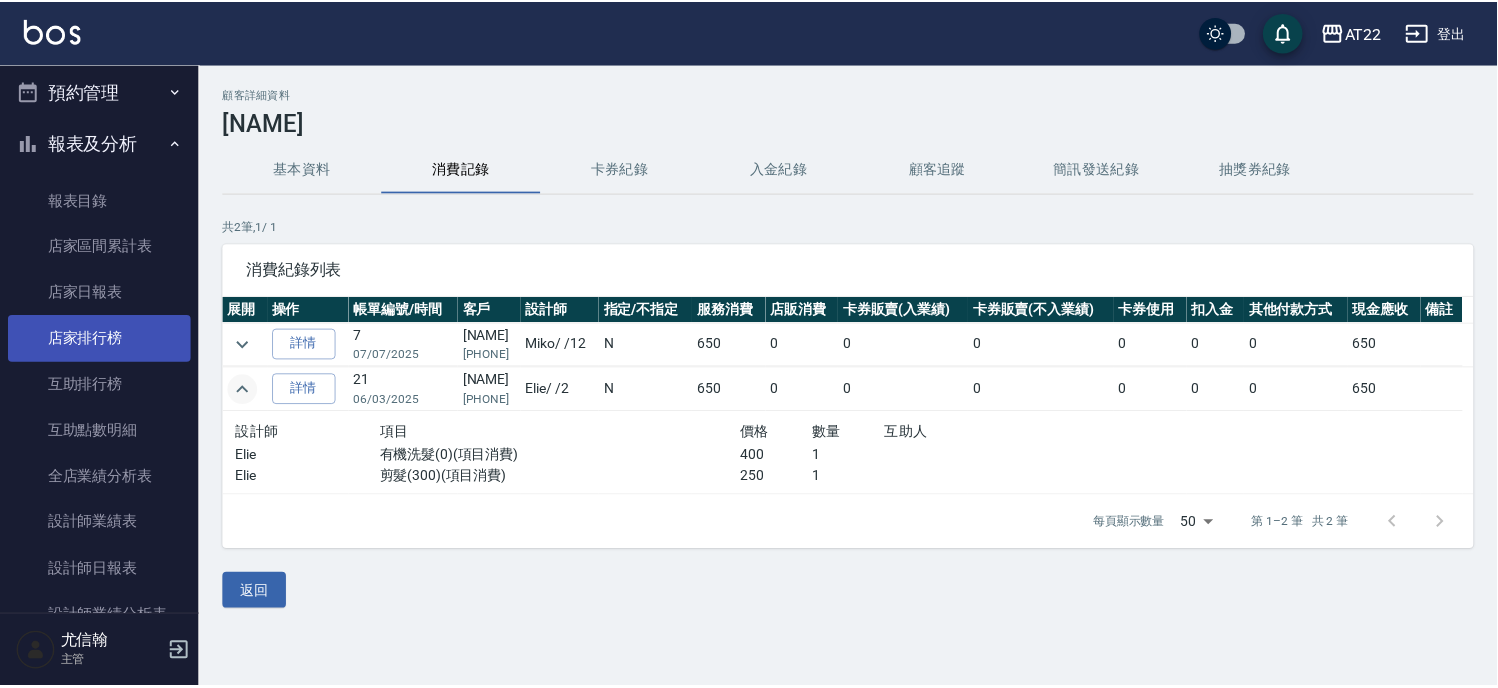 scroll, scrollTop: 666, scrollLeft: 0, axis: vertical 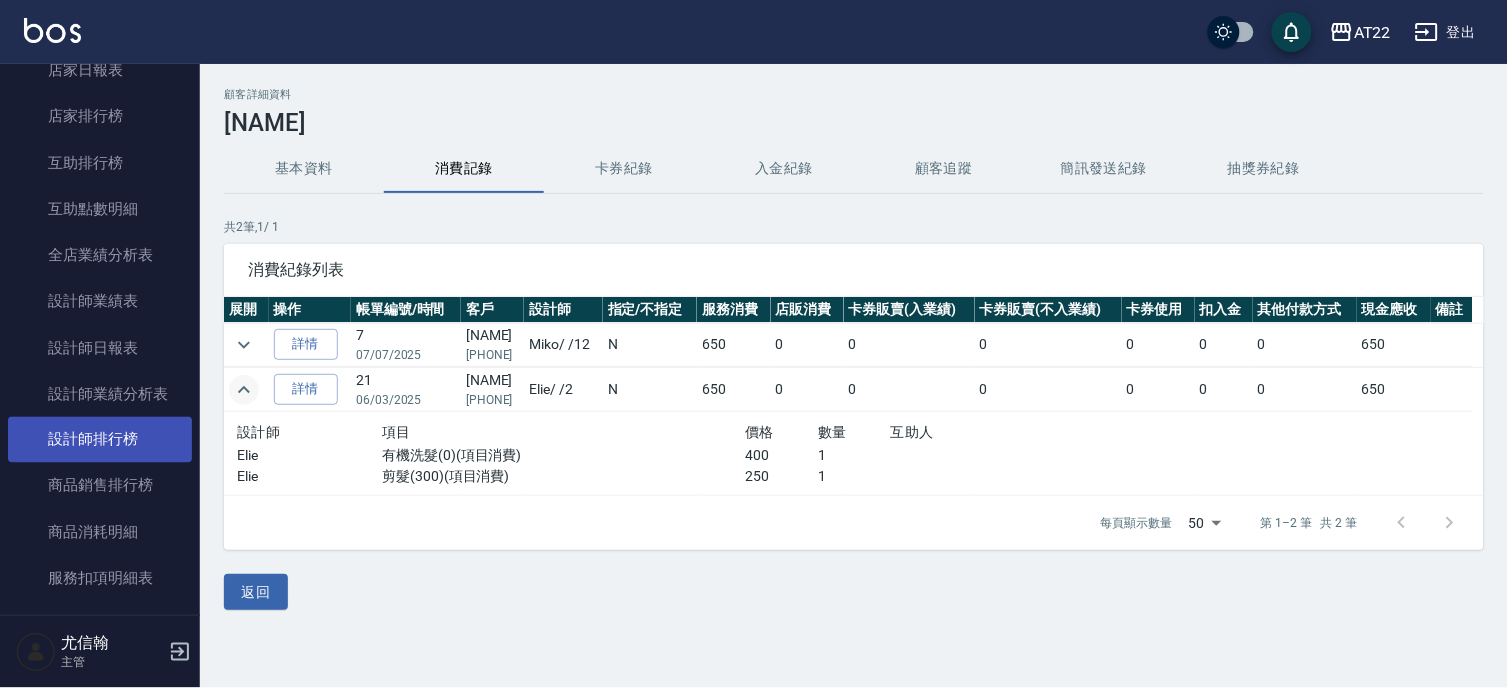 click on "設計師排行榜" at bounding box center [100, 440] 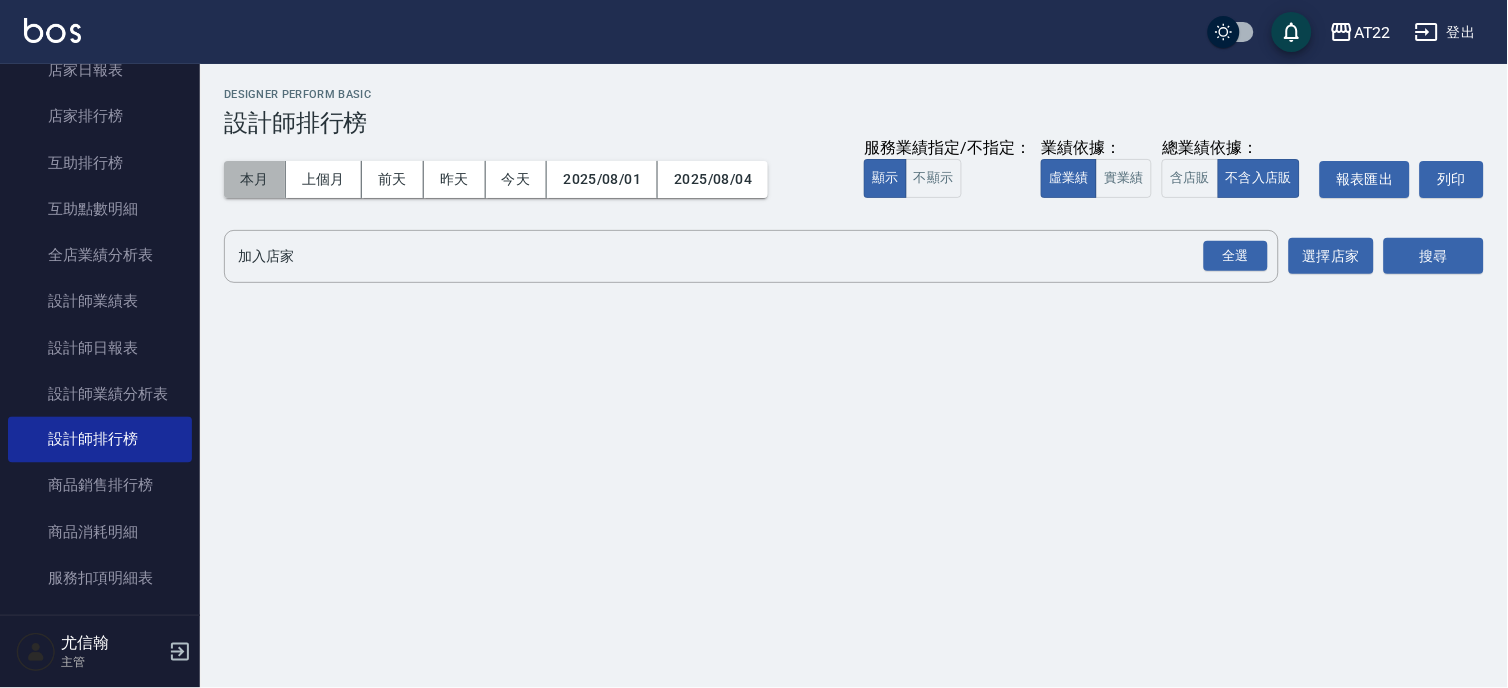 click on "本月" at bounding box center [255, 179] 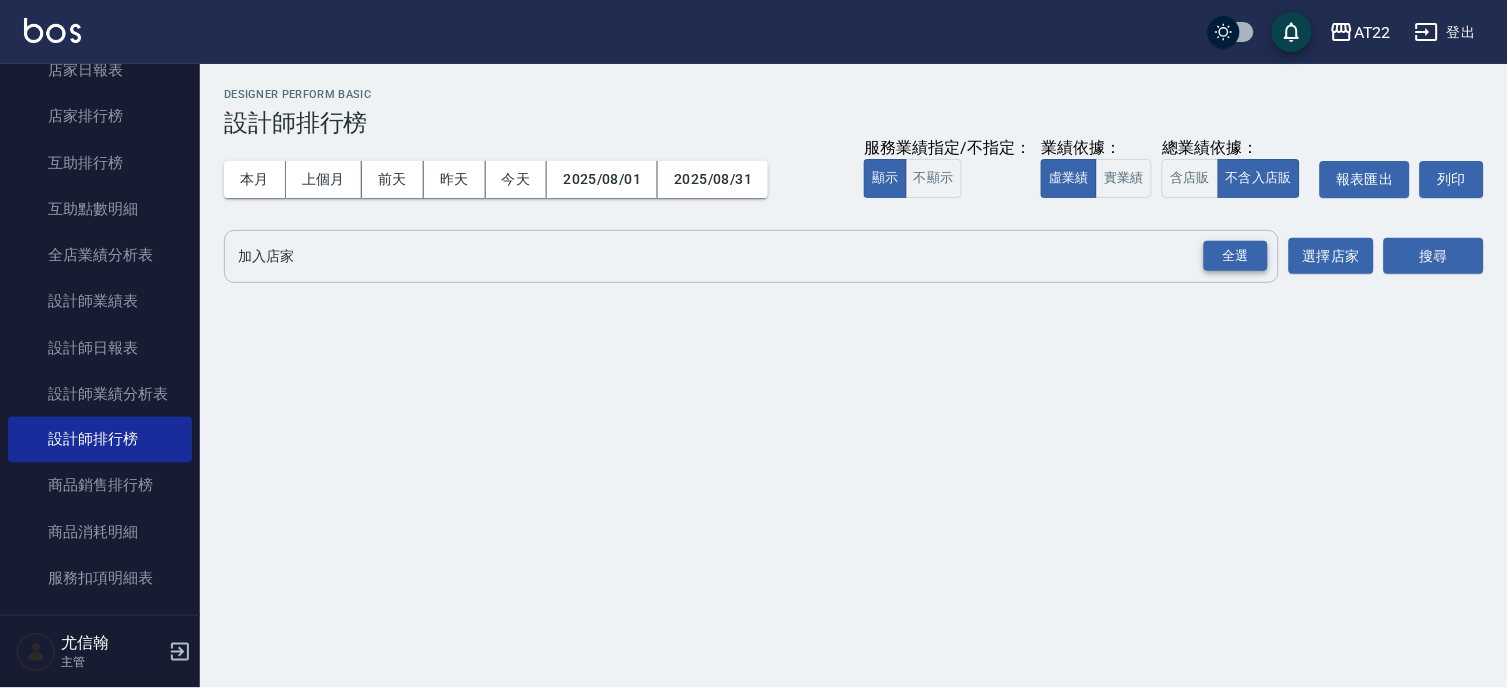 click on "全選" at bounding box center (1236, 256) 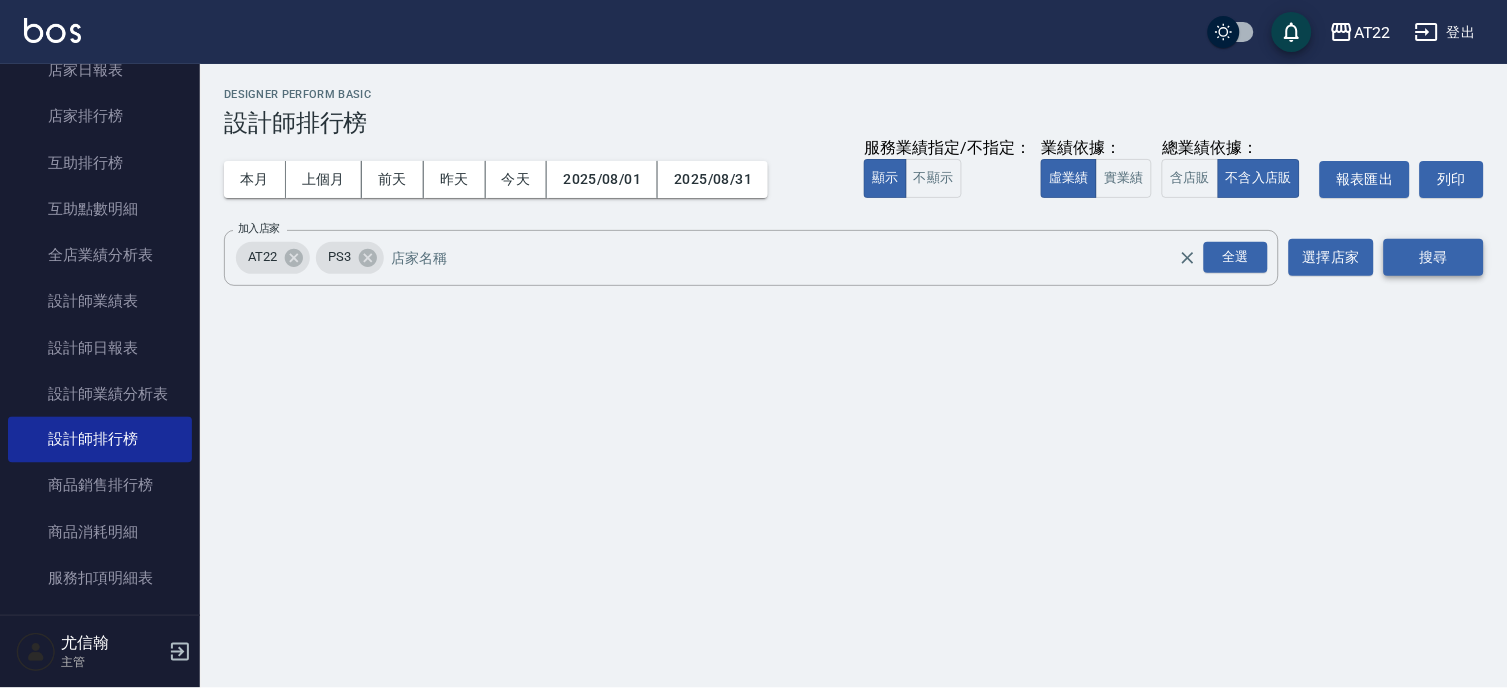 click on "搜尋" at bounding box center (1434, 257) 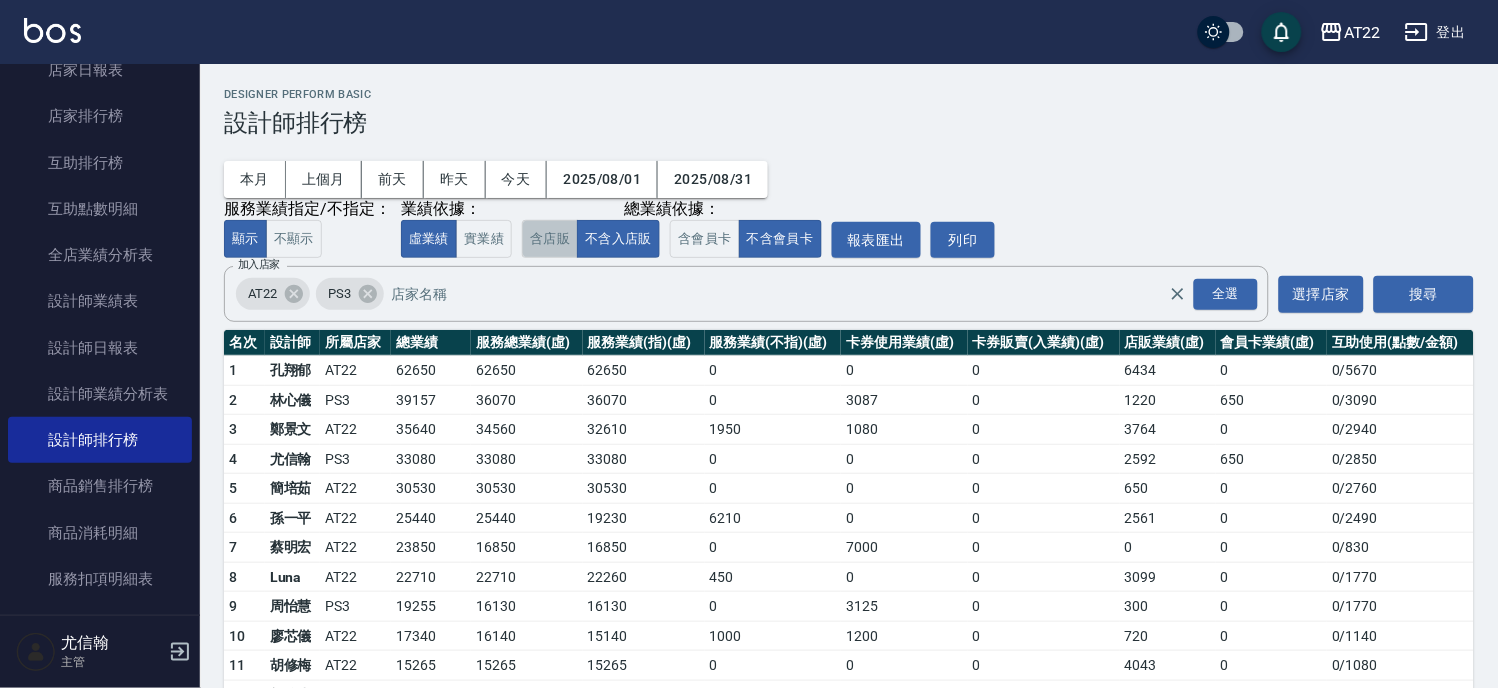 click on "含店販" at bounding box center [550, 239] 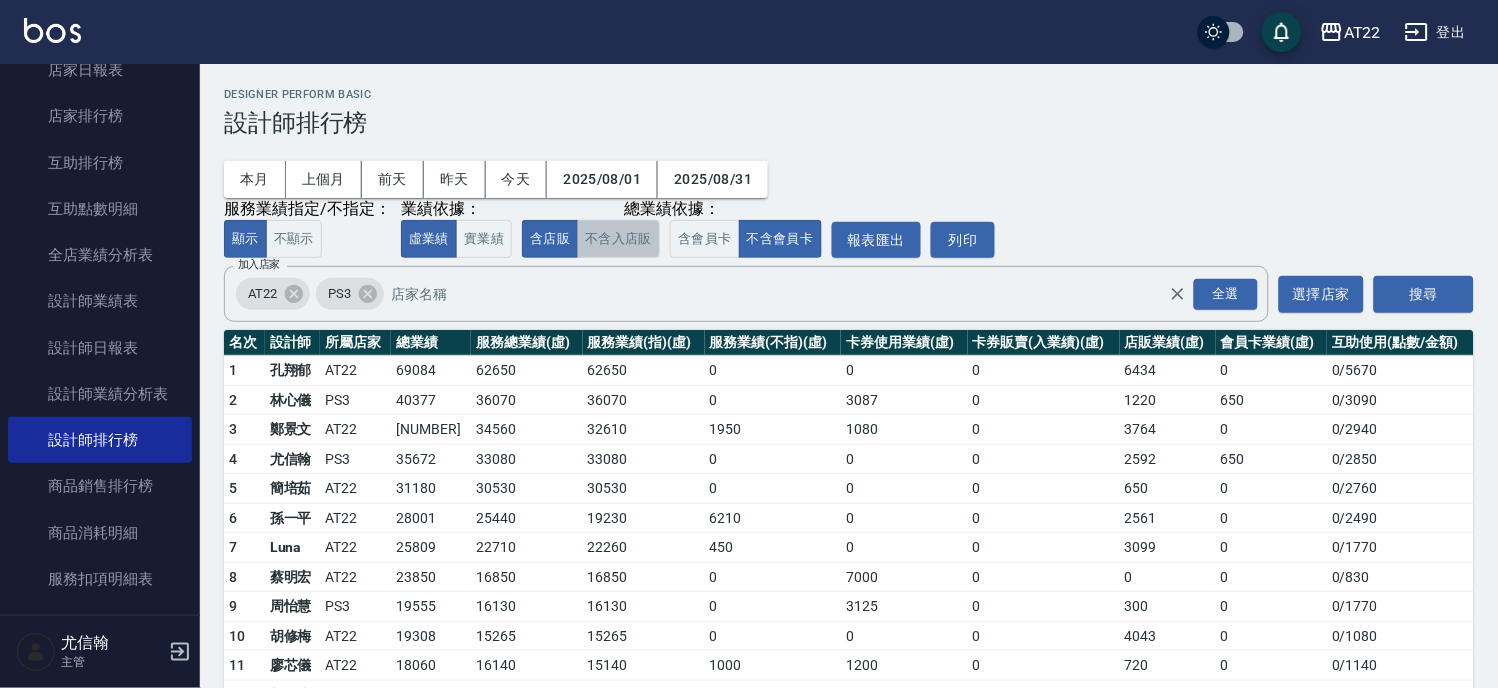 click on "不含入店販" at bounding box center [618, 239] 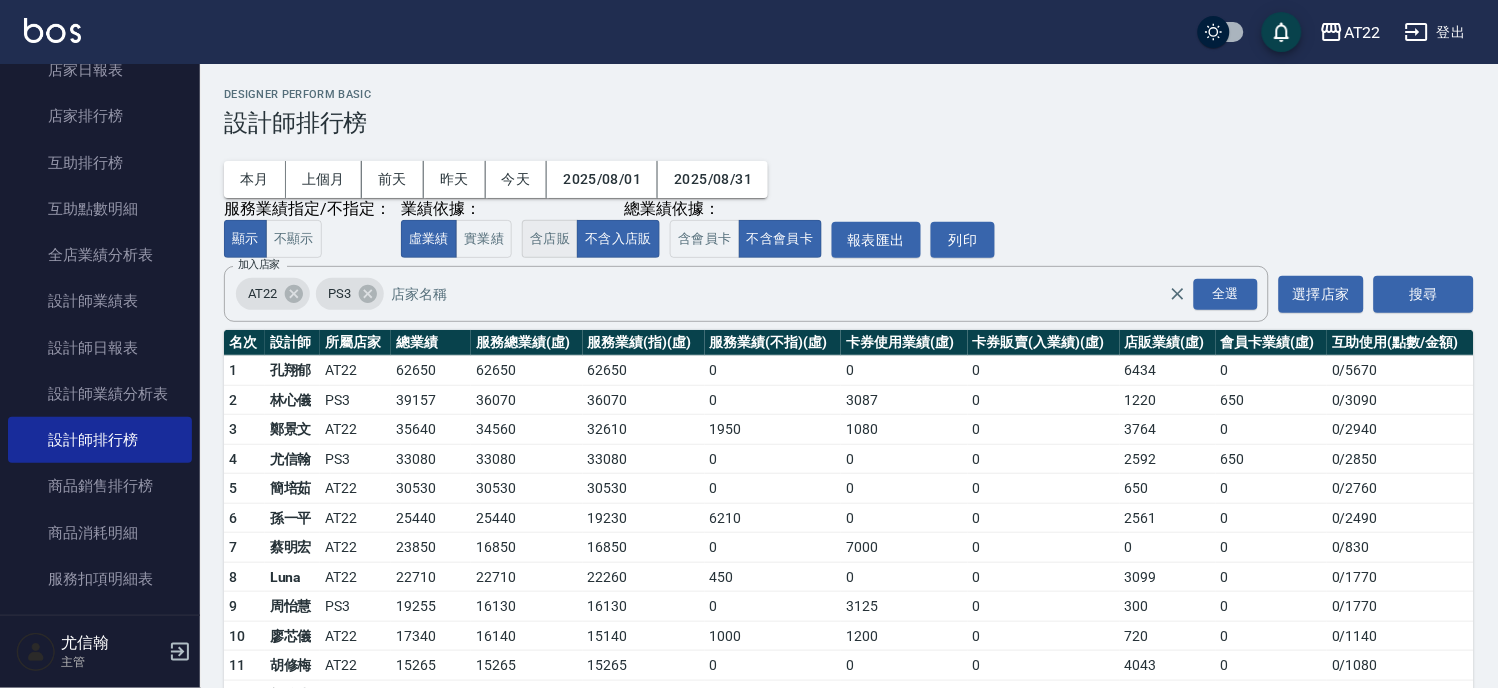 click on "含店販" at bounding box center [550, 239] 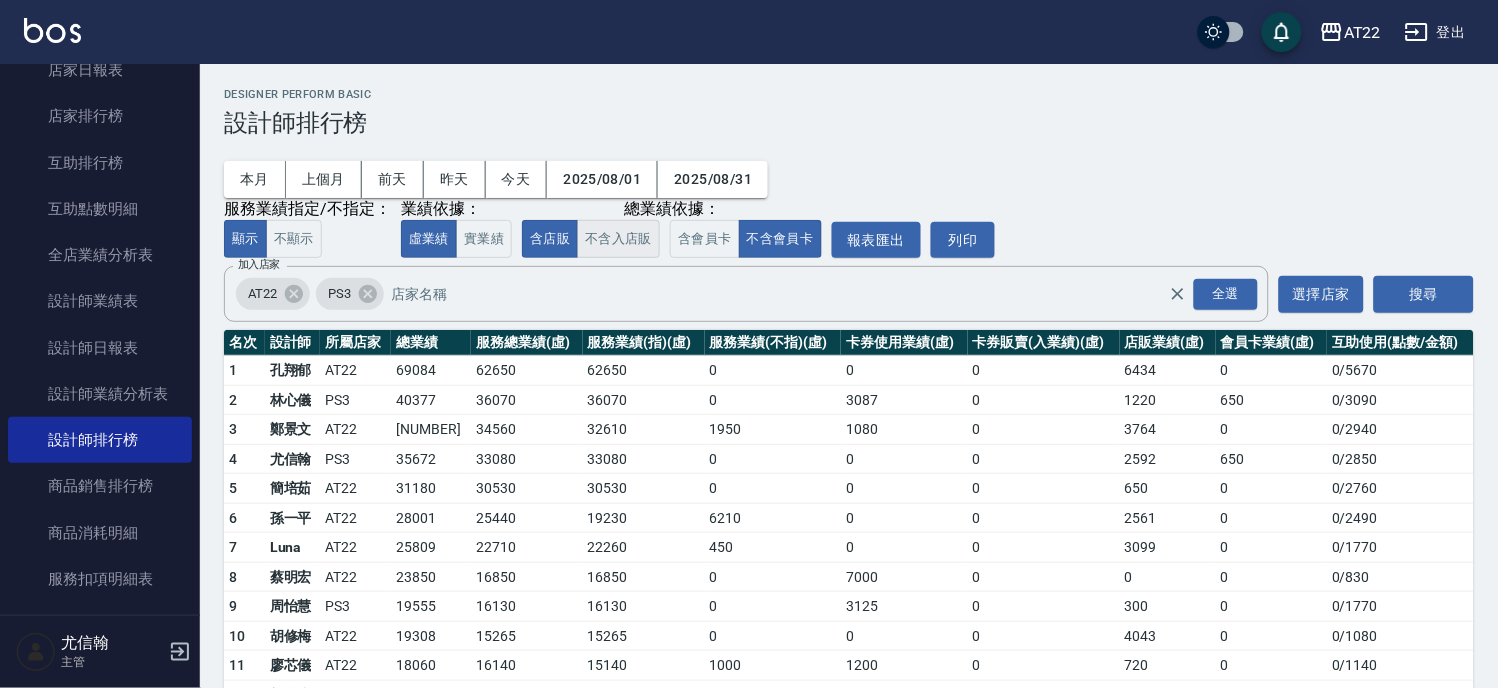 click on "不含入店販" at bounding box center (618, 239) 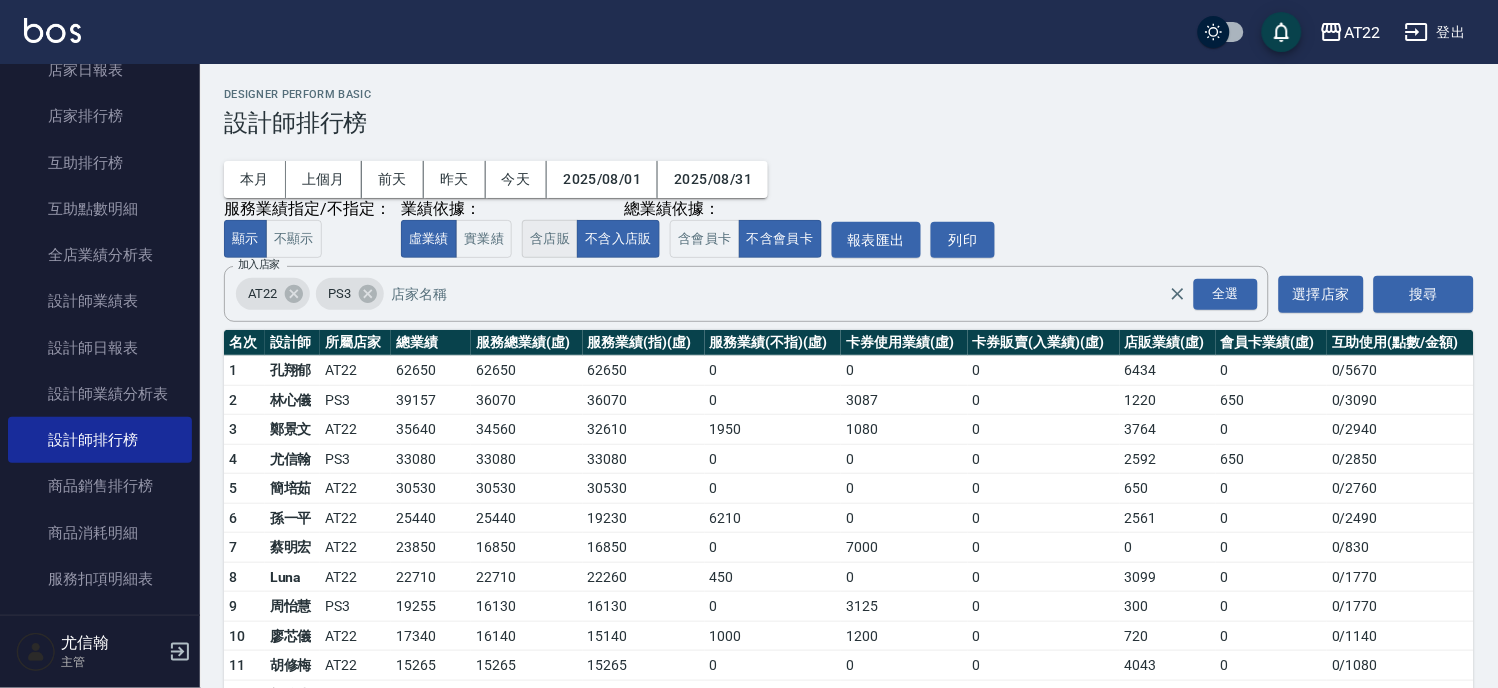 click on "含店販" at bounding box center [550, 239] 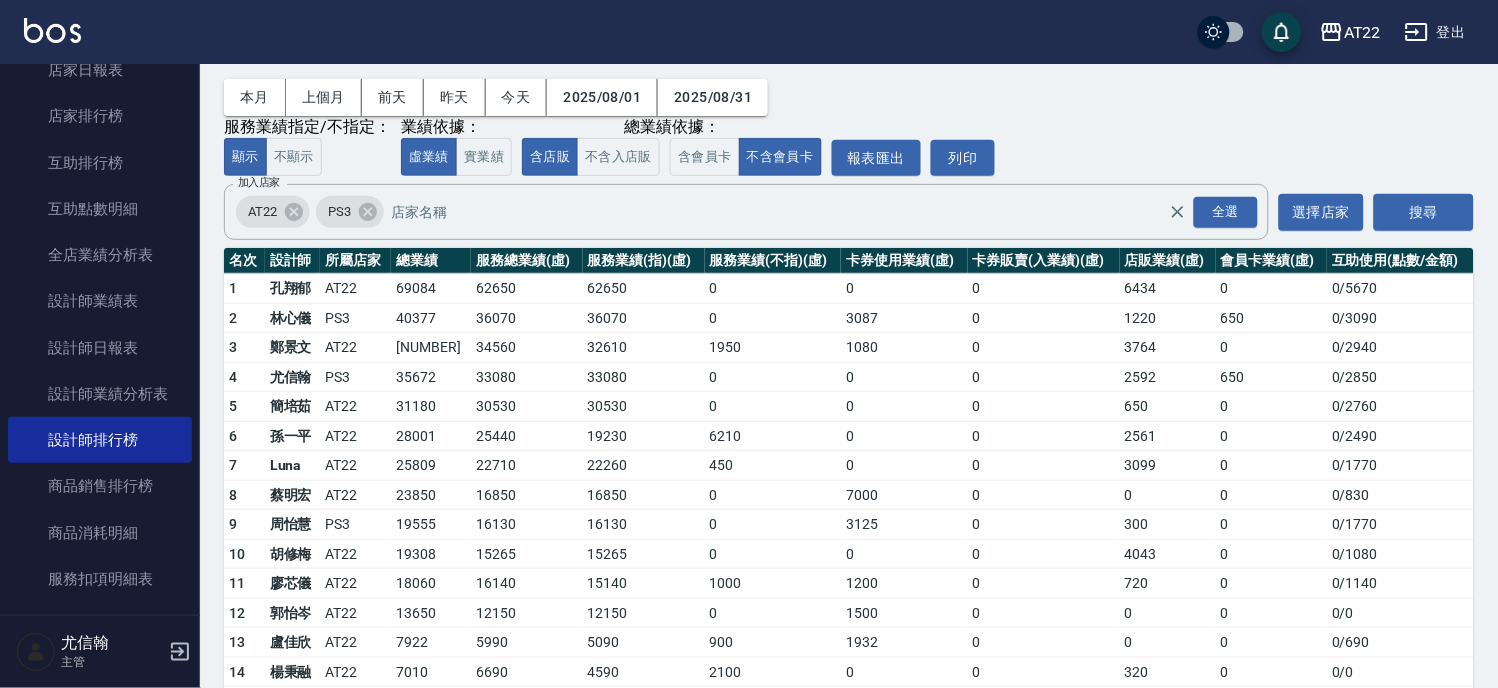scroll, scrollTop: 0, scrollLeft: 0, axis: both 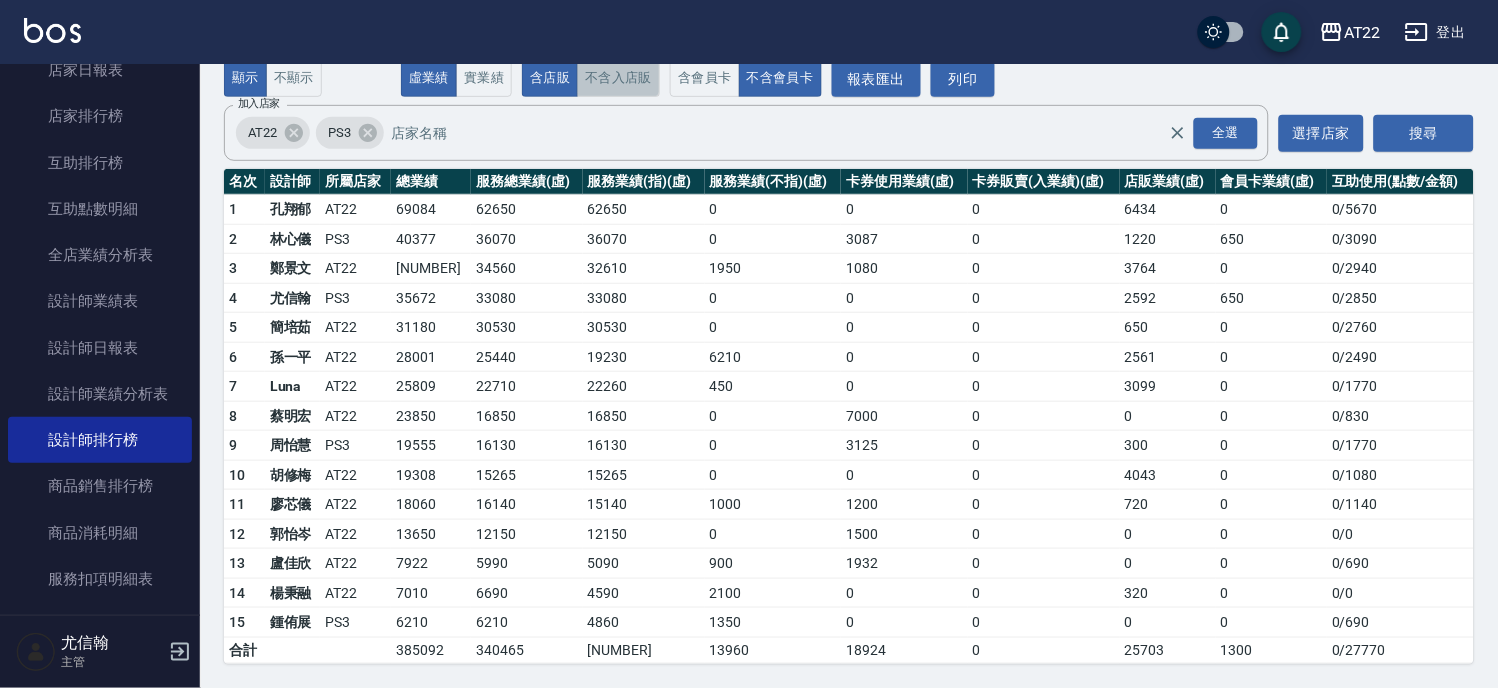 click on "不含入店販" at bounding box center [618, 78] 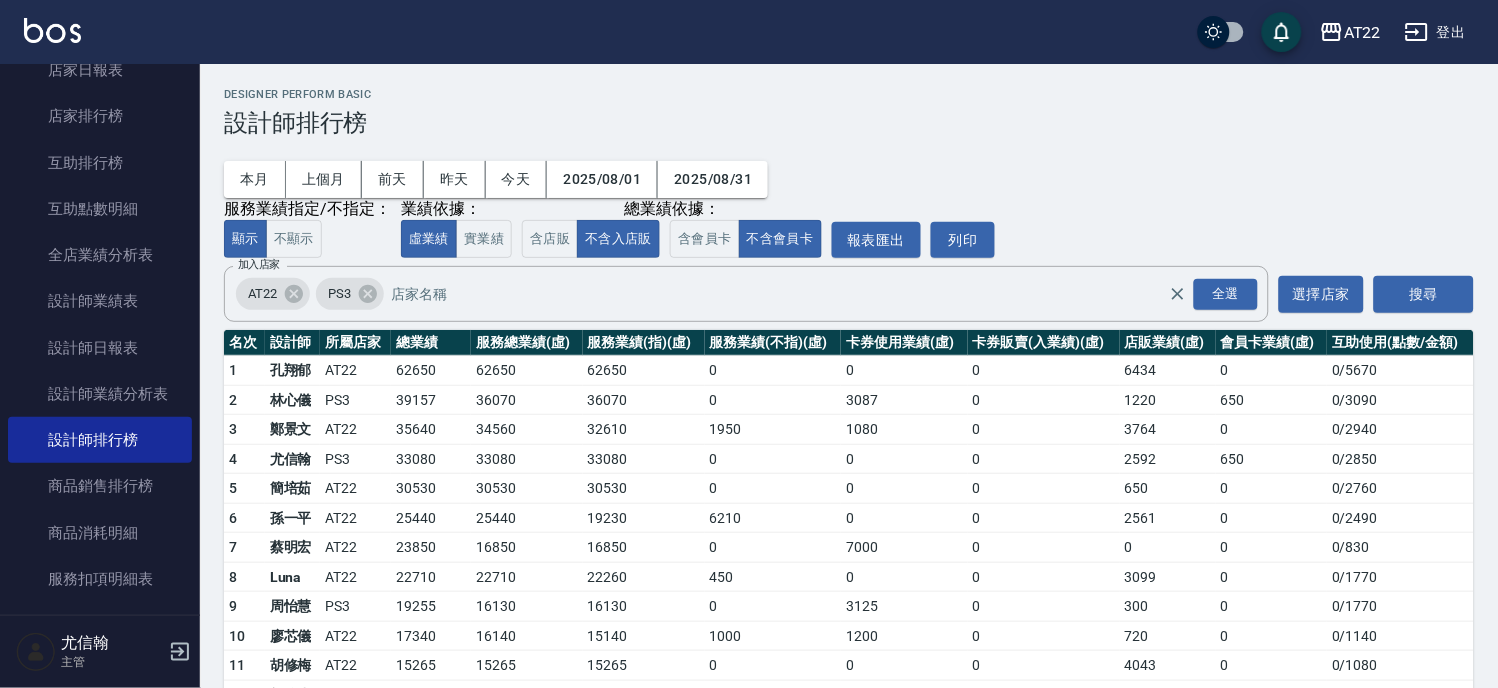 scroll, scrollTop: 163, scrollLeft: 0, axis: vertical 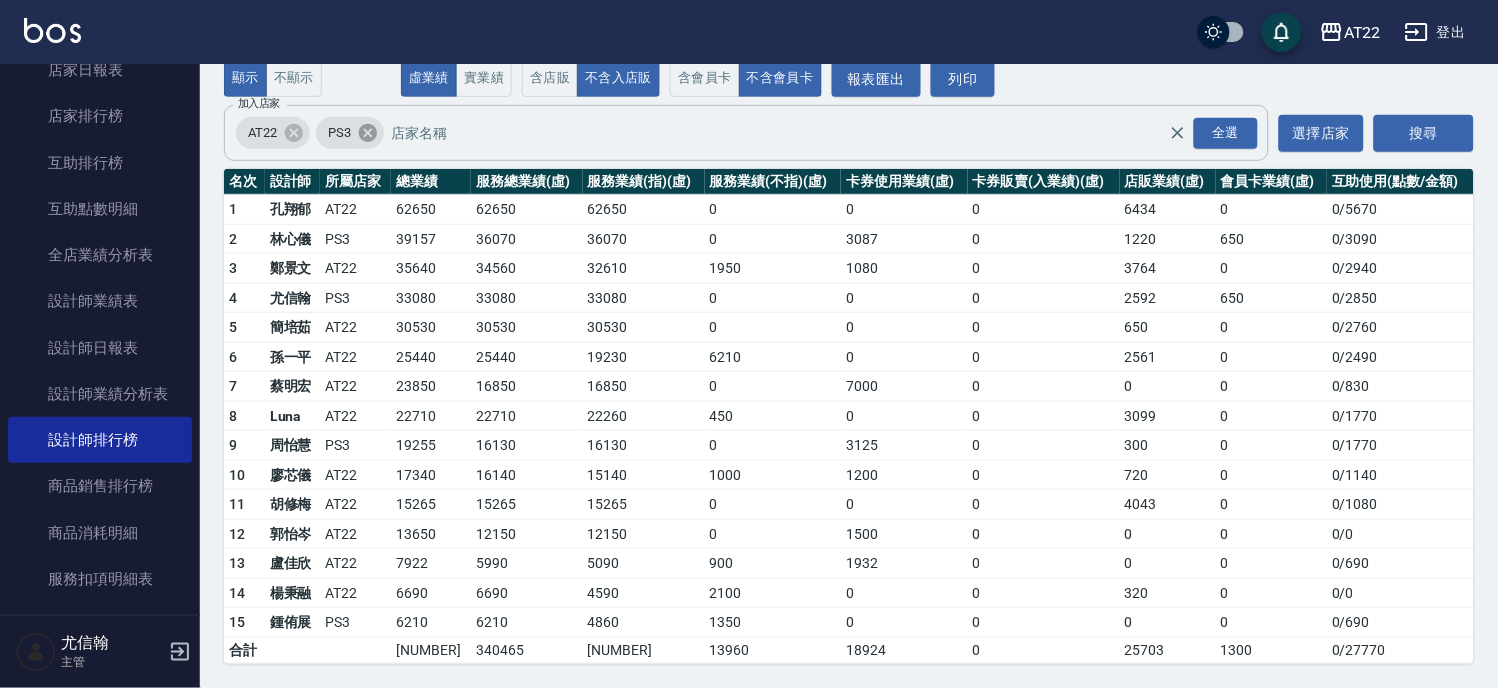 click 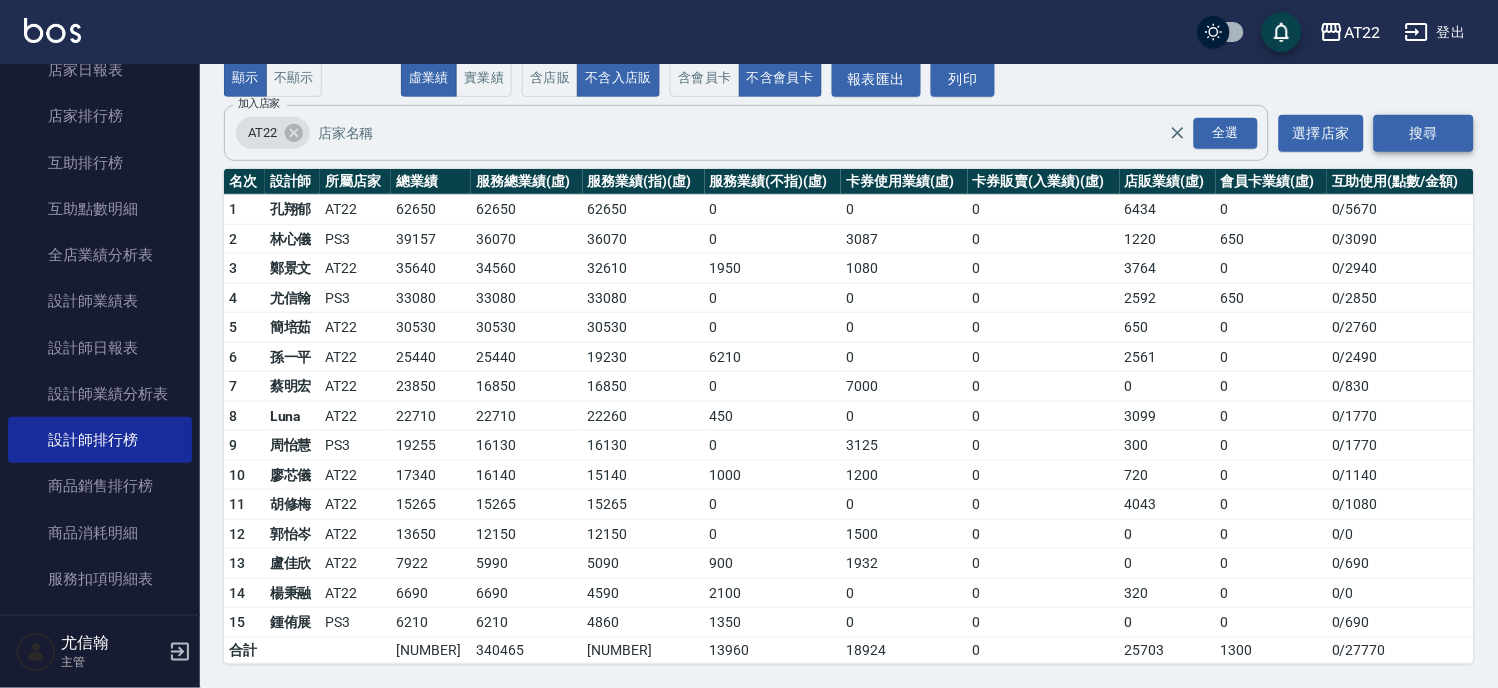 click on "搜尋" at bounding box center [1424, 133] 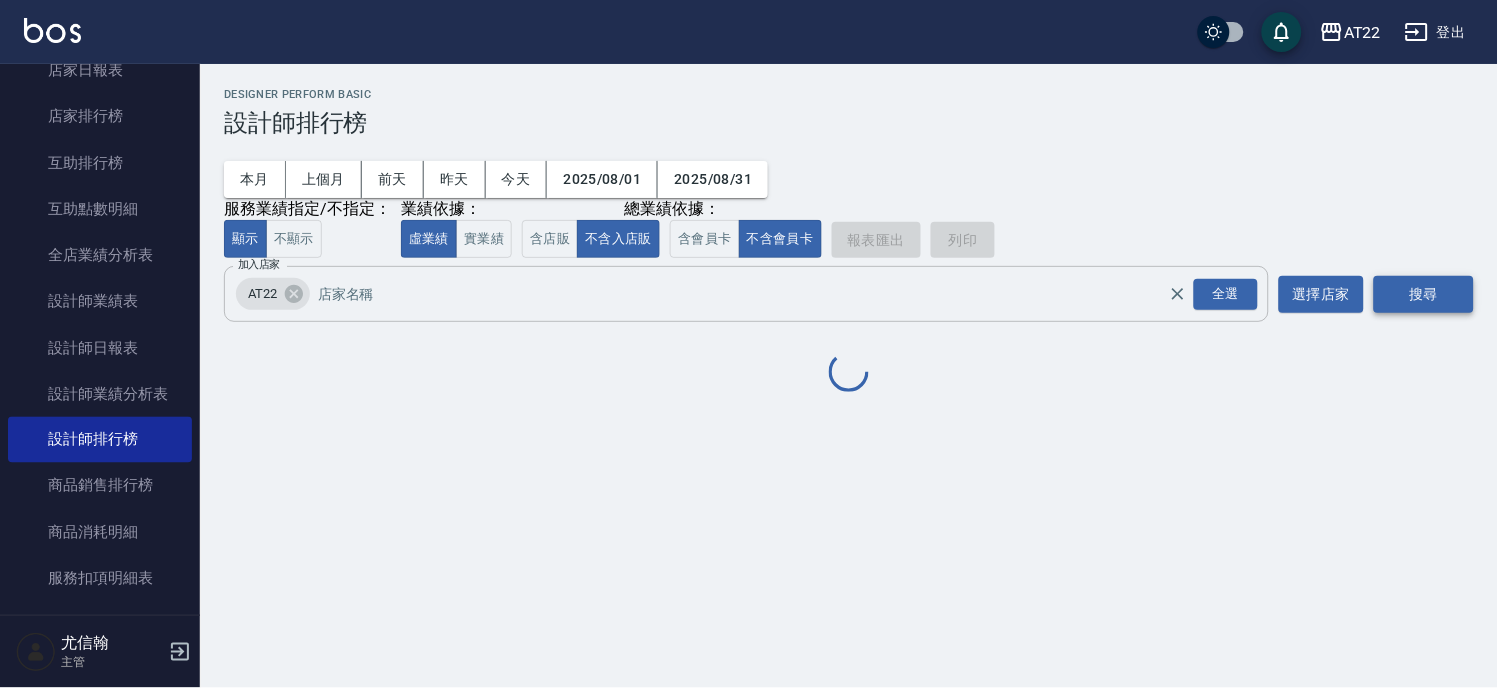scroll, scrollTop: 0, scrollLeft: 0, axis: both 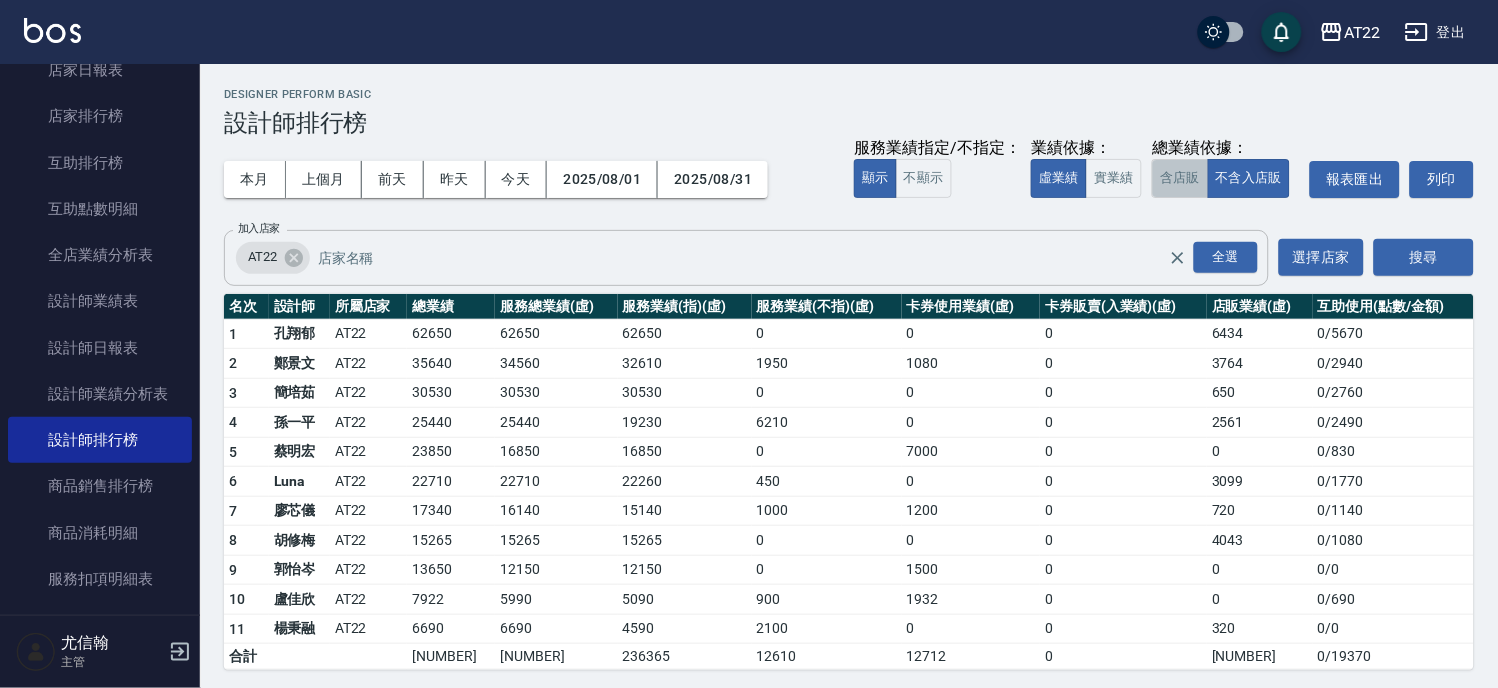 click on "含店販" at bounding box center (1180, 178) 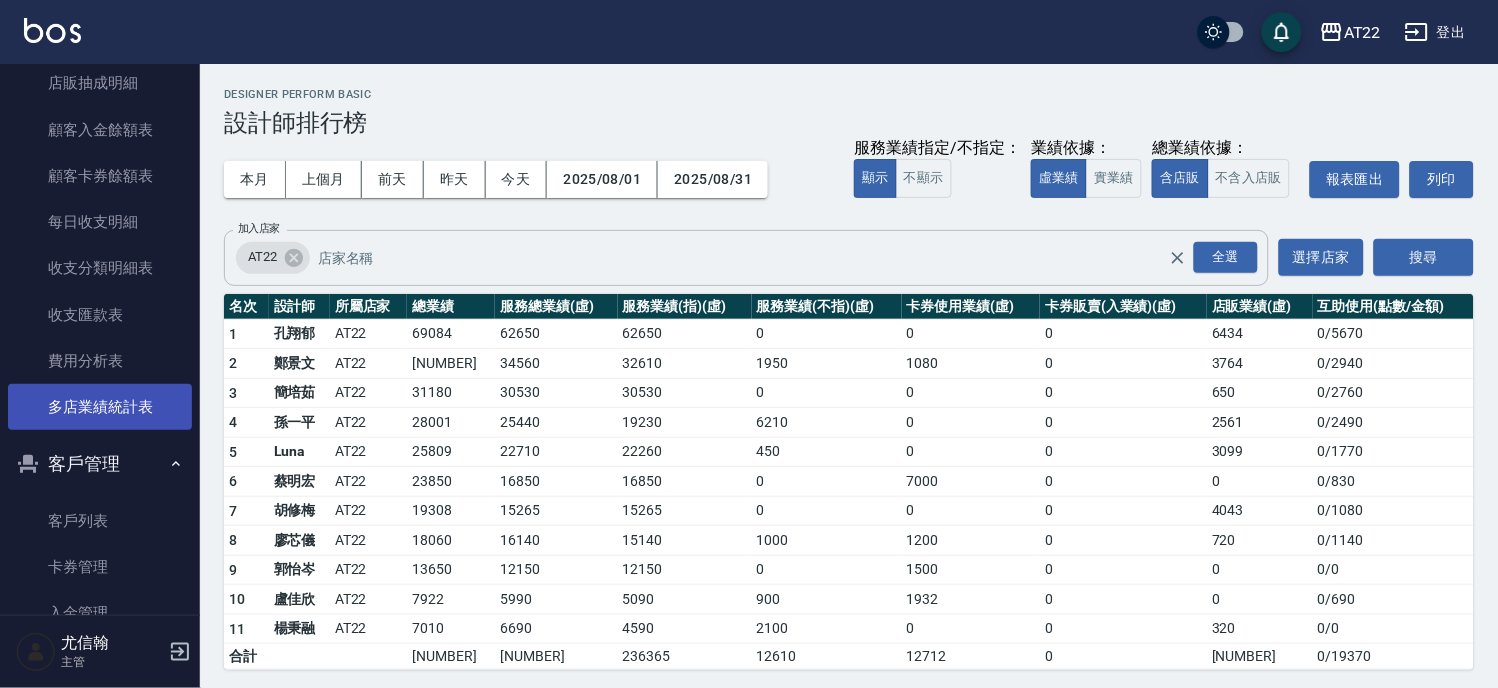 scroll, scrollTop: 1333, scrollLeft: 0, axis: vertical 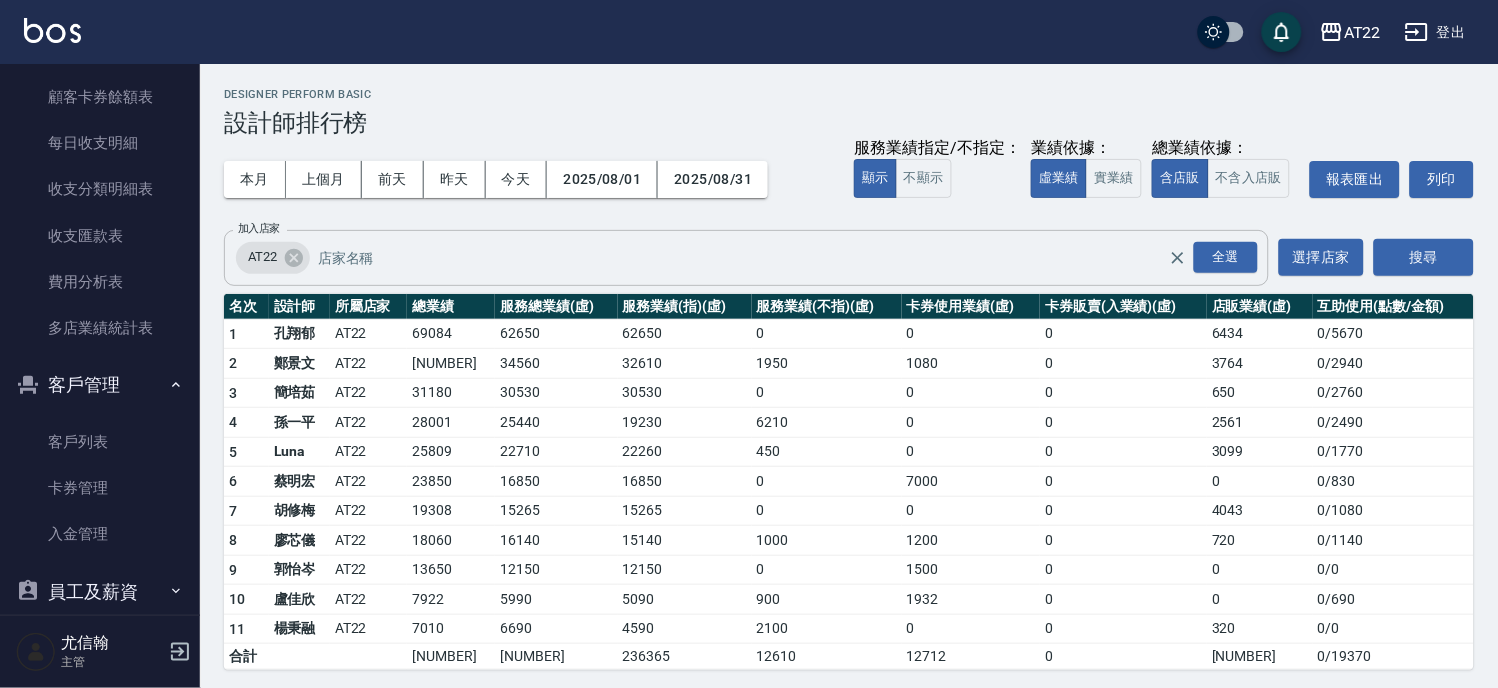 drag, startPoint x: 105, startPoint y: 456, endPoint x: 131, endPoint y: 407, distance: 55.470715 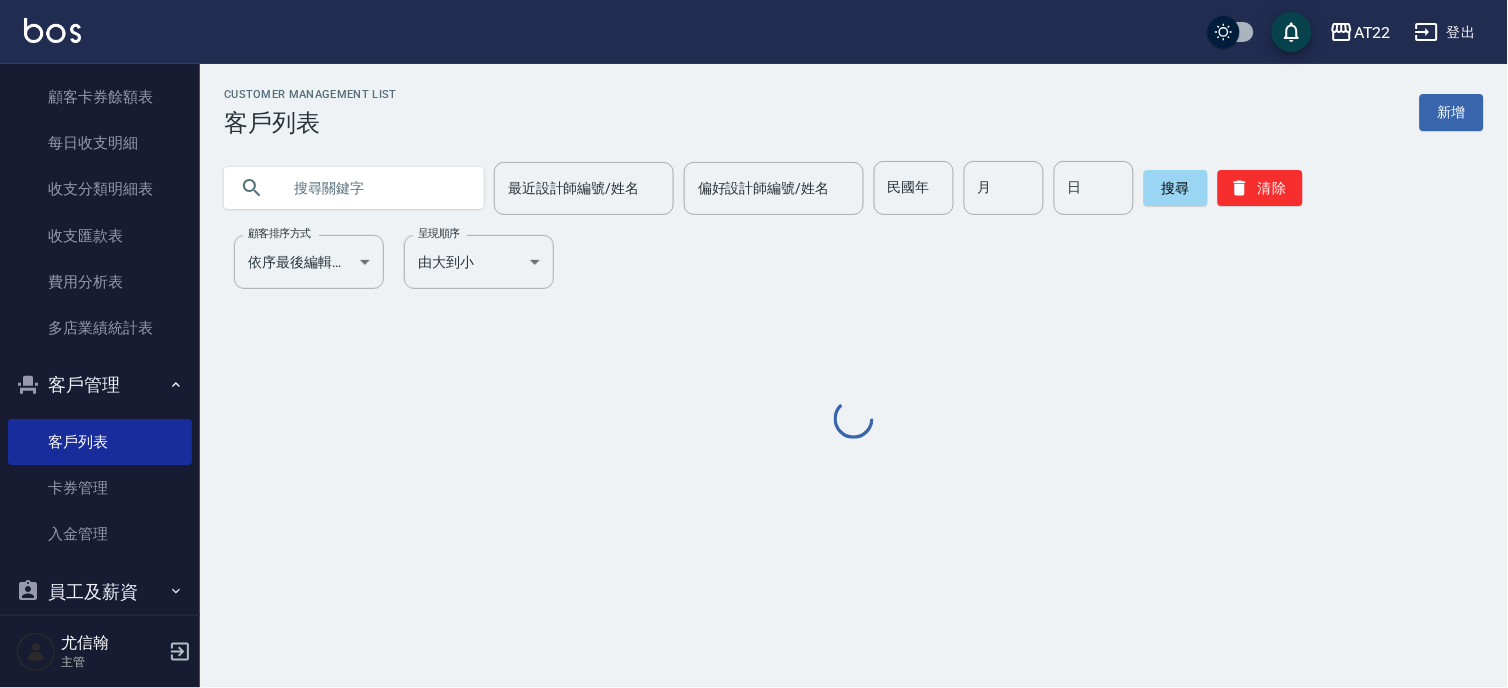 click at bounding box center [374, 188] 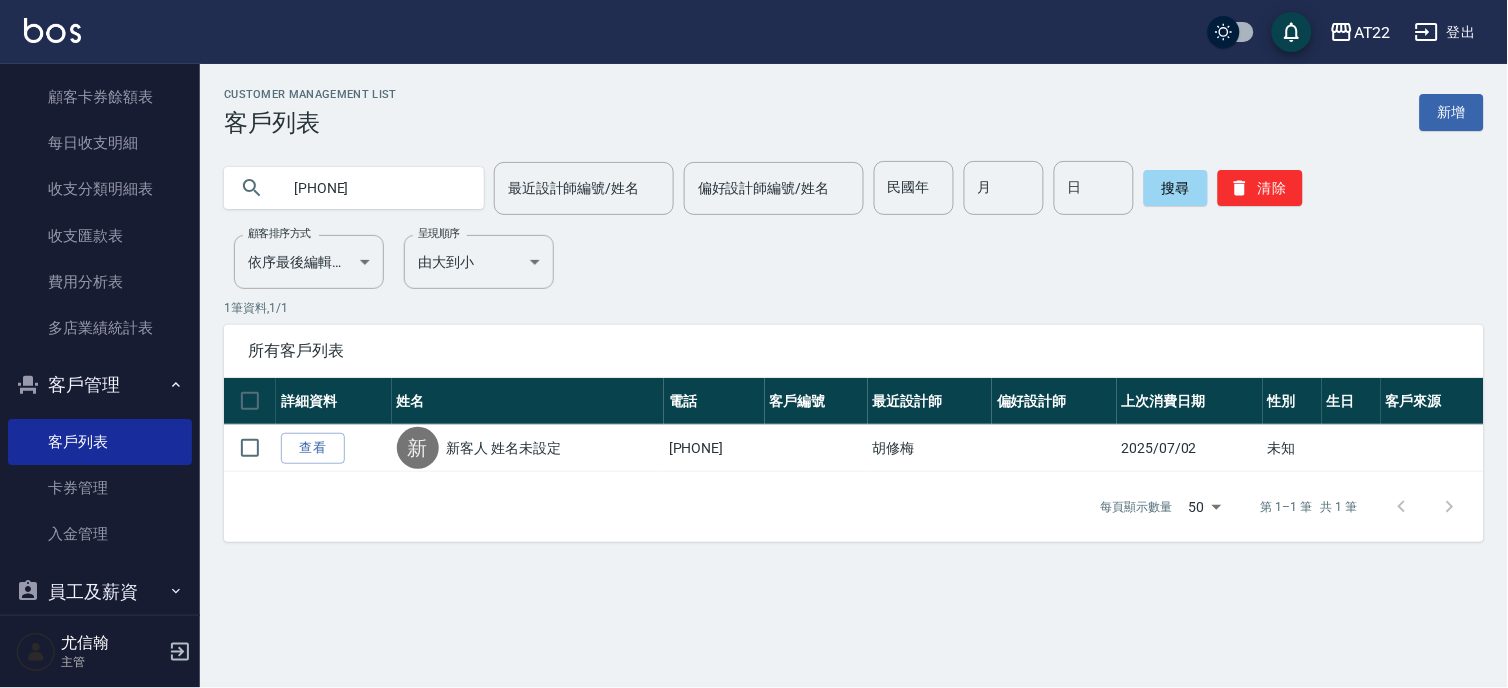 drag, startPoint x: 371, startPoint y: 177, endPoint x: 312, endPoint y: 201, distance: 63.694584 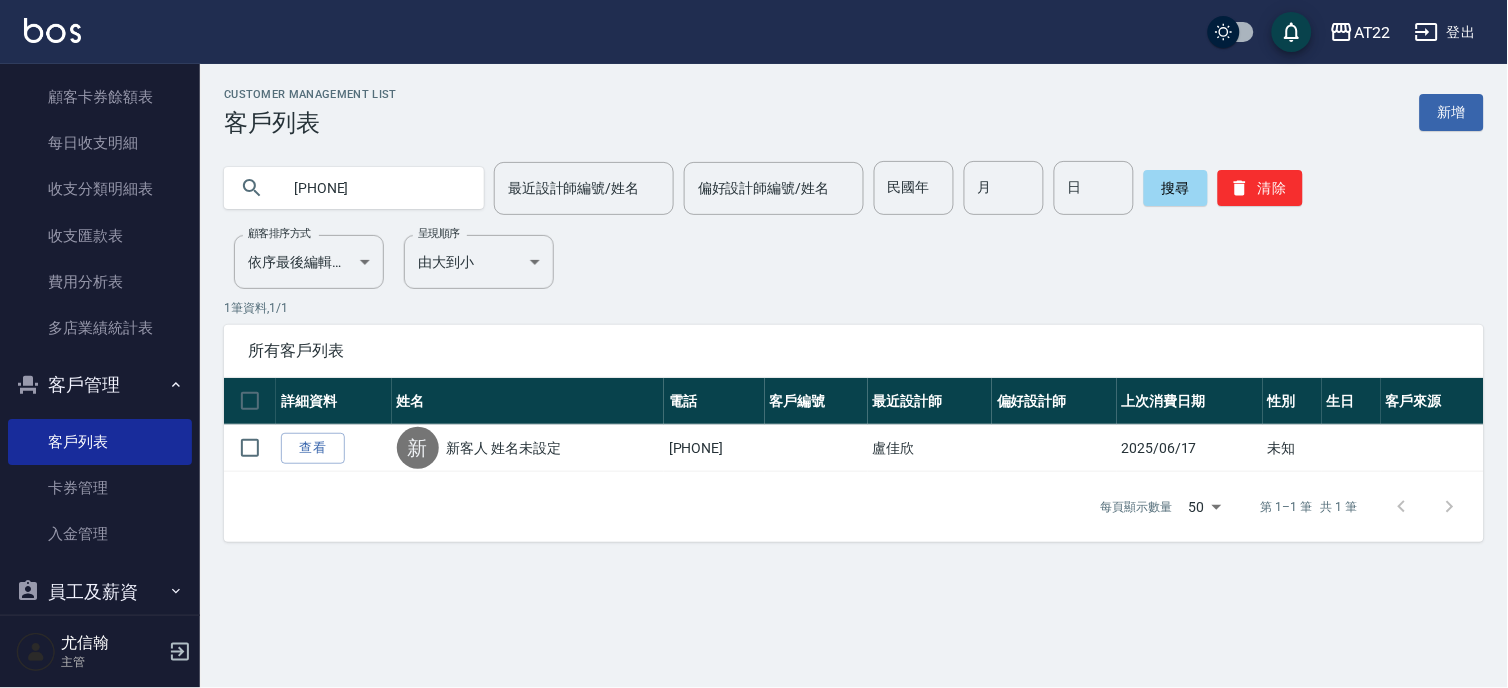 click on "0983612961" at bounding box center [374, 188] 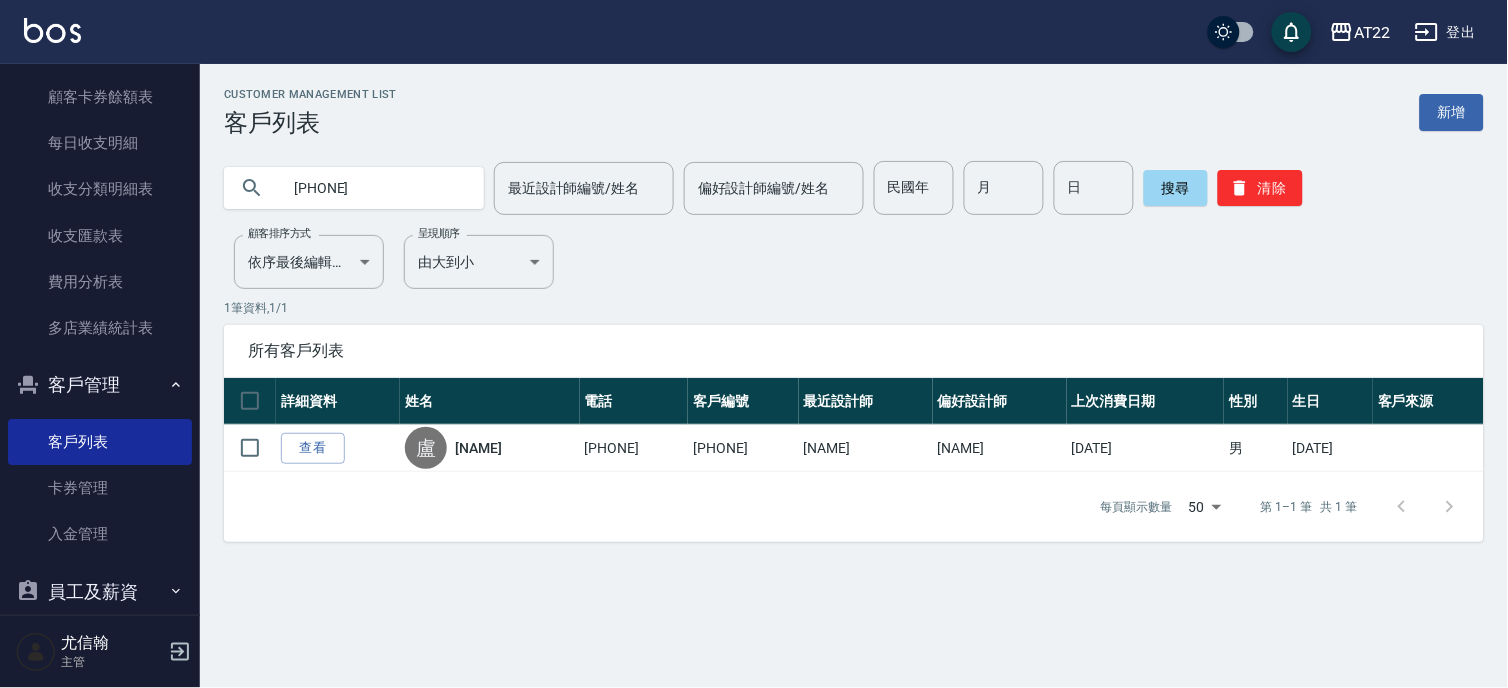click on "查看" at bounding box center (313, 448) 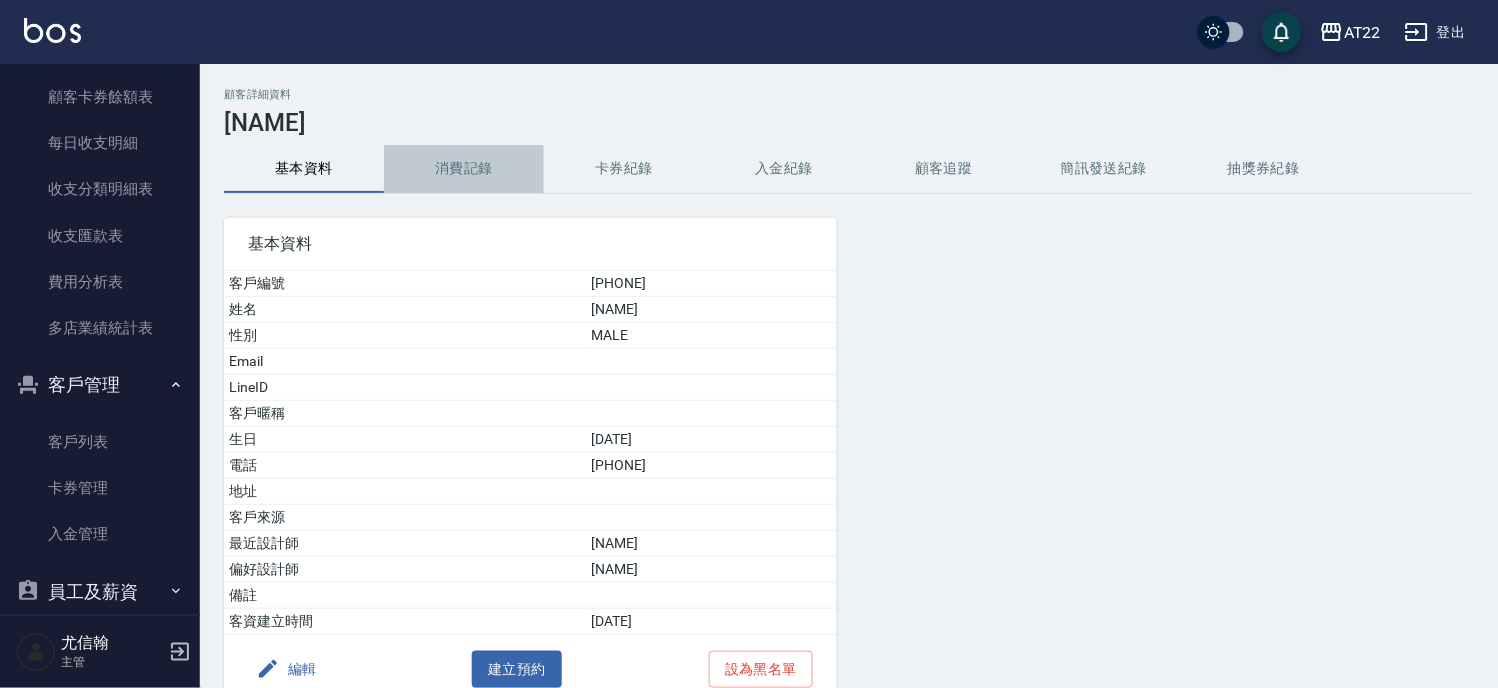 click on "消費記錄" at bounding box center (464, 169) 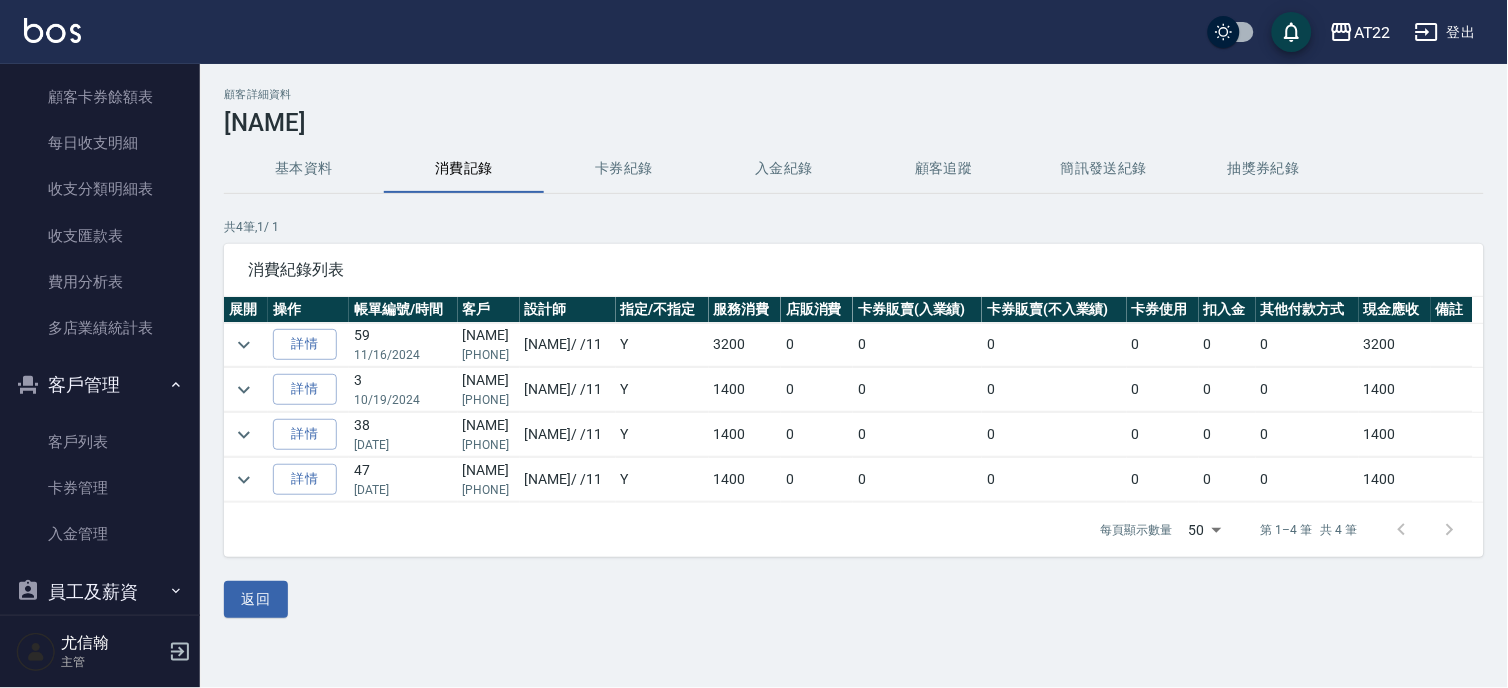 click on "基本資料" at bounding box center [304, 169] 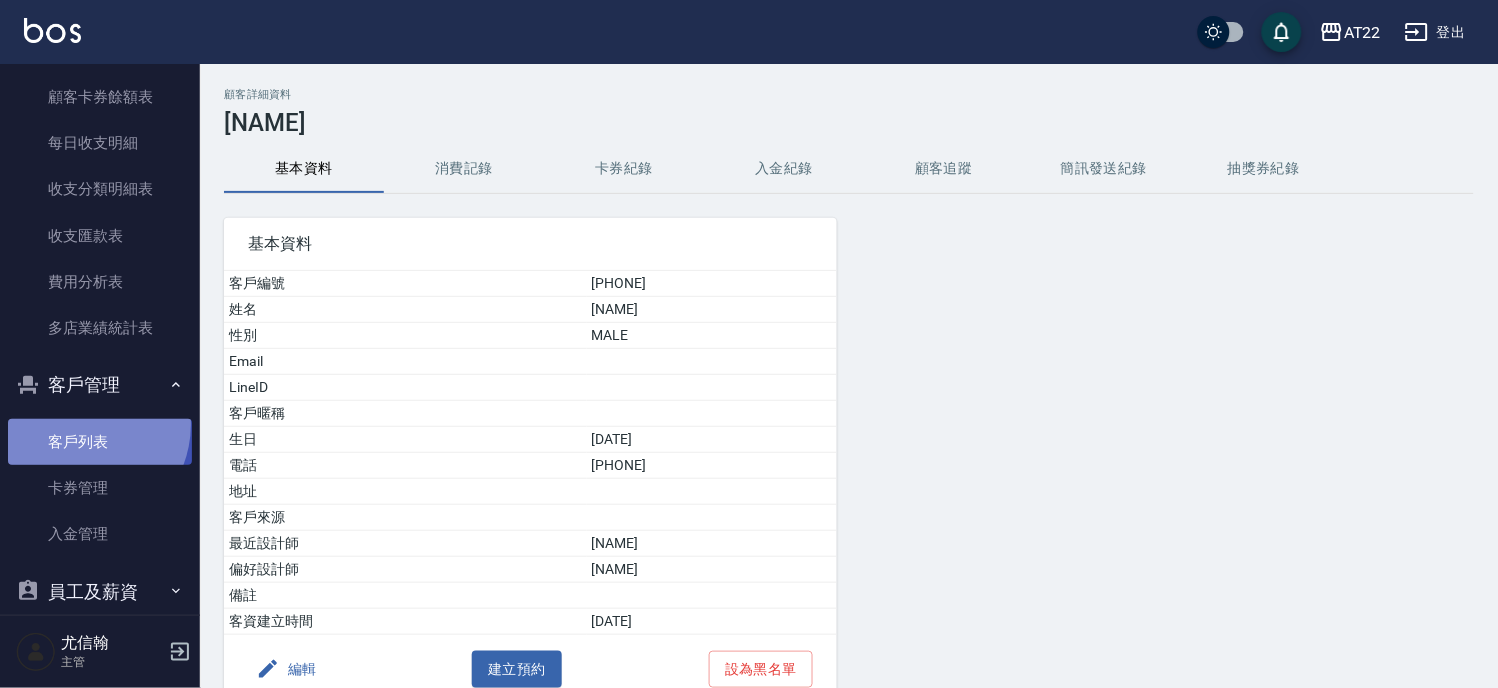 click on "客戶列表" at bounding box center (100, 442) 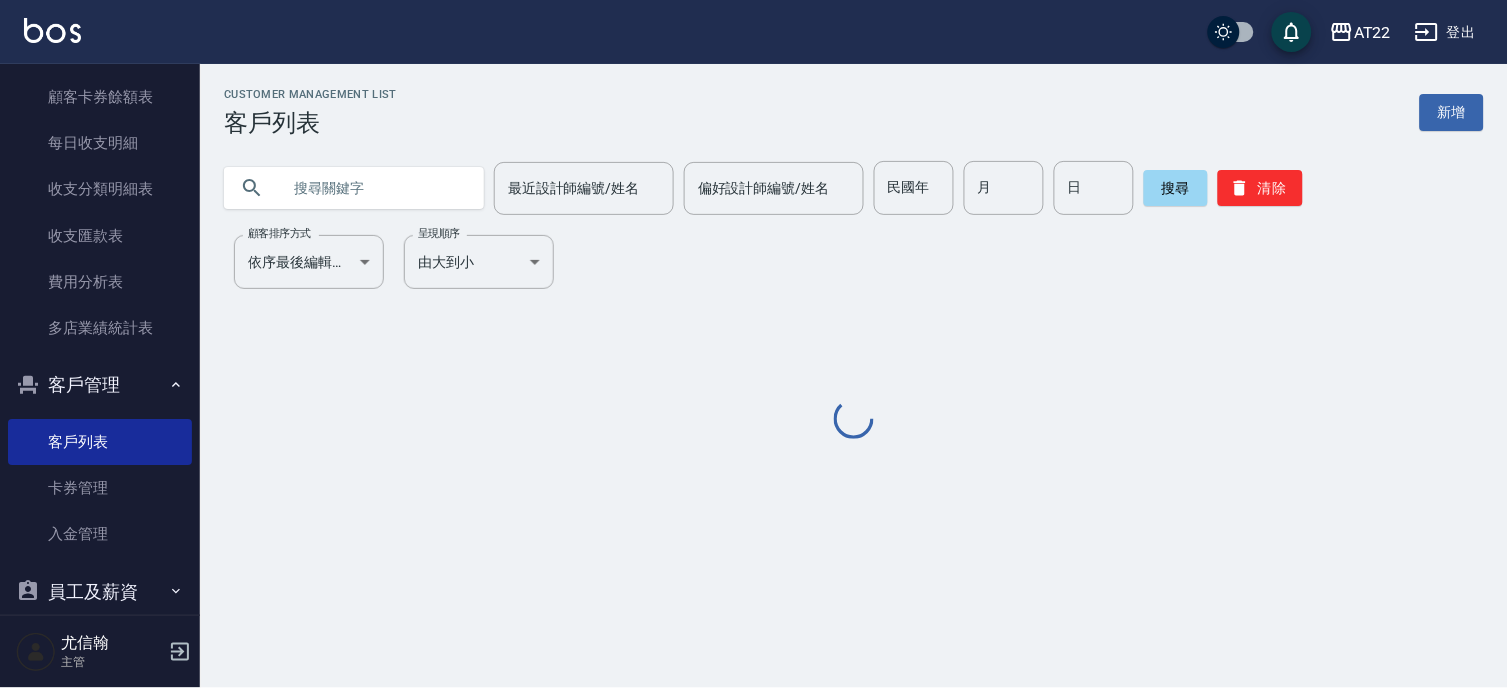 click at bounding box center [374, 188] 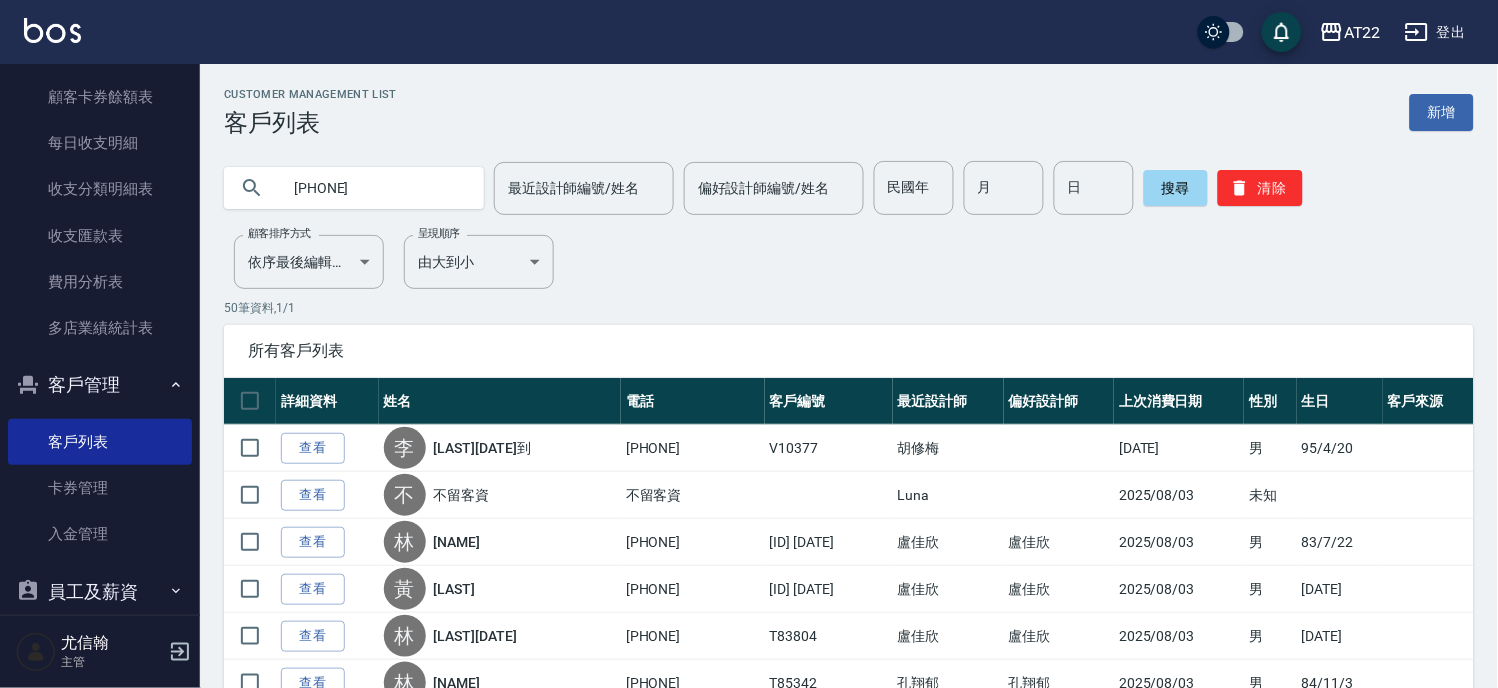 type on "0983612961" 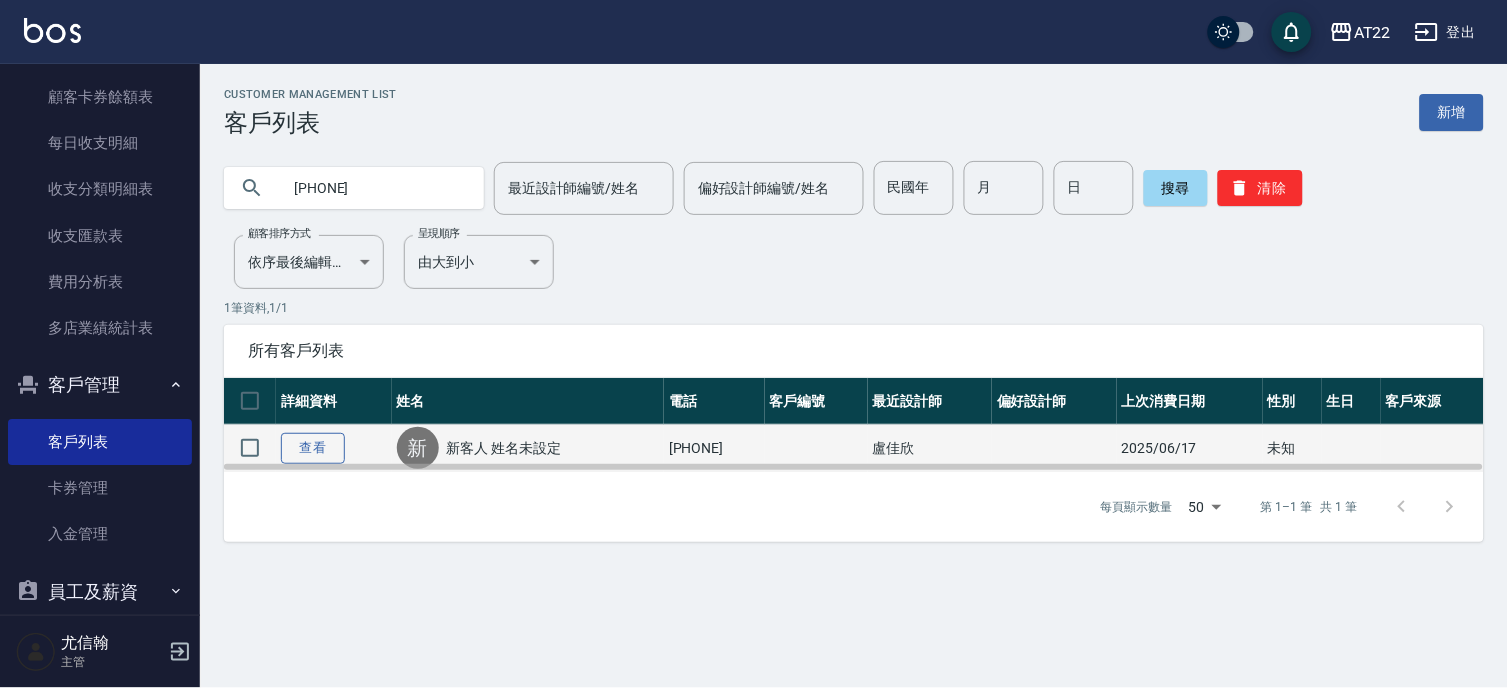 click on "查看" at bounding box center (313, 448) 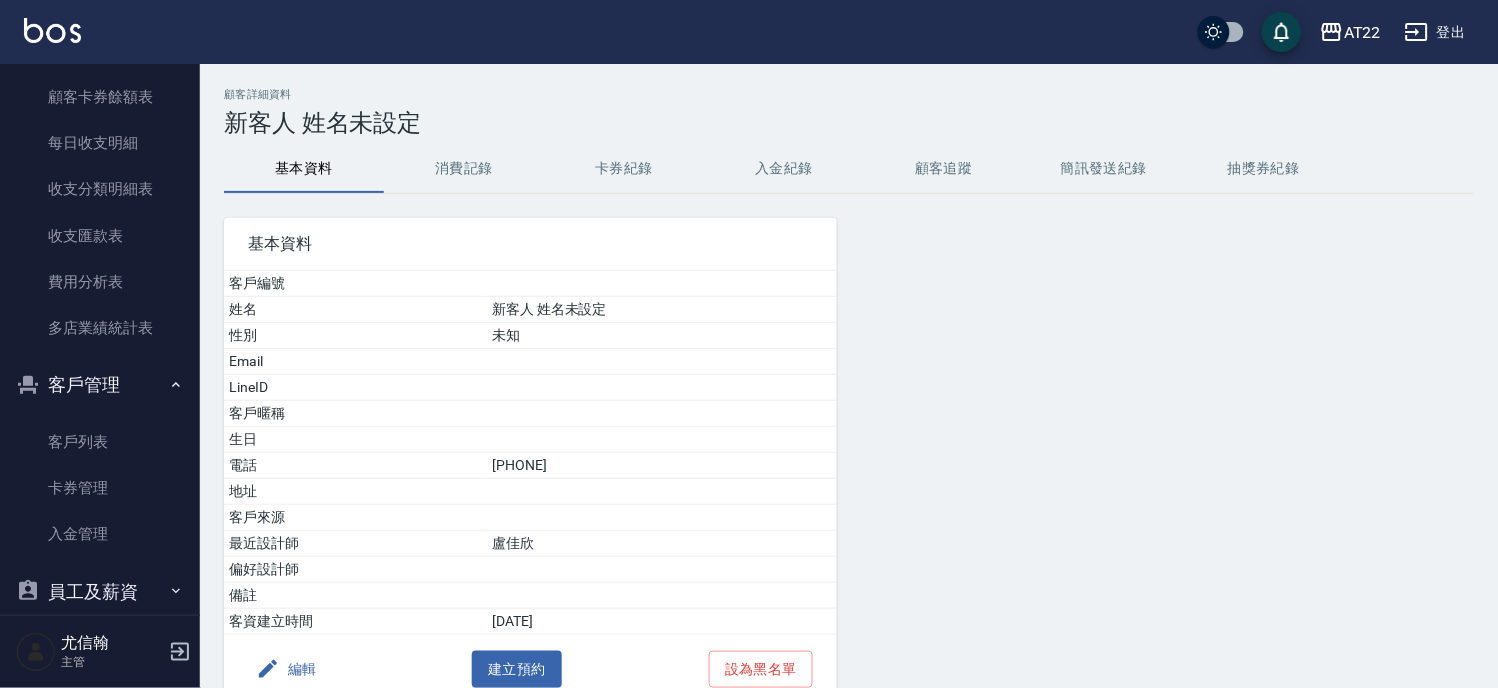 click on "消費記錄" at bounding box center (464, 169) 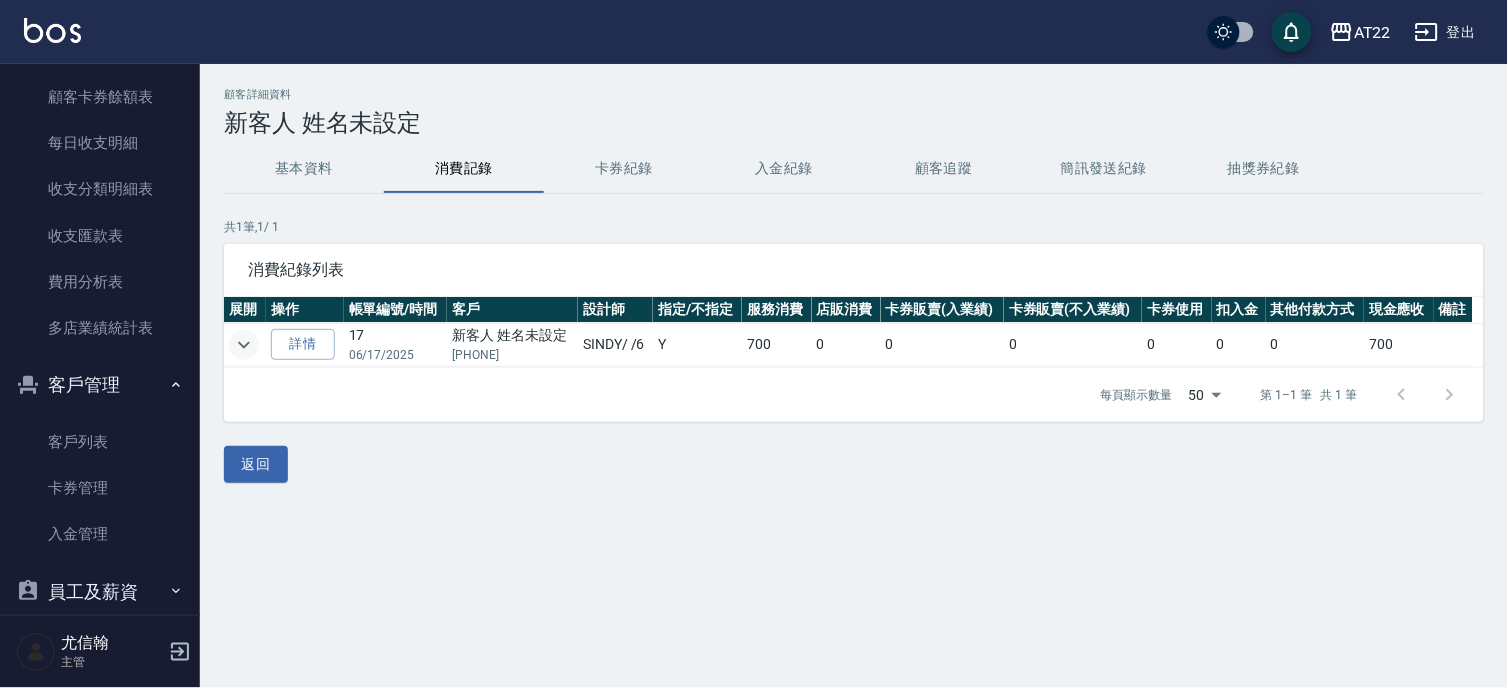 click 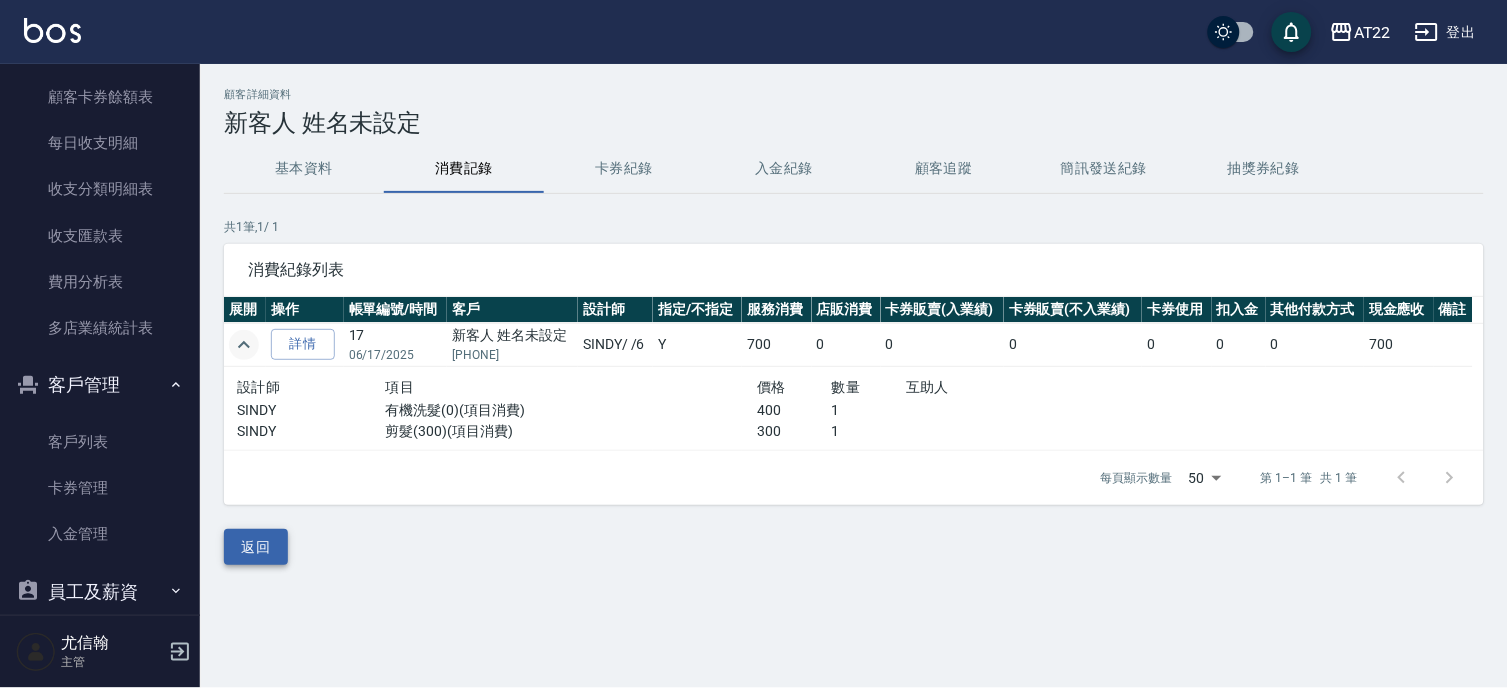 click on "返回" at bounding box center [256, 547] 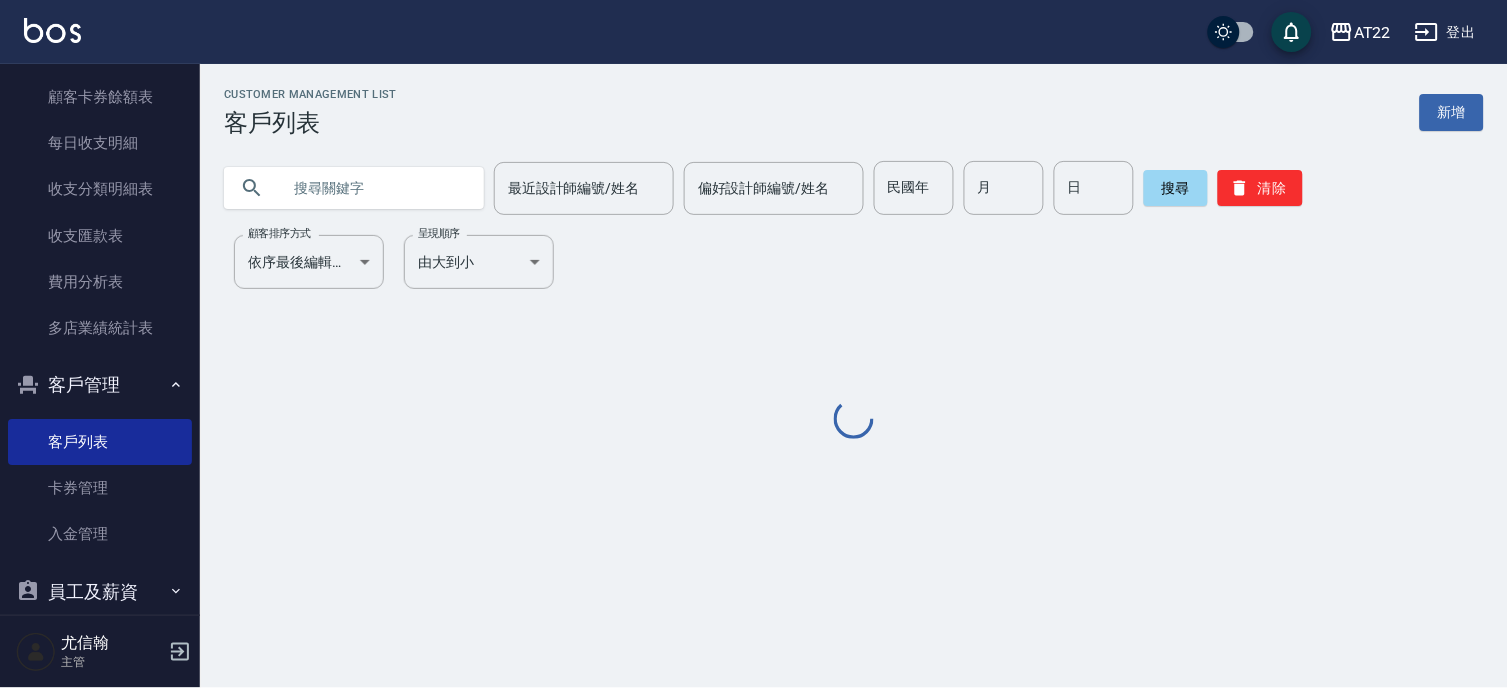 click at bounding box center [374, 188] 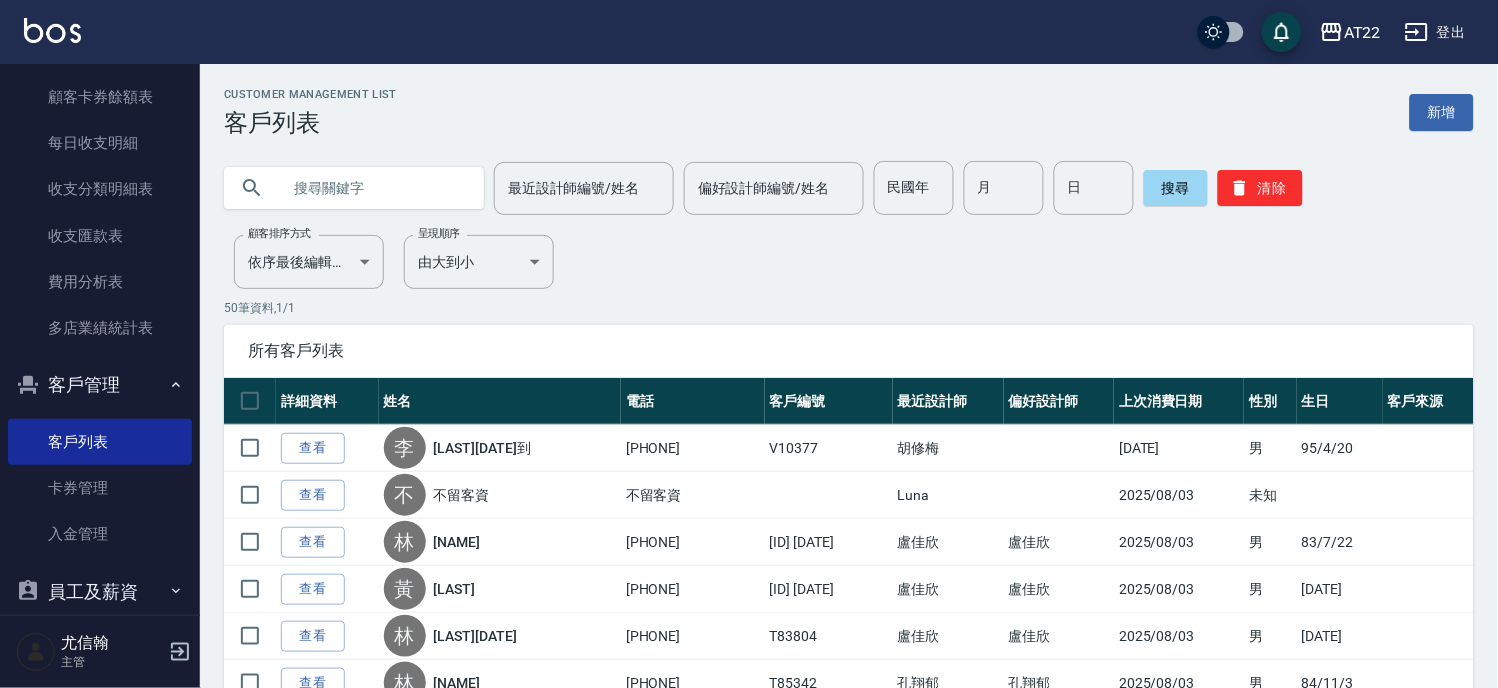 paste on "王至正" 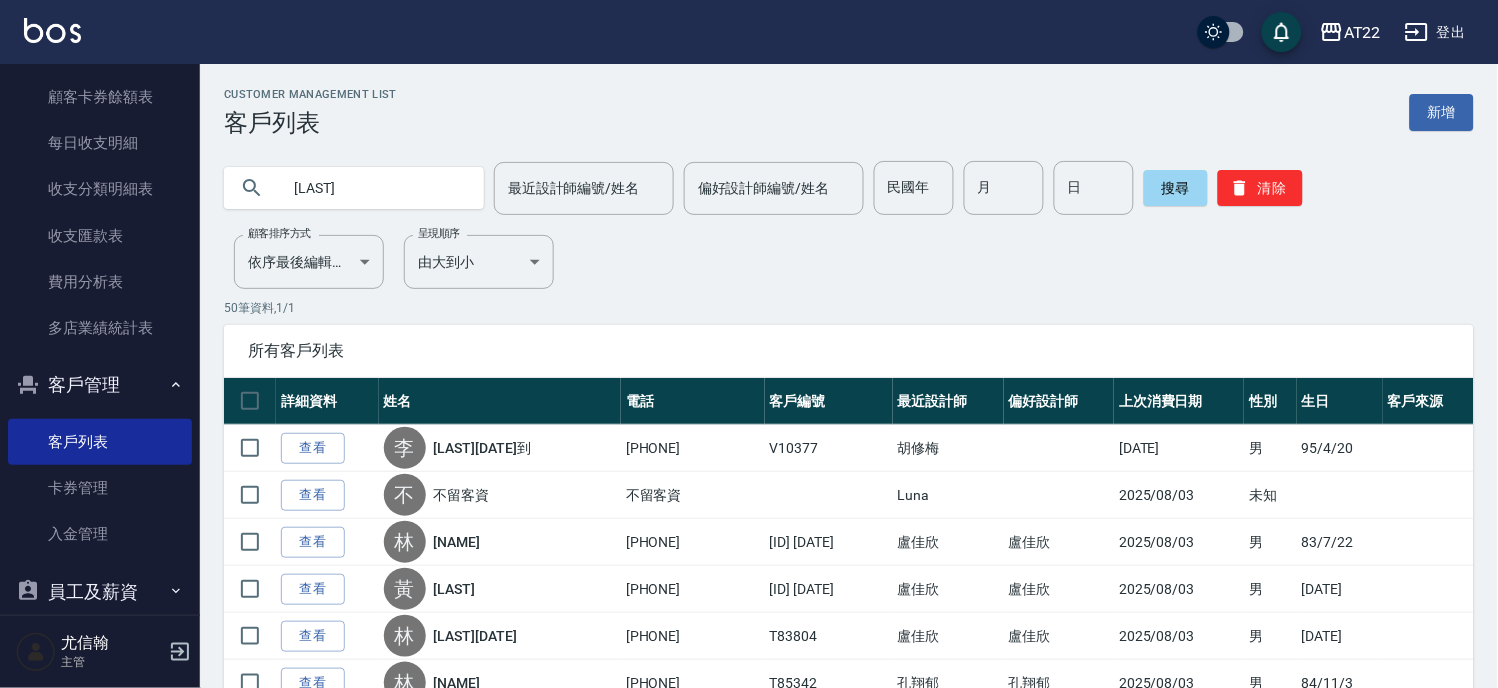 type on "王至正" 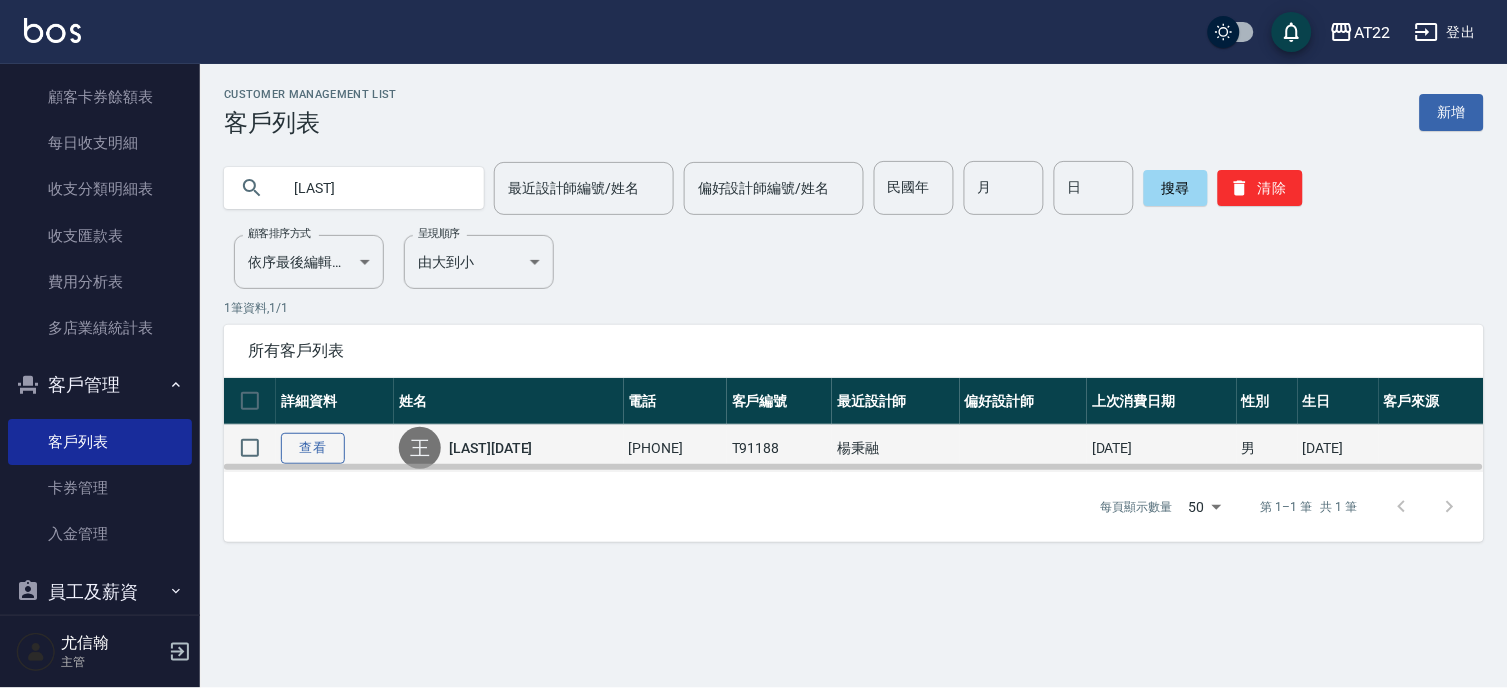 click on "查看" at bounding box center [313, 448] 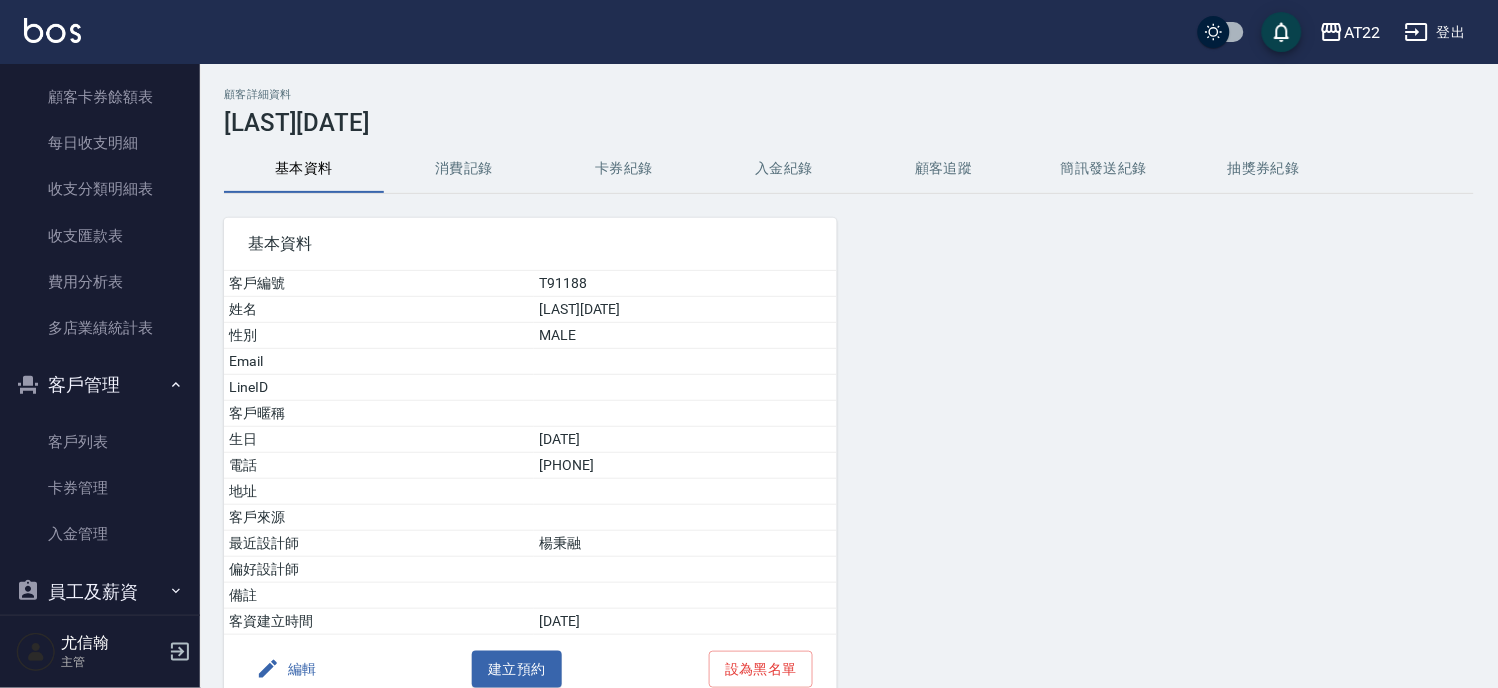click on "消費記錄" at bounding box center [464, 169] 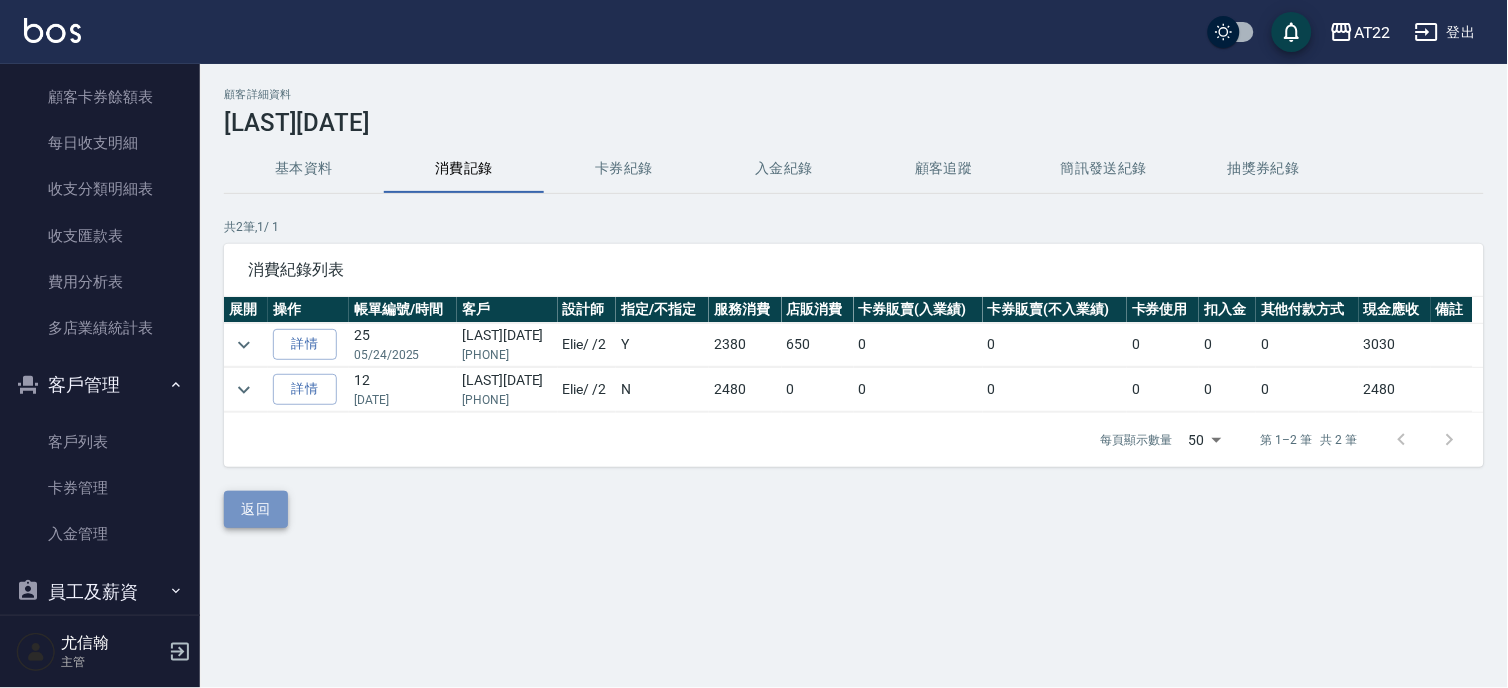 click on "返回" at bounding box center (256, 509) 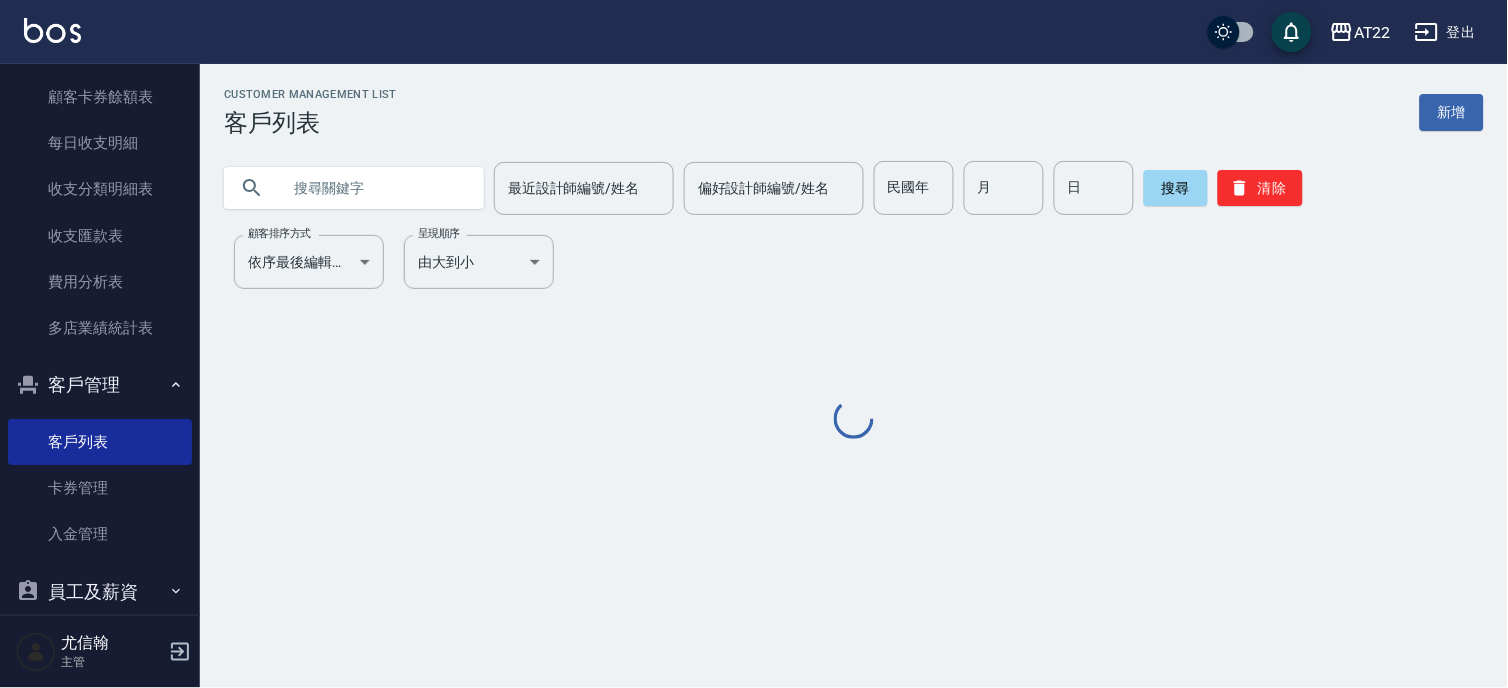 click at bounding box center (374, 188) 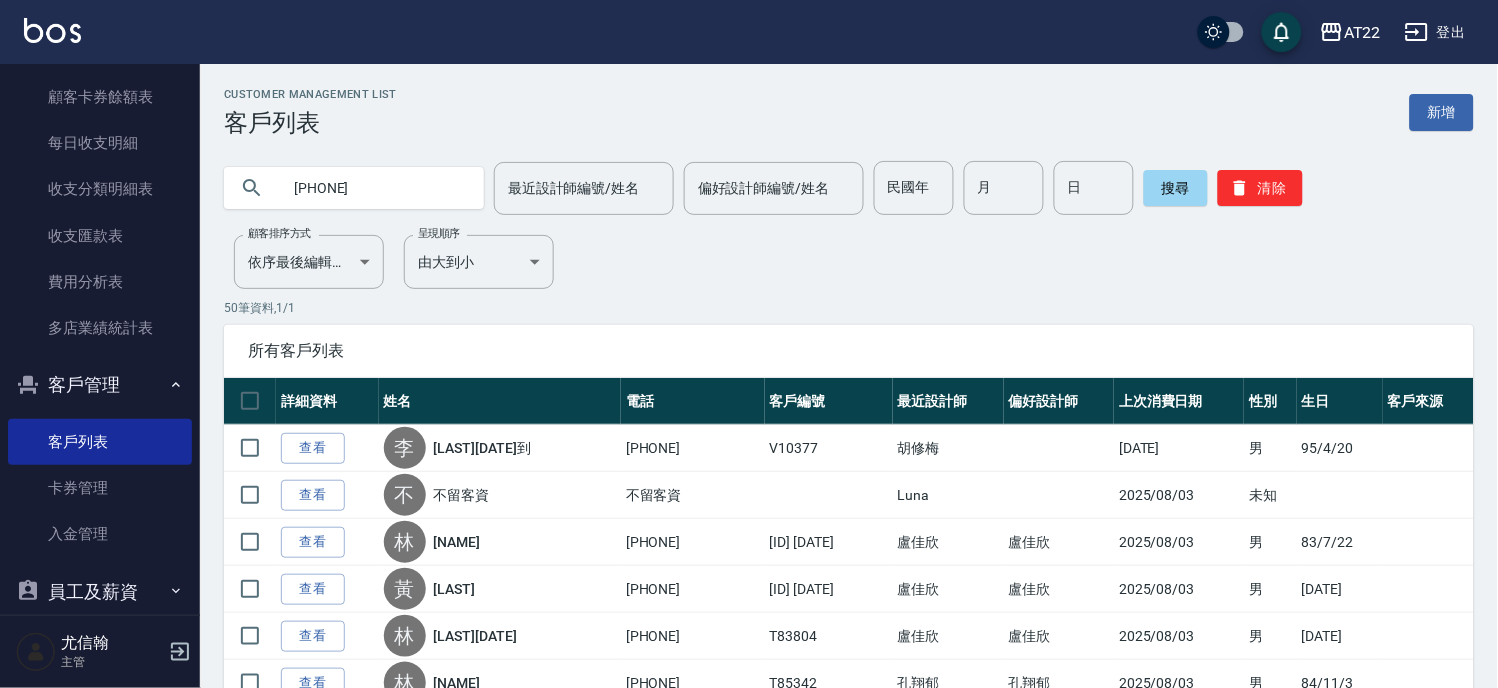 type on "0909007230" 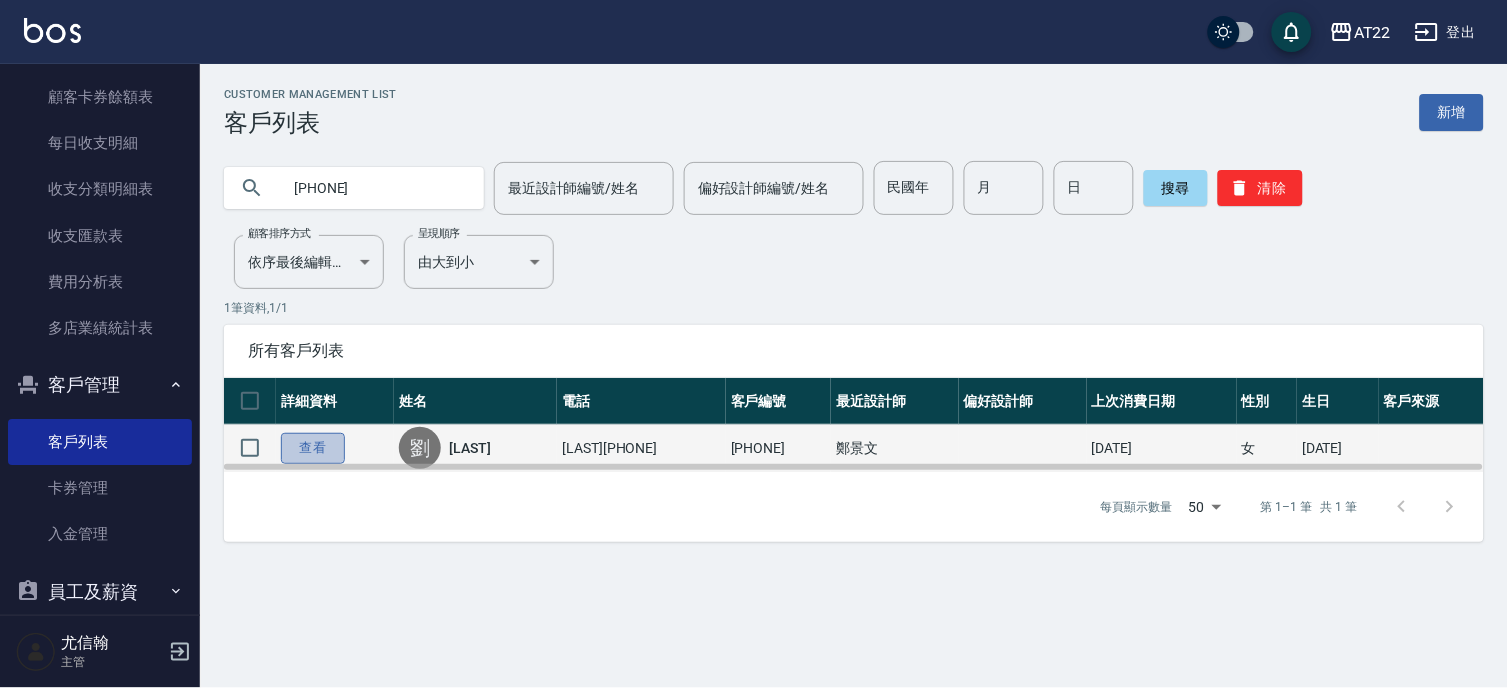 click on "查看" at bounding box center (313, 448) 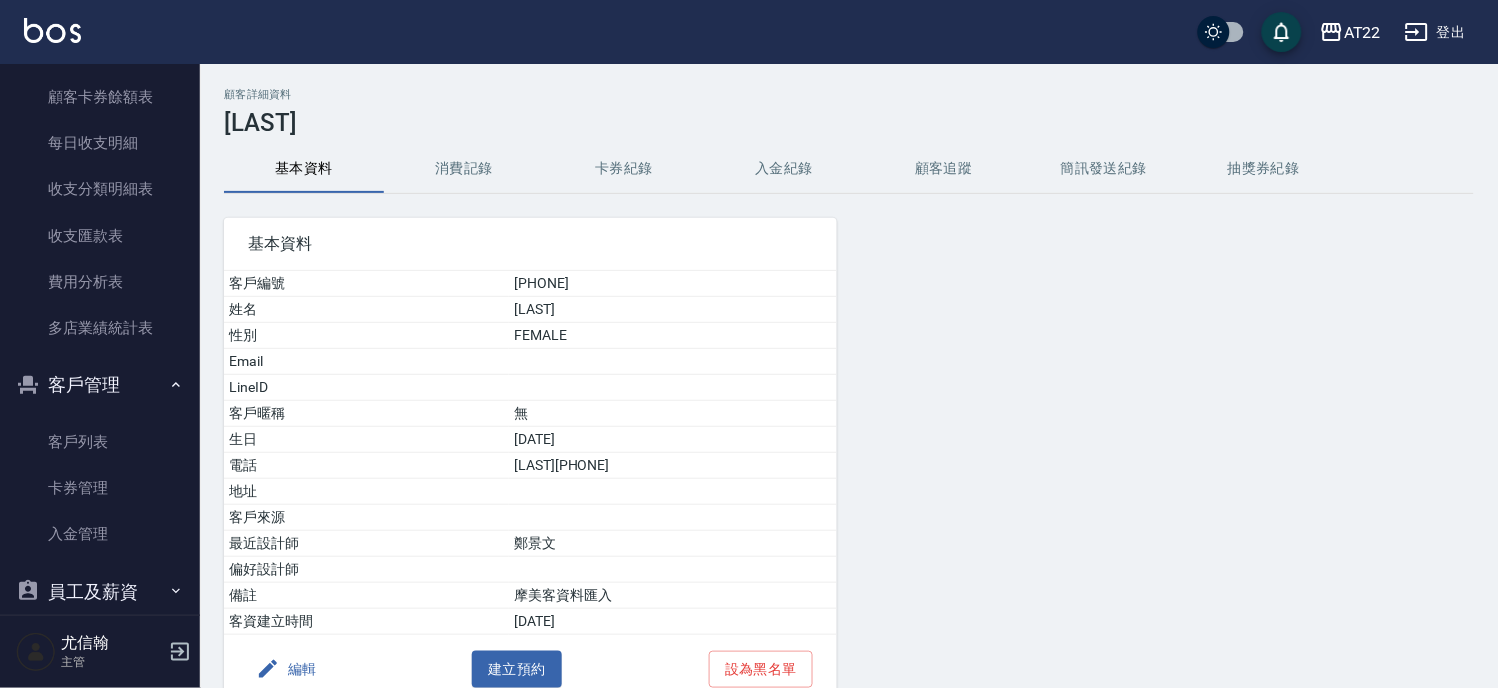 click on "消費記錄" at bounding box center [464, 169] 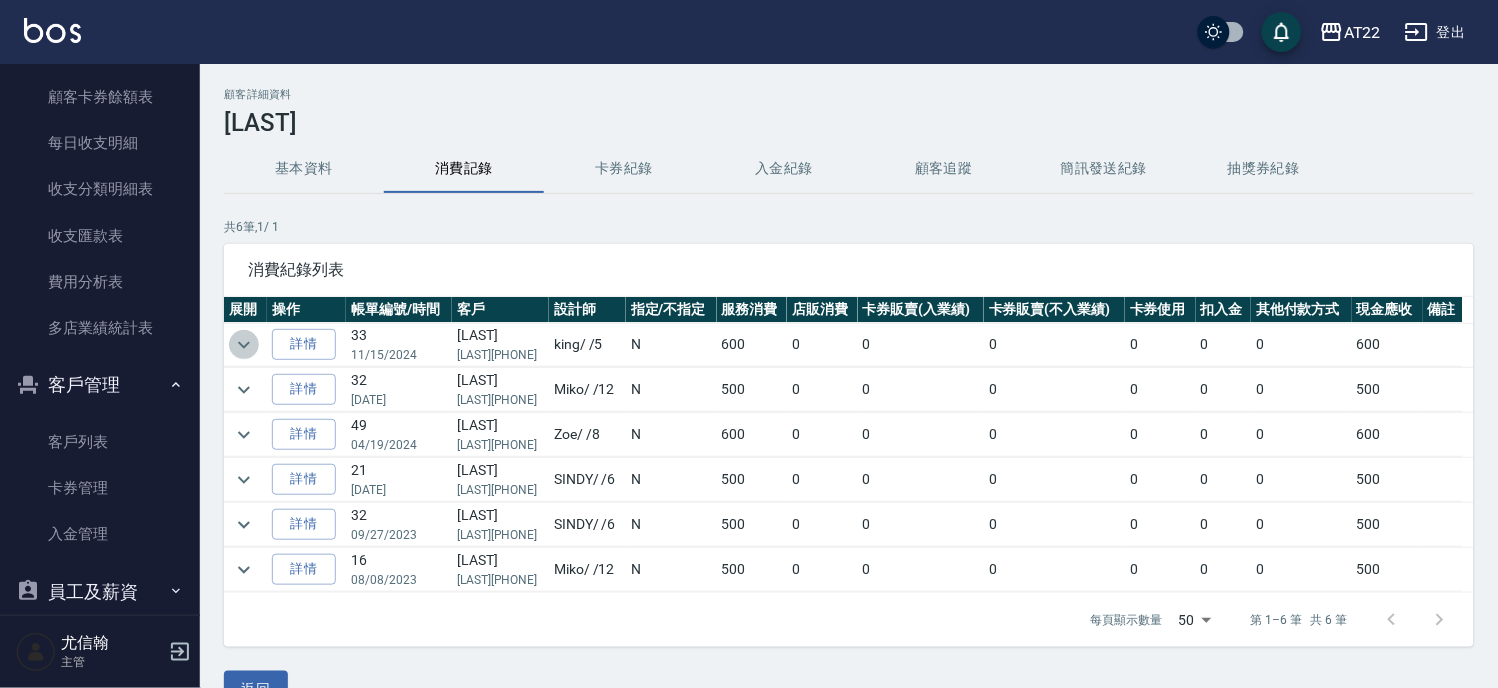 click 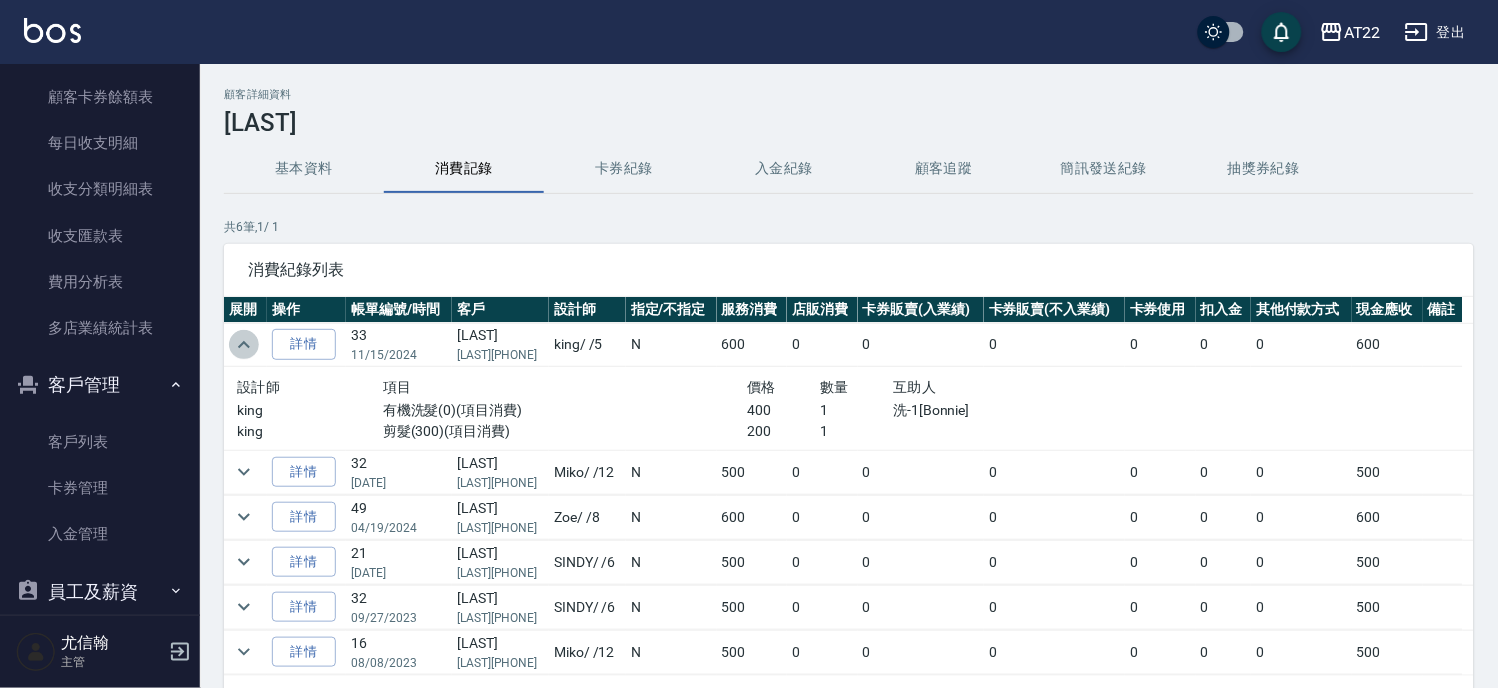 click 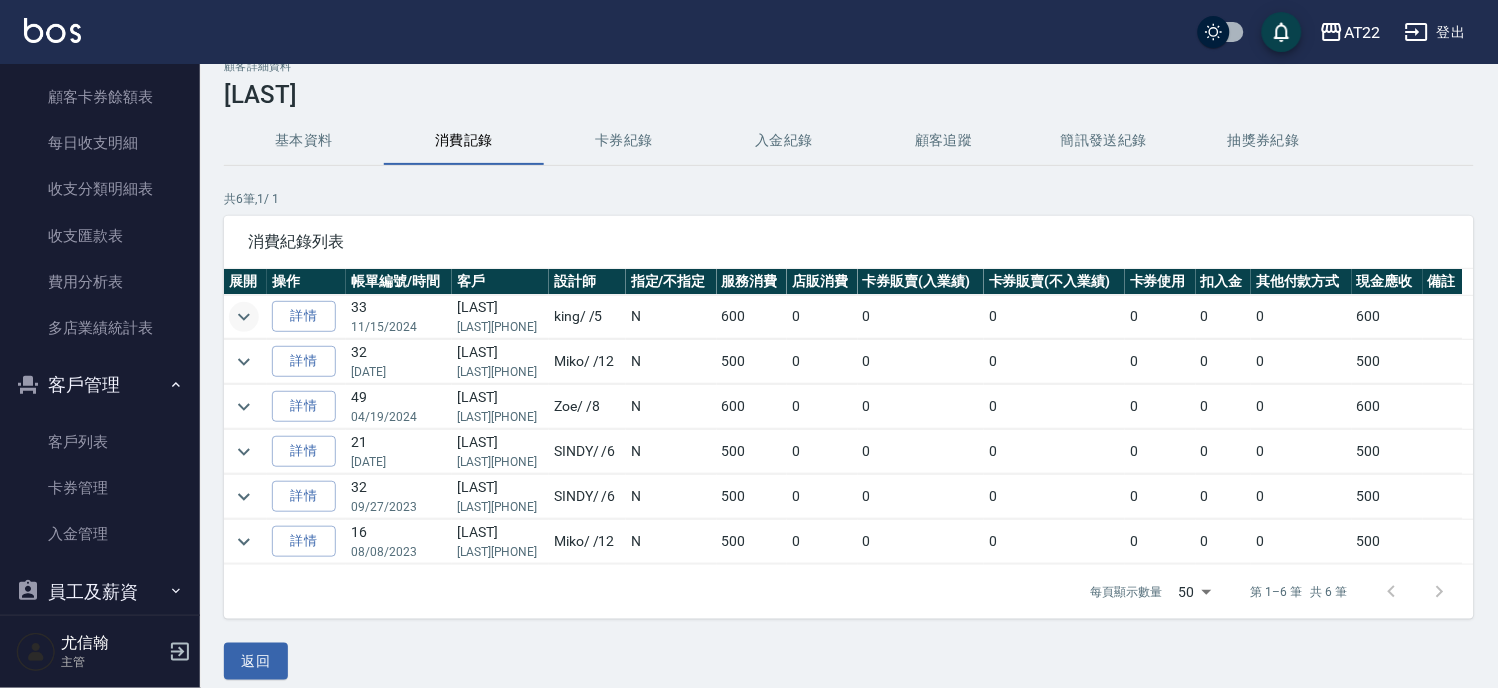 scroll, scrollTop: 44, scrollLeft: 0, axis: vertical 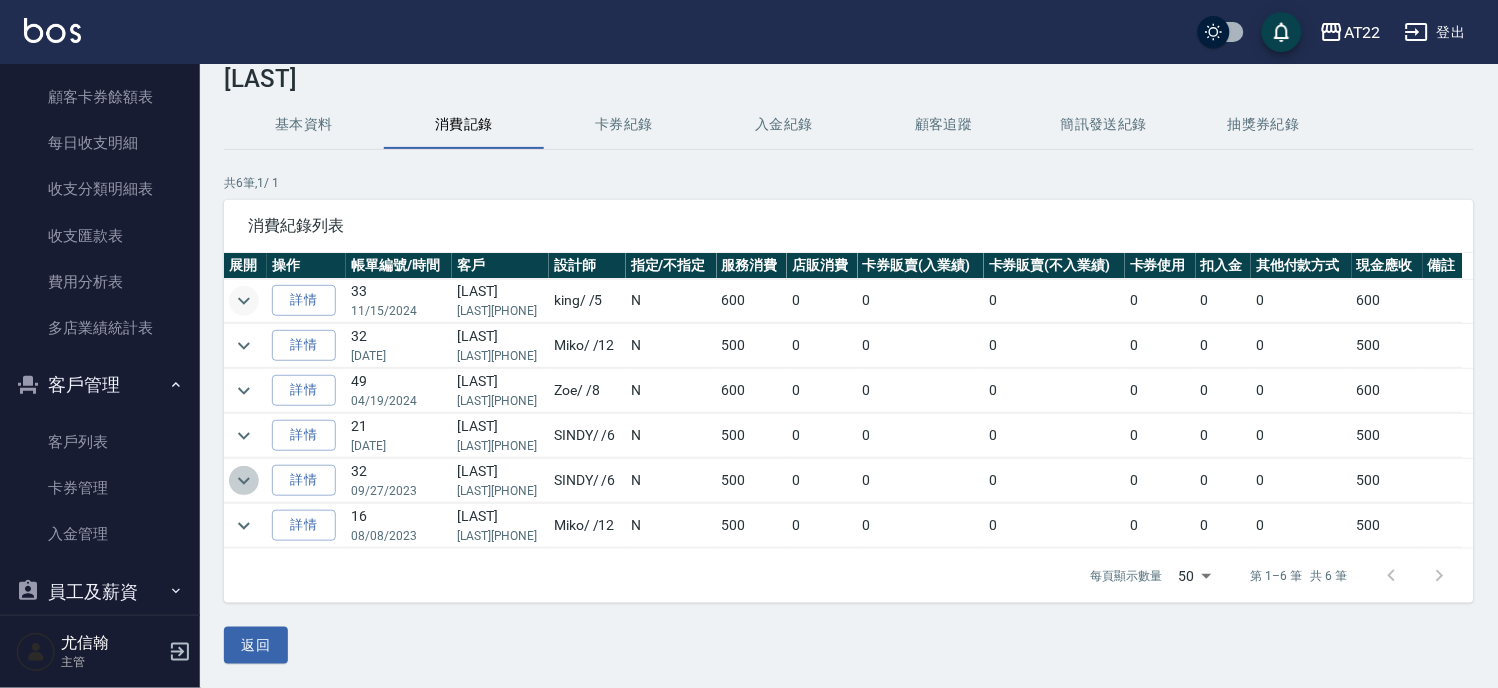 click 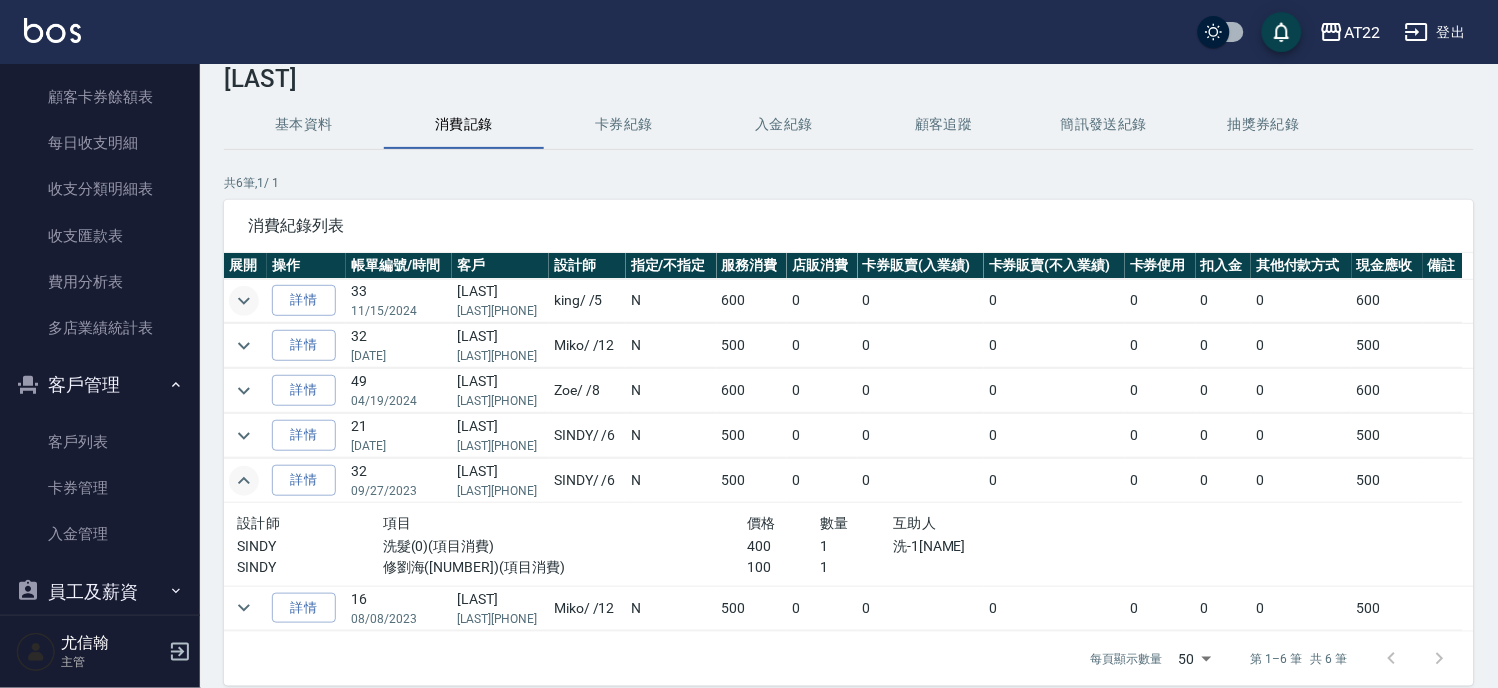 click 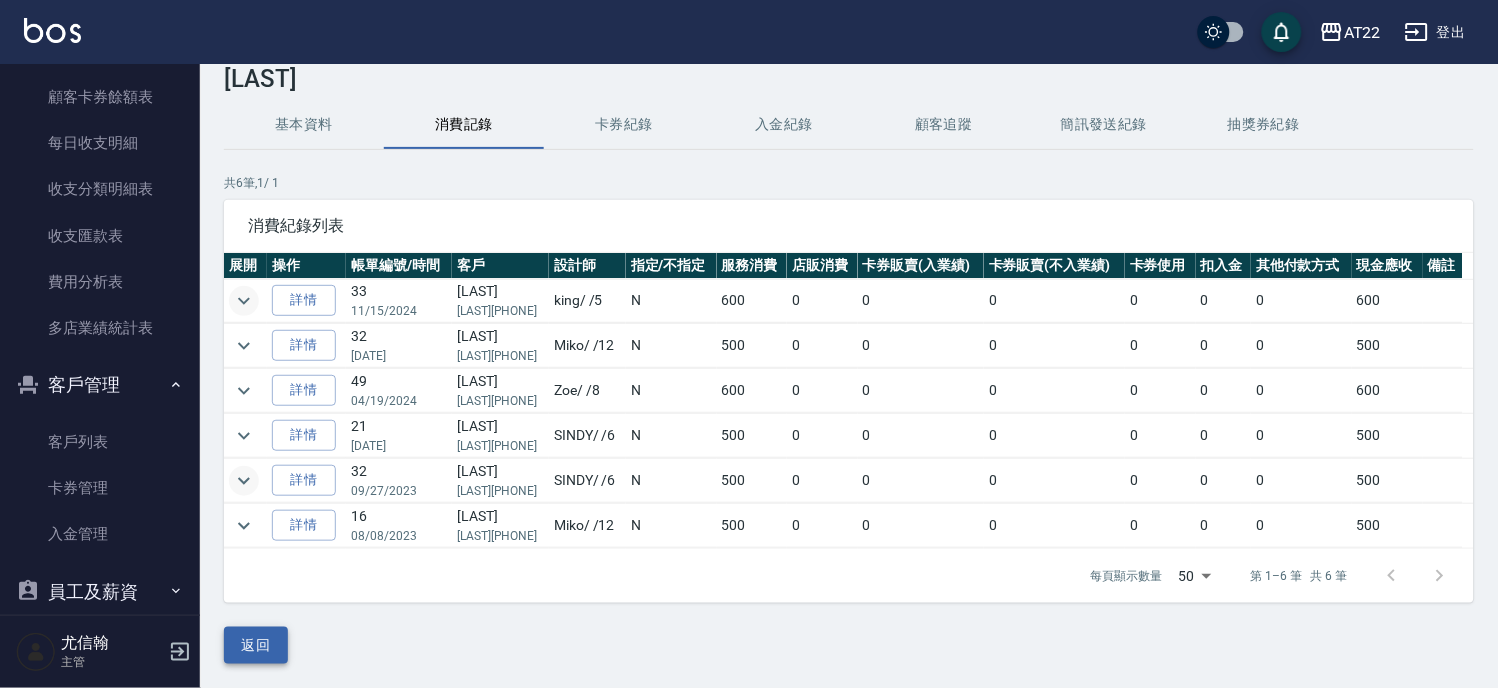 click on "返回" at bounding box center [256, 645] 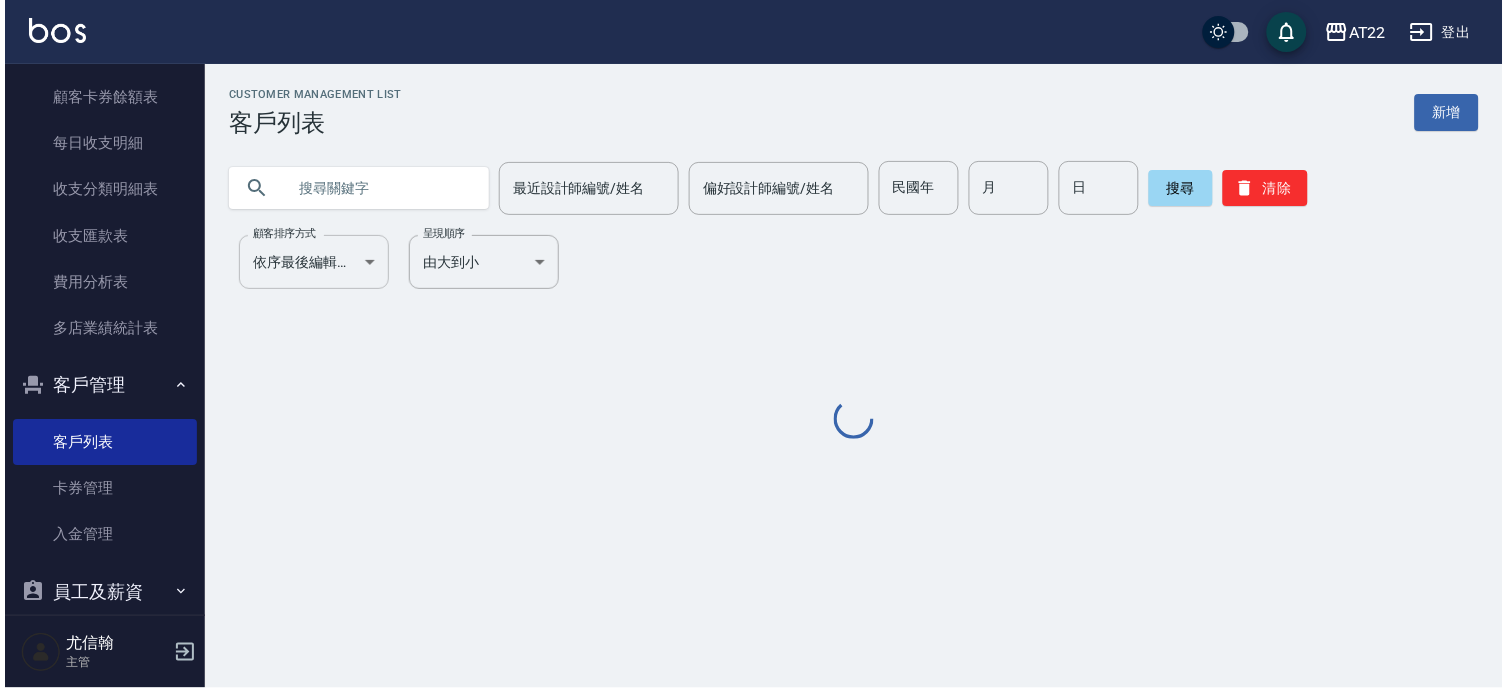 scroll, scrollTop: 0, scrollLeft: 0, axis: both 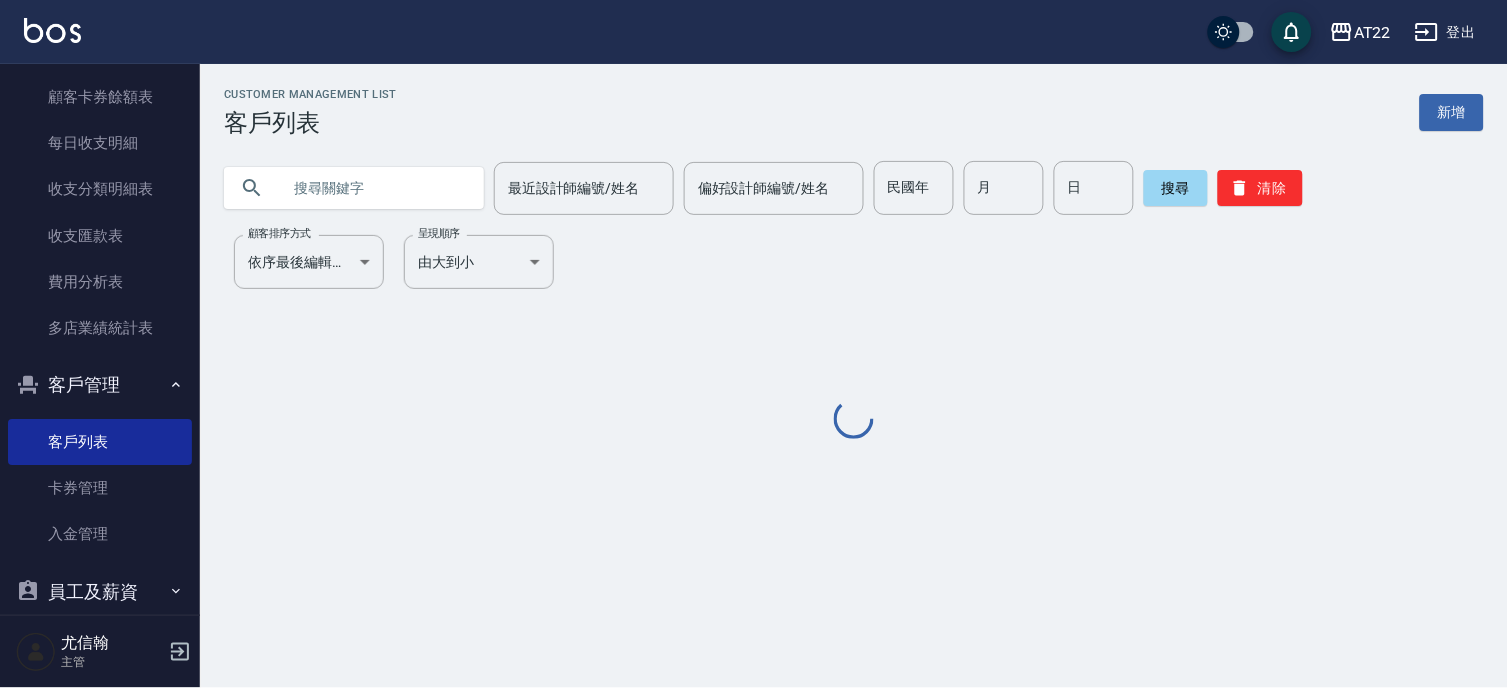 click at bounding box center [374, 188] 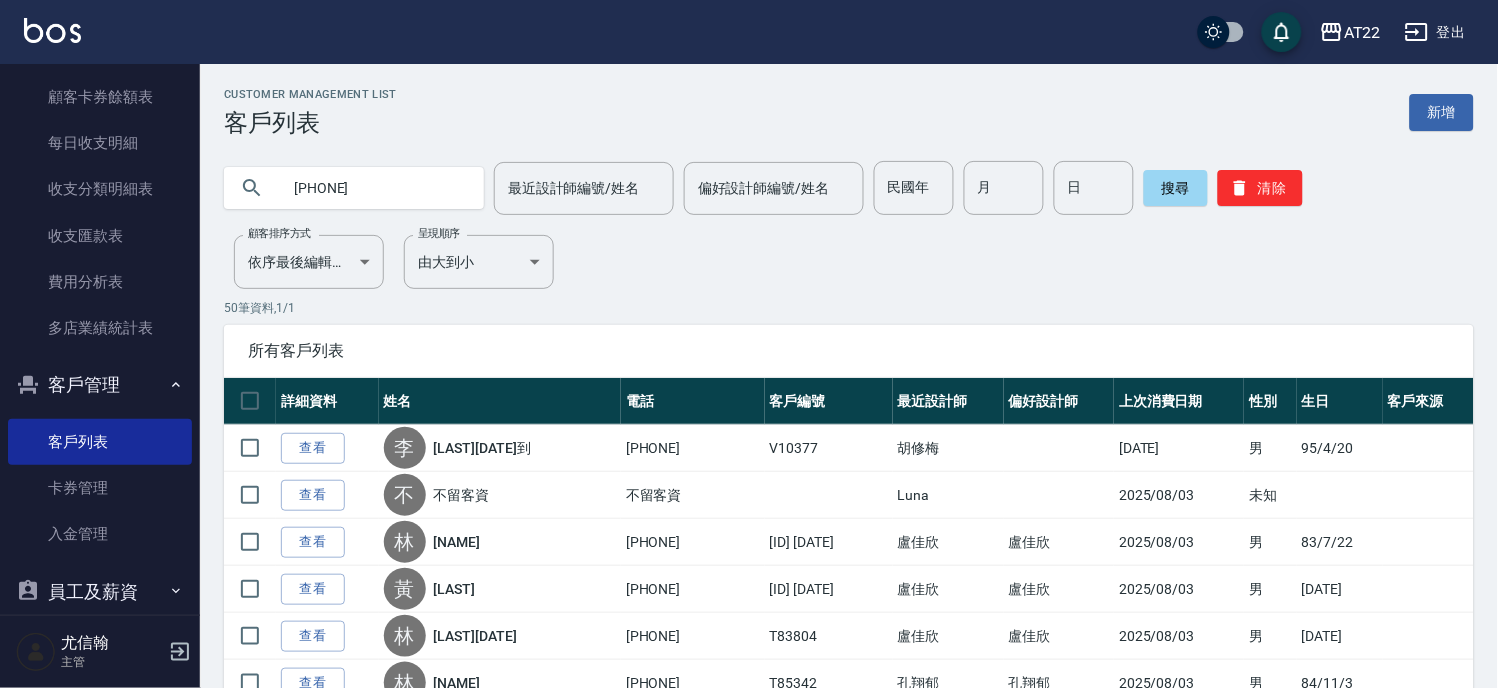 type on "0903202677" 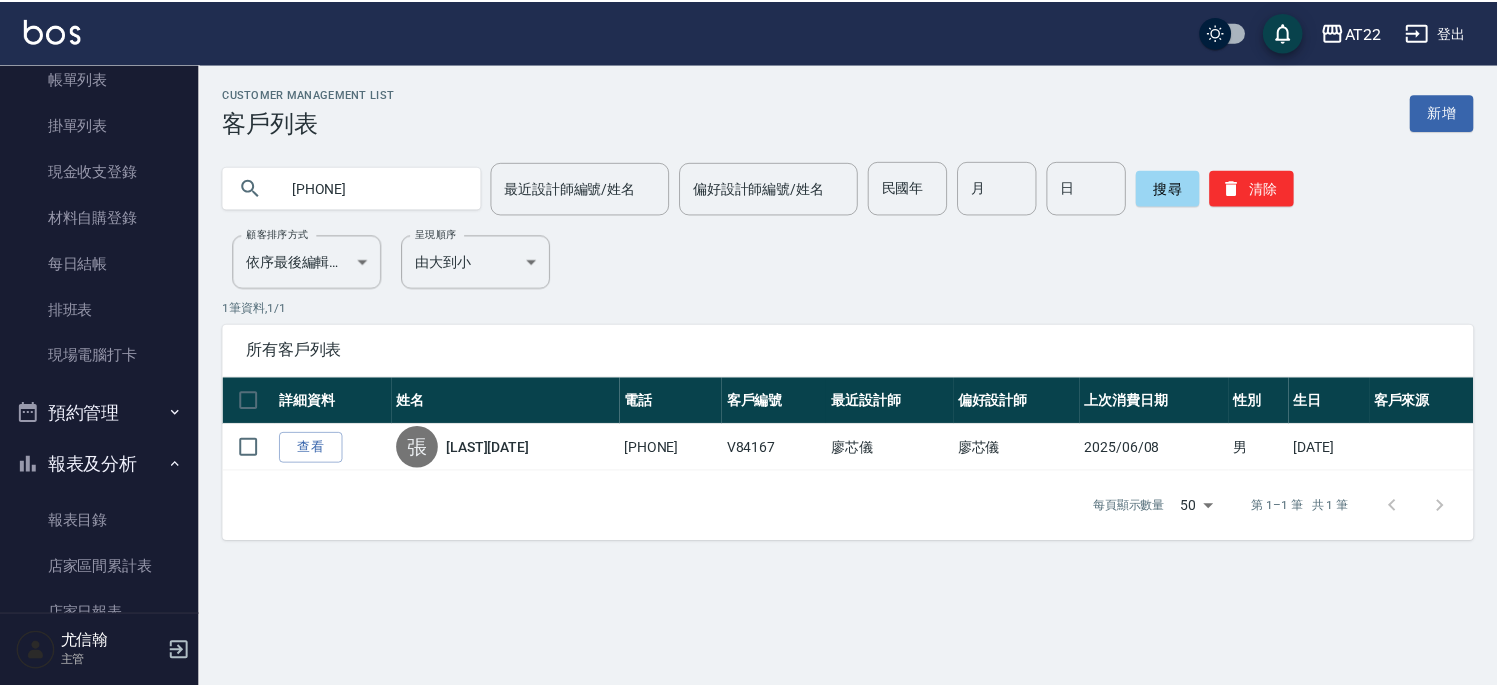 scroll, scrollTop: 0, scrollLeft: 0, axis: both 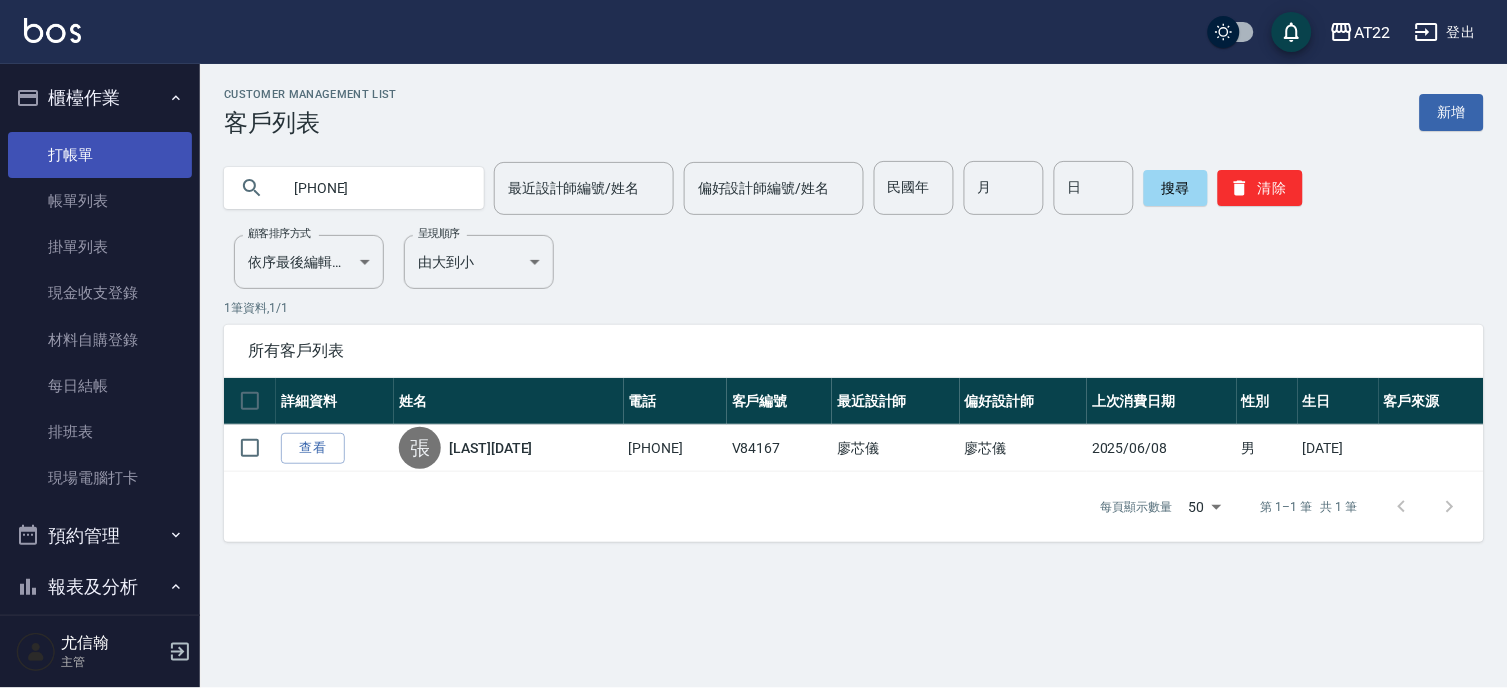 click on "打帳單" at bounding box center (100, 155) 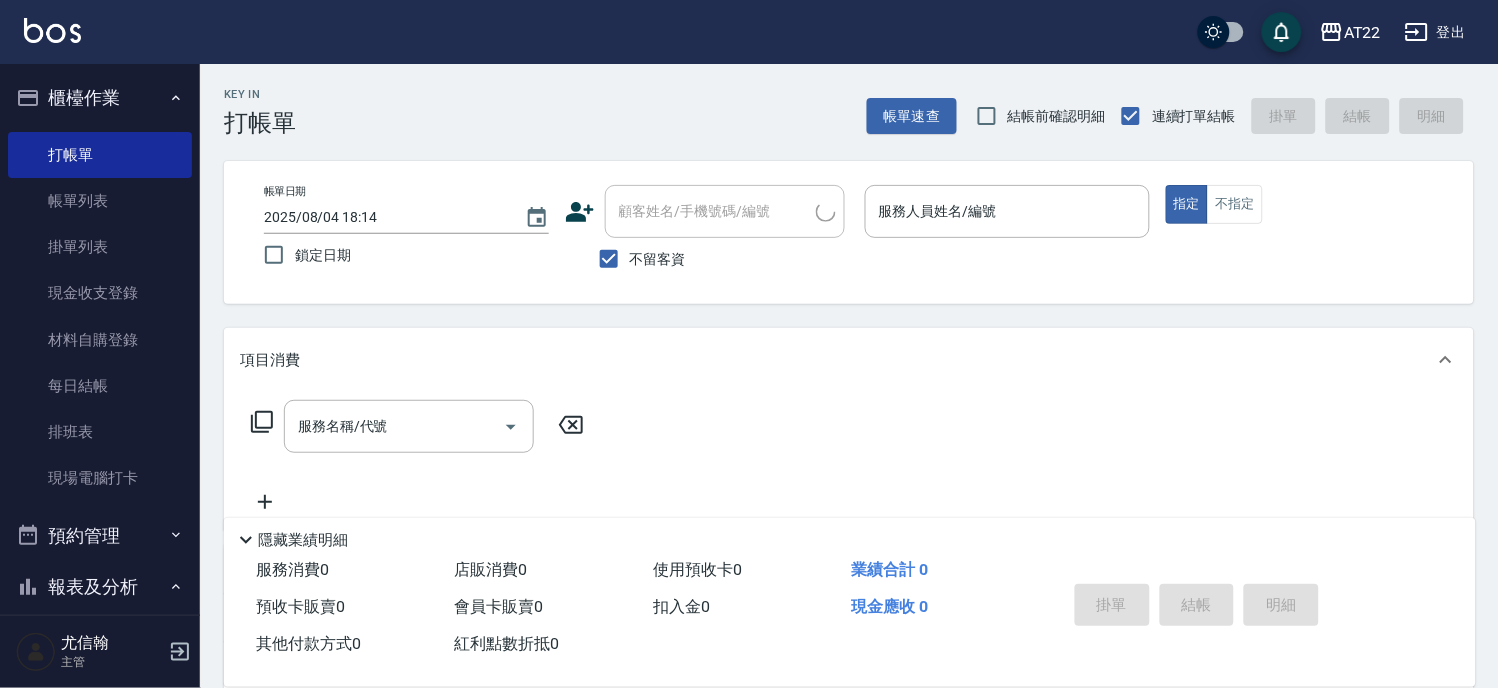 click on "不留客資" at bounding box center (658, 259) 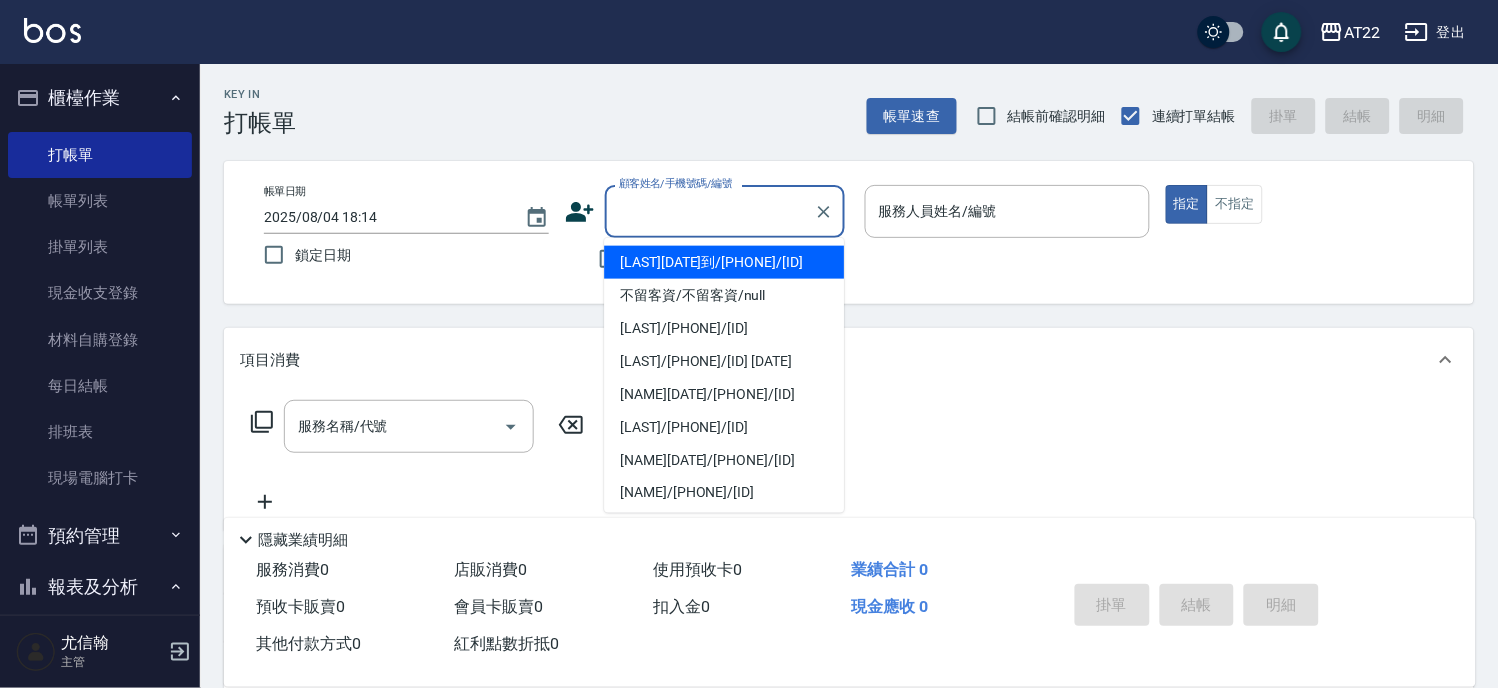 click on "顧客姓名/手機號碼/編號" at bounding box center (710, 211) 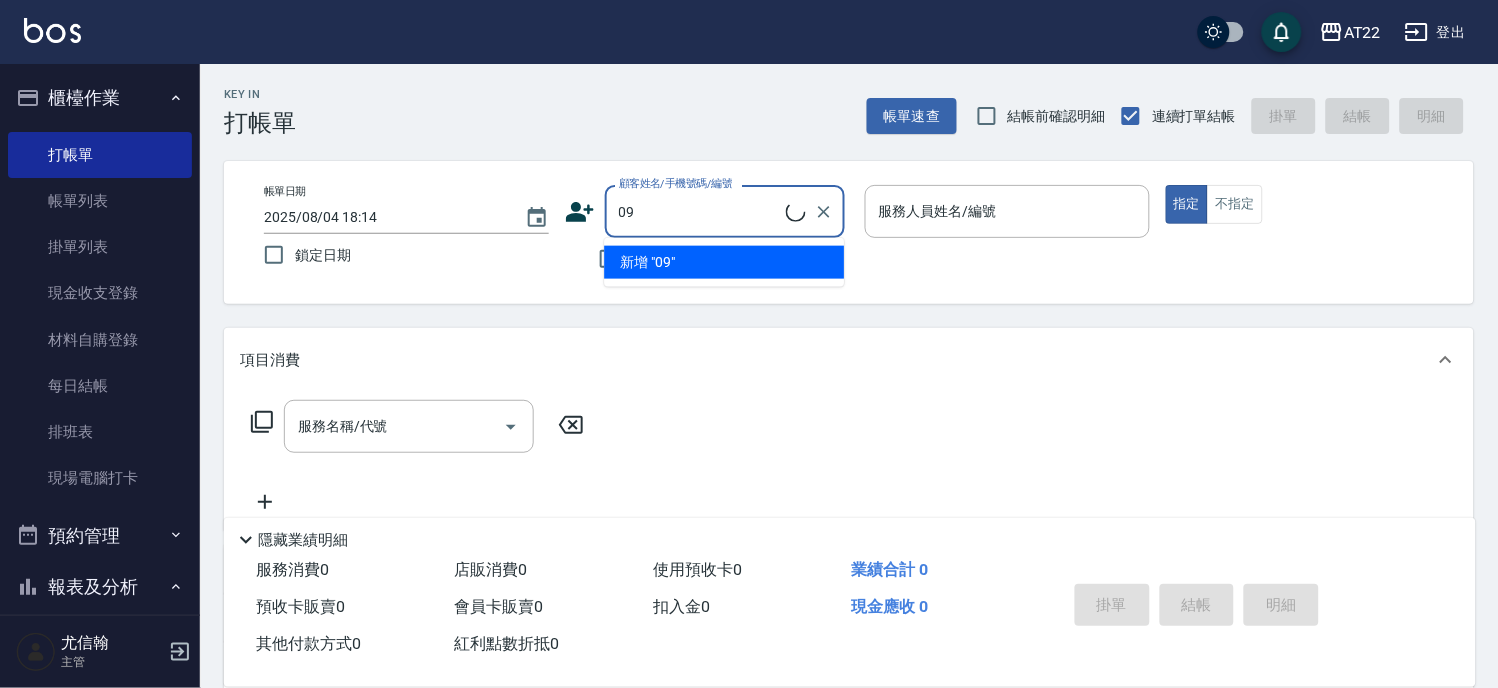 type on "09" 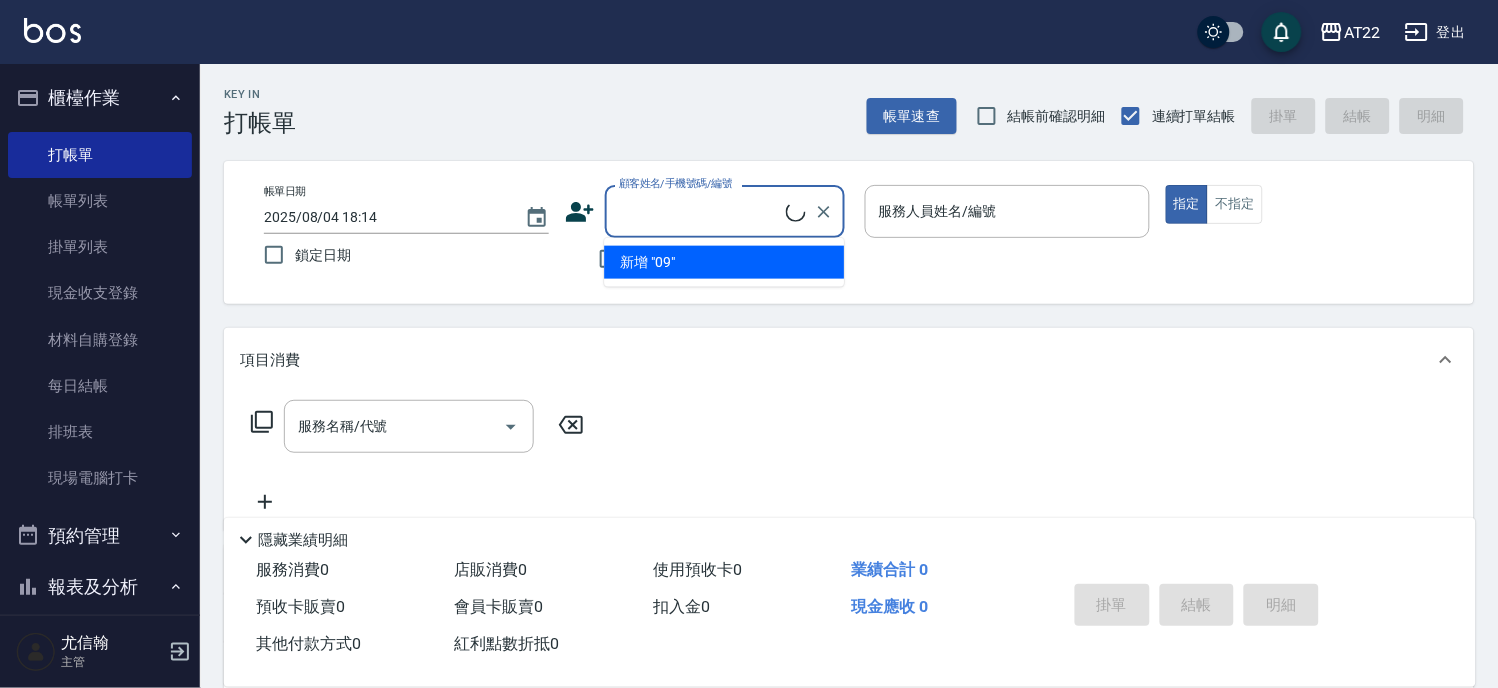 click on "Key In 打帳單 帳單速查 結帳前確認明細 連續打單結帳 掛單 結帳 明細 帳單日期 2025/08/04 18:14 鎖定日期 顧客姓名/手機號碼/編號 顧客姓名/手機號碼/編號 不留客資 服務人員姓名/編號 服務人員姓名/編號 指定 不指定 項目消費 服務名稱/代號 服務名稱/代號 店販銷售 服務人員姓名/編號 服務人員姓名/編號 商品代號/名稱 商品代號/名稱 預收卡販賣 卡券名稱/代號 卡券名稱/代號 使用預收卡 其他付款方式 其他付款方式 其他付款方式 備註及來源 備註 備註 訂單來源 ​ 訂單來源 隱藏業績明細 服務消費  0 店販消費  0 使用預收卡  0 業績合計   0 預收卡販賣  0 會員卡販賣  0 扣入金  0 現金應收   0 其他付款方式  0 紅利點數折抵  0 掛單 結帳 明細" at bounding box center [849, 520] 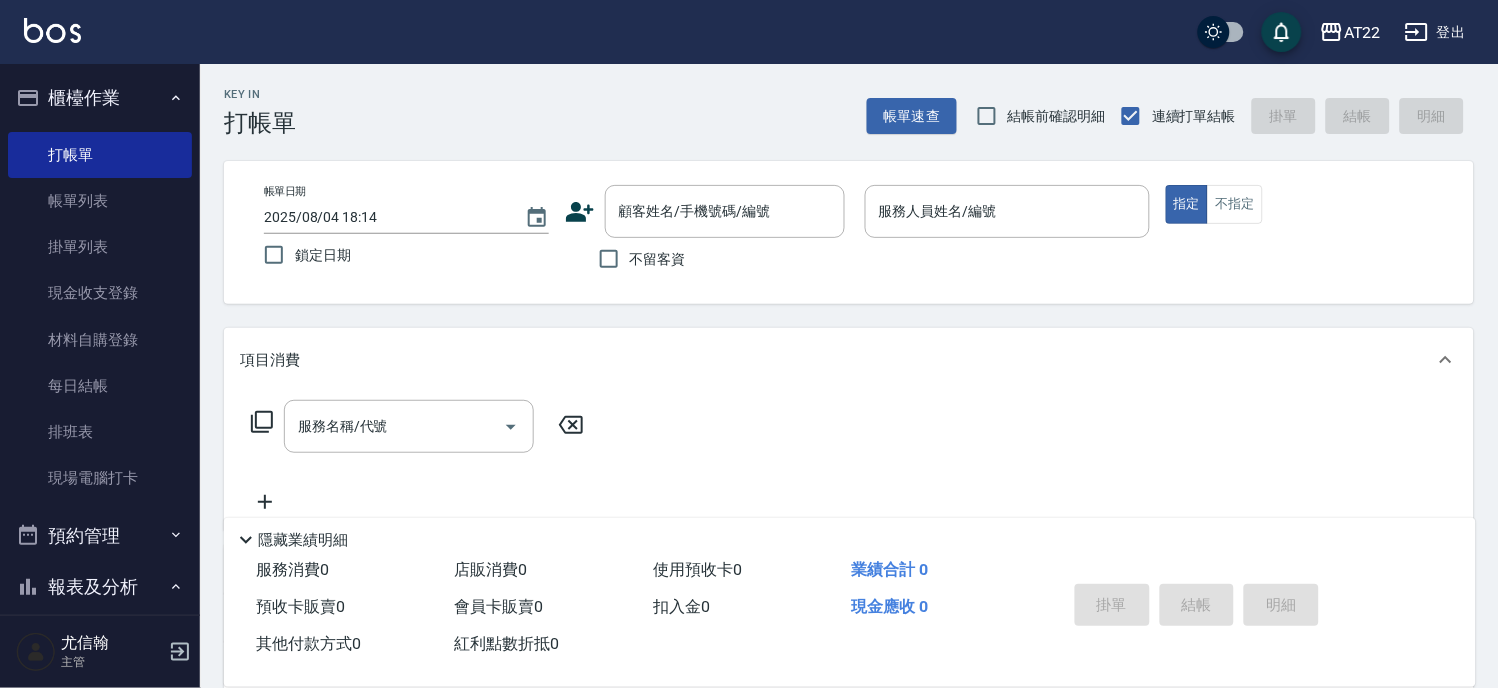 click on "不留客資" at bounding box center [658, 259] 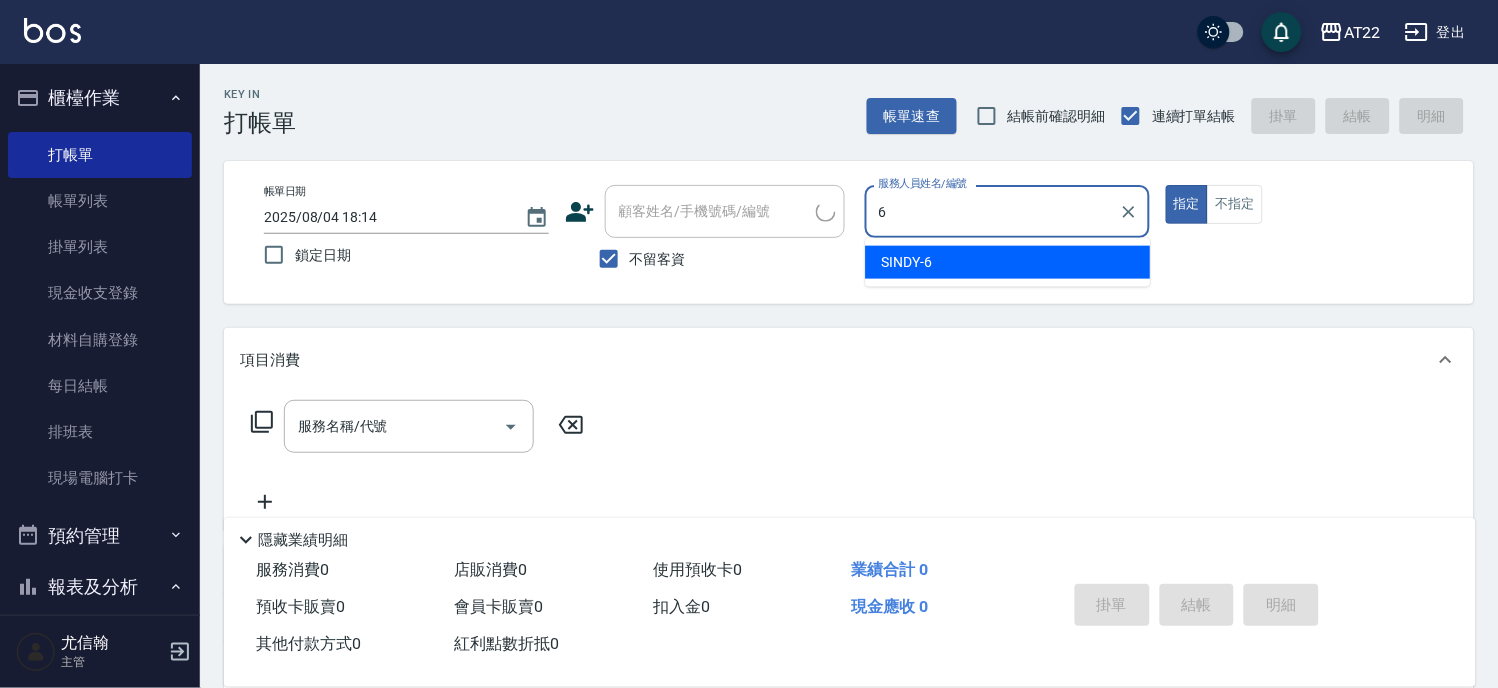 type on "SINDY-6" 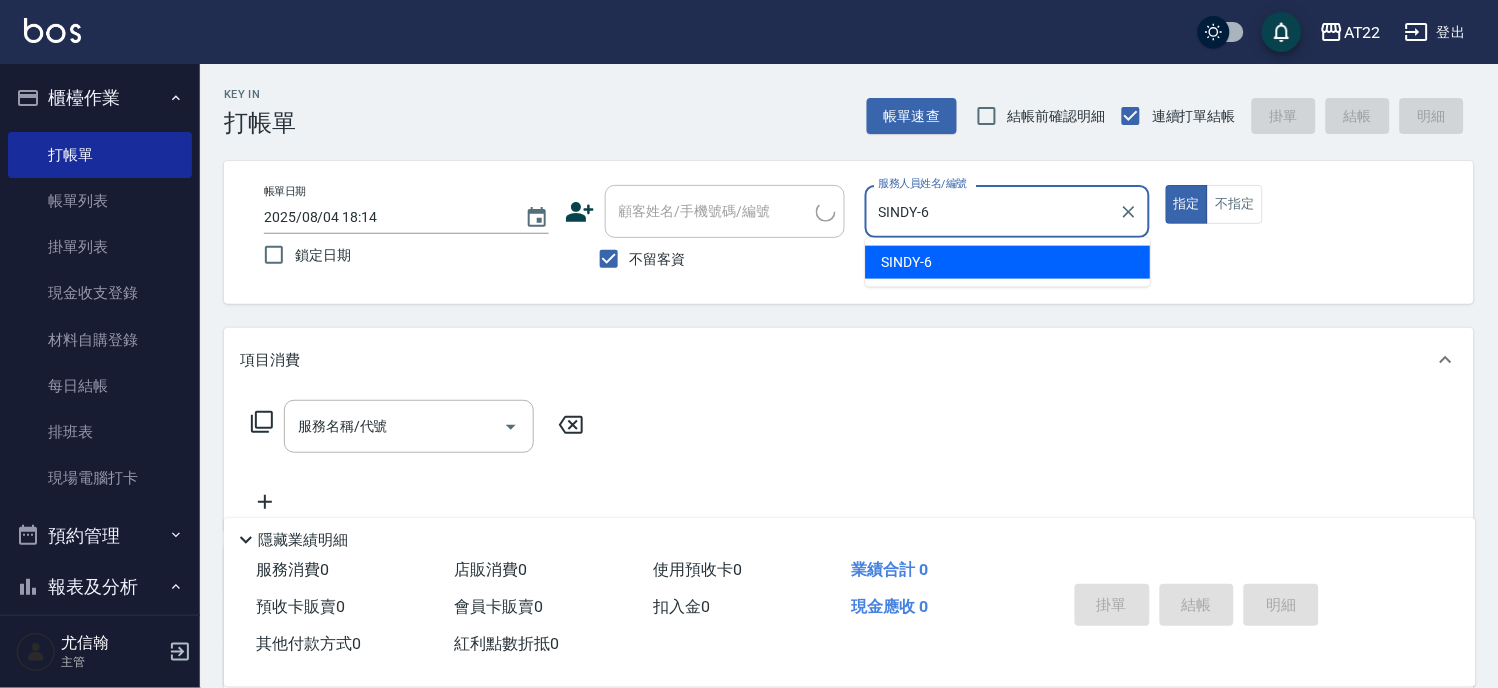 type on "true" 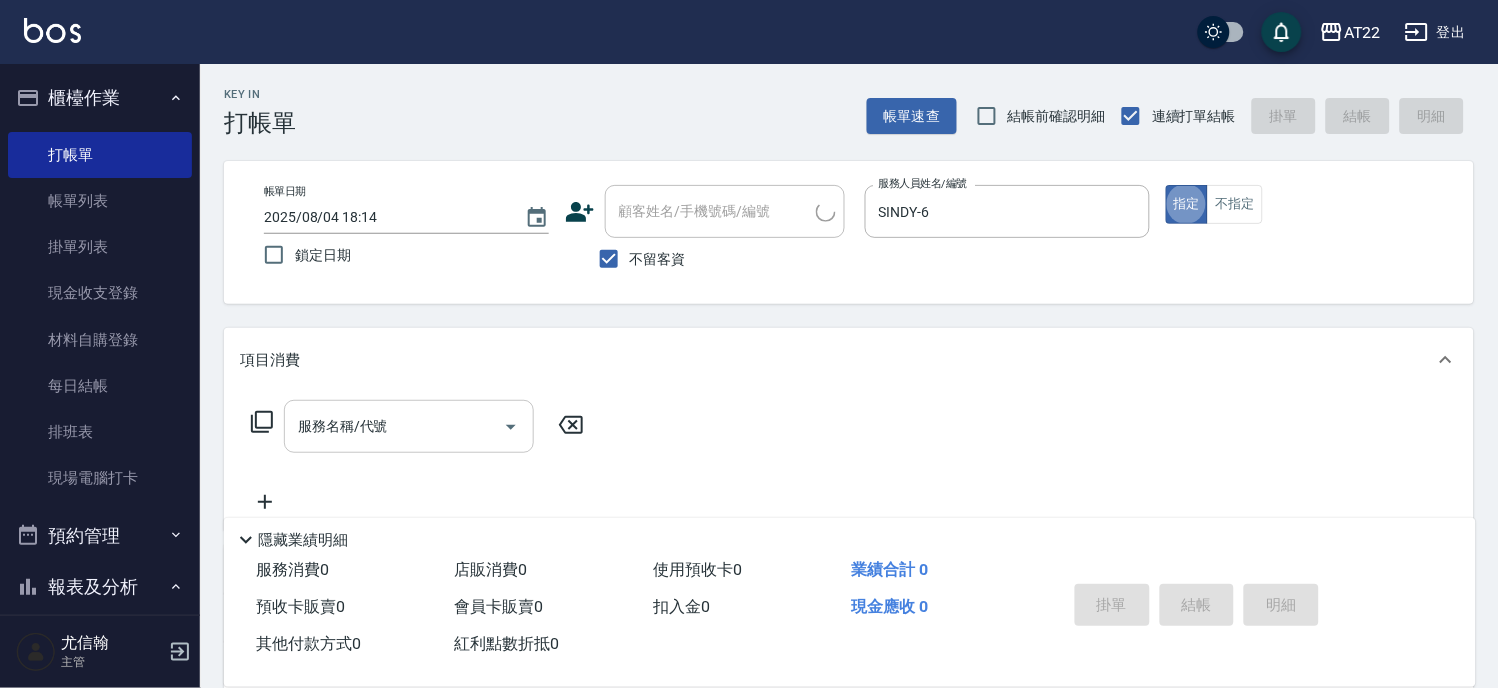 click on "服務名稱/代號" at bounding box center (394, 426) 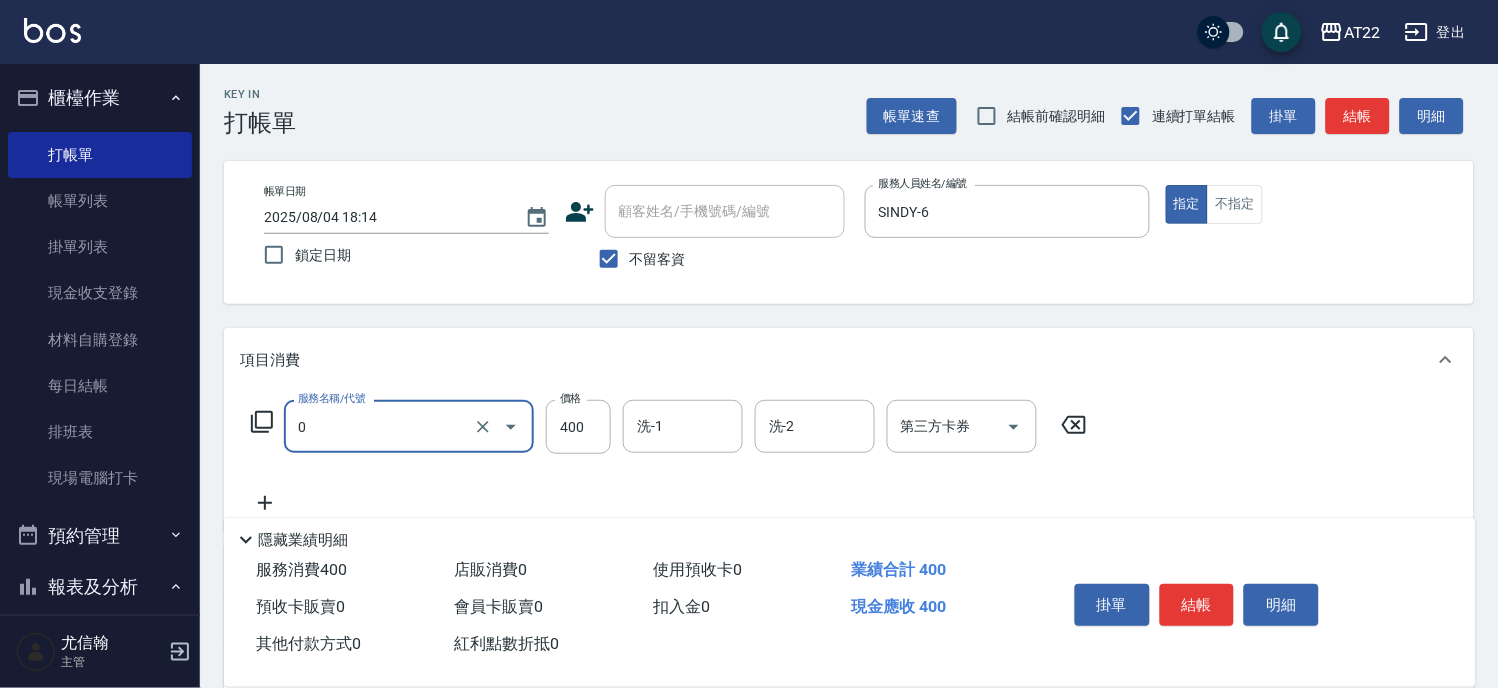 type on "有機洗髮(0)" 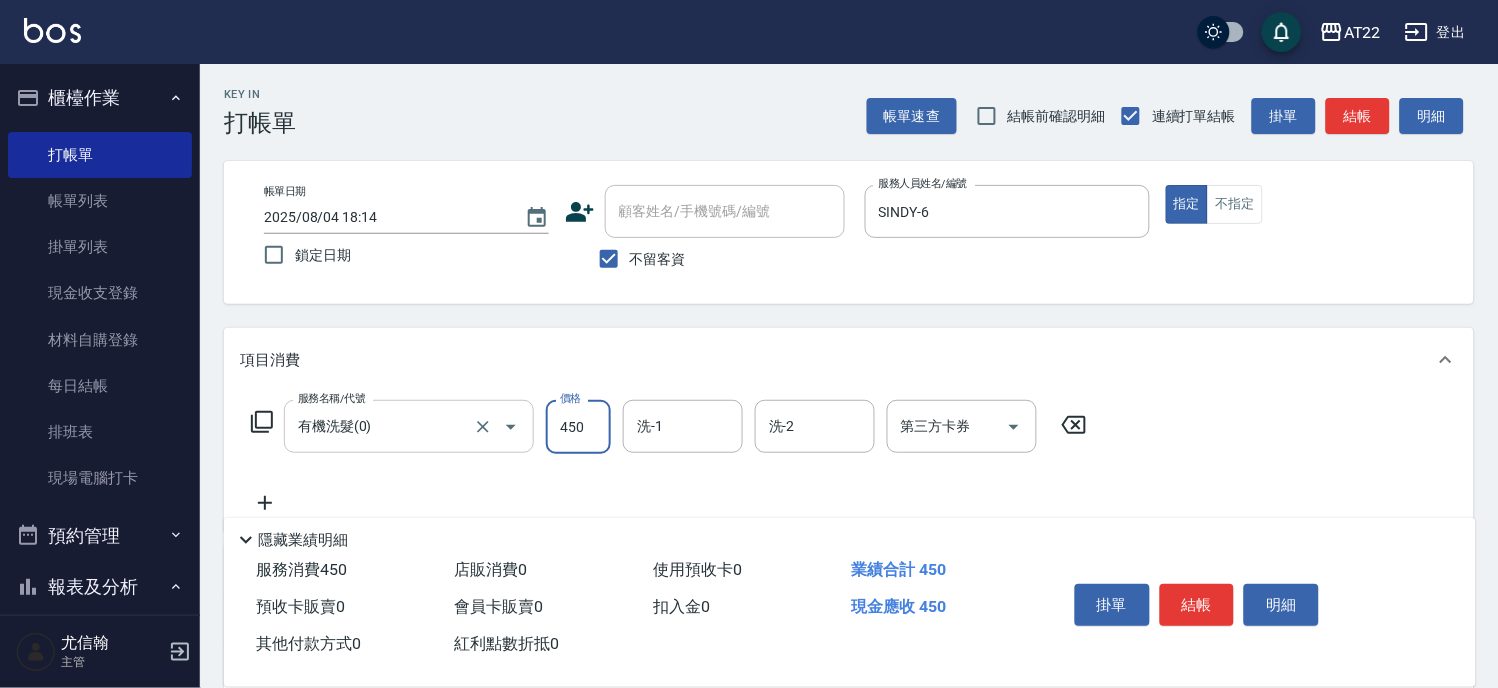 type on "450" 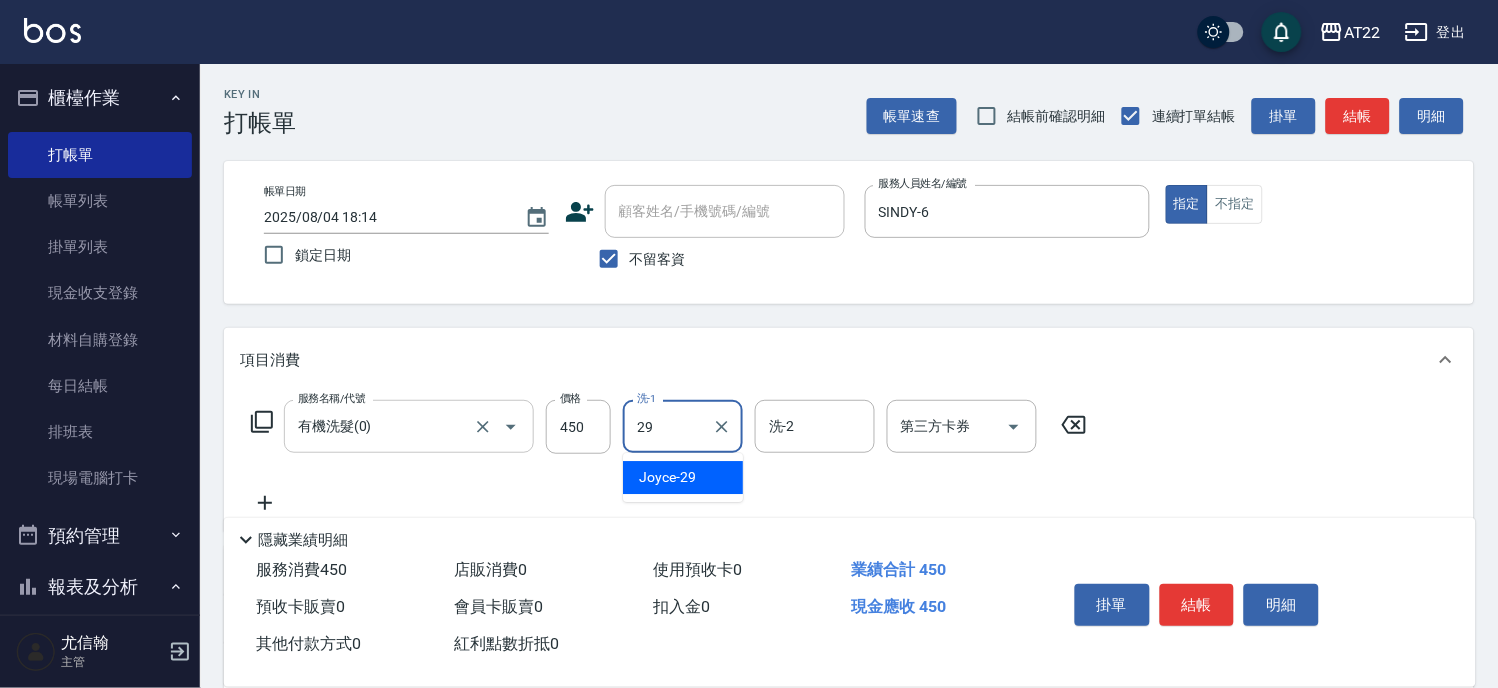 type on "Joyce-29" 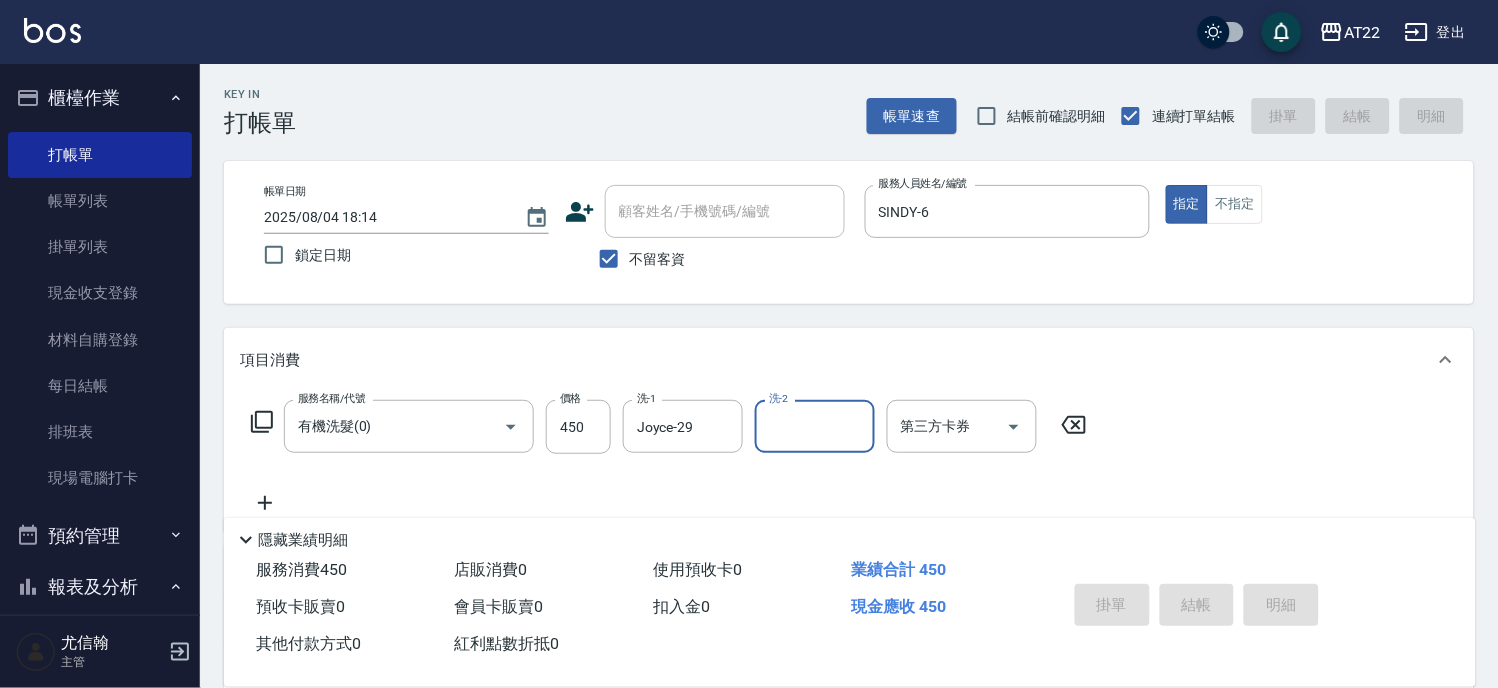 type 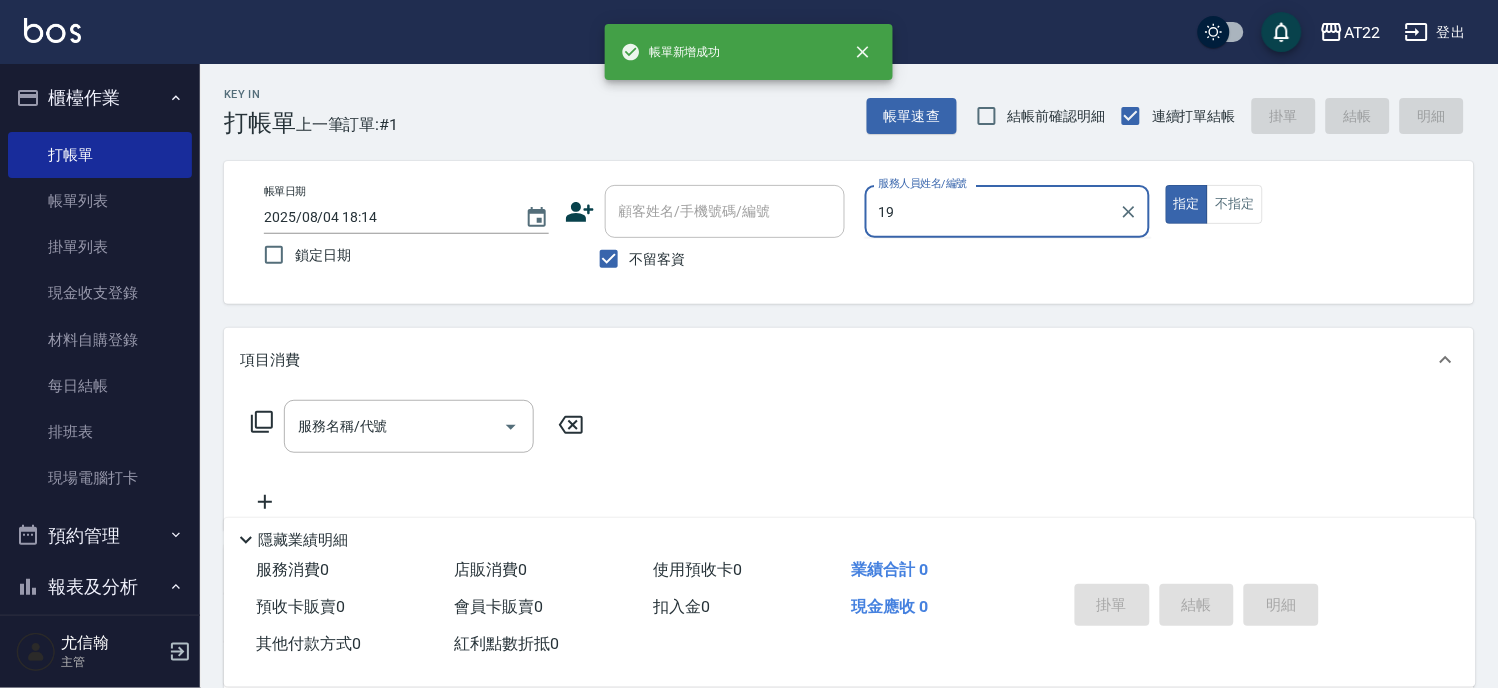 type on "19" 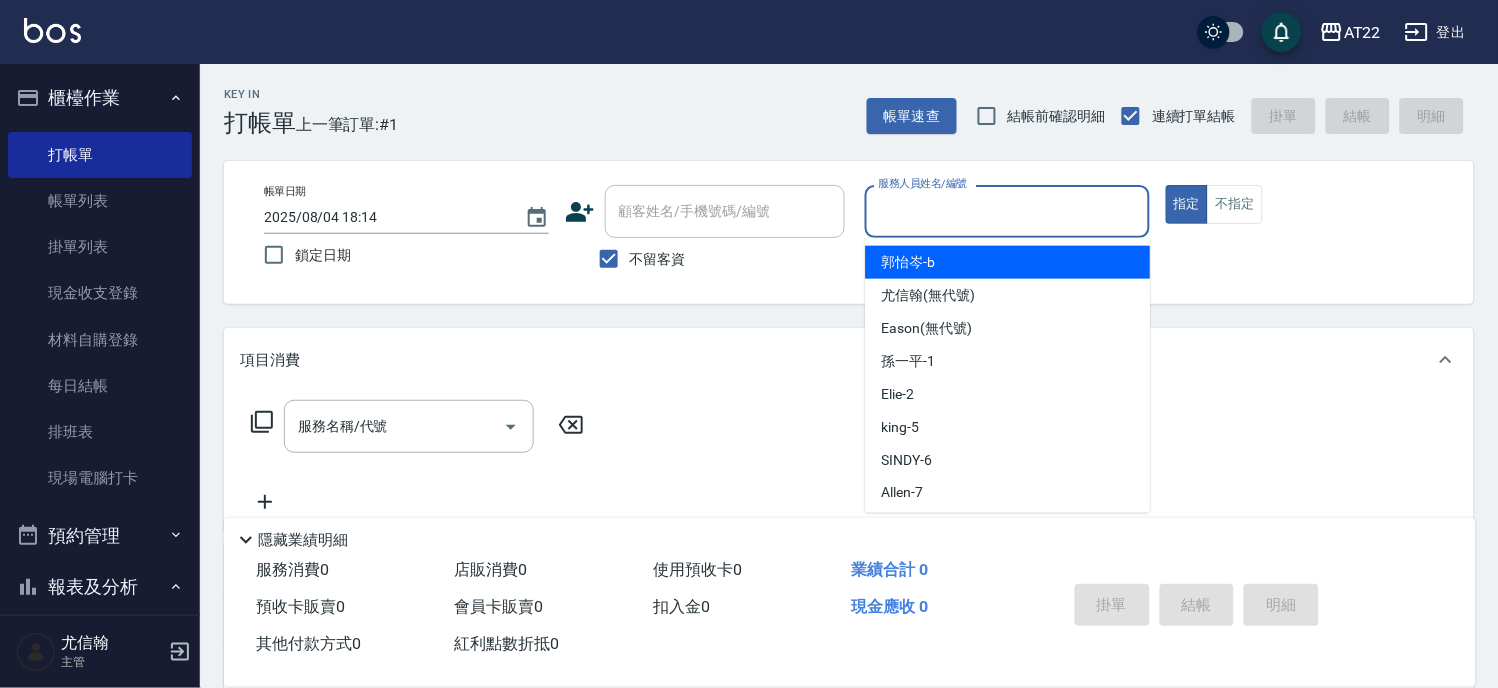 click on "服務人員姓名/編號 服務人員姓名/編號" at bounding box center (1007, 211) 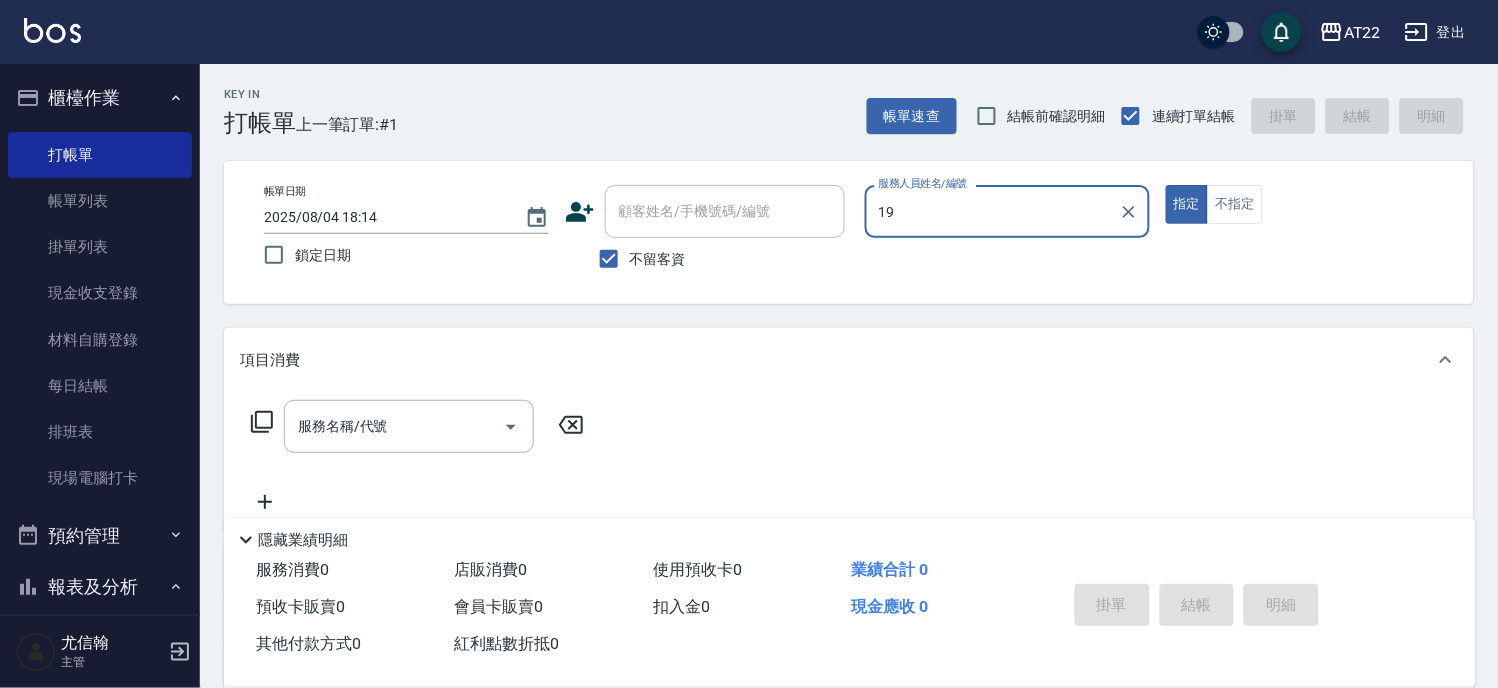 type on "1" 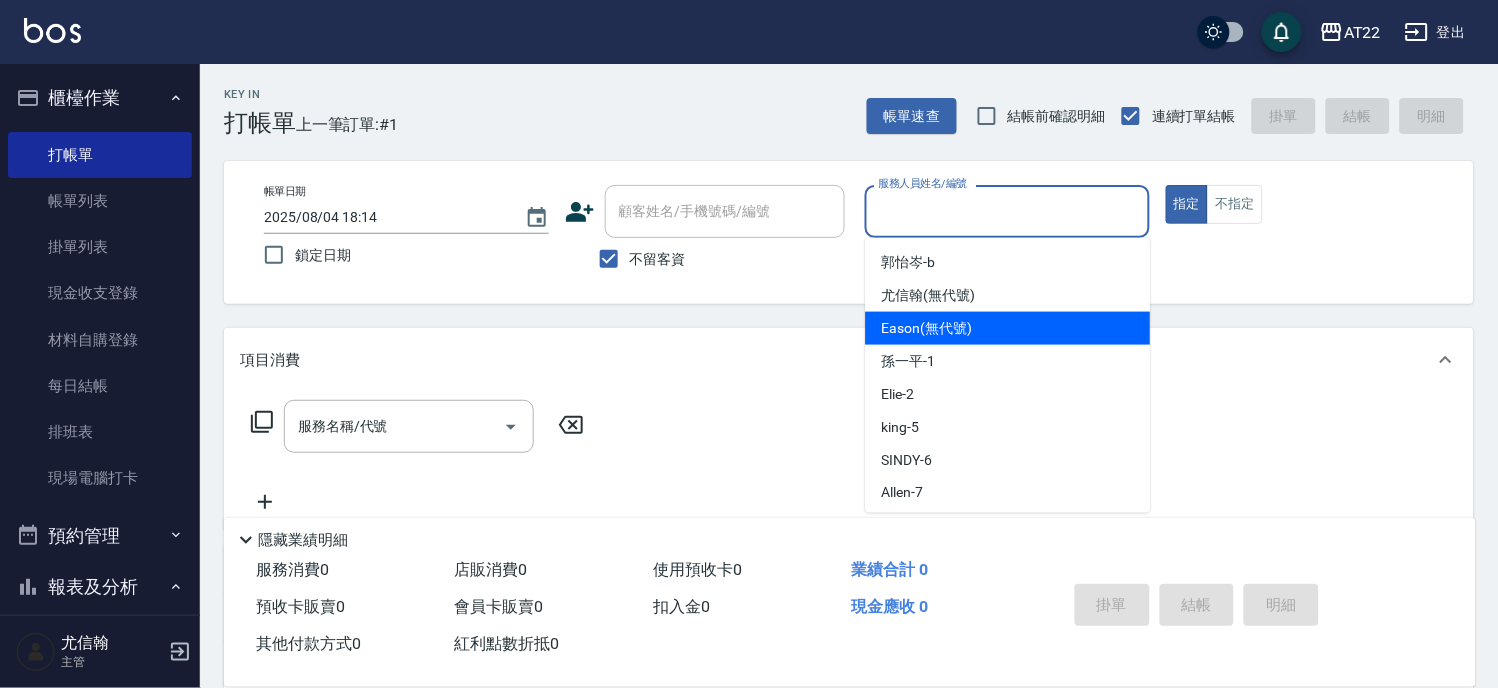 click on "Eason (無代號)" at bounding box center (927, 328) 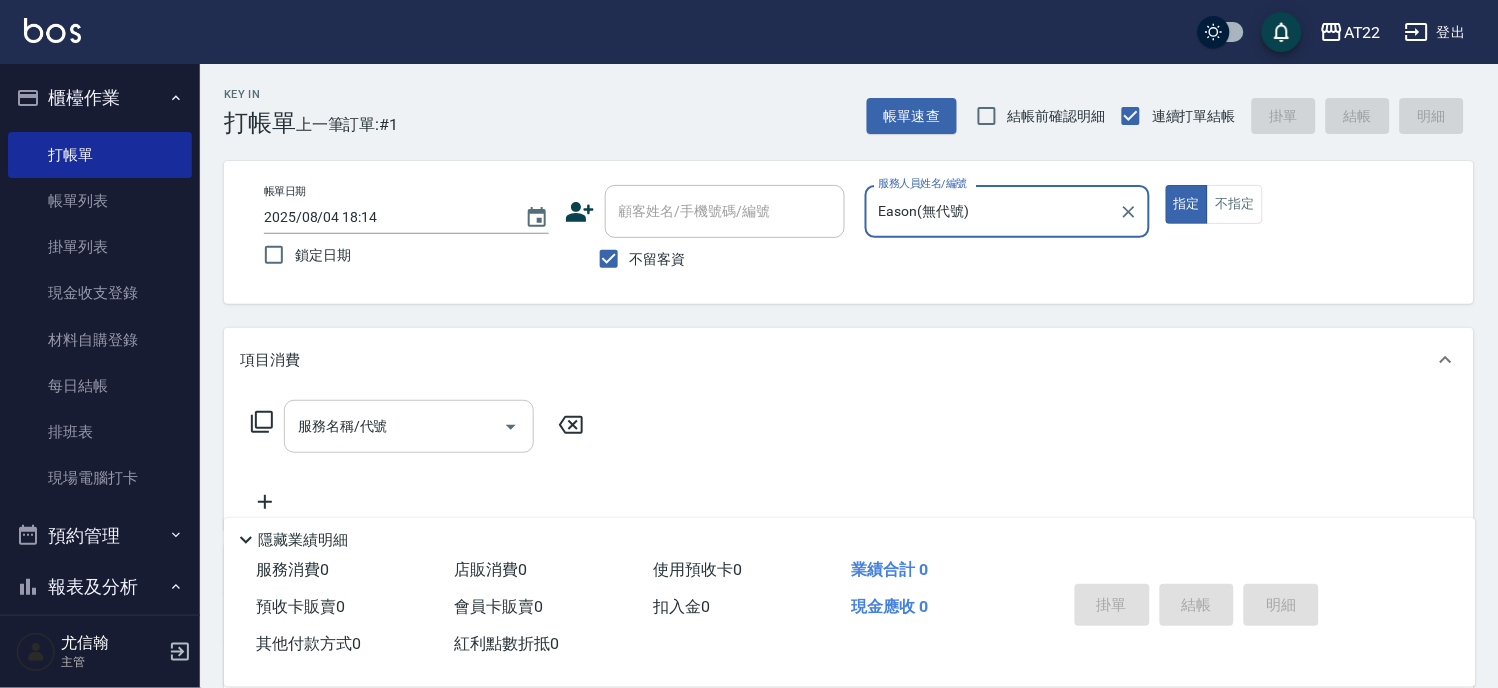 click on "服務名稱/代號" at bounding box center (409, 426) 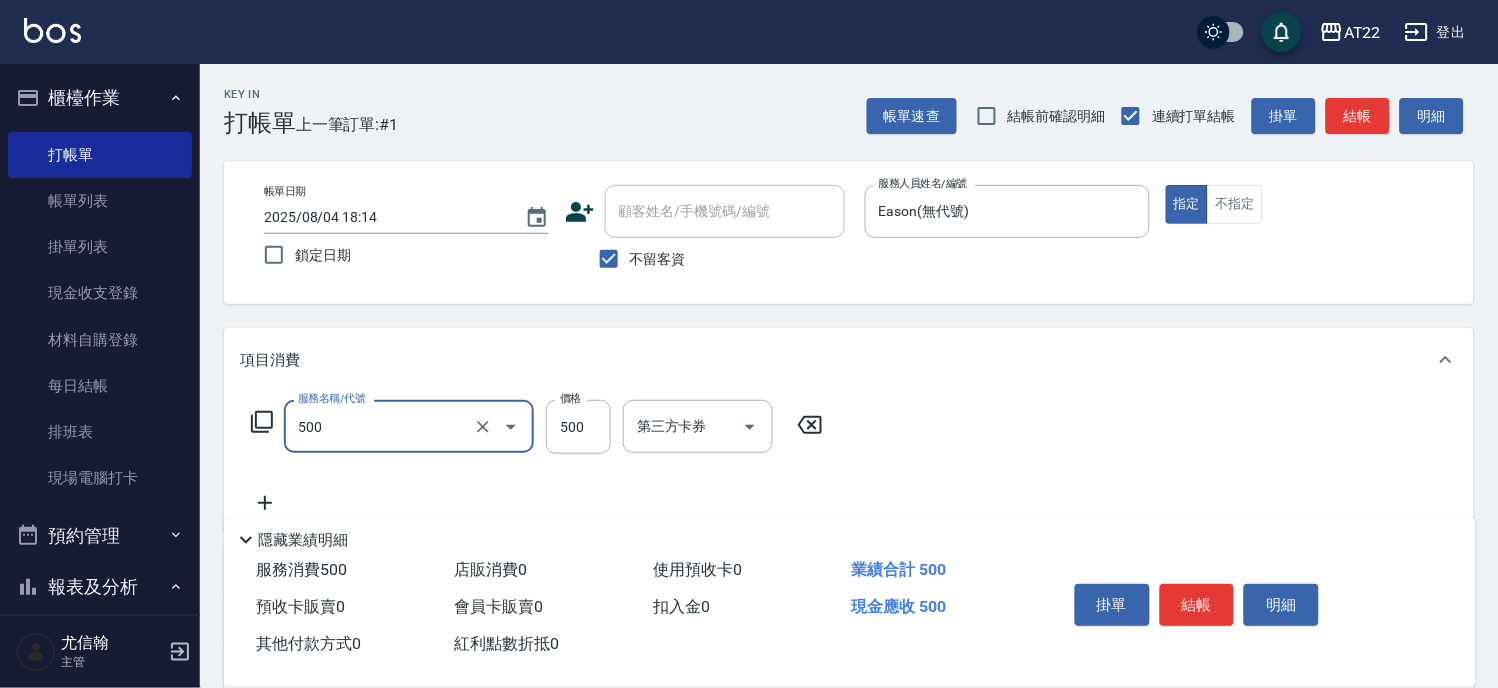 type on "剪髮(500)" 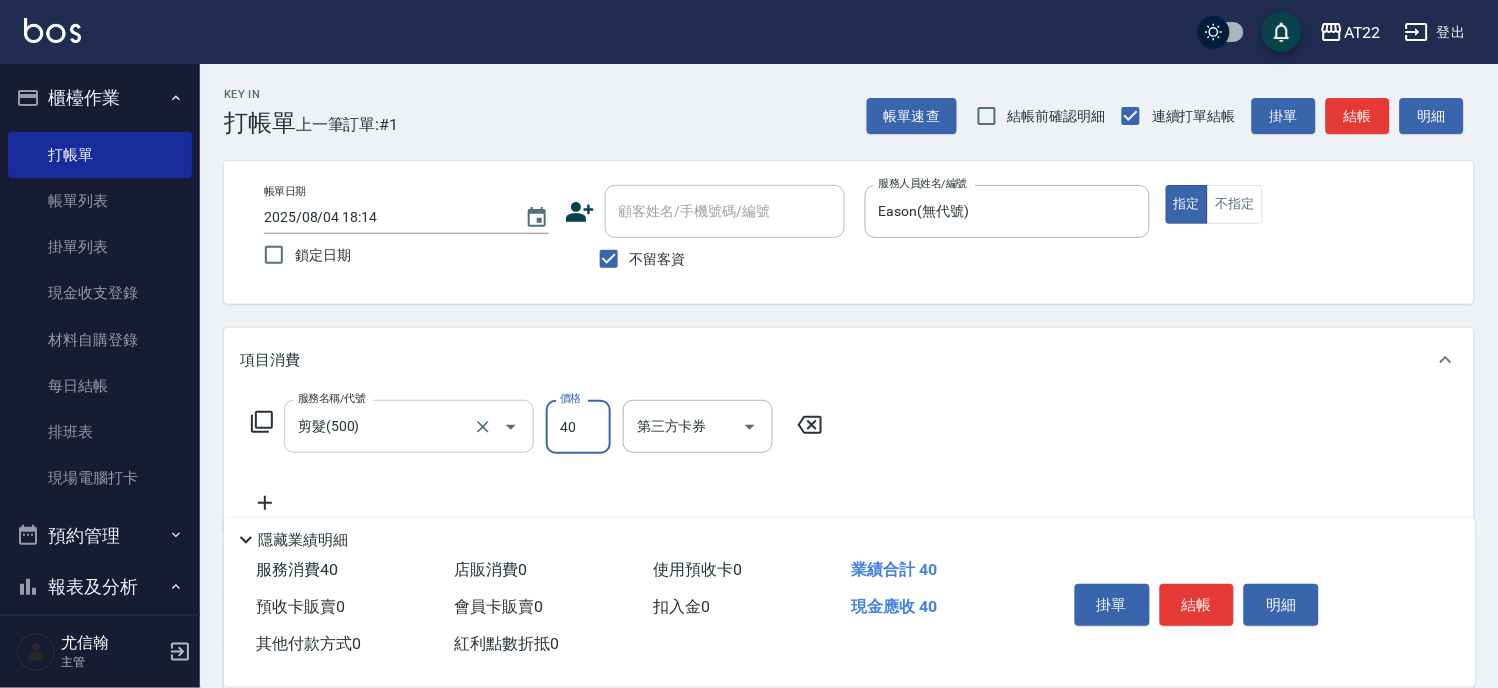 type on "400" 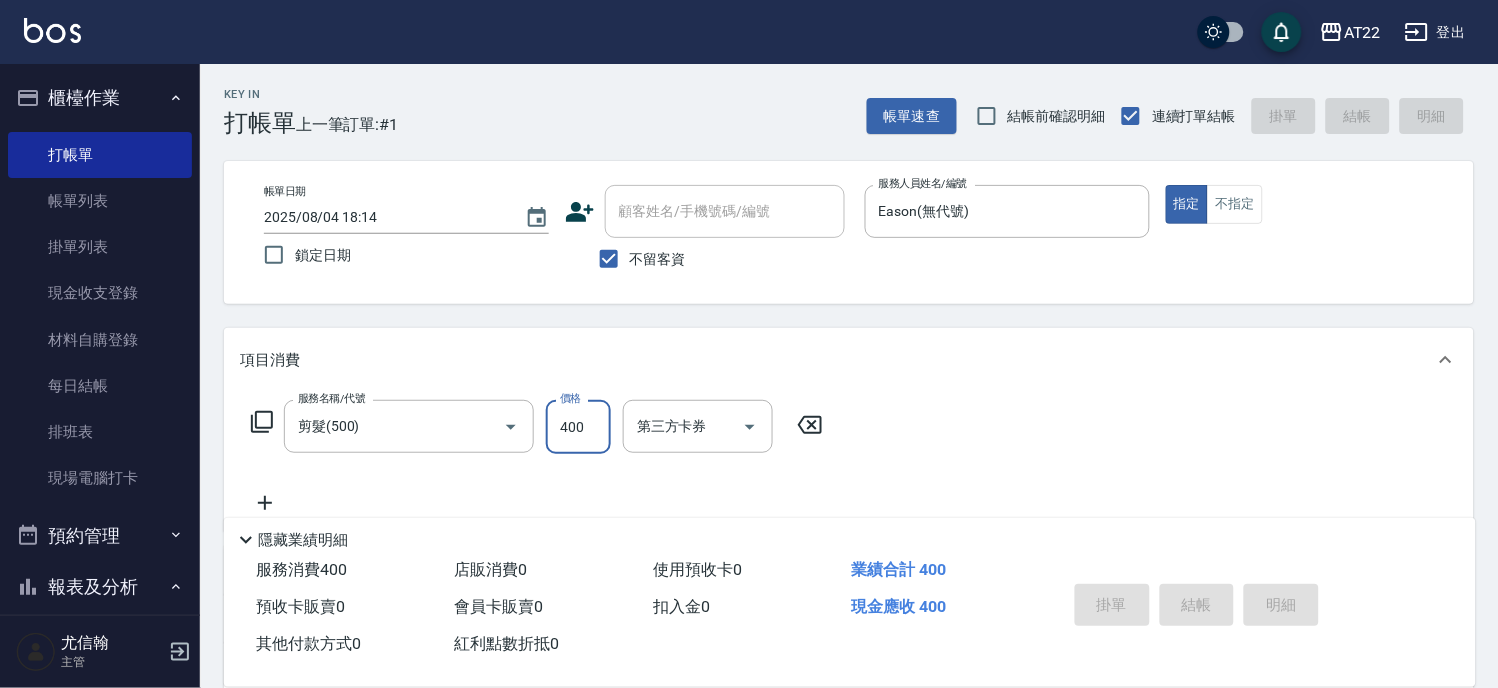 type on "2025/08/04 18:15" 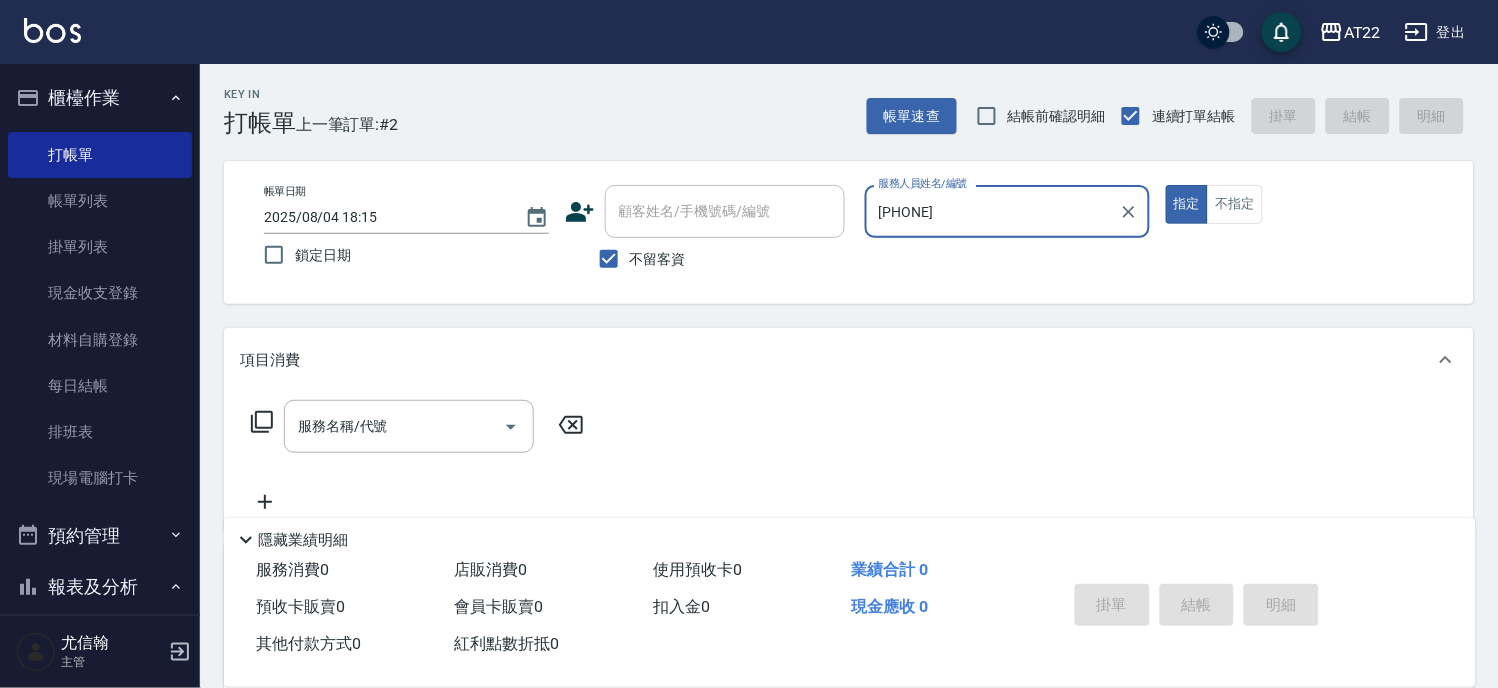 type on "0900311629" 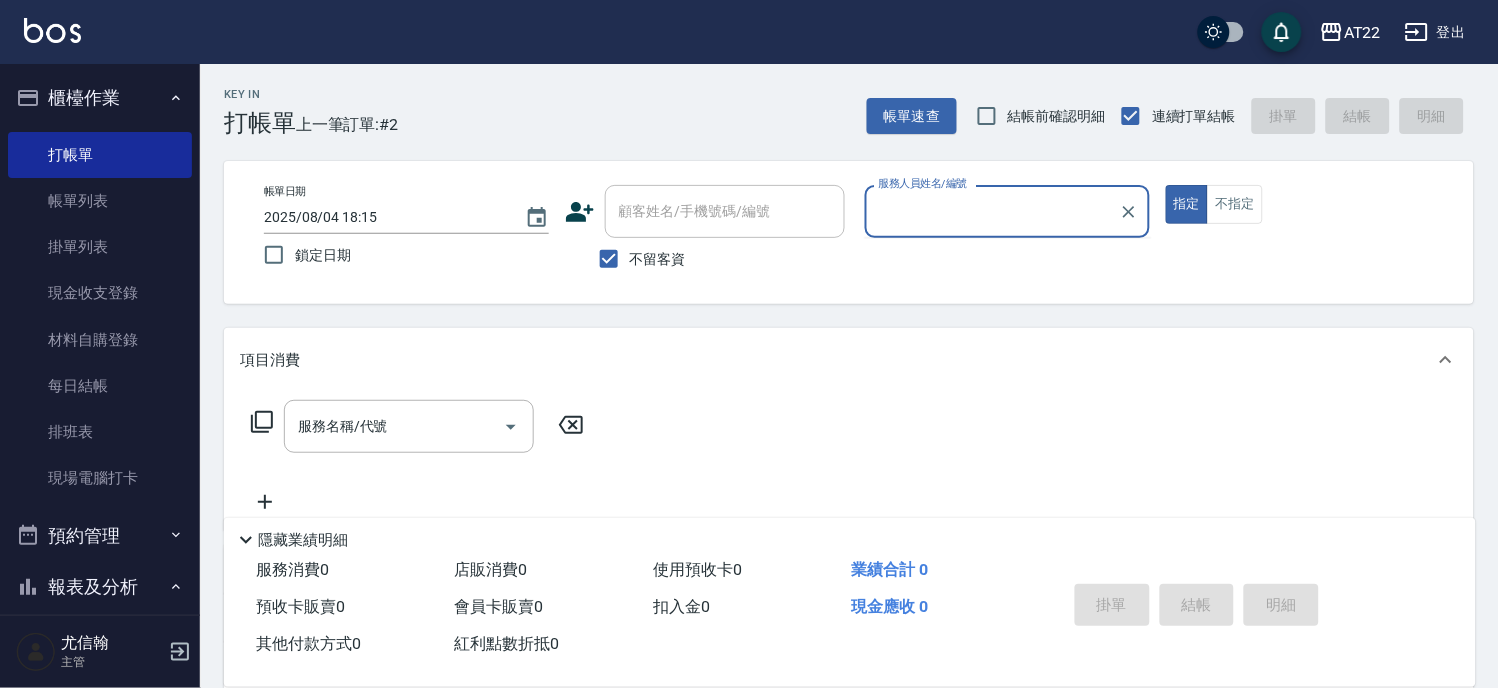 click on "不留客資" at bounding box center (658, 259) 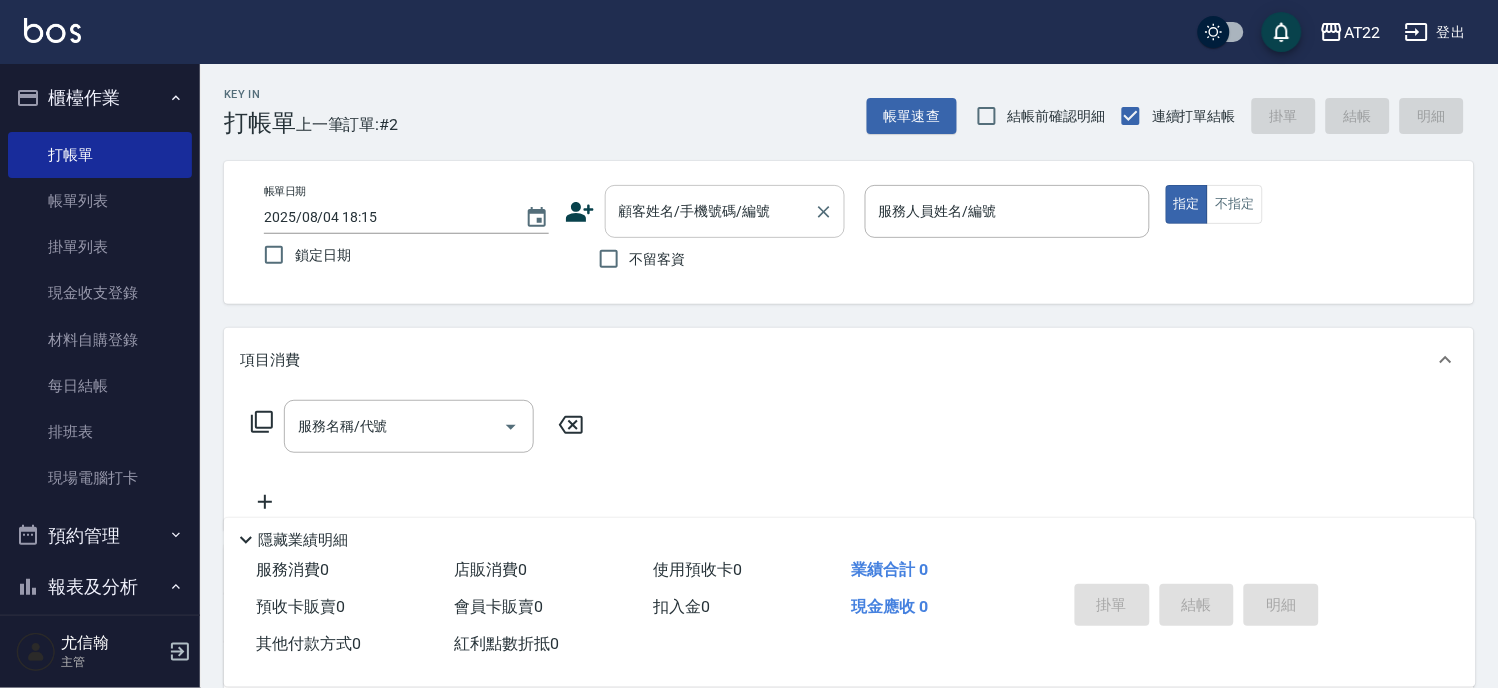 click on "顧客姓名/手機號碼/編號 顧客姓名/手機號碼/編號" at bounding box center (725, 211) 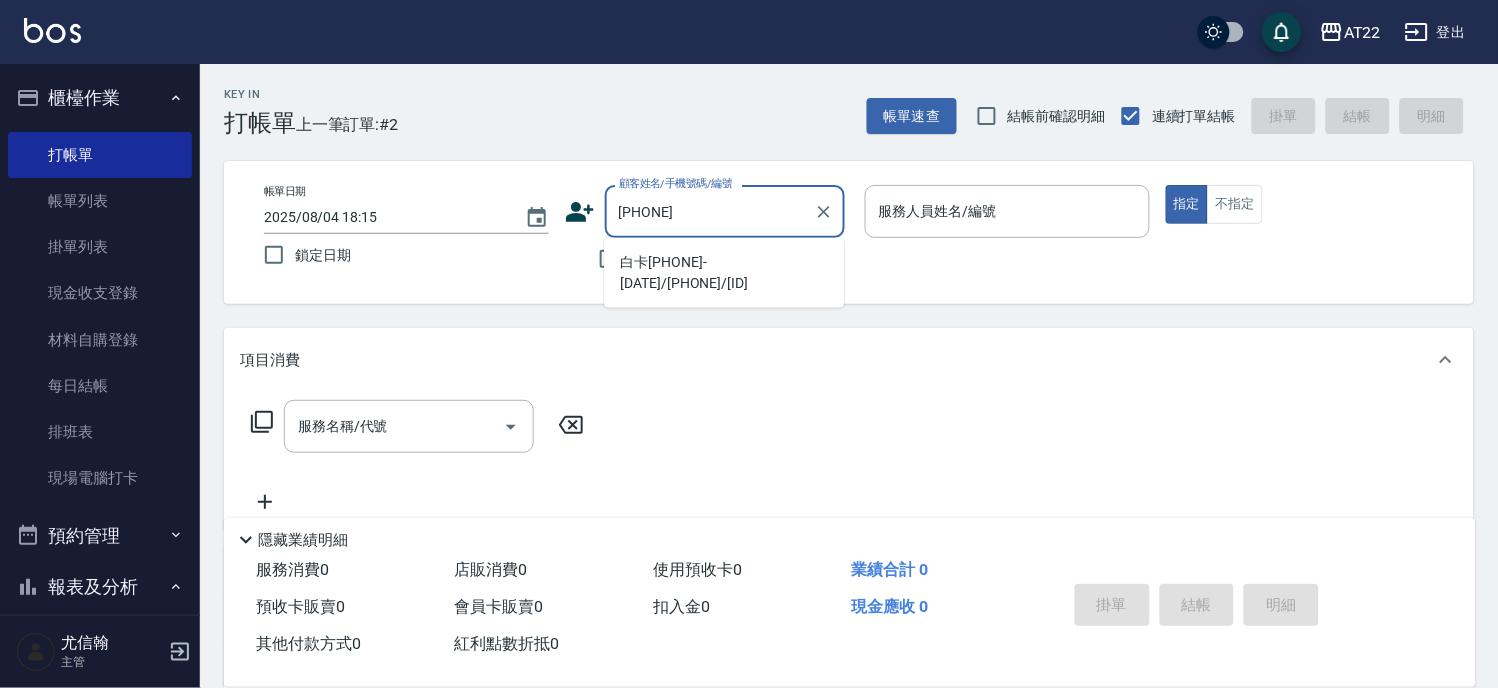 click on "白卡0900311629-25.10.16/0900311629/V84072" at bounding box center [724, 273] 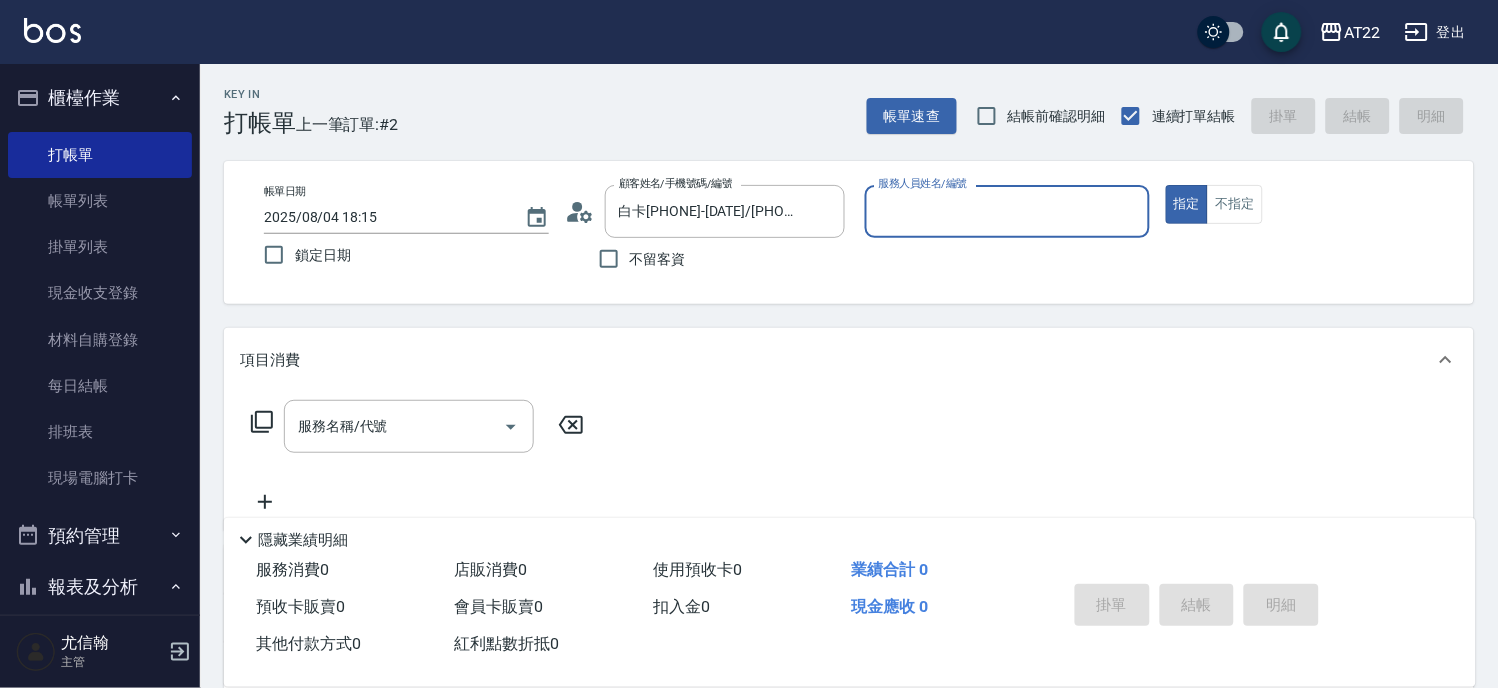 type on "king-5" 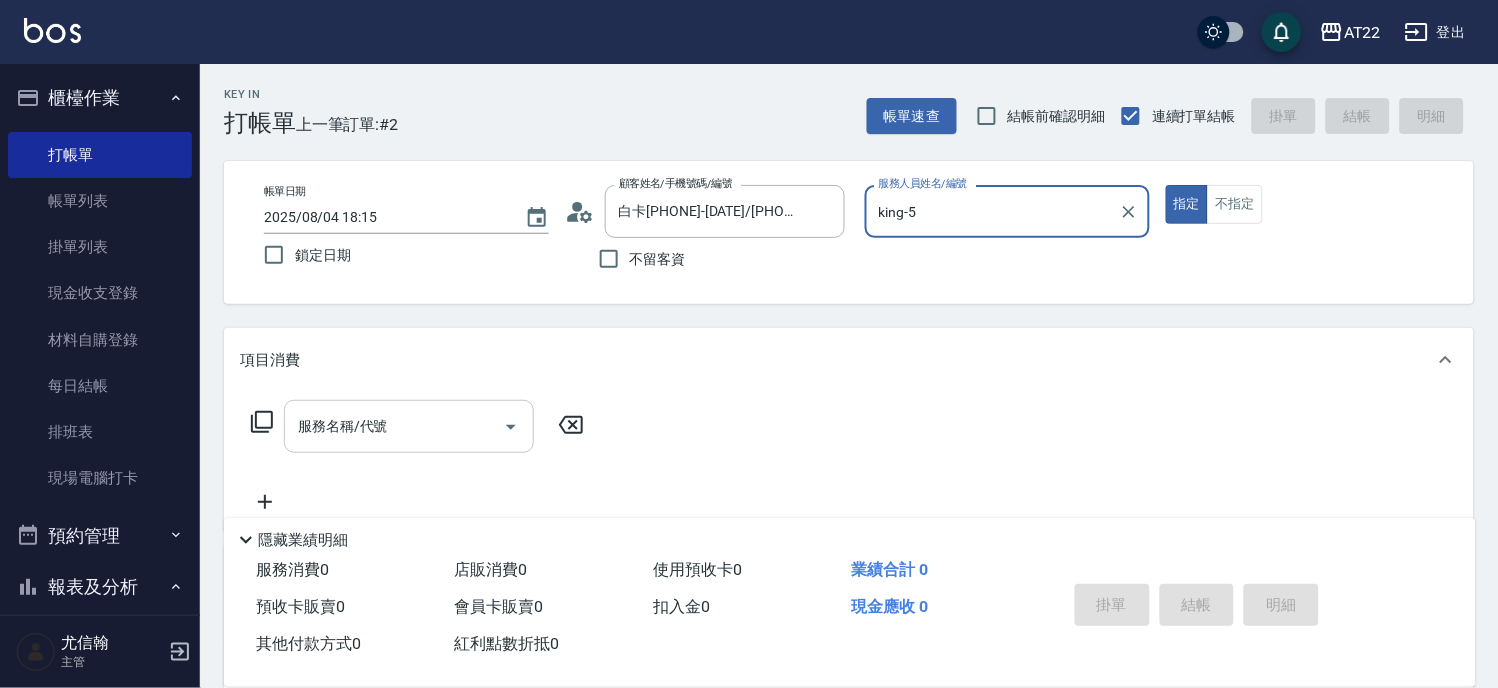 click on "服務名稱/代號" at bounding box center [394, 426] 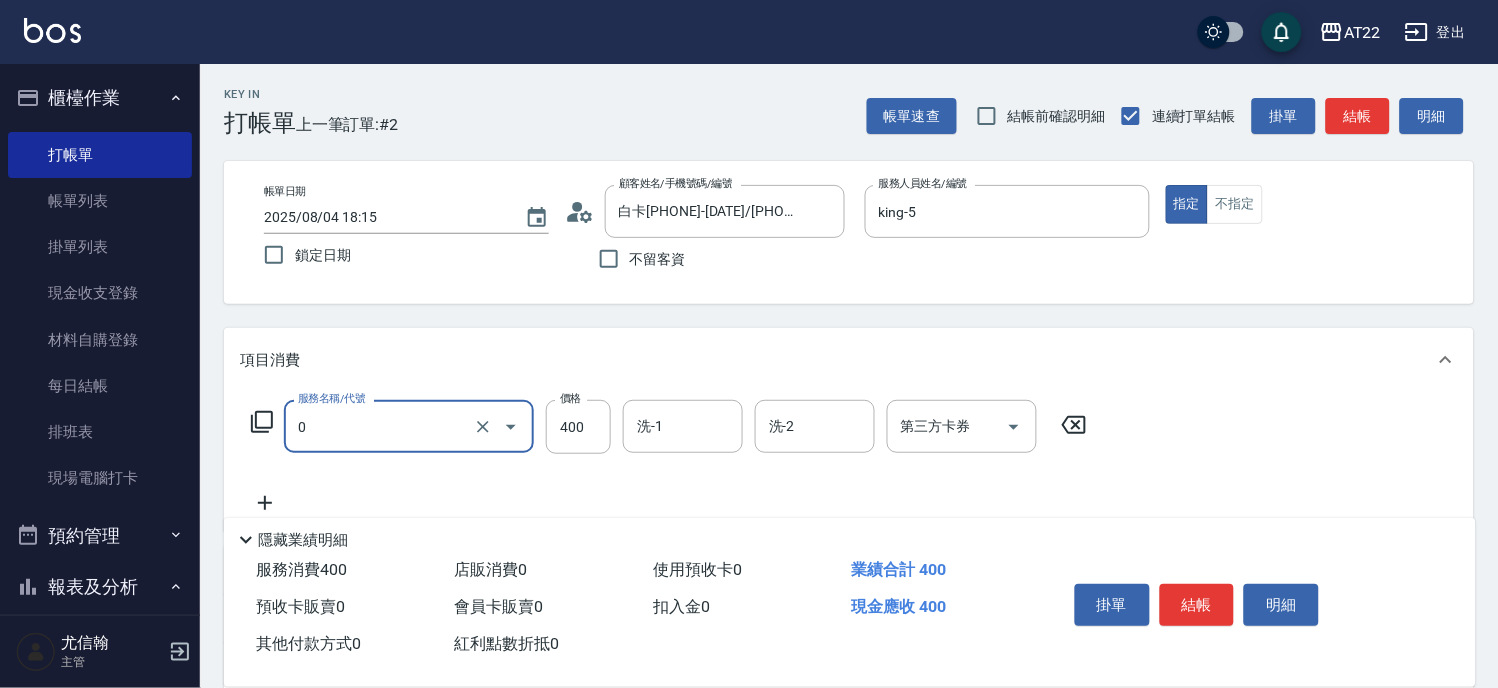 type on "有機洗髮(0)" 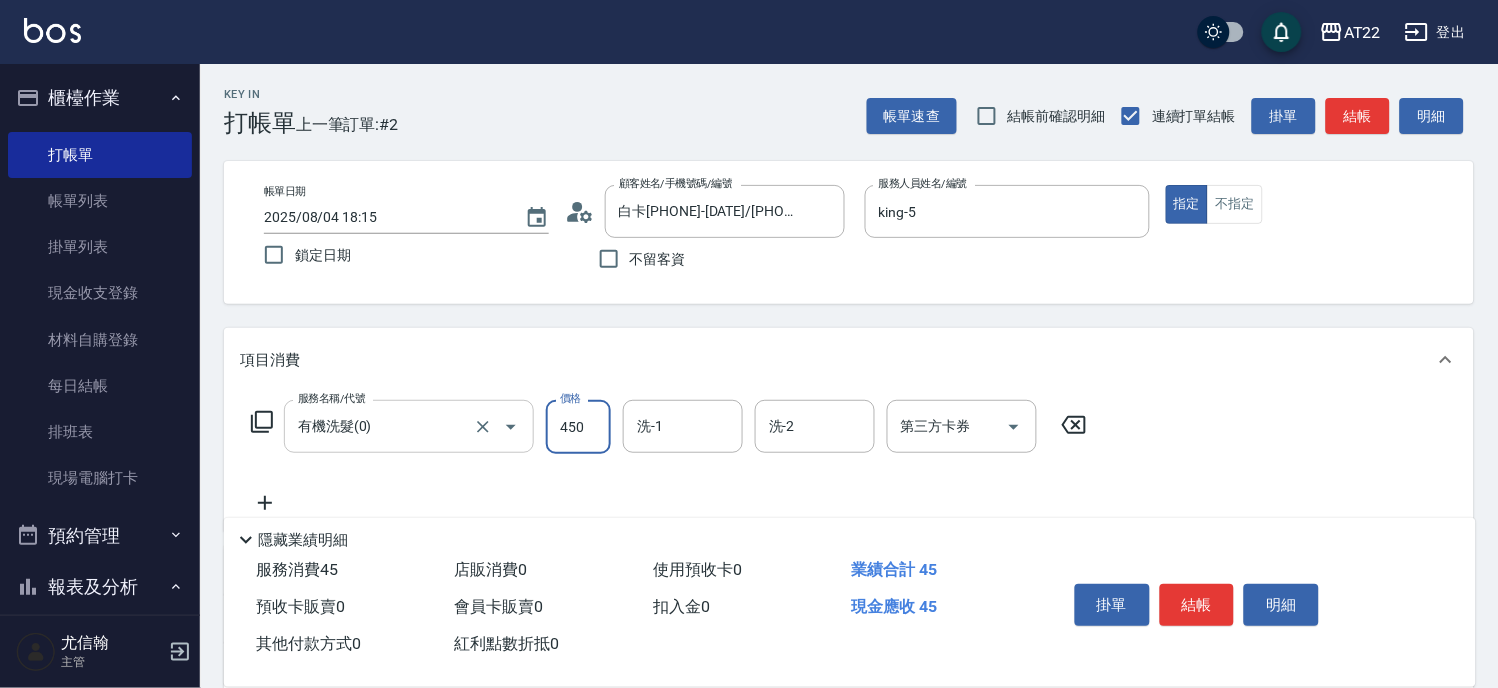 type on "450" 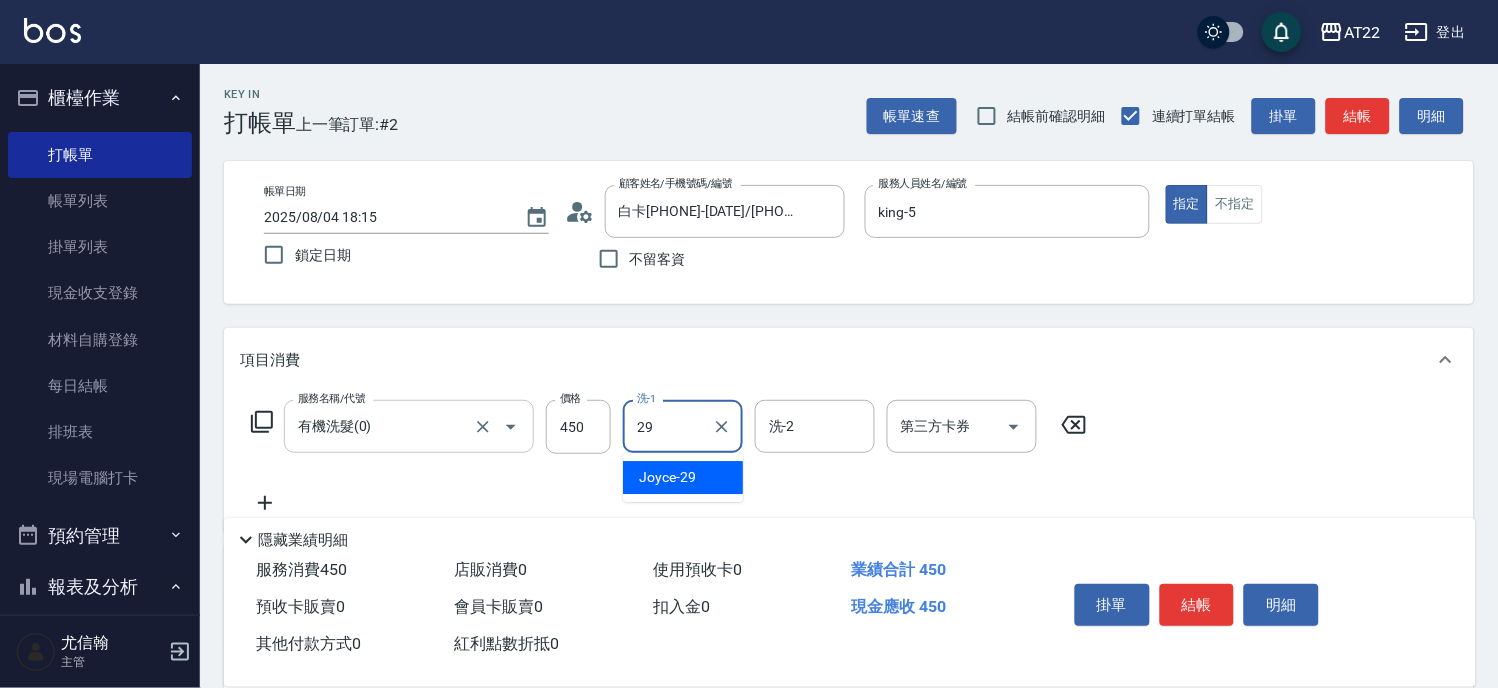 type on "Joyce-29" 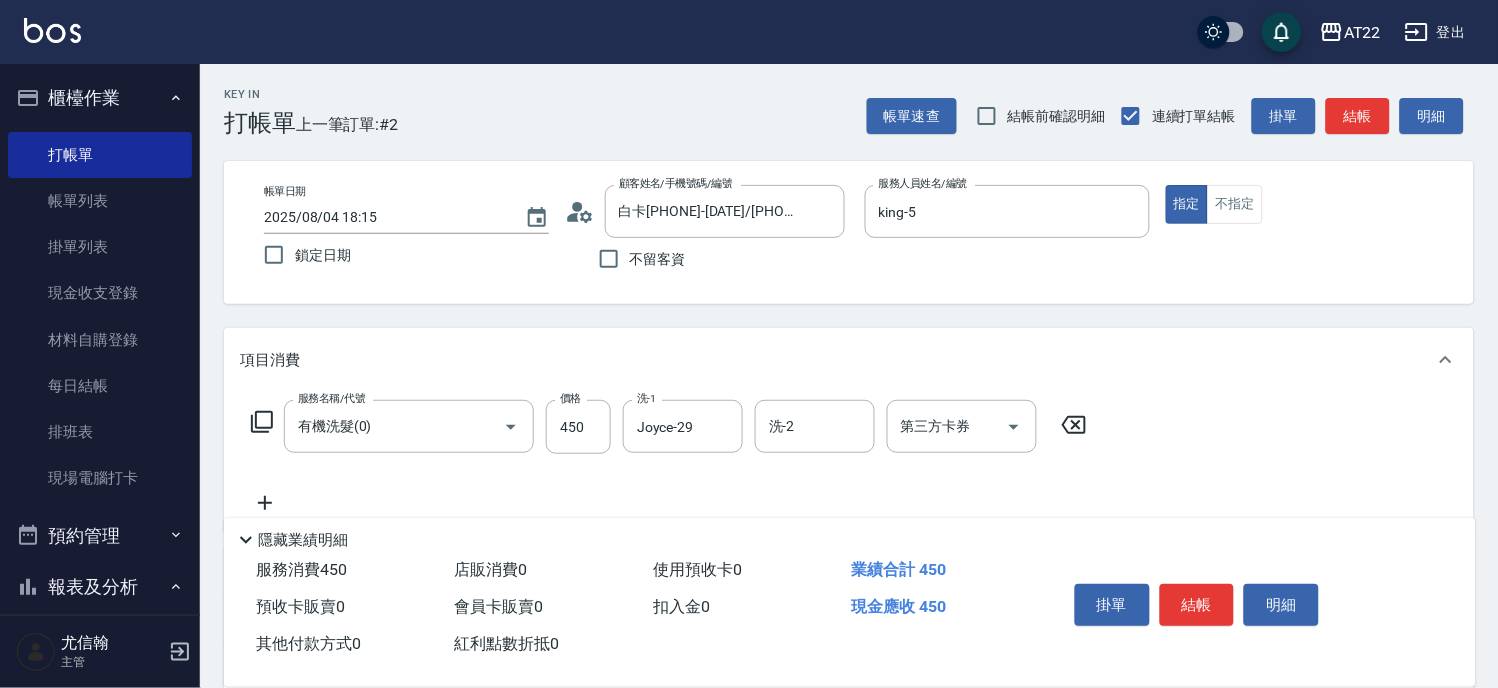 click 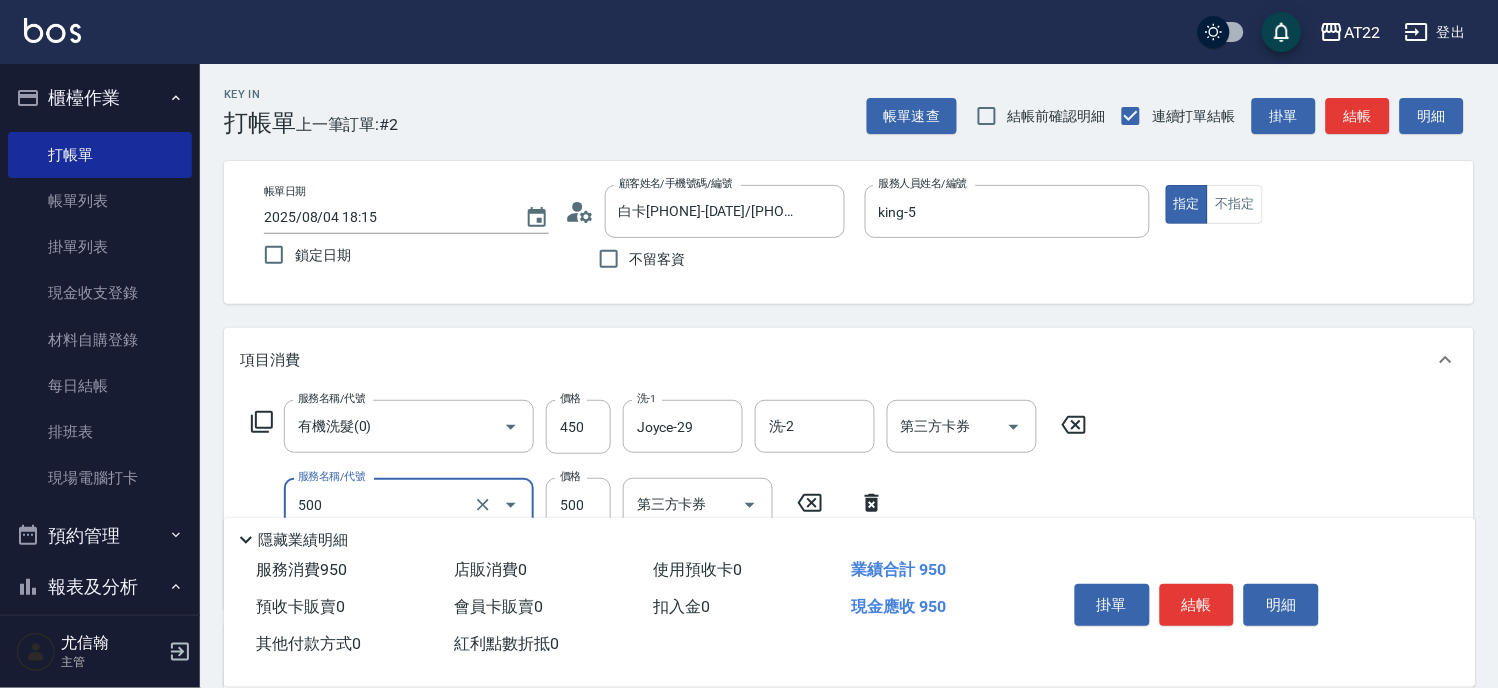 type on "剪髮(500)" 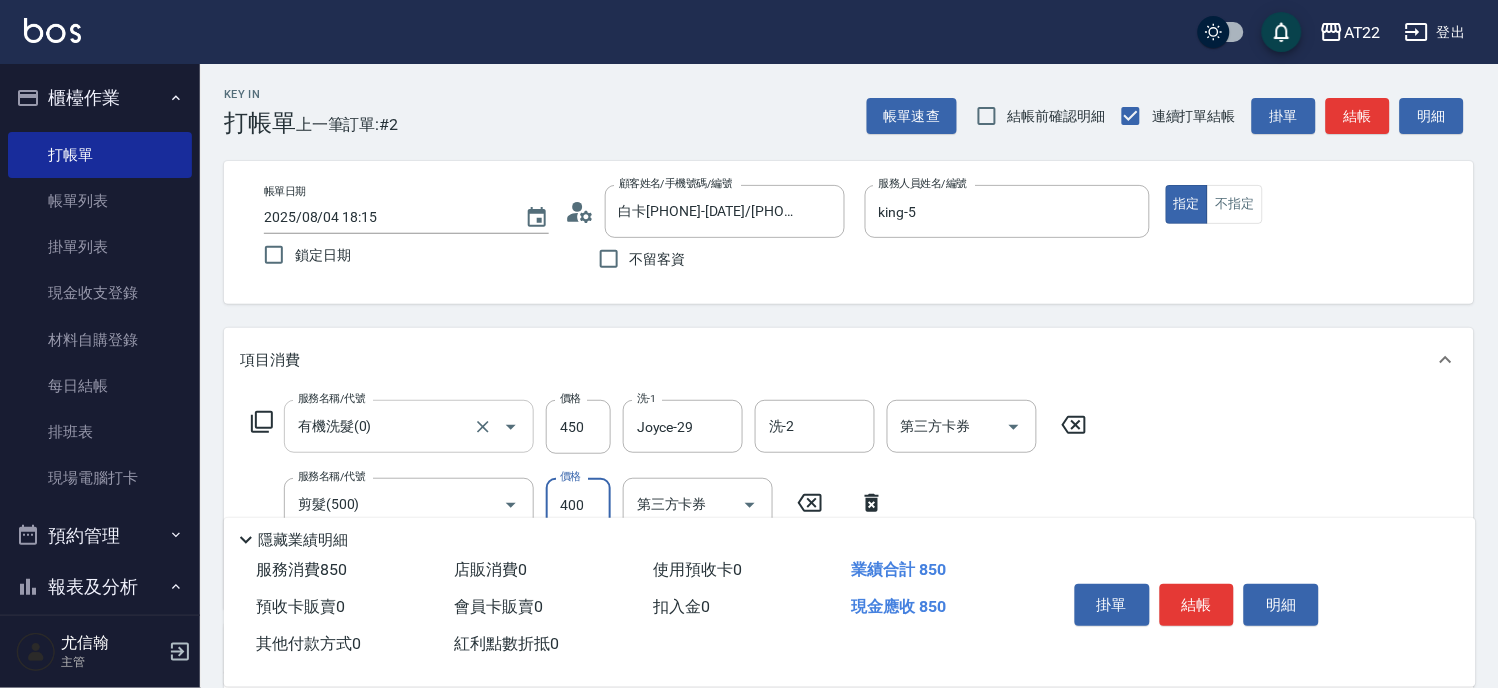 scroll, scrollTop: 111, scrollLeft: 0, axis: vertical 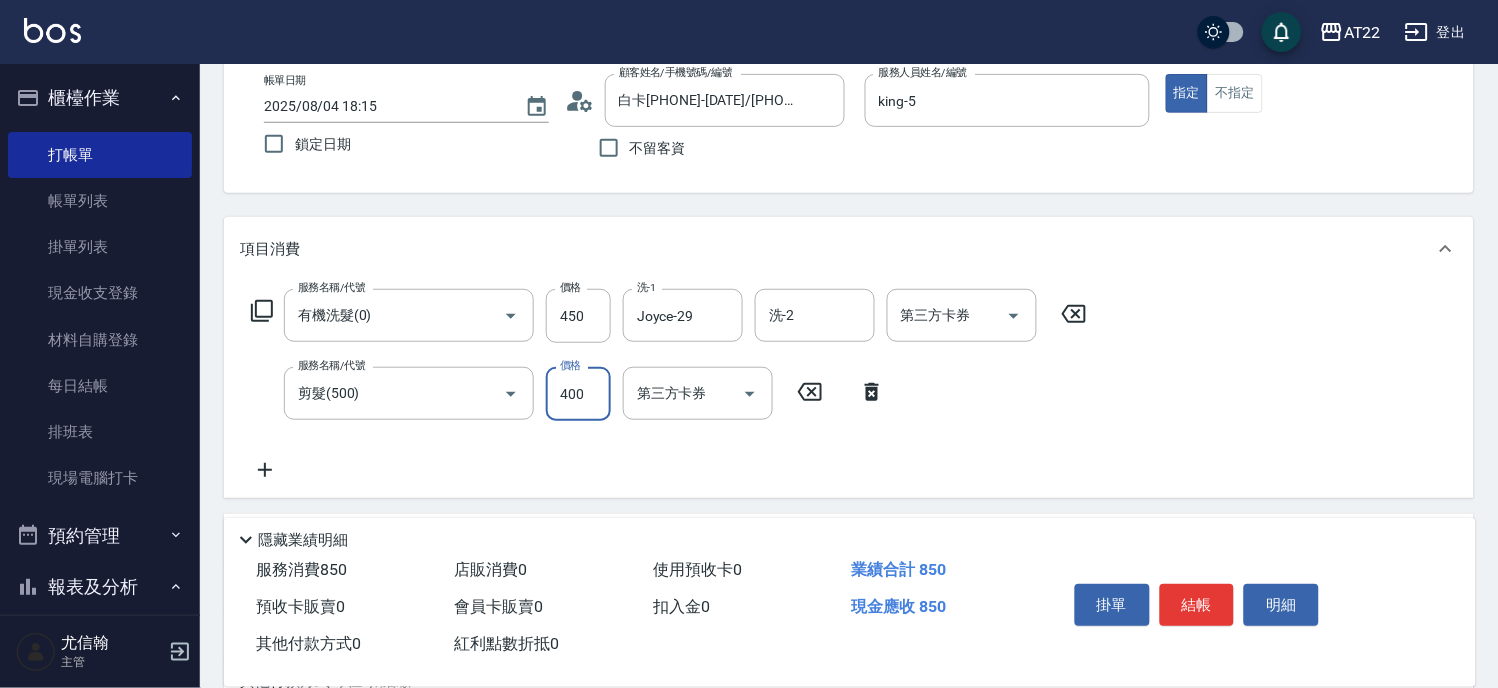 type on "400" 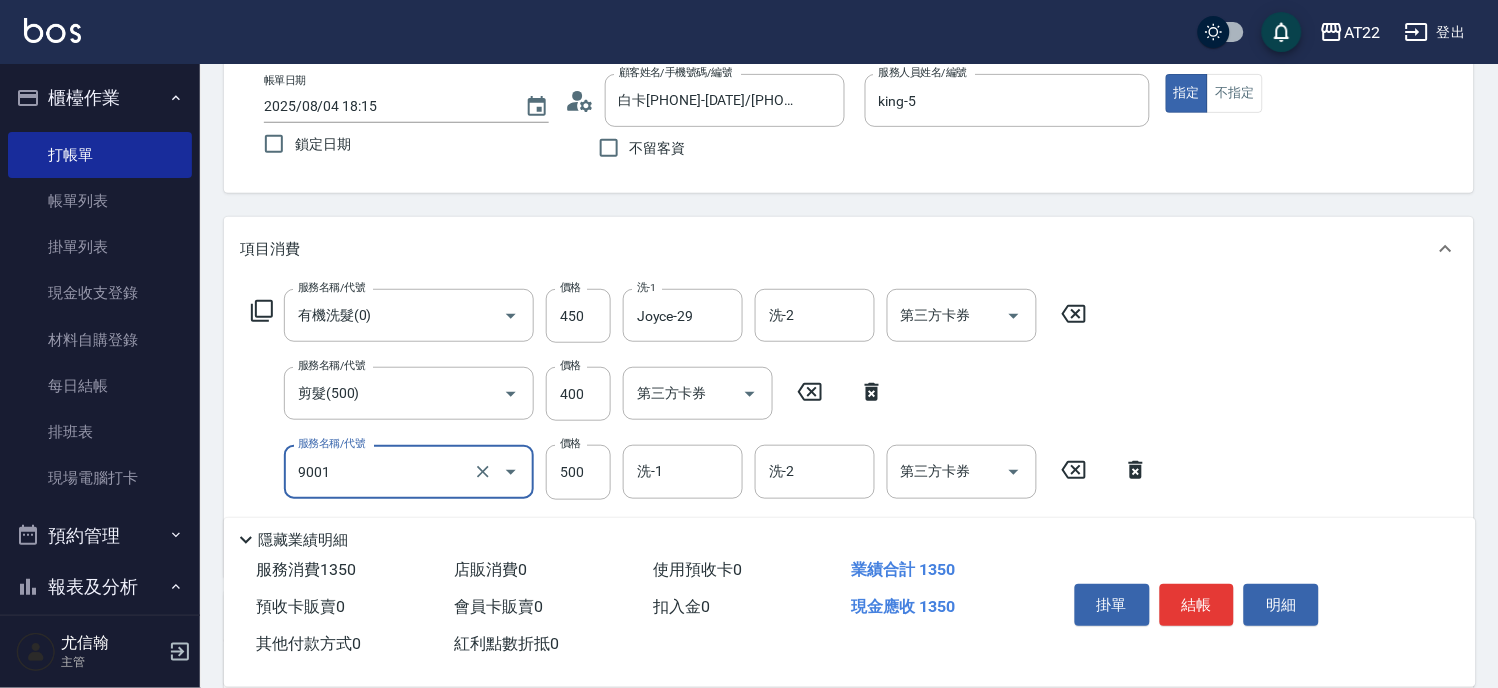 type on "升級保水面膜(9001)" 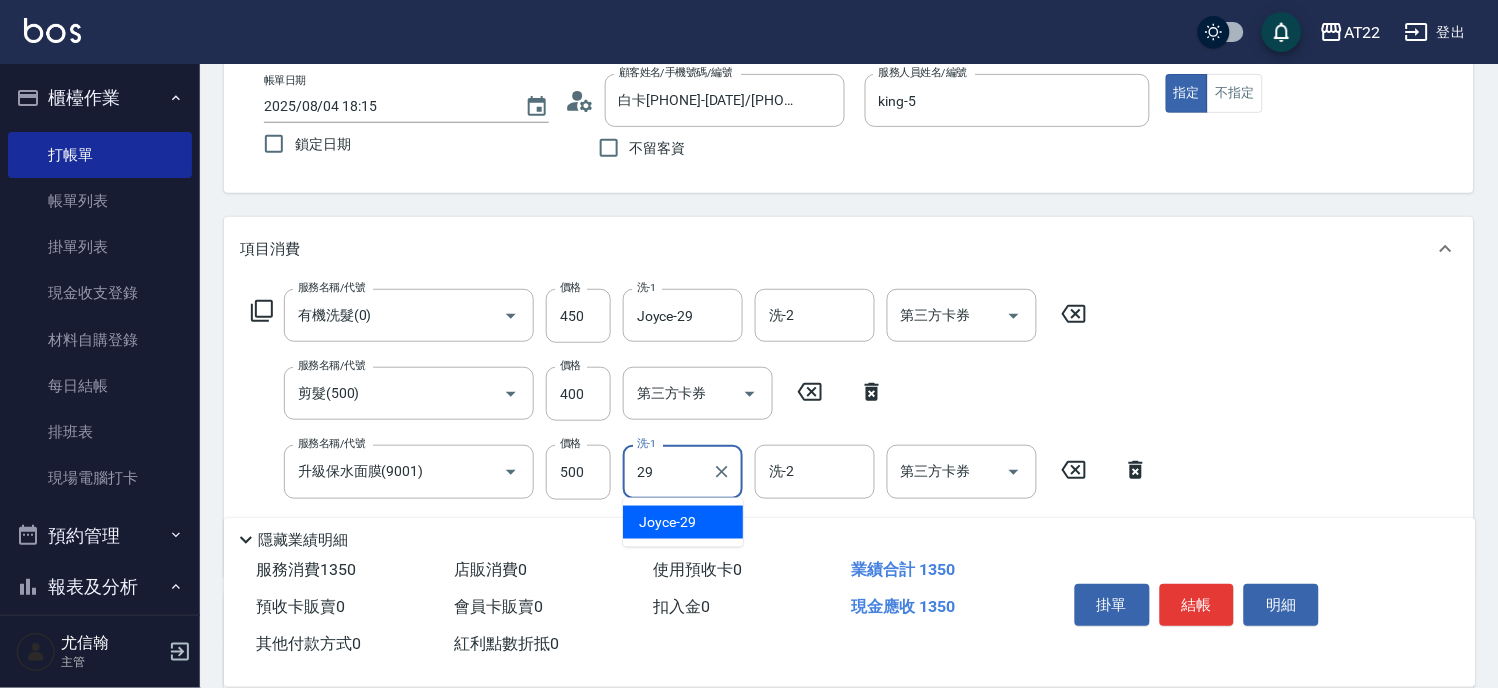 type on "Joyce-29" 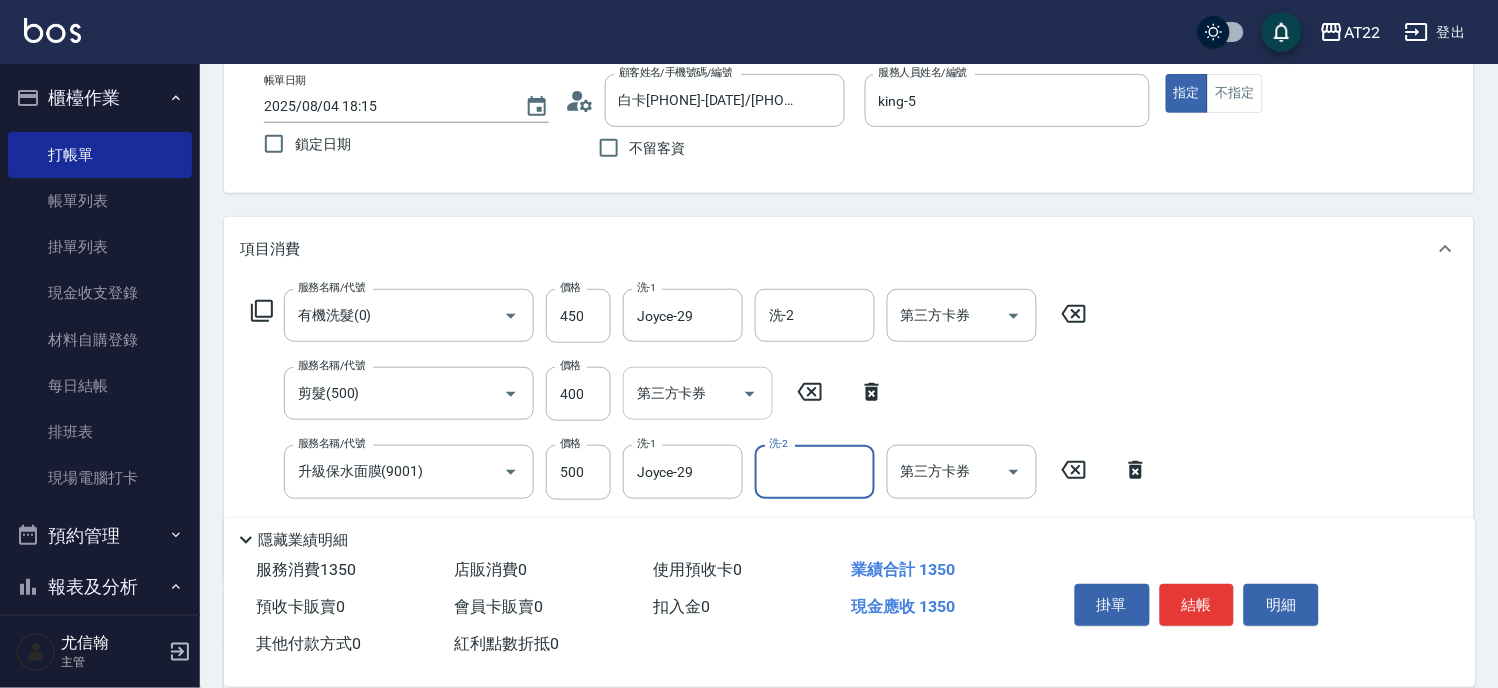 scroll, scrollTop: 0, scrollLeft: 0, axis: both 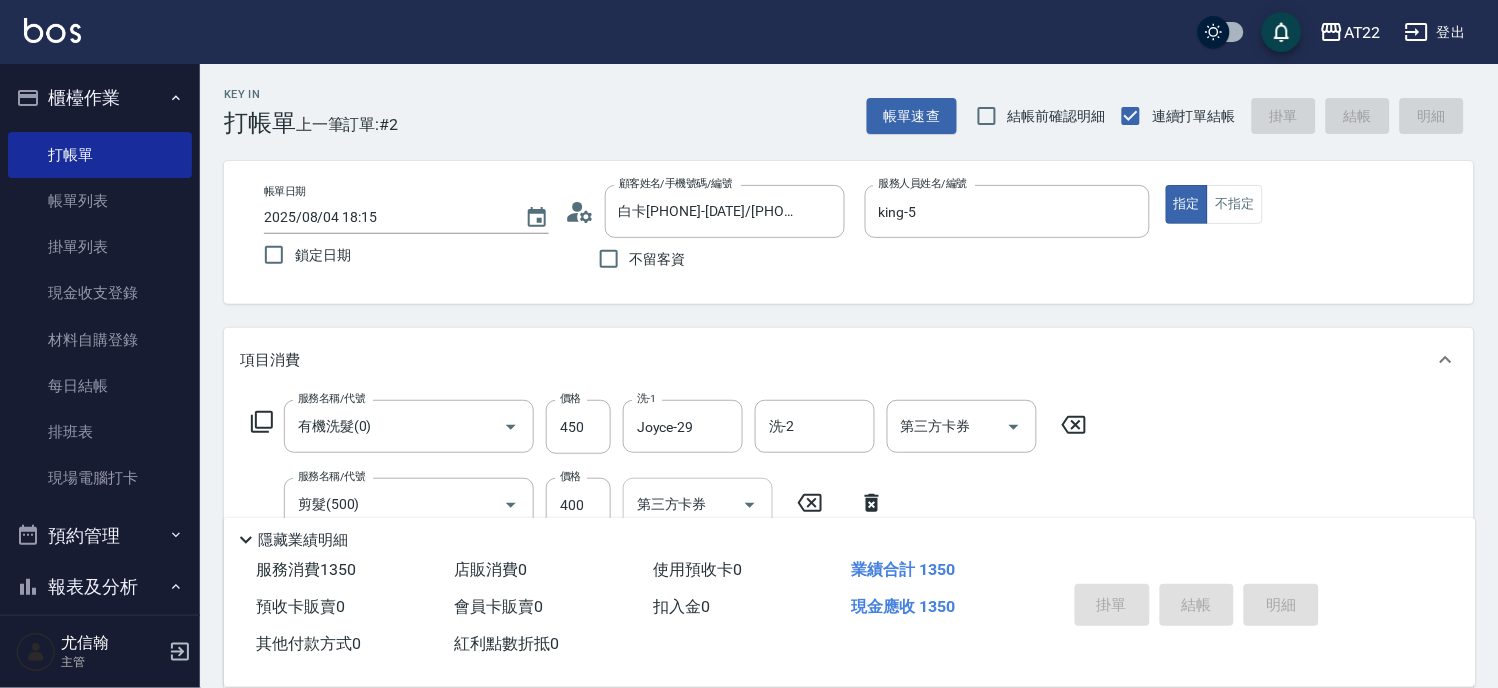 type 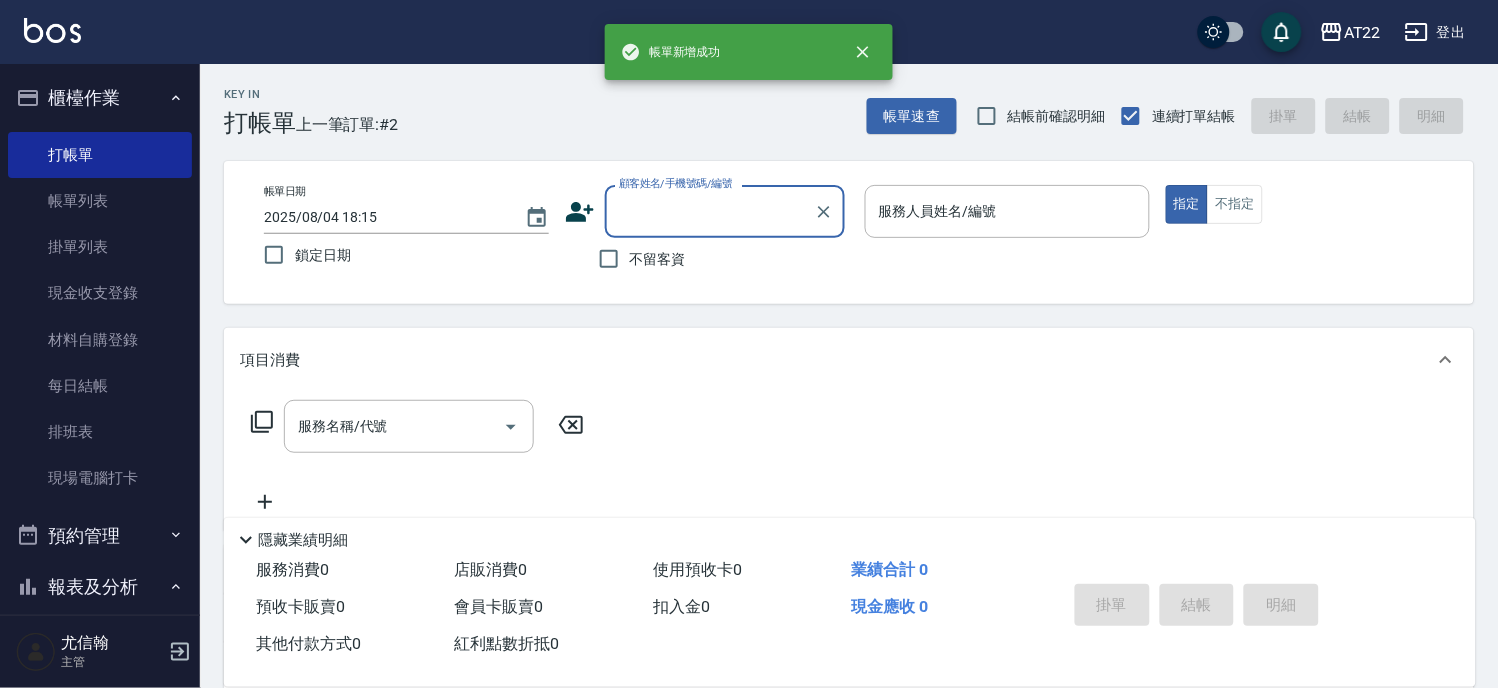 scroll, scrollTop: 0, scrollLeft: 0, axis: both 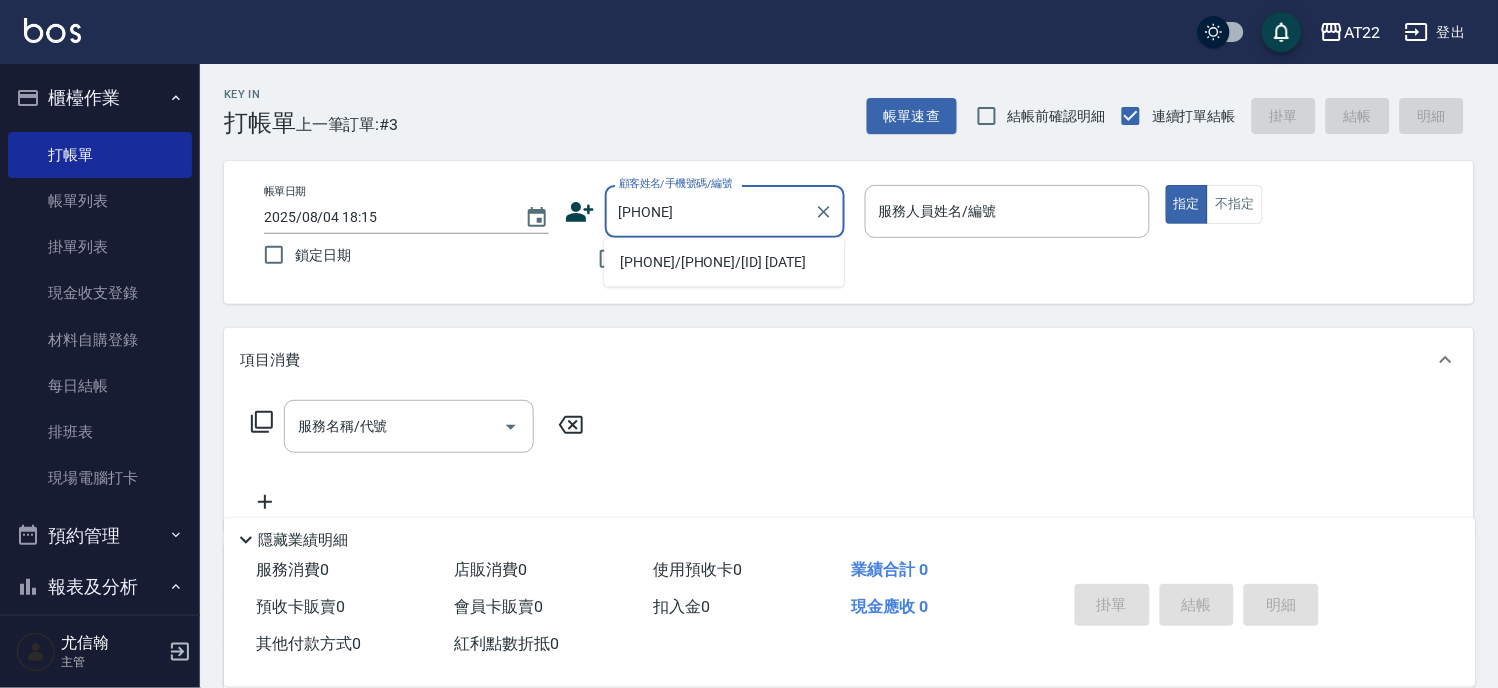 click on "0988752100/0988752100/V81818 26.11.05" at bounding box center [724, 262] 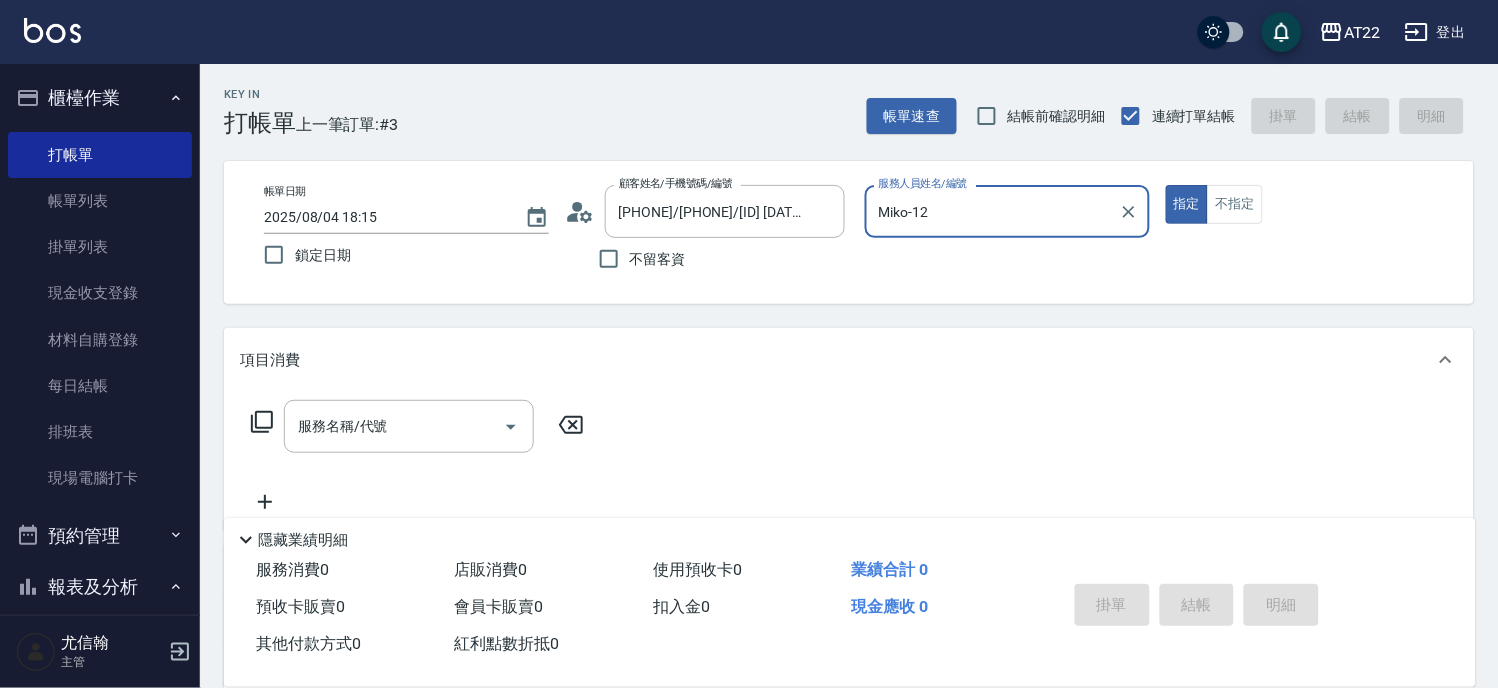 click on "Miko-12" at bounding box center (992, 211) 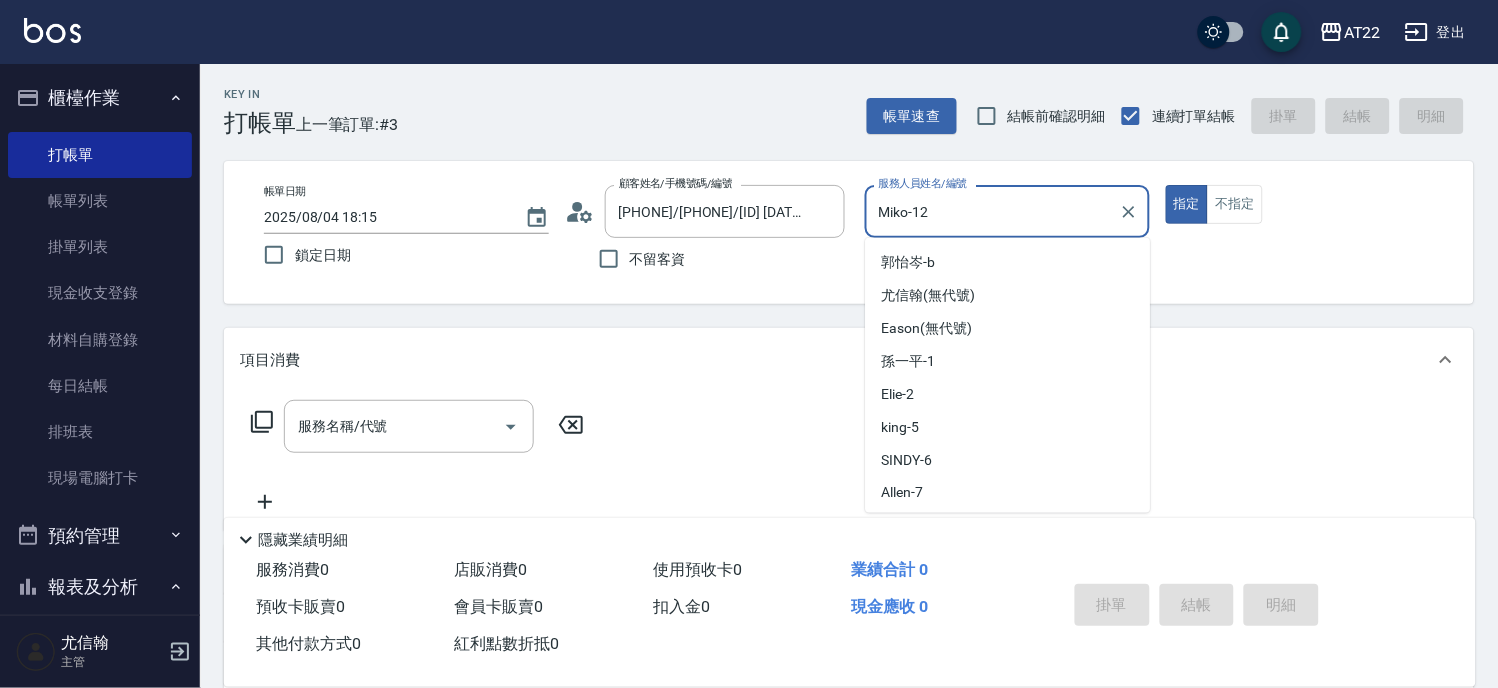 click on "Miko-12" at bounding box center [992, 211] 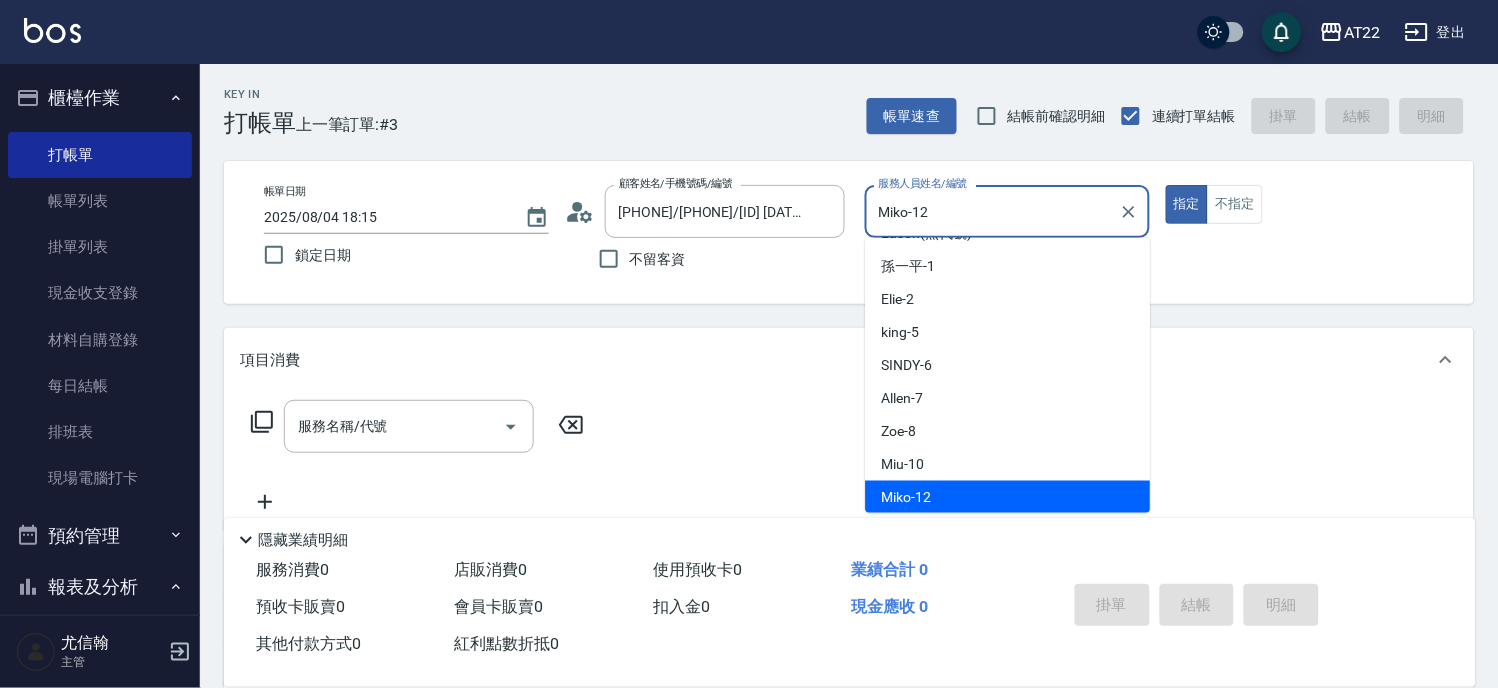 click on "Miko-12" at bounding box center (992, 211) 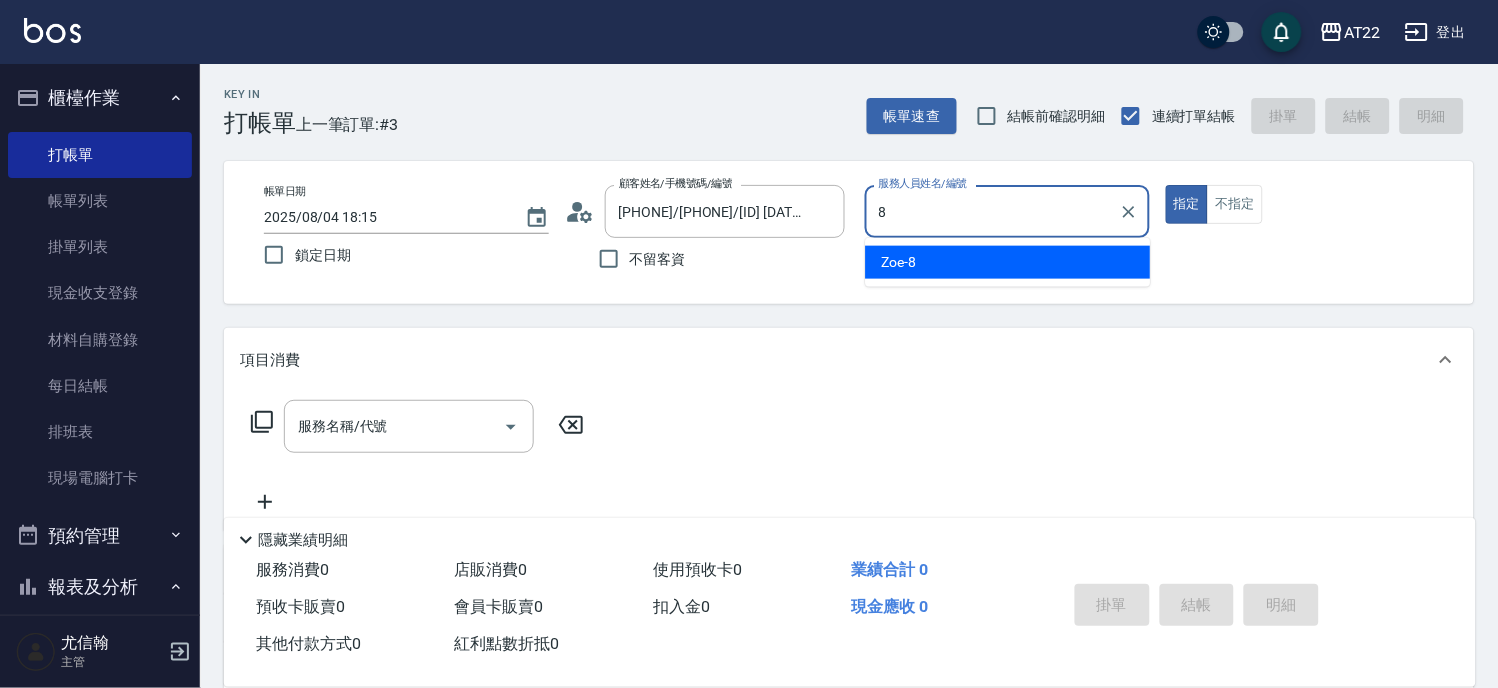 scroll, scrollTop: 0, scrollLeft: 0, axis: both 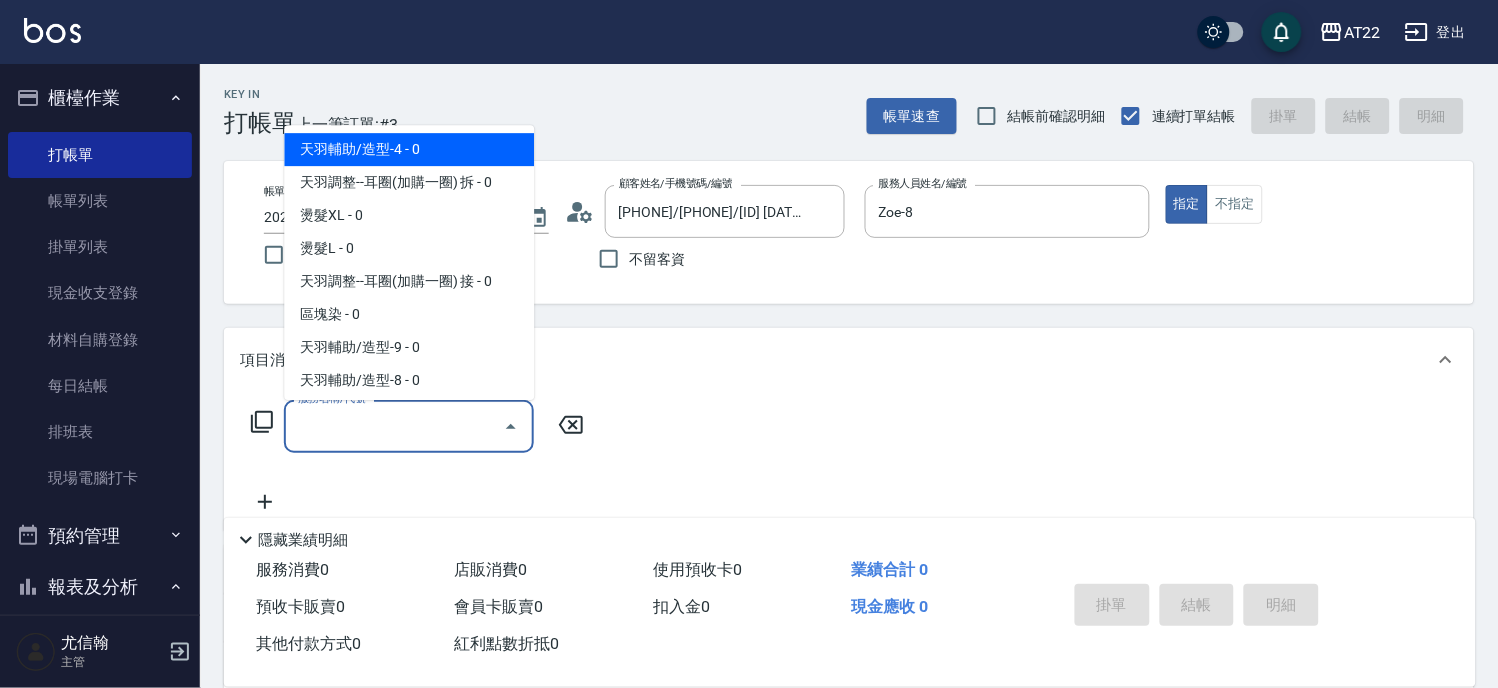 click on "服務名稱/代號" at bounding box center [394, 426] 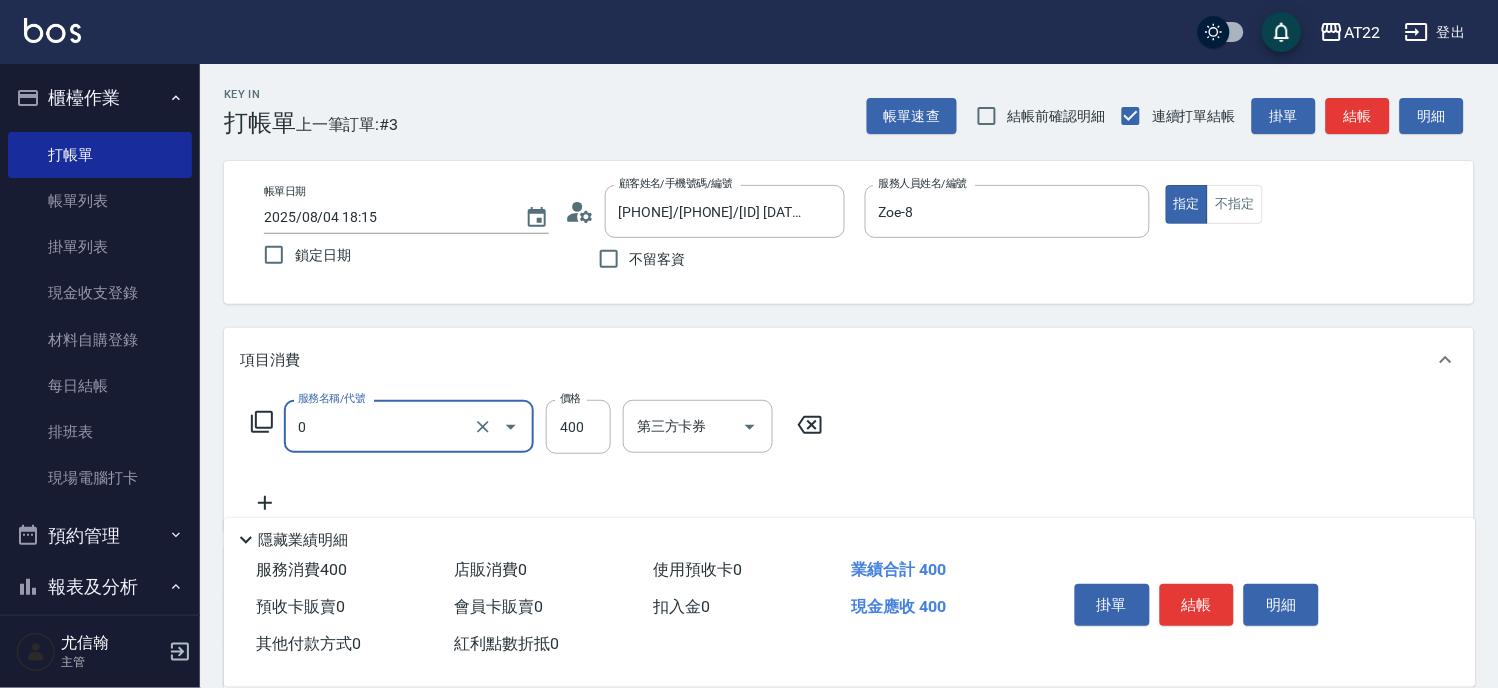 type on "有機洗髮(0)" 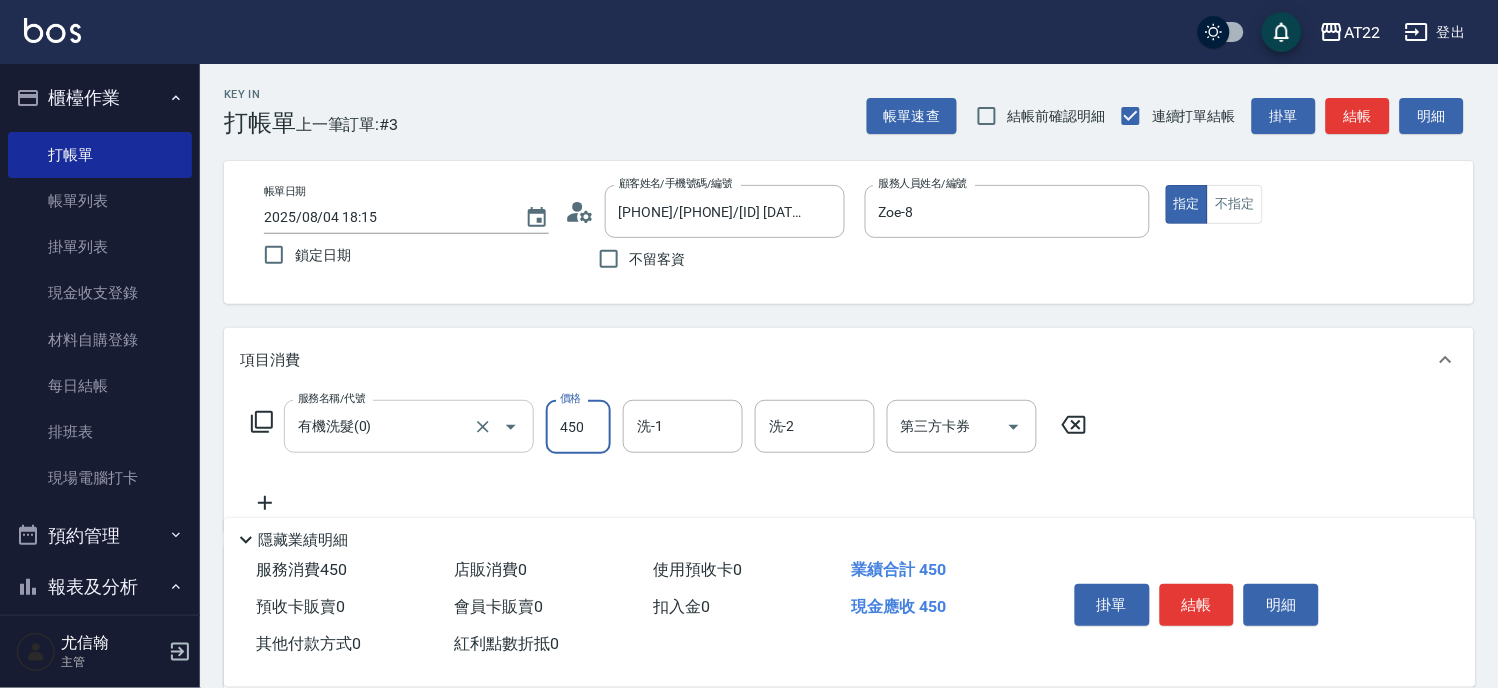 type on "450" 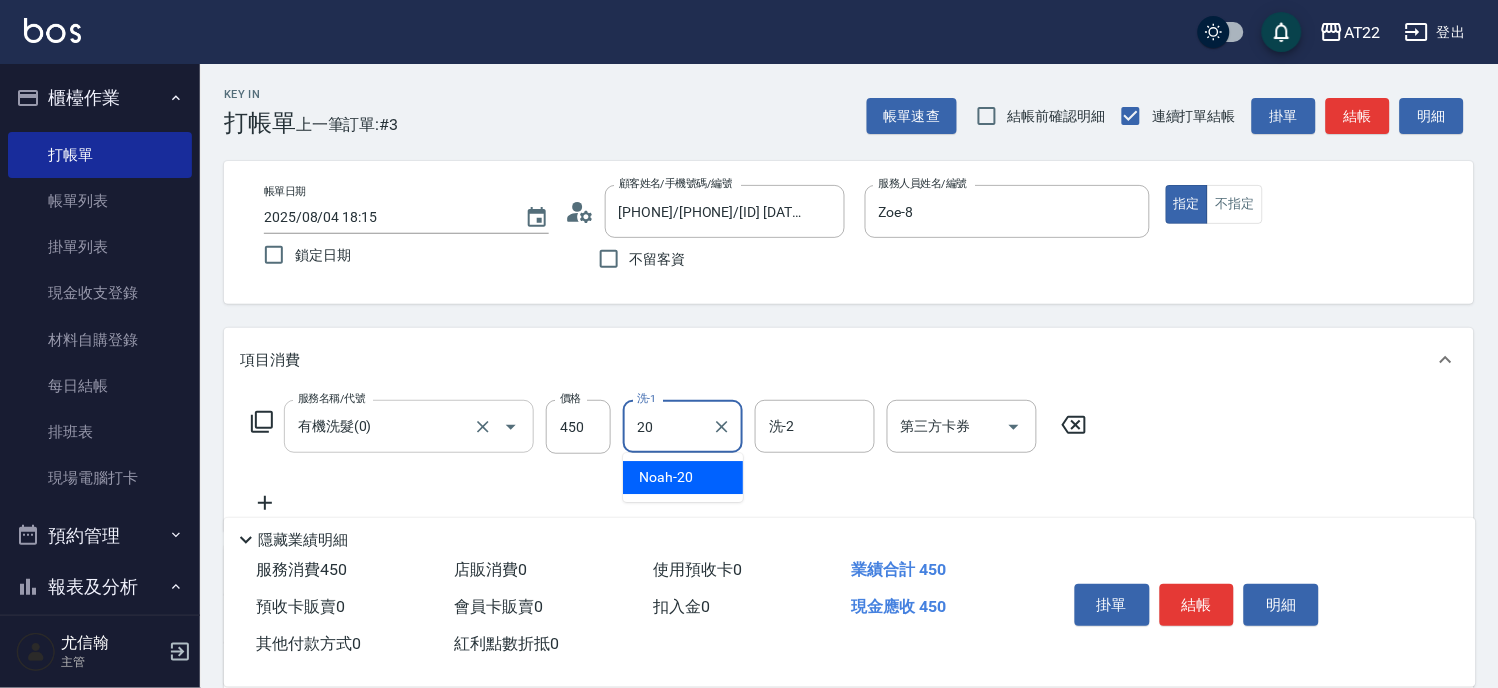 type on "Noah-20" 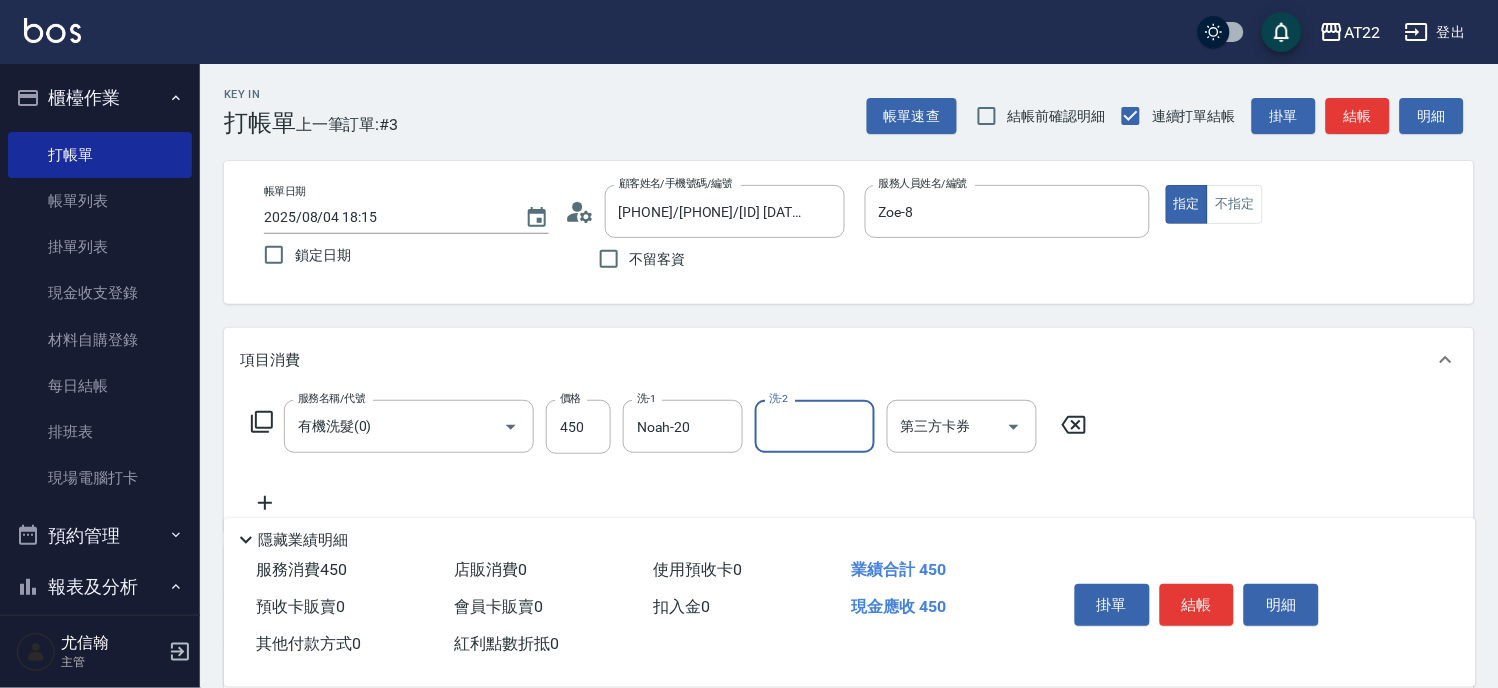 click 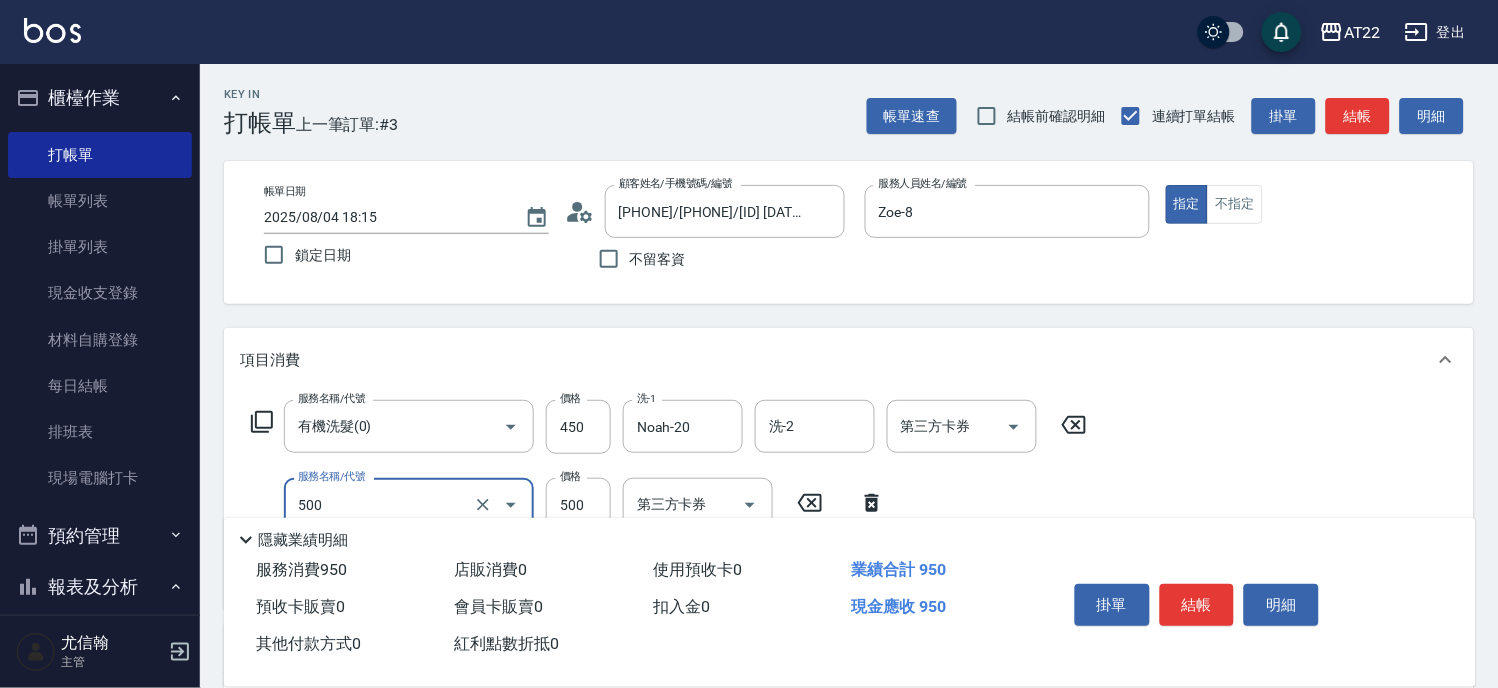 type on "剪髮(500)" 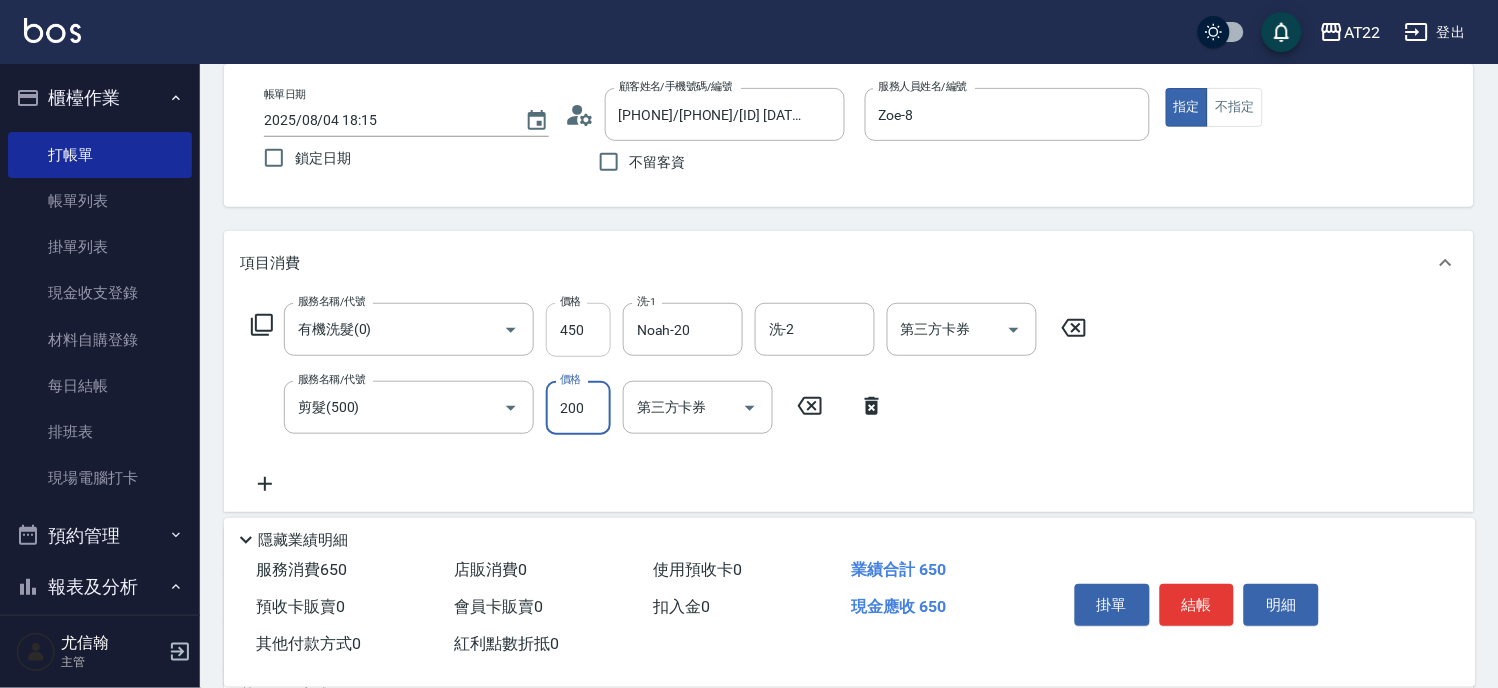 scroll, scrollTop: 222, scrollLeft: 0, axis: vertical 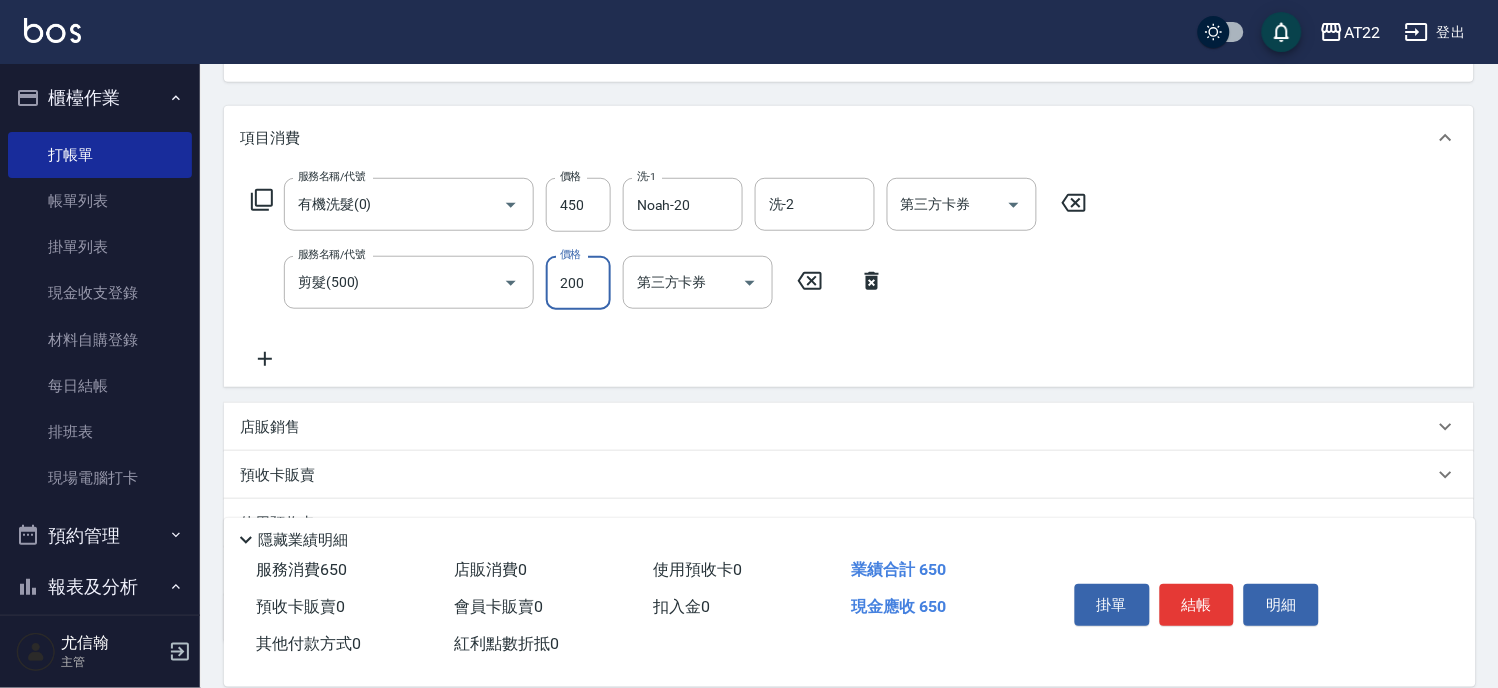 type on "200" 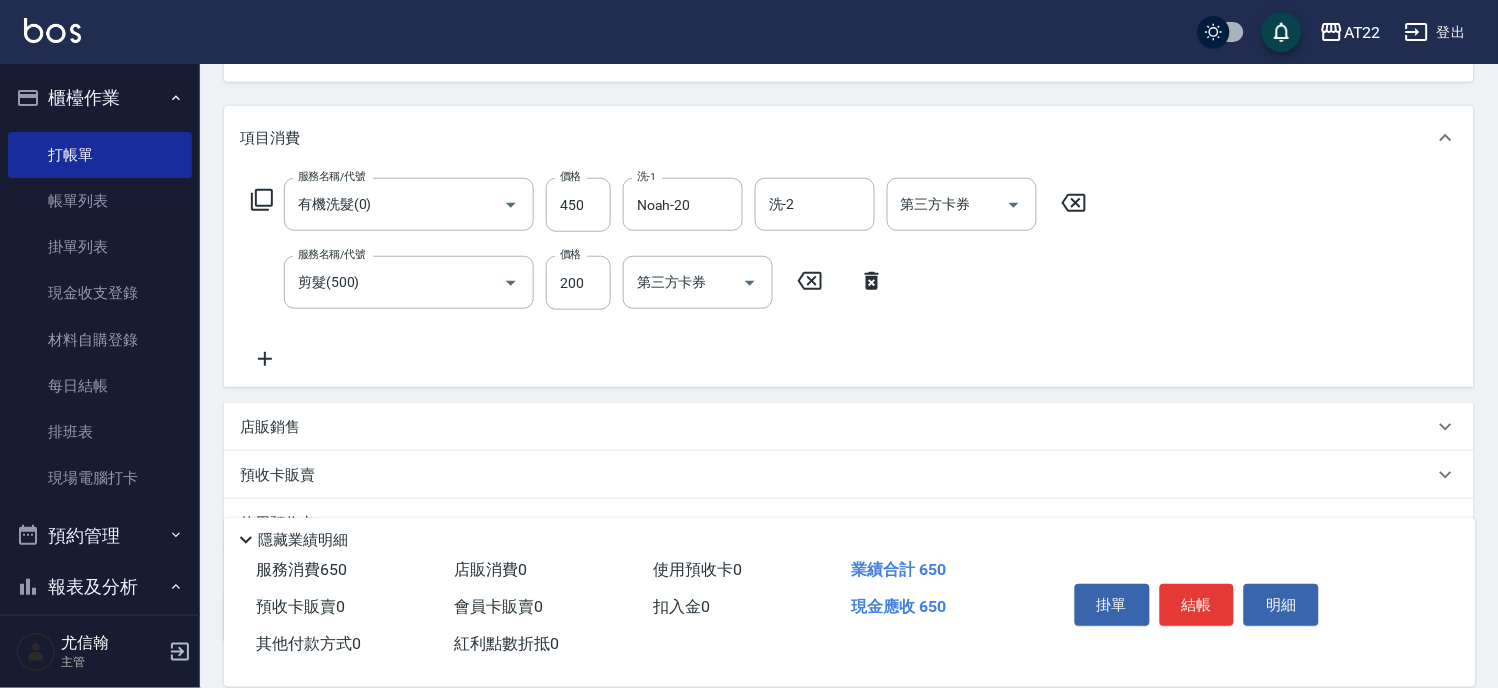 click on "店販銷售" at bounding box center [270, 427] 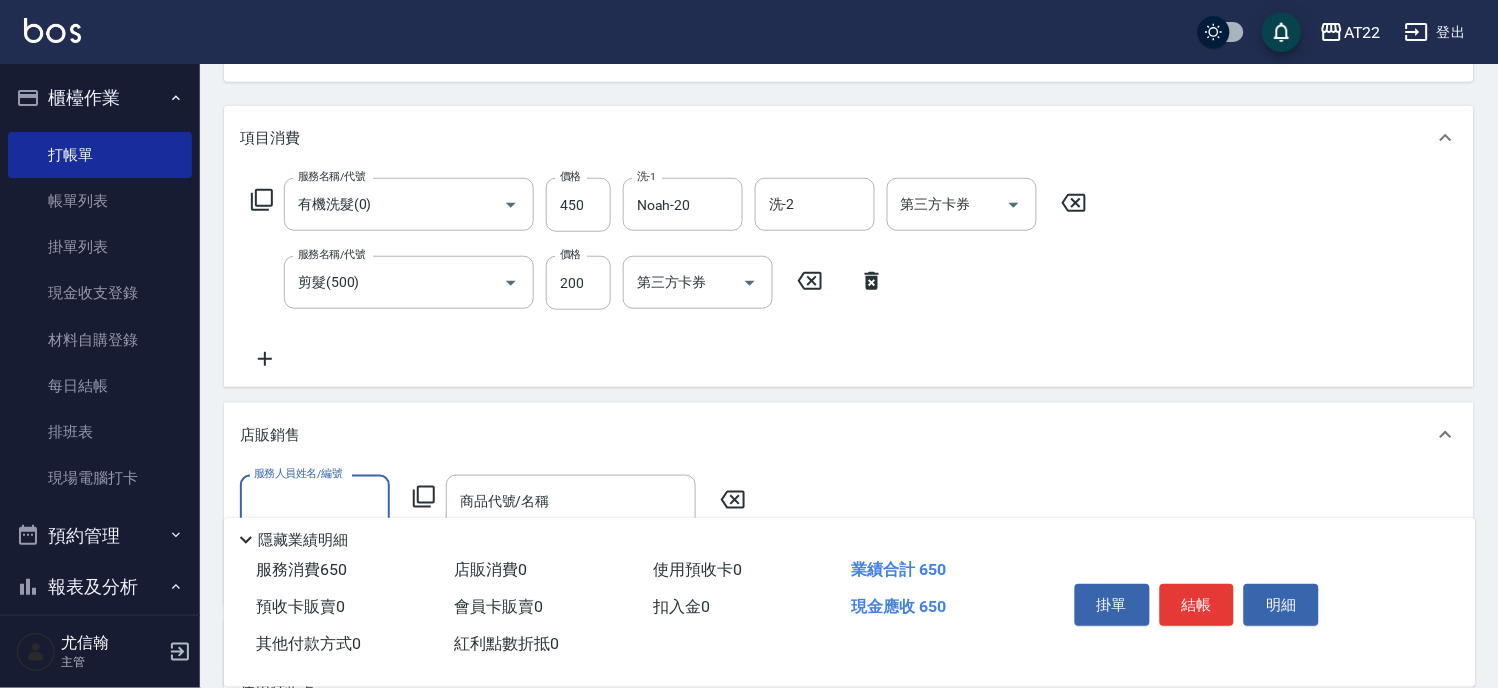 scroll, scrollTop: 0, scrollLeft: 0, axis: both 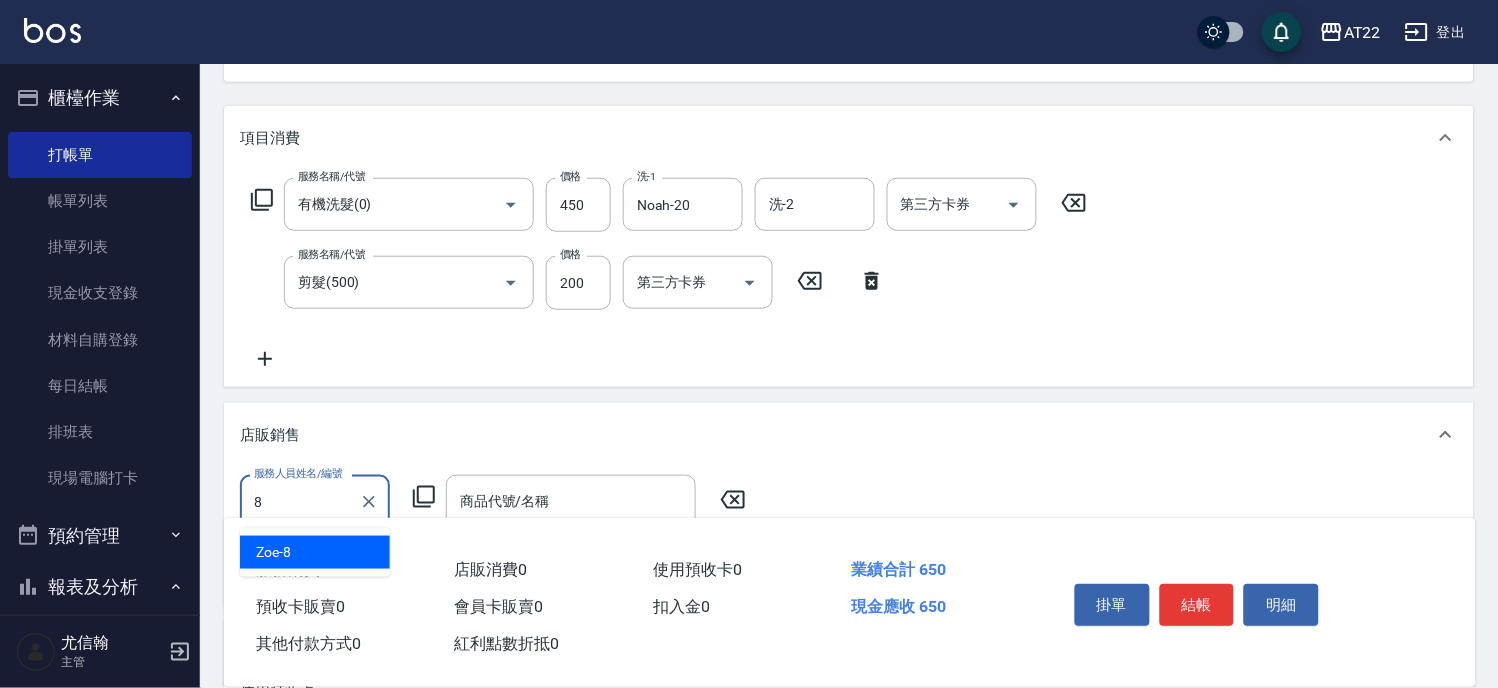 type on "Zoe-8" 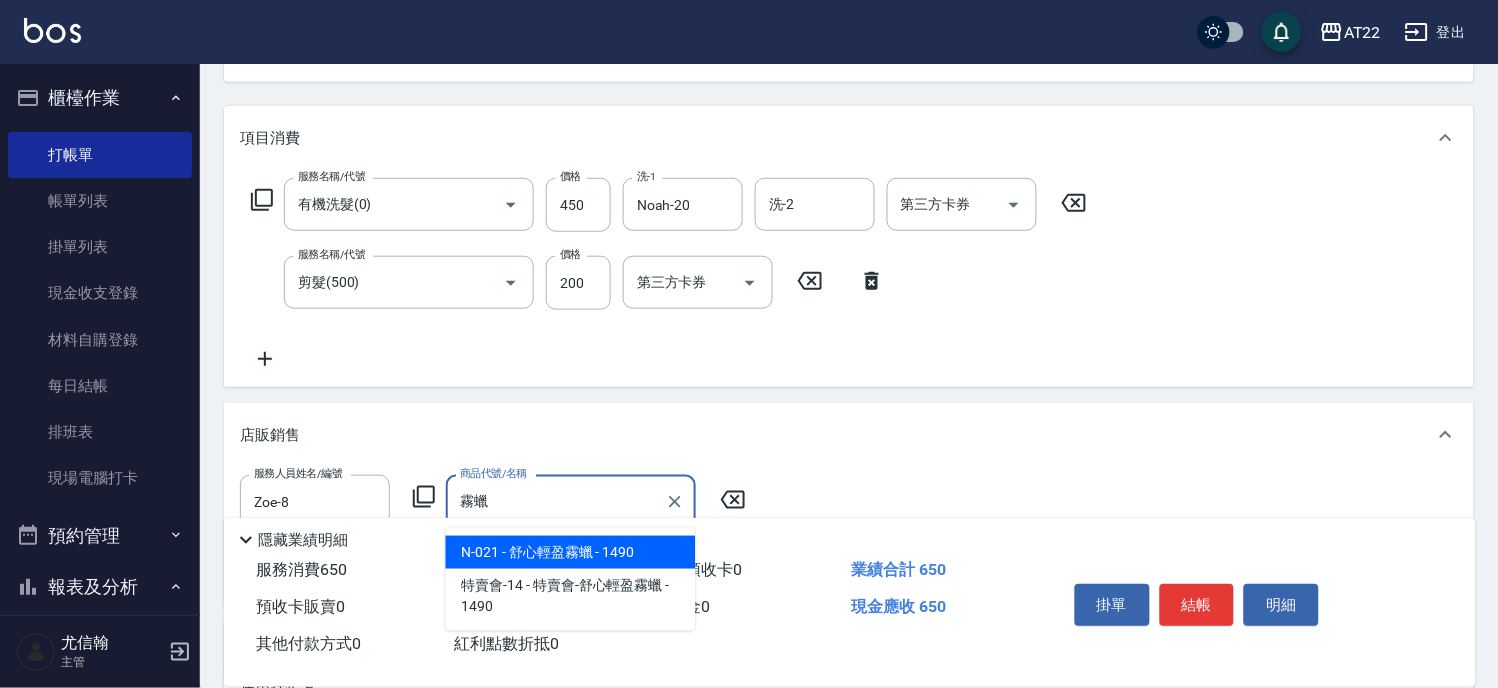 click on "N-021 - 舒心輕盈霧蠟 - 1490" at bounding box center [571, 552] 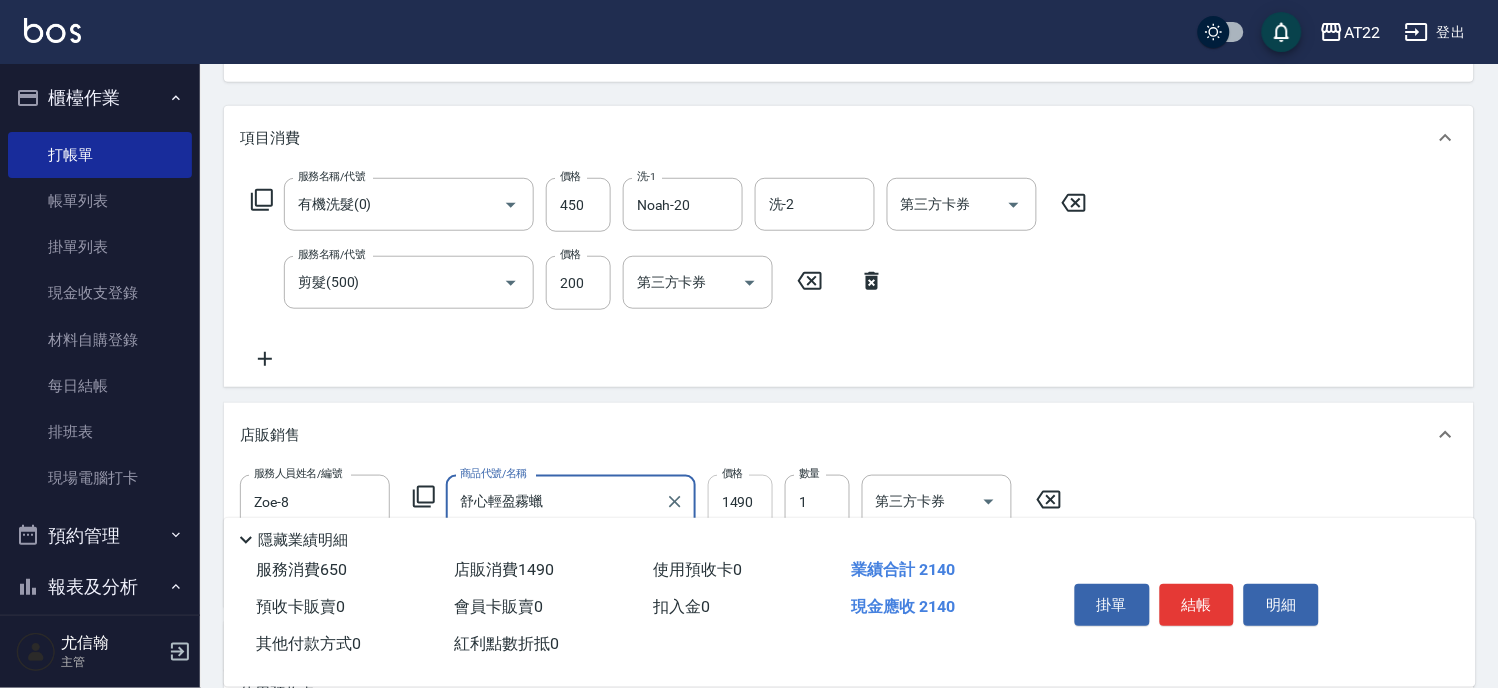 type on "舒心輕盈霧蠟" 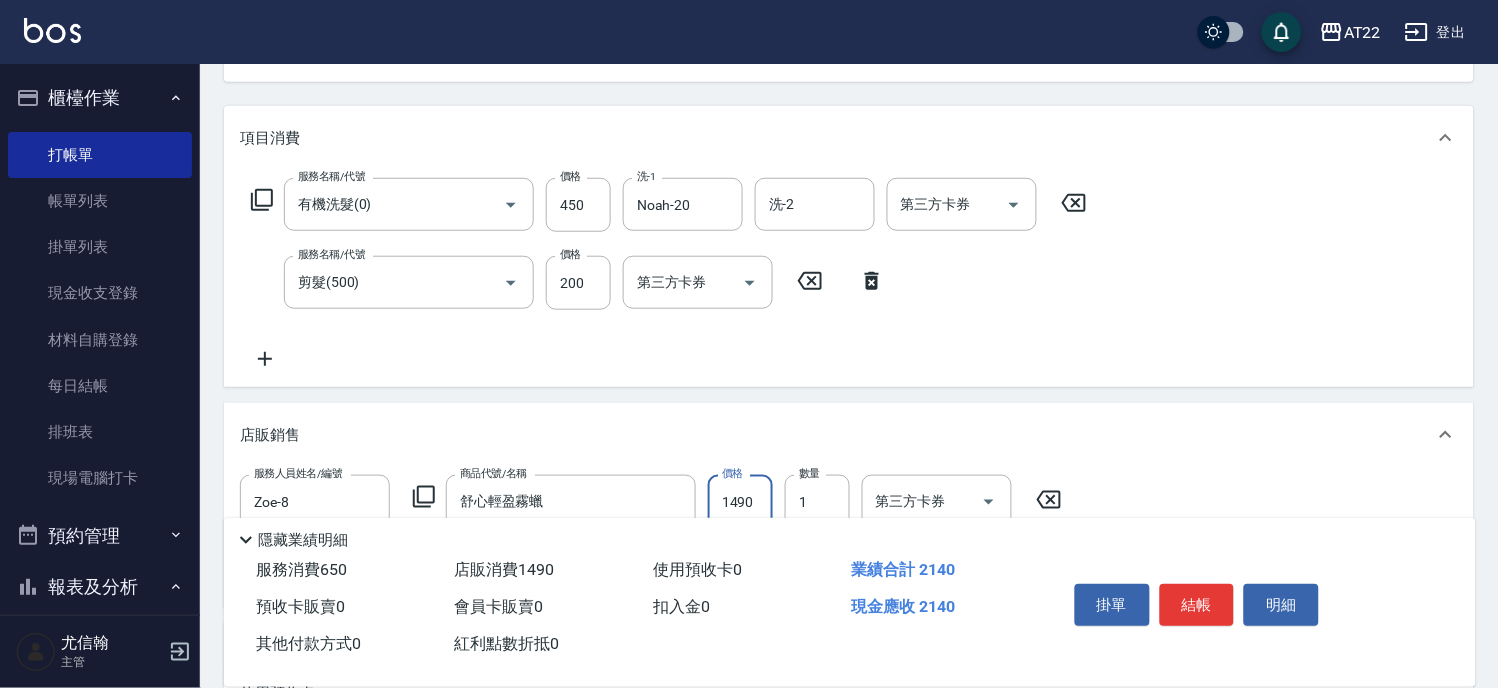click on "1490" at bounding box center [740, 502] 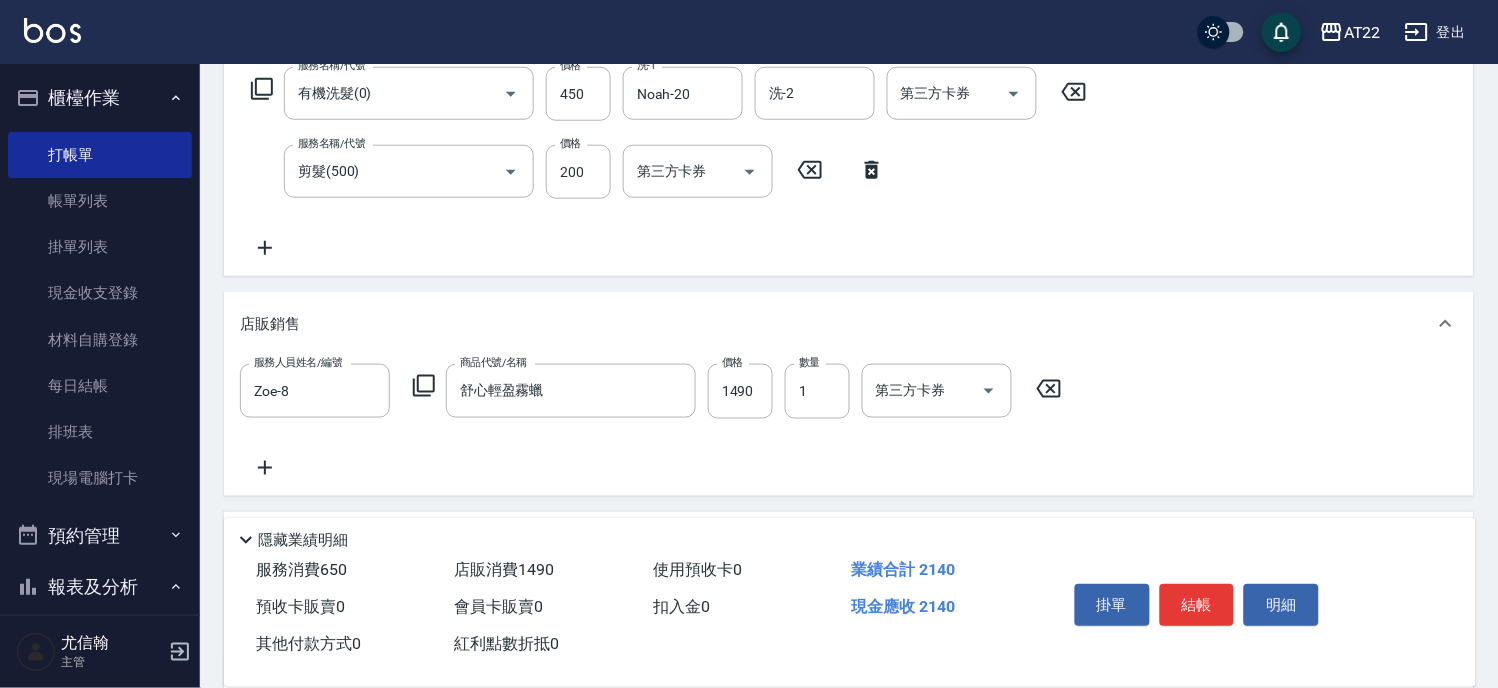 scroll, scrollTop: 0, scrollLeft: 0, axis: both 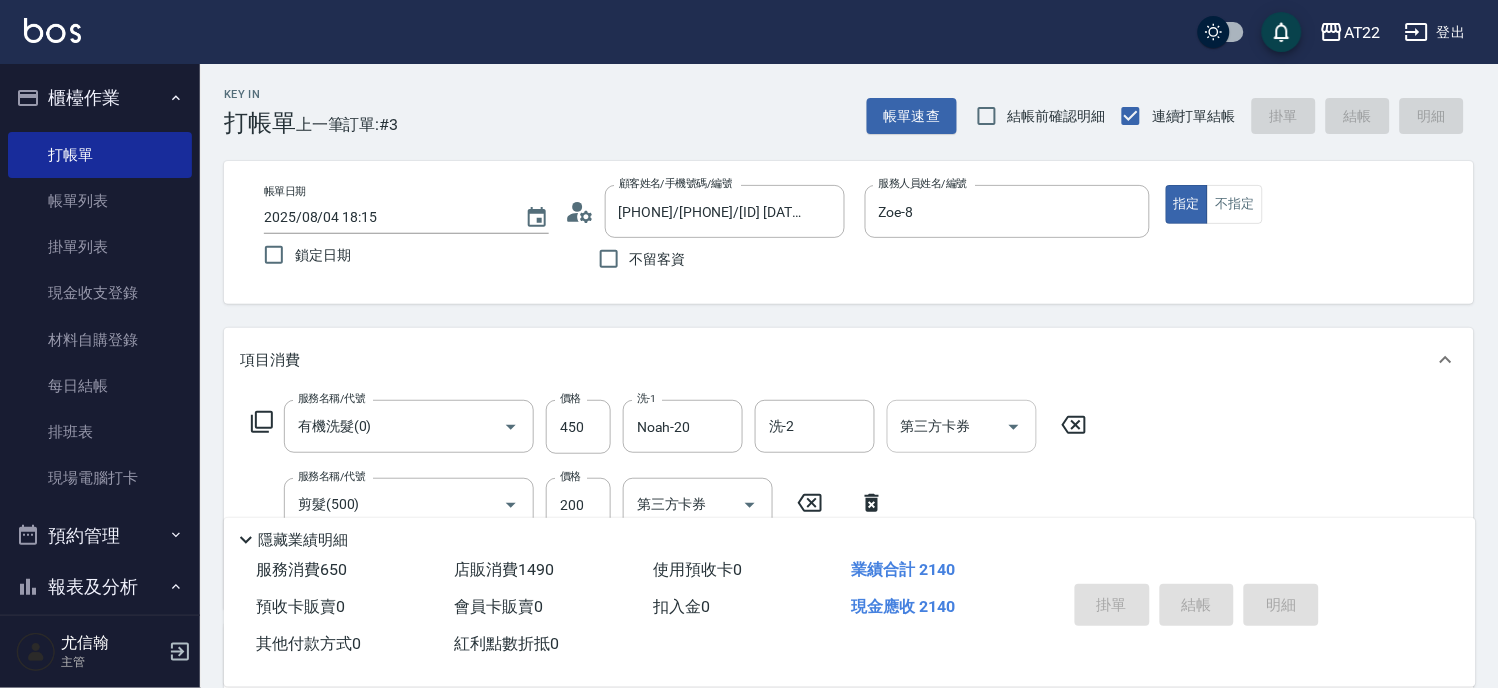 type on "2025/08/04 18:16" 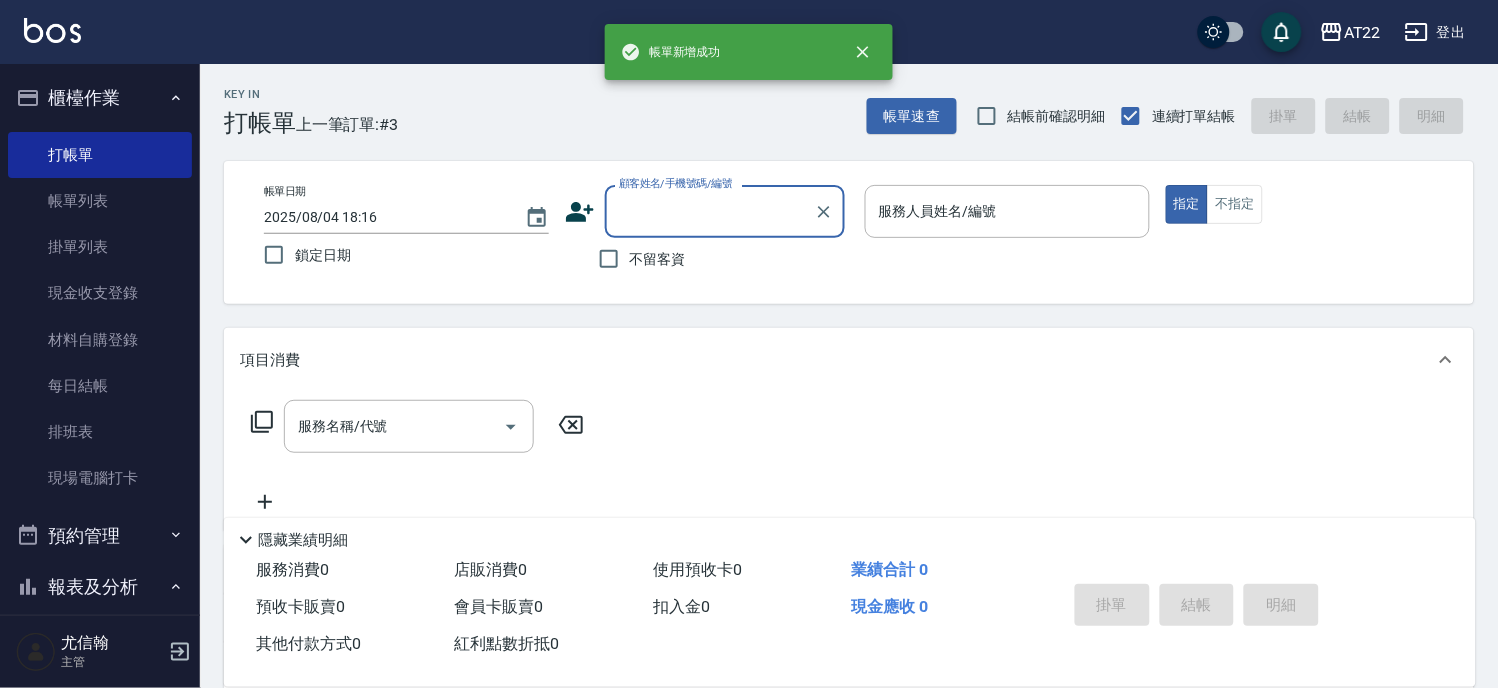 scroll, scrollTop: 0, scrollLeft: 0, axis: both 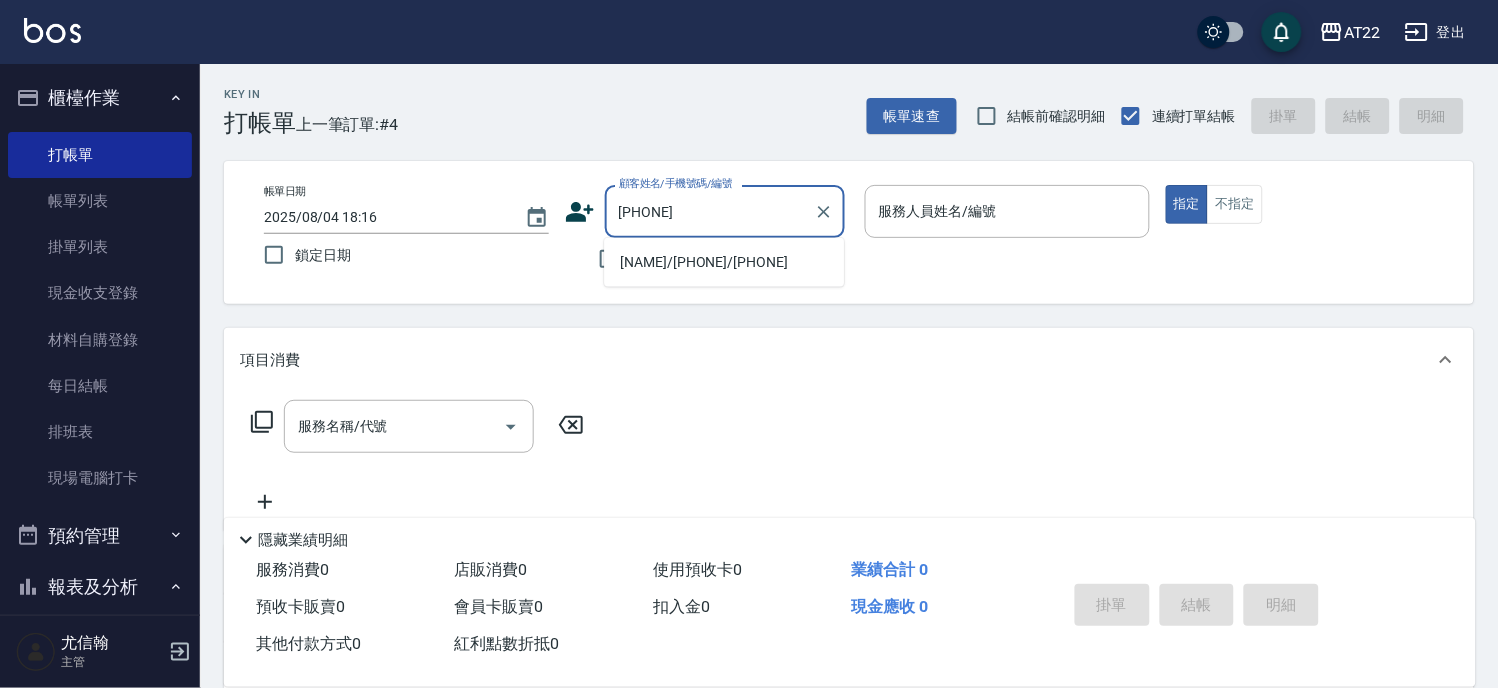 click on "劉昀治/0908906168/0908906168" at bounding box center (724, 262) 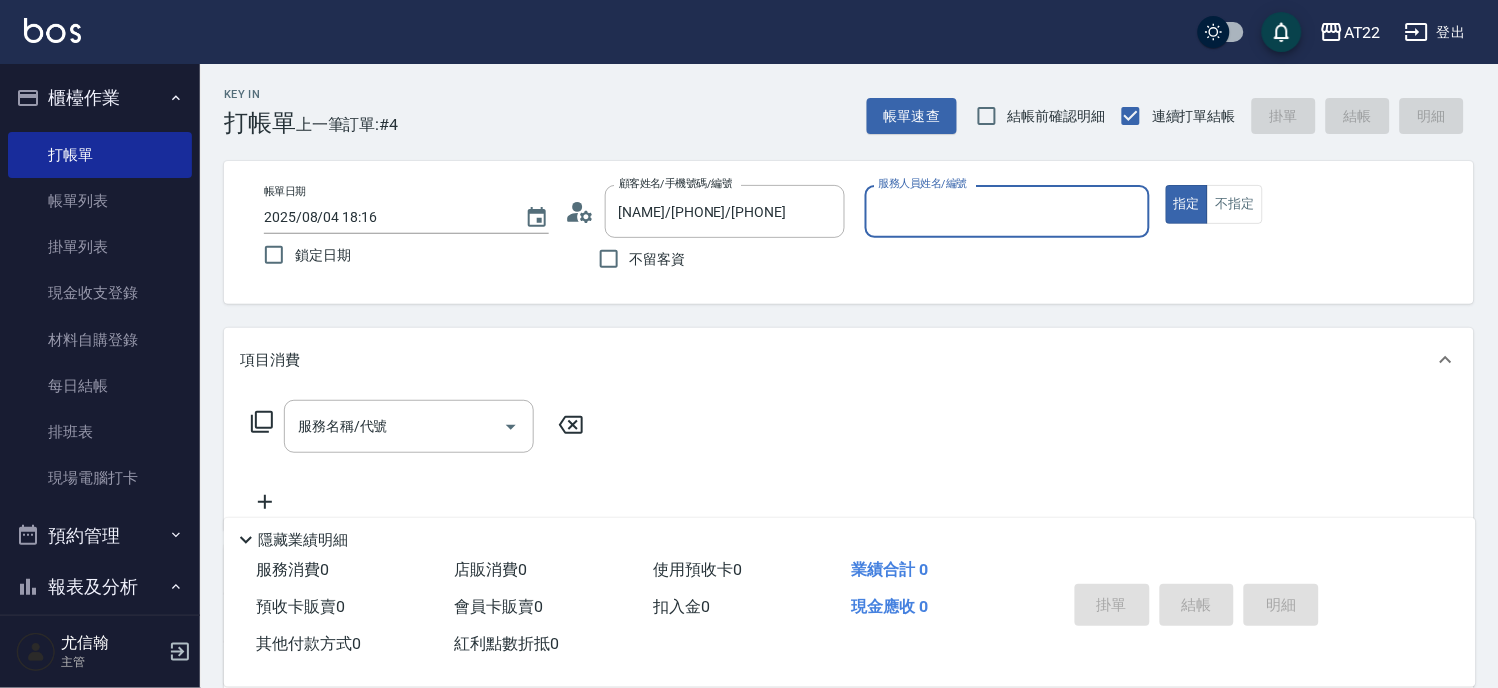 type on "Miko-12" 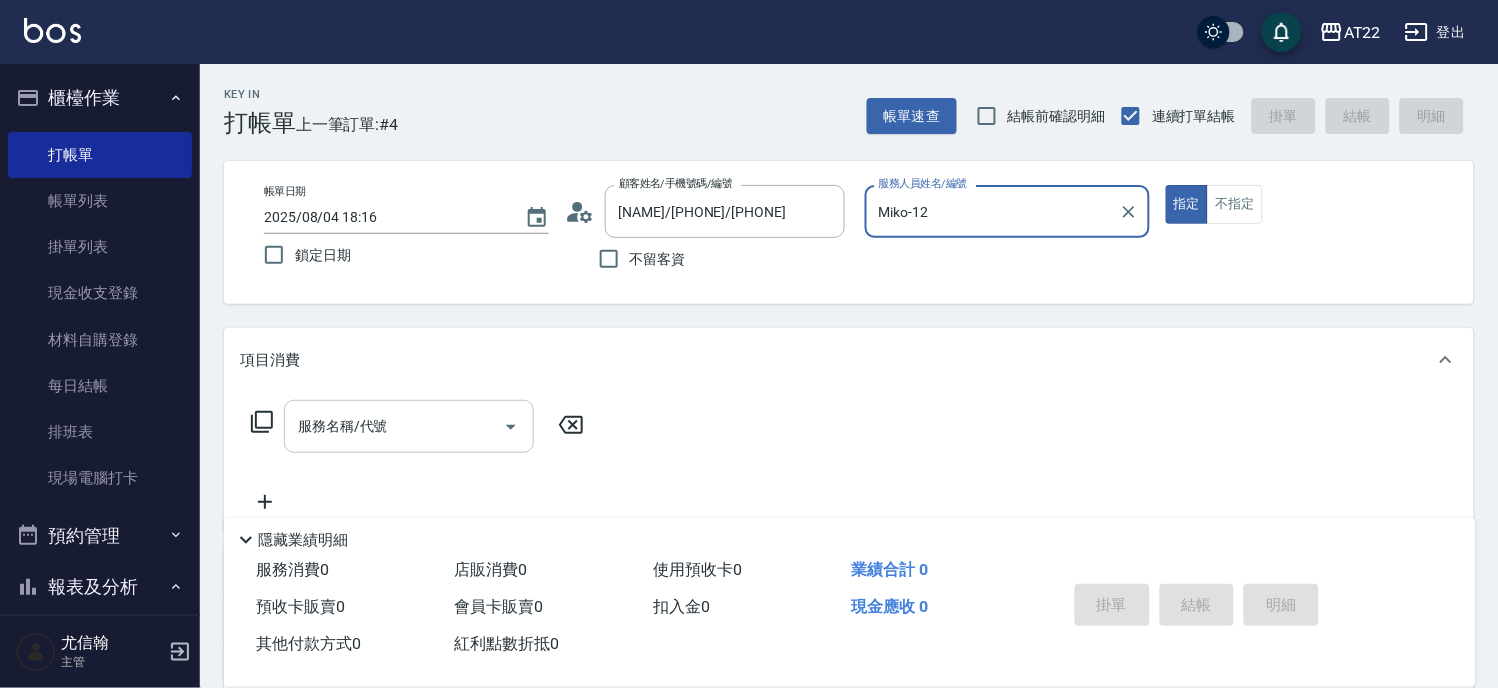 click on "服務名稱/代號" at bounding box center (394, 426) 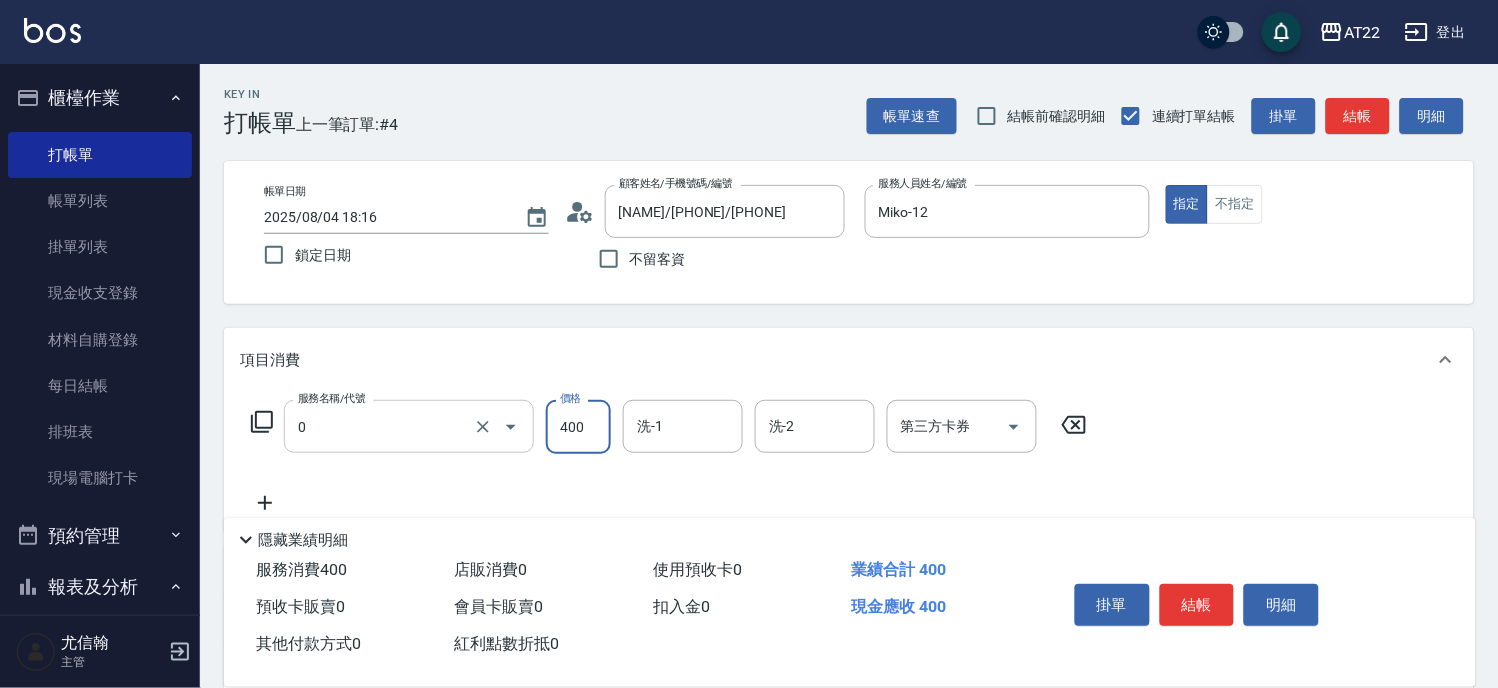 type on "有機洗髮(0)" 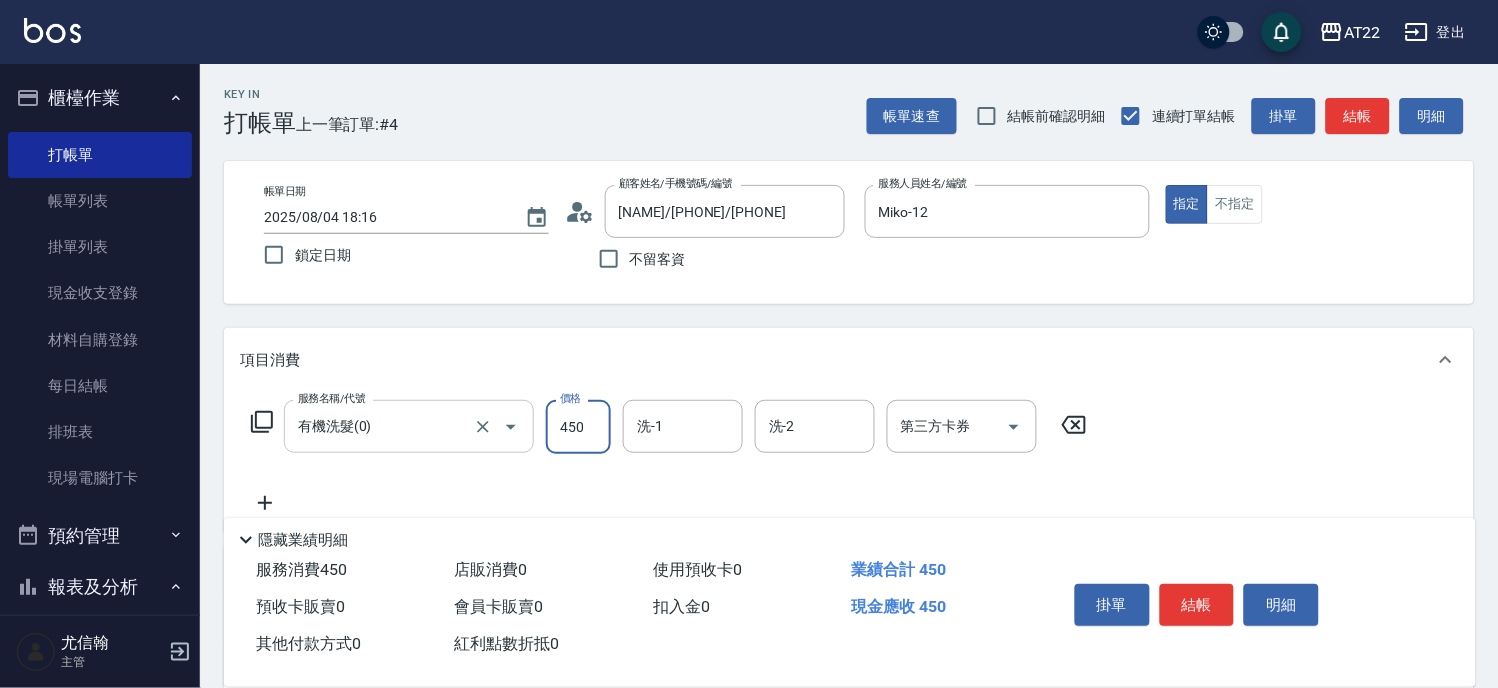 type on "450" 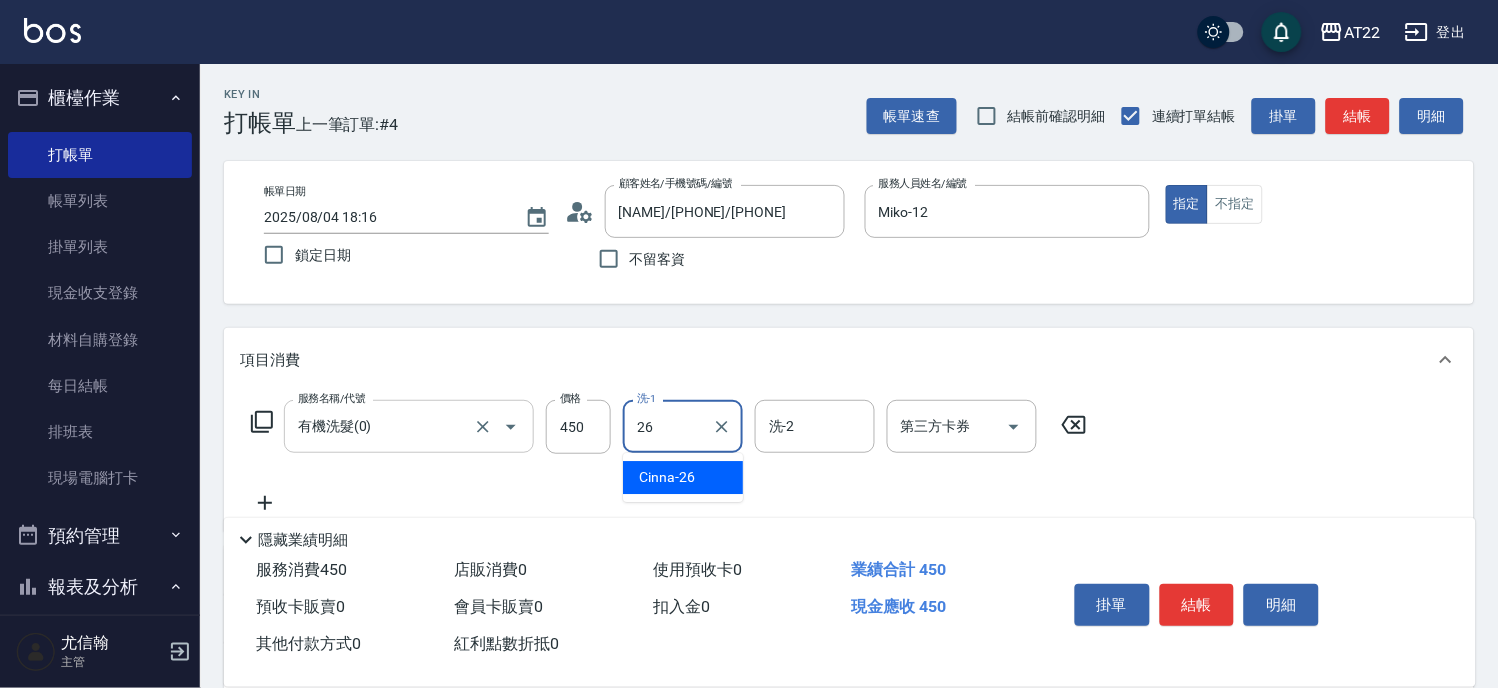 type on "Cinna-26" 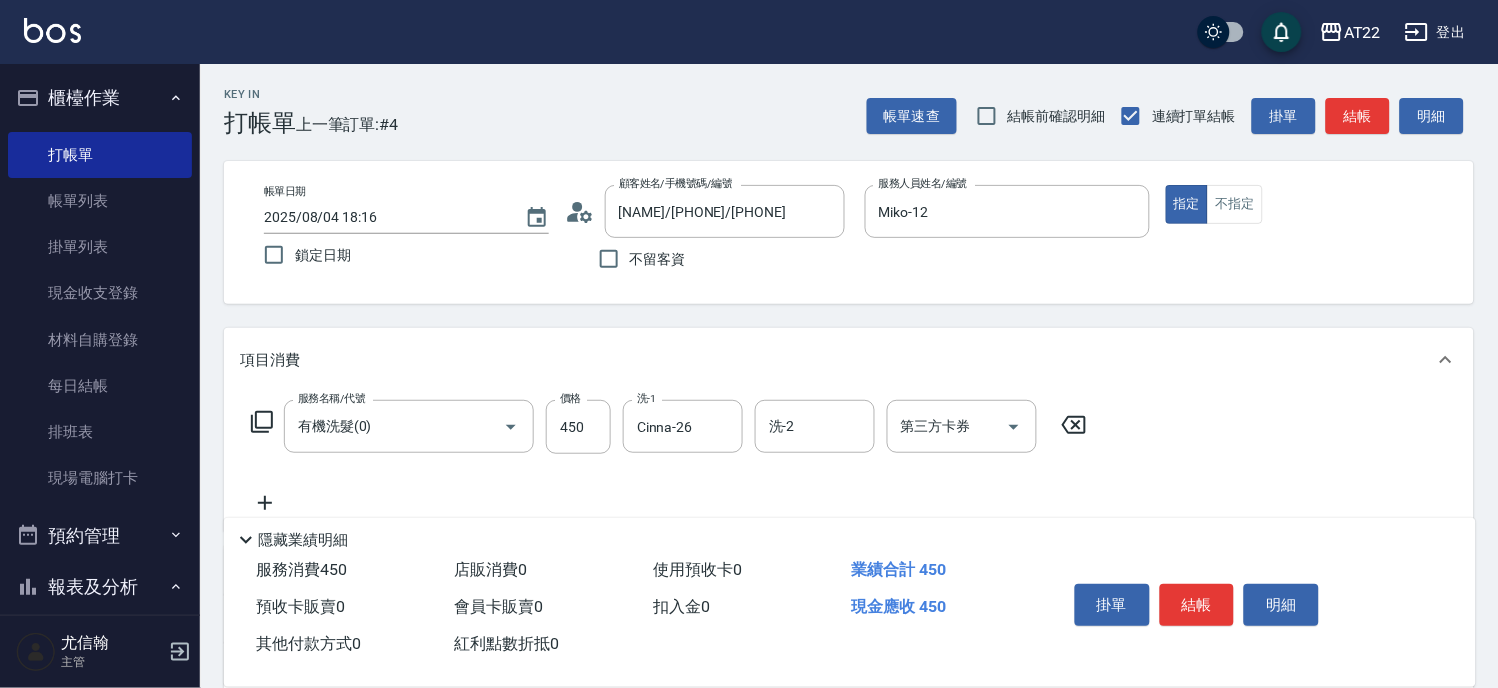 click 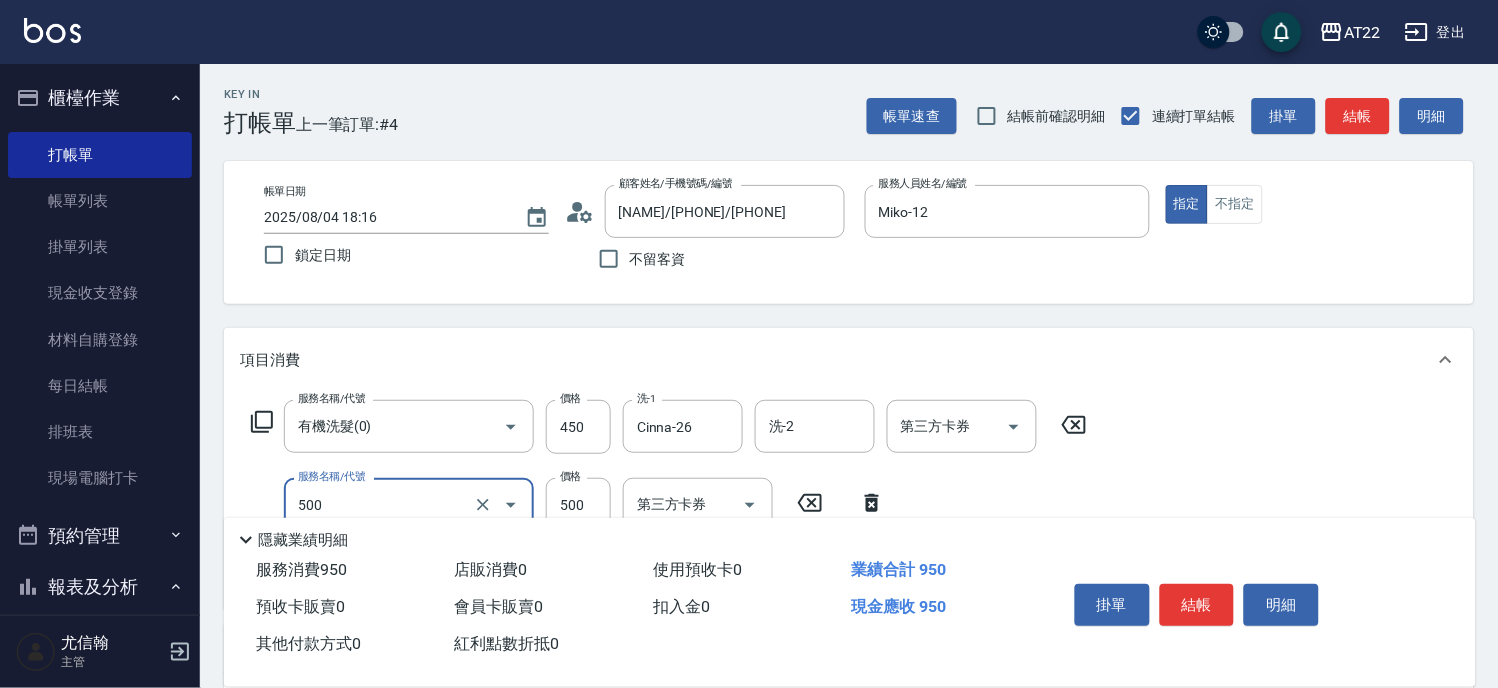 type on "剪髮(500)" 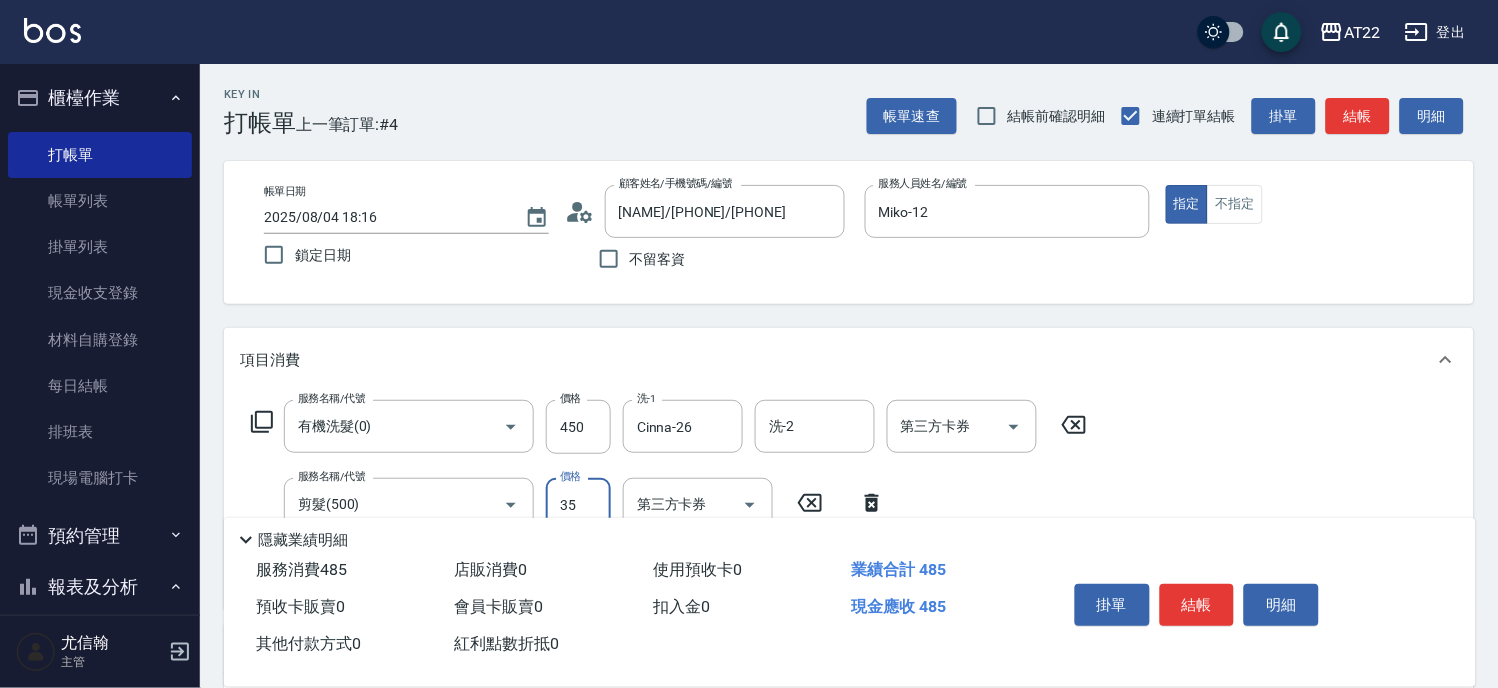 type on "350" 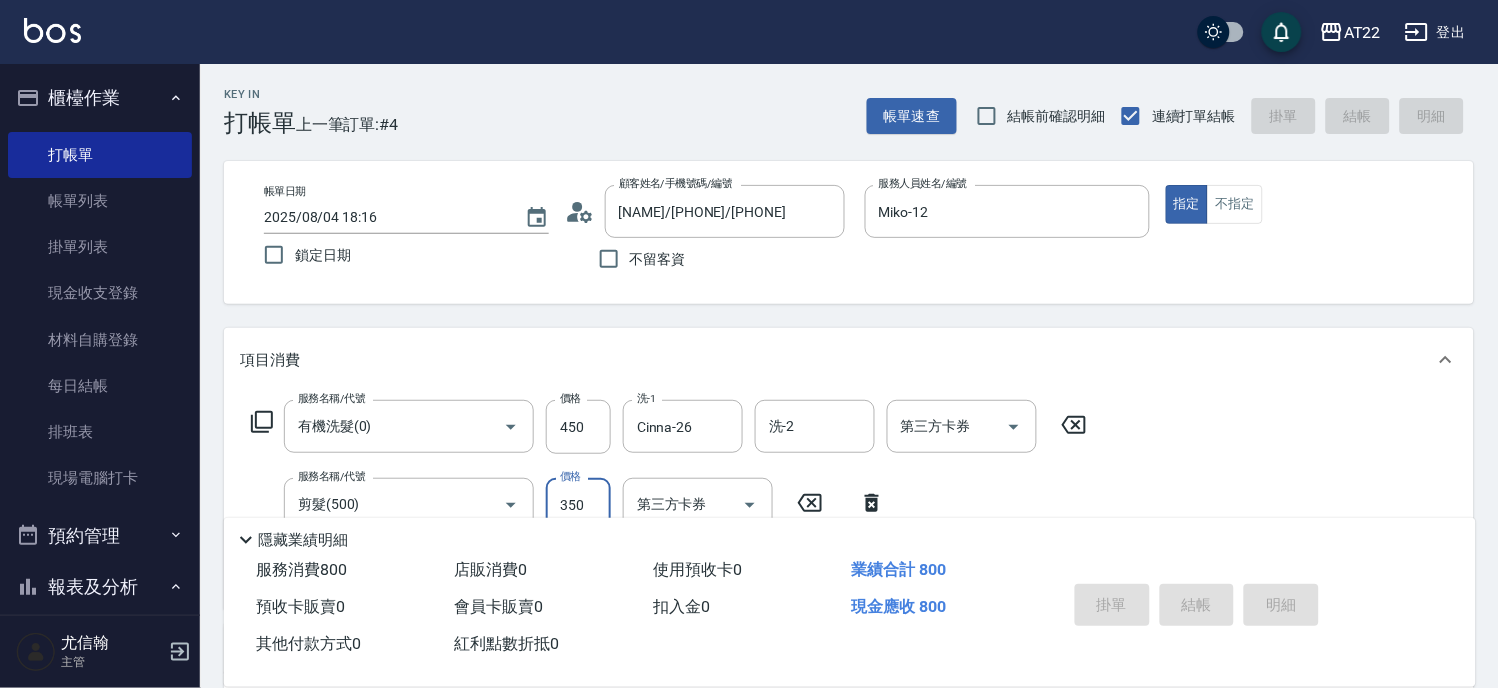 type 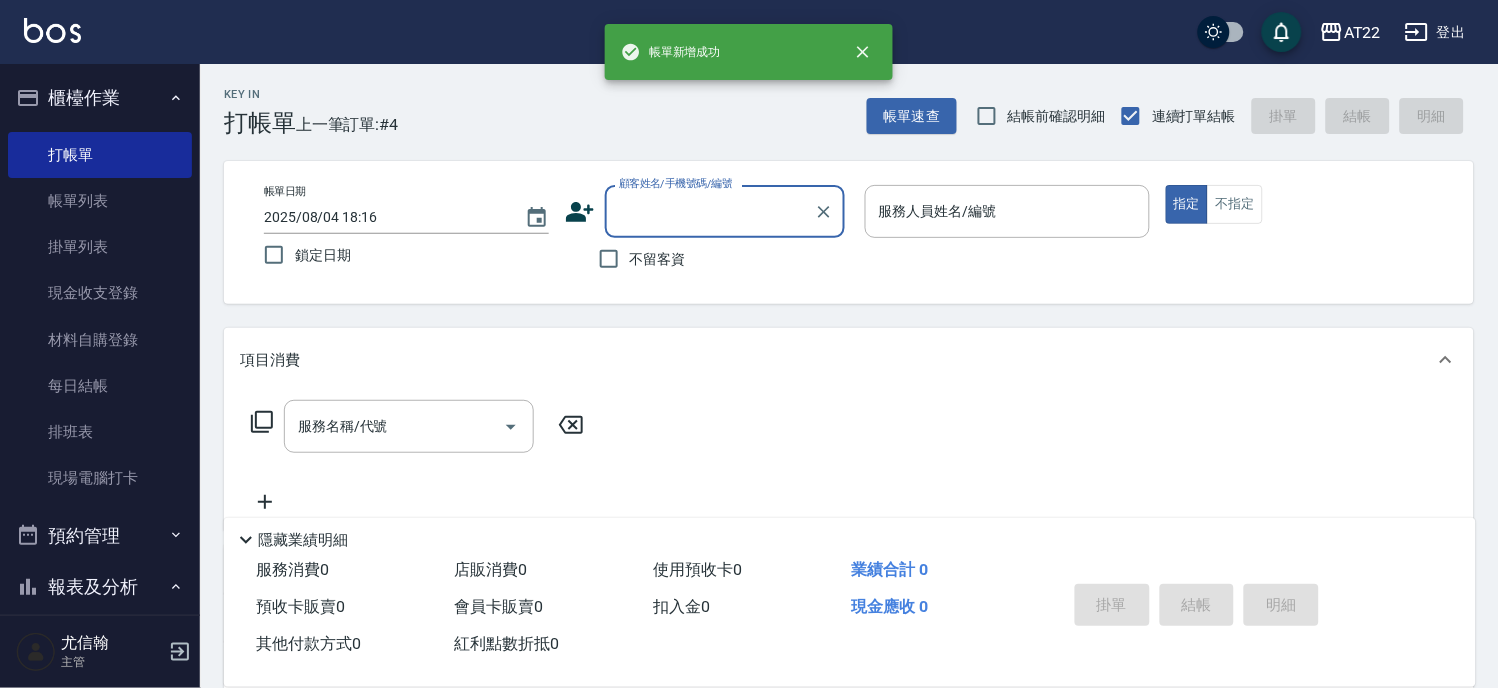 scroll, scrollTop: 0, scrollLeft: 0, axis: both 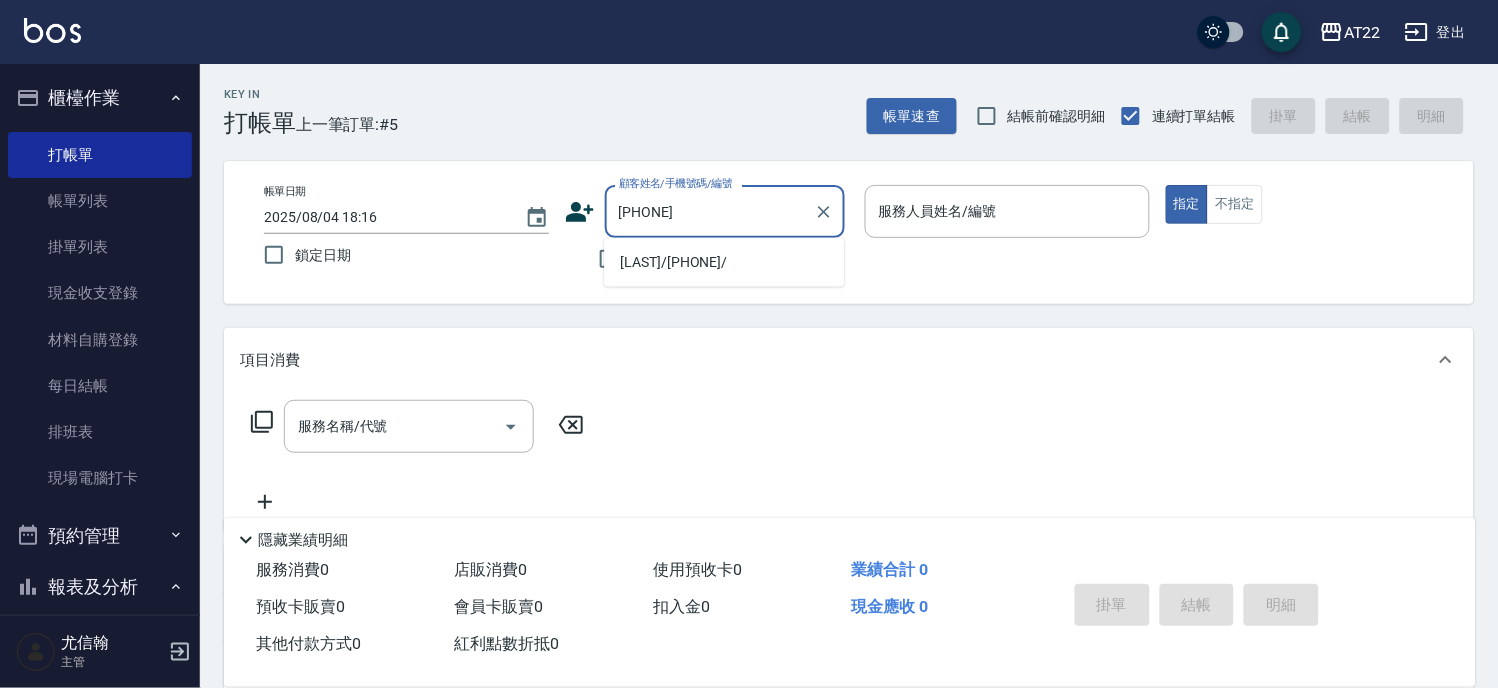 click on "李居益/0968696823/" at bounding box center (724, 262) 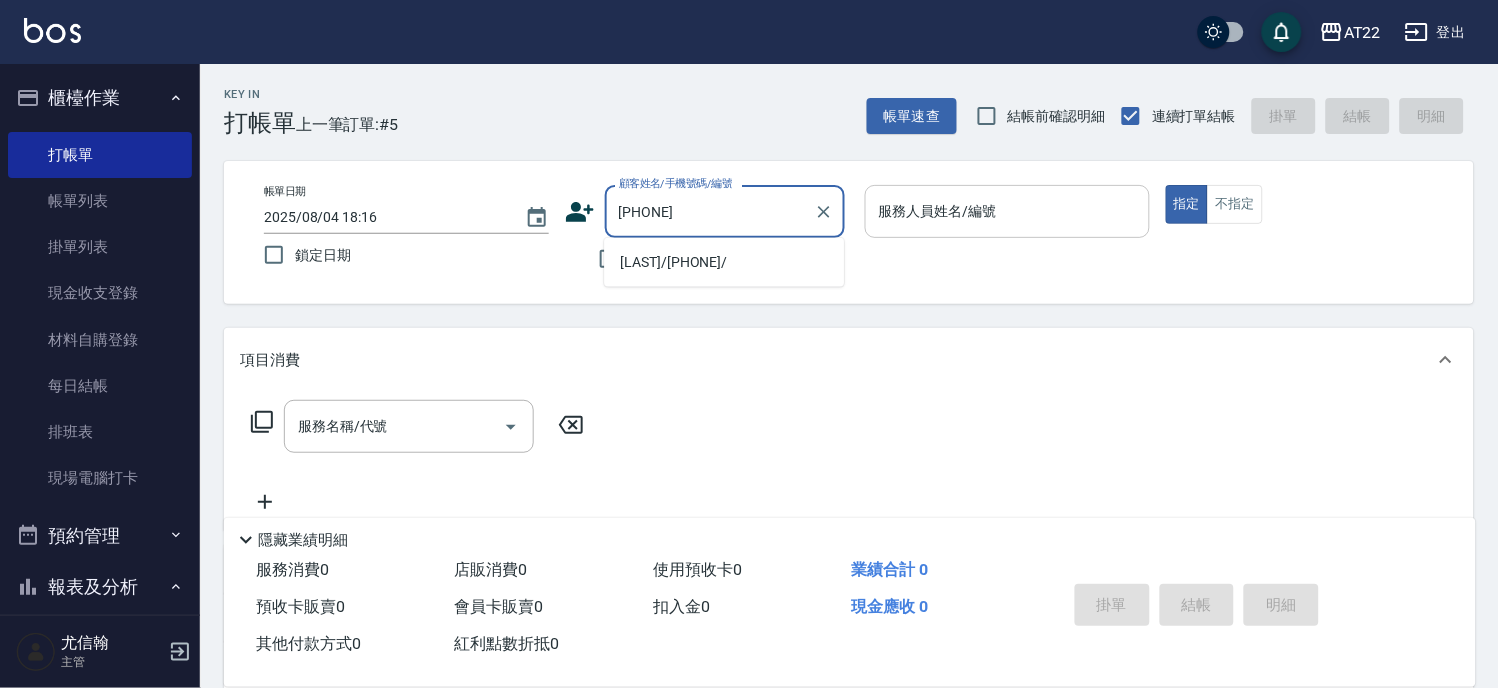 type on "李居益/0968696823/" 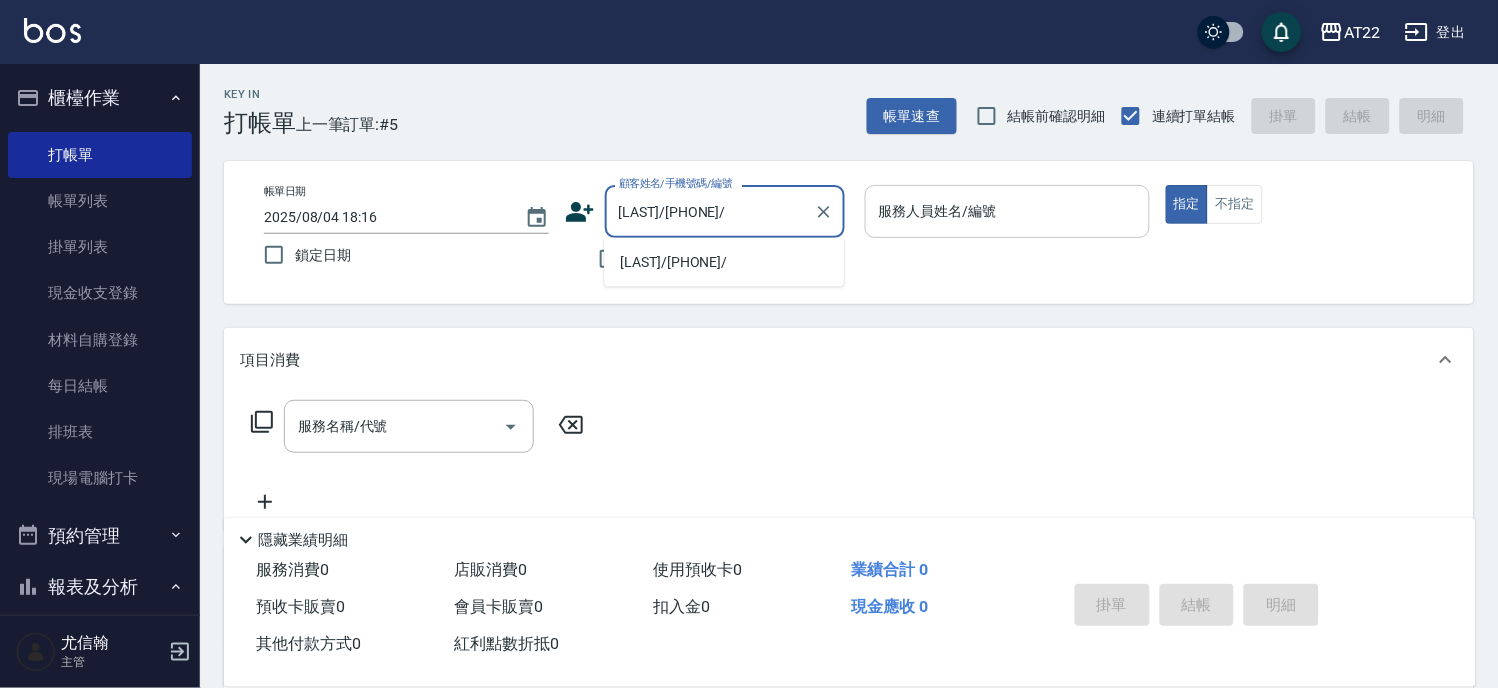 type on "king-5" 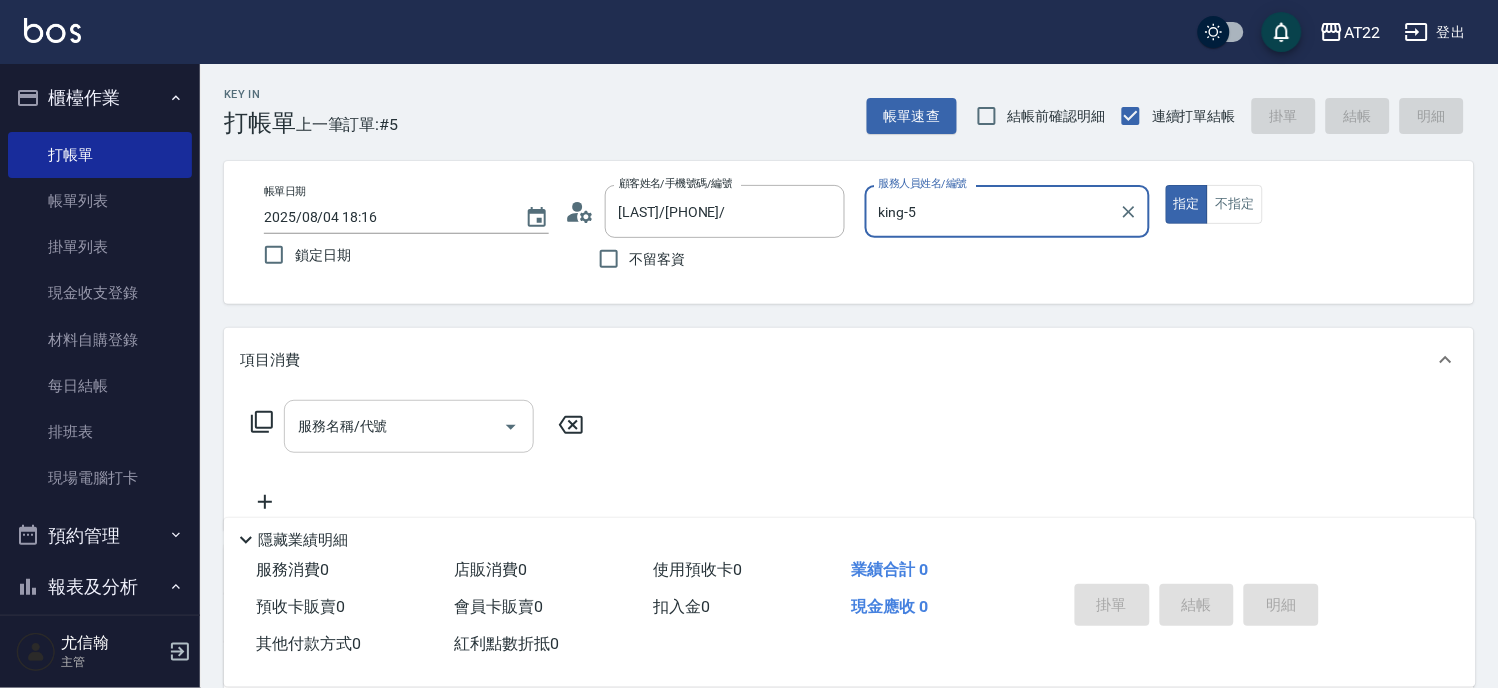 click on "服務名稱/代號" at bounding box center (409, 426) 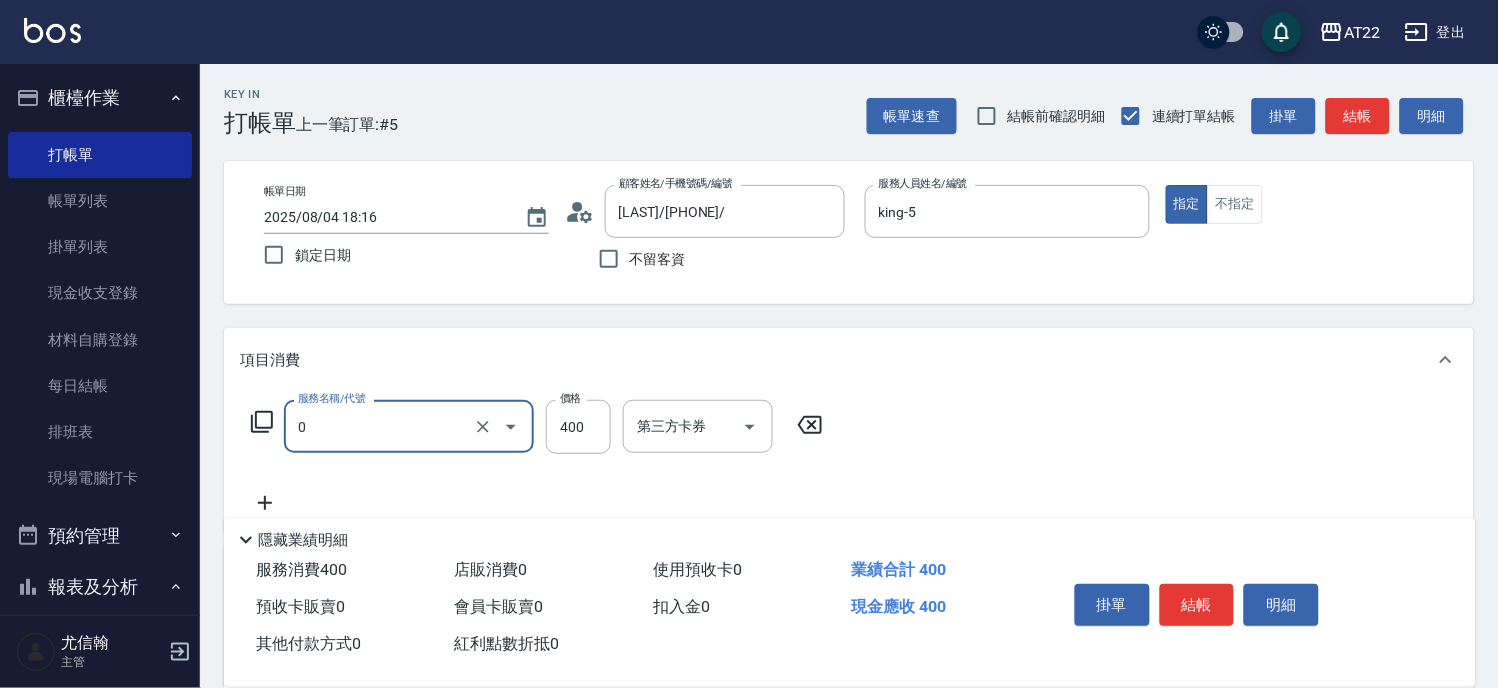 type on "有機洗髮(0)" 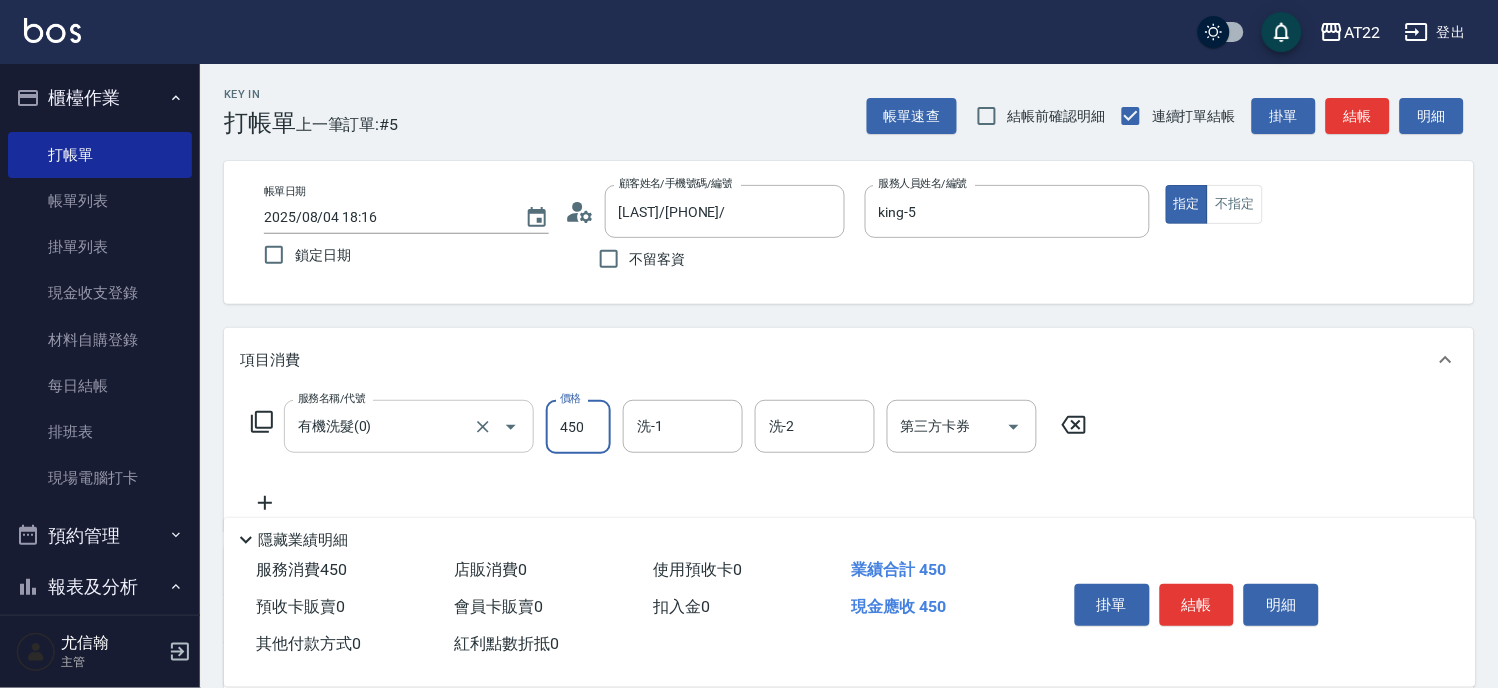 type on "450" 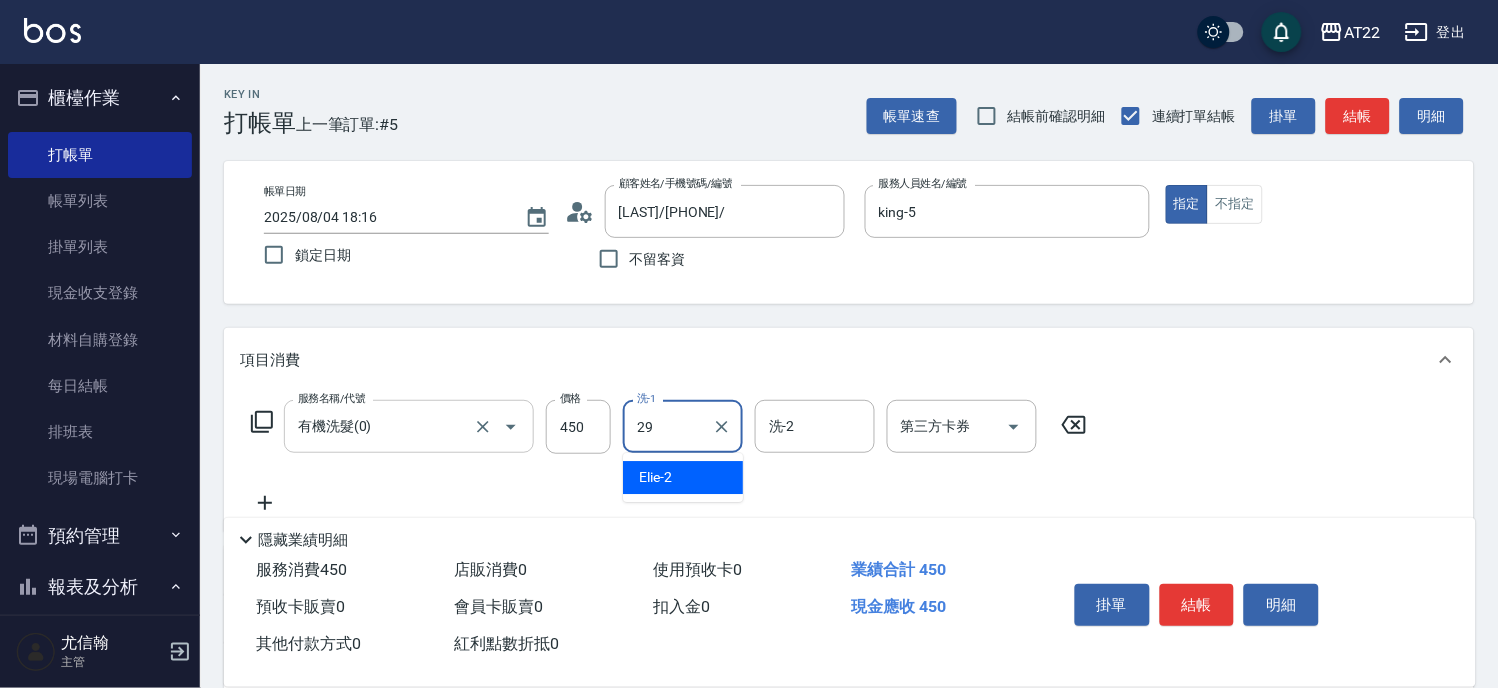 type on "Joyce-29" 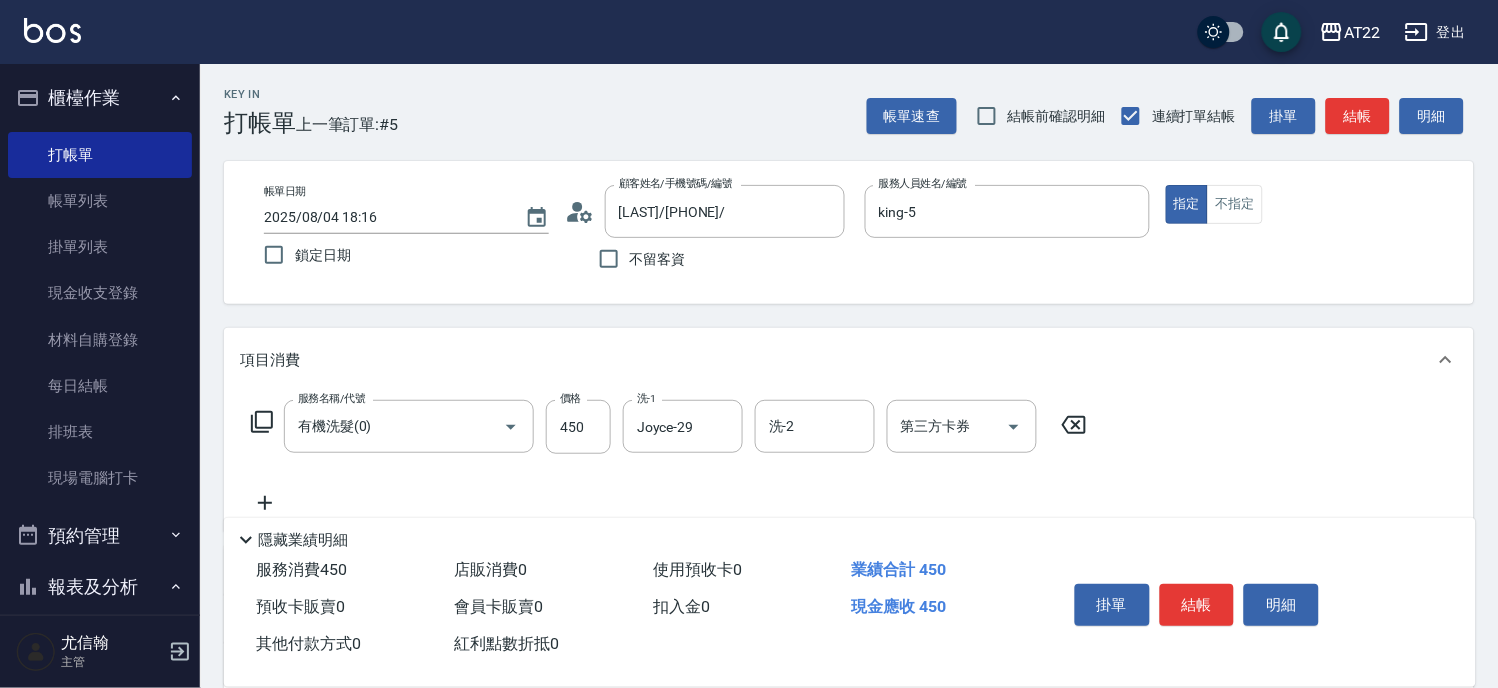 click 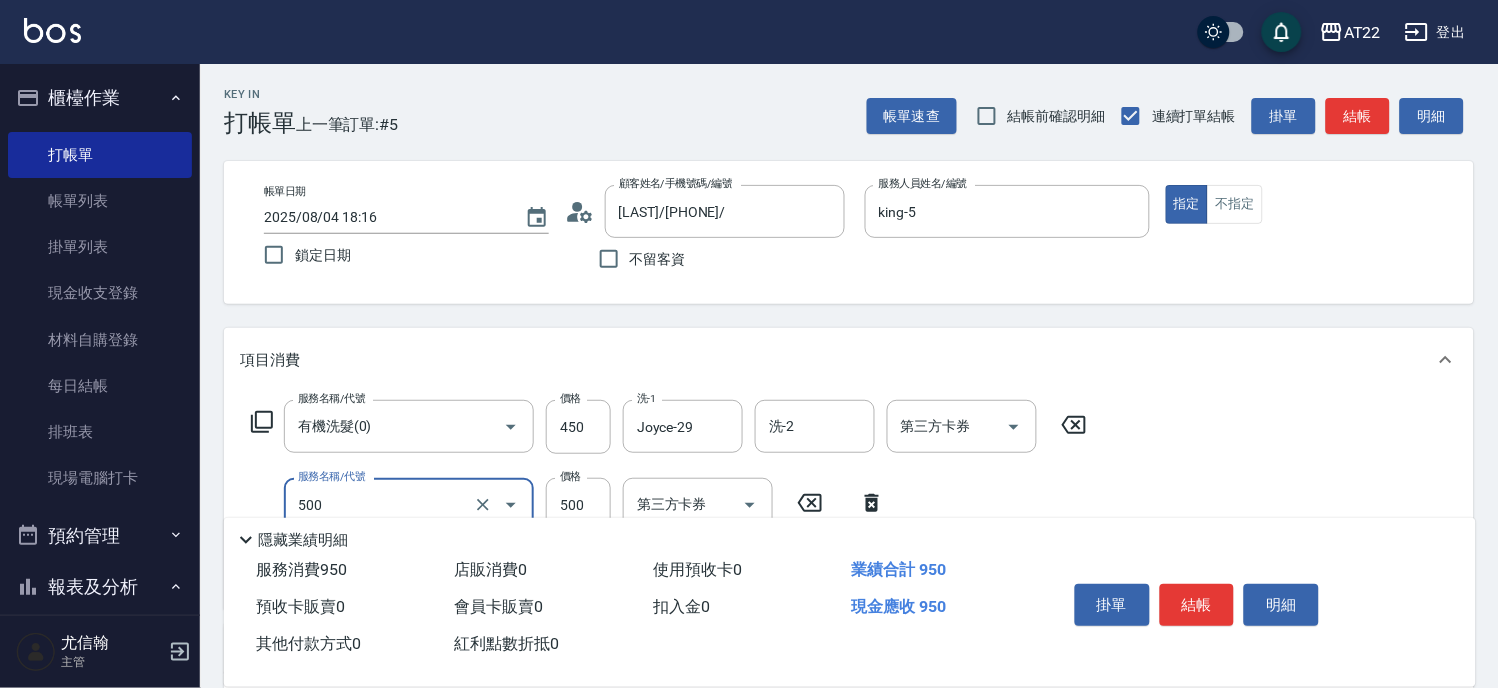 type on "剪髮(500)" 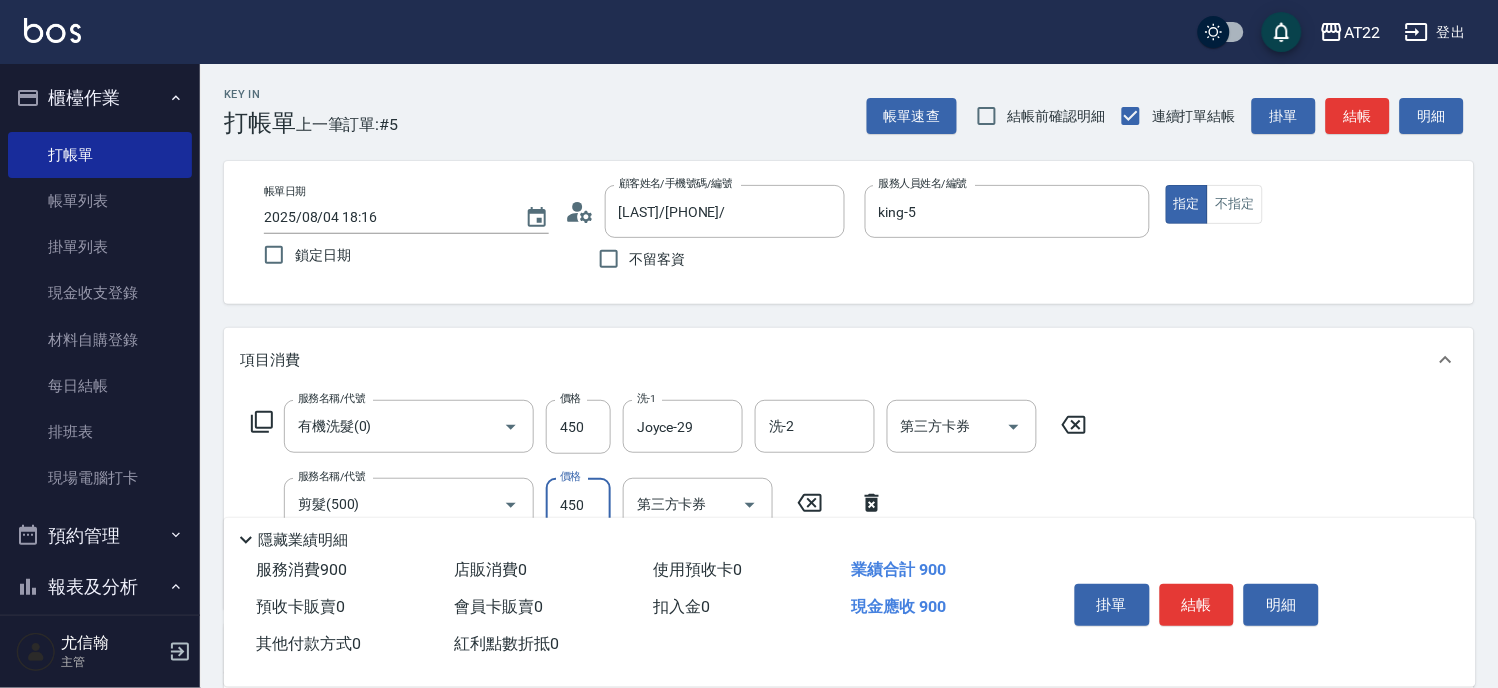 scroll, scrollTop: 111, scrollLeft: 0, axis: vertical 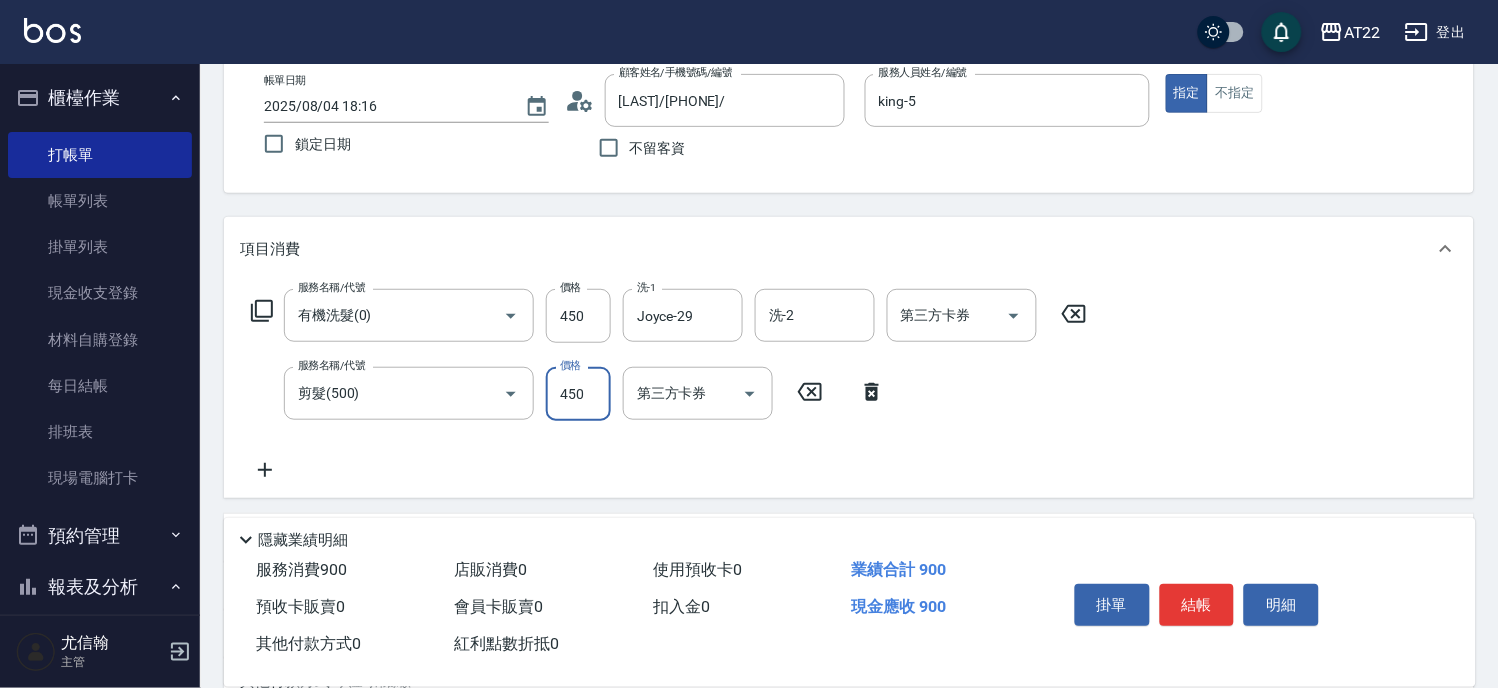 type on "450" 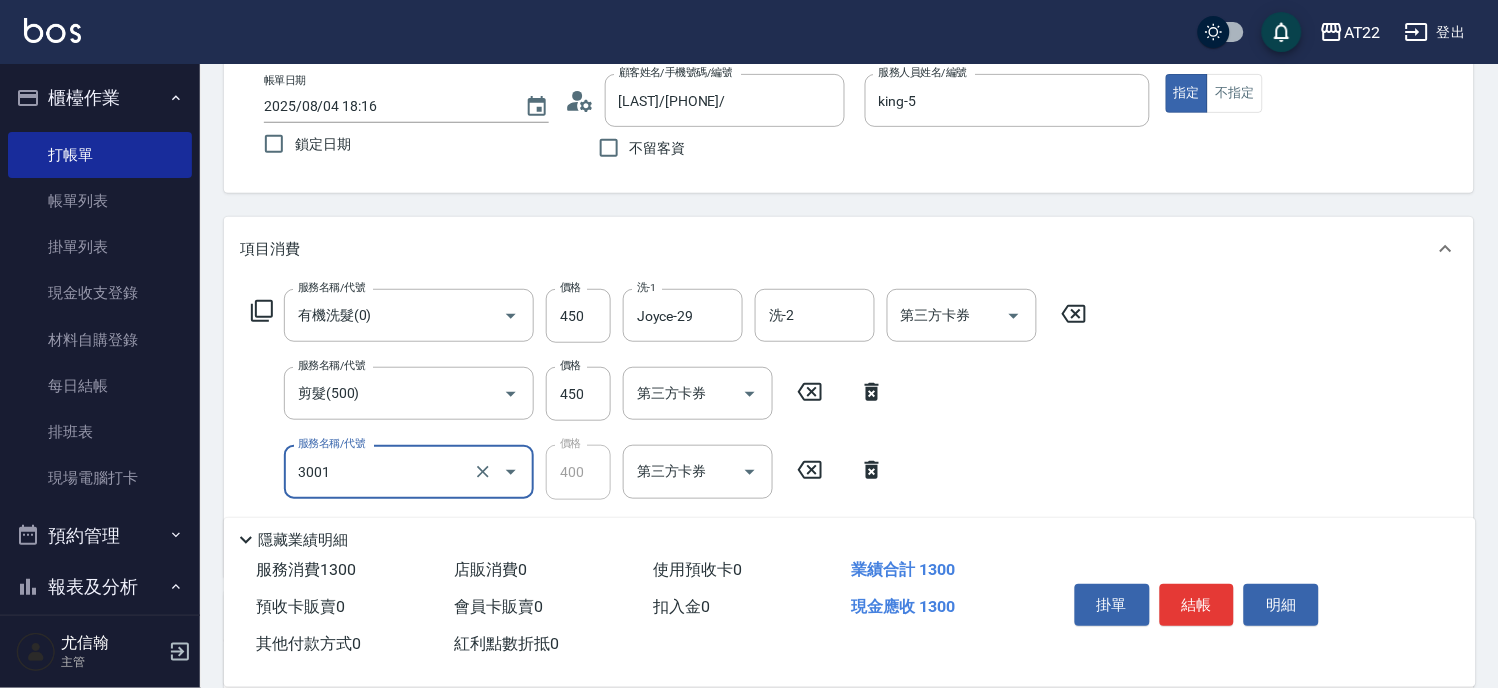 type on "側邊燙貼(3001)" 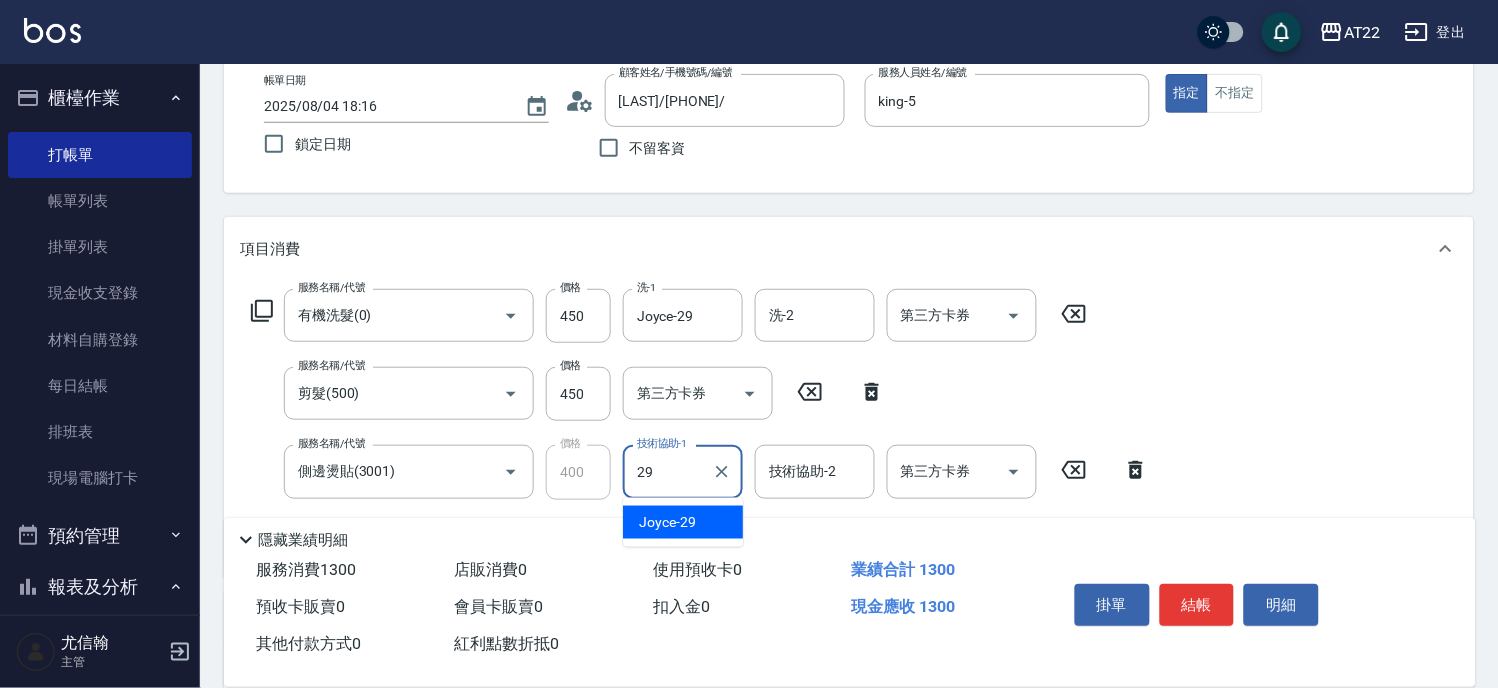 type on "Joyce-29" 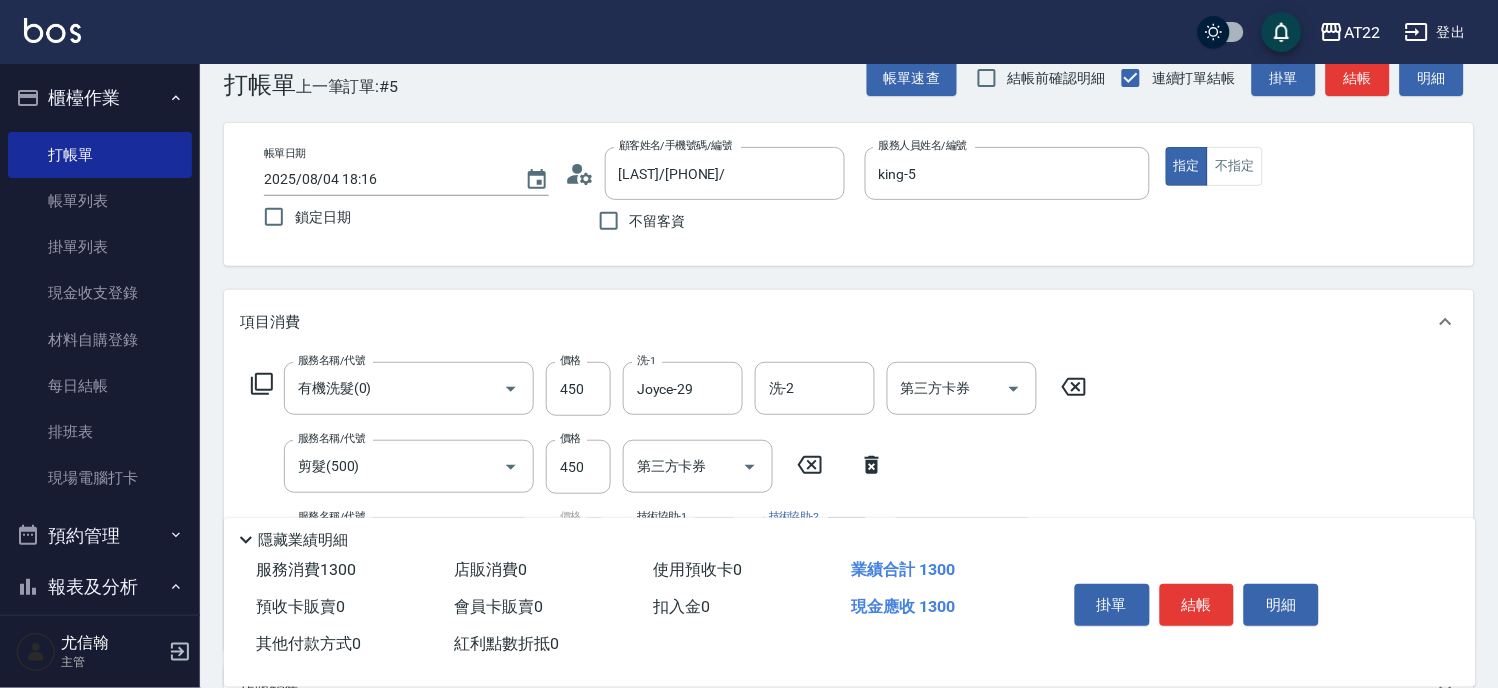 scroll, scrollTop: 0, scrollLeft: 0, axis: both 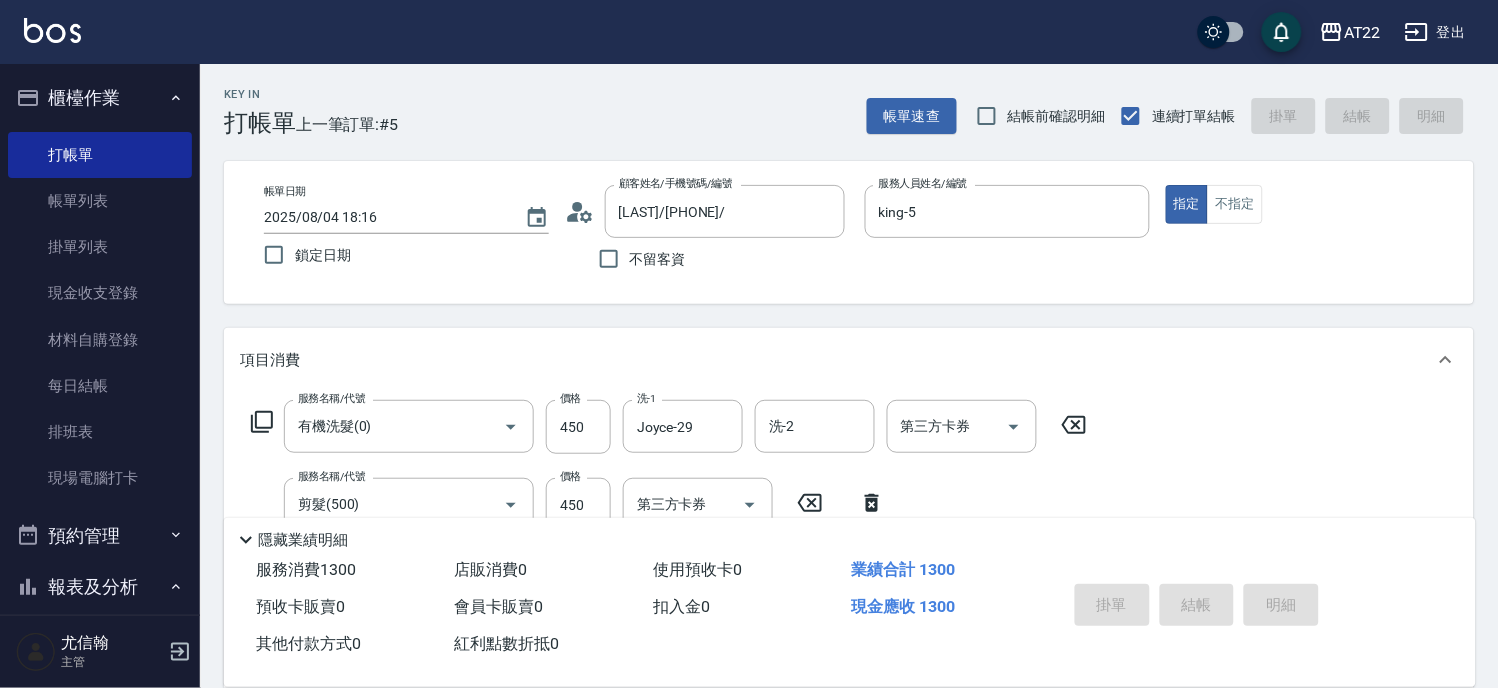 type on "2025/08/04 18:17" 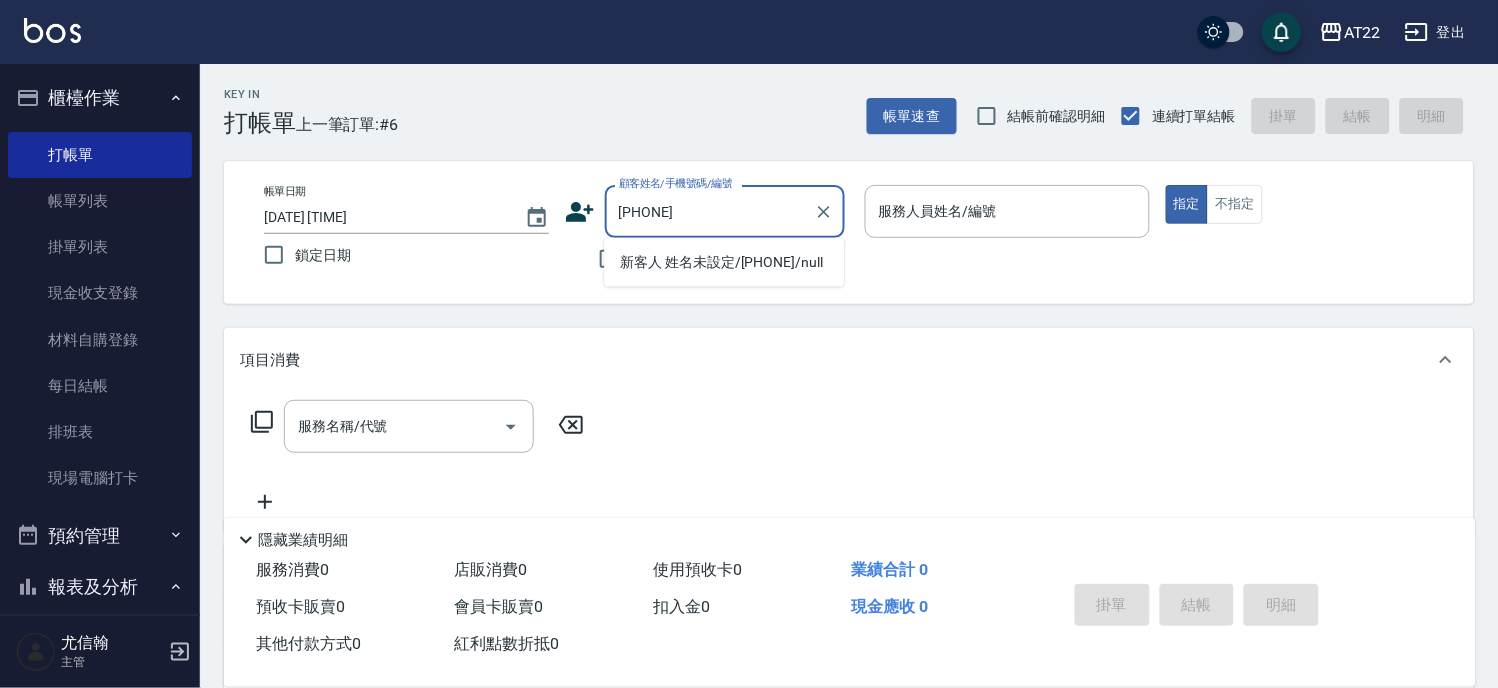 click on "新客人 姓名未設定/0983979160/null" at bounding box center [724, 262] 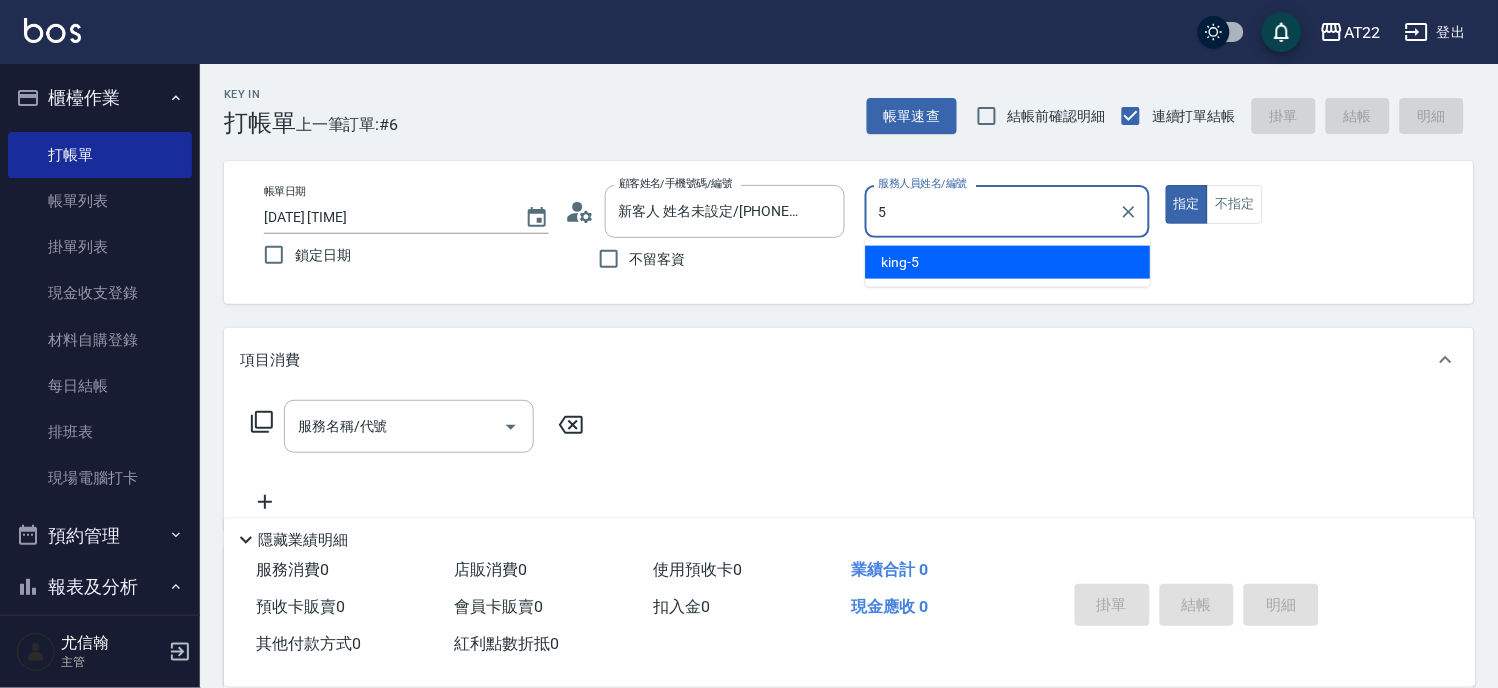 type on "king-5" 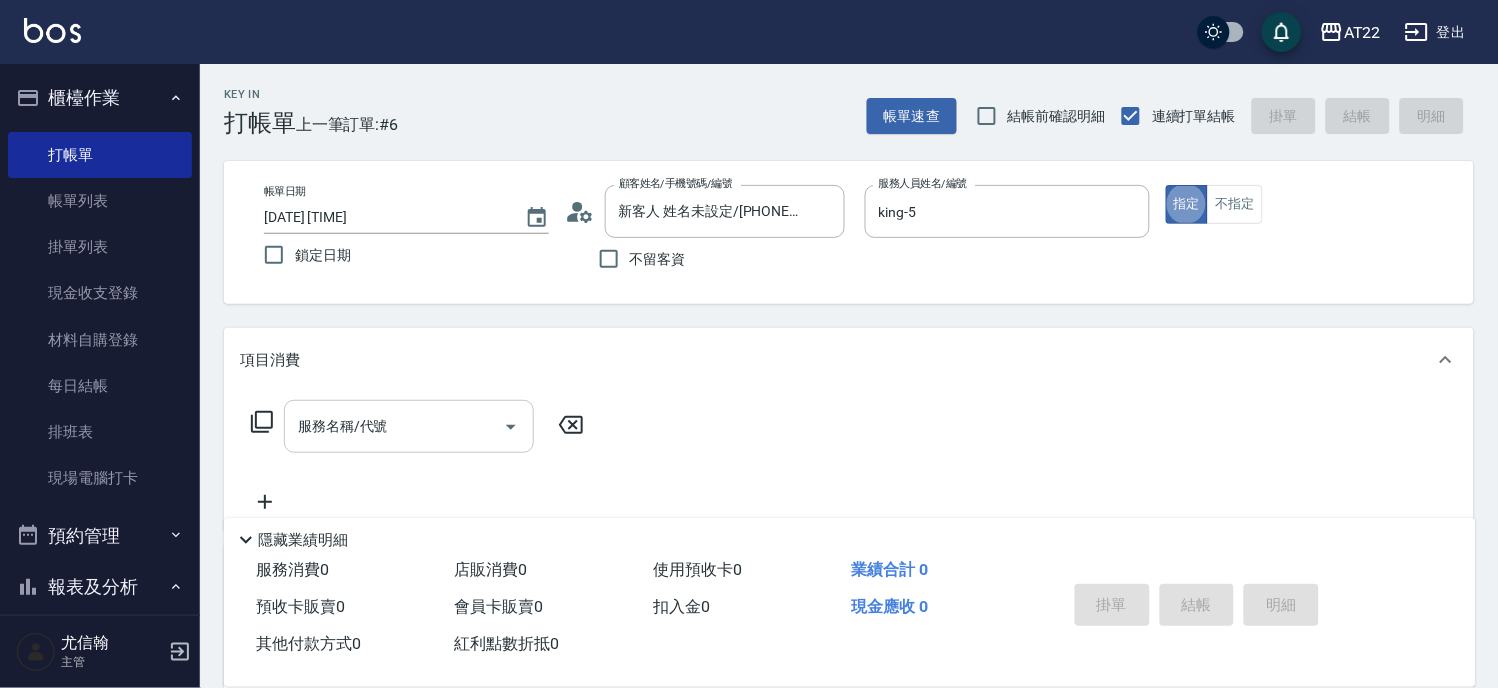 click on "服務名稱/代號" at bounding box center (394, 426) 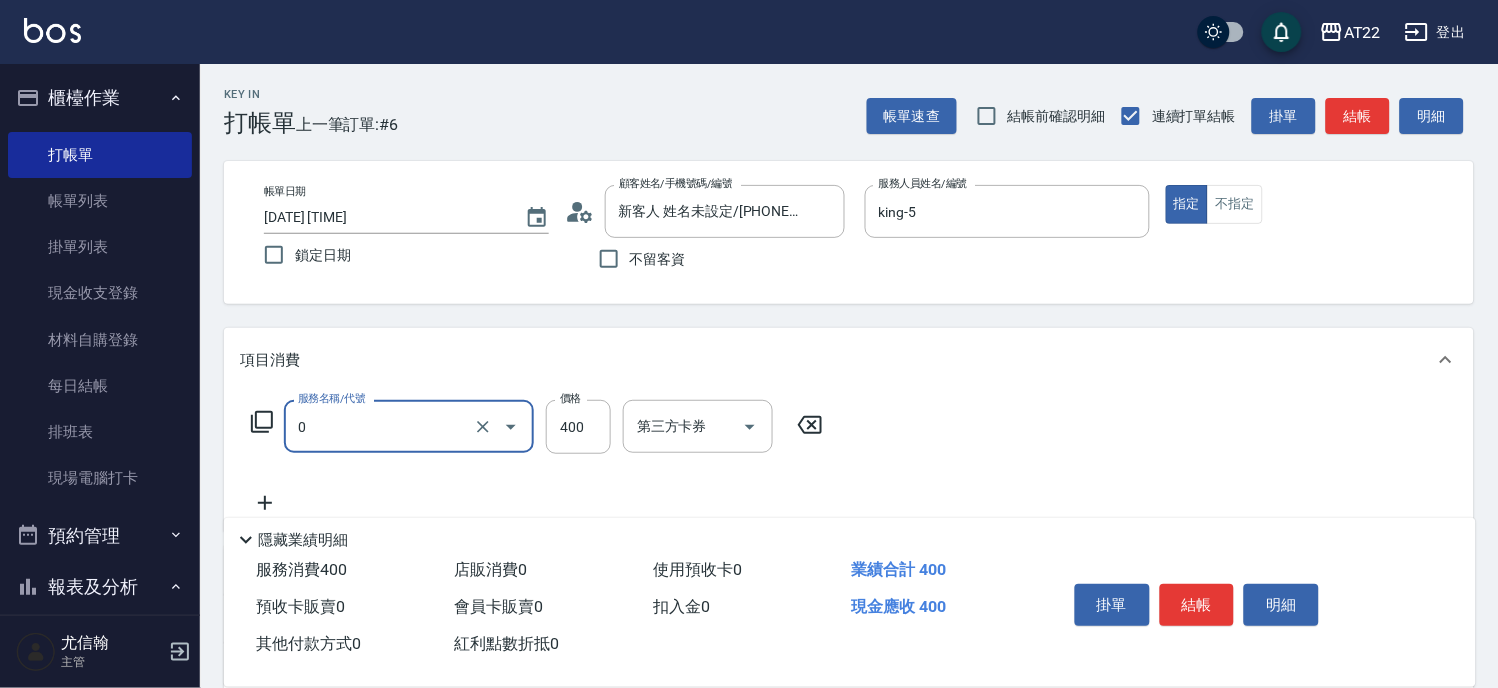 type on "有機洗髮(0)" 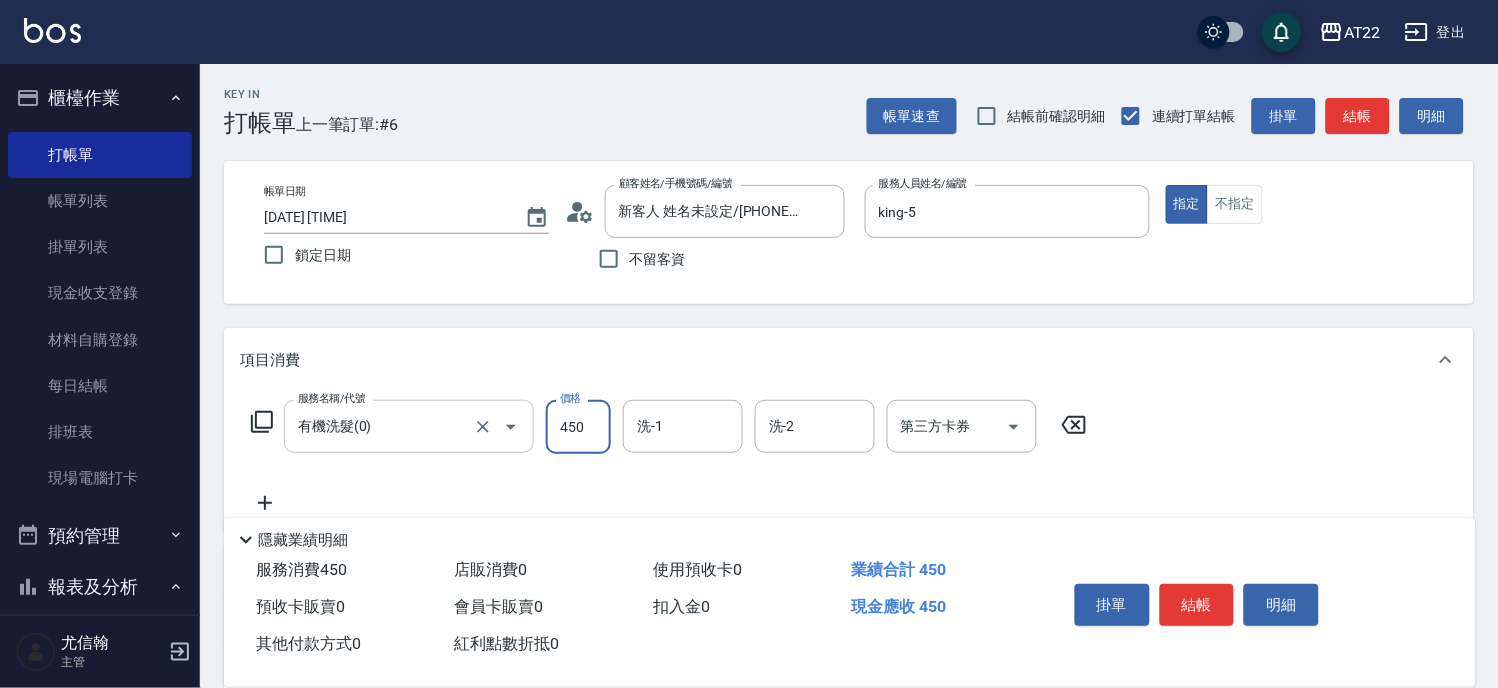 type on "450" 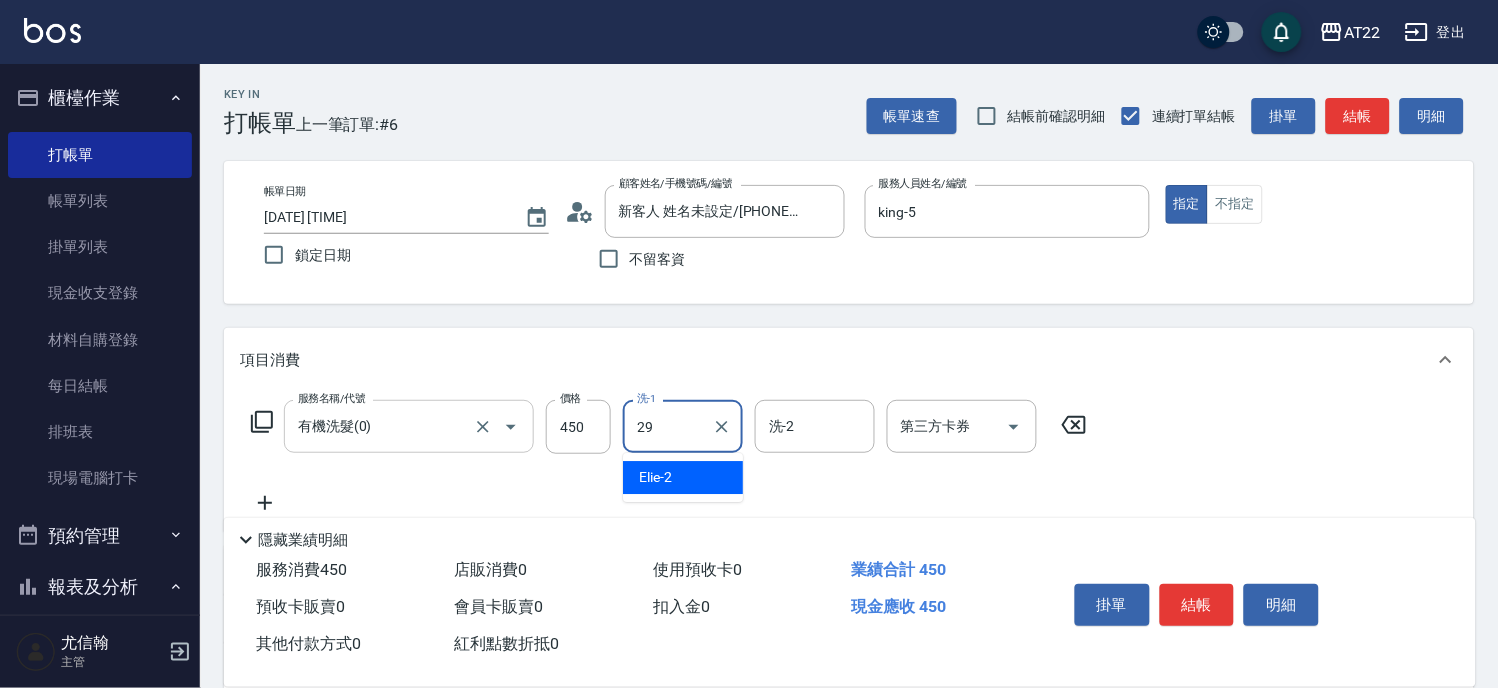 type on "Joyce-29" 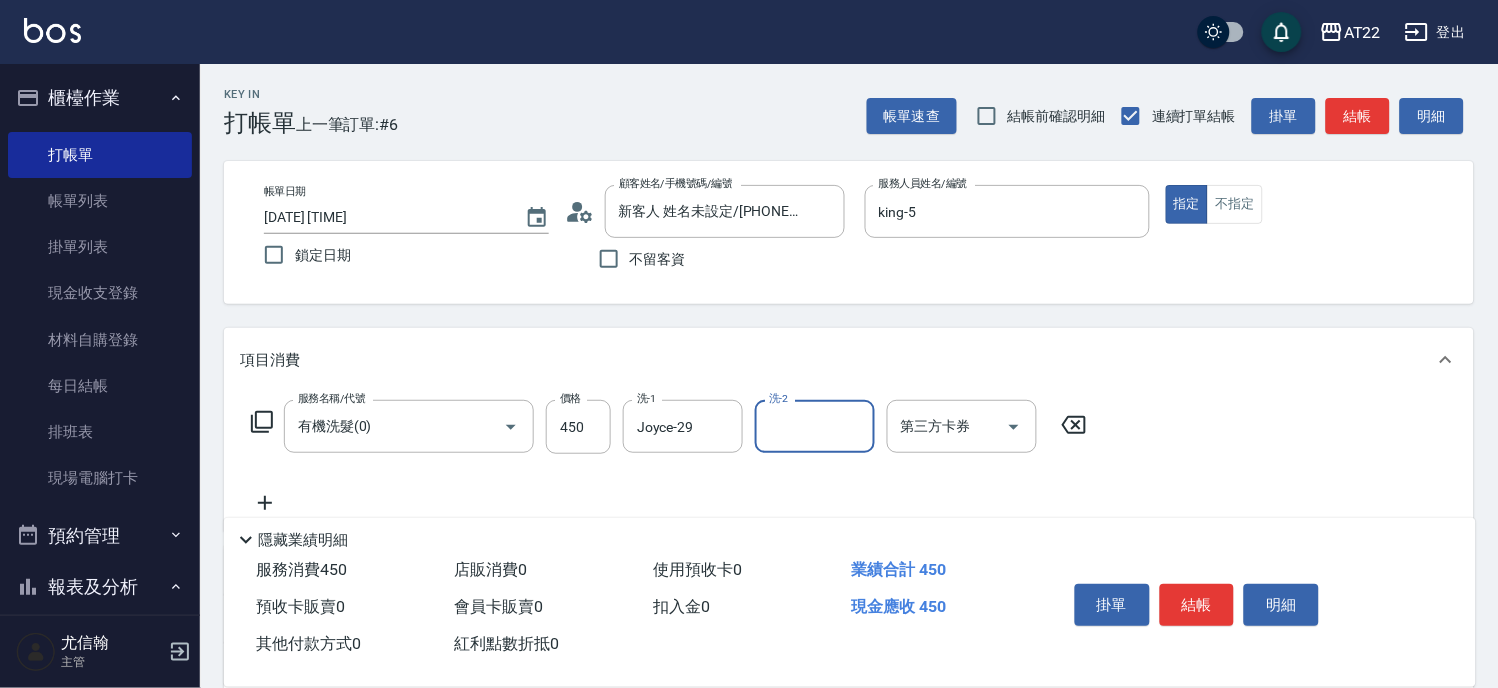 click 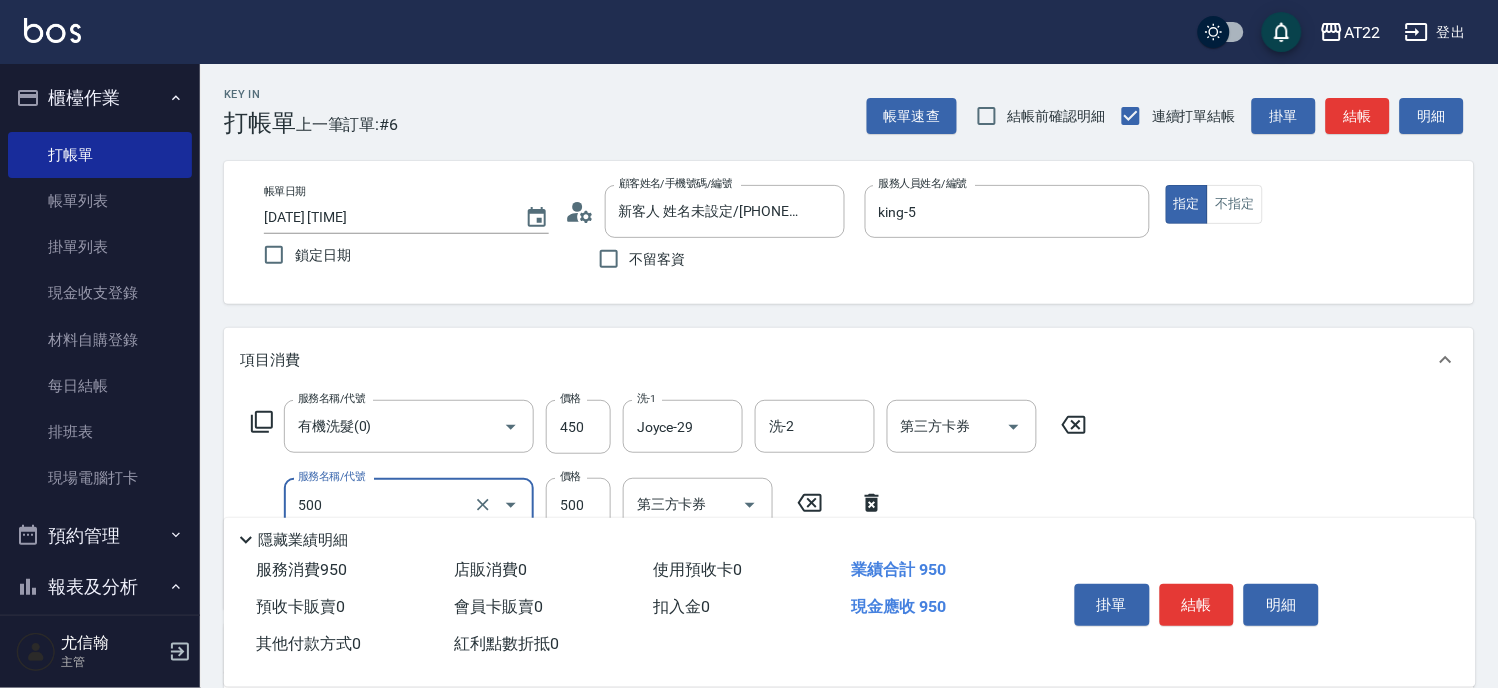 type on "剪髮(500)" 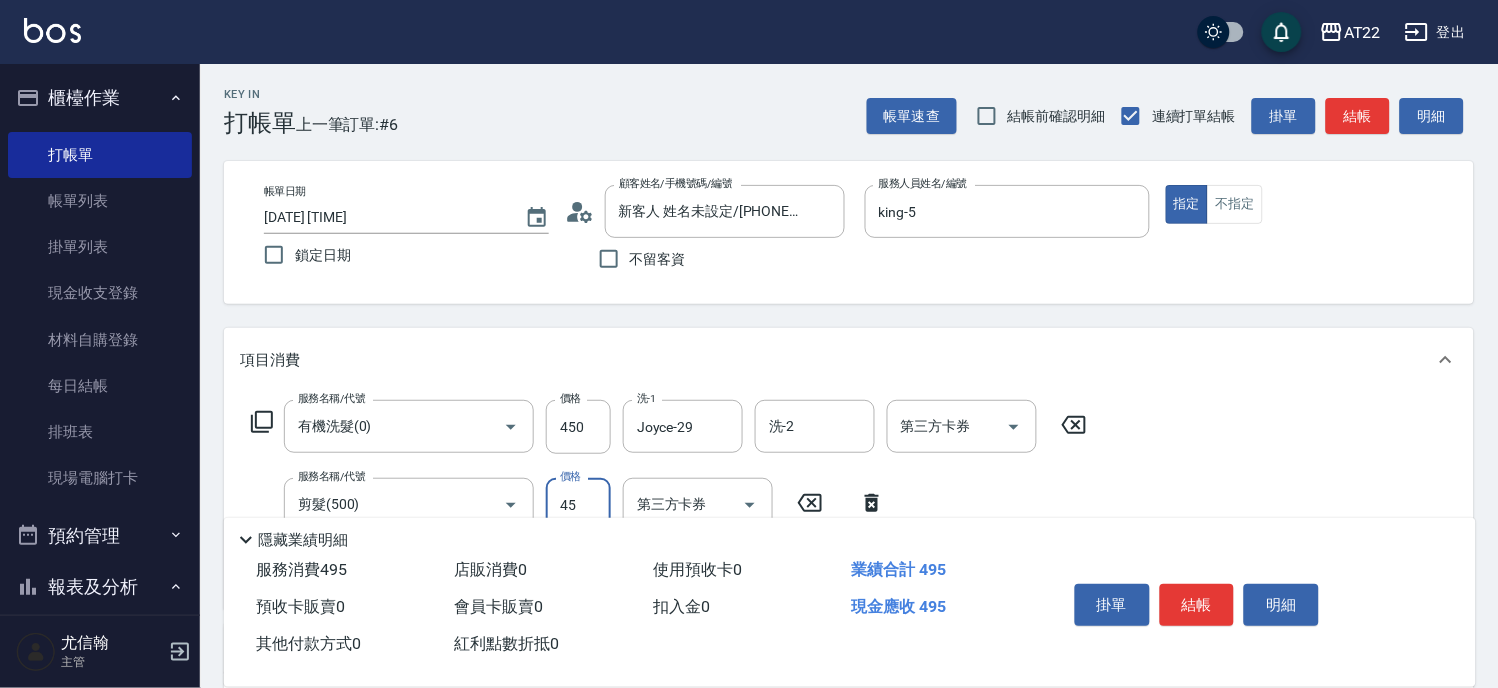 type on "450" 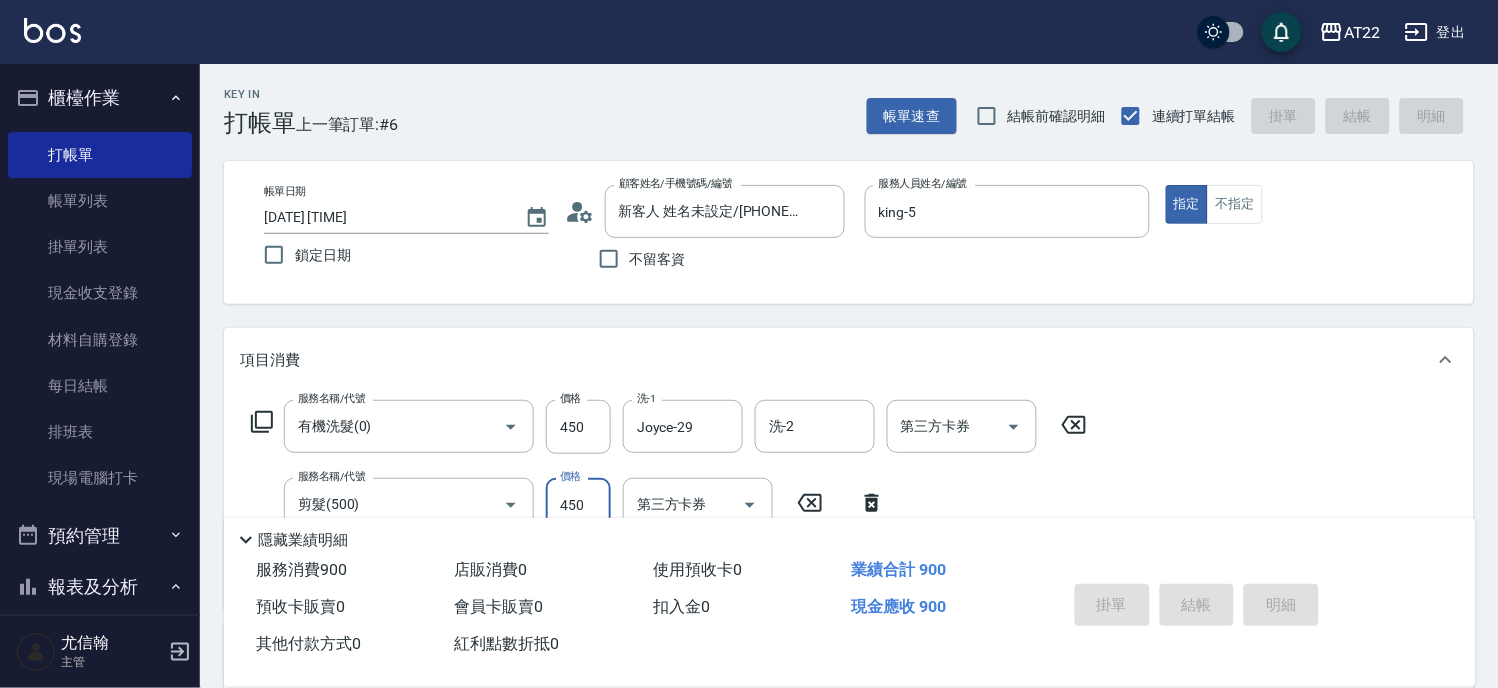 type 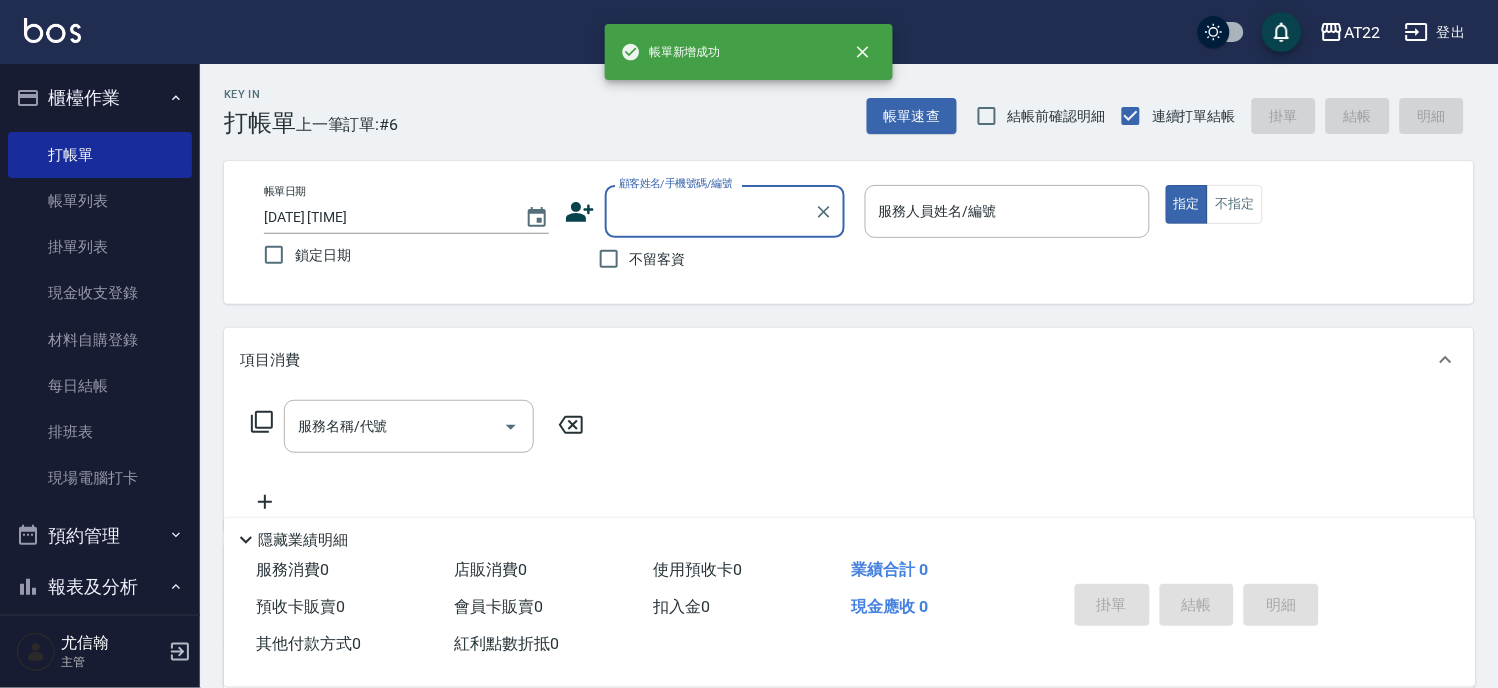 scroll, scrollTop: 0, scrollLeft: 0, axis: both 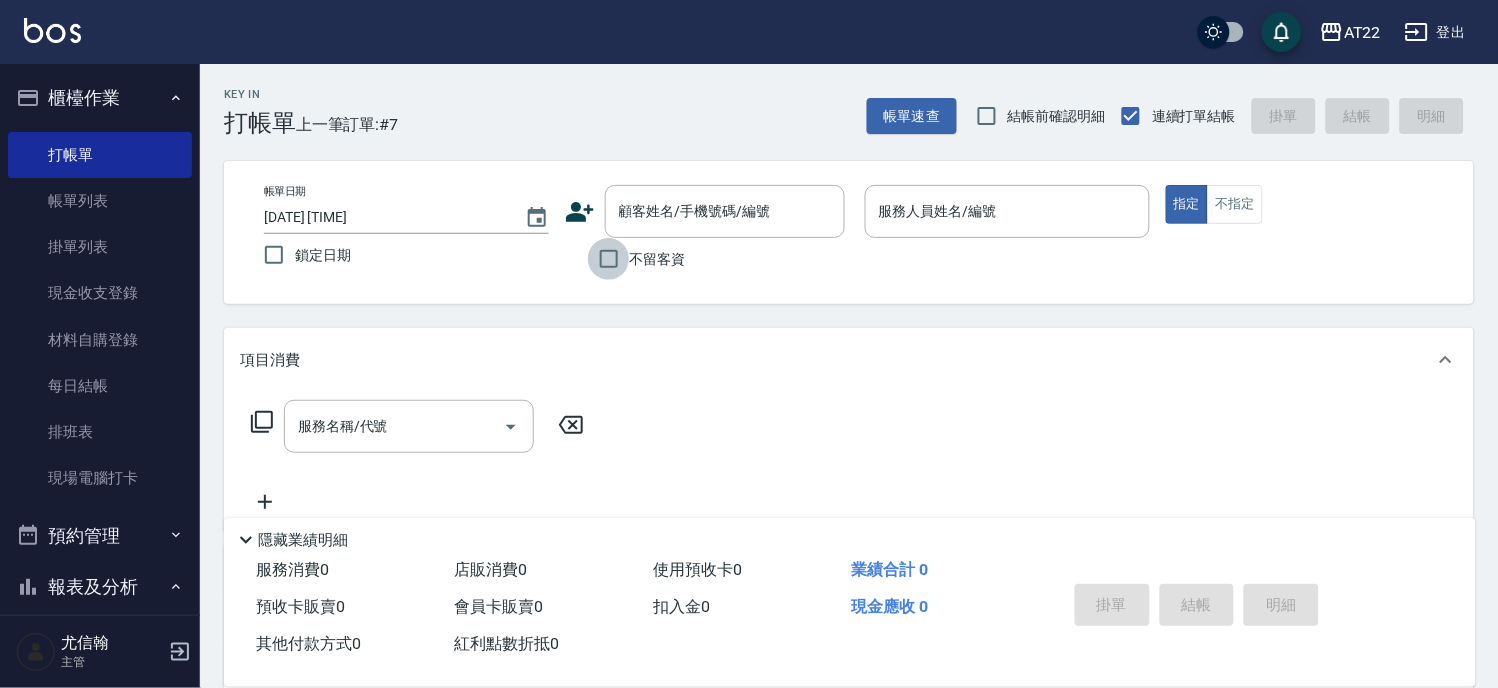click on "不留客資" at bounding box center (609, 259) 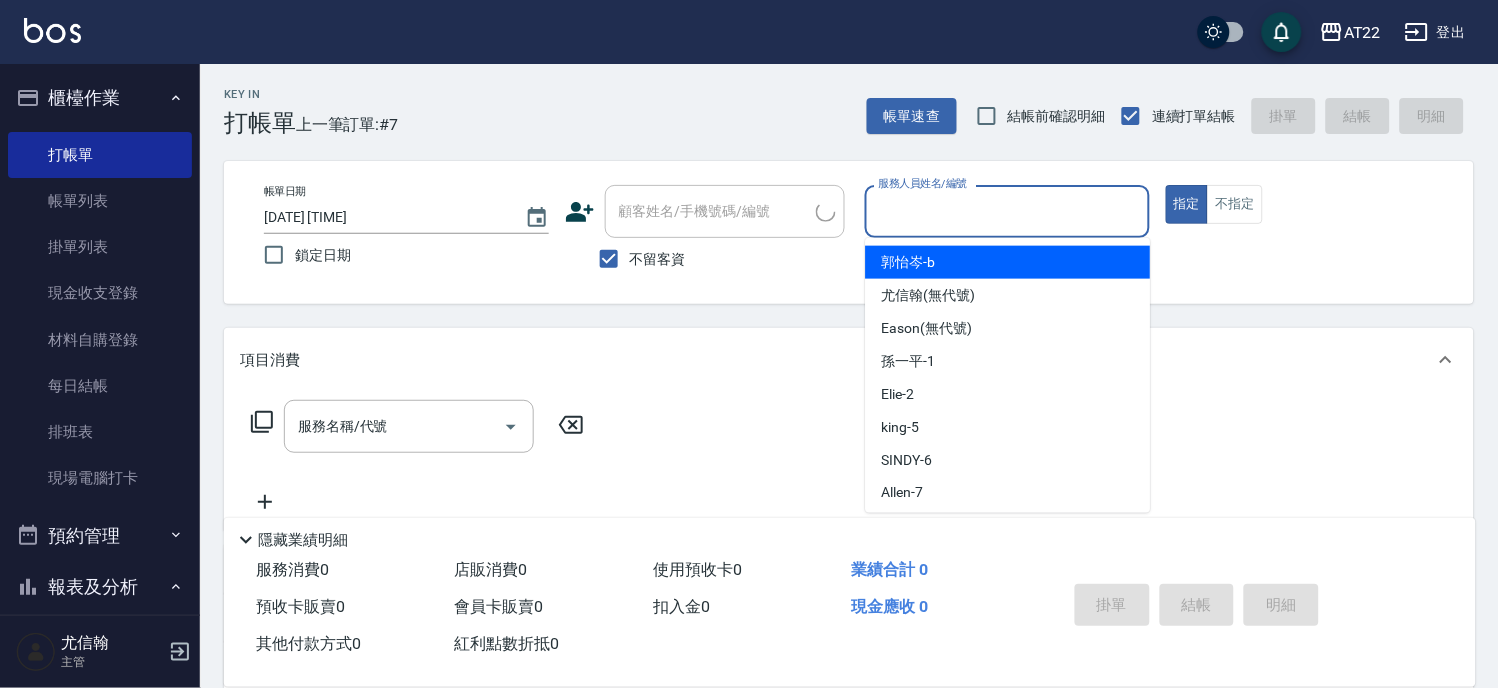 click on "服務人員姓名/編號" at bounding box center (1007, 211) 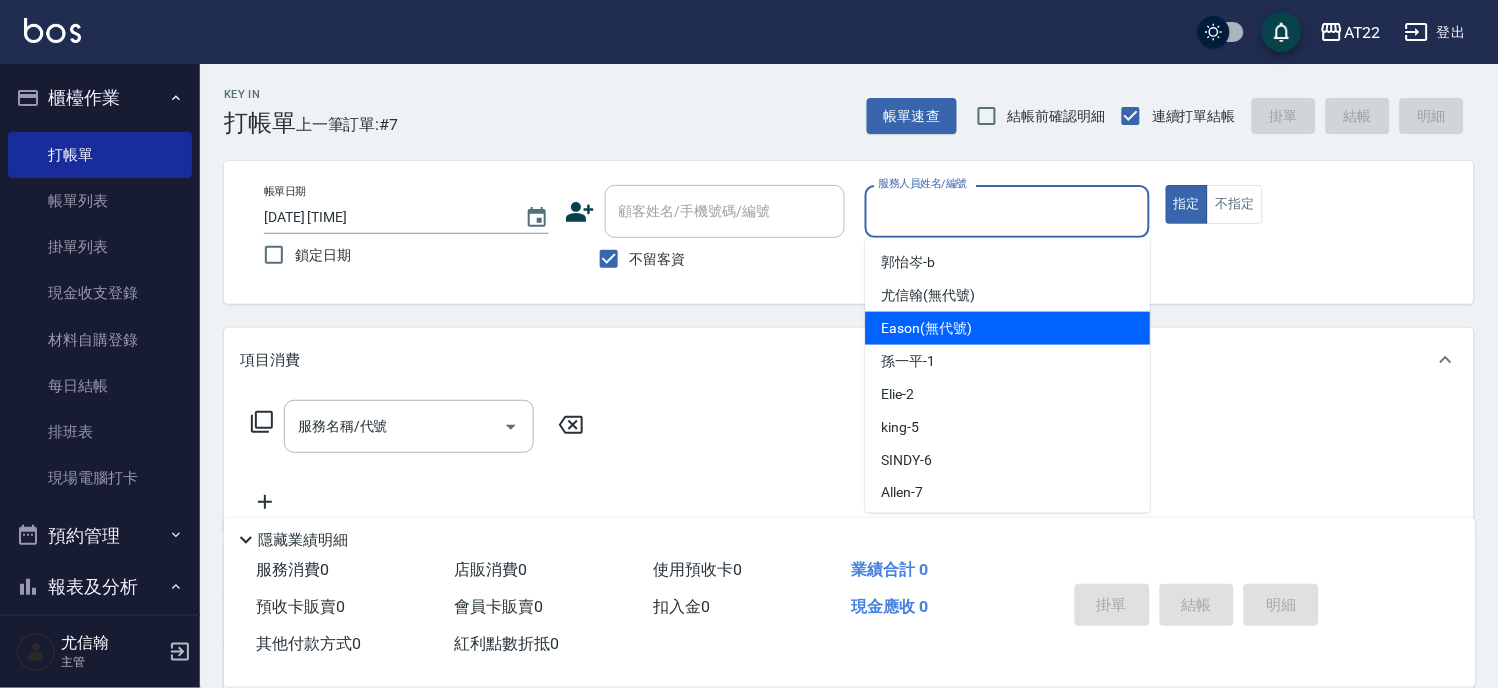 click on "Eason (無代號)" at bounding box center [927, 328] 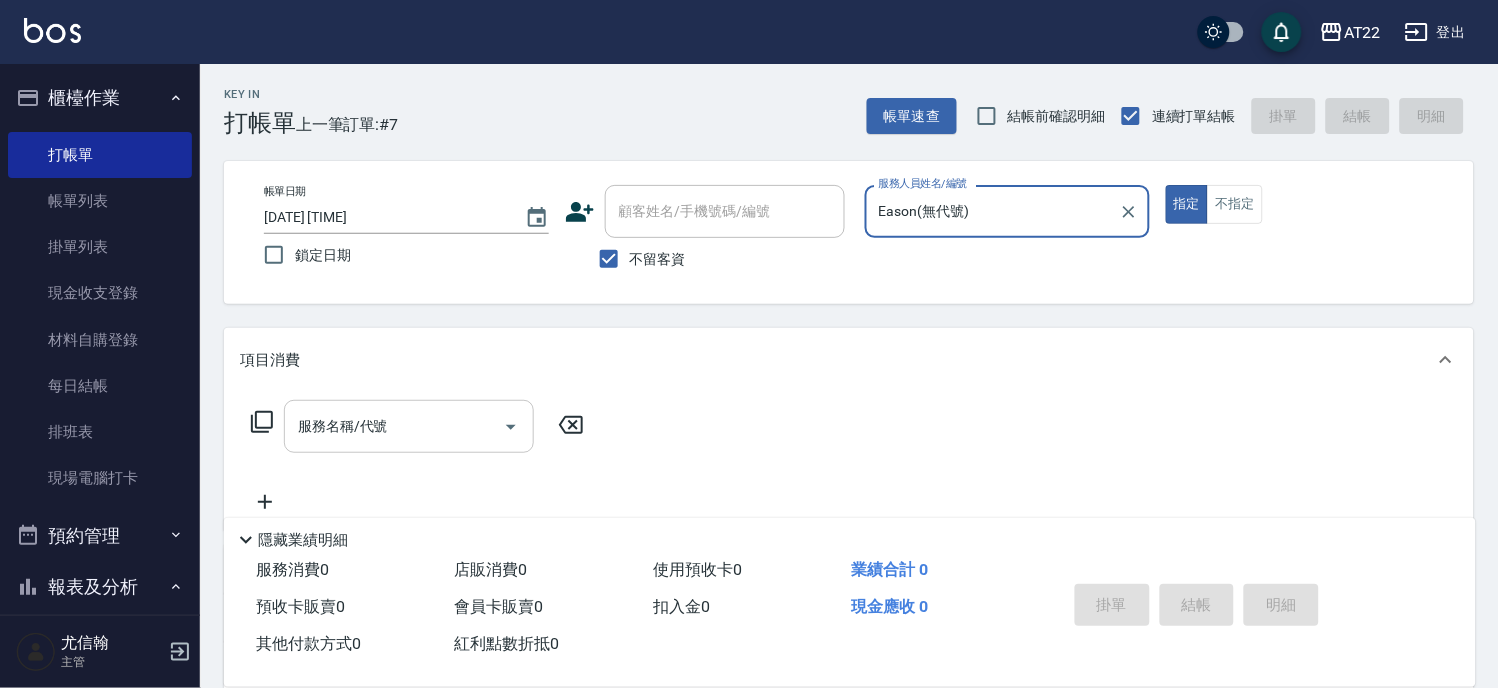 click on "服務名稱/代號" at bounding box center (394, 426) 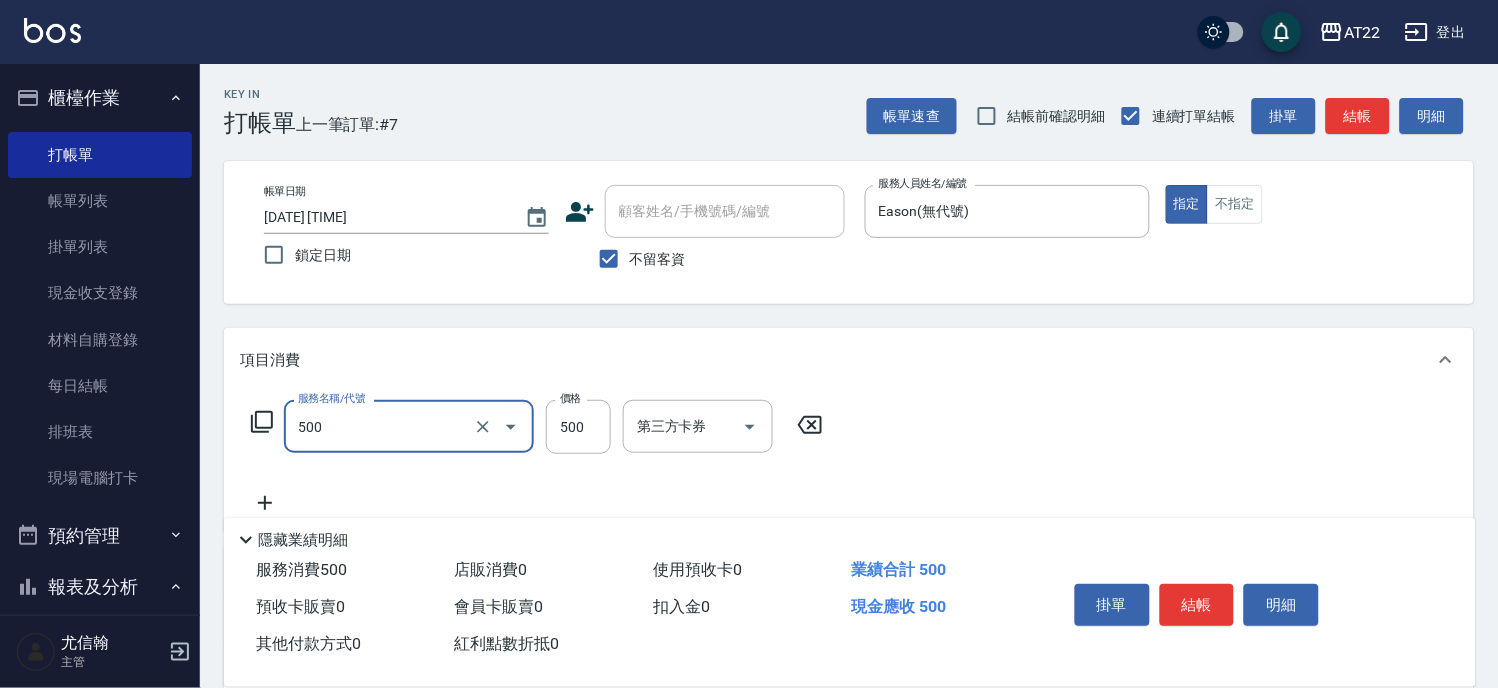 type on "剪髮(500)" 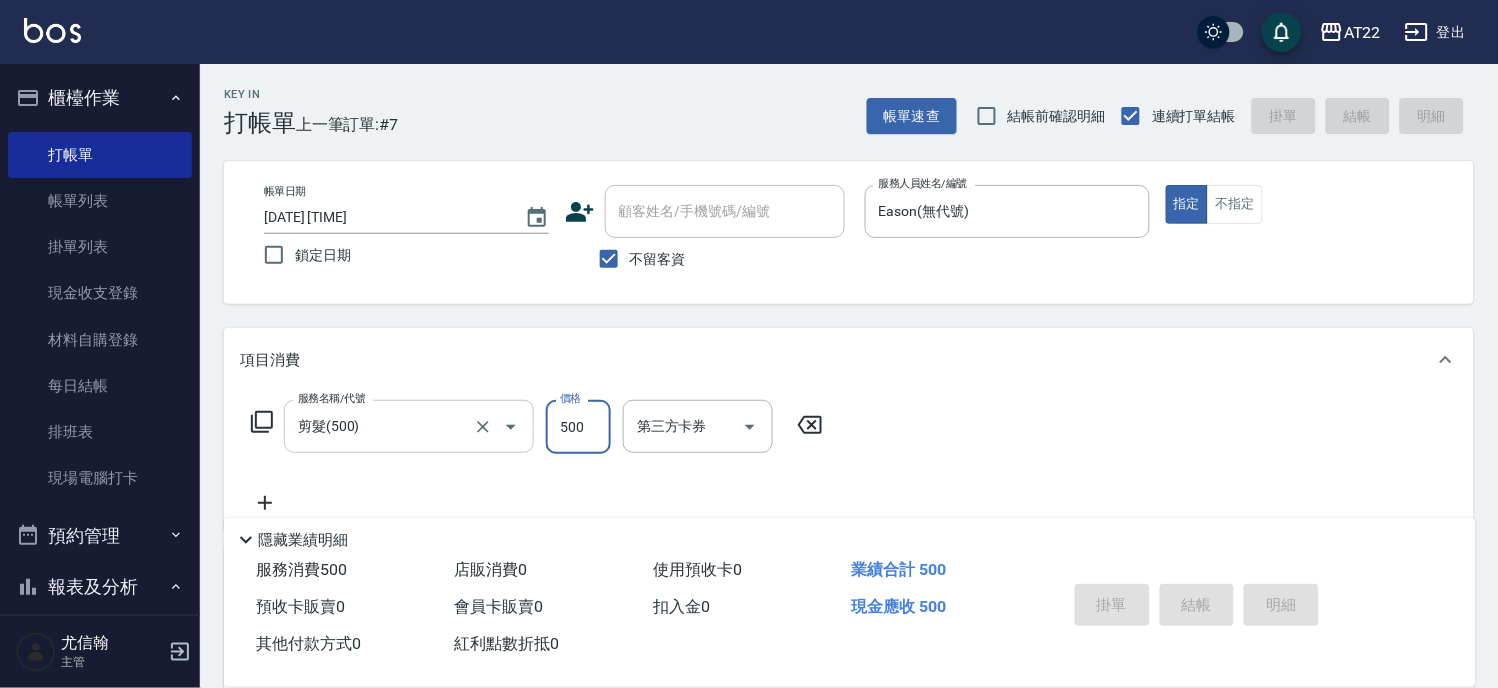 type 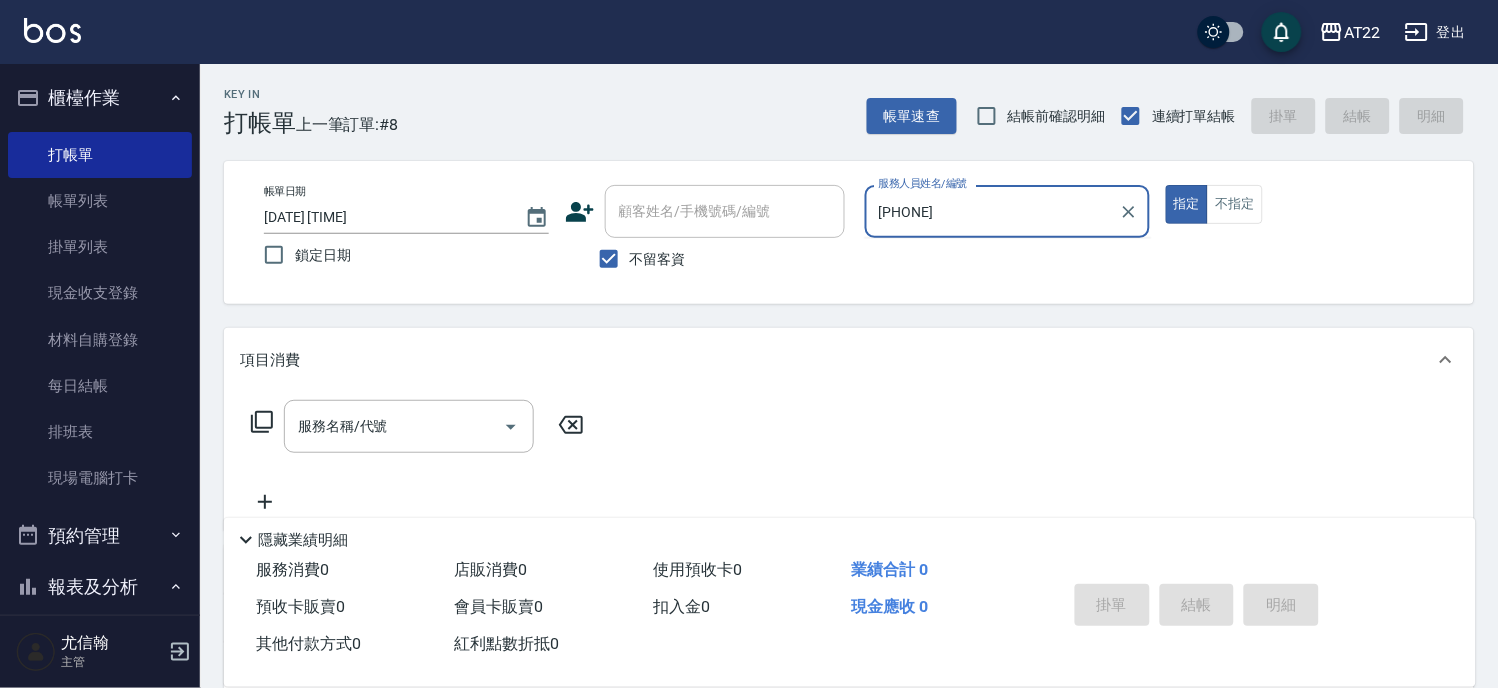 type on "0928554633" 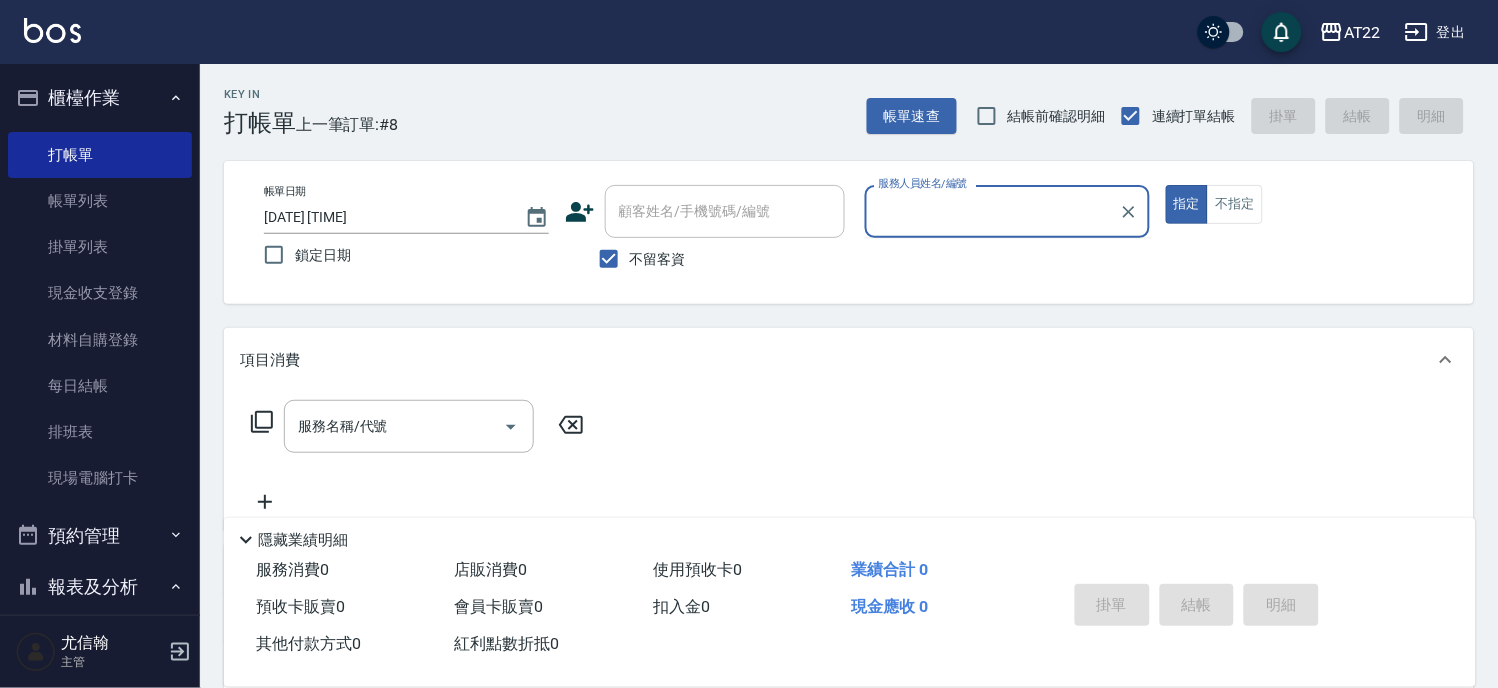 click on "不留客資" at bounding box center [658, 259] 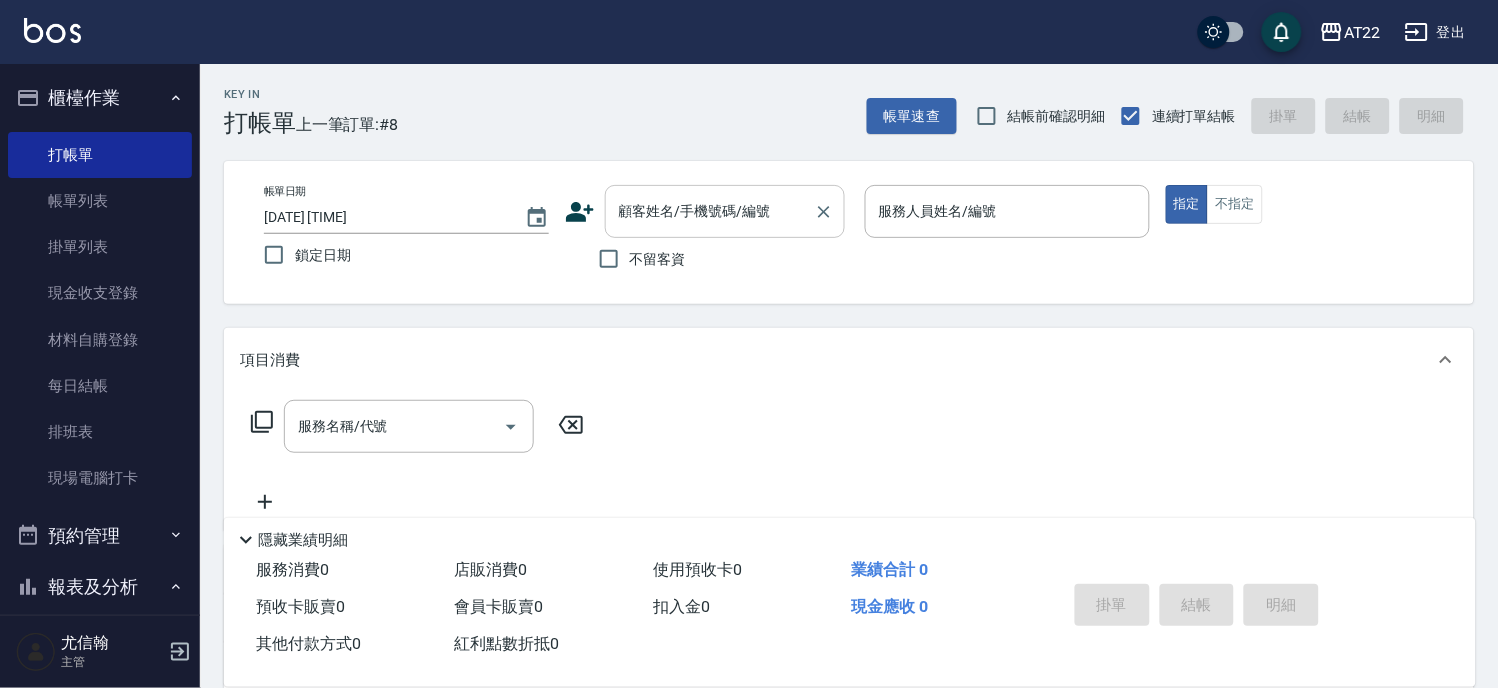 click on "顧客姓名/手機號碼/編號 顧客姓名/手機號碼/編號" at bounding box center (725, 211) 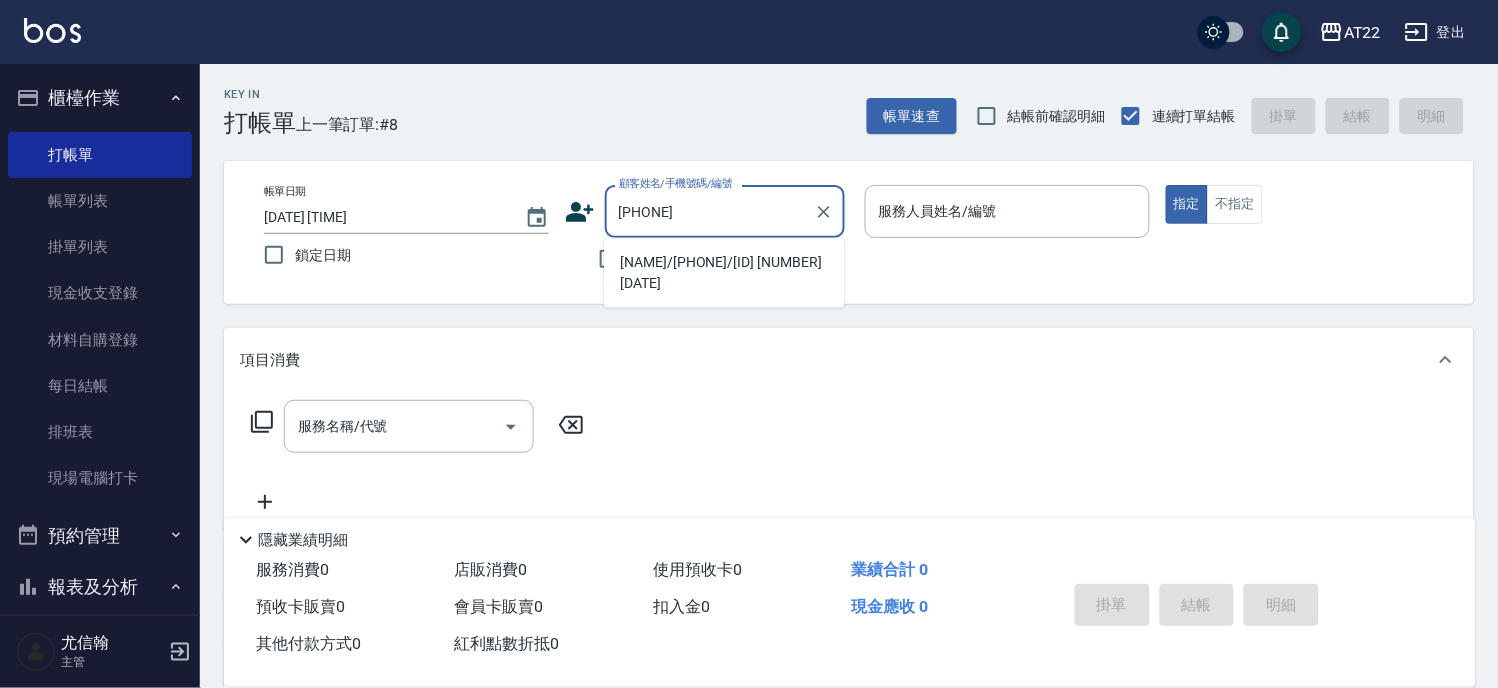 click on "李仰淳/0928554633/V86579 27 04 29" at bounding box center (724, 273) 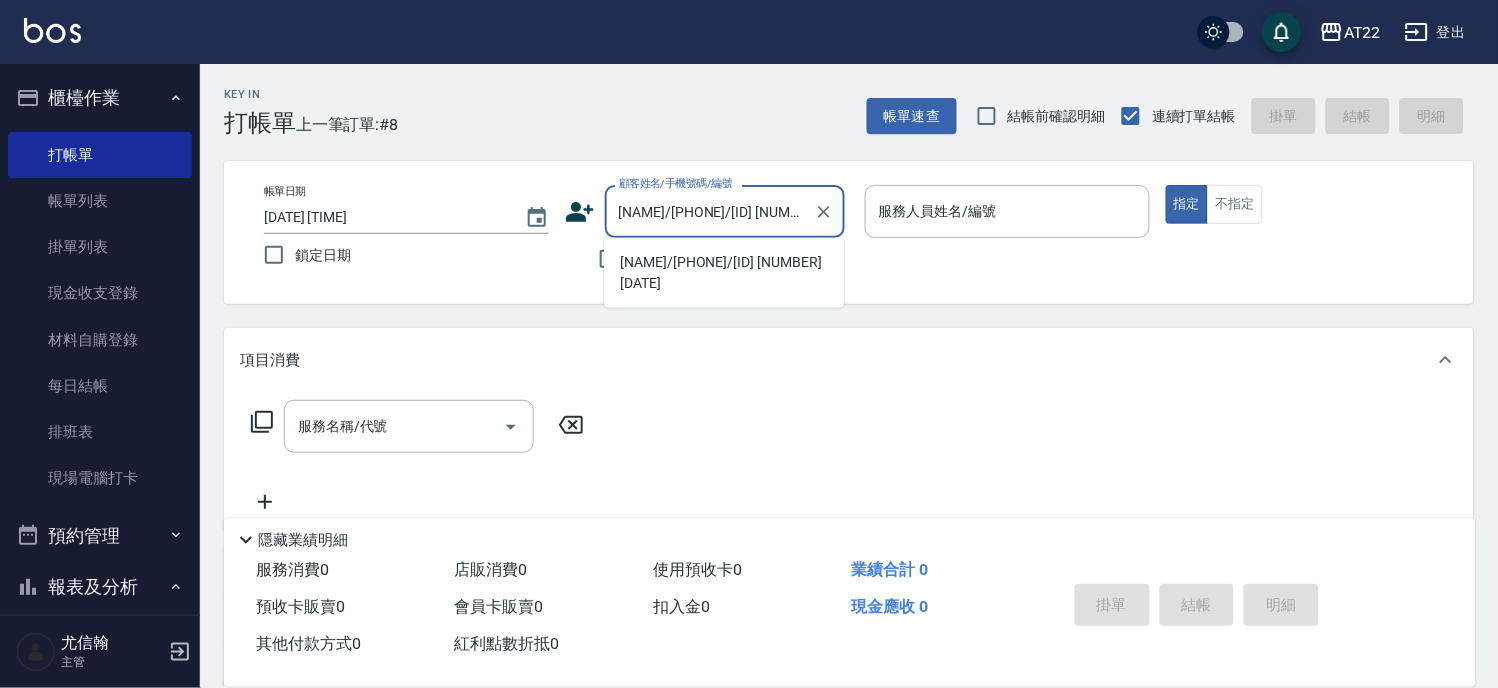 type on "king-5" 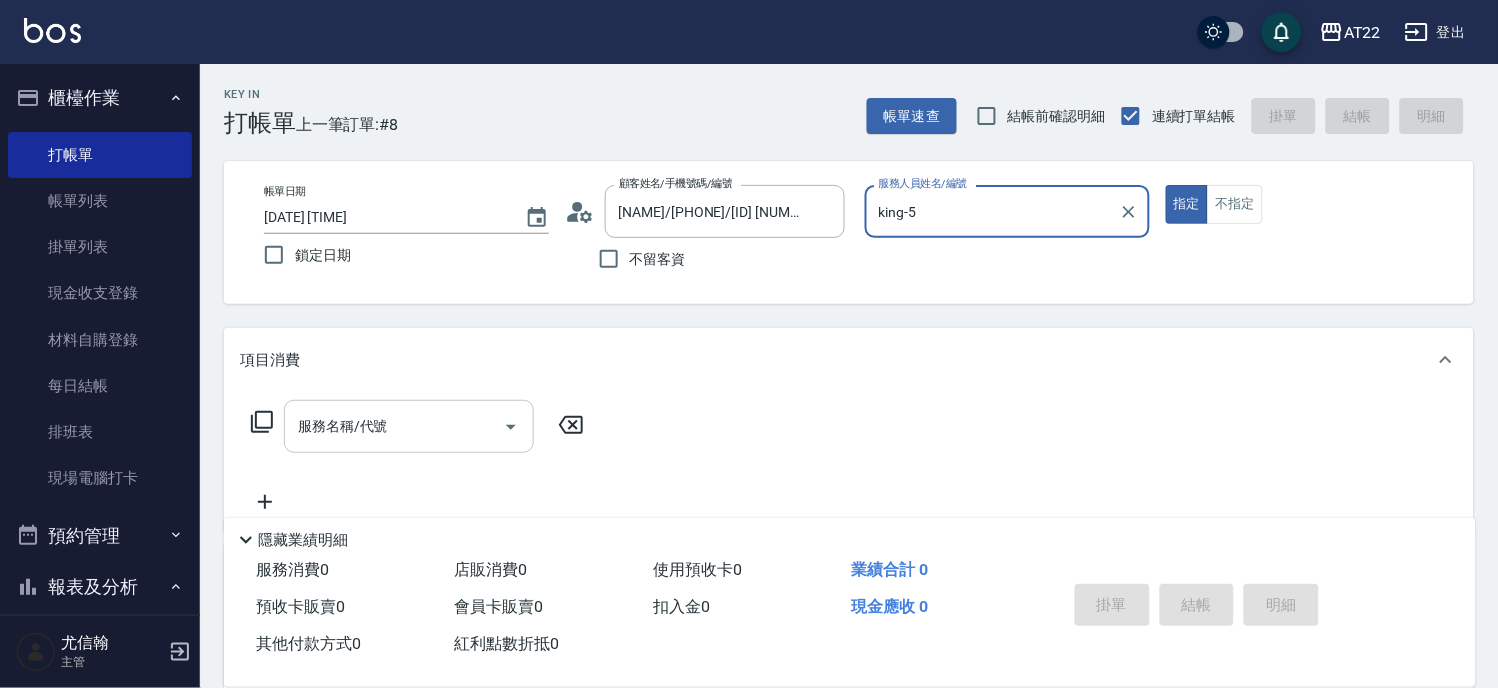 click on "服務名稱/代號" at bounding box center (394, 426) 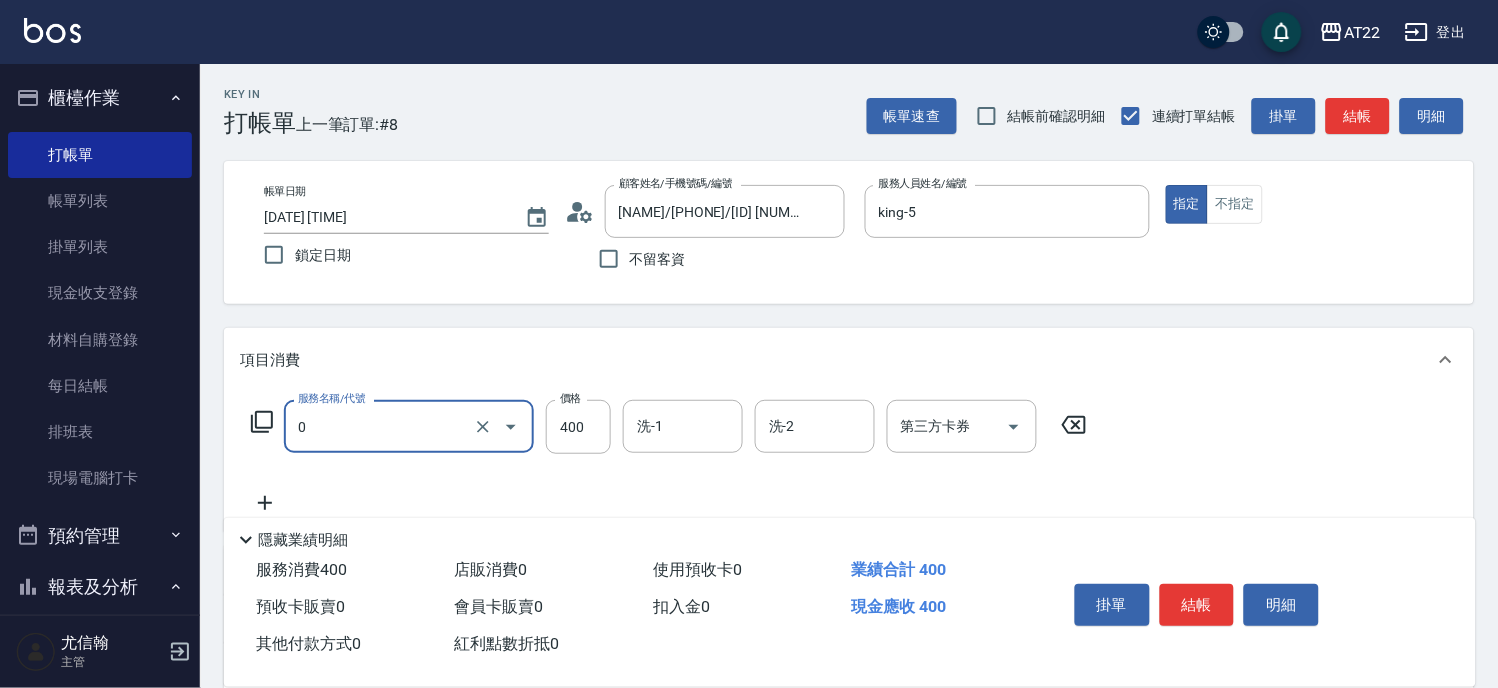 type on "有機洗髮(0)" 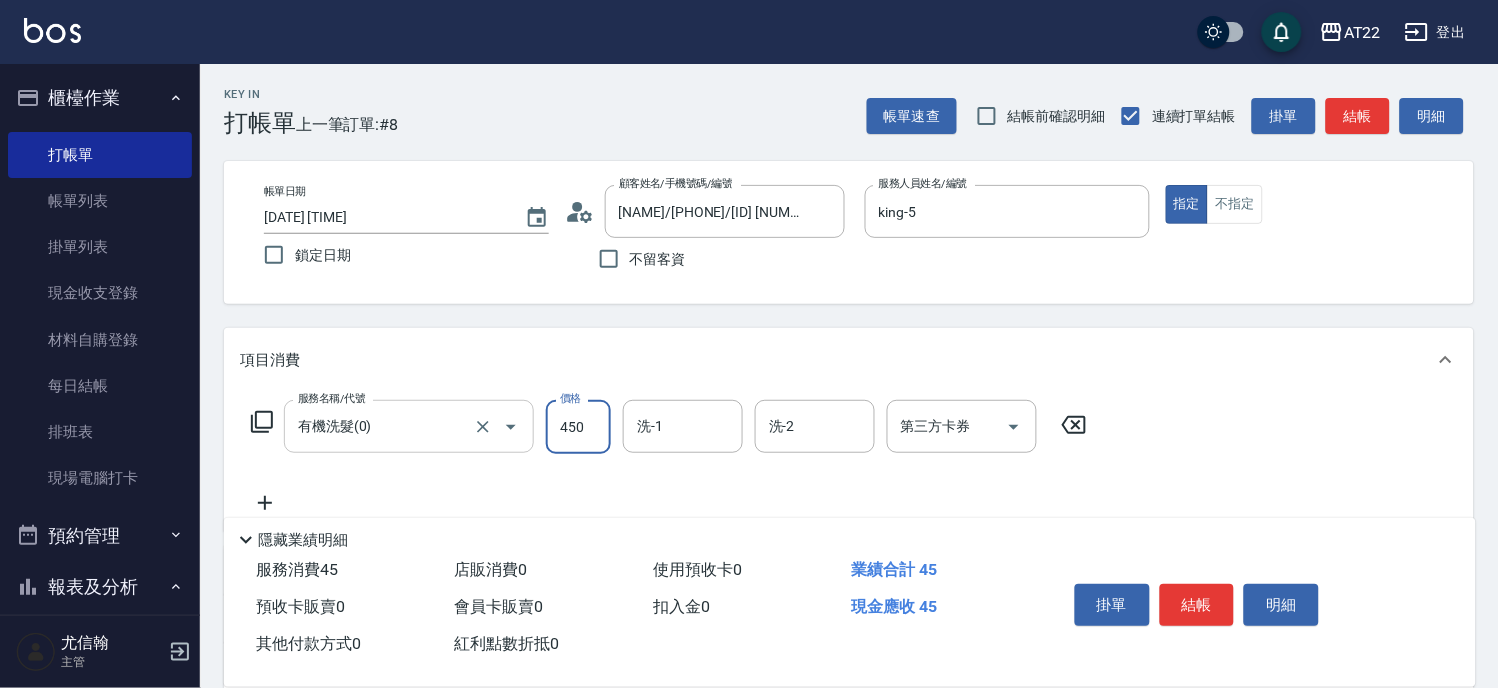 type on "450" 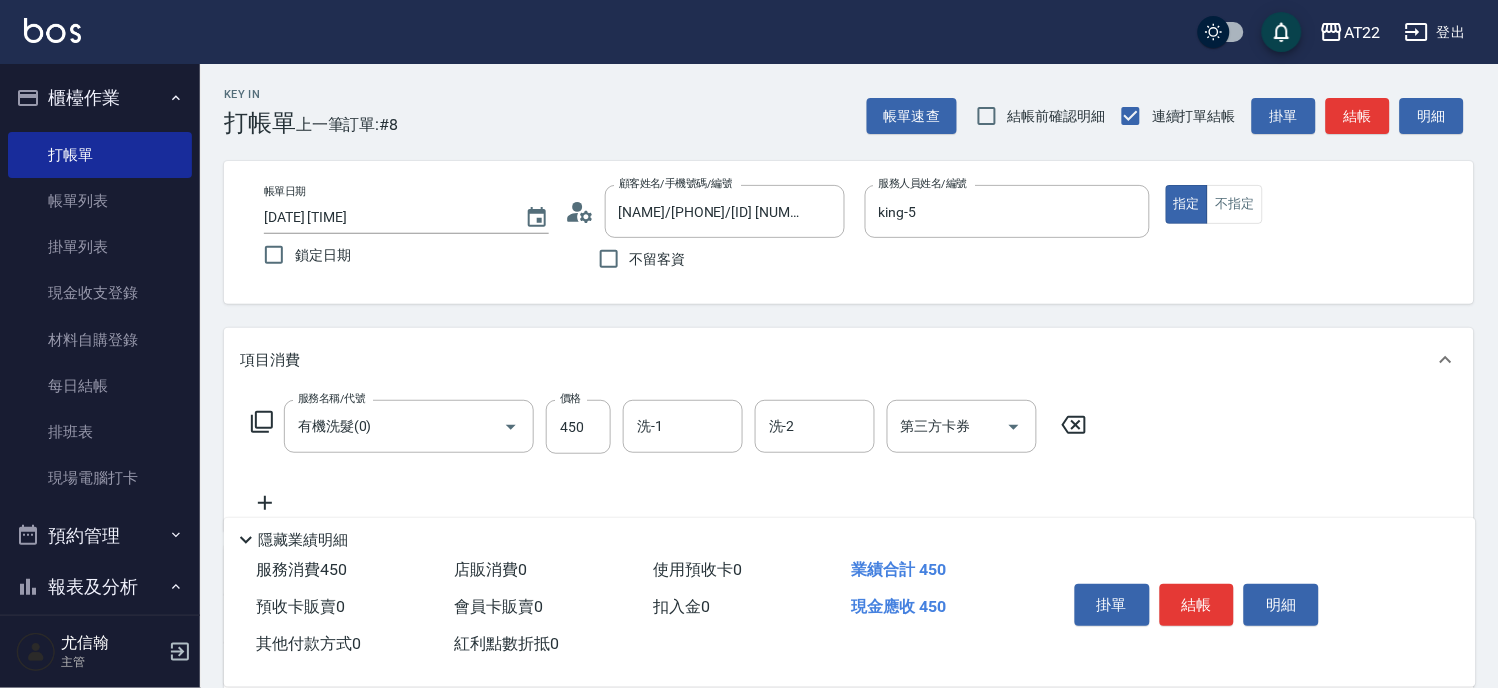 click 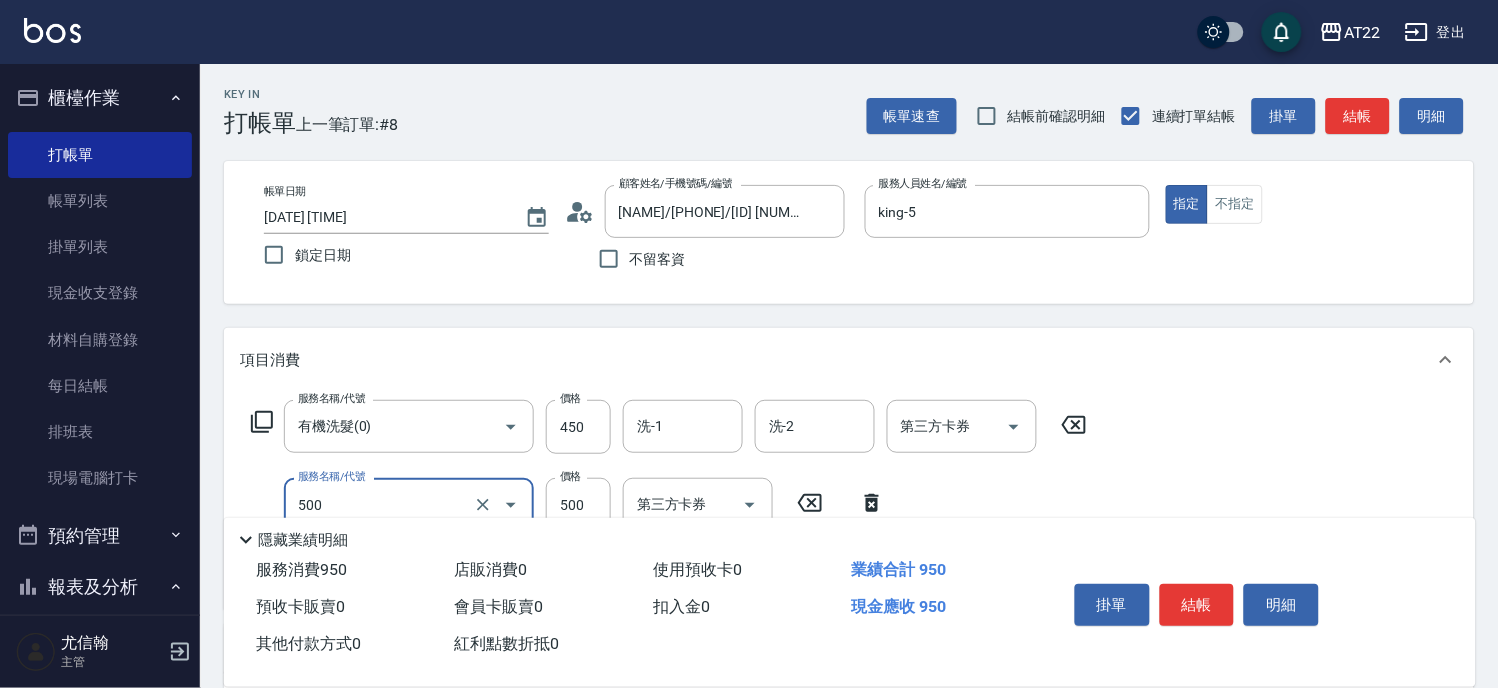 type on "剪髮(500)" 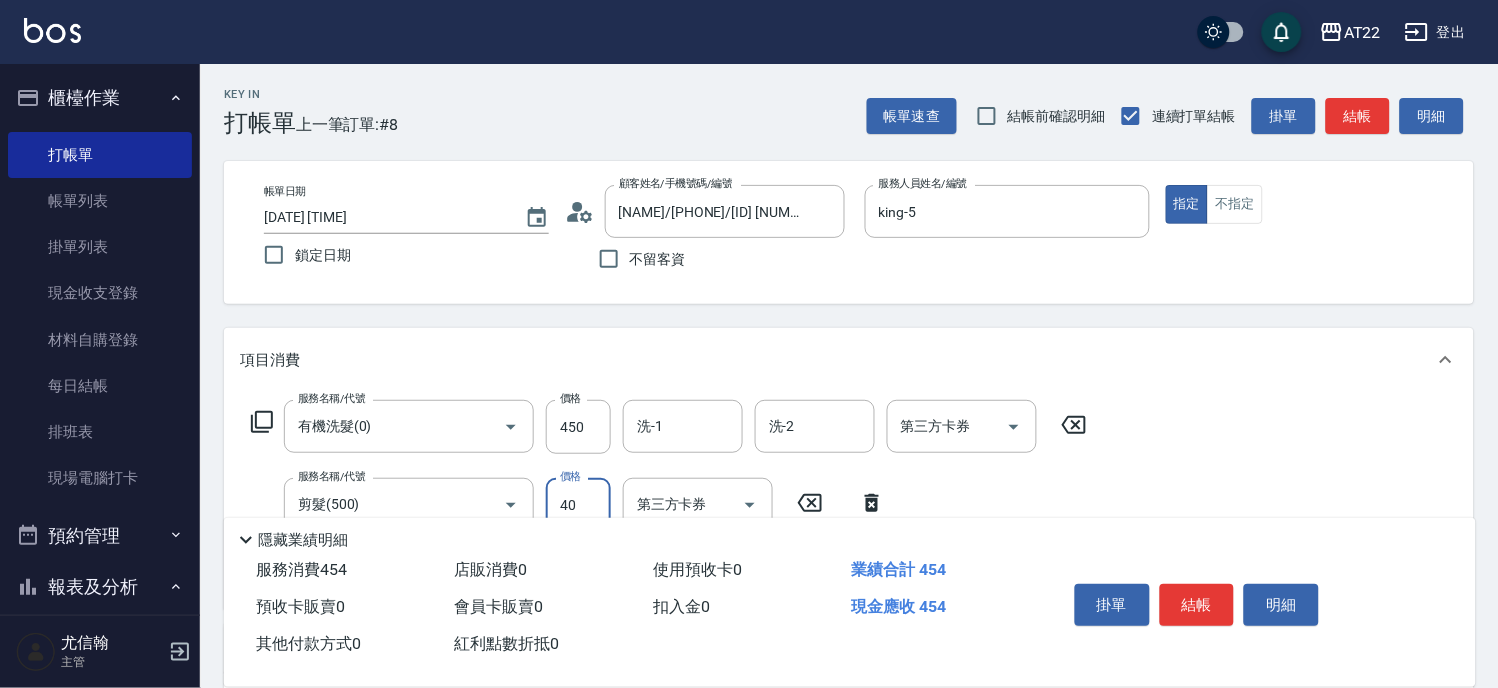 type on "400" 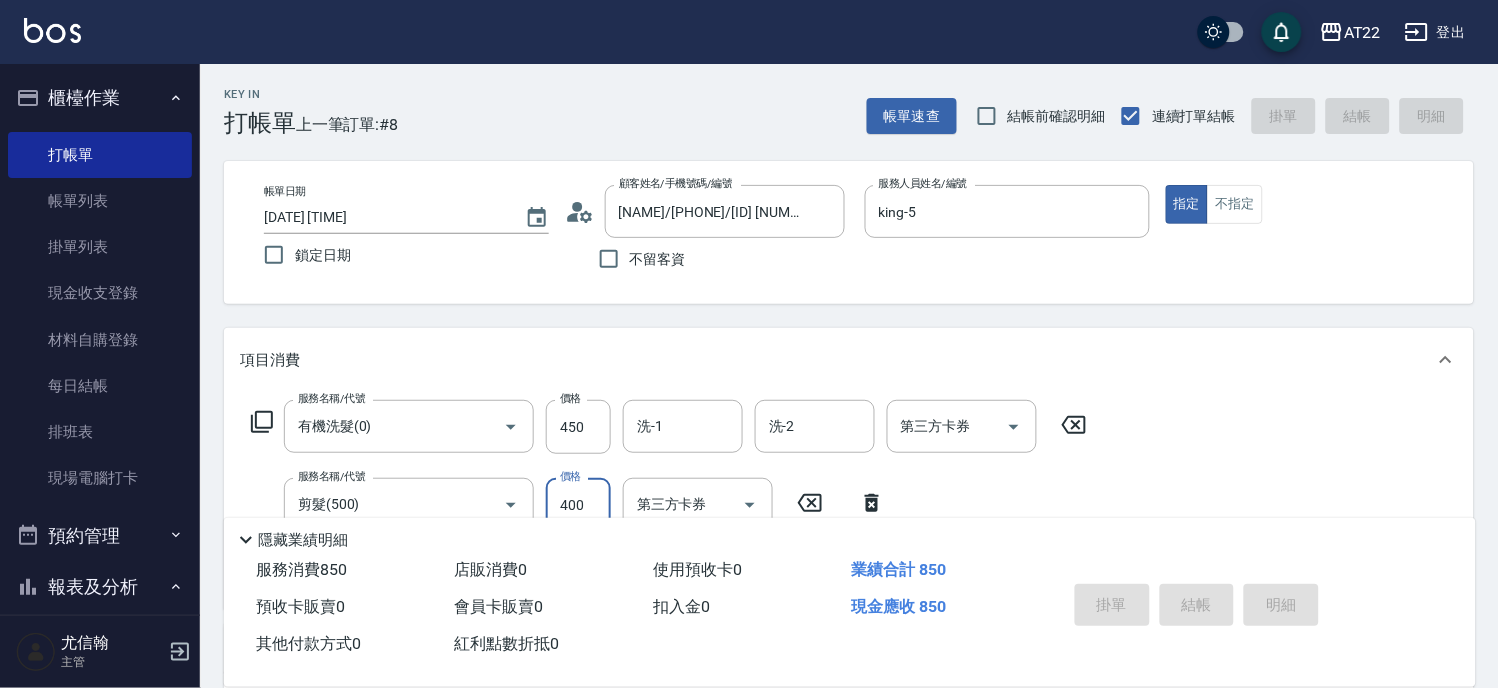 type on "2025/08/04 18:18" 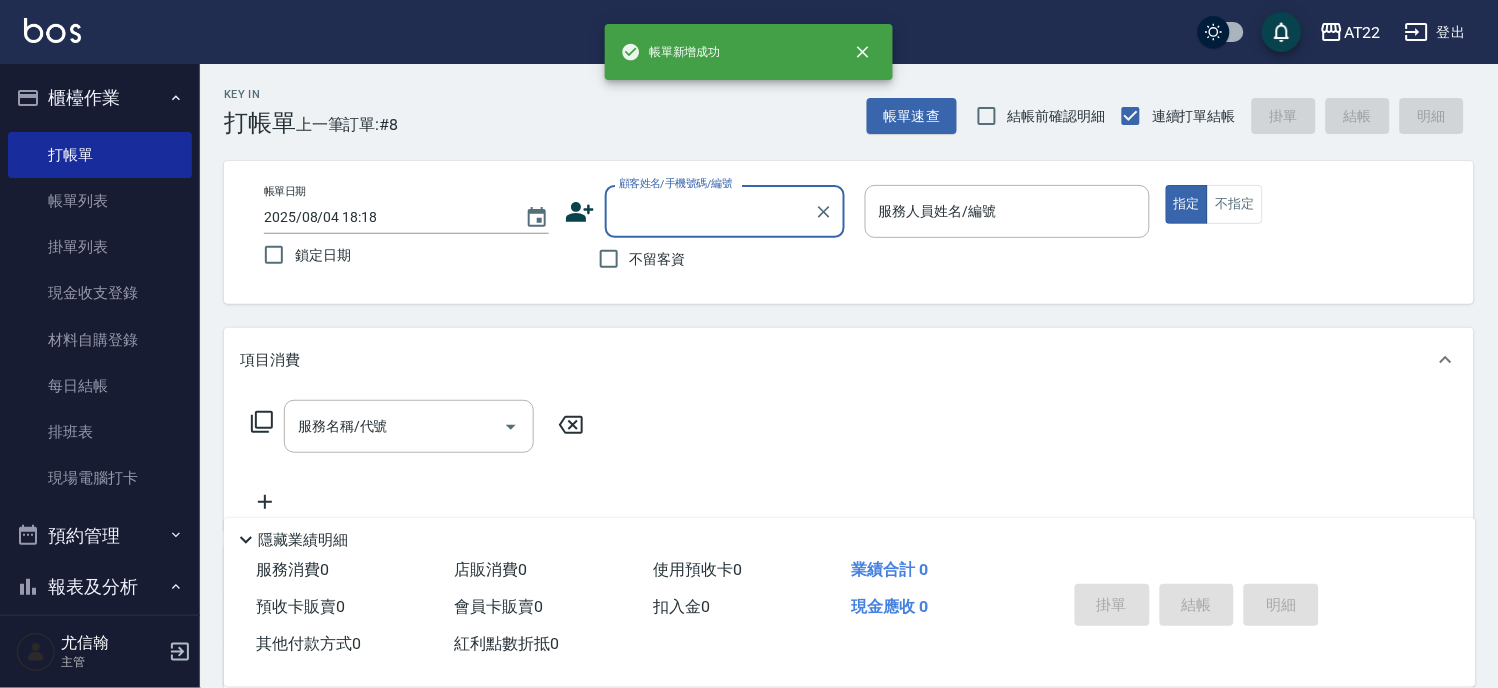 scroll, scrollTop: 0, scrollLeft: 0, axis: both 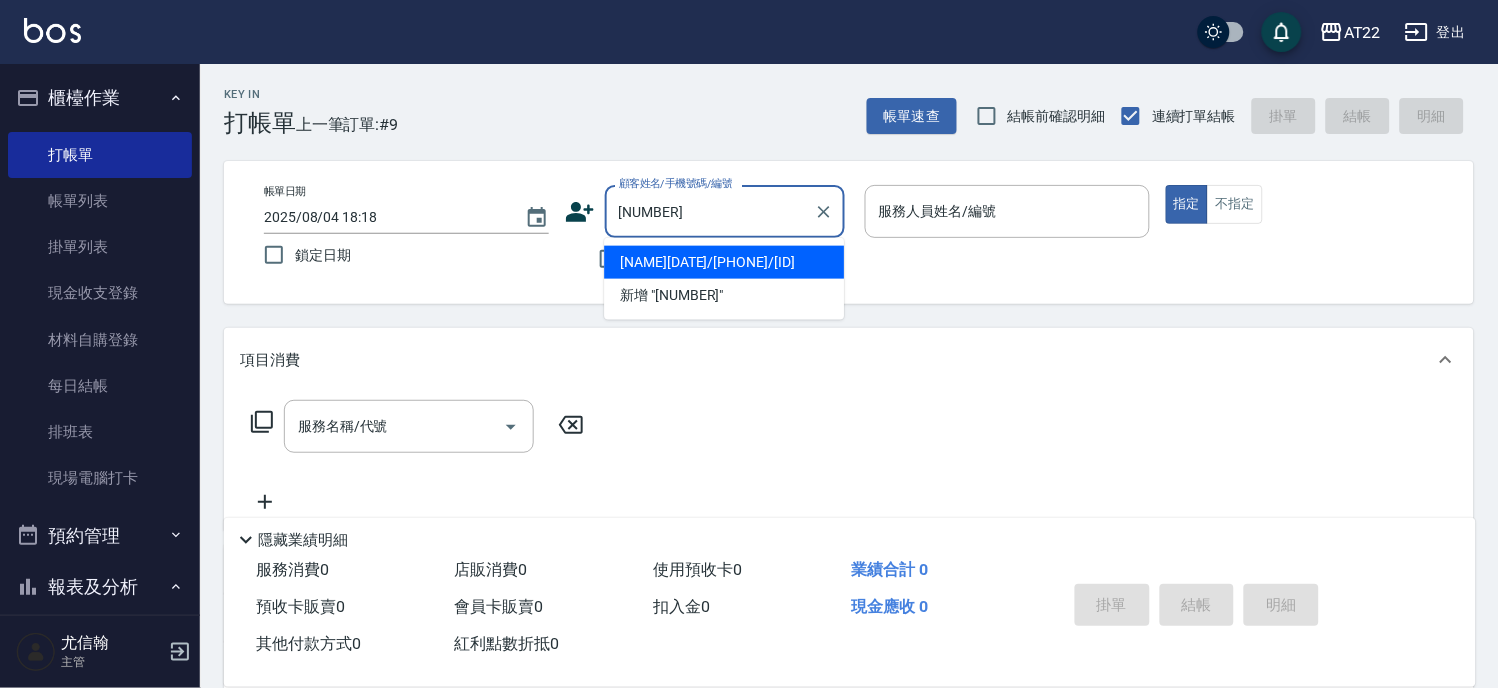 click on "吳禹樵25.10.7/0970698737/V84059" at bounding box center (724, 262) 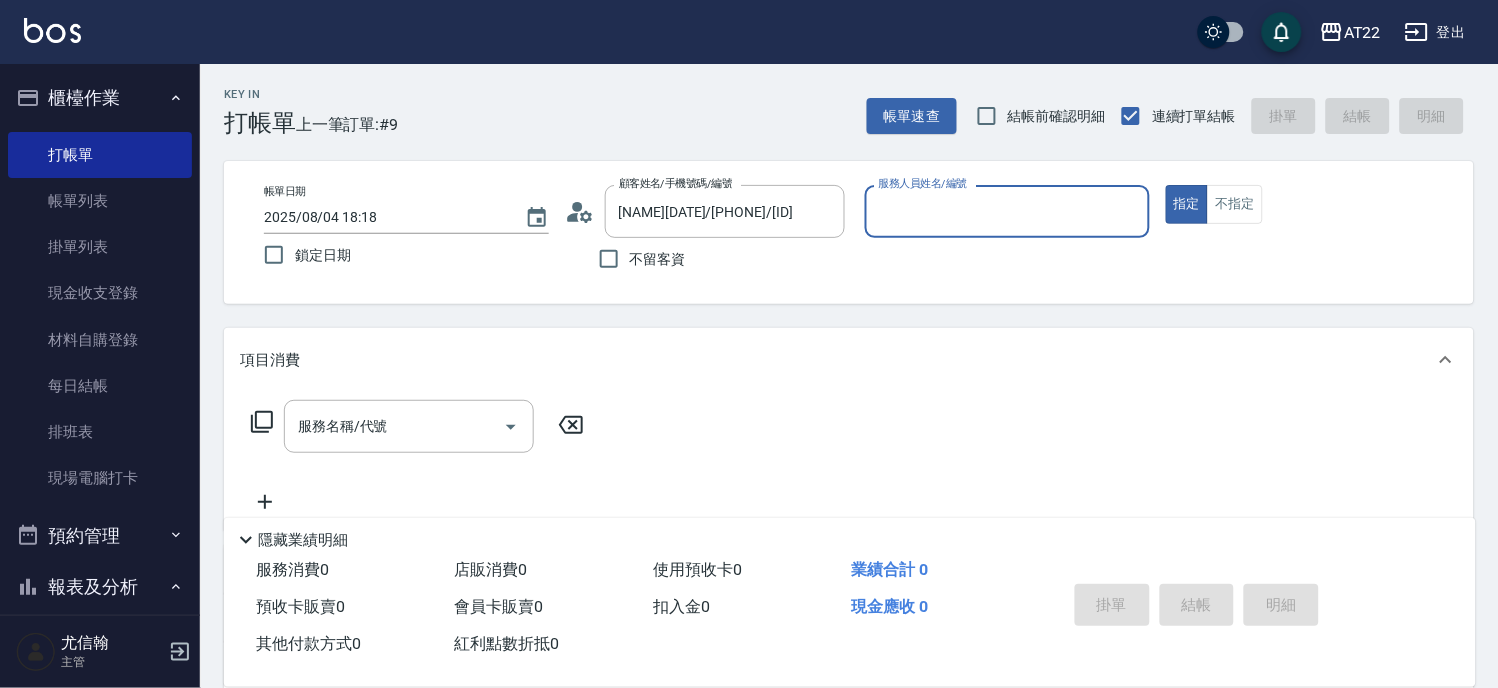 type on "Zoe-8" 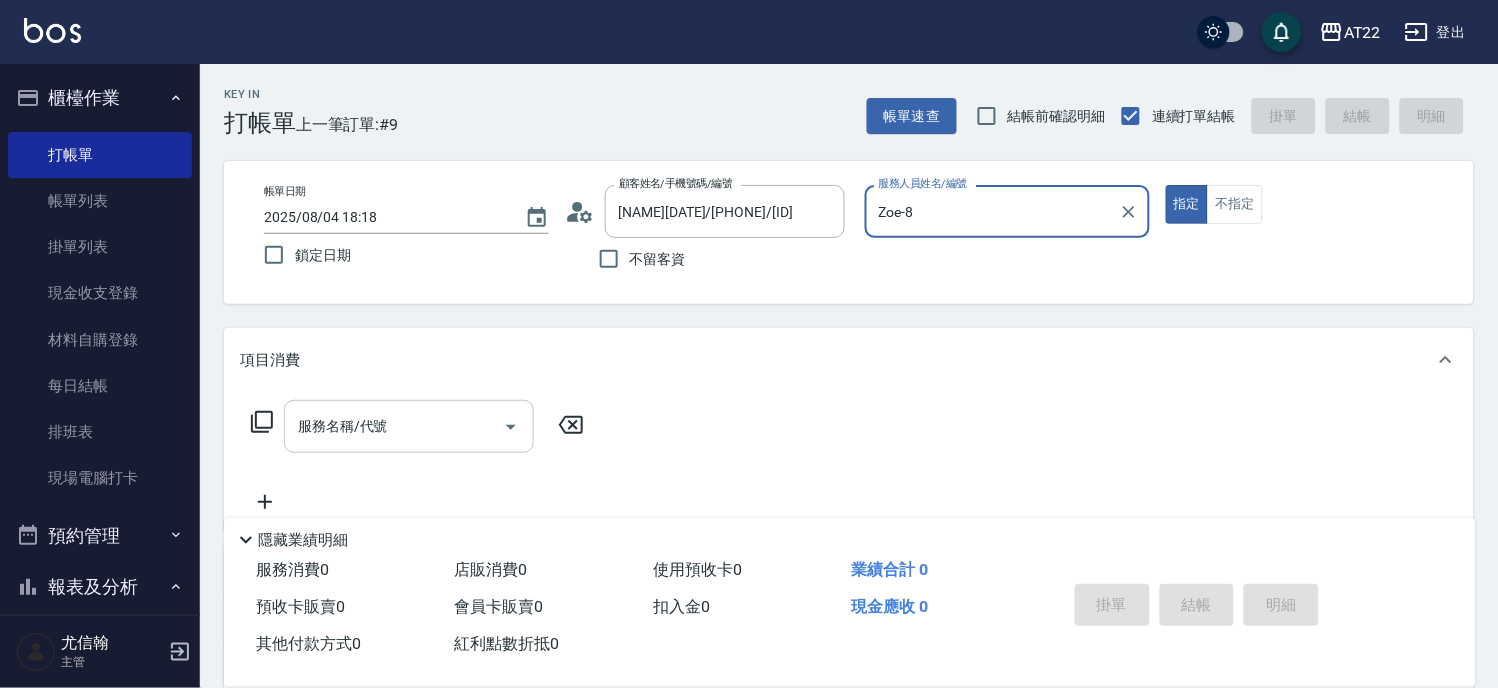 click on "服務名稱/代號" at bounding box center [394, 426] 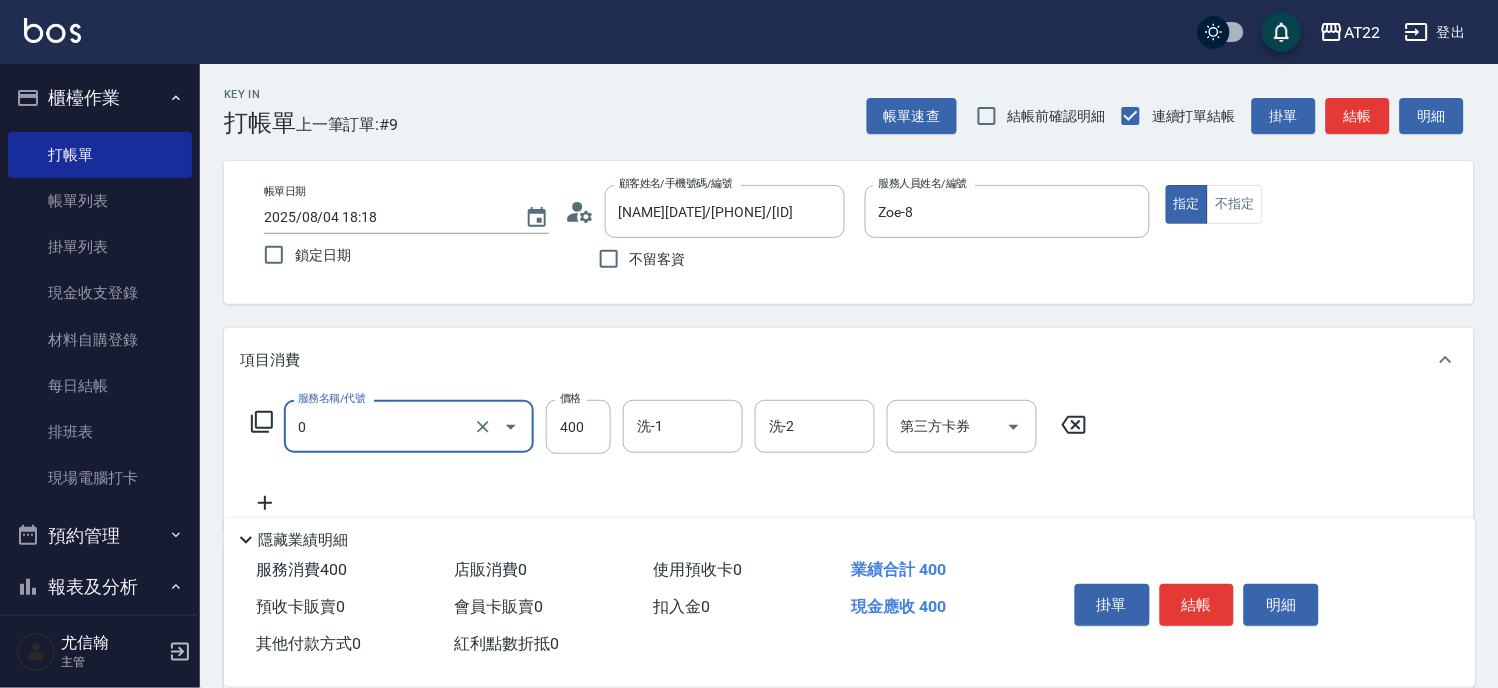 type on "有機洗髮(0)" 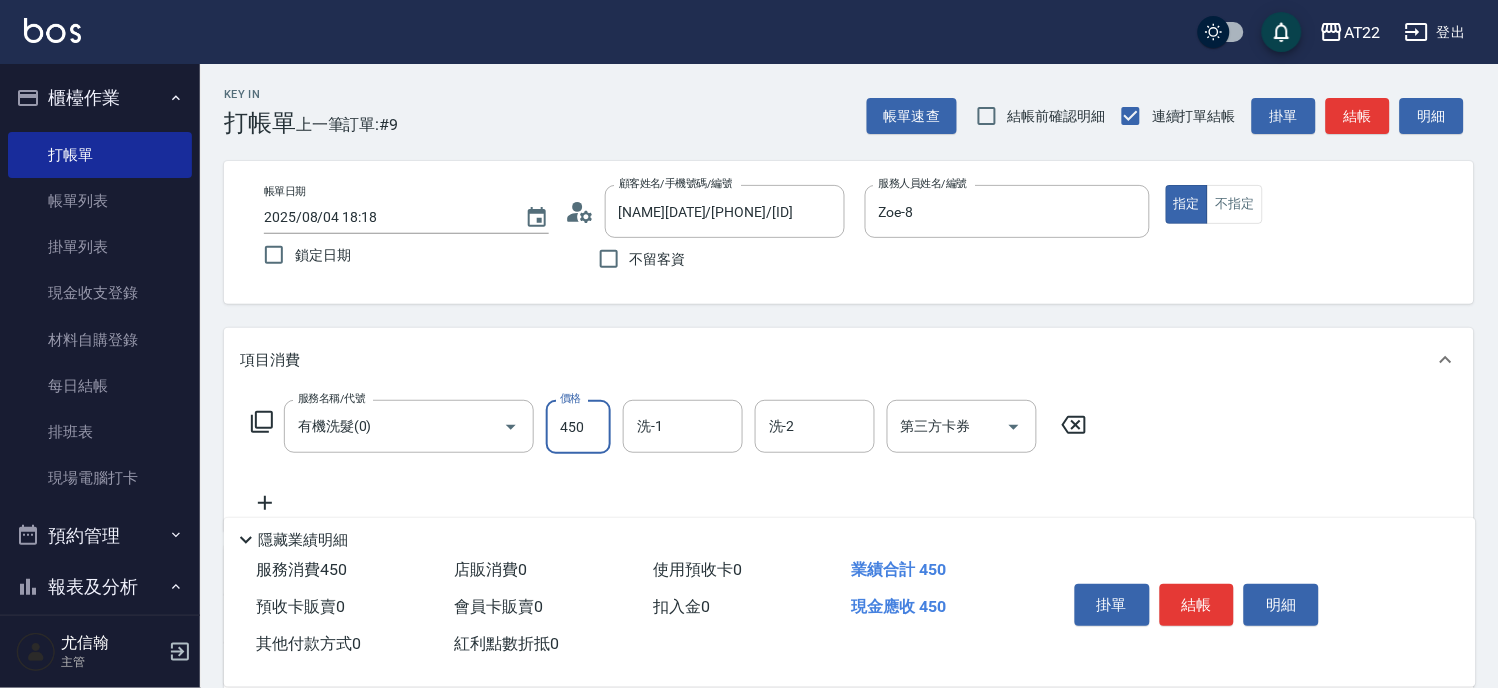 type on "450" 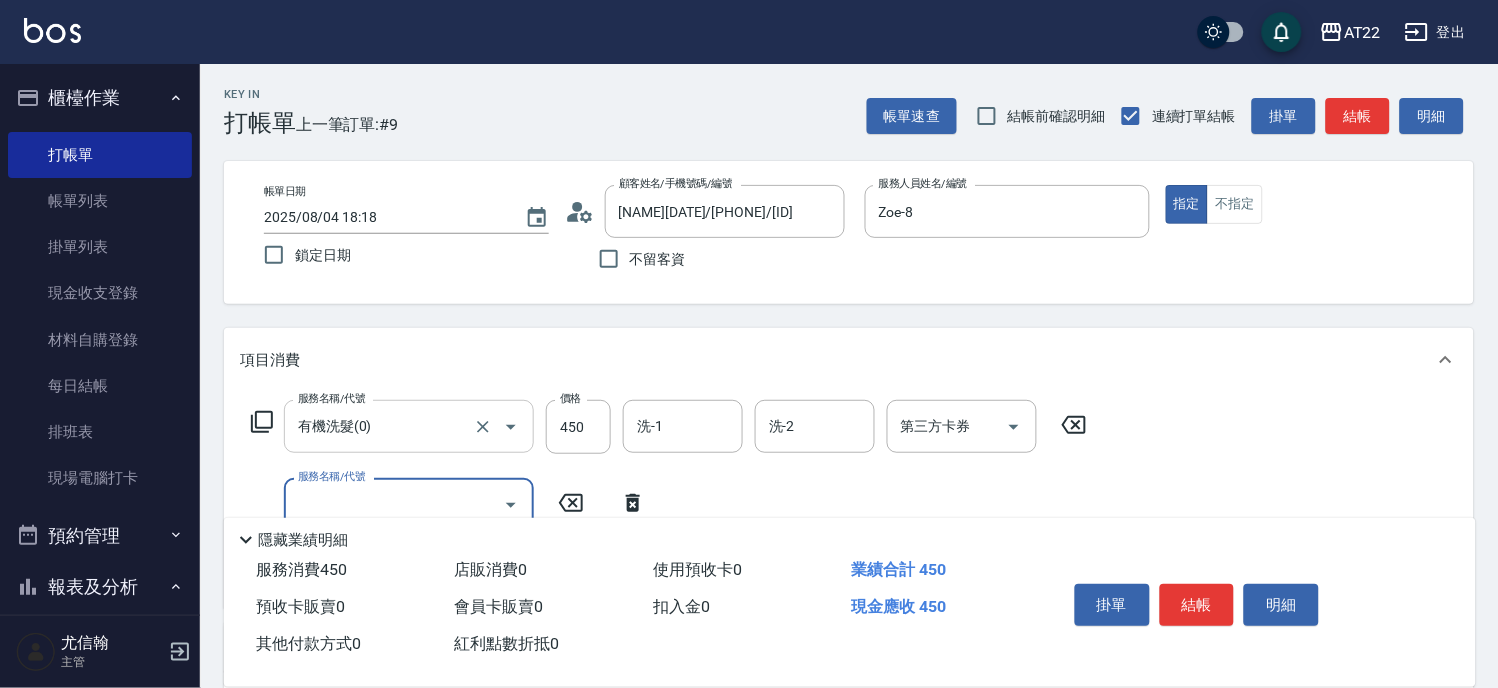 click on "有機洗髮(0)" at bounding box center (381, 426) 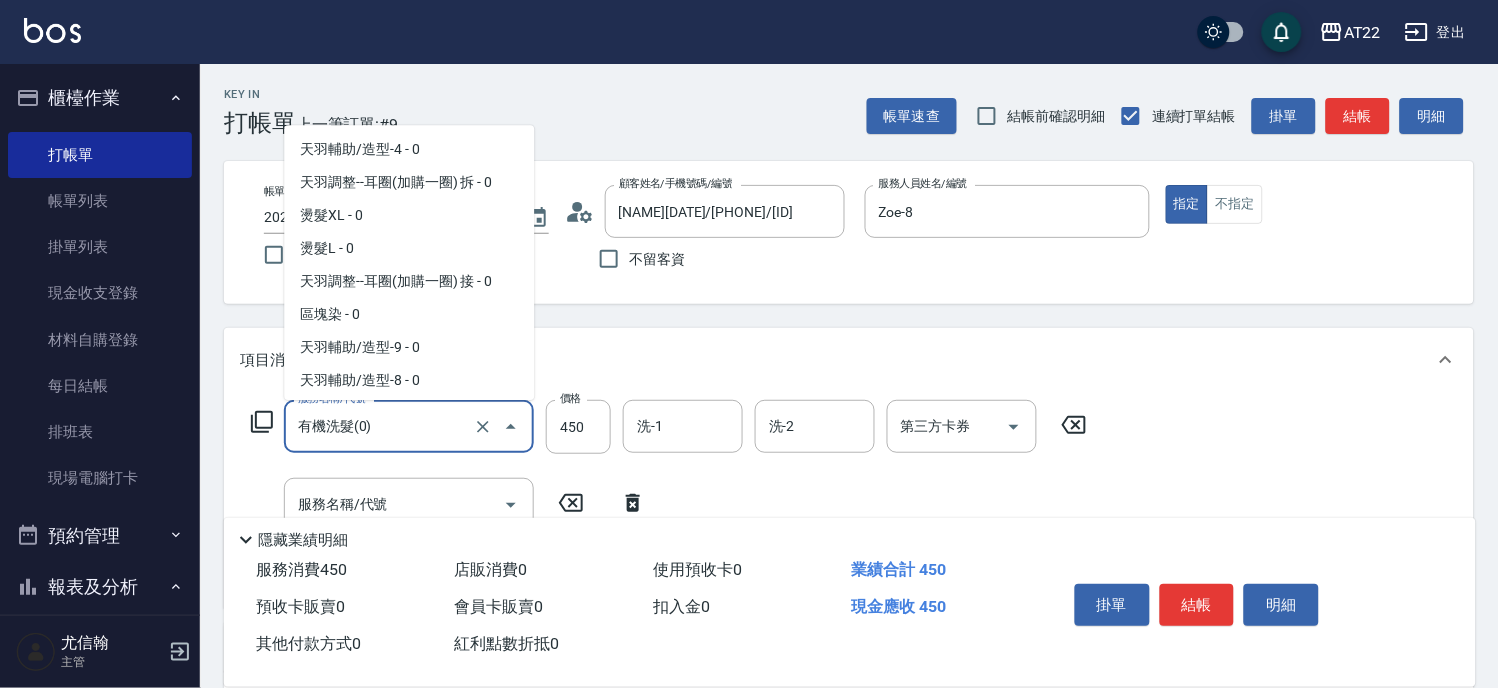 click on "有機洗髮(0)" at bounding box center (381, 426) 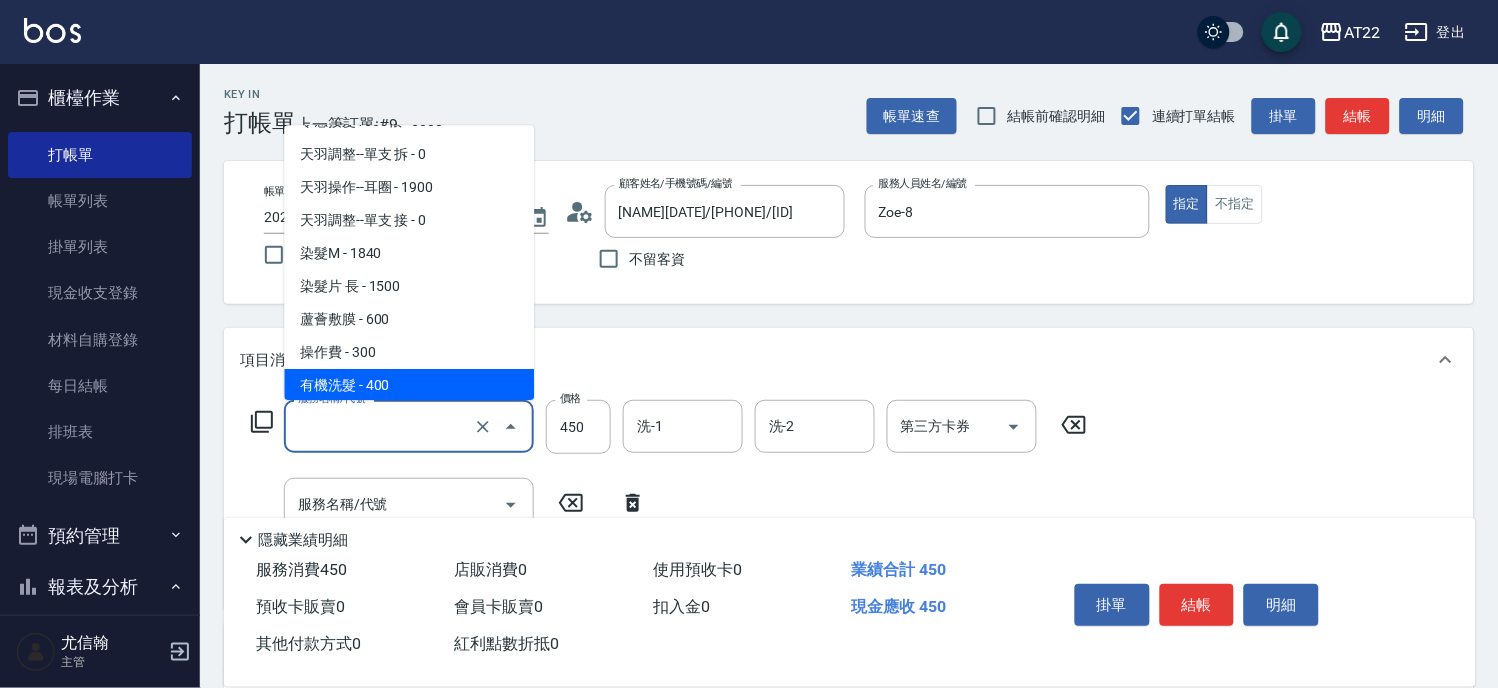 scroll, scrollTop: 0, scrollLeft: 0, axis: both 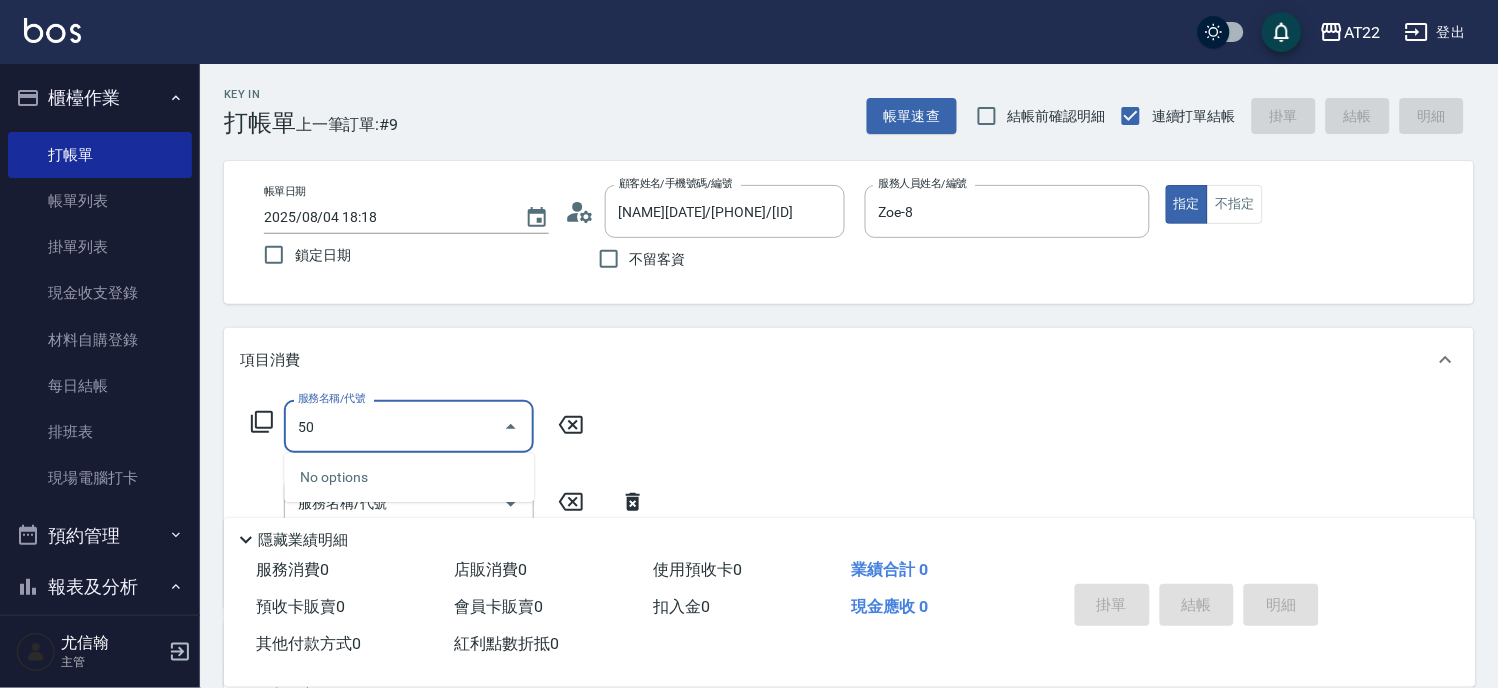 type on "5" 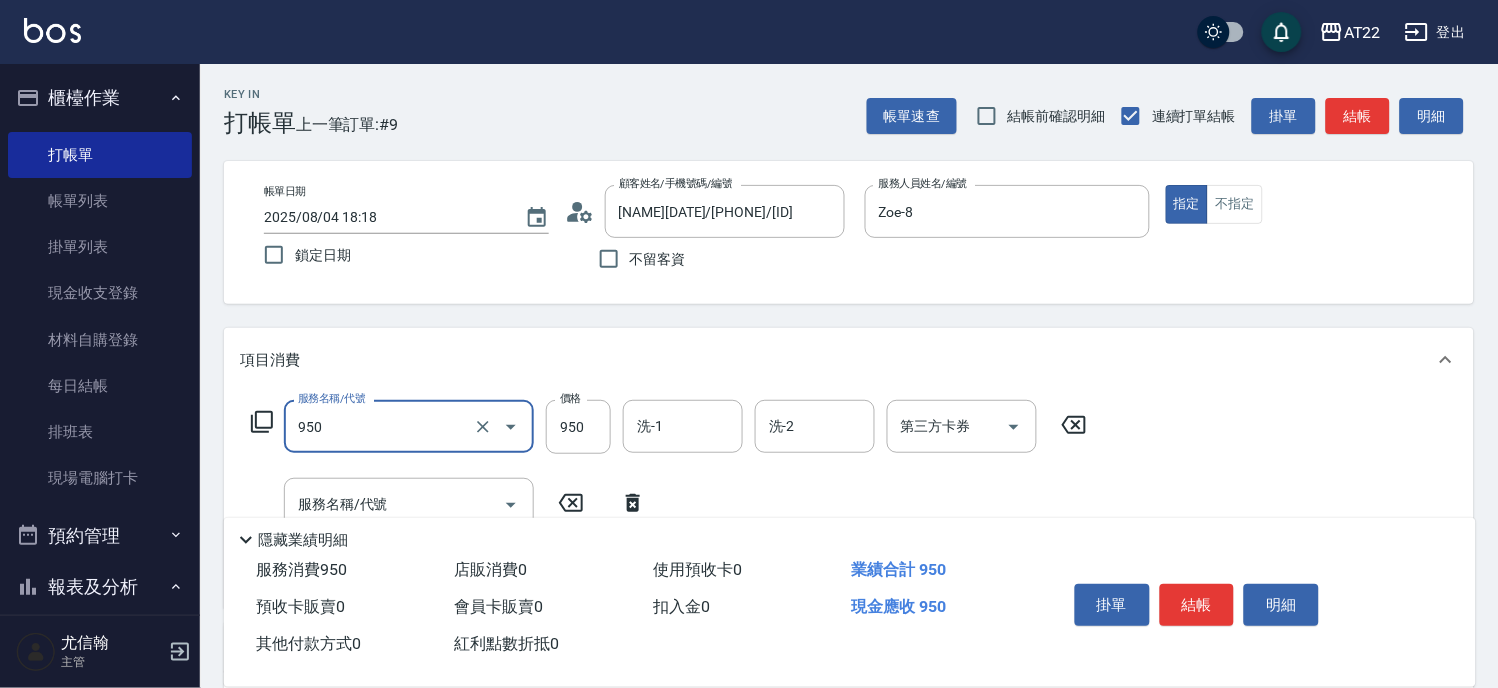 type on "SPA精油洗髮(950)" 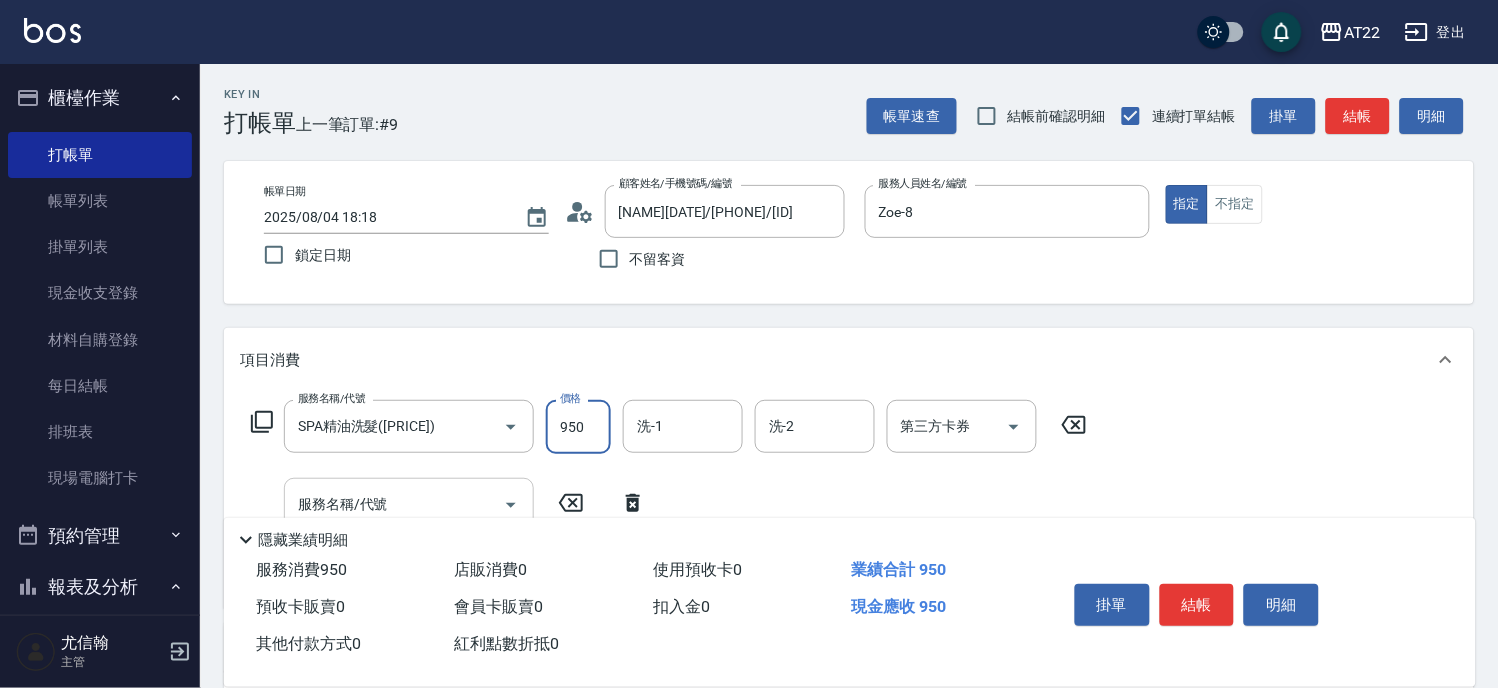 click on "服務名稱/代號" at bounding box center (394, 504) 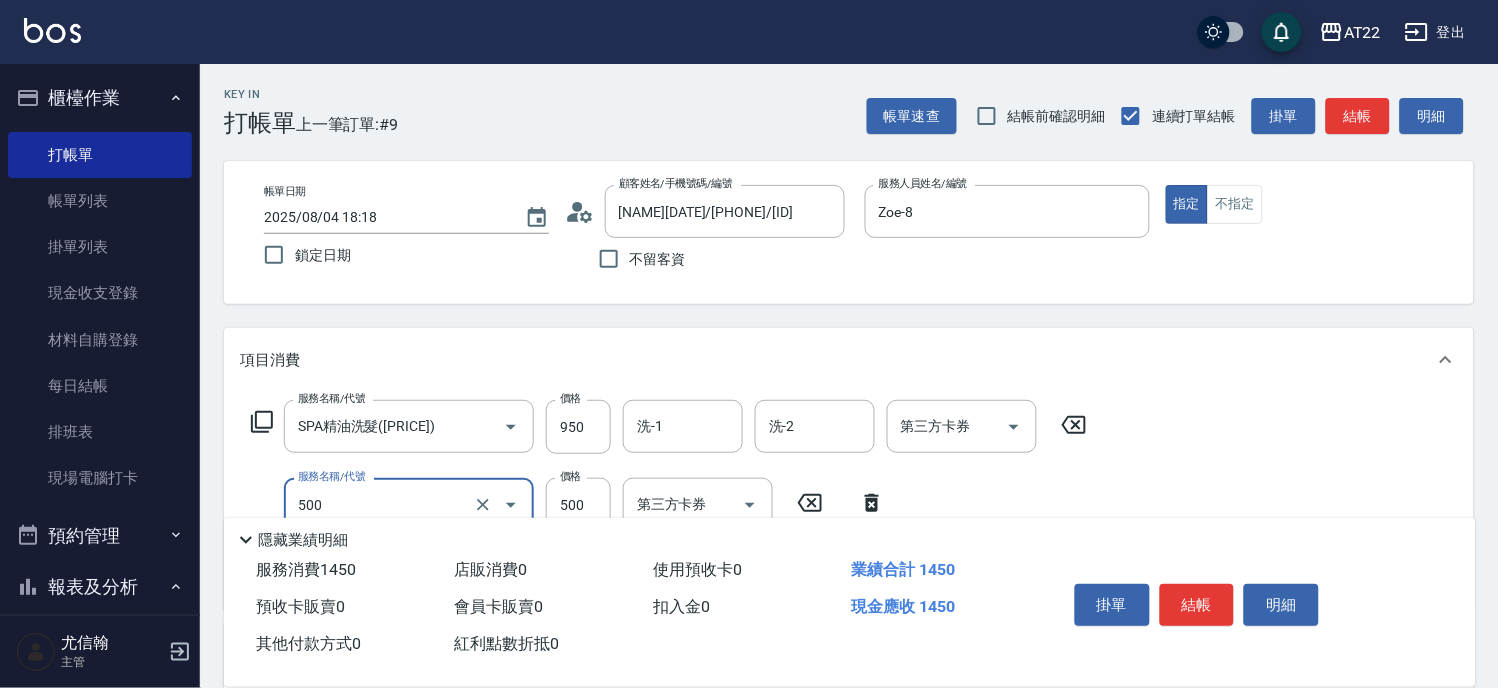 type on "剪髮(500)" 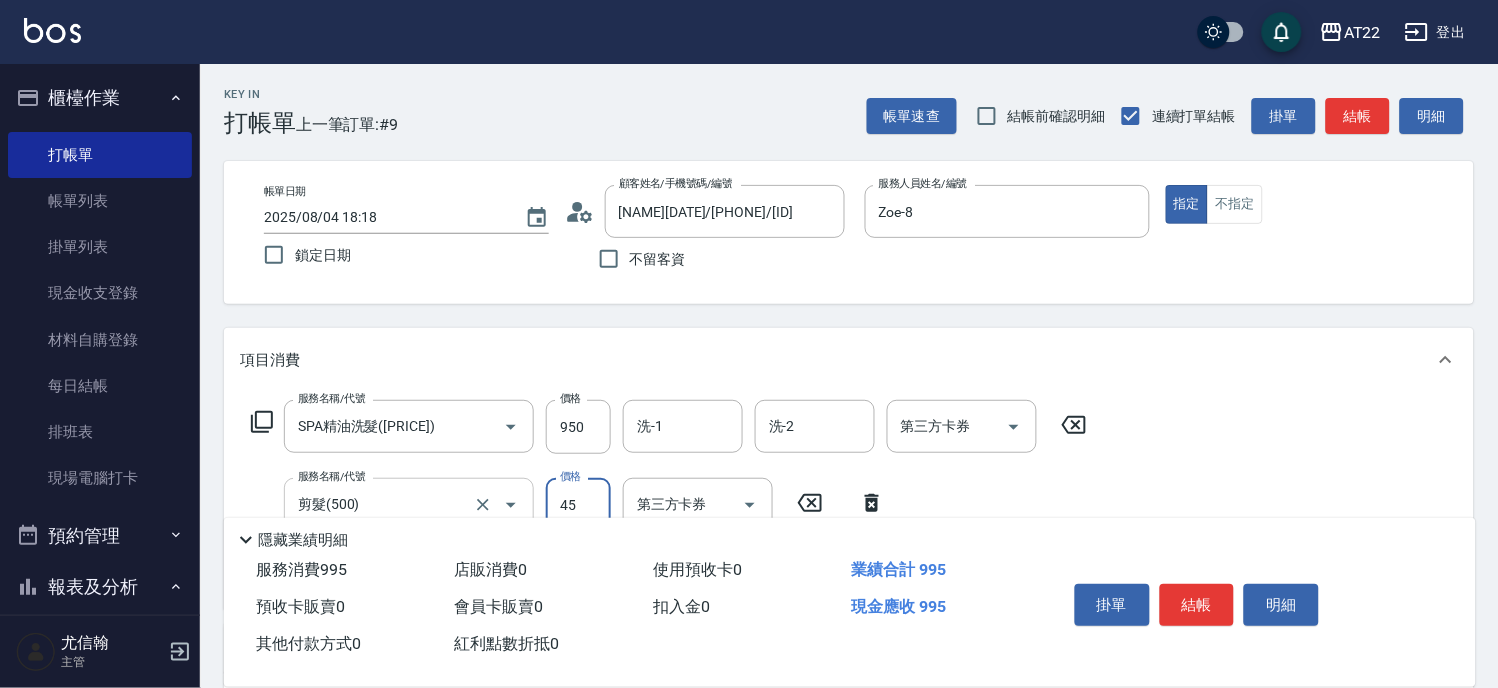 type on "450" 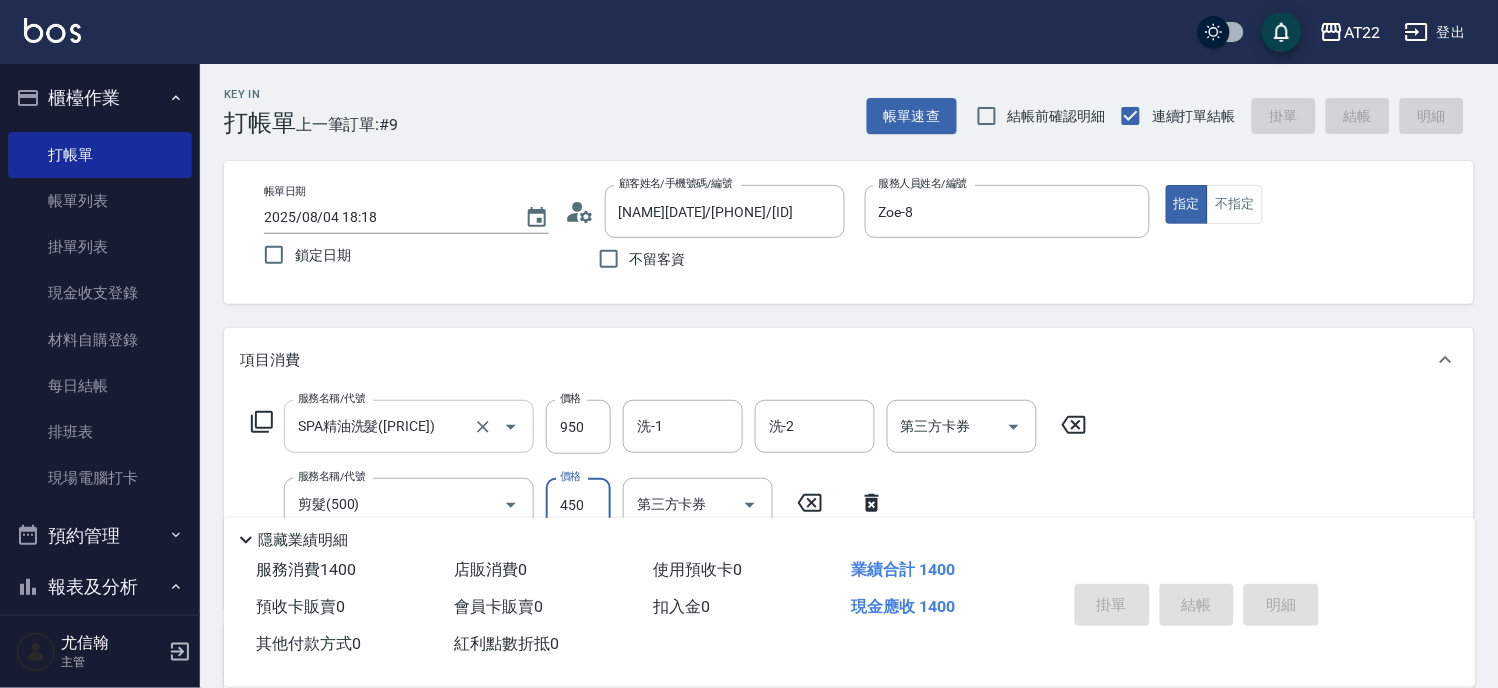 type 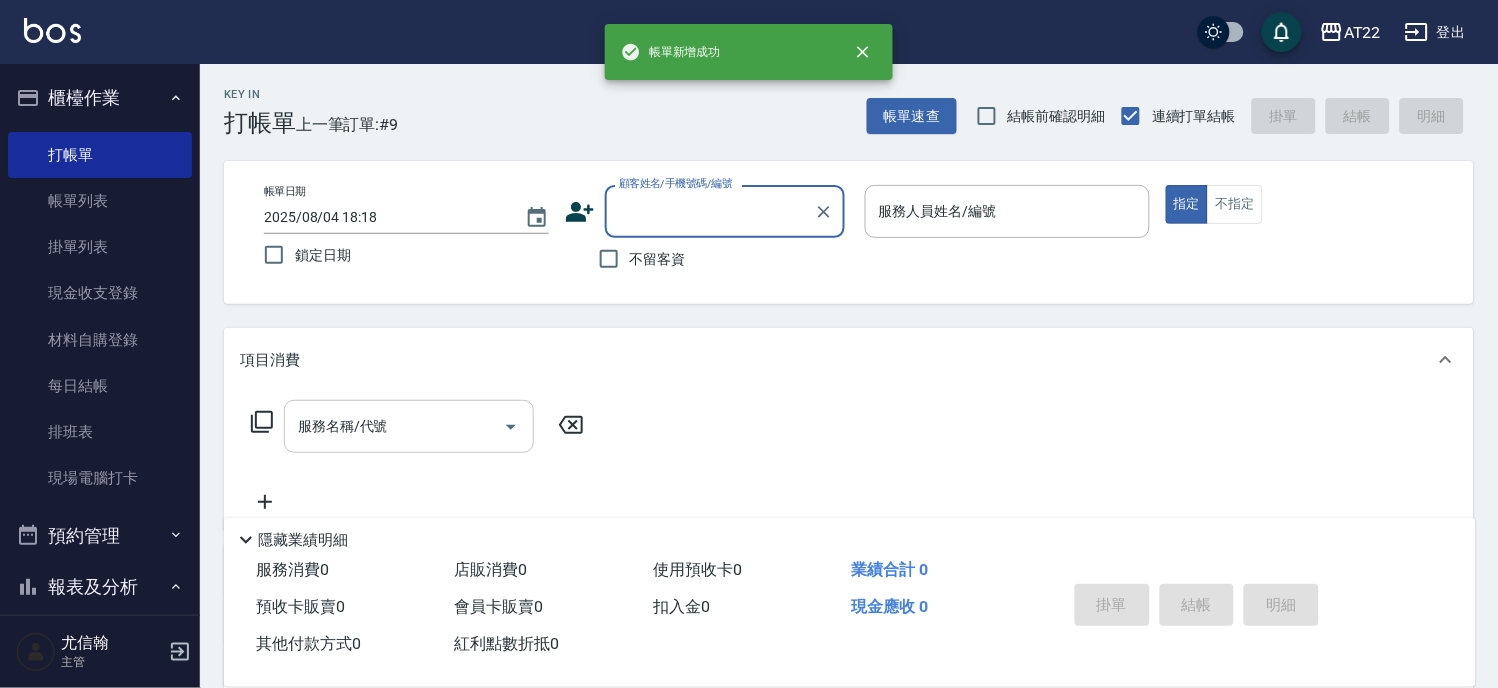 scroll, scrollTop: 0, scrollLeft: 0, axis: both 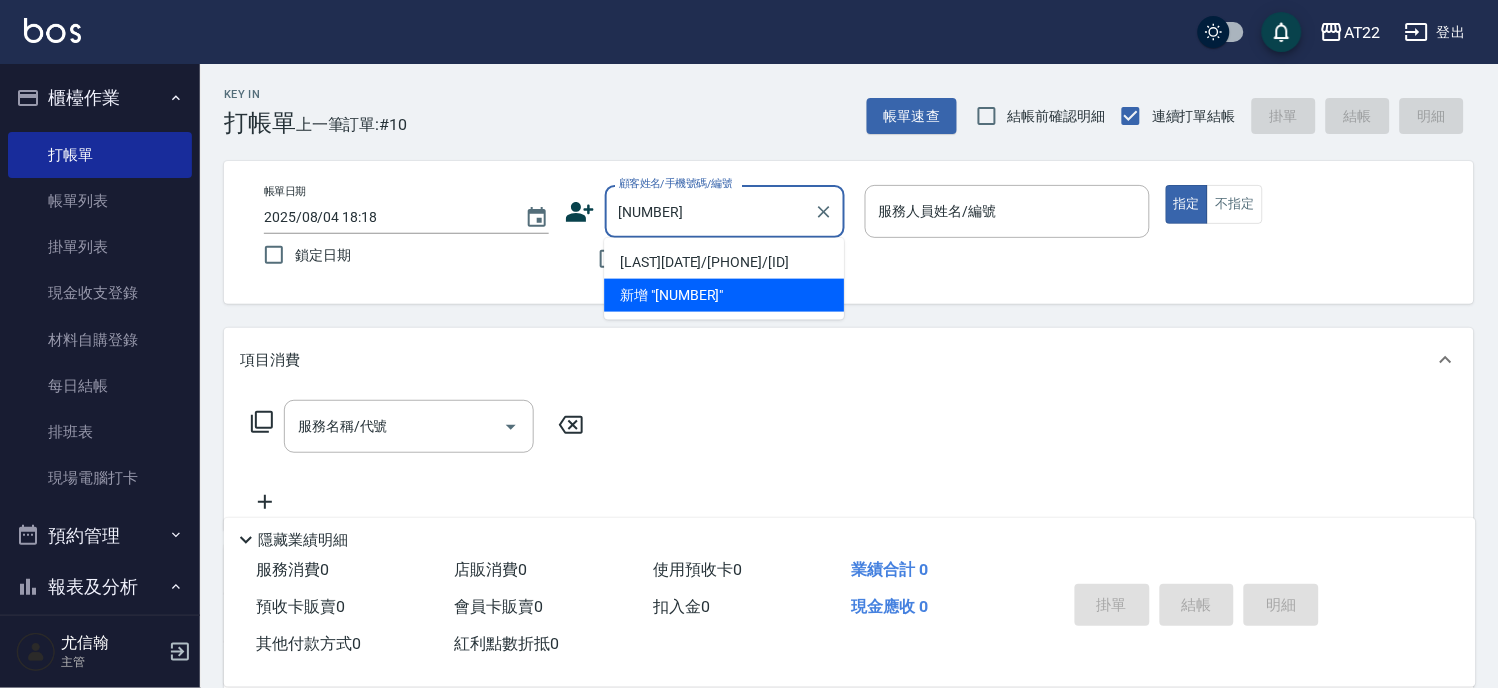 click on "李定儒26.4.23/0970750911/T86249" at bounding box center [724, 262] 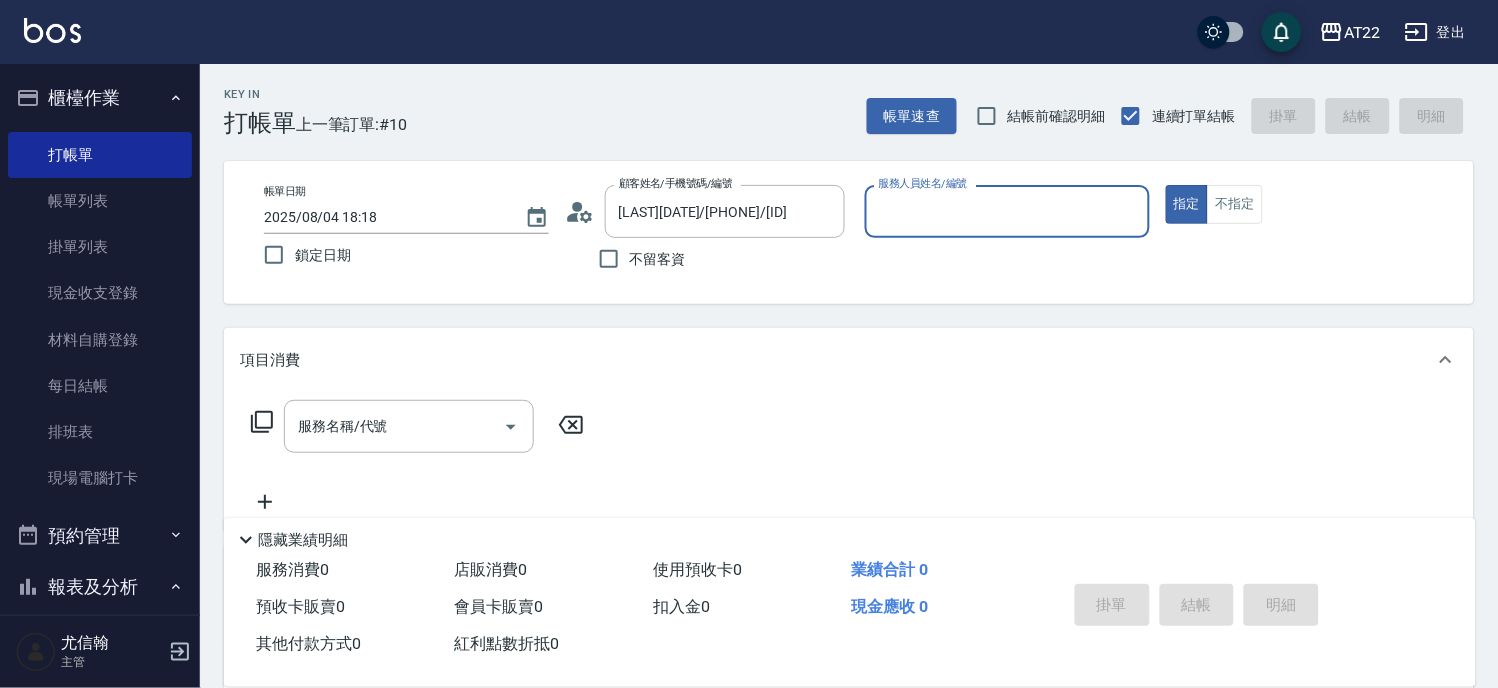 type on "king-5" 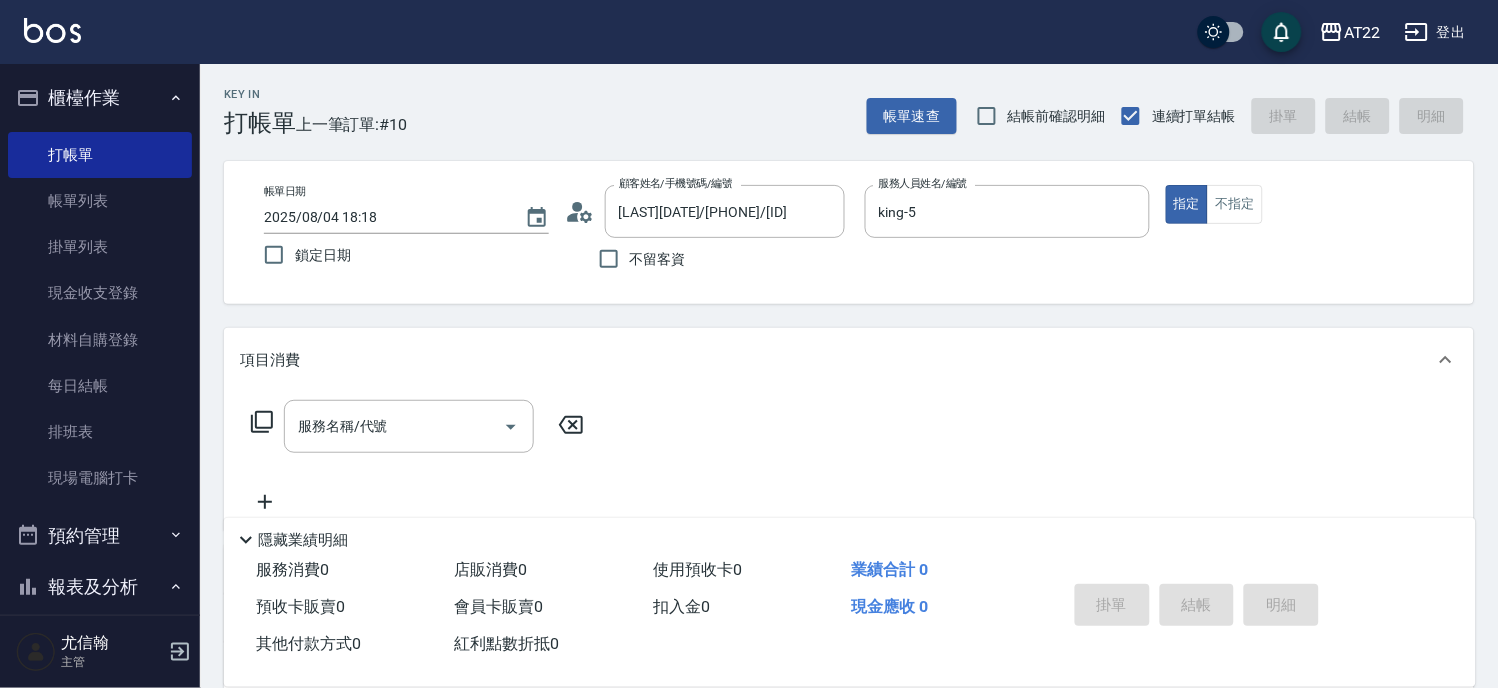 click on "服務名稱/代號 服務名稱/代號" at bounding box center (849, 461) 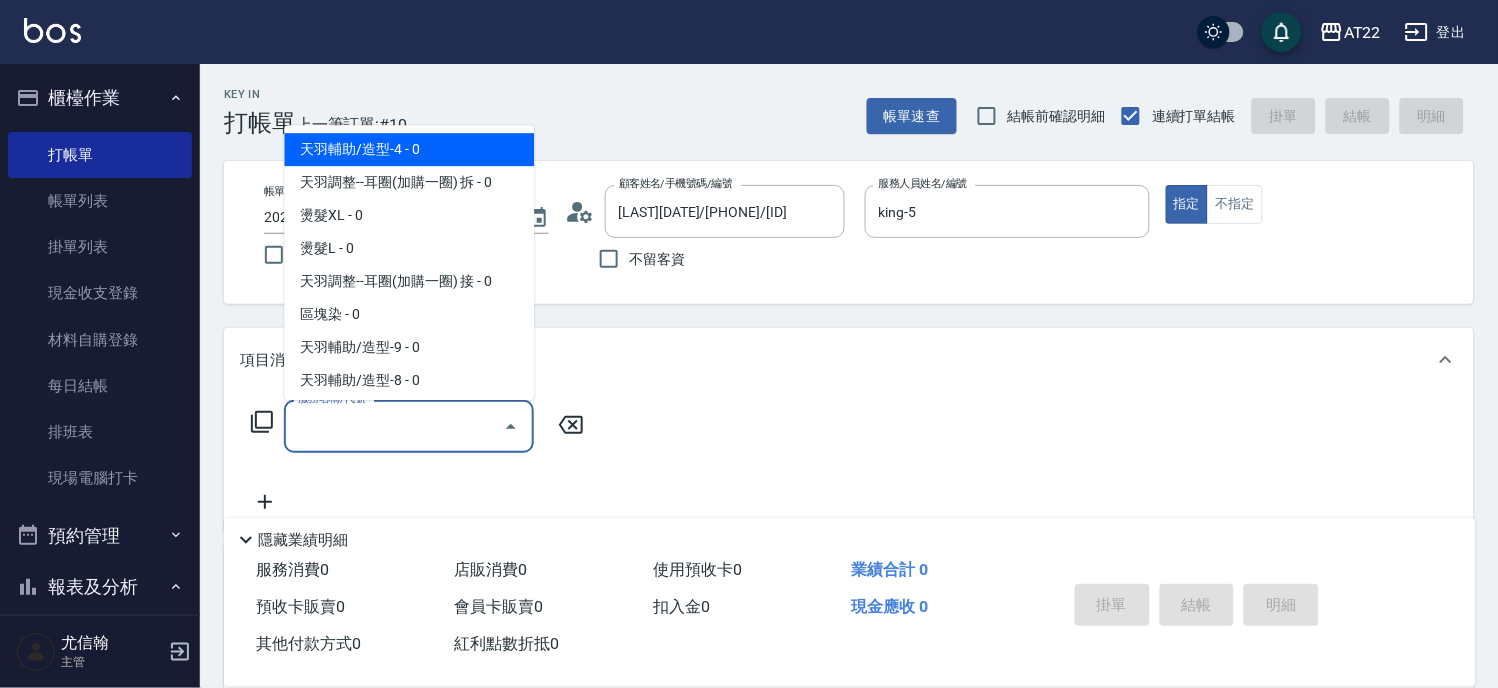 click on "服務名稱/代號" at bounding box center [394, 426] 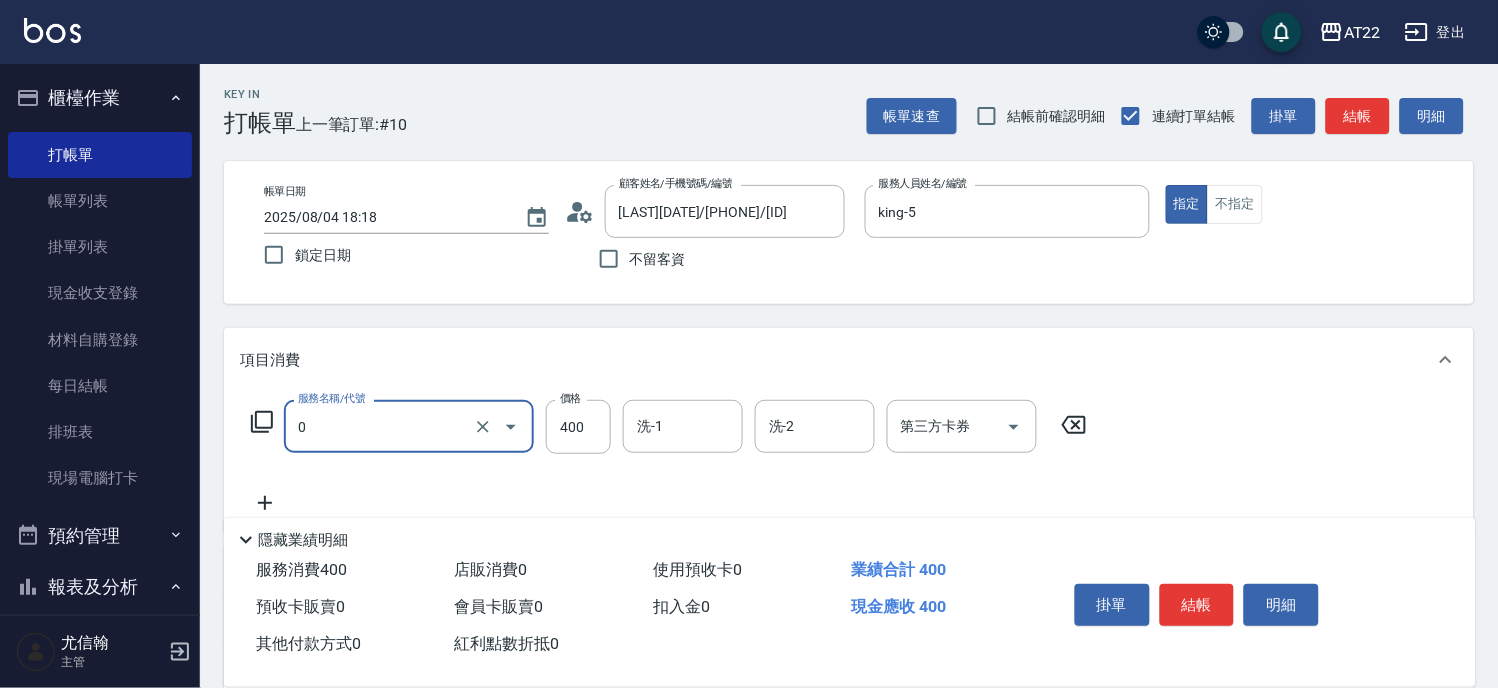 type on "有機洗髮(0)" 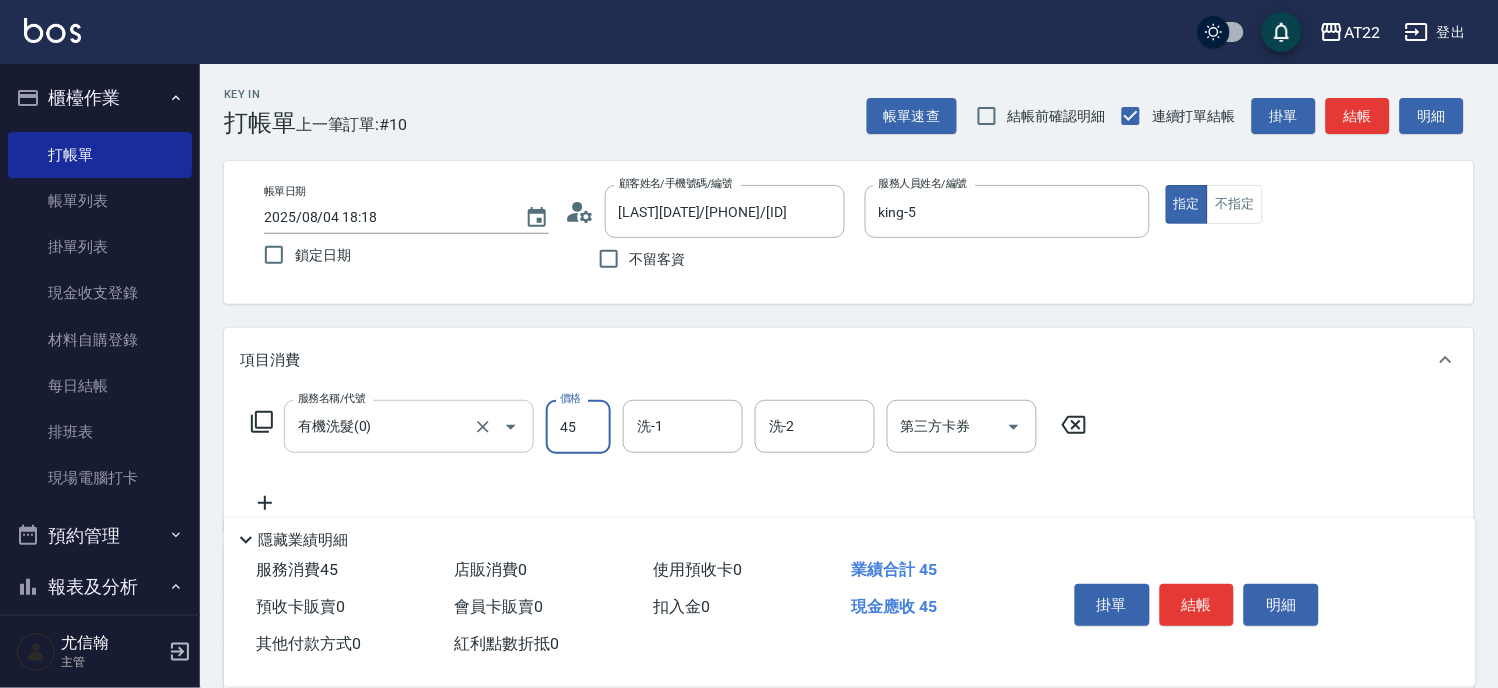type on "450" 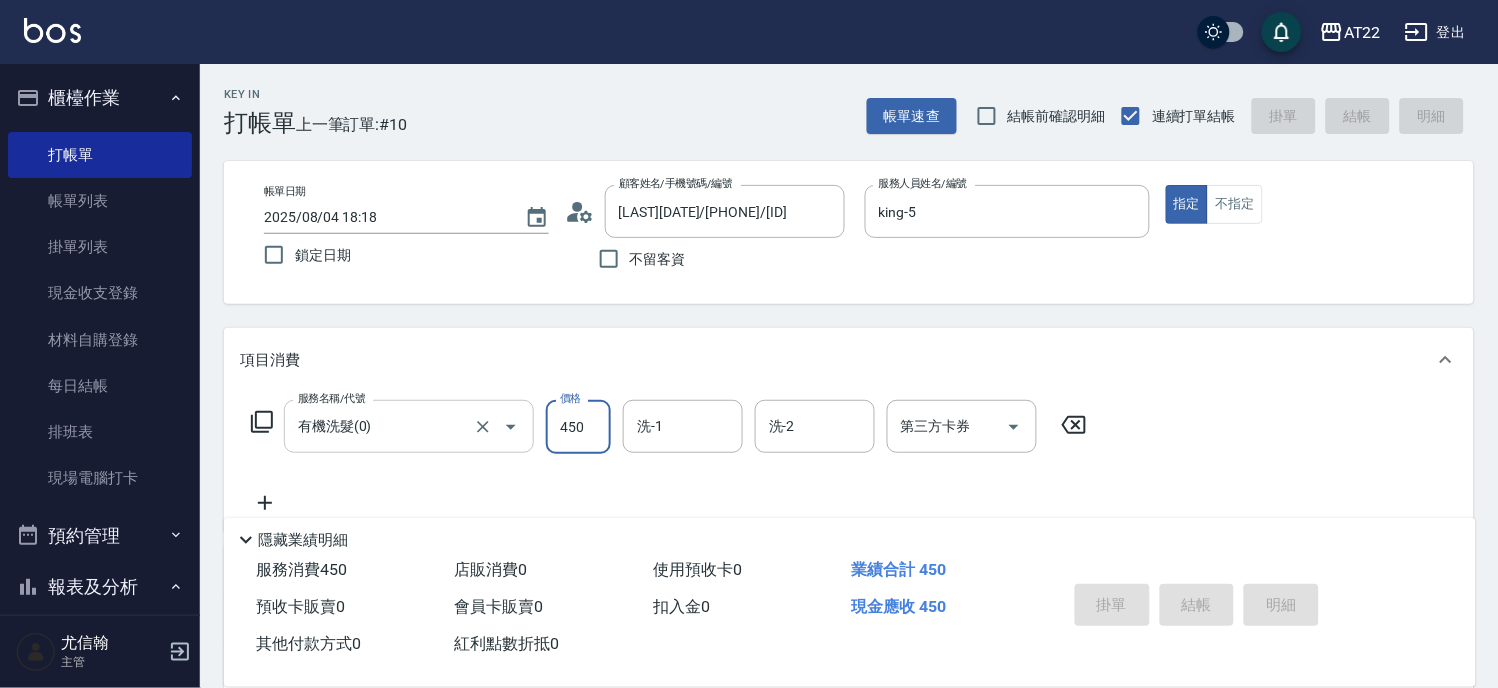 type 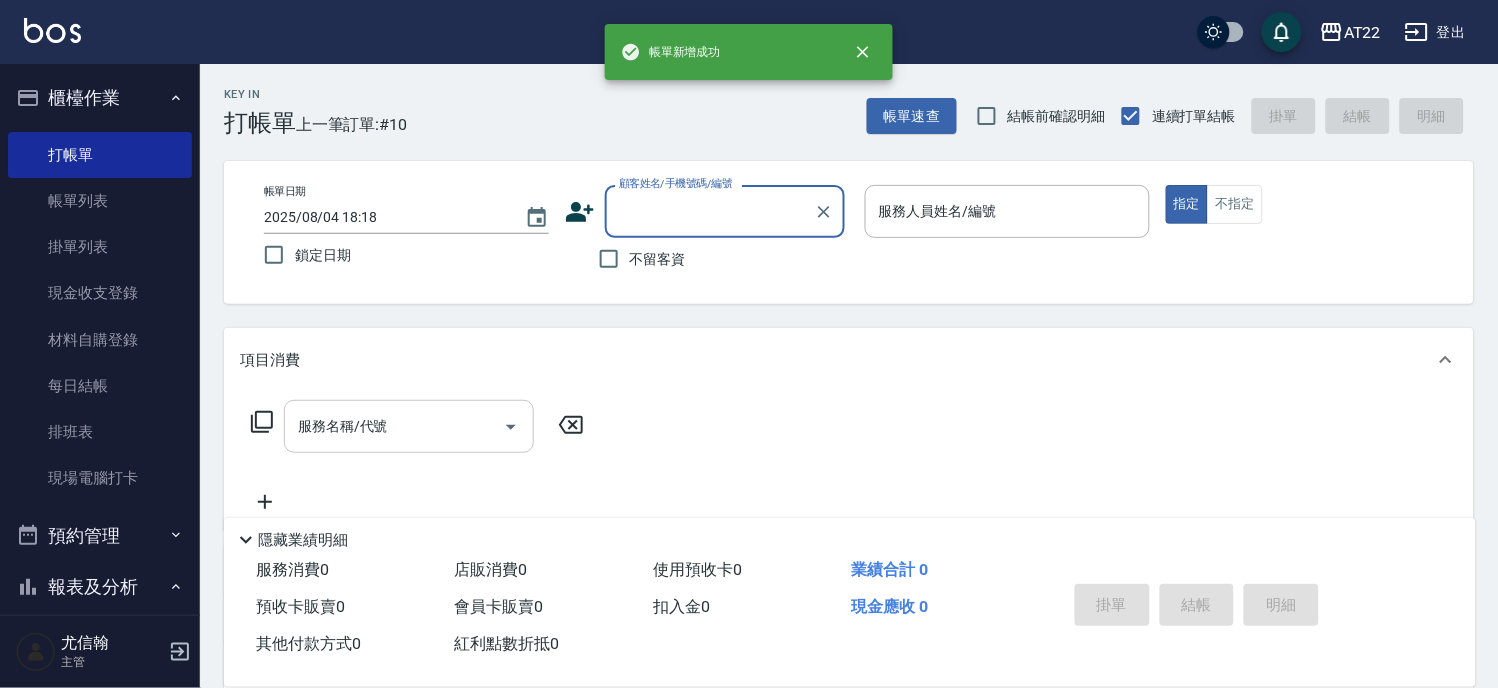 scroll, scrollTop: 0, scrollLeft: 0, axis: both 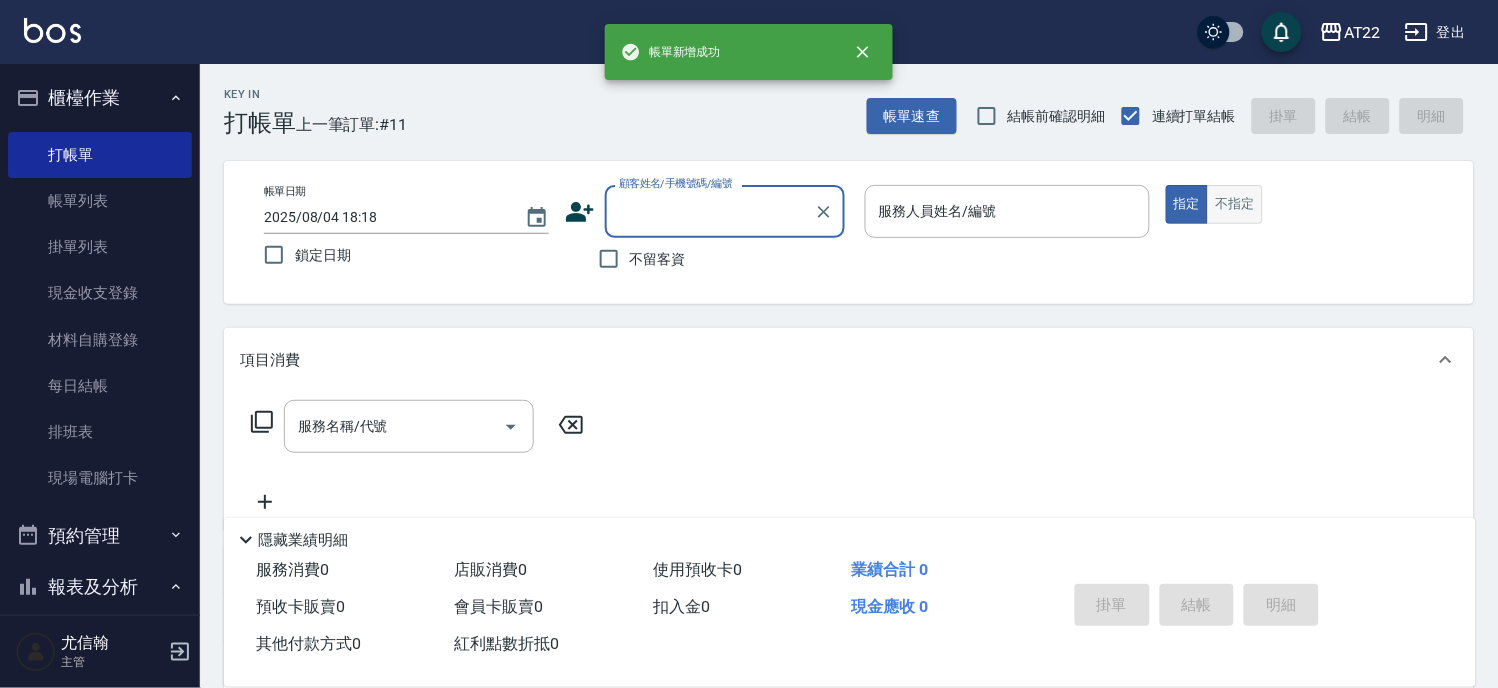 click on "不指定" at bounding box center (1235, 204) 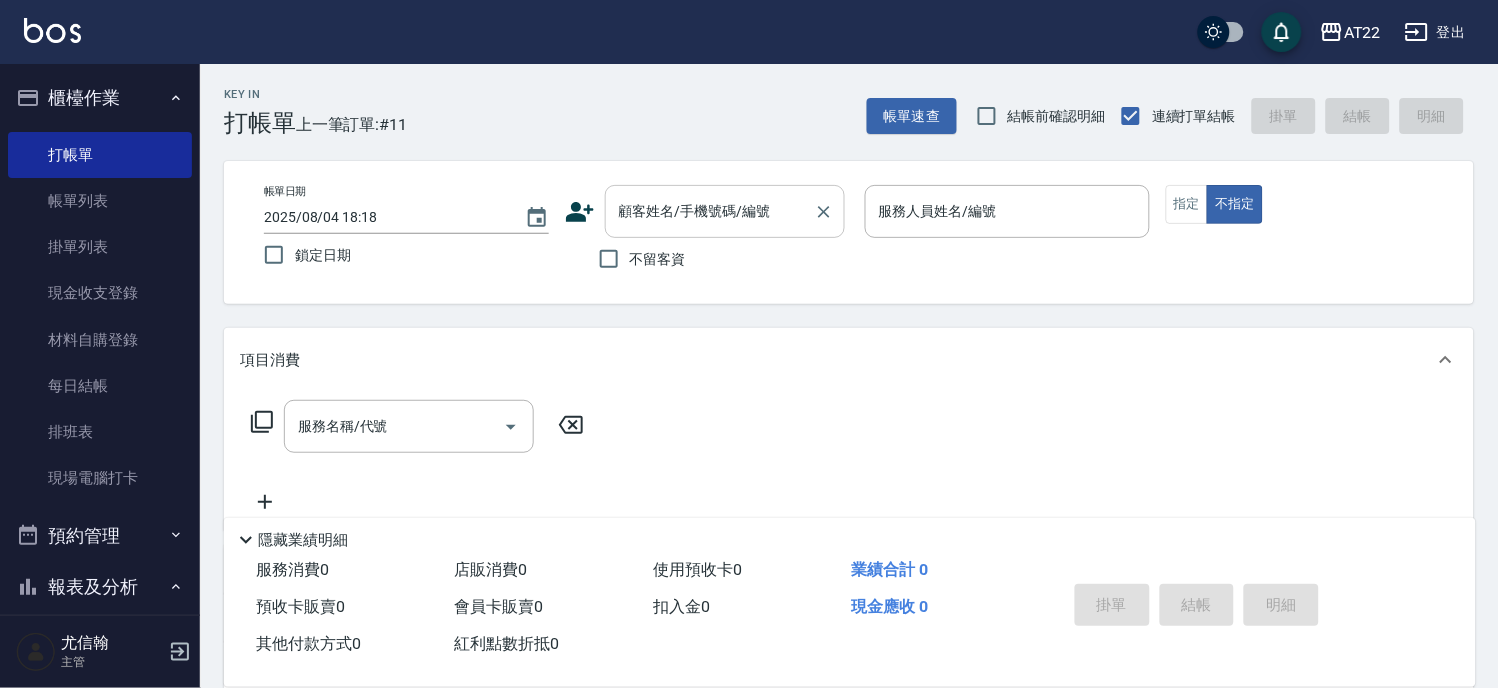 click on "顧客姓名/手機號碼/編號" at bounding box center (710, 211) 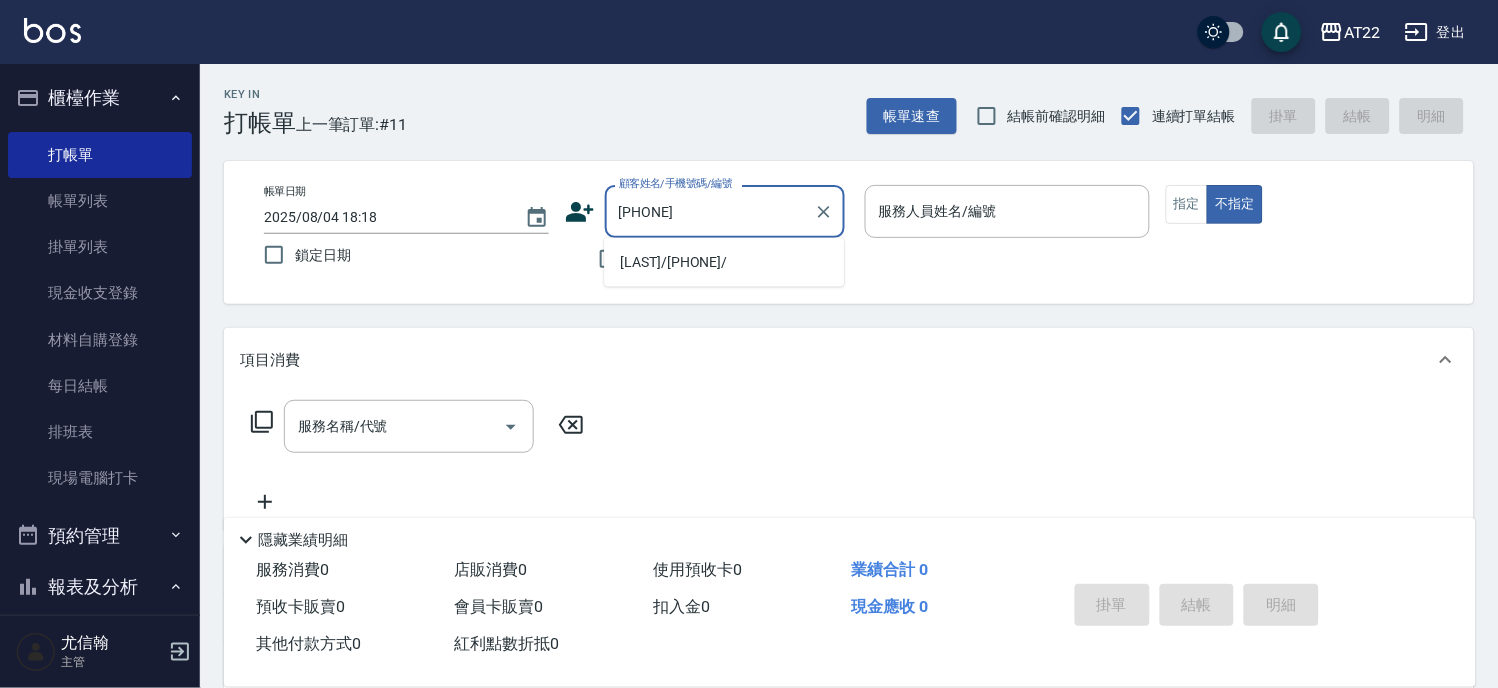 click on "林菲霞/0926790649/" at bounding box center [724, 262] 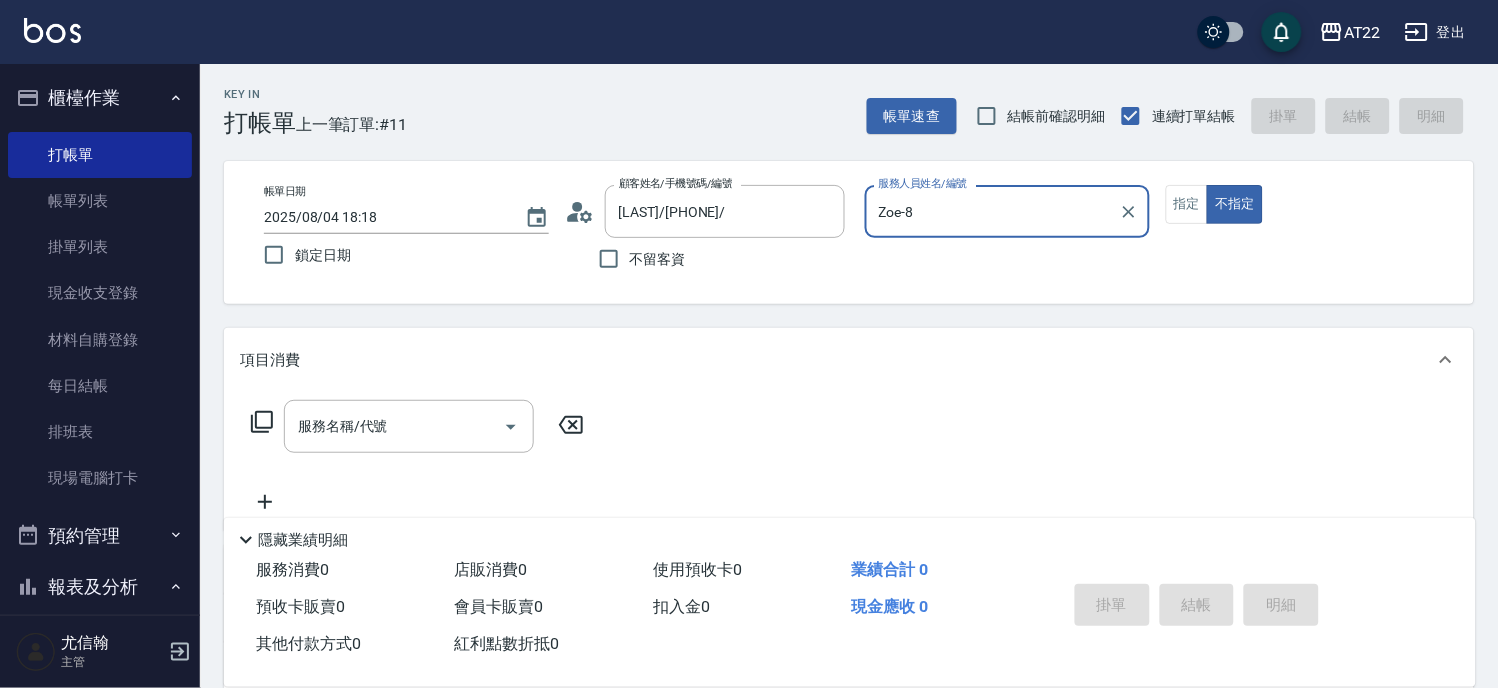click on "Zoe-8" at bounding box center [992, 211] 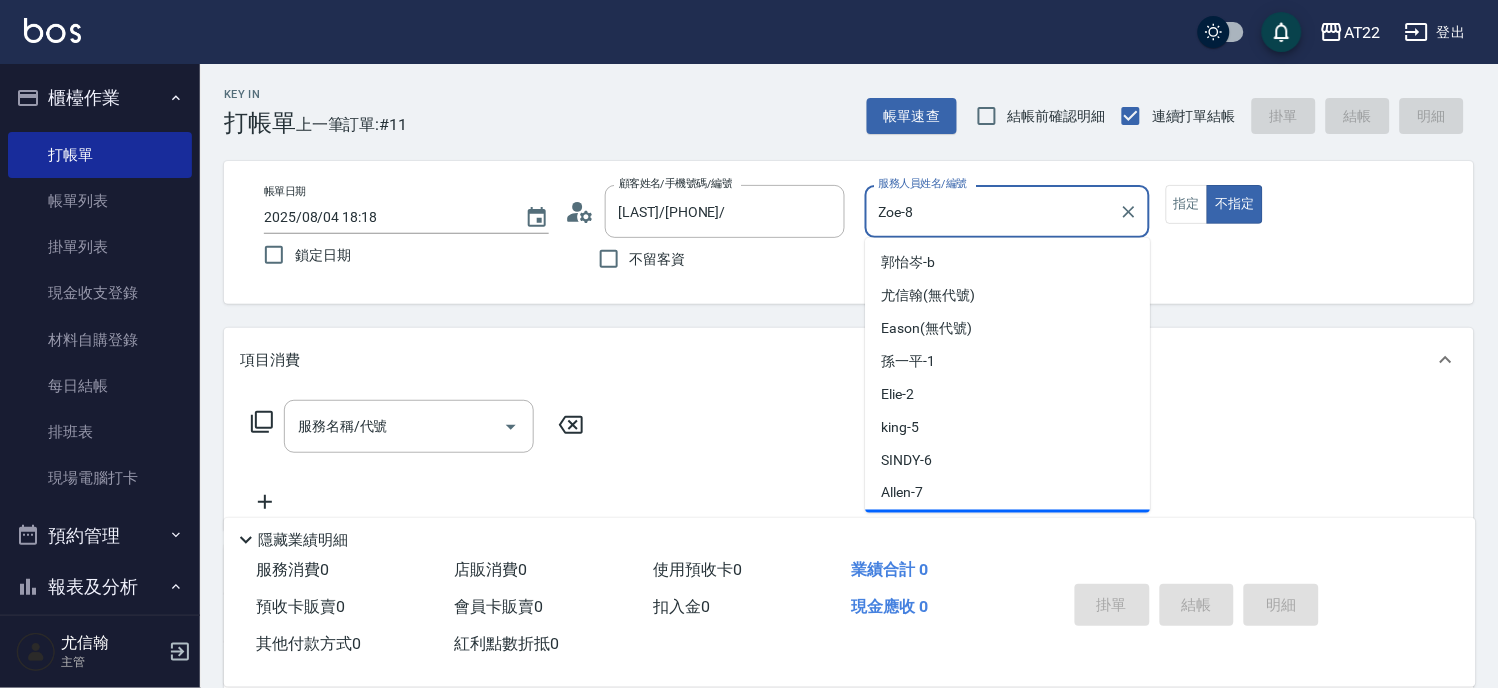 scroll, scrollTop: 28, scrollLeft: 0, axis: vertical 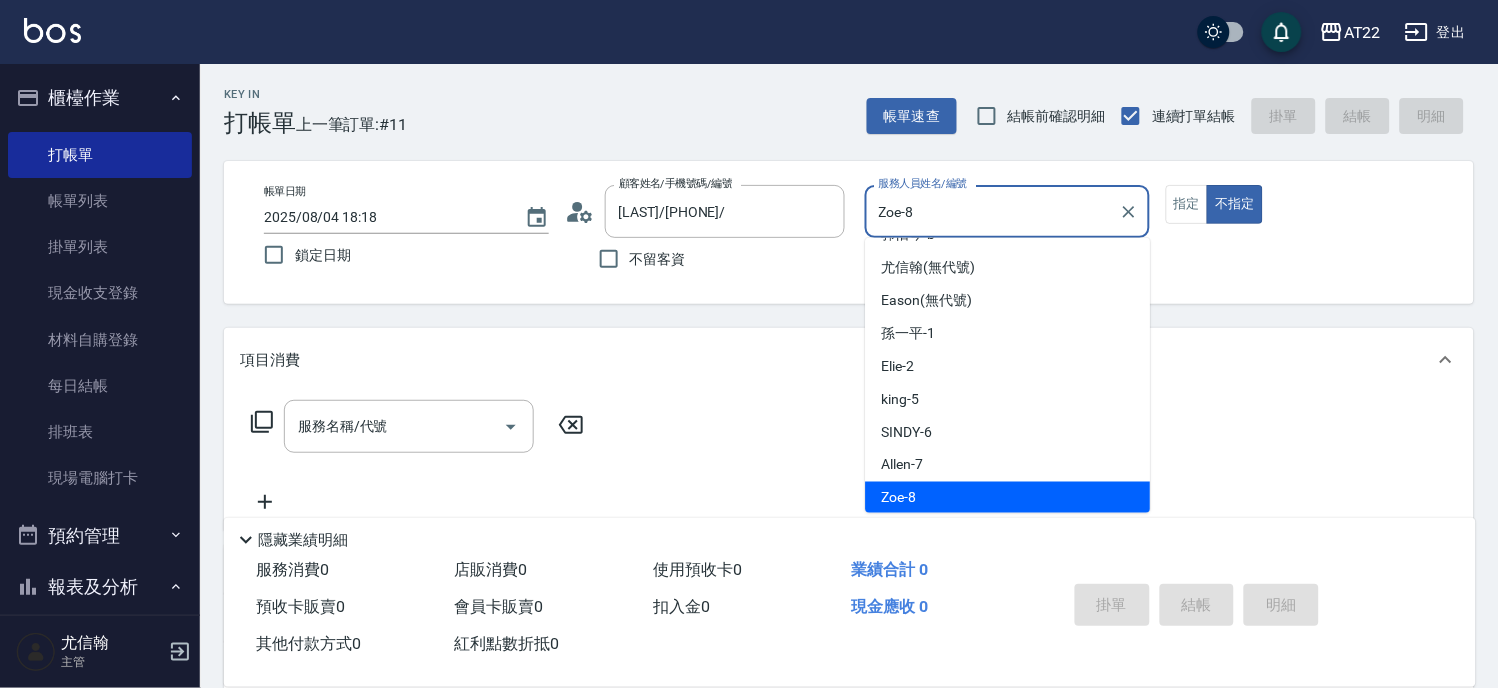 click on "Zoe-8" at bounding box center (992, 211) 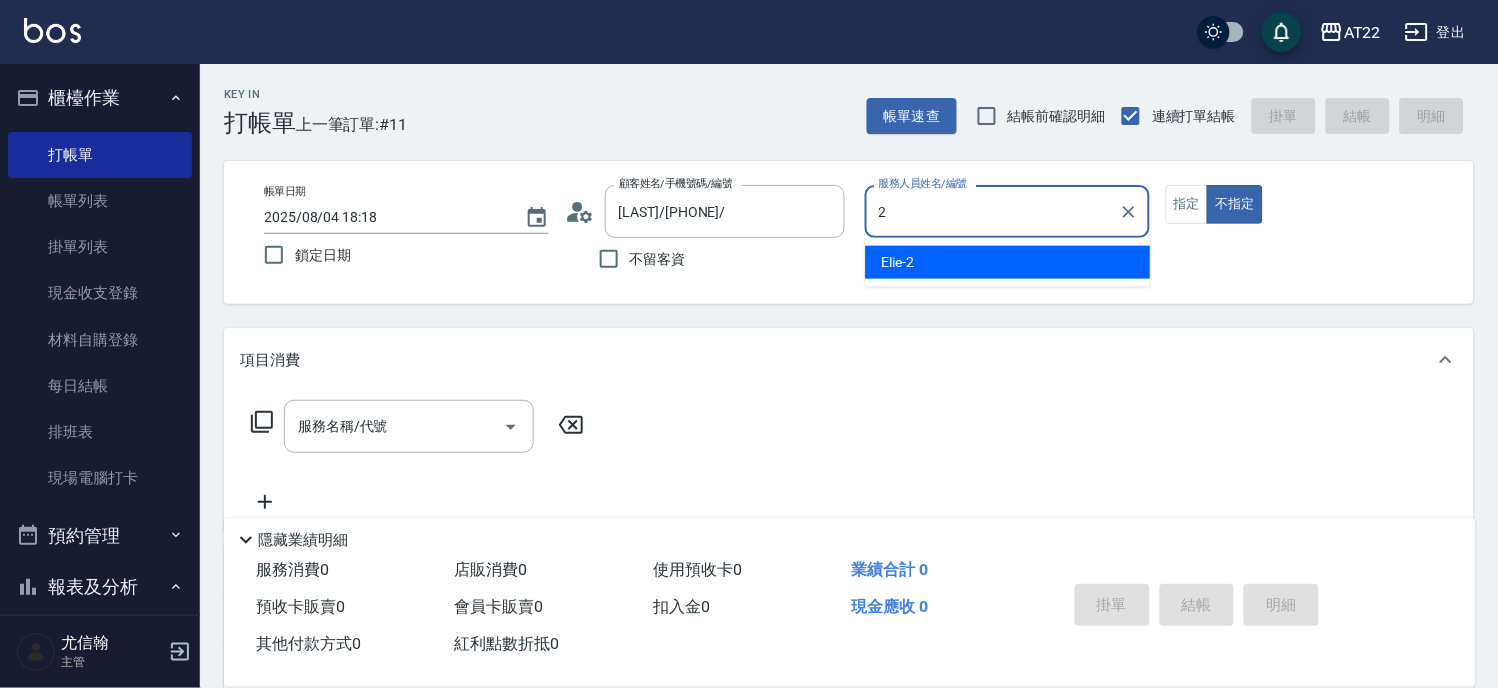 scroll, scrollTop: 0, scrollLeft: 0, axis: both 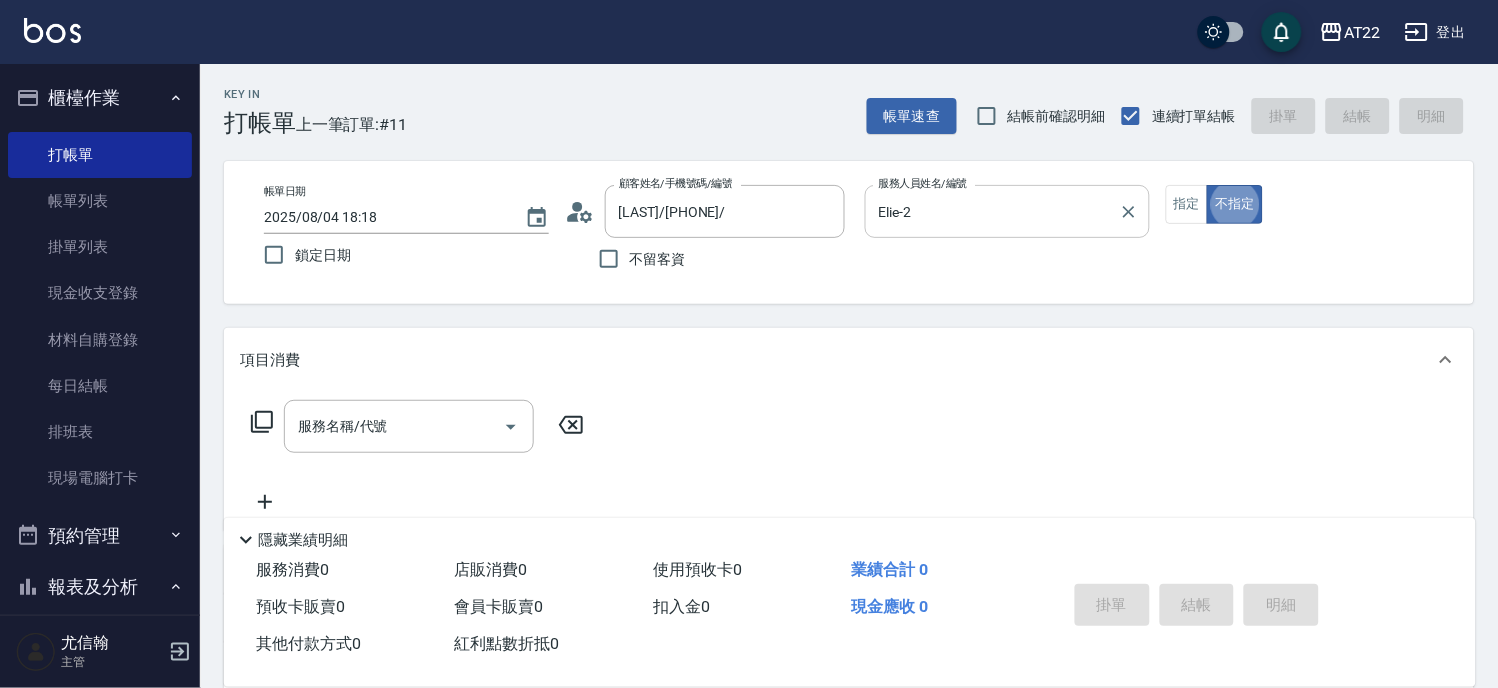 type on "false" 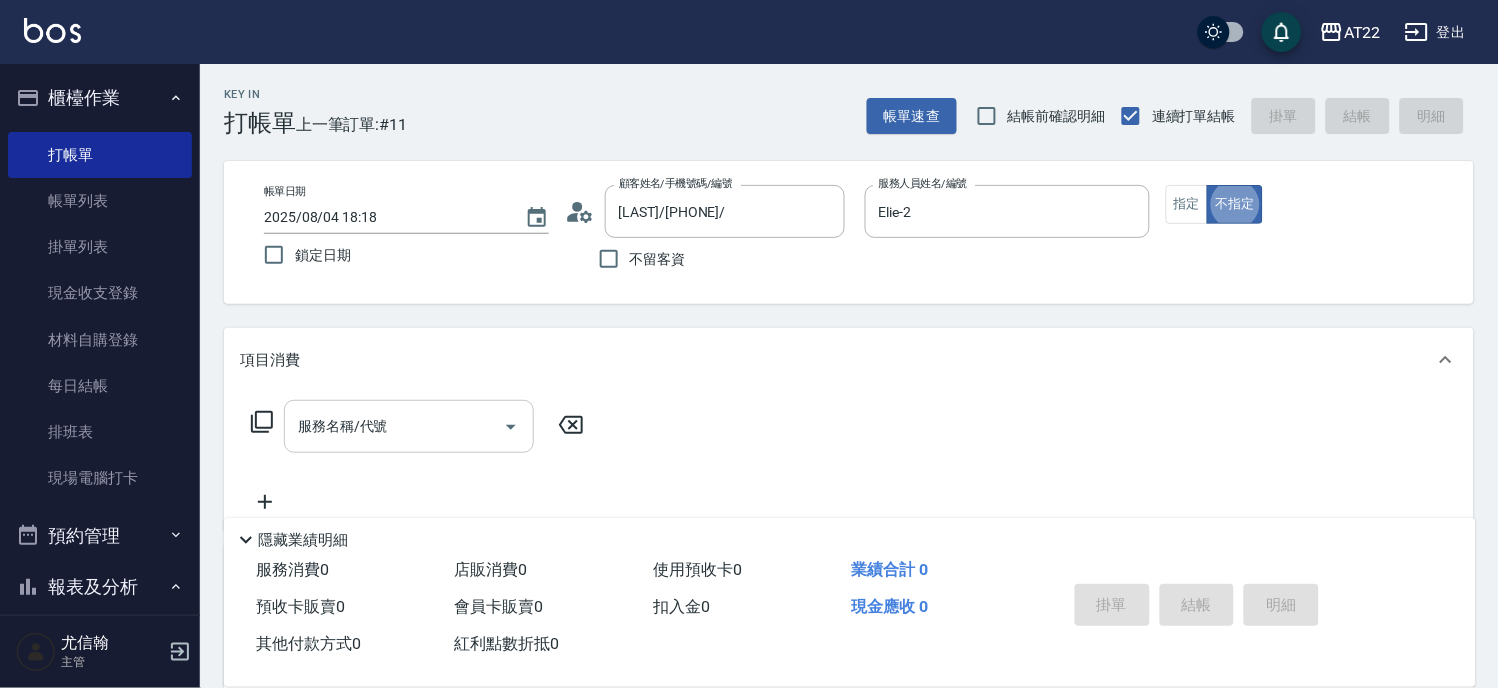 click on "服務名稱/代號" at bounding box center [394, 426] 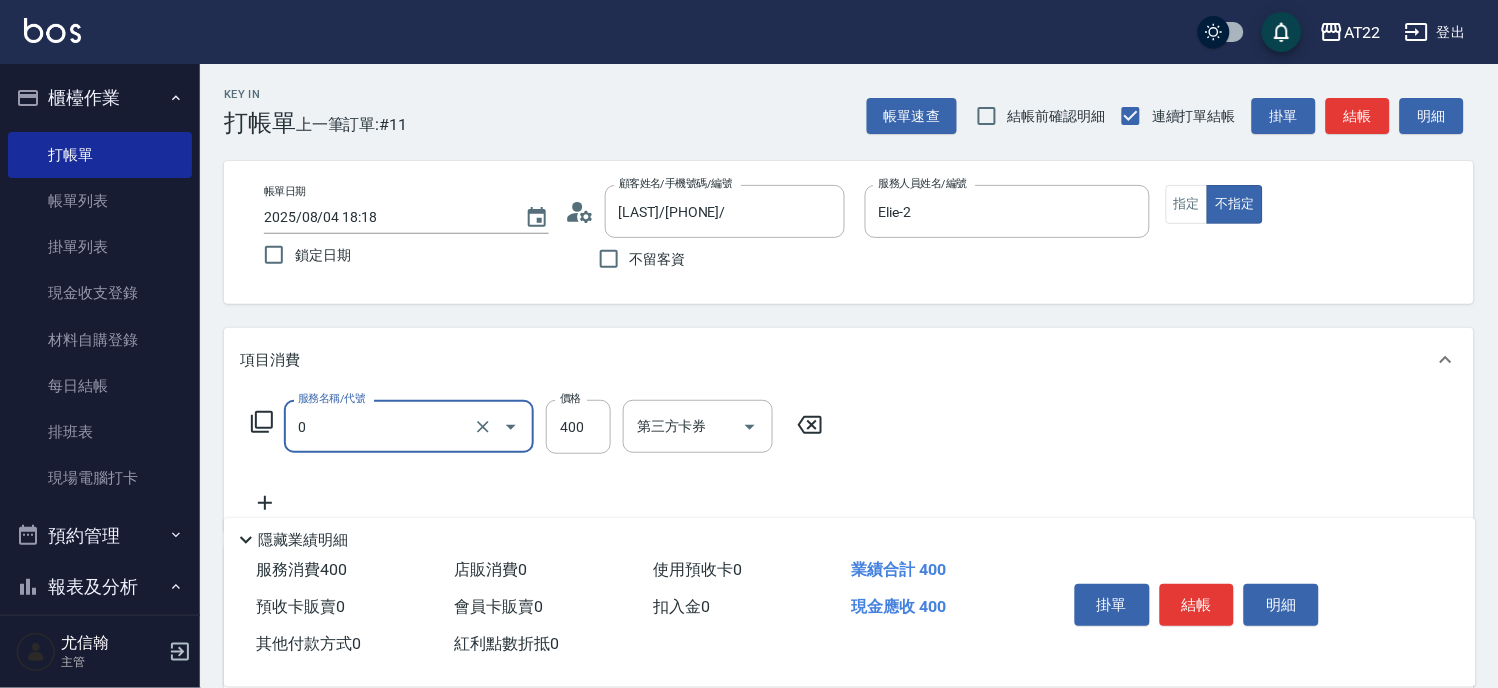 type on "有機洗髮(0)" 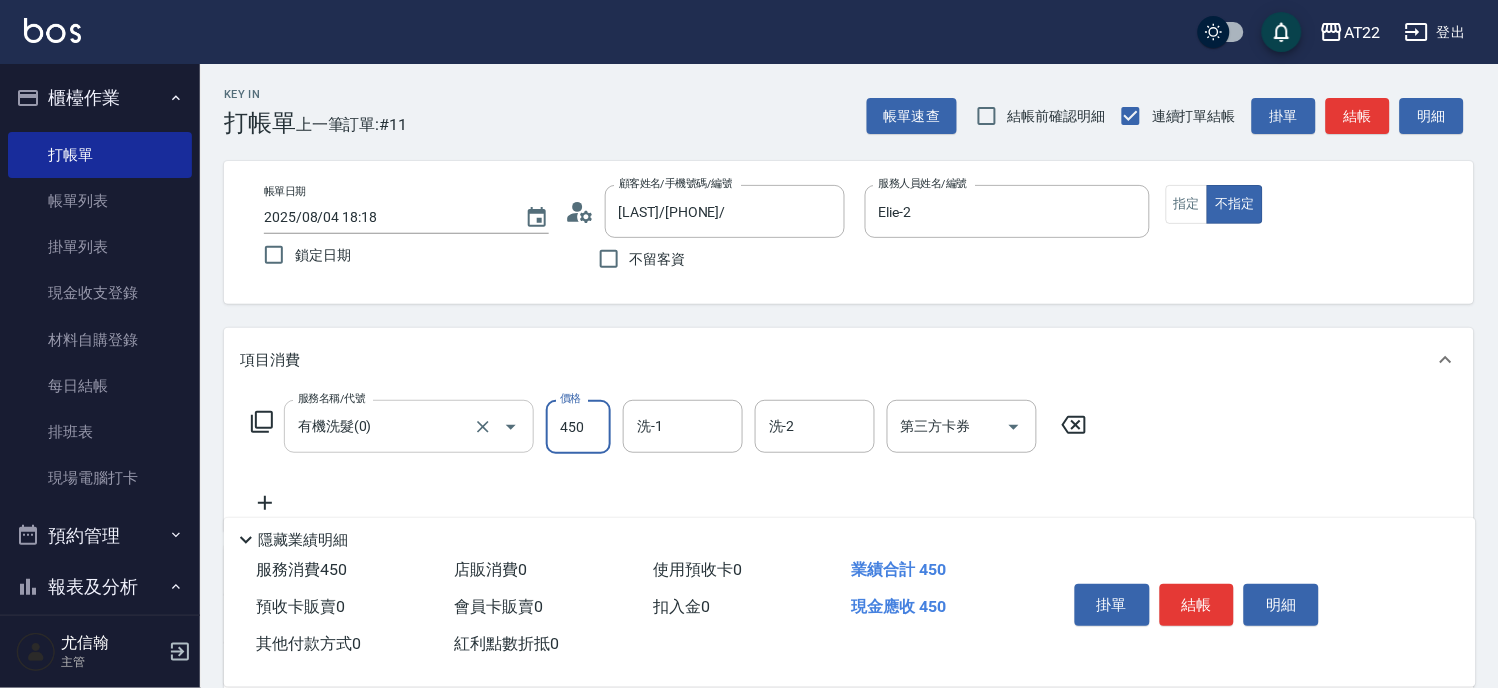type on "450" 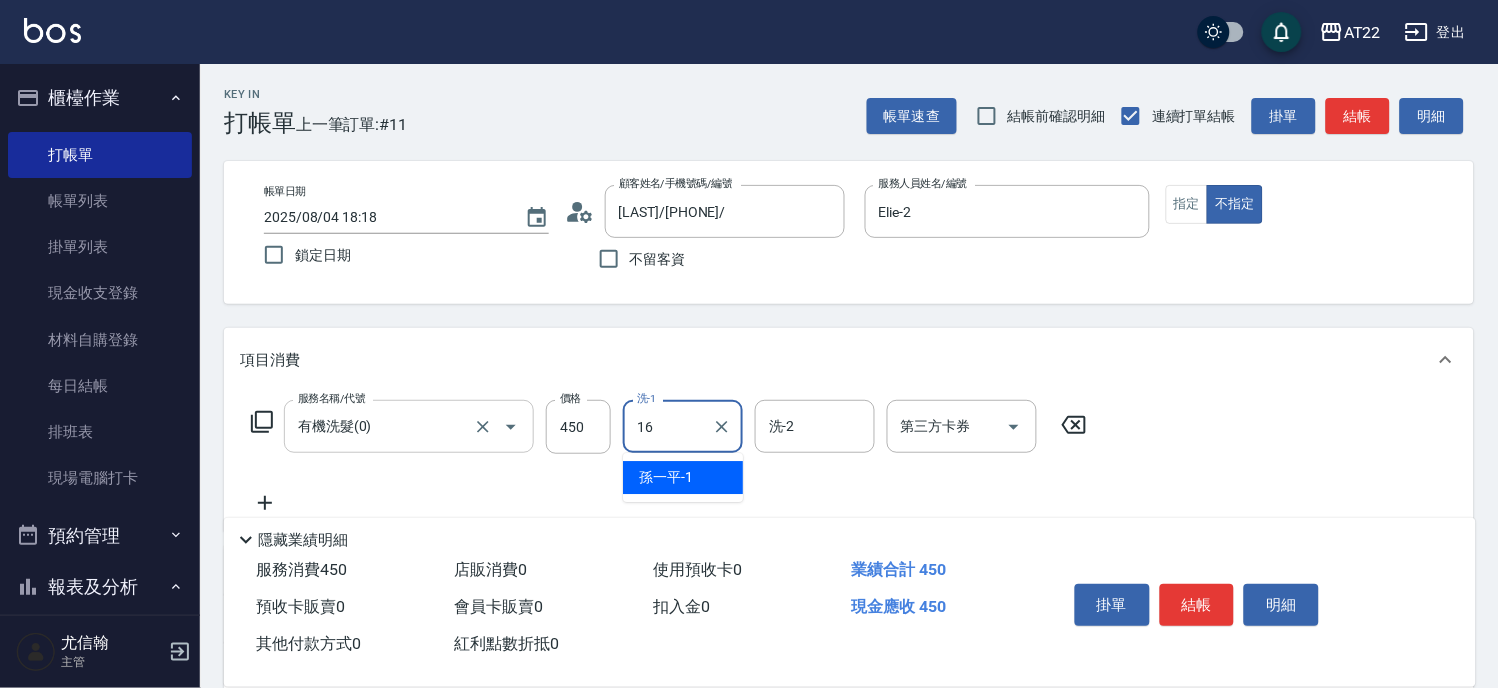 type on "Joe-16" 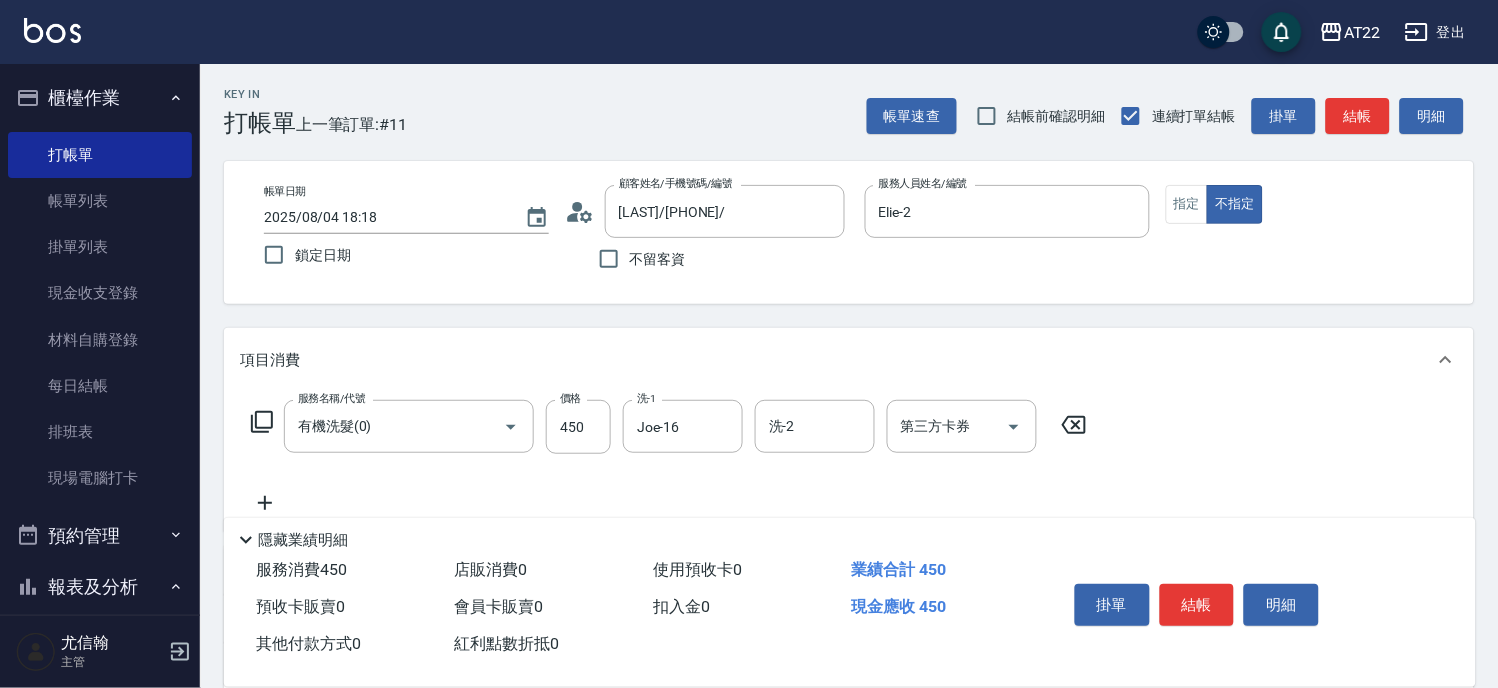 click 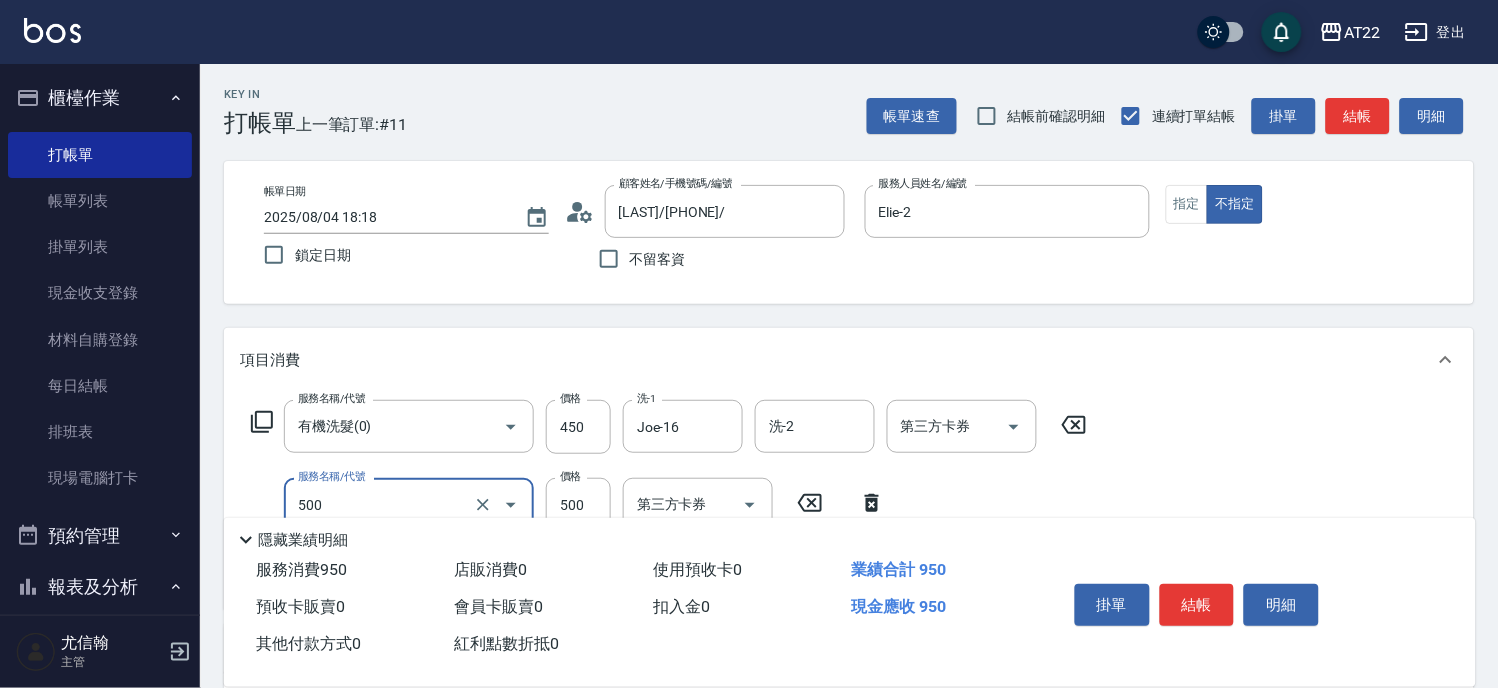 type on "剪髮(500)" 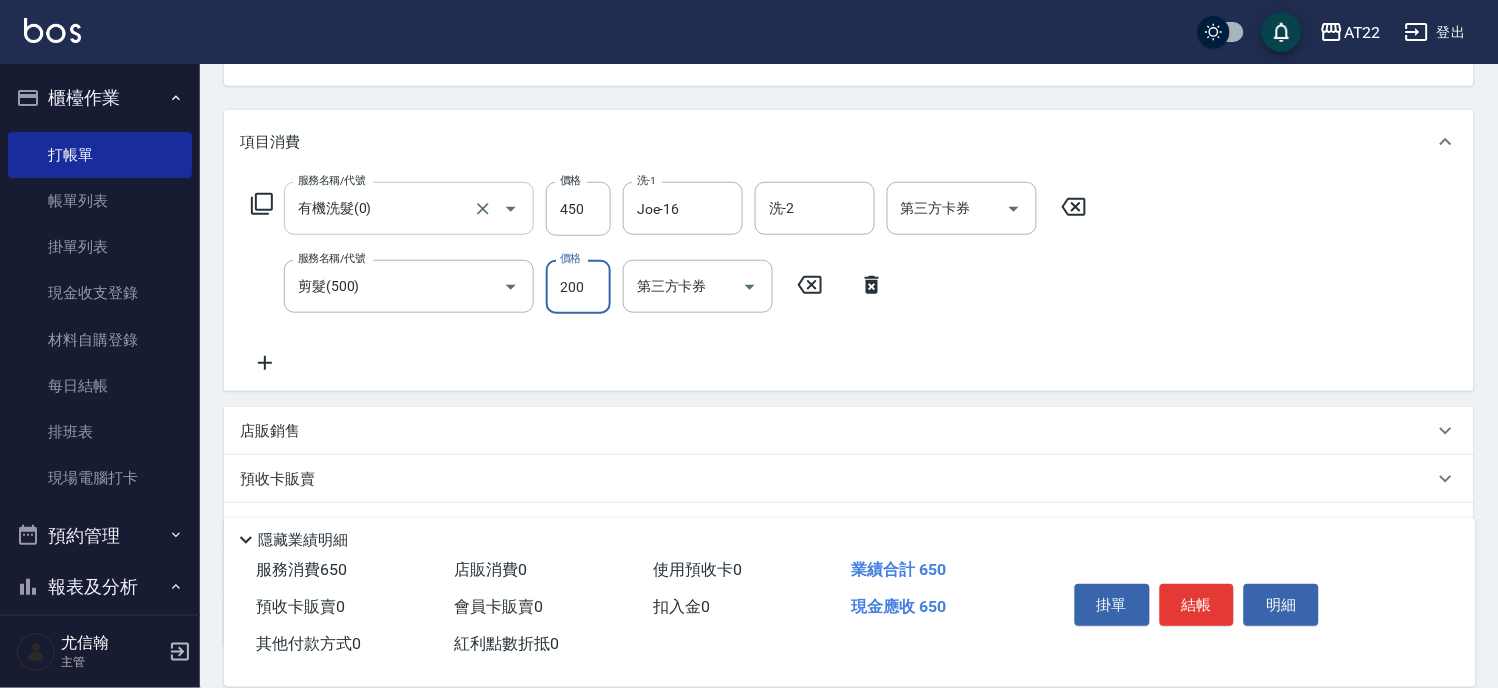 scroll, scrollTop: 222, scrollLeft: 0, axis: vertical 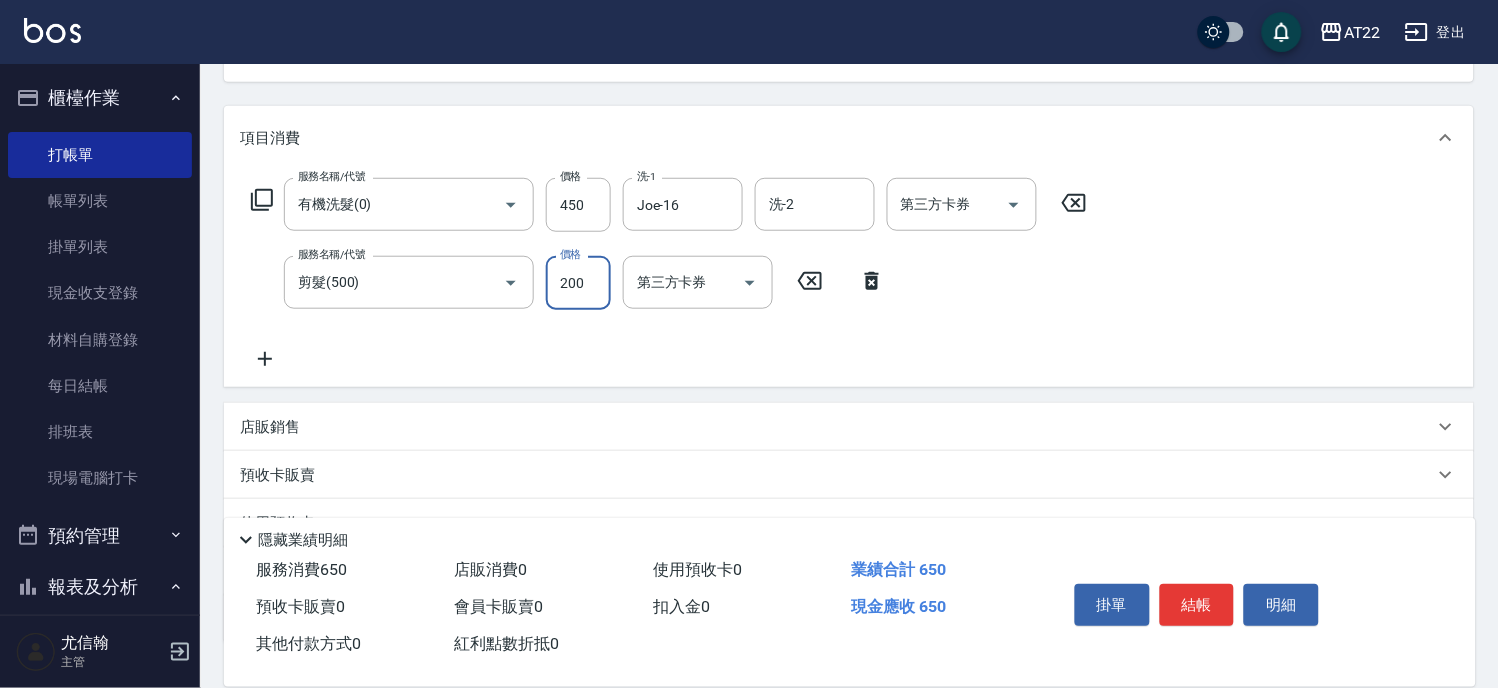 type on "200" 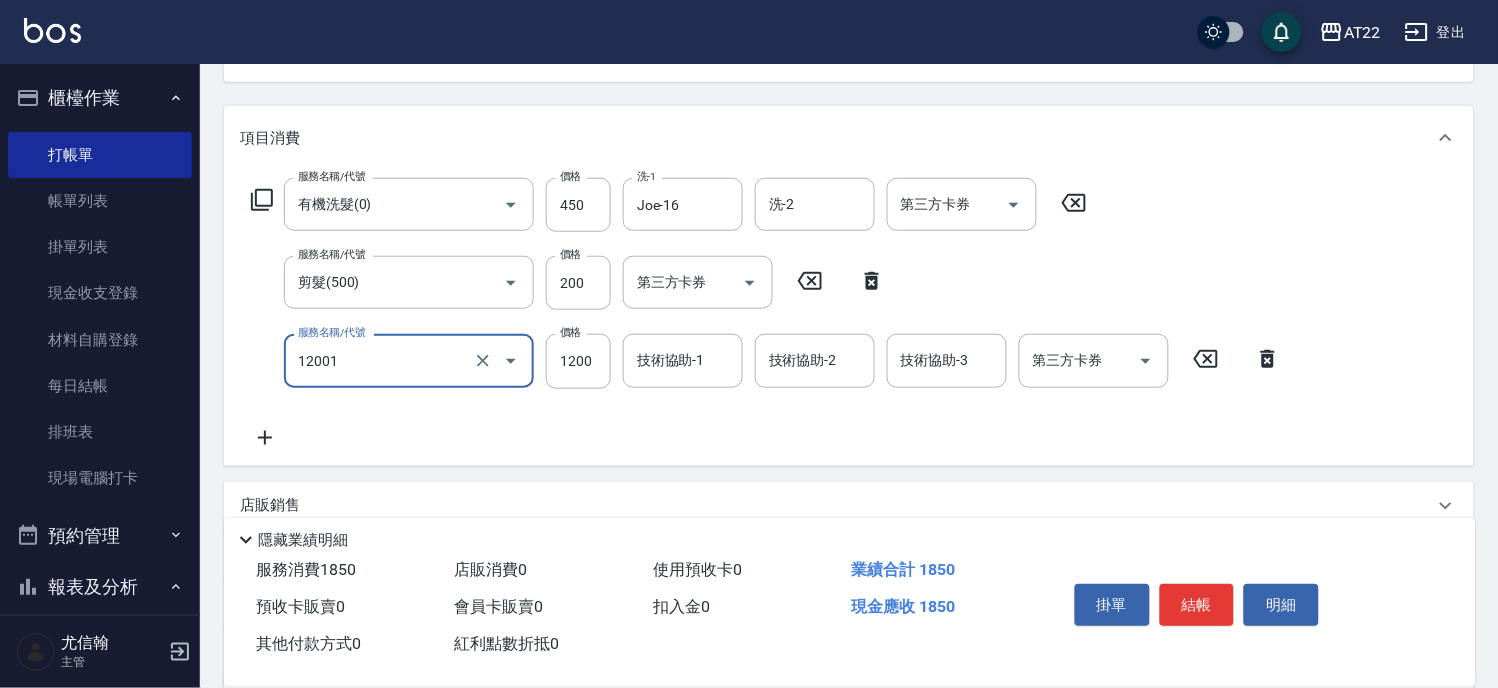 type on "燙髮S(12001)" 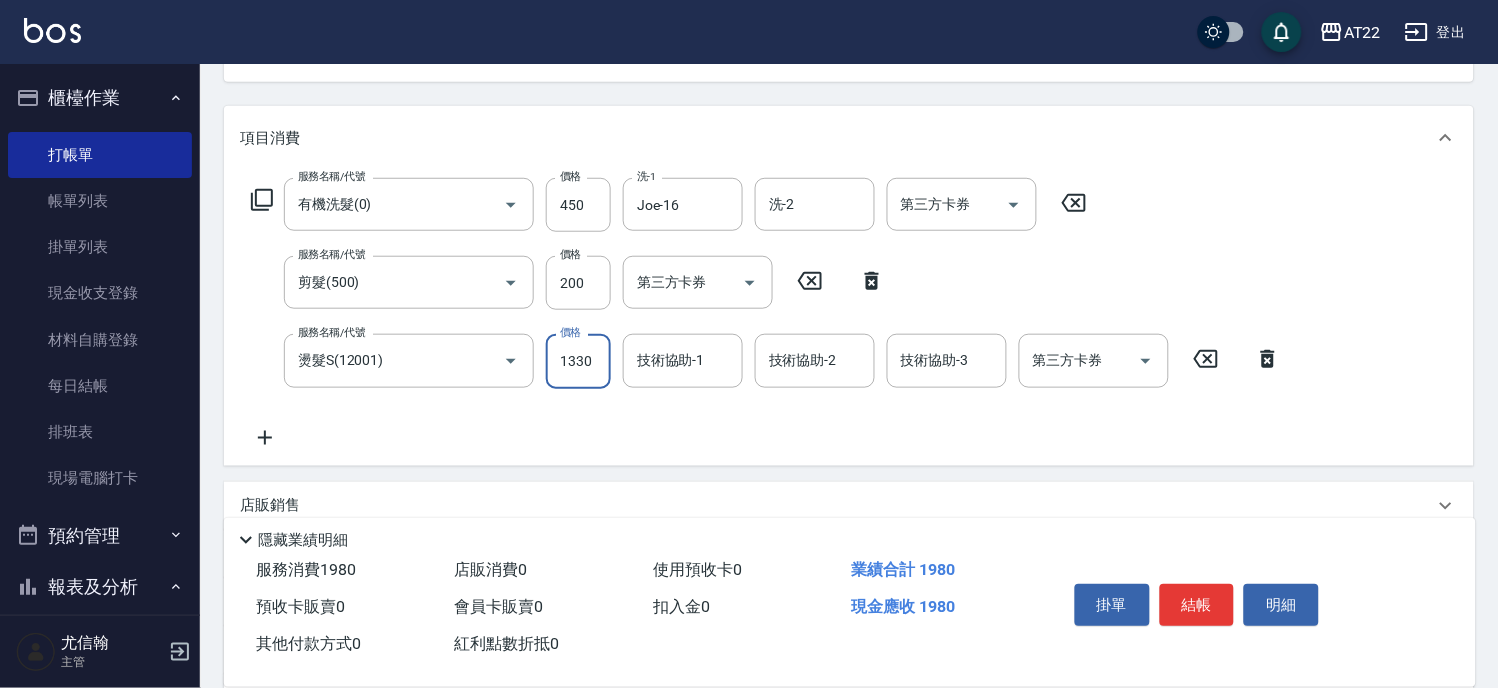 type on "1330" 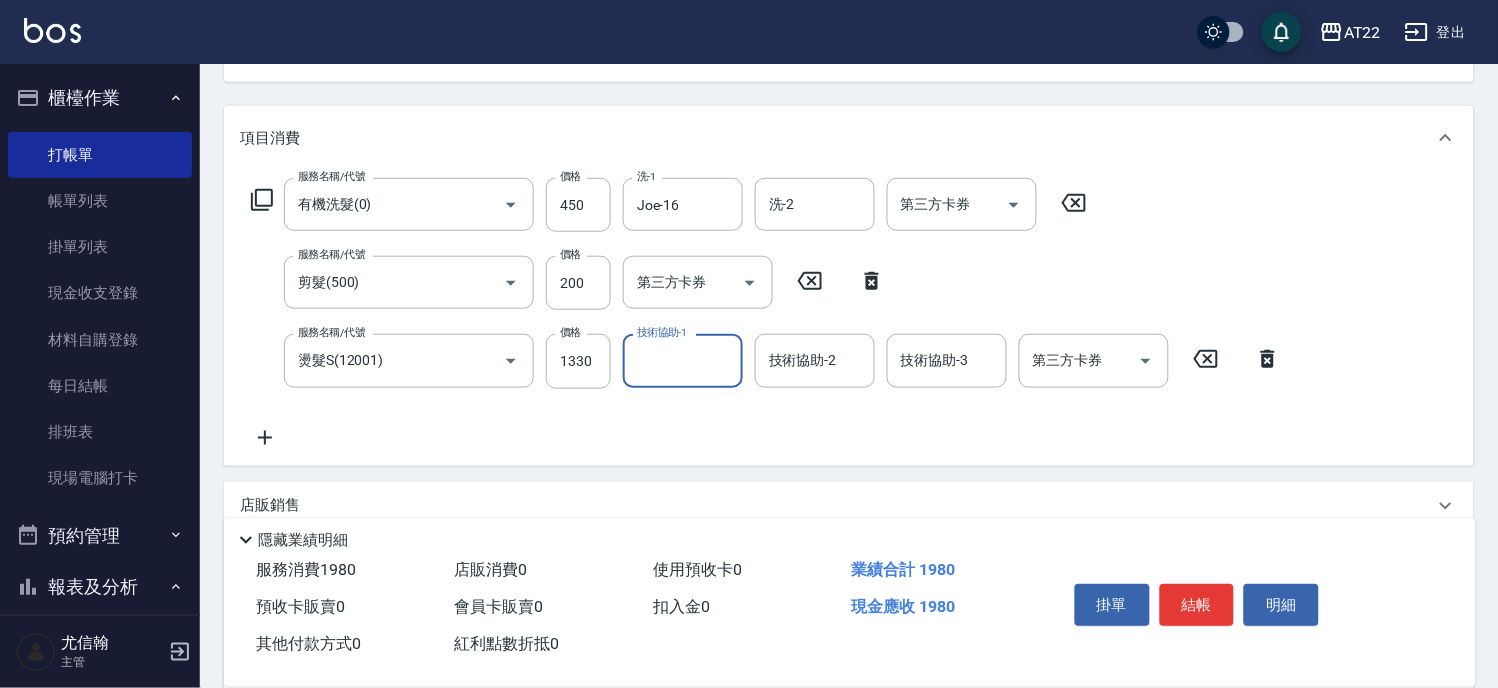 click 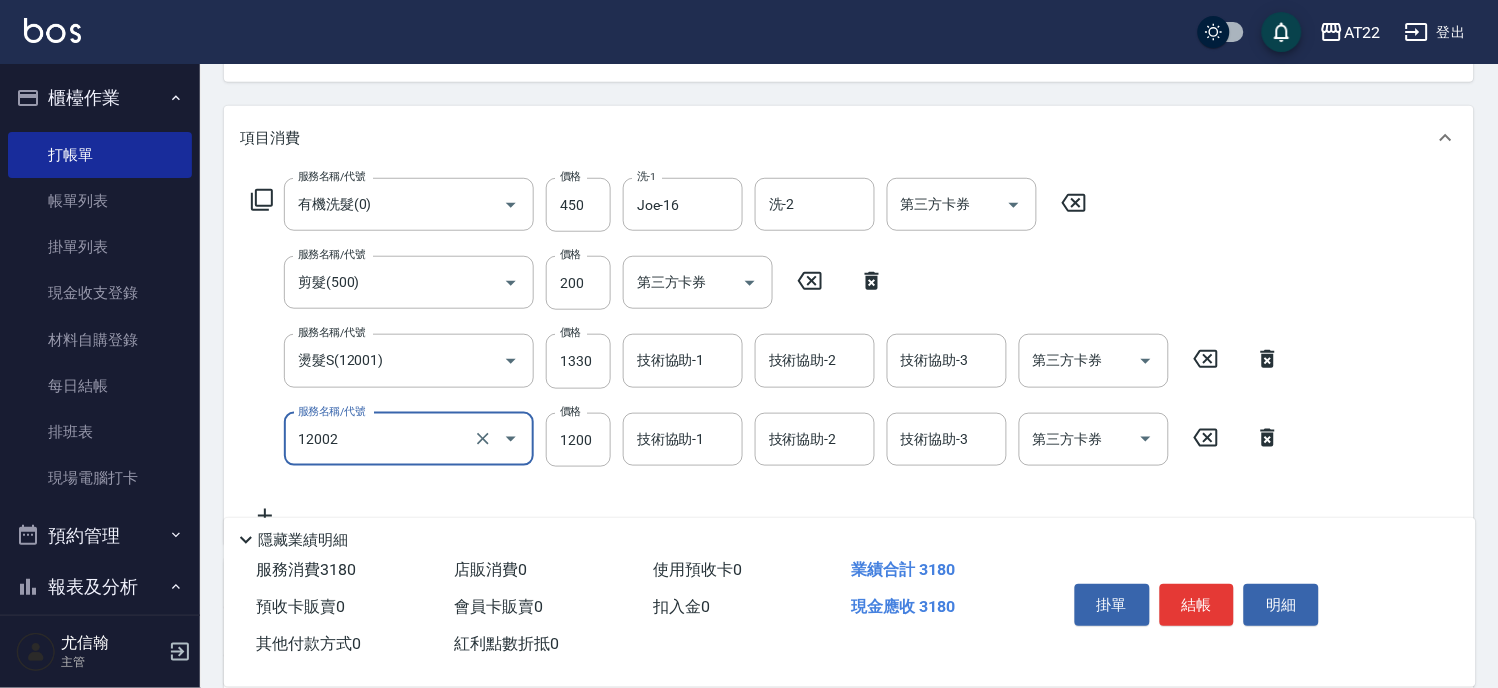type on "染髮S(12002)" 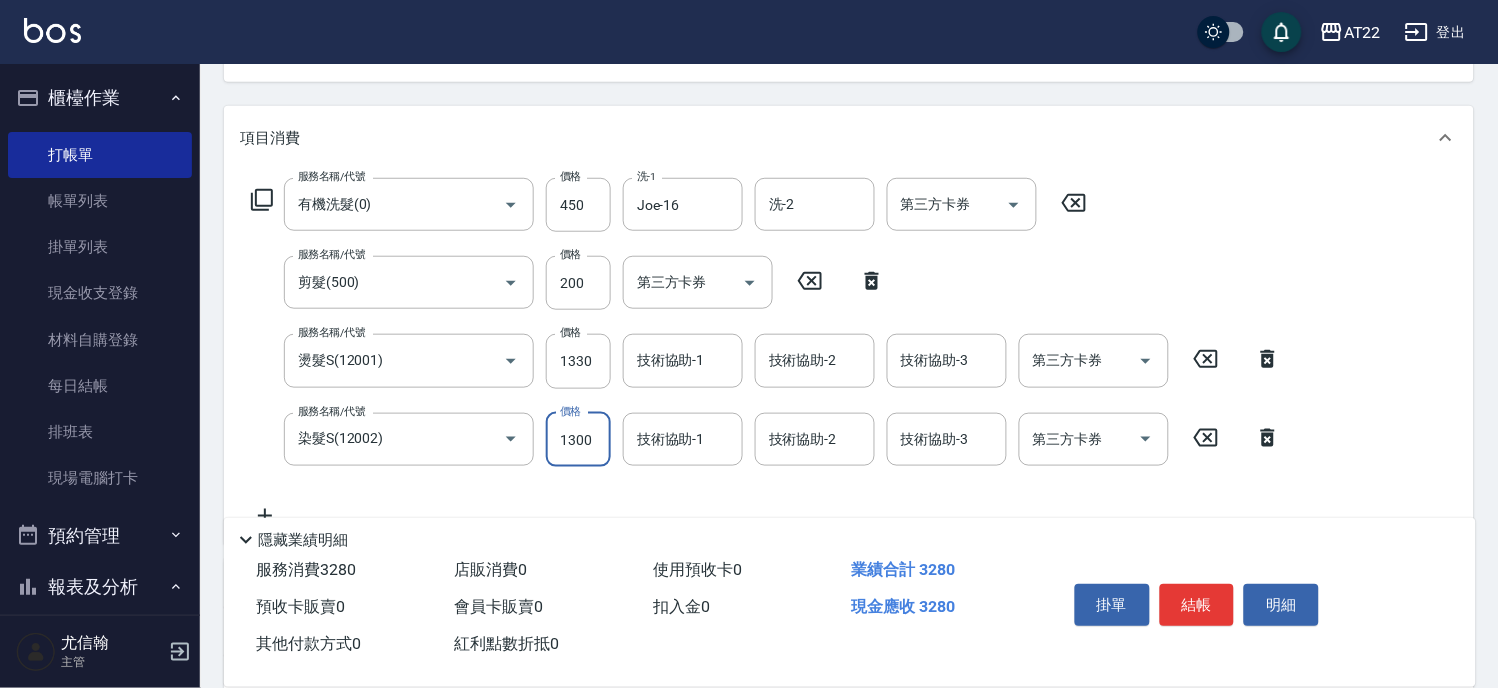type on "1300" 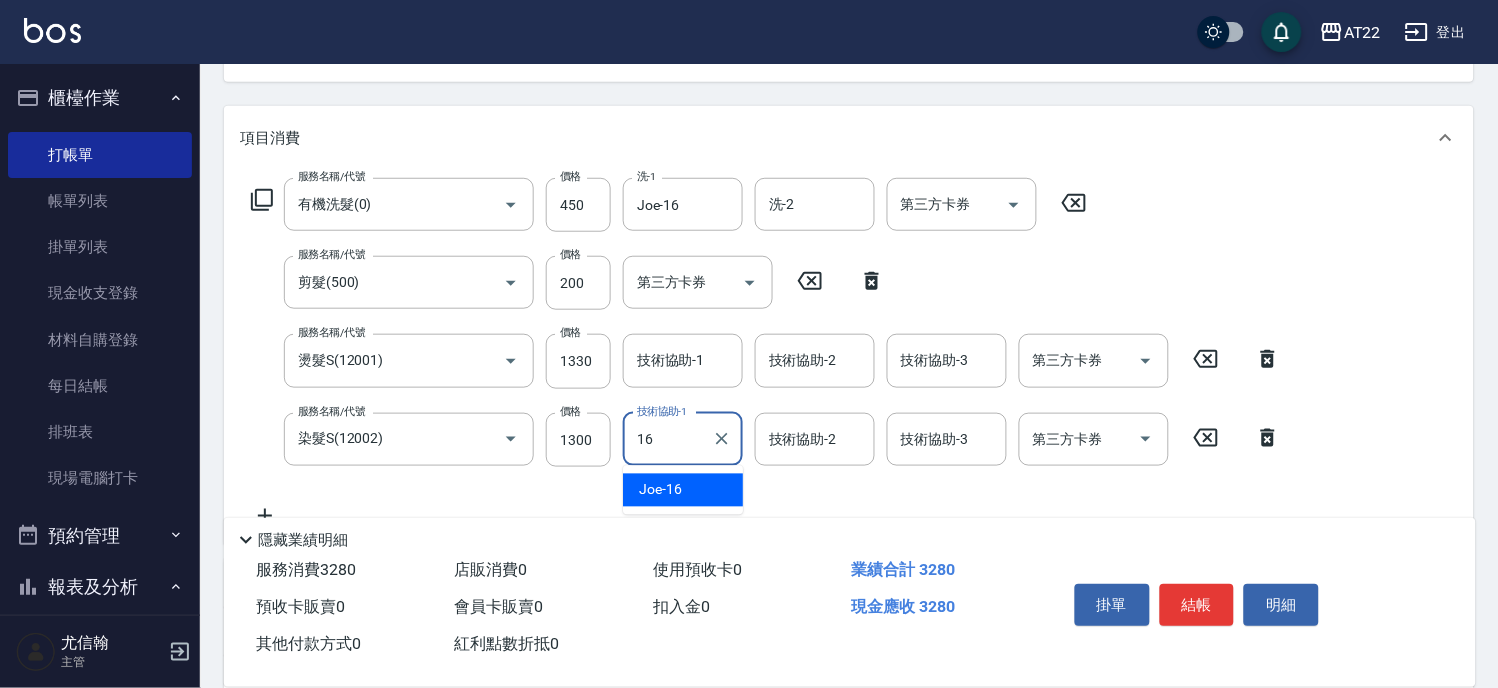 type on "Joe-16" 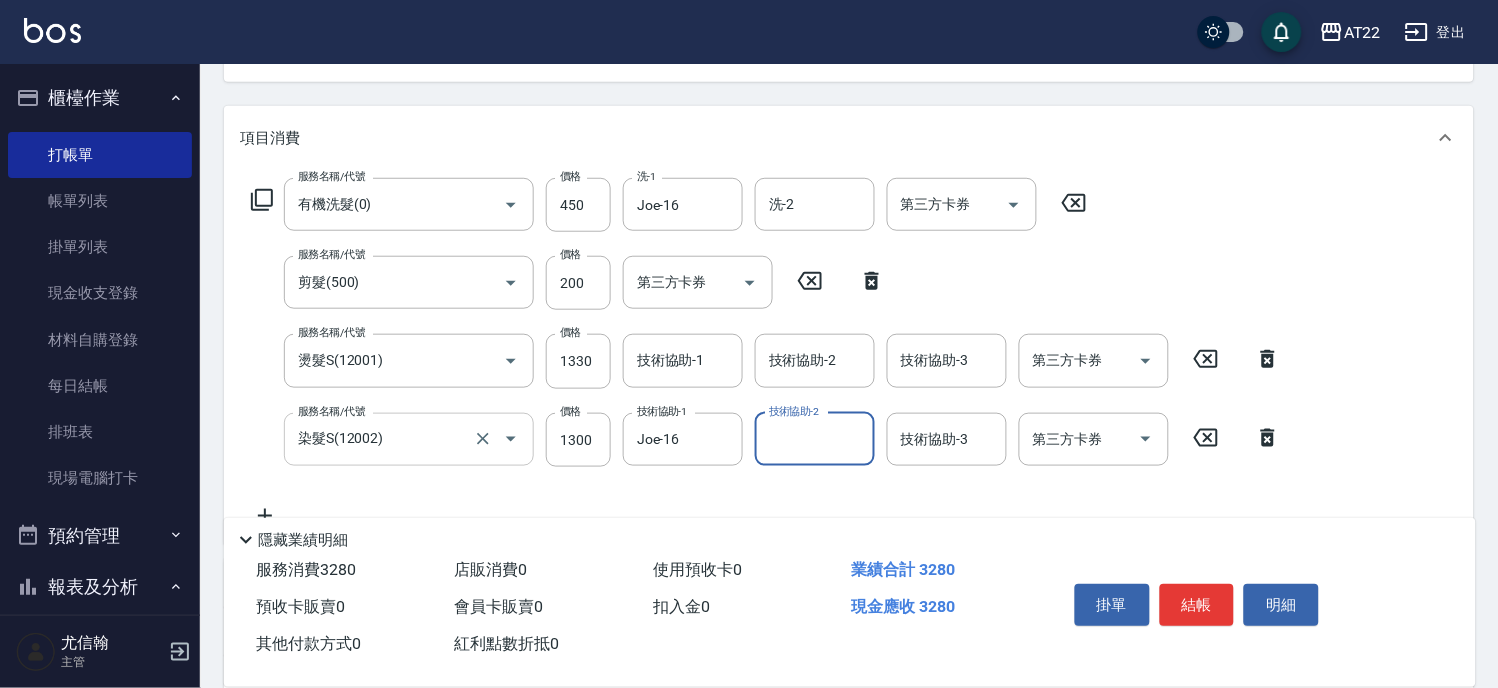 scroll, scrollTop: 522, scrollLeft: 0, axis: vertical 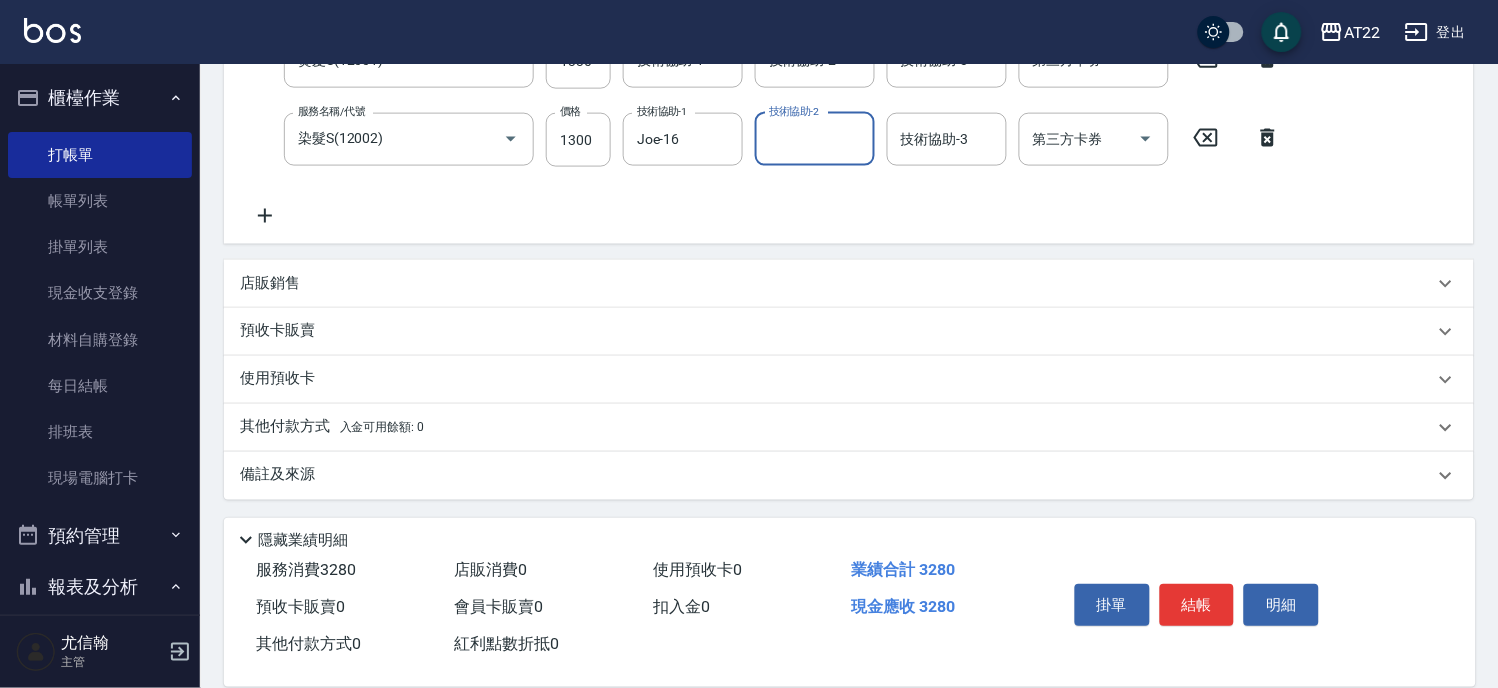 click 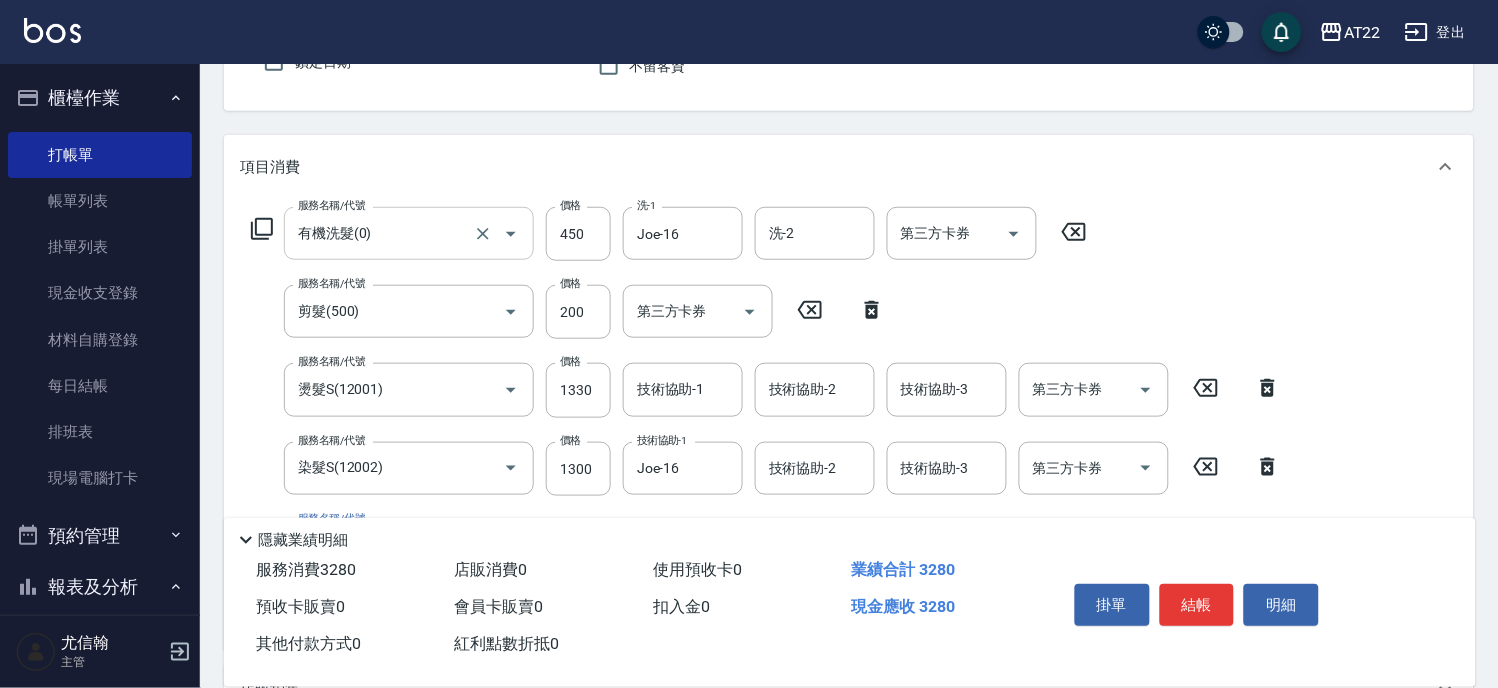 scroll, scrollTop: 304, scrollLeft: 0, axis: vertical 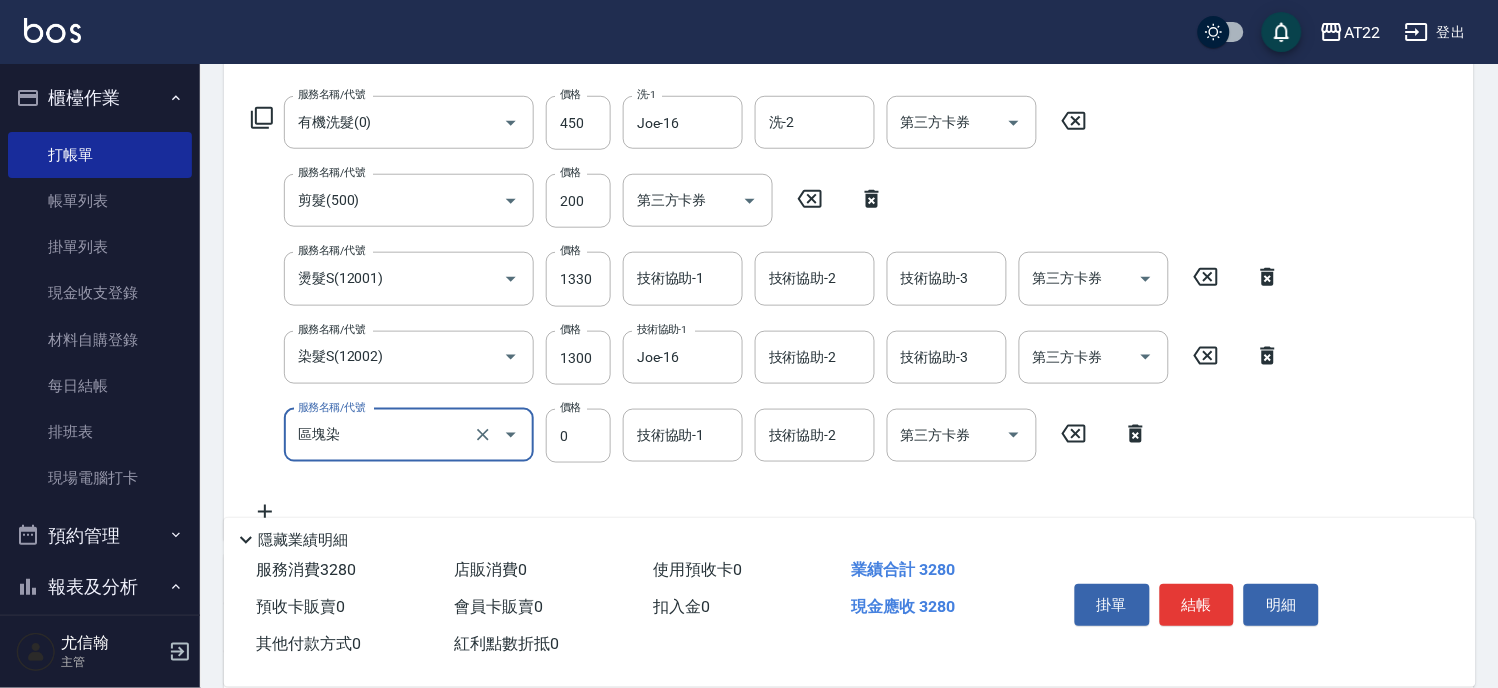 type on "區塊染" 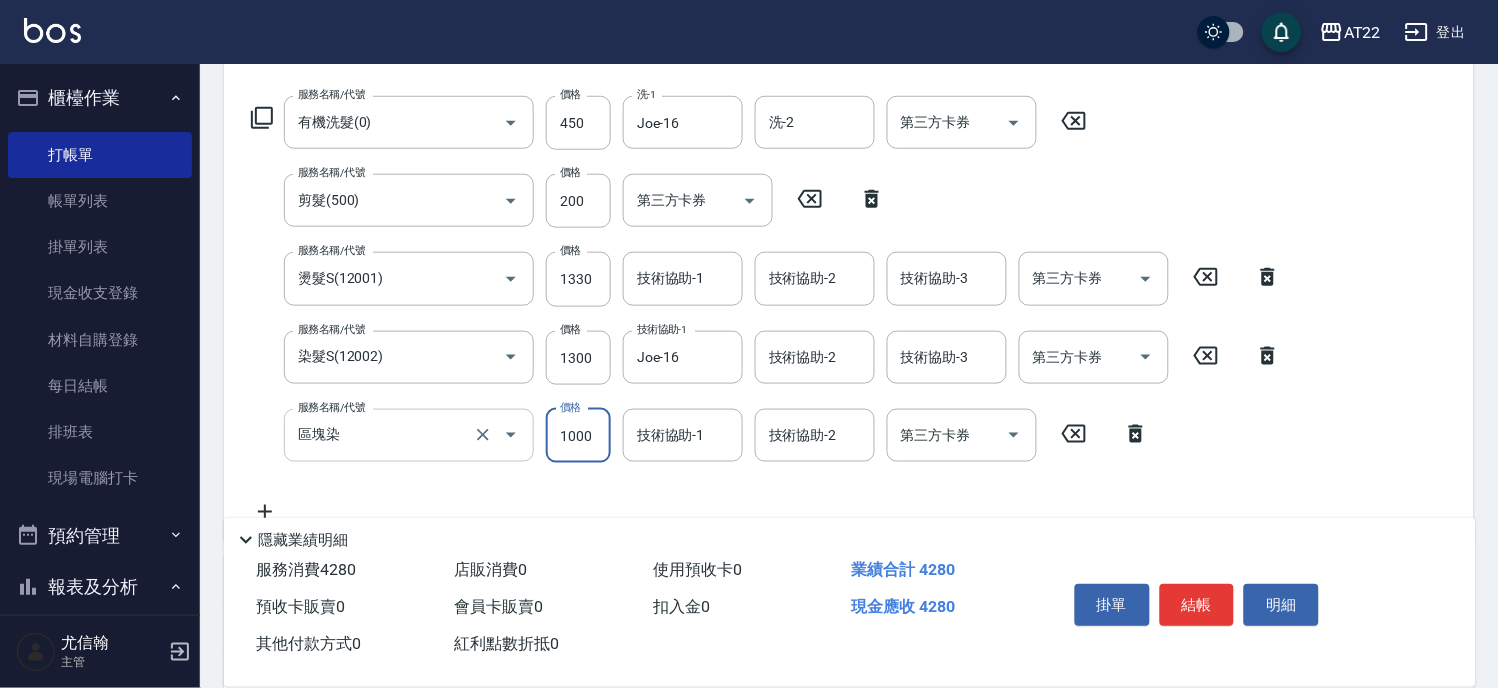 type on "1000" 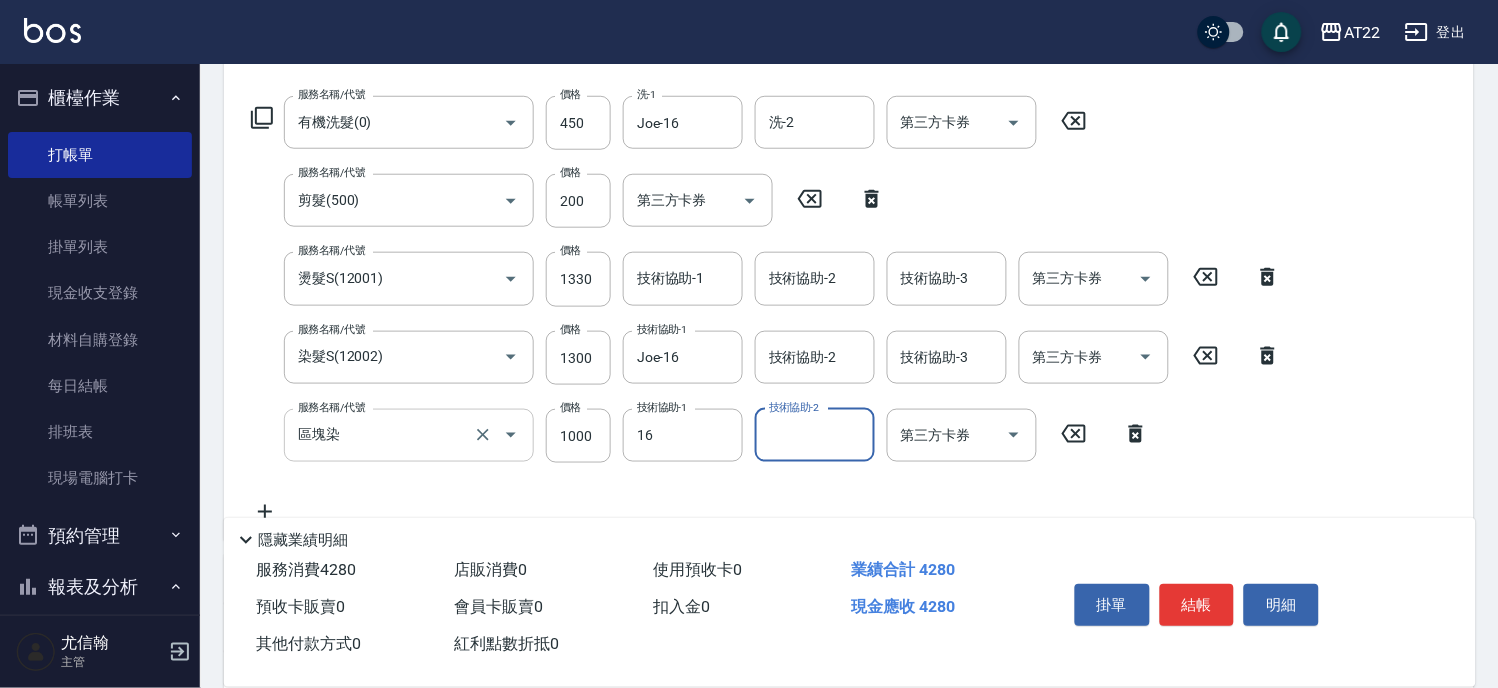 type on "Joe-16" 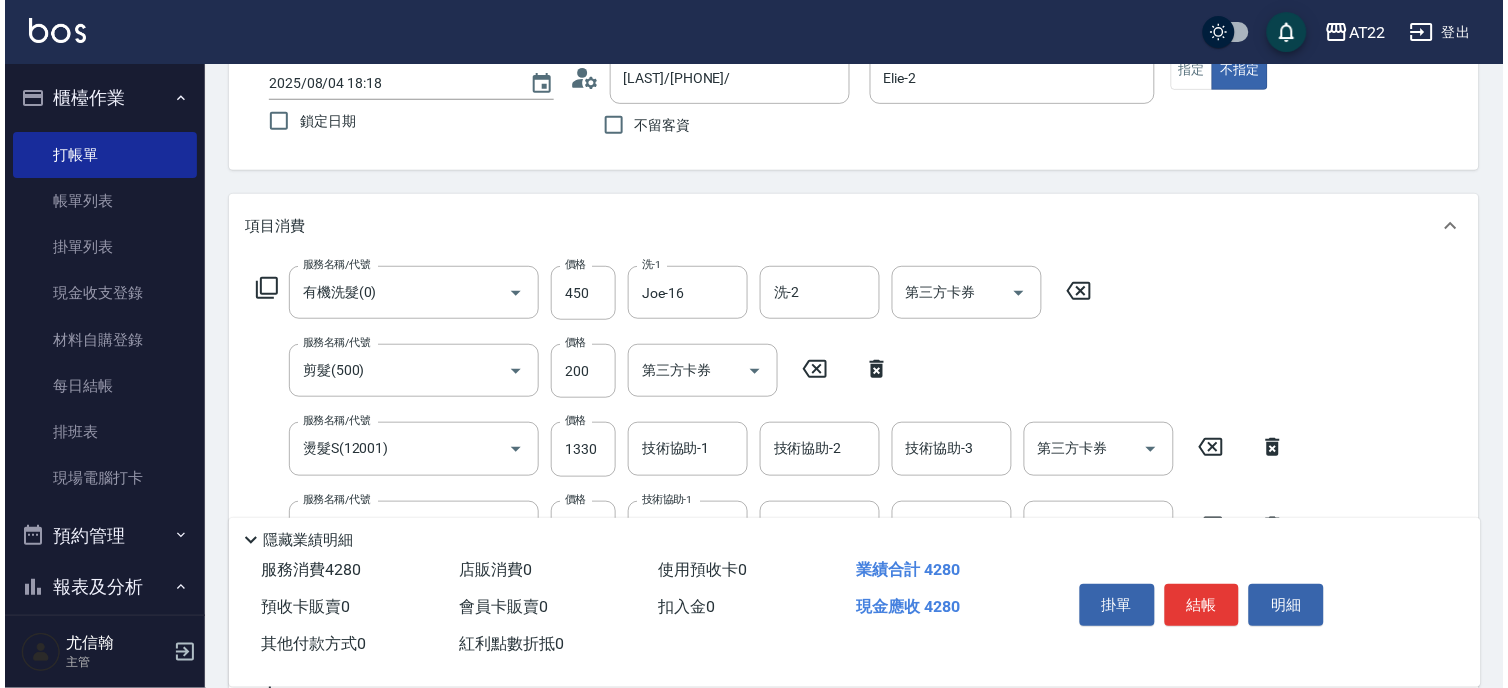 scroll, scrollTop: 0, scrollLeft: 0, axis: both 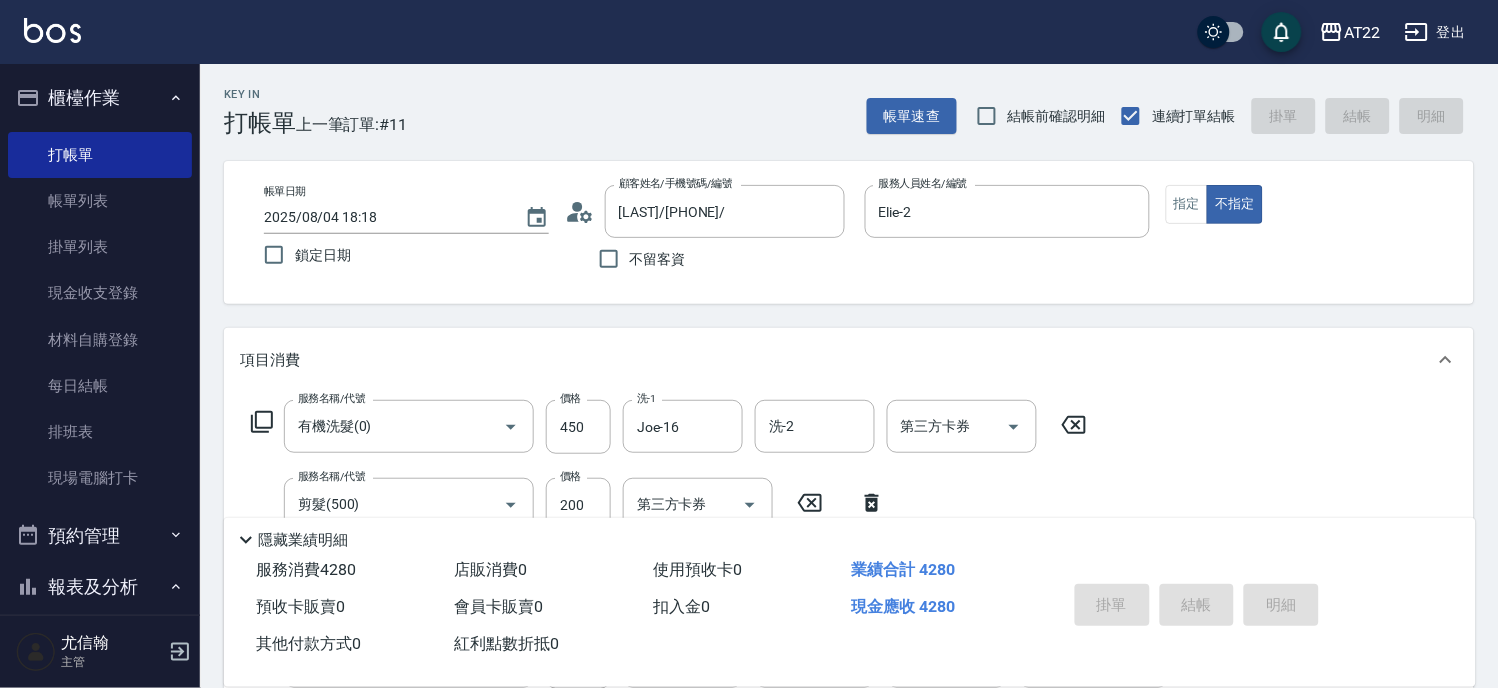 type on "2025/08/04 18:19" 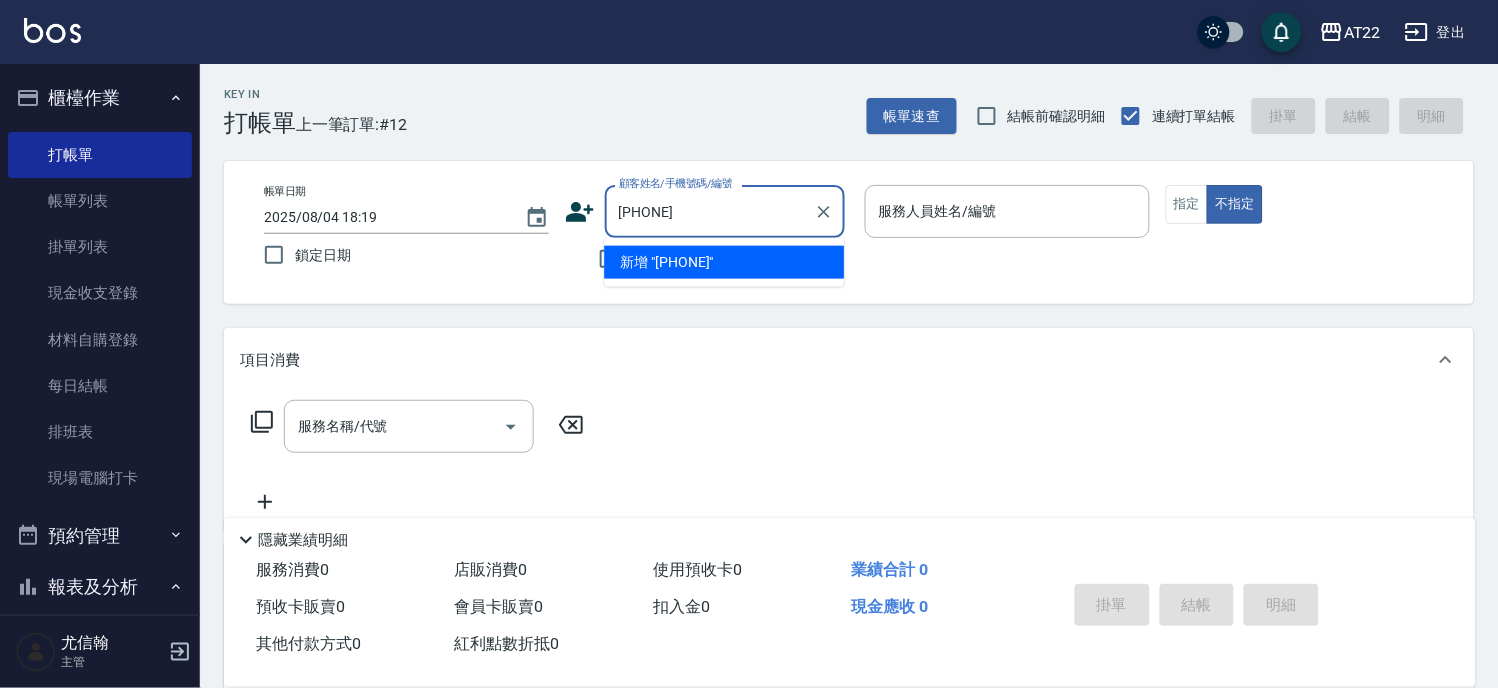 click on "新增 "0986988505"" at bounding box center (724, 262) 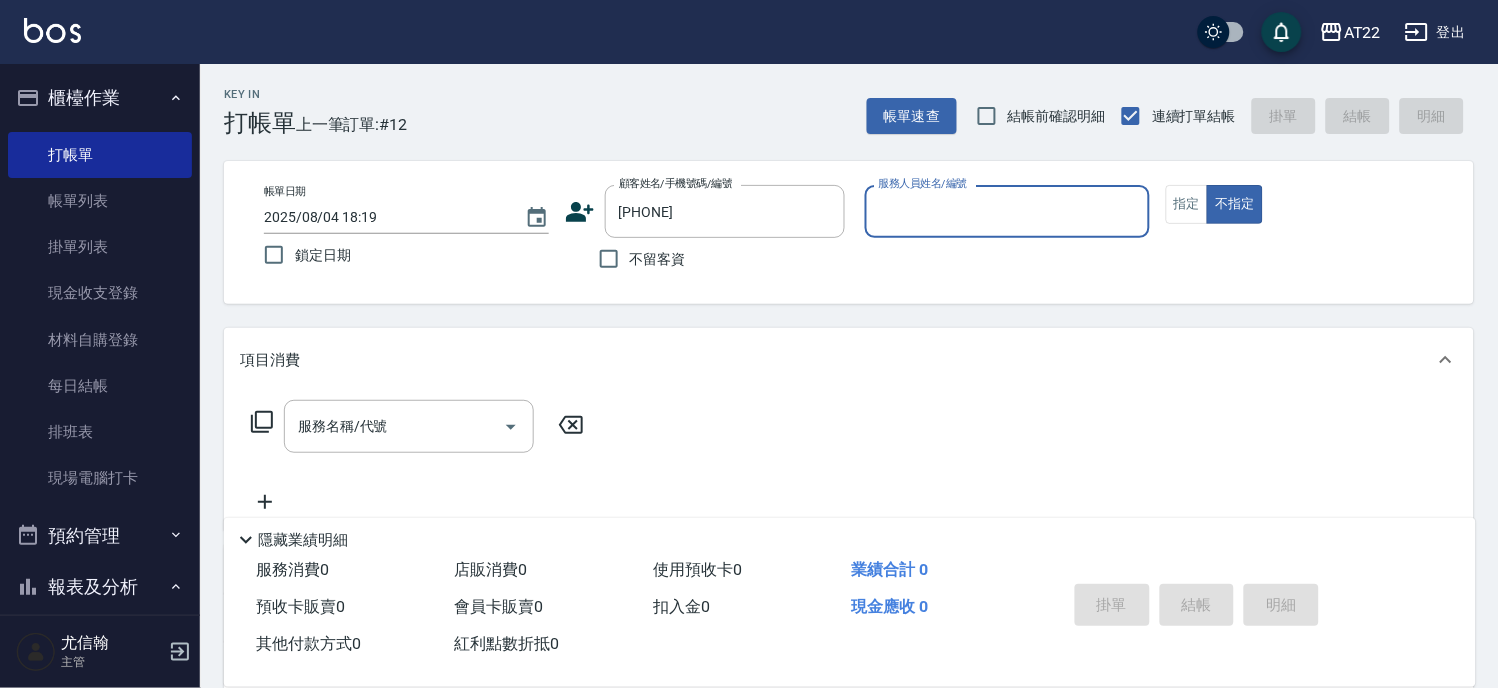 click on "服務人員姓名/編號" at bounding box center [1007, 211] 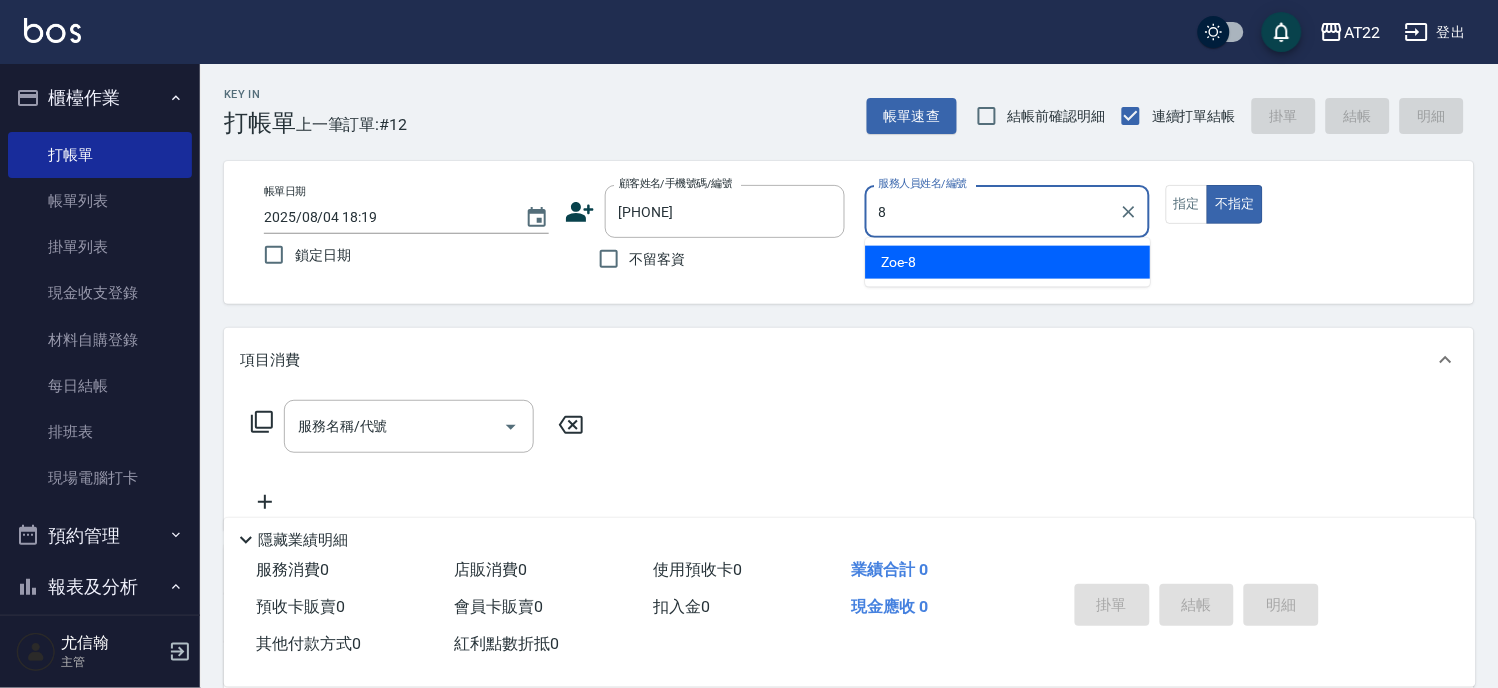type on "Zoe-8" 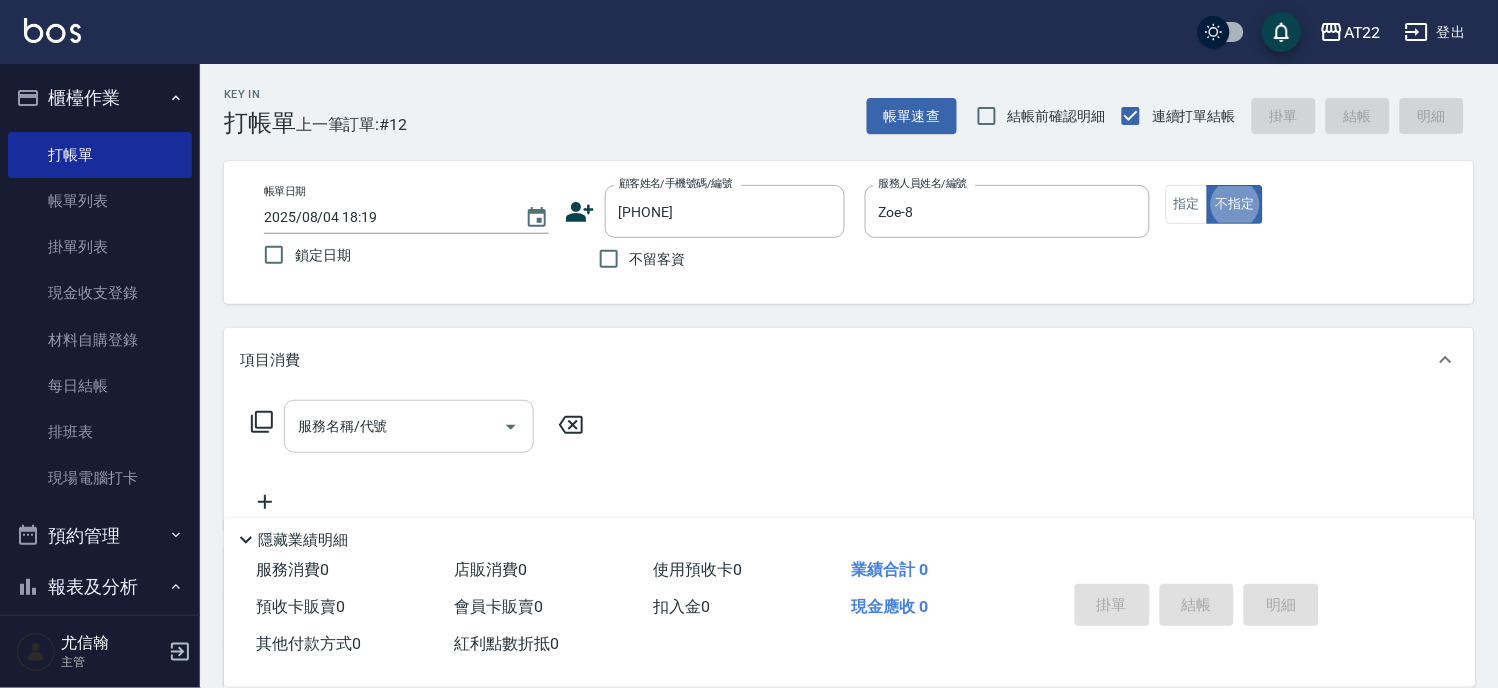 click on "服務名稱/代號" at bounding box center [394, 426] 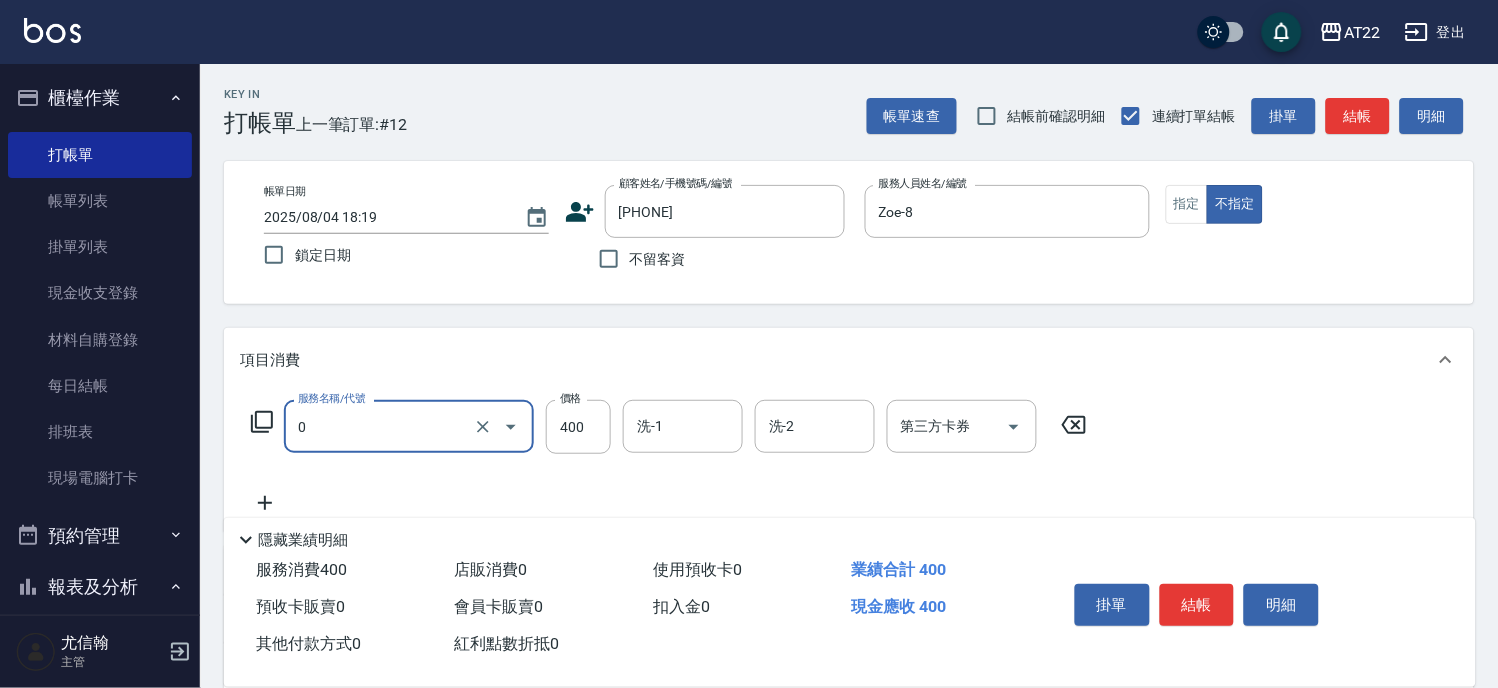 type on "有機洗髮(0)" 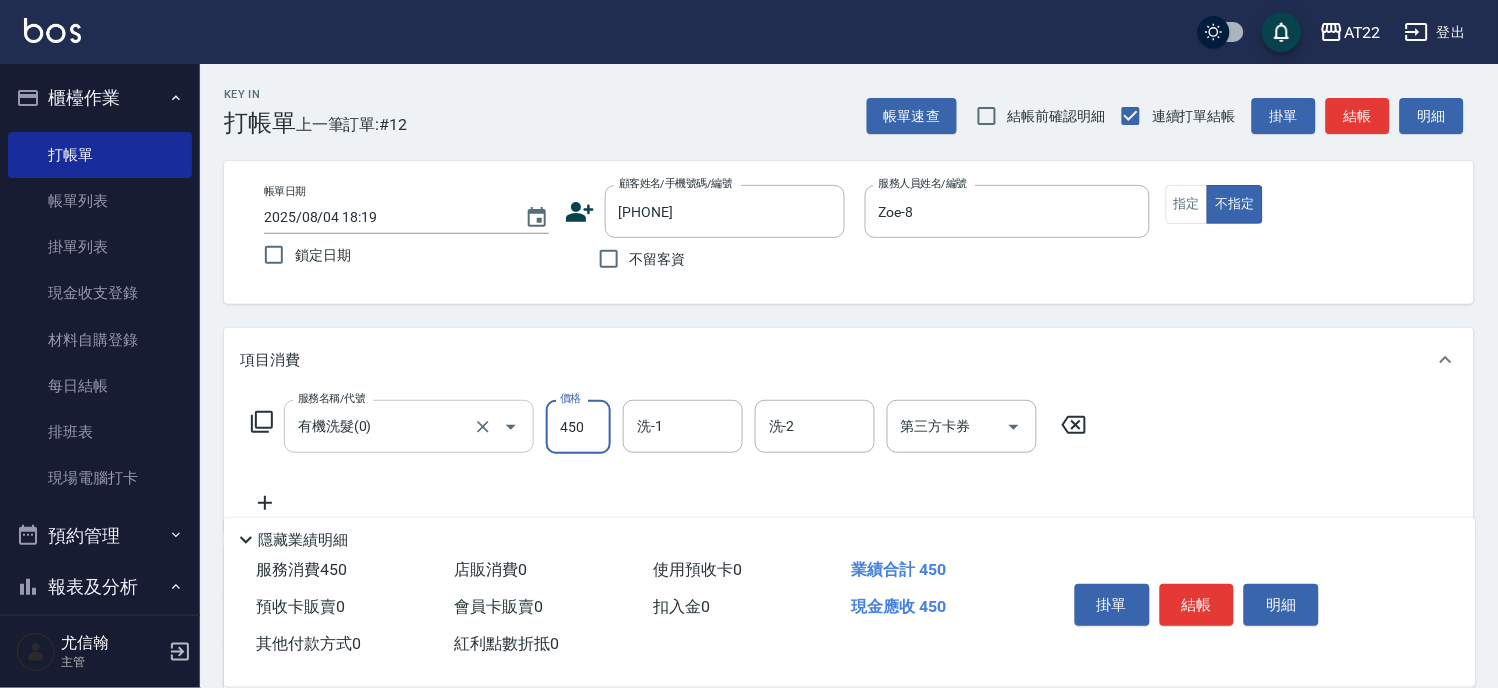 type on "450" 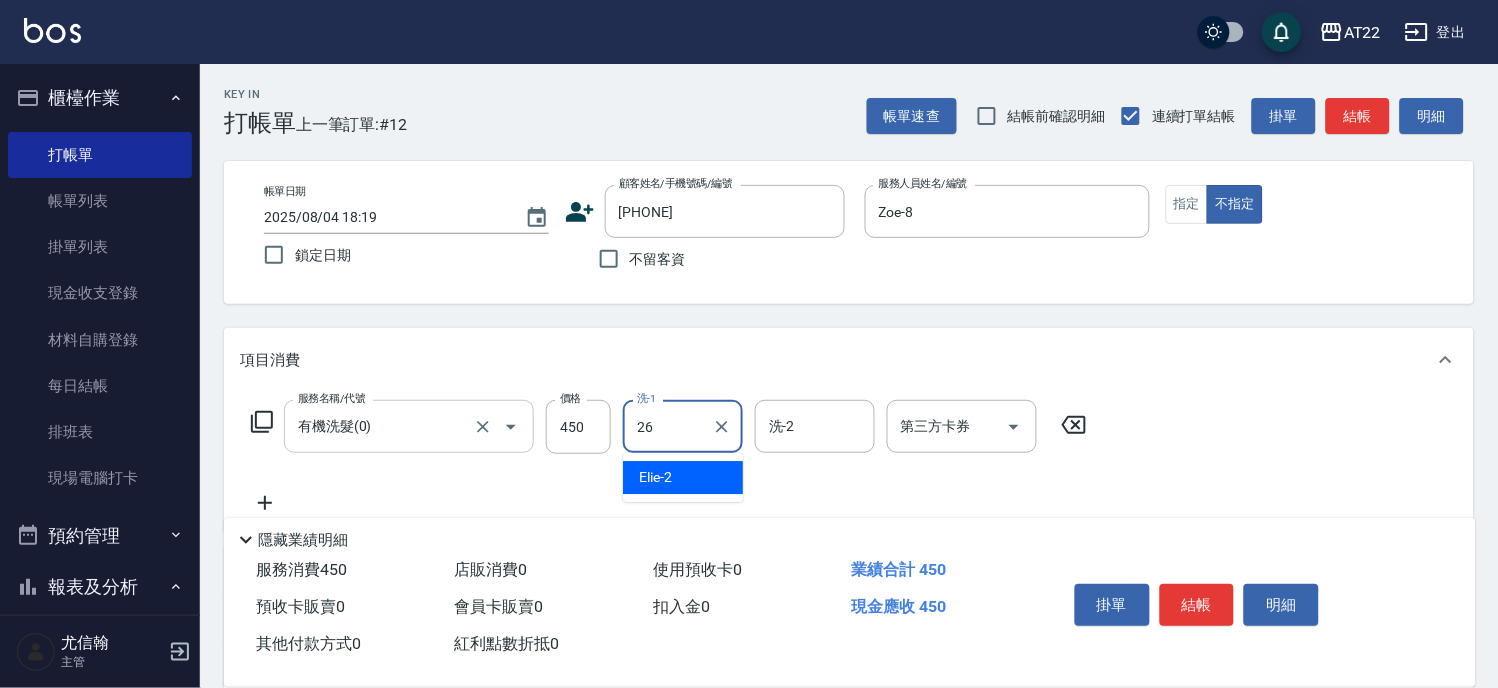 type on "Cinna-26" 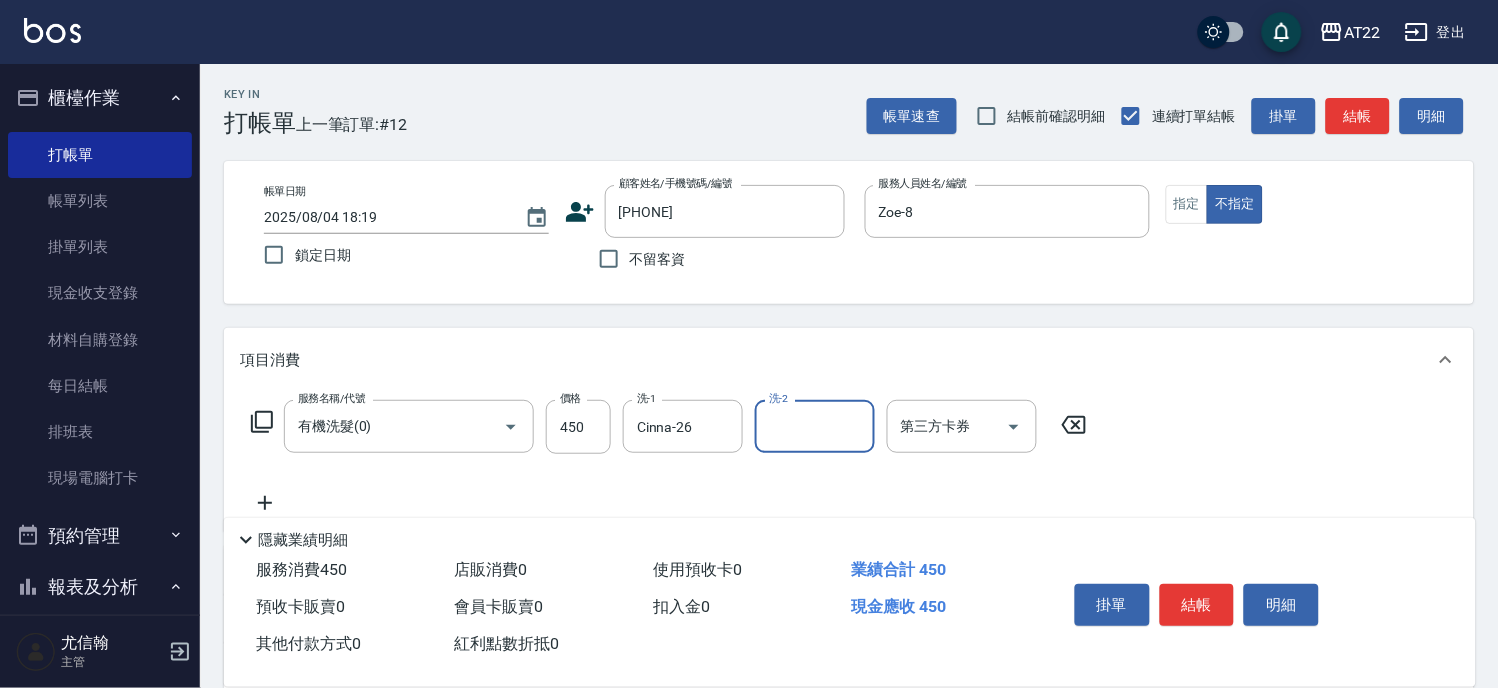 click 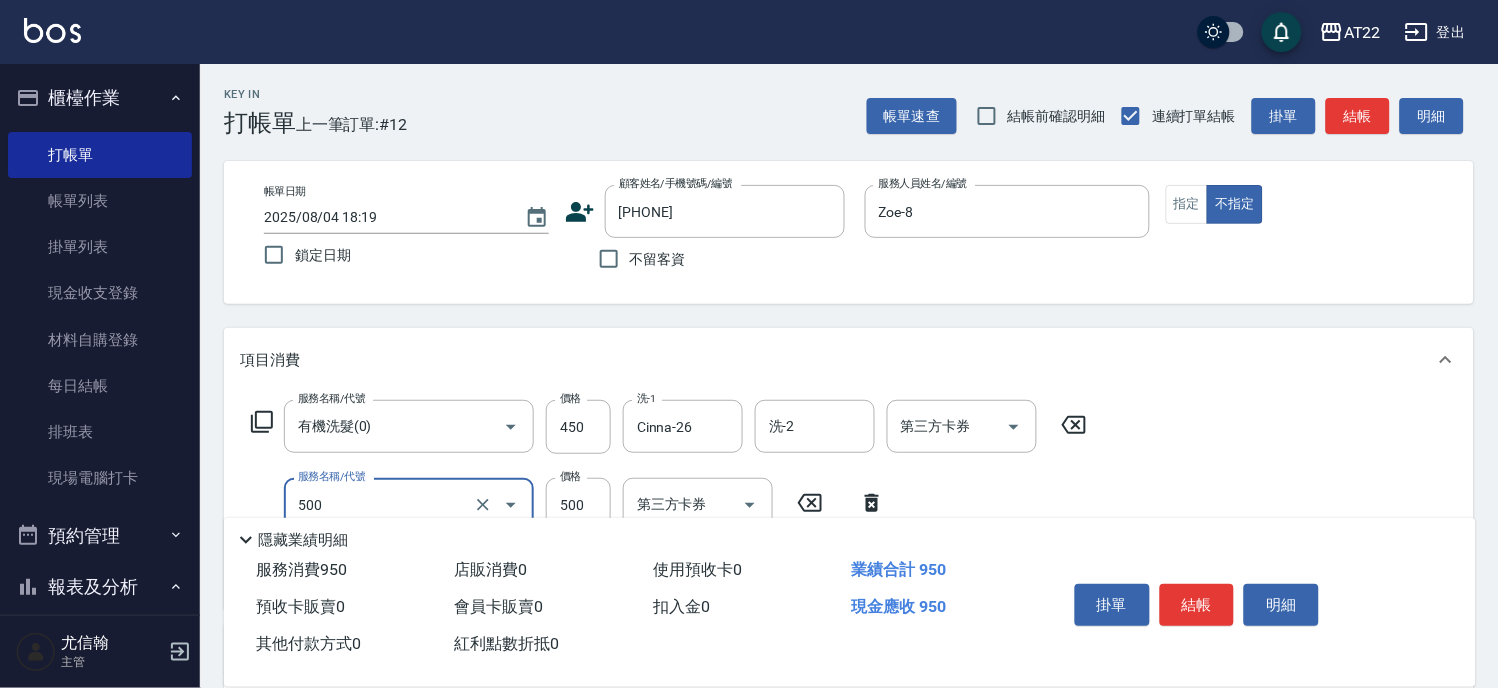 type on "剪髮(500)" 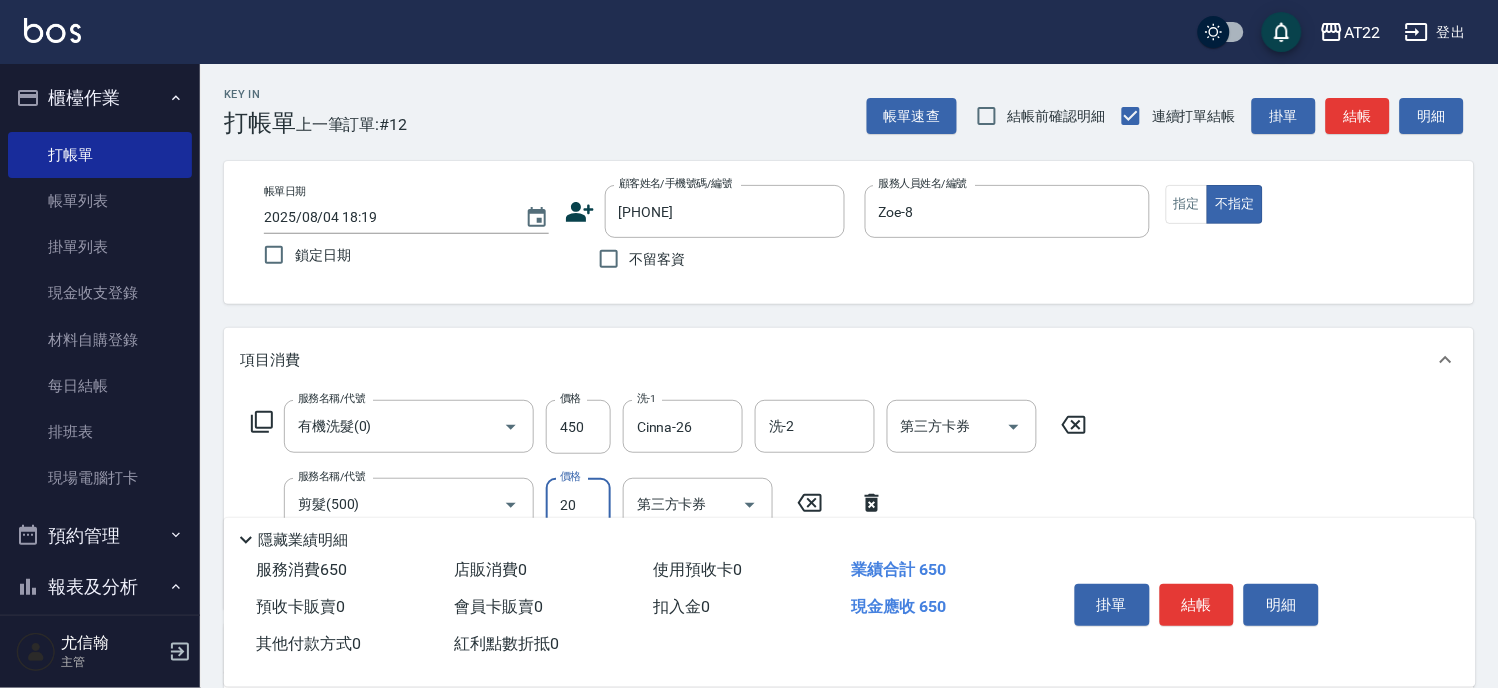 type on "200" 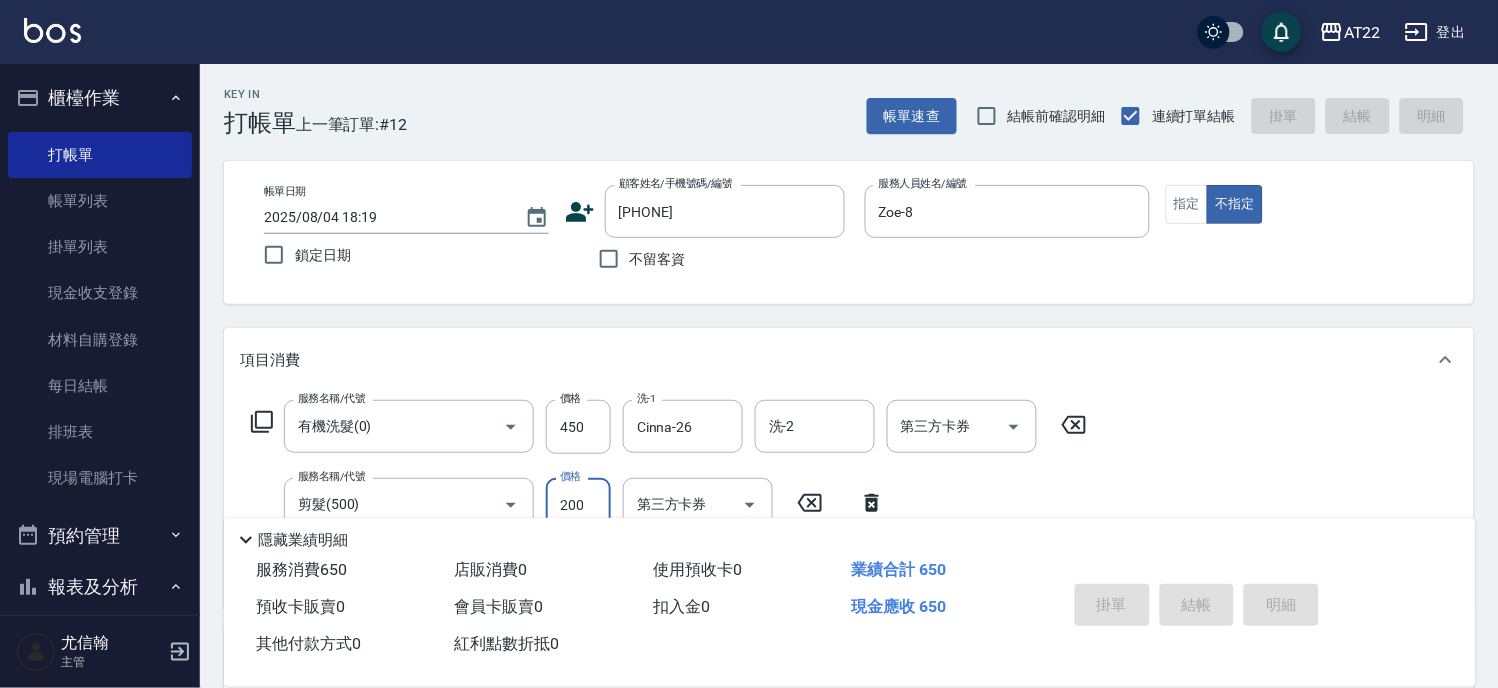 type on "2025/08/04 18:20" 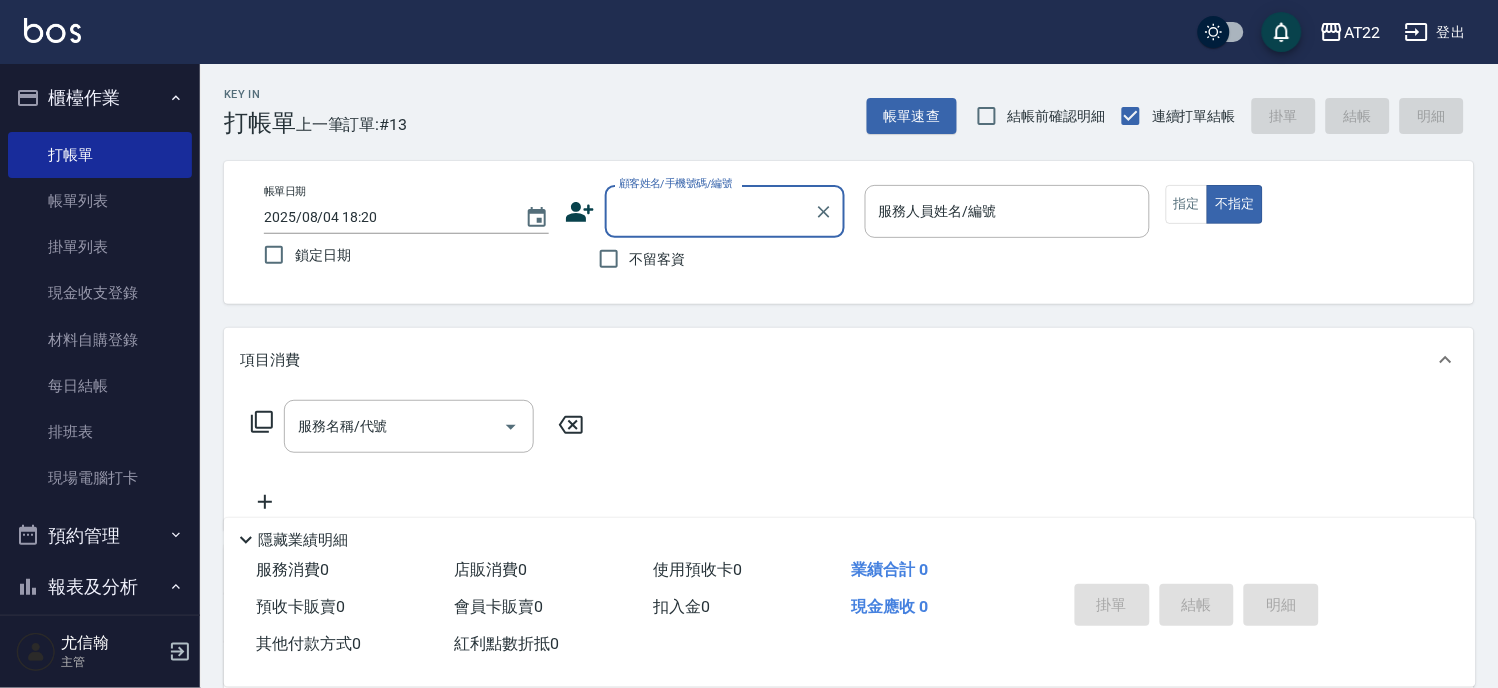 click 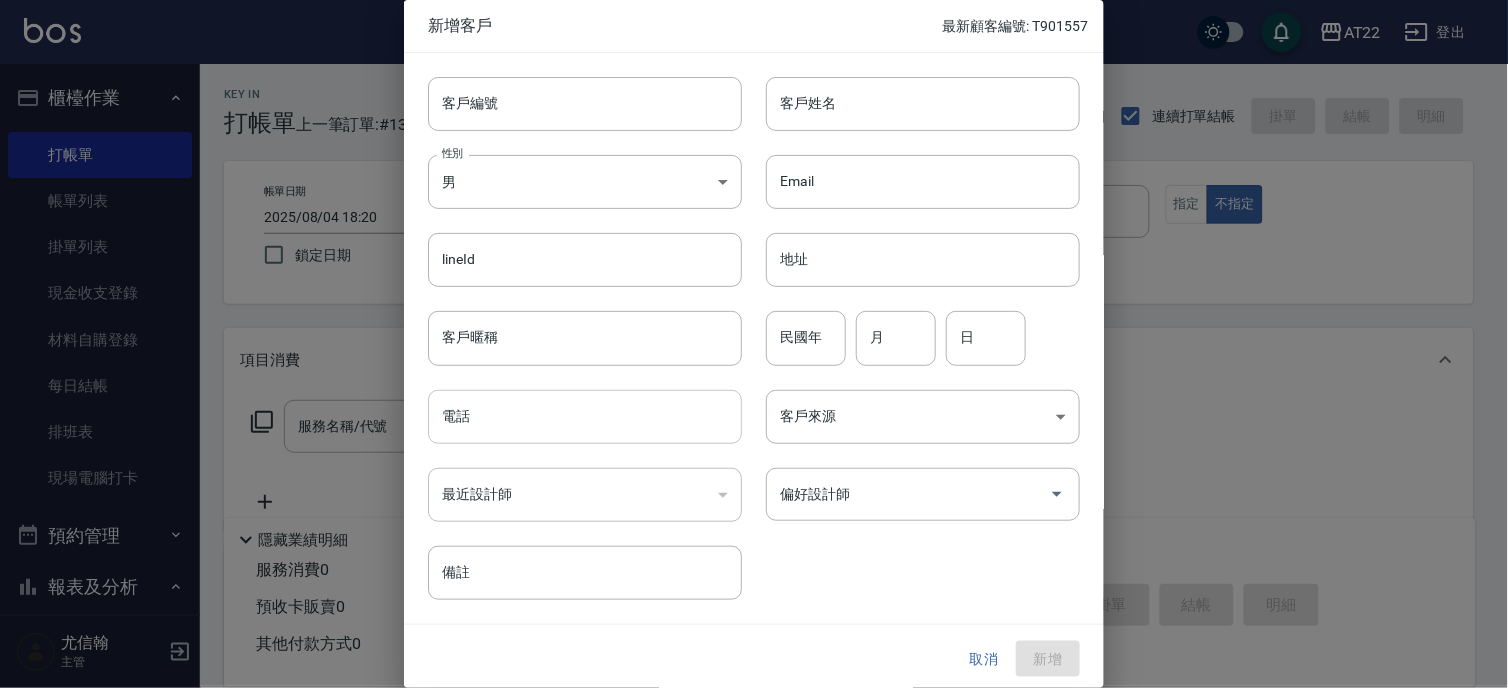 click on "電話" at bounding box center [585, 417] 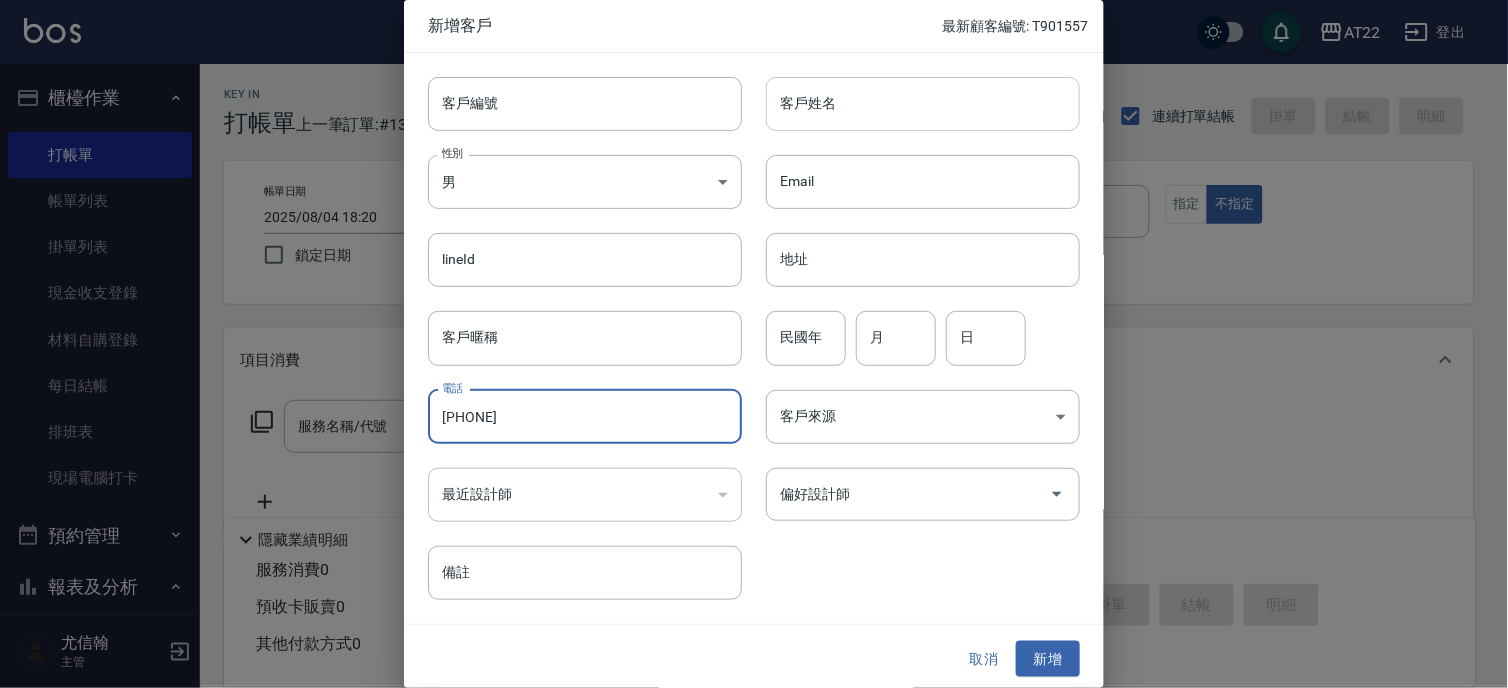 type on "0922255381" 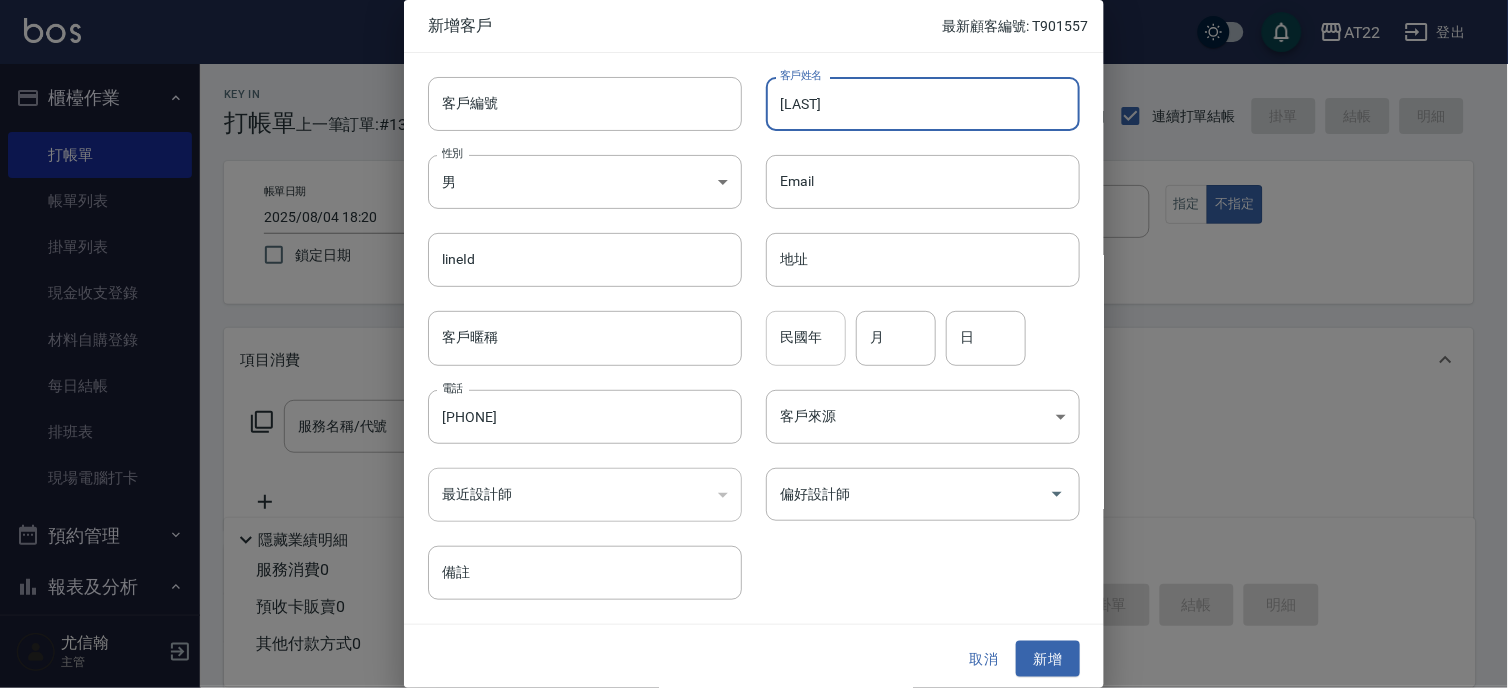 type on "林宇軒" 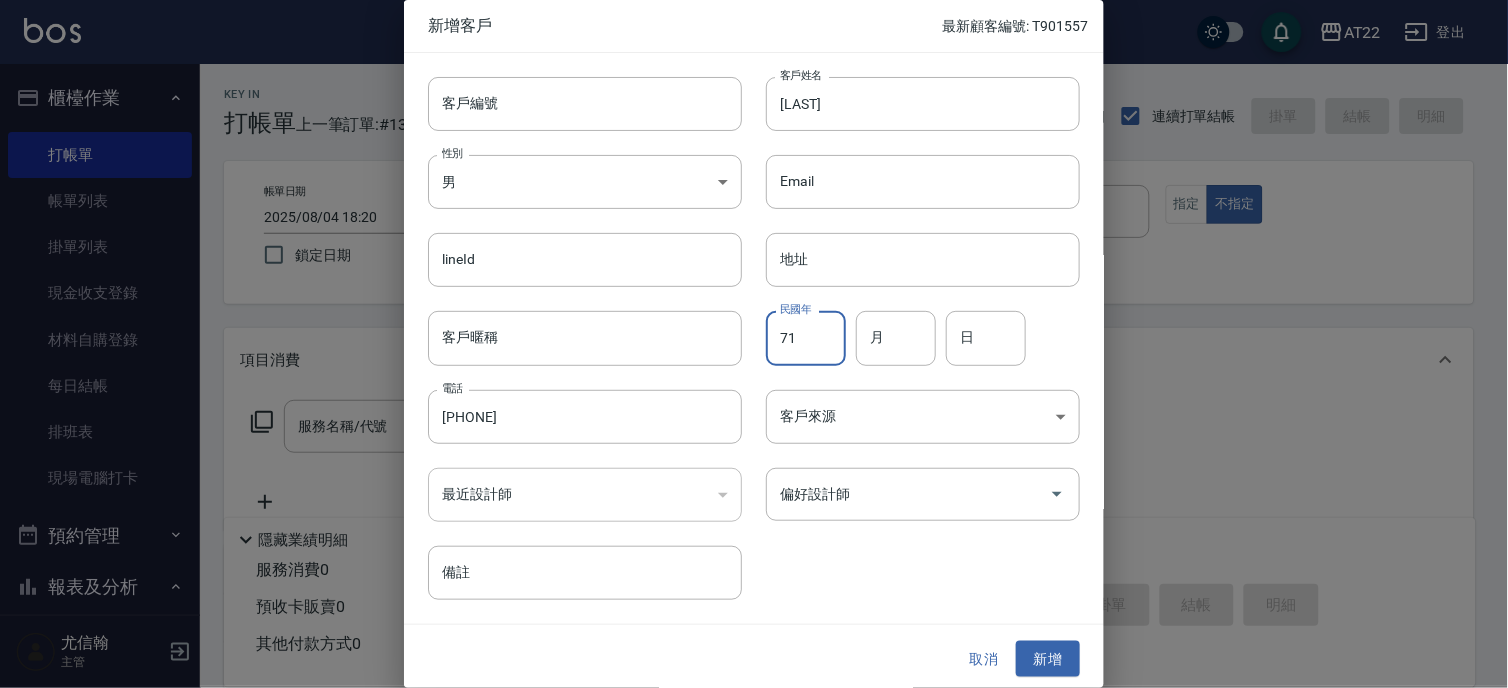 type on "71" 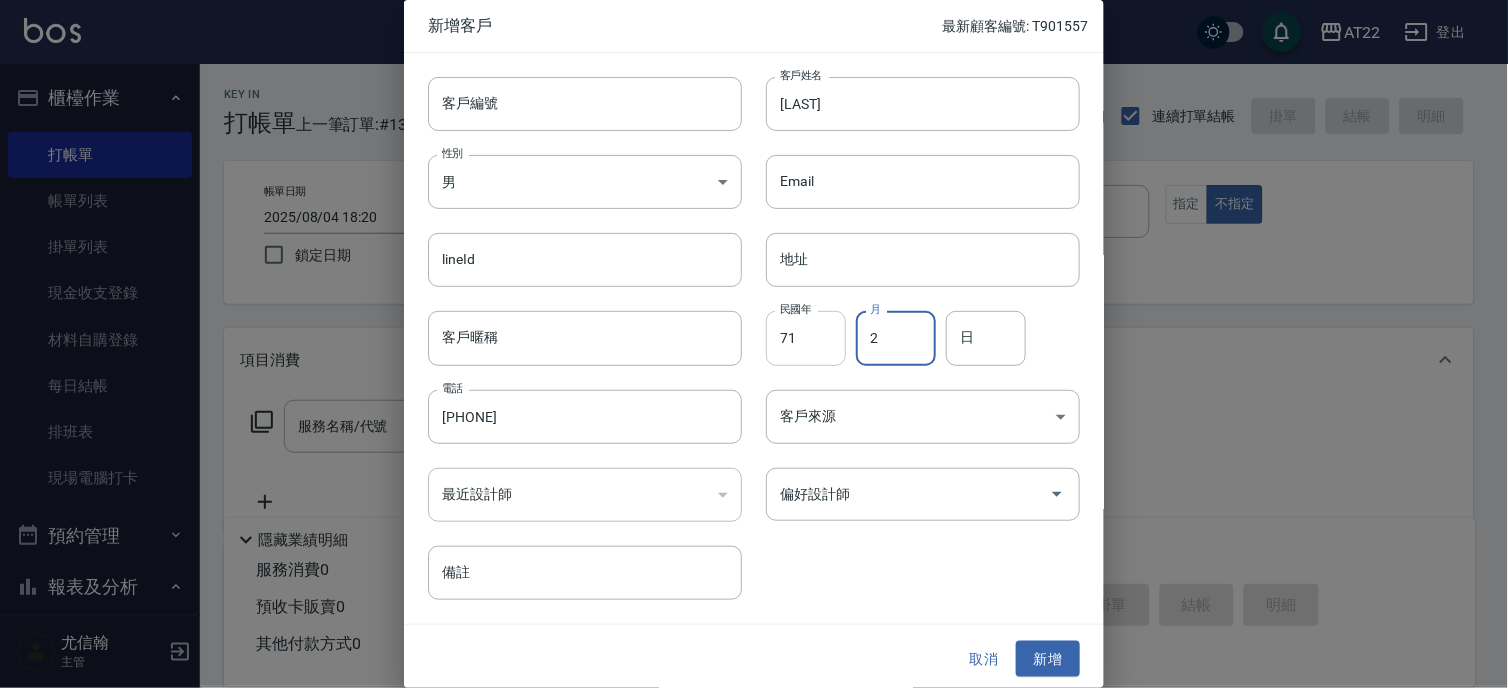 type on "2" 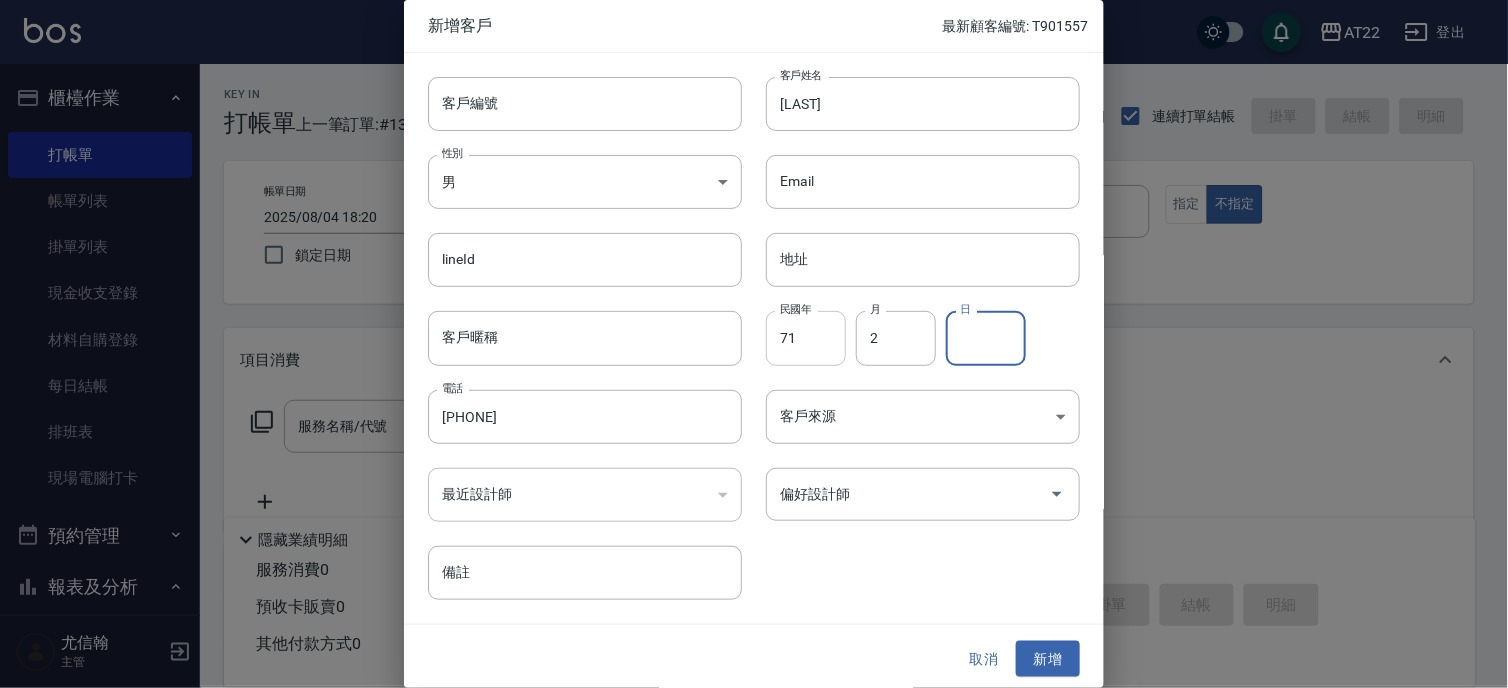 type on "7" 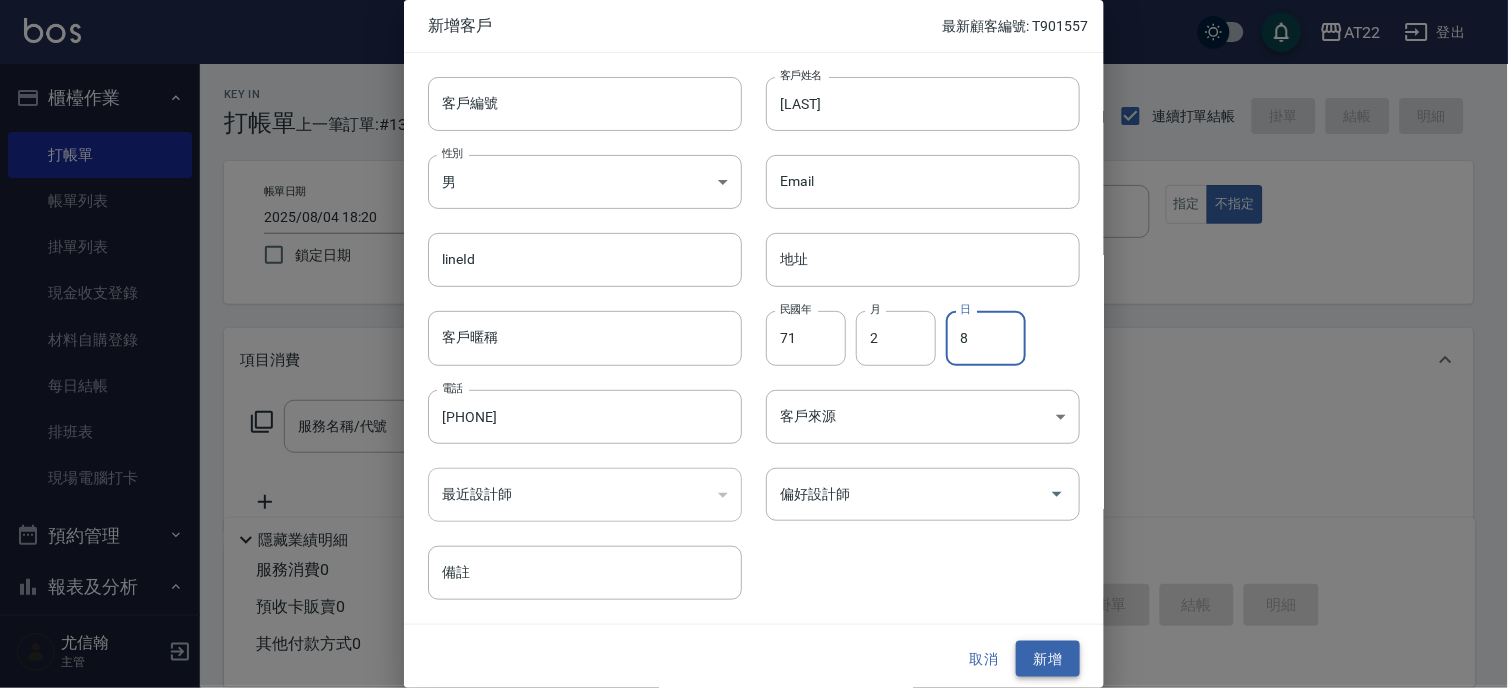 type on "8" 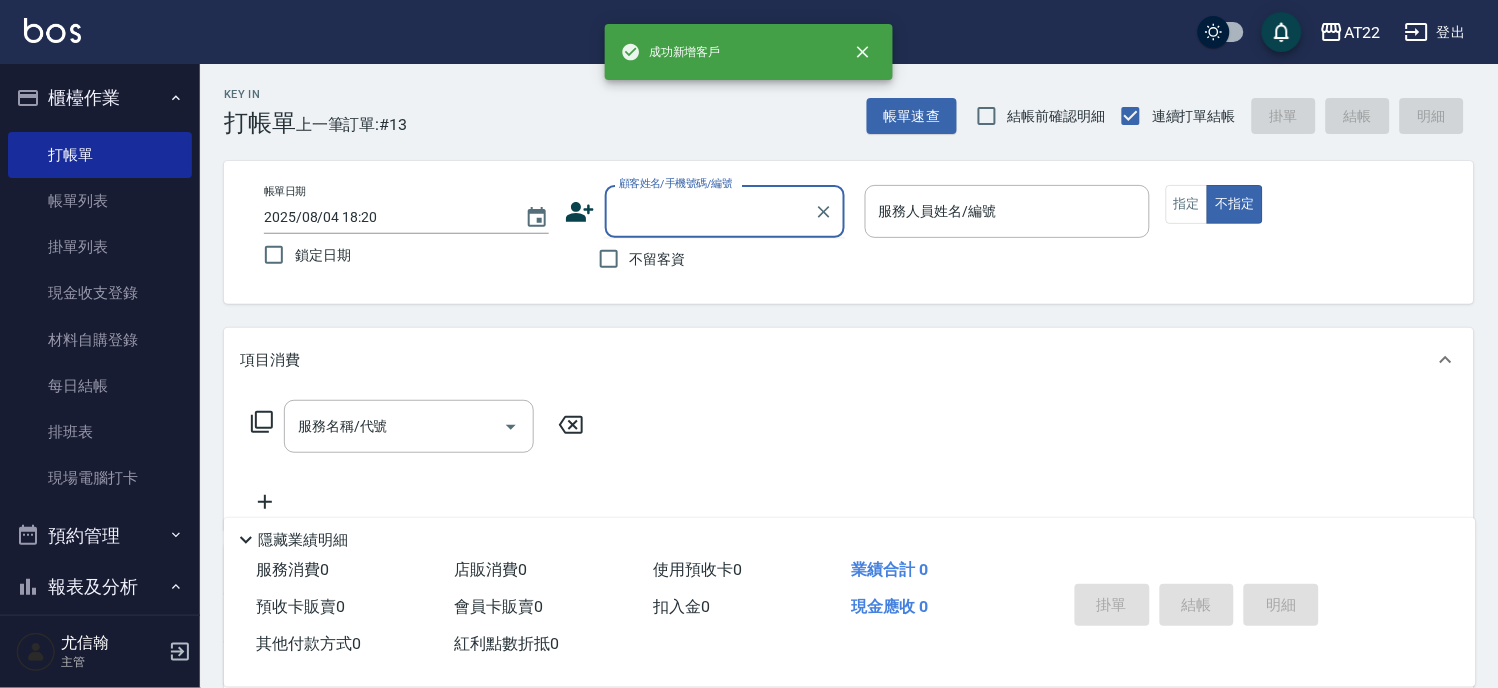 click on "顧客姓名/手機號碼/編號" at bounding box center (710, 211) 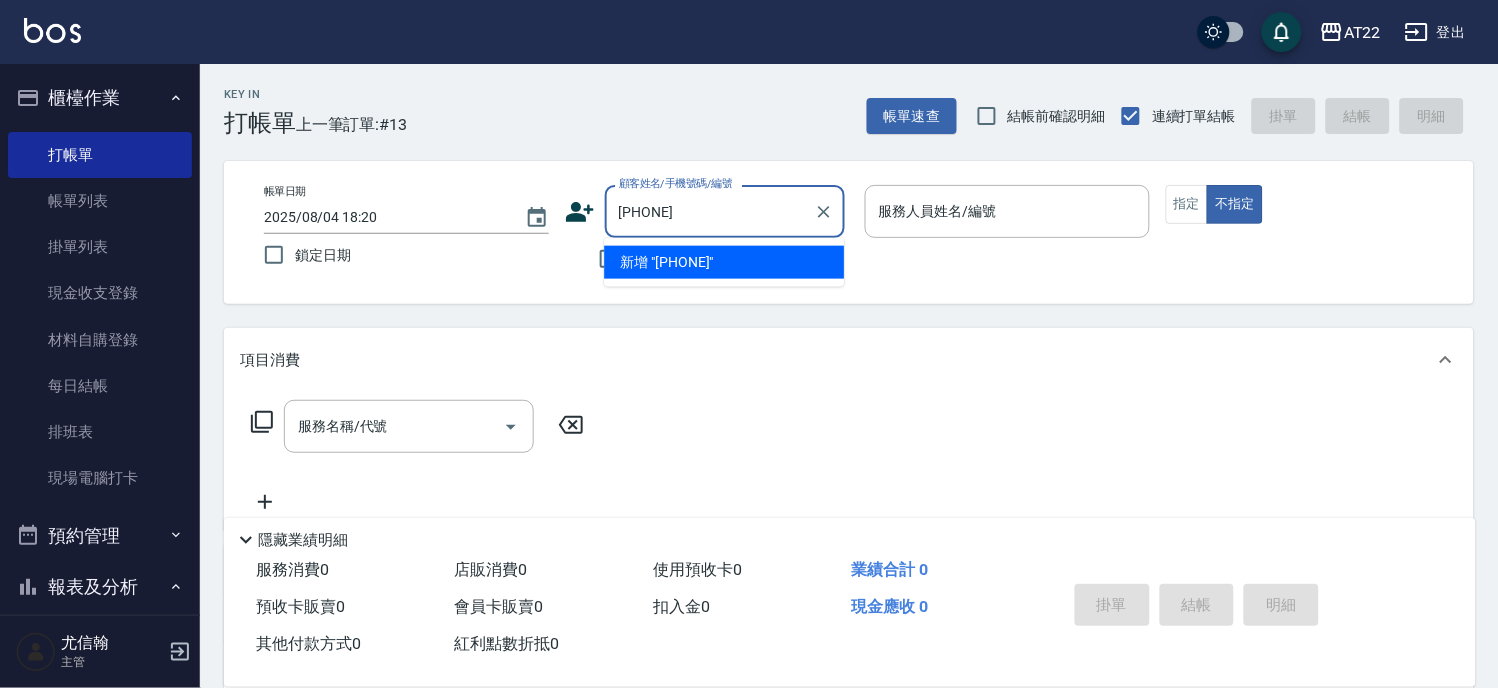 type on "0922255381" 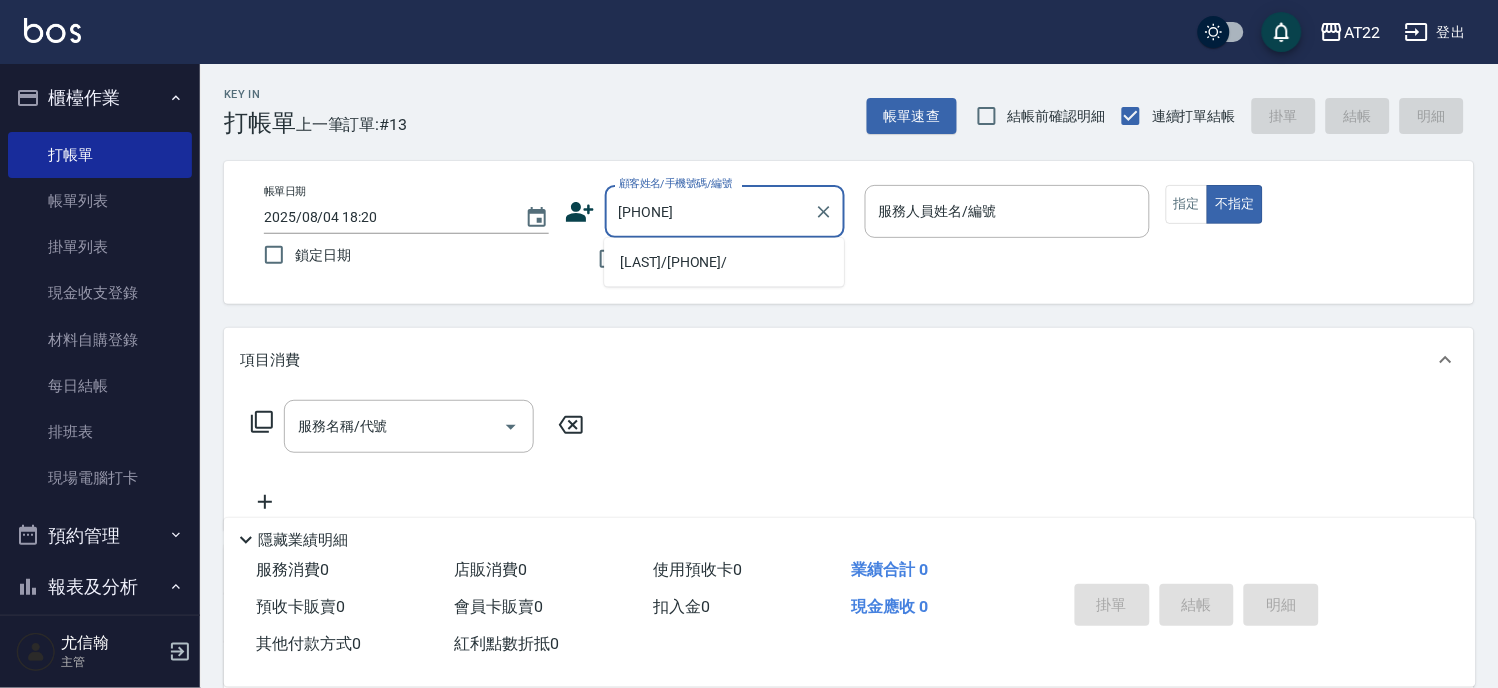 click on "林宇軒/0922255381/" at bounding box center (724, 262) 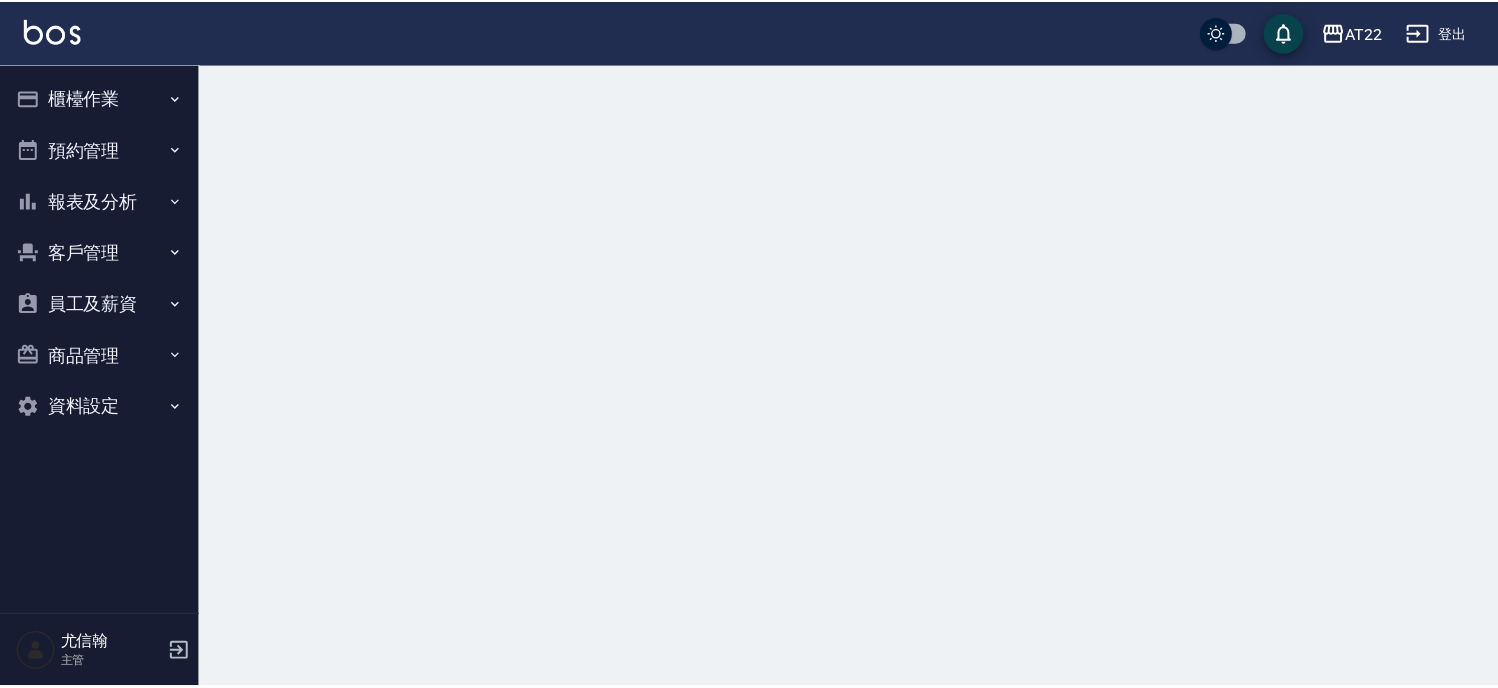 scroll, scrollTop: 0, scrollLeft: 0, axis: both 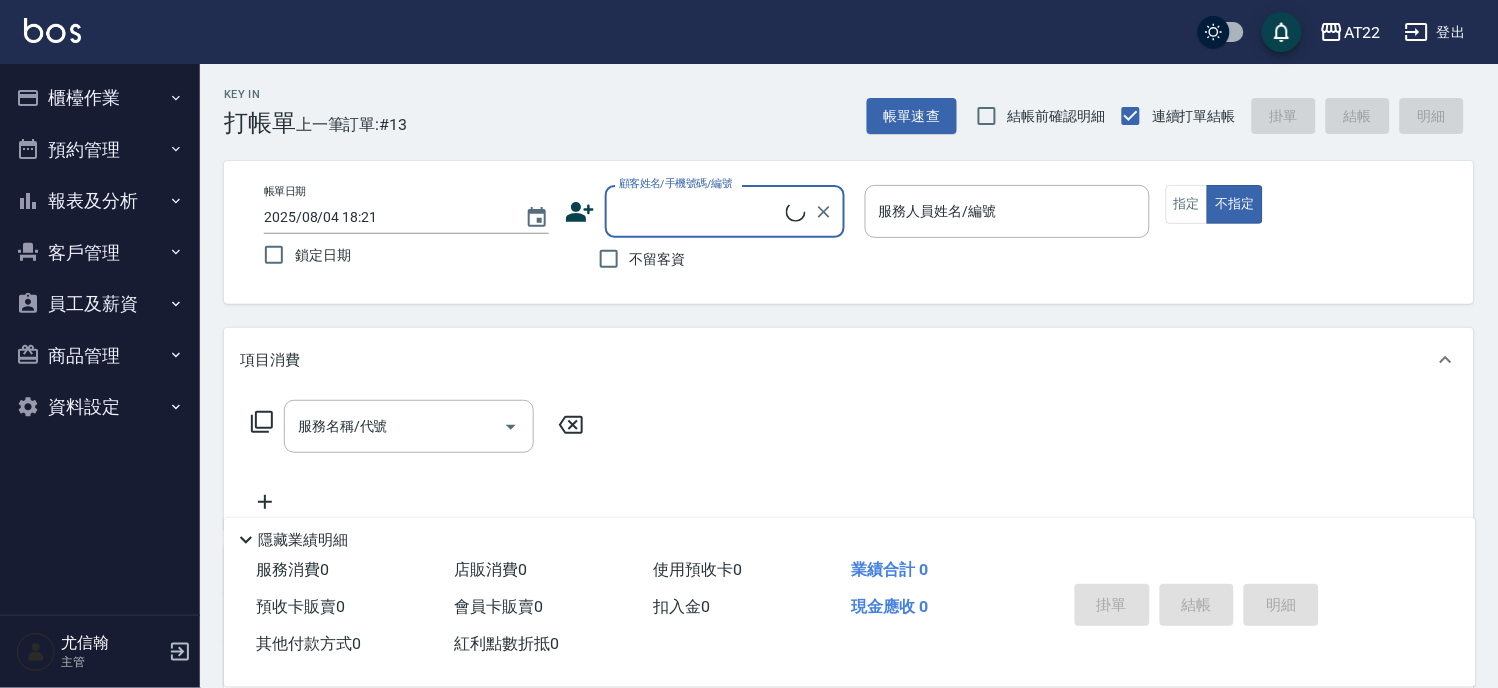 click 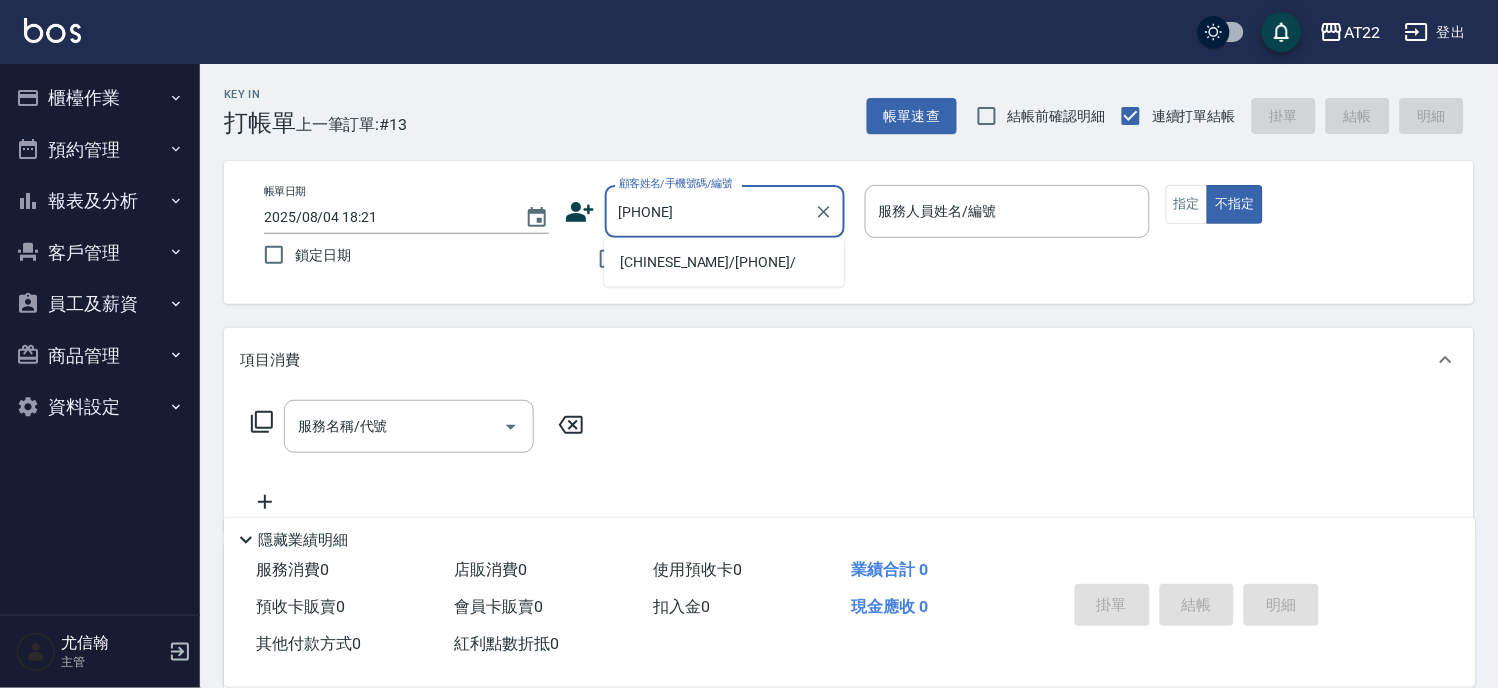 click on "[CHINESE_NAME]/[PHONE]/" at bounding box center (724, 262) 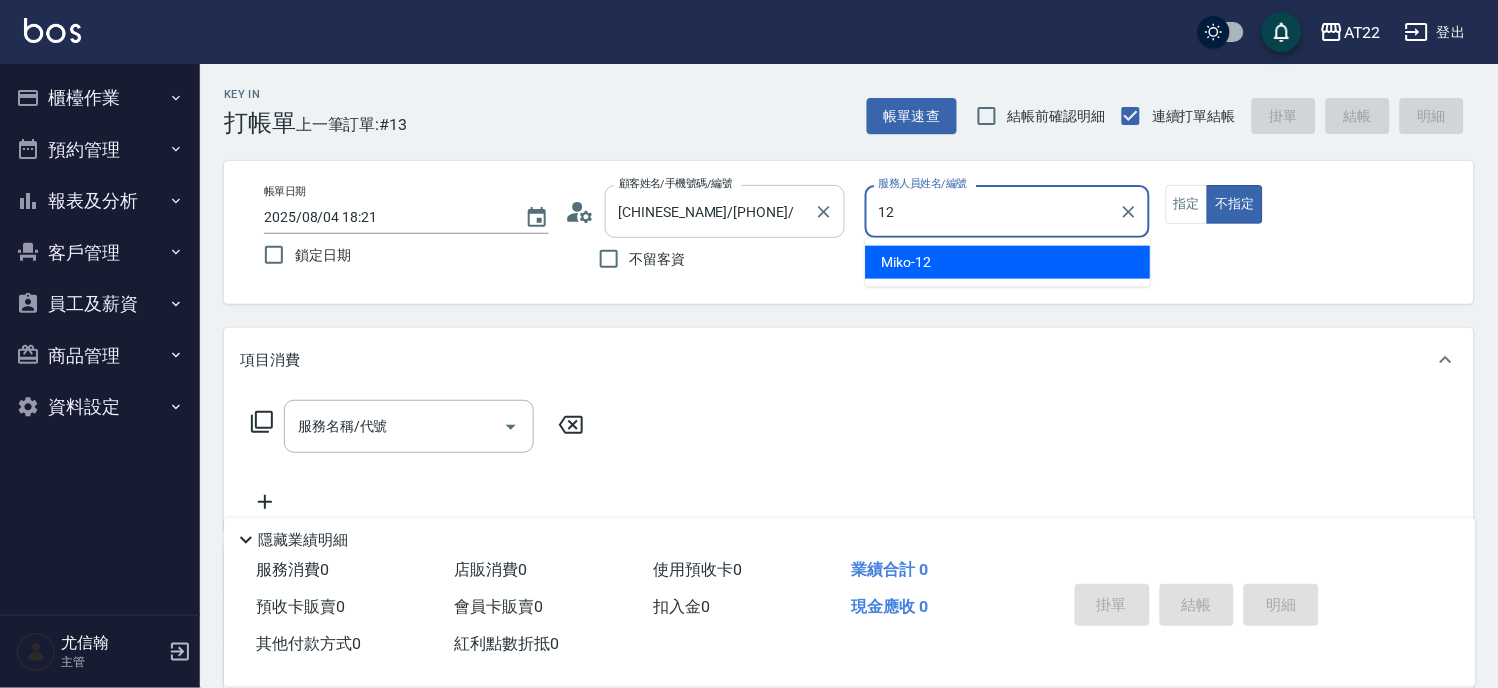 type on "Miko-12" 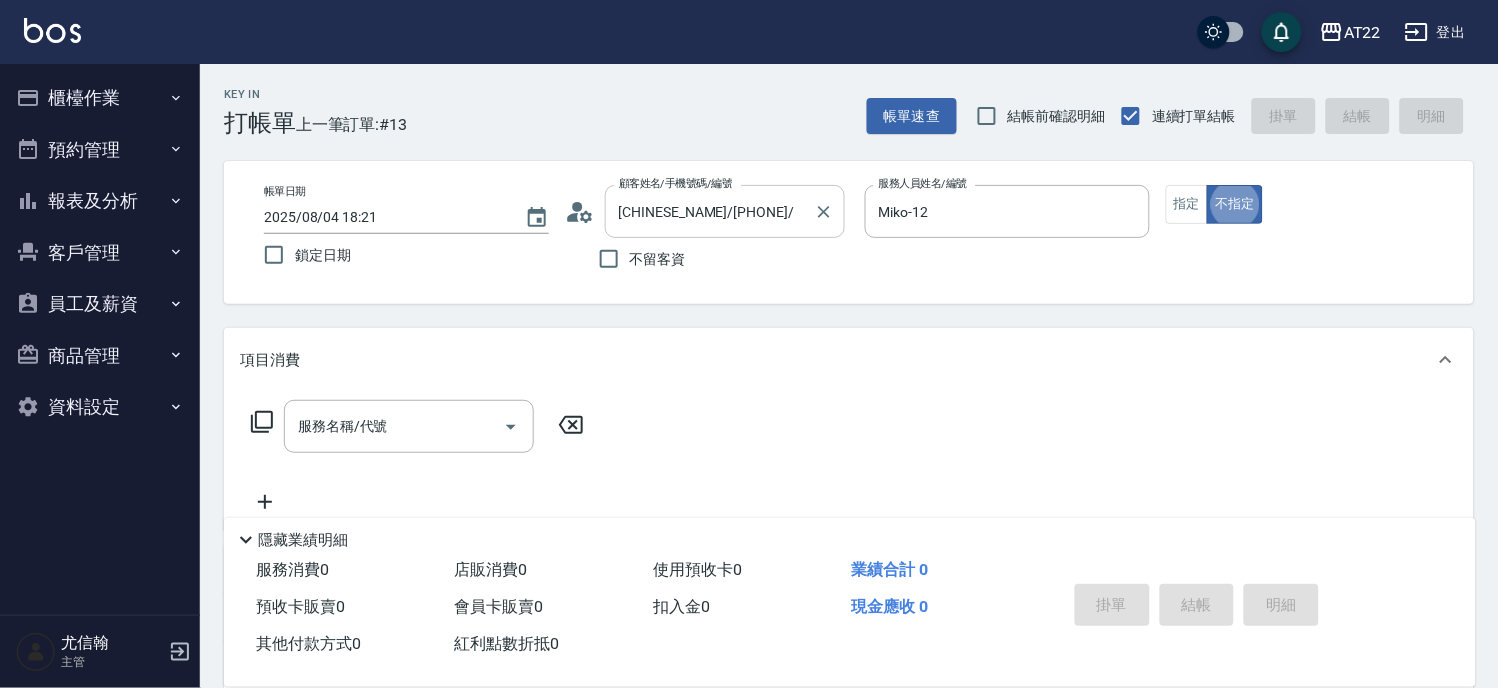 type on "false" 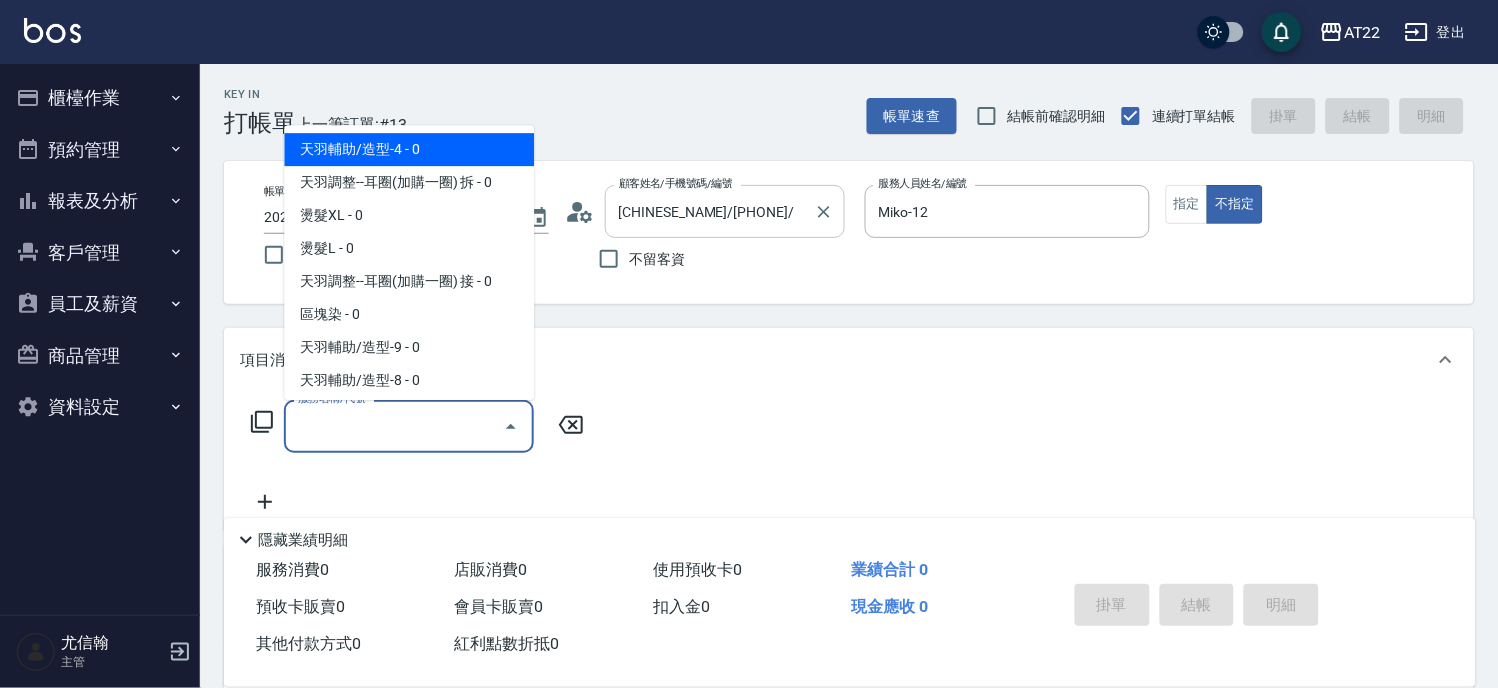 click on "服務名稱/代號" at bounding box center [394, 426] 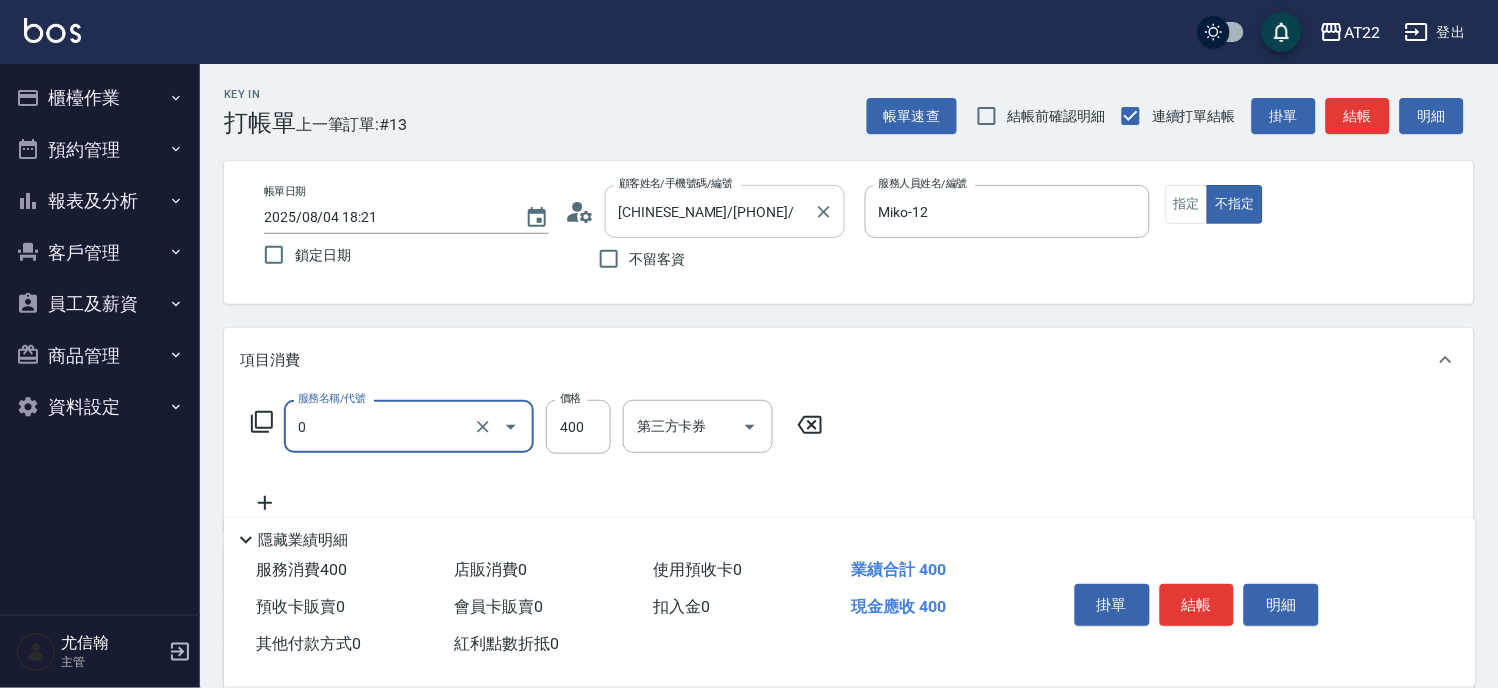 type on "有機洗髮(0)" 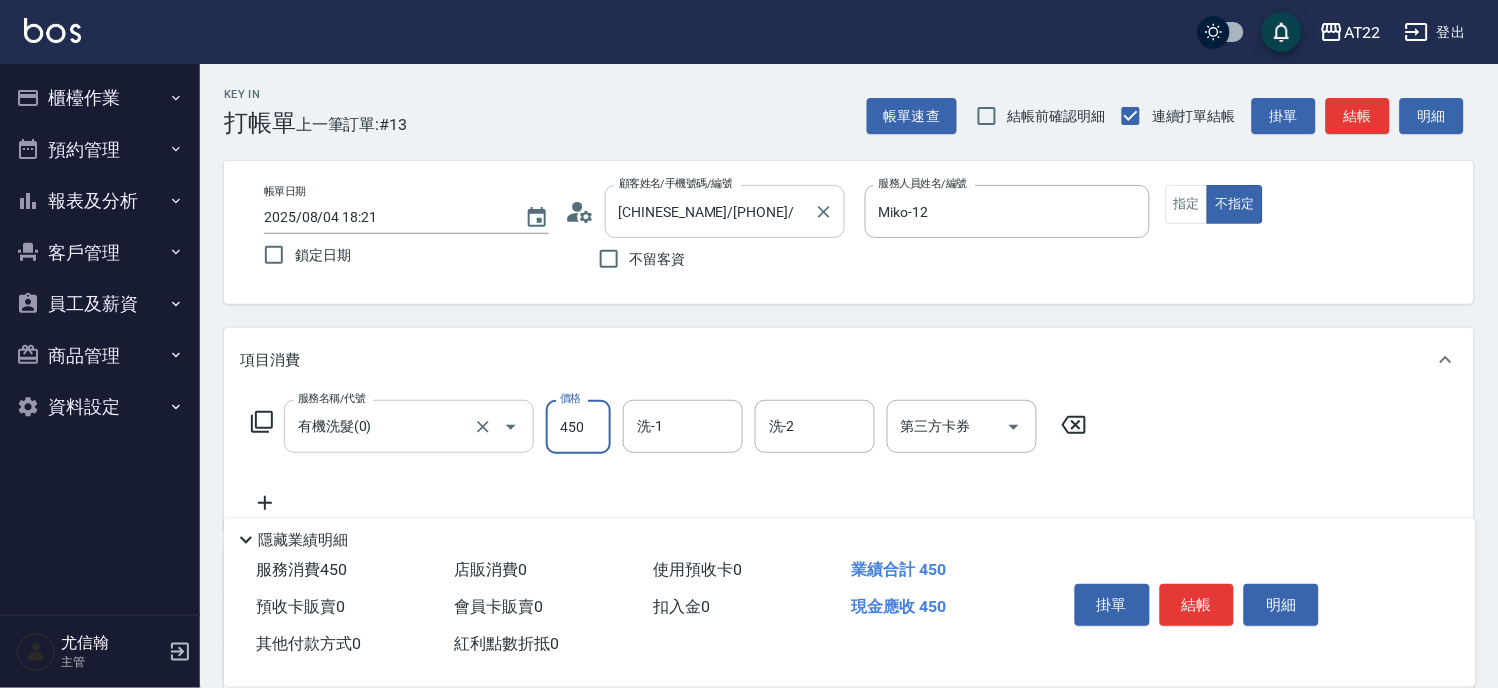 type on "450" 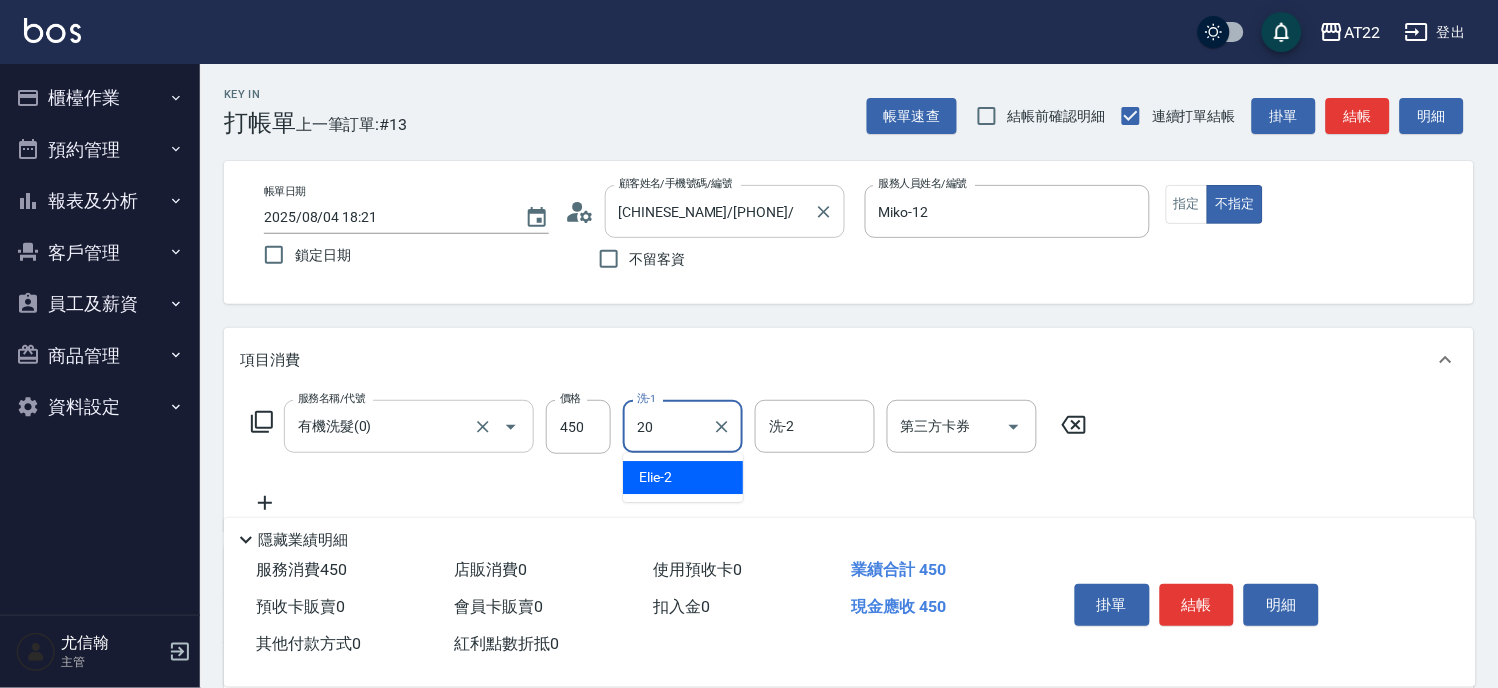 type on "Noah-20" 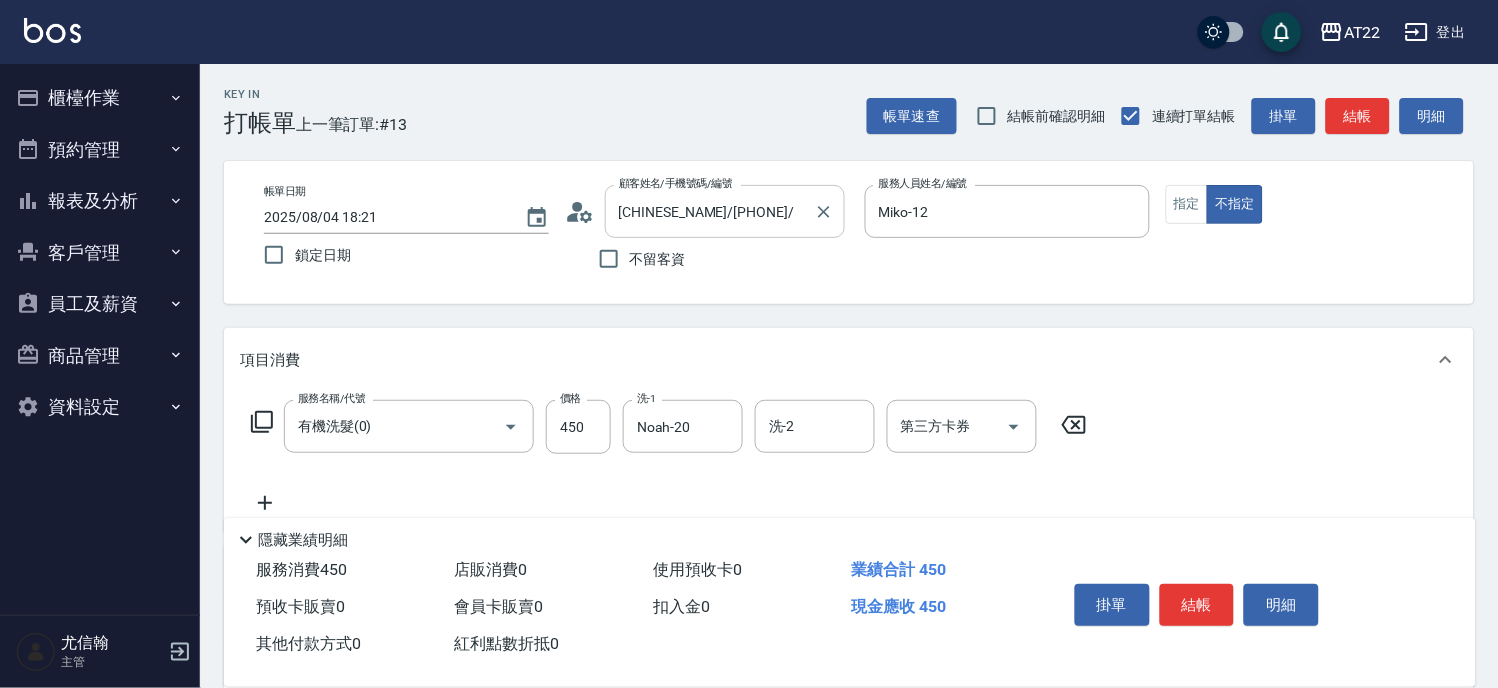 click 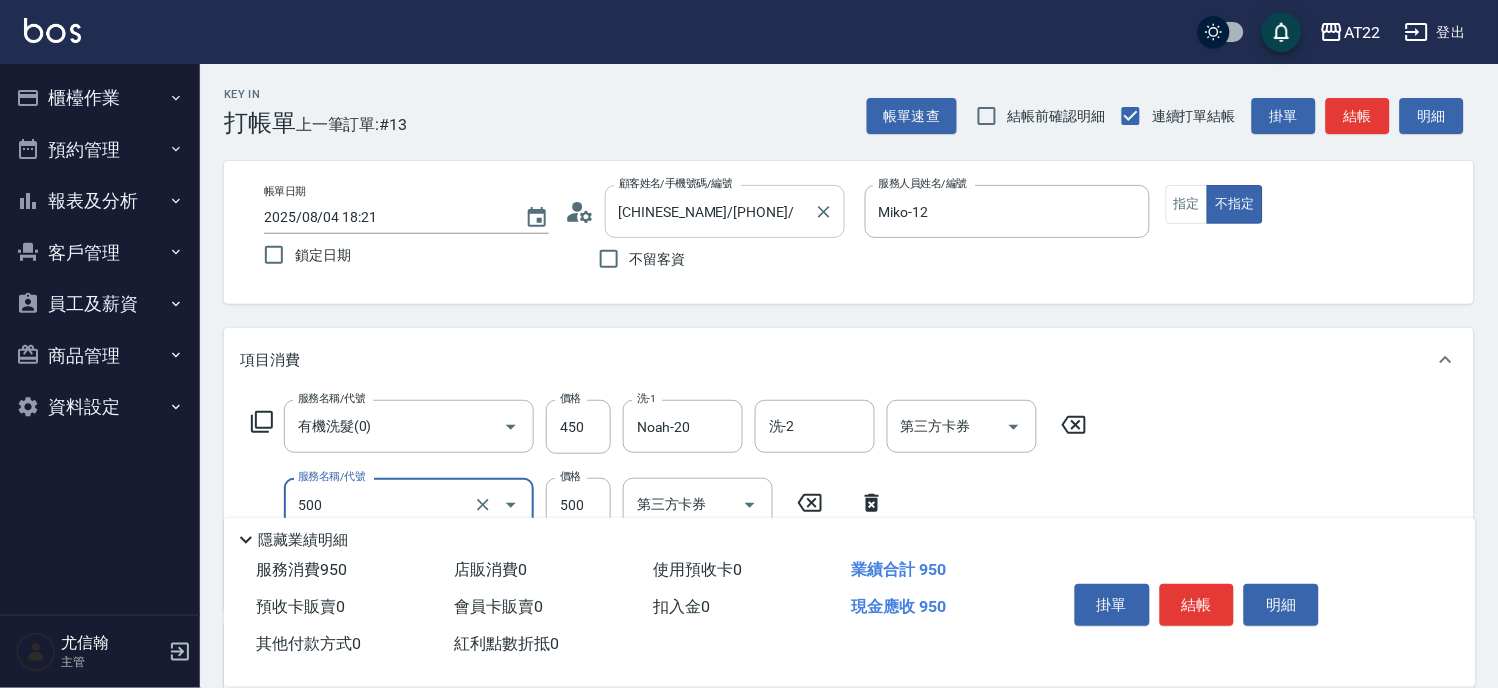 type on "剪髮(500)" 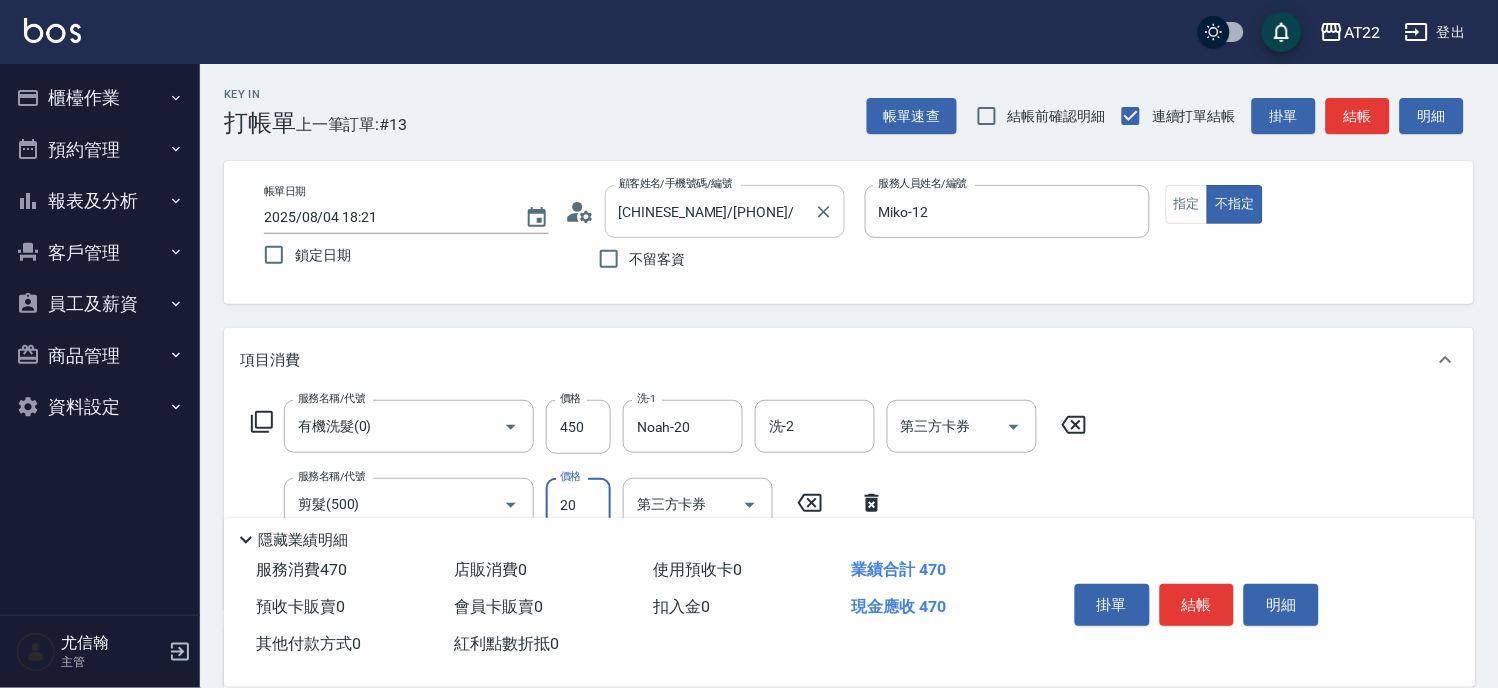 type on "200" 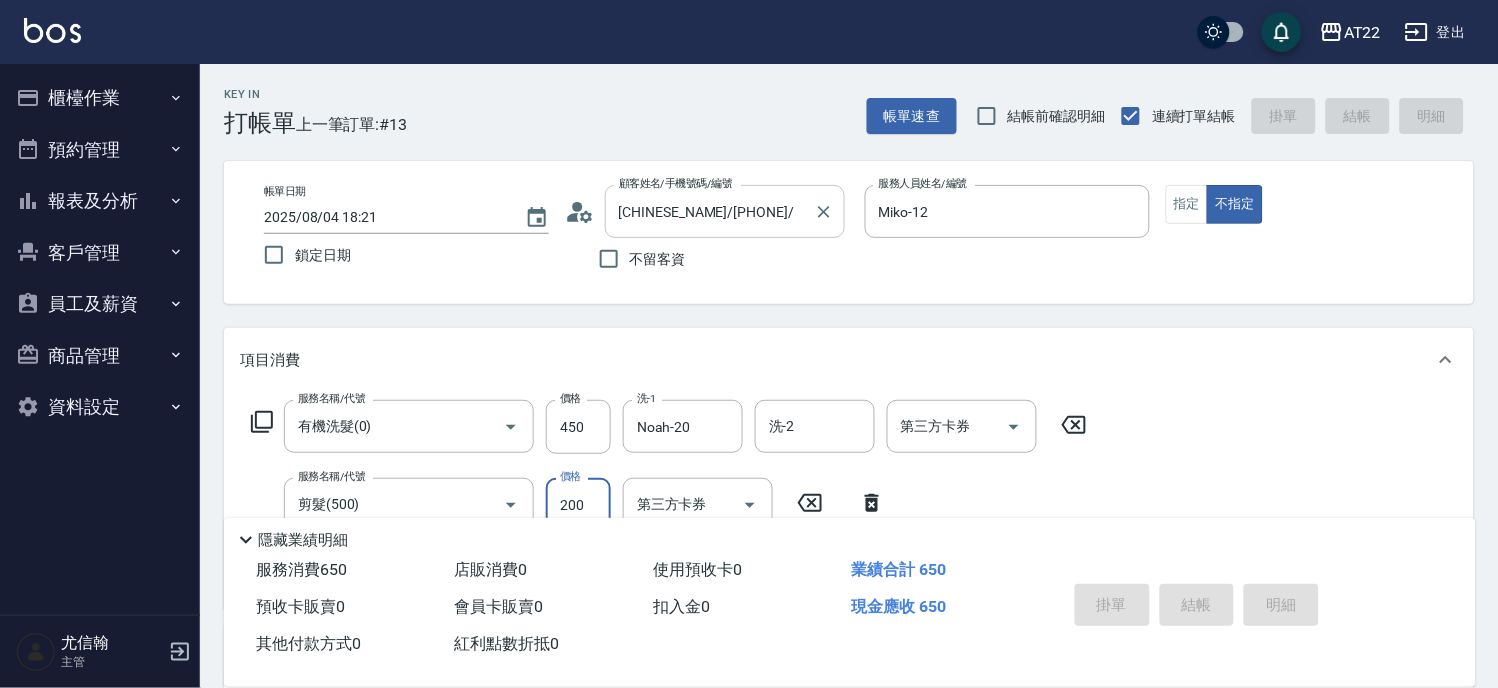 type 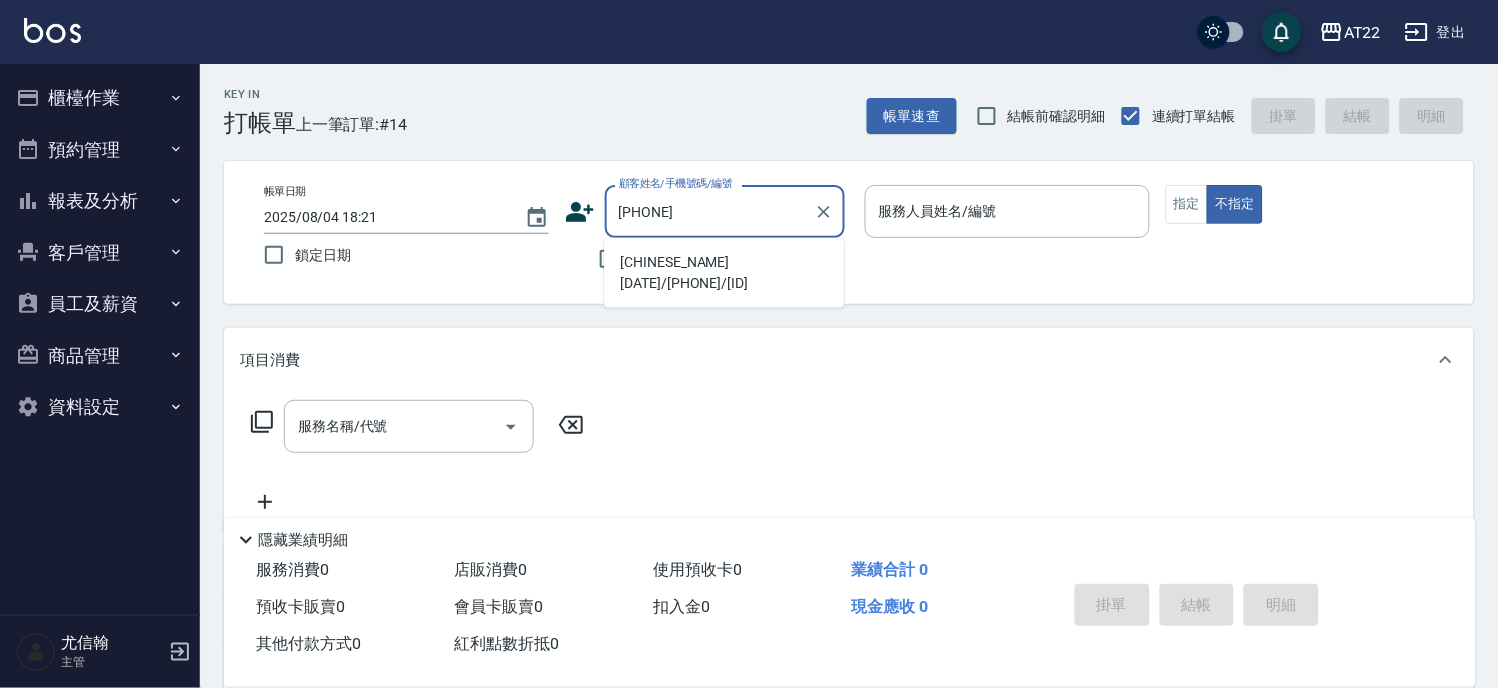click on "李明安24.10.16到/0988686458/V10377" at bounding box center [724, 273] 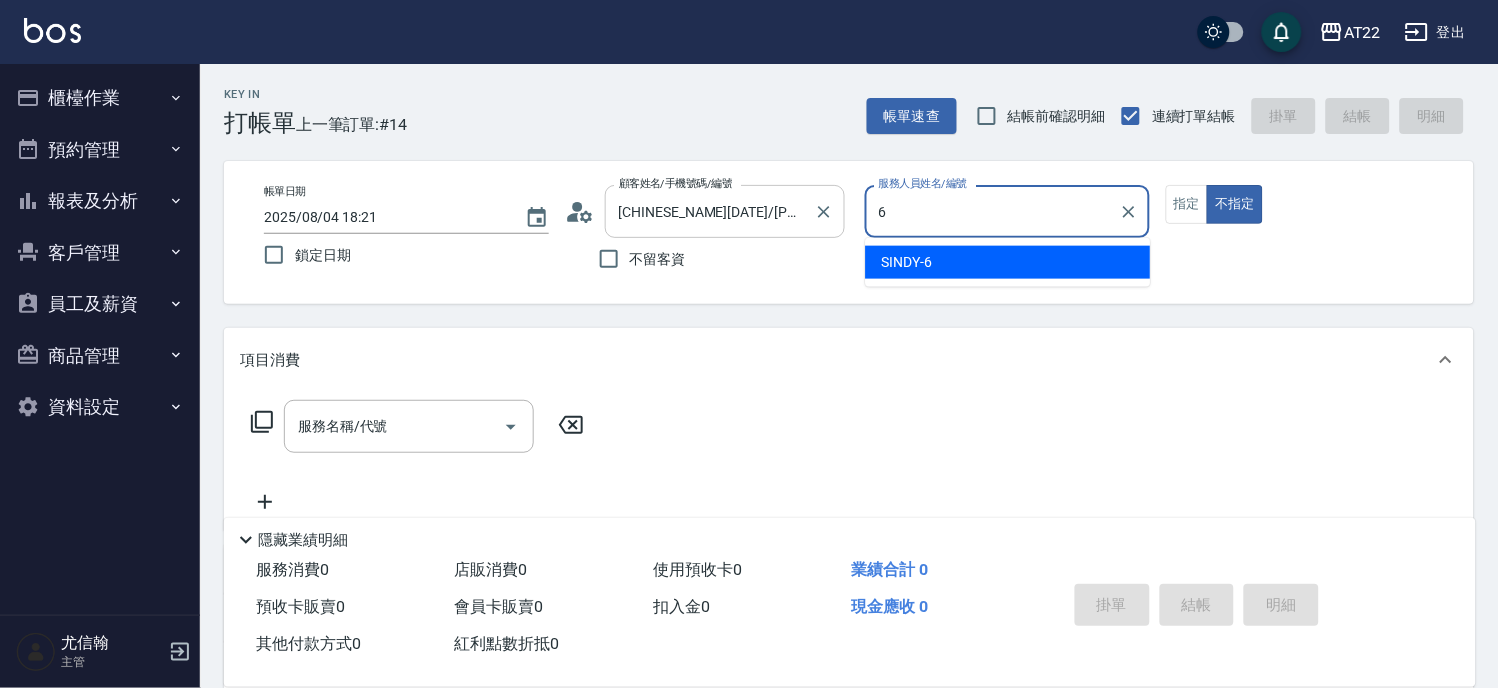 type on "SINDY-6" 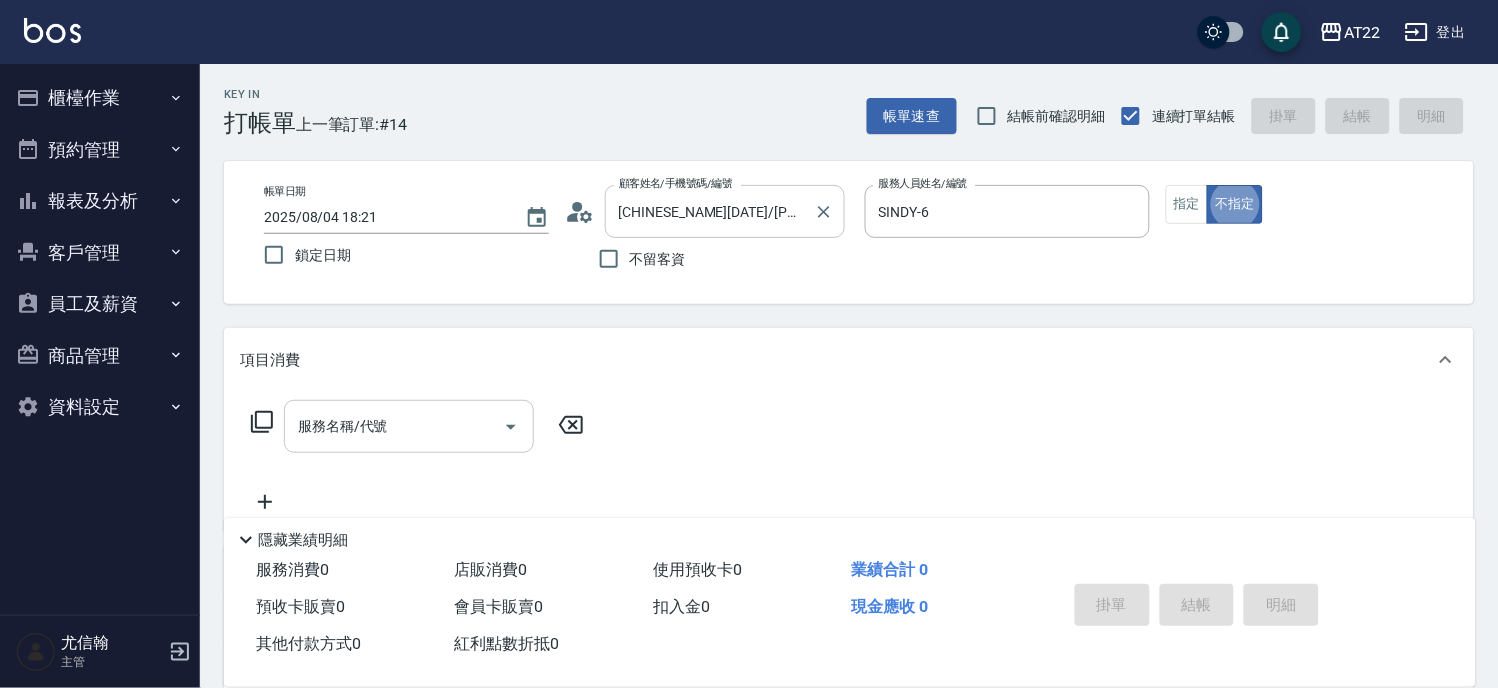 click on "服務名稱/代號" at bounding box center [394, 426] 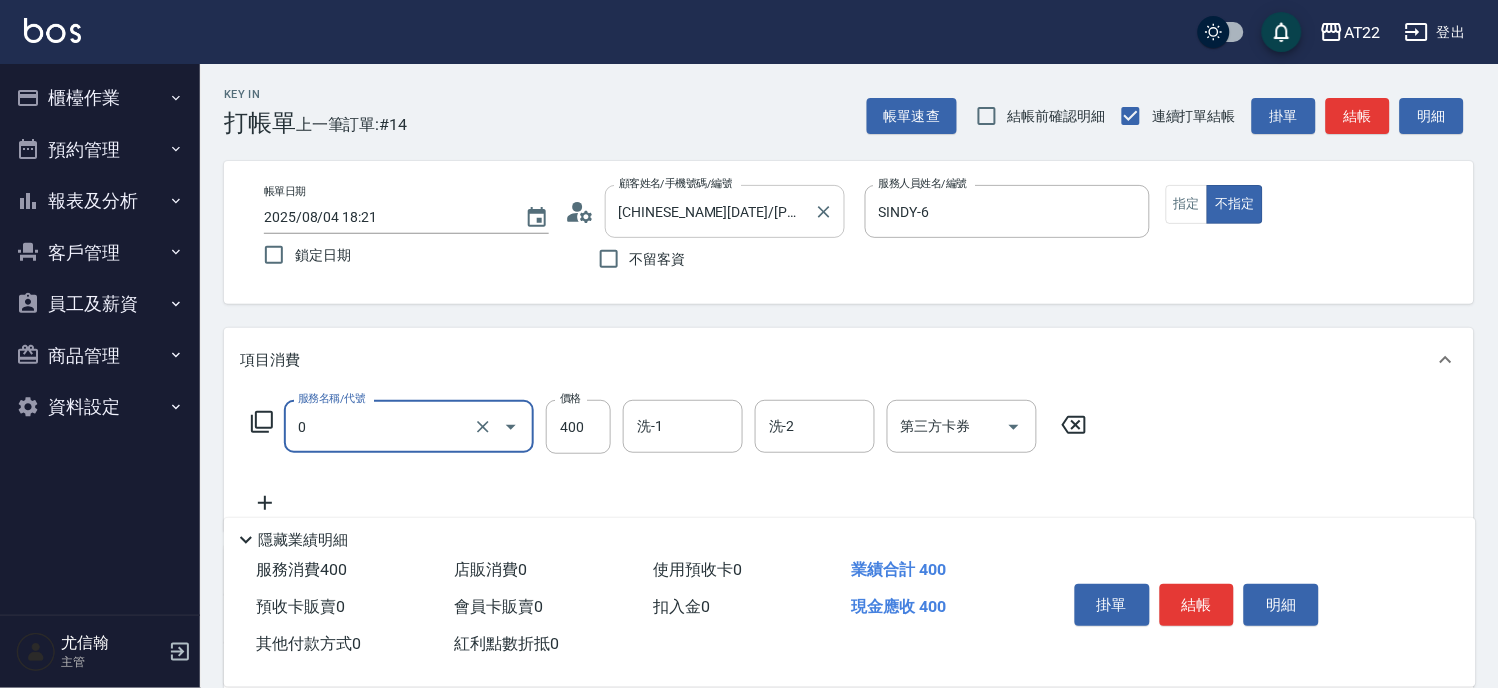 type on "有機洗髮(0)" 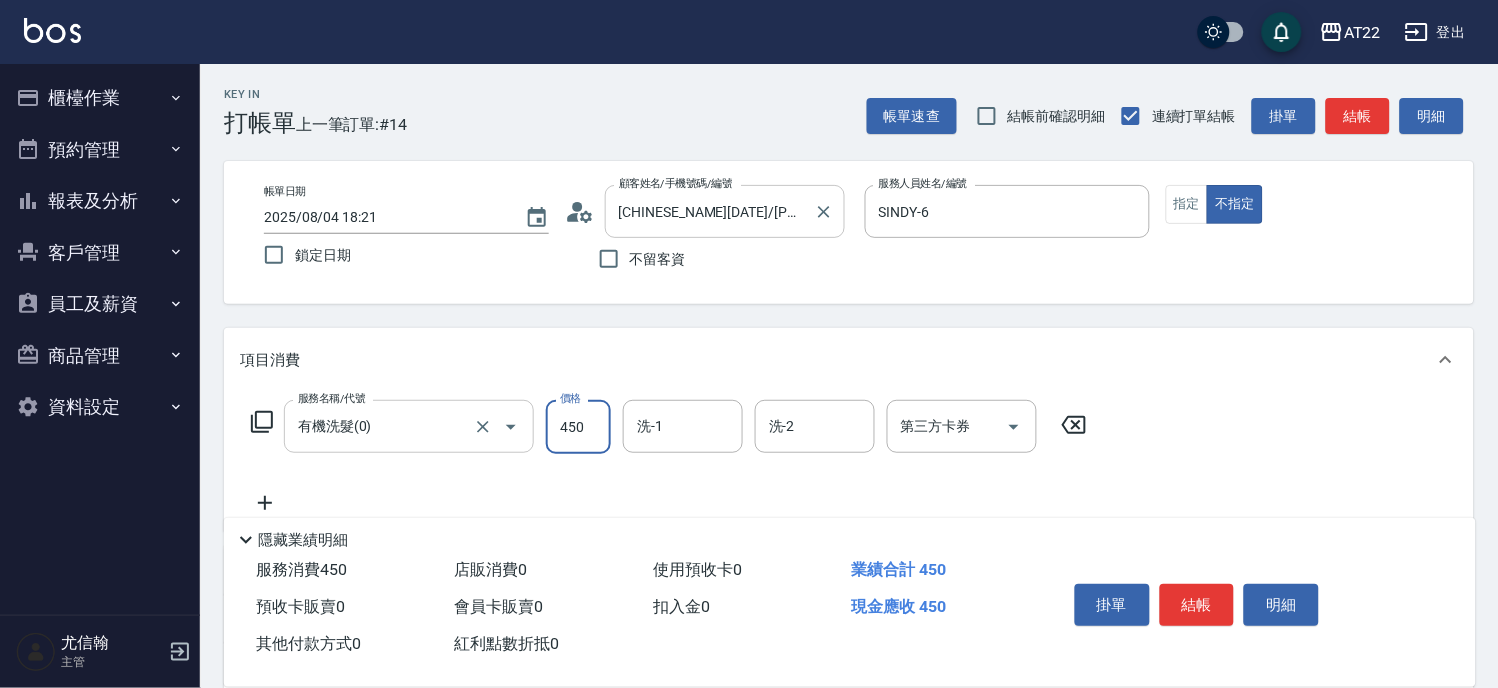 type on "450" 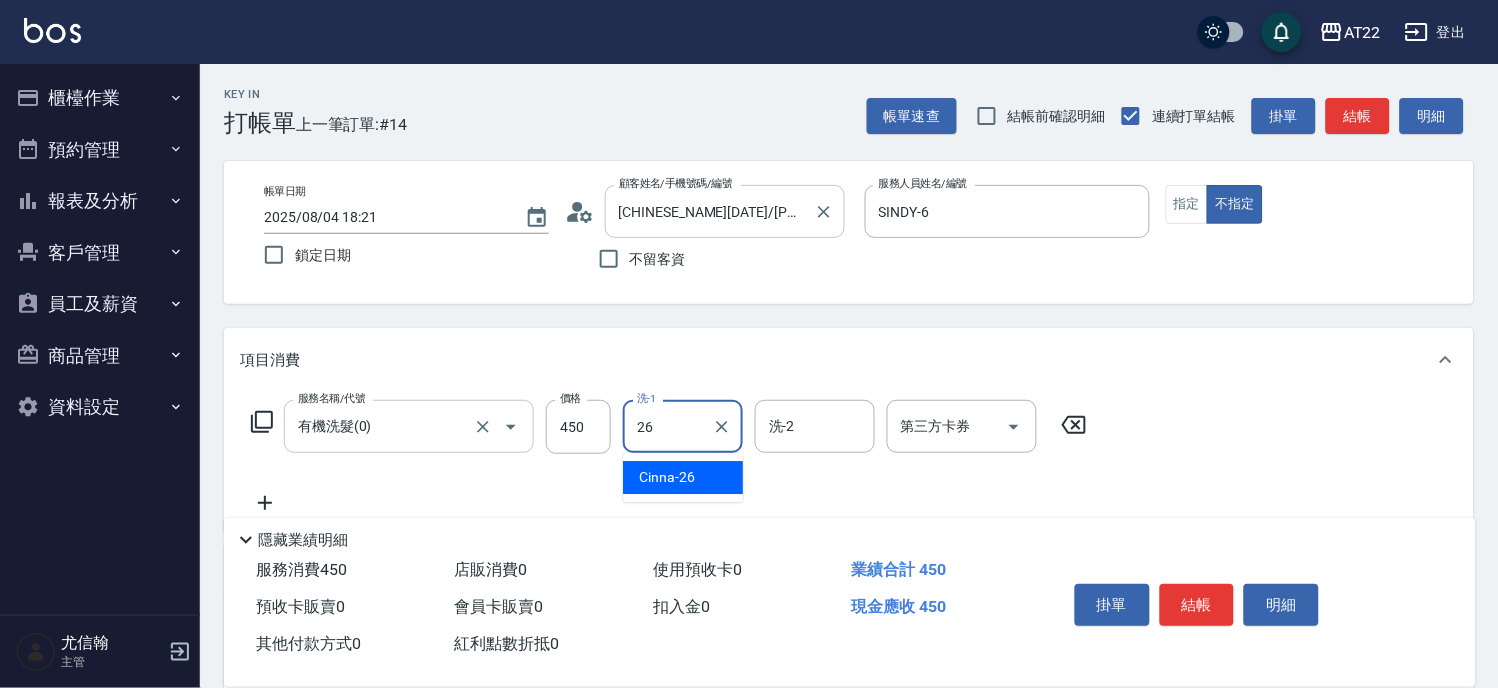 type on "Cinna-26" 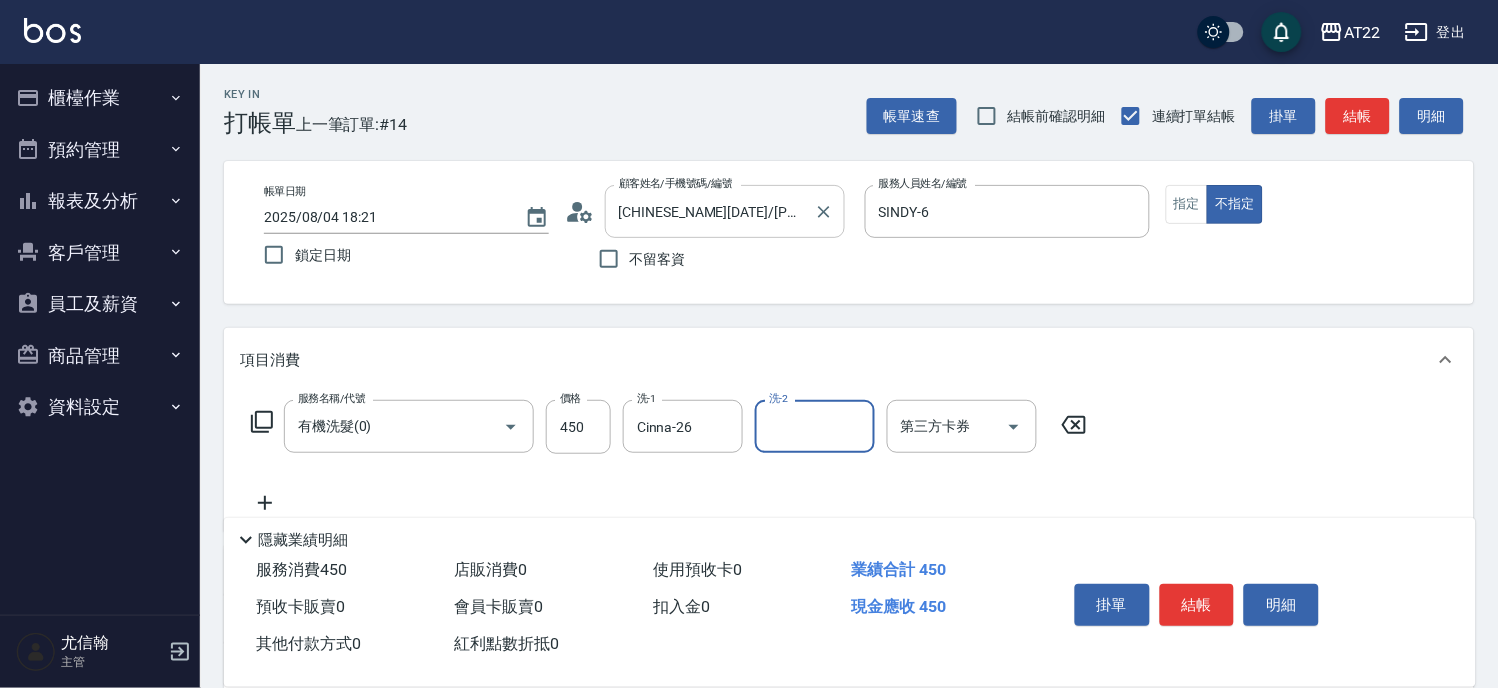click 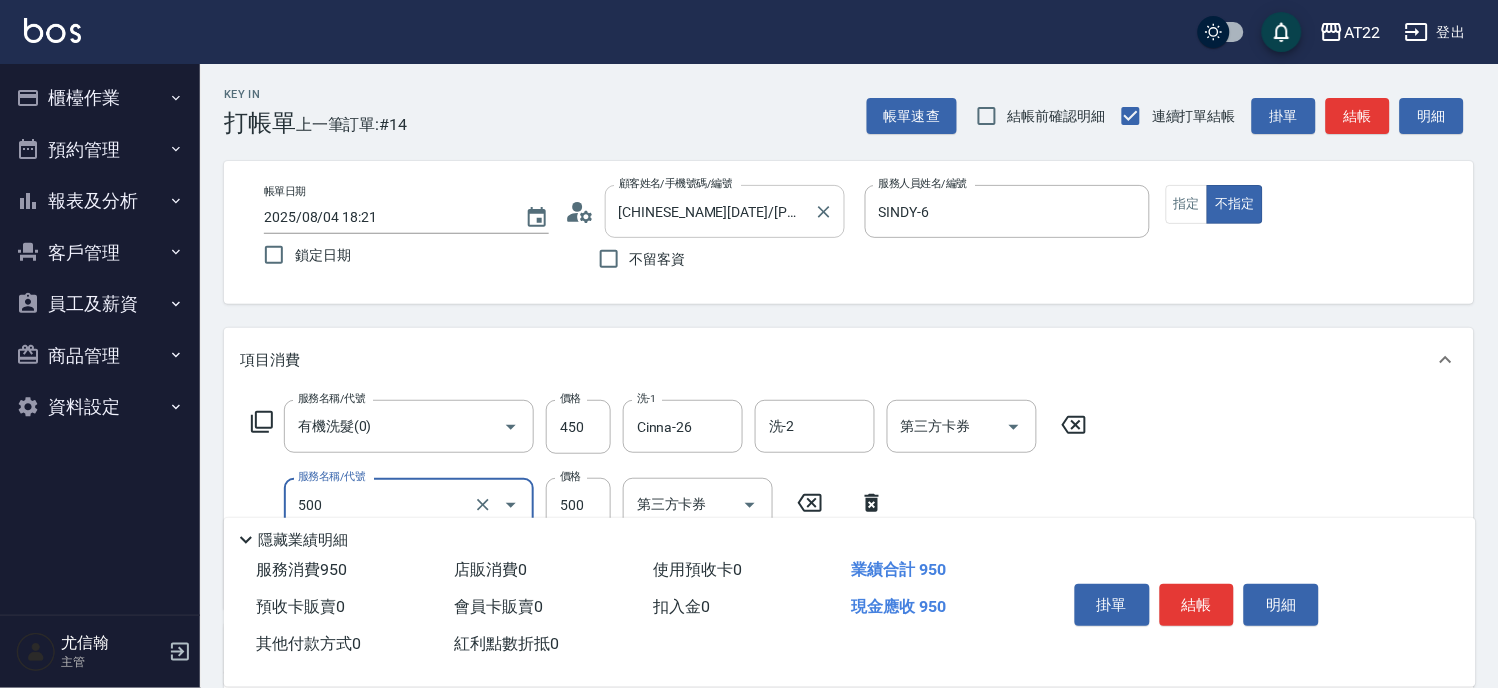 type on "剪髮(500)" 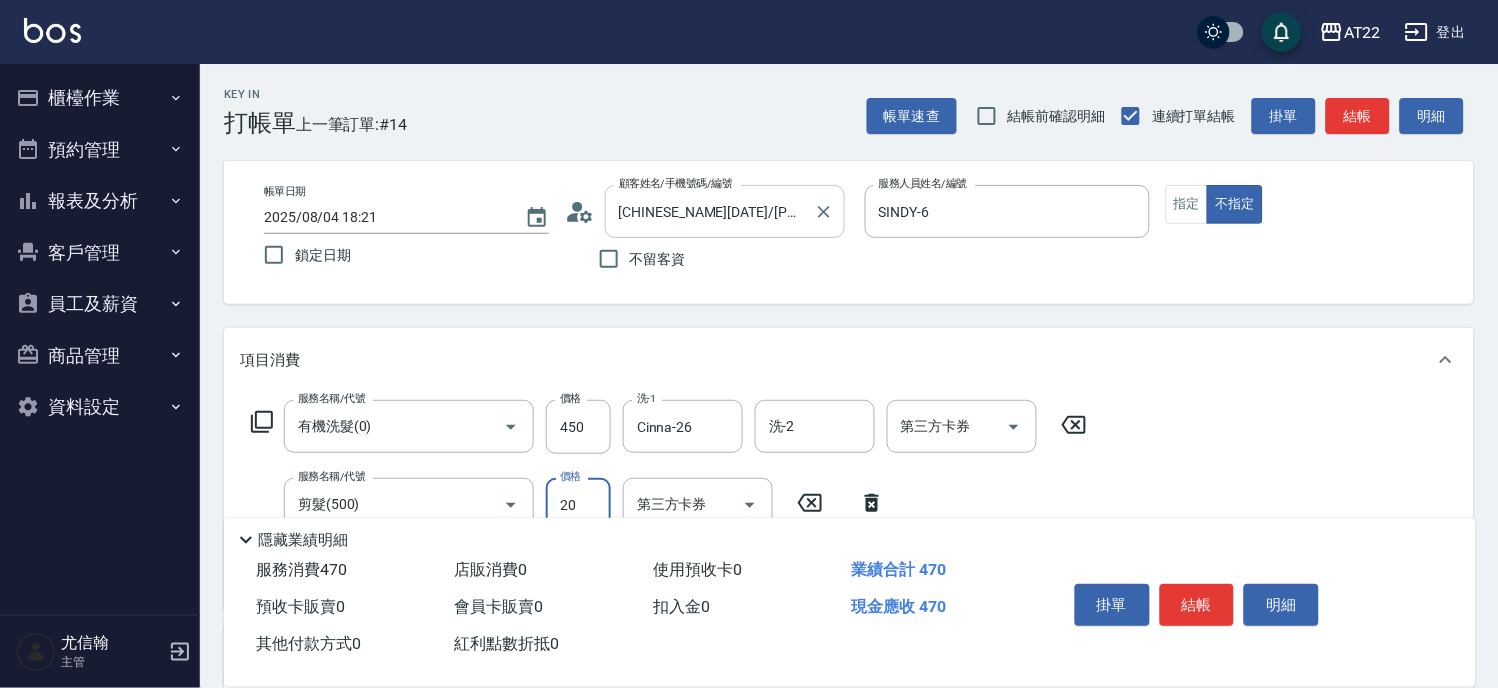 type on "200" 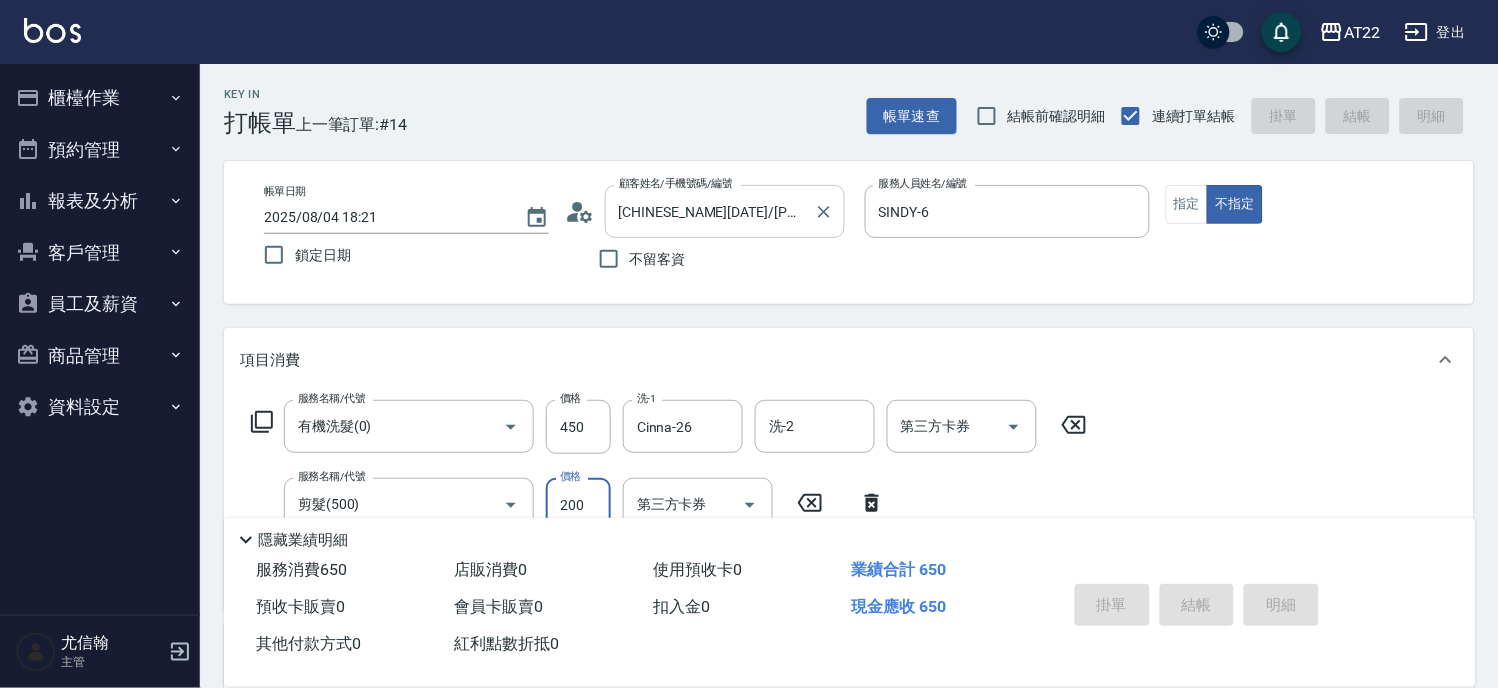 type 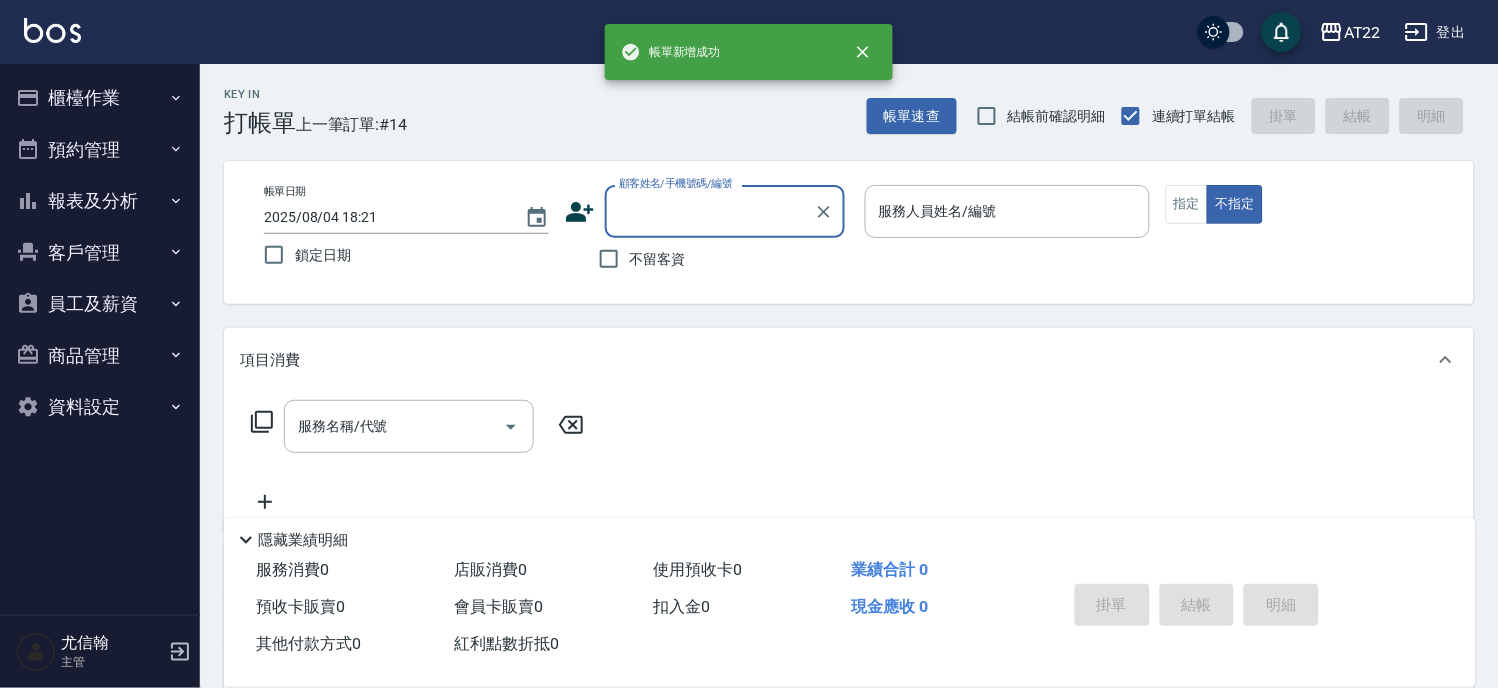 scroll, scrollTop: 0, scrollLeft: 0, axis: both 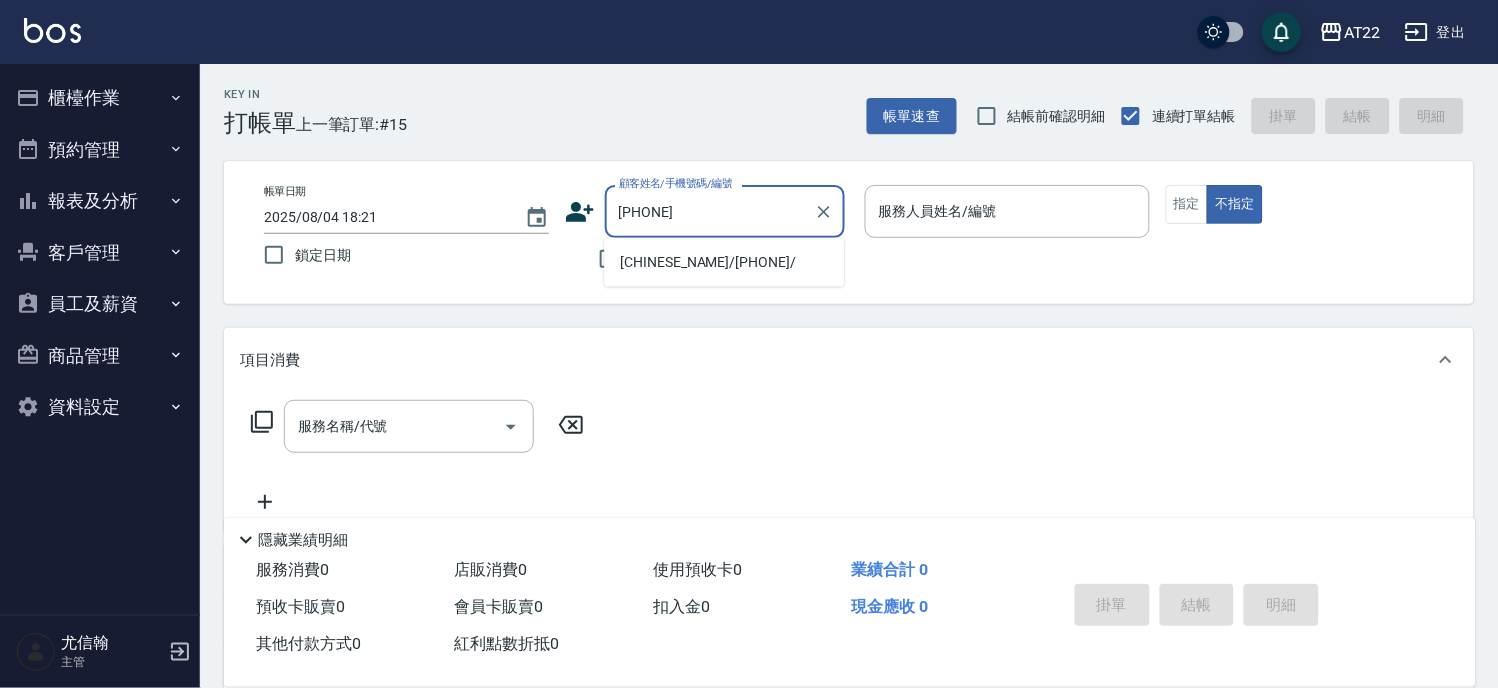 click on "歐安麟/0933156000/" at bounding box center (724, 262) 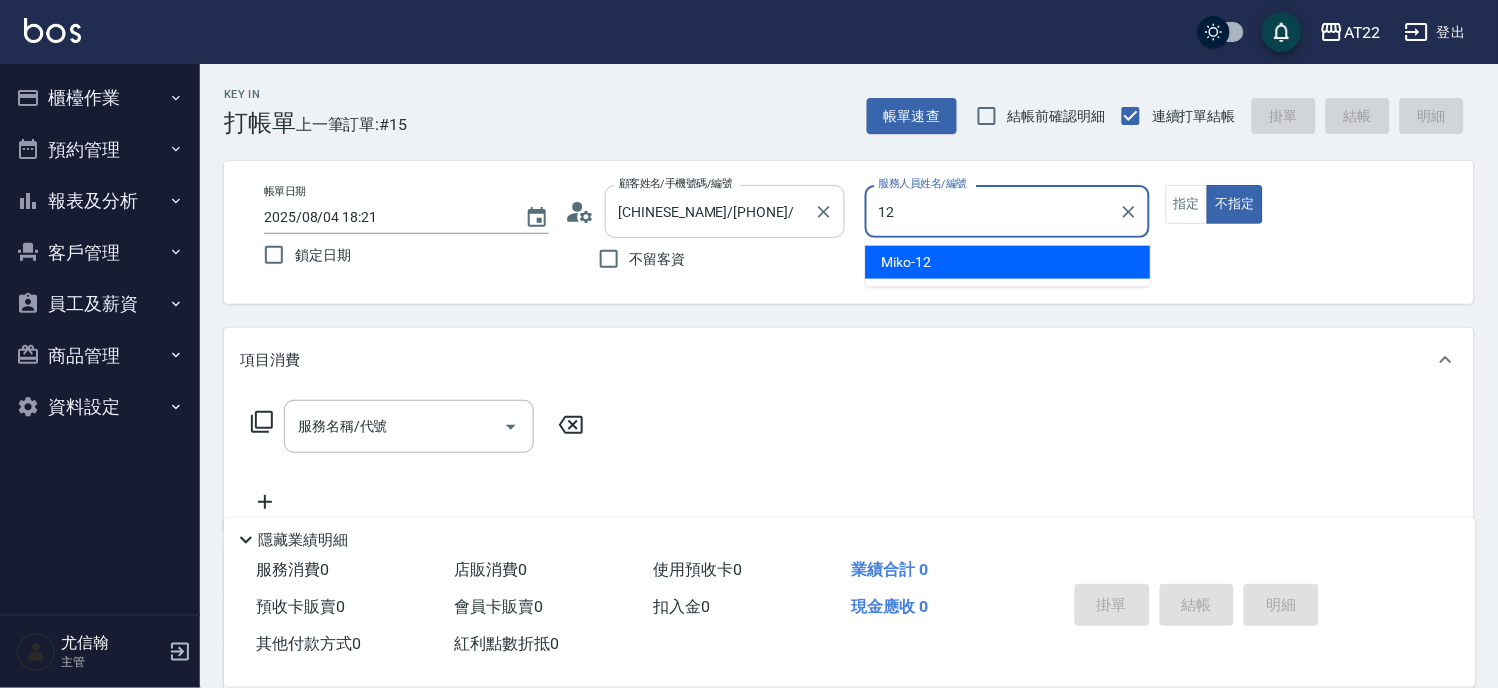 type on "Miko-12" 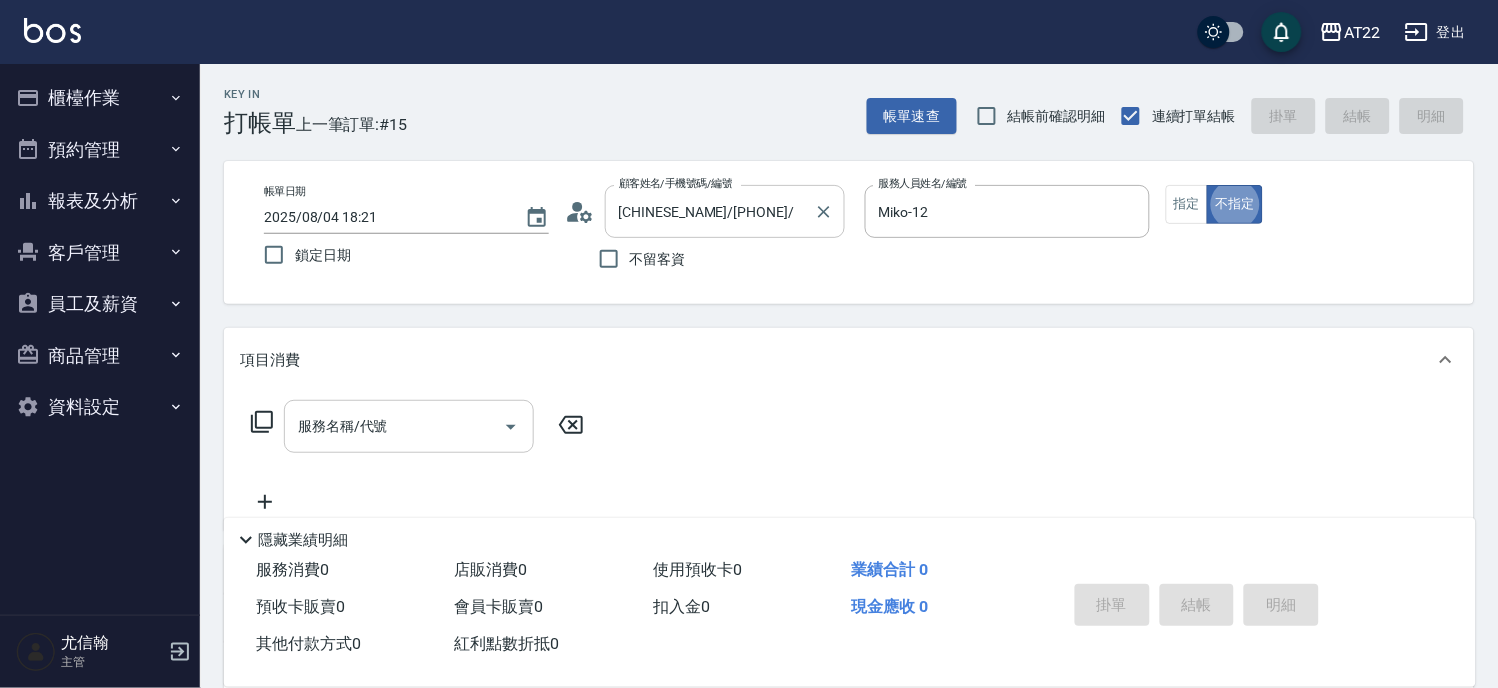 click on "服務名稱/代號" at bounding box center [394, 426] 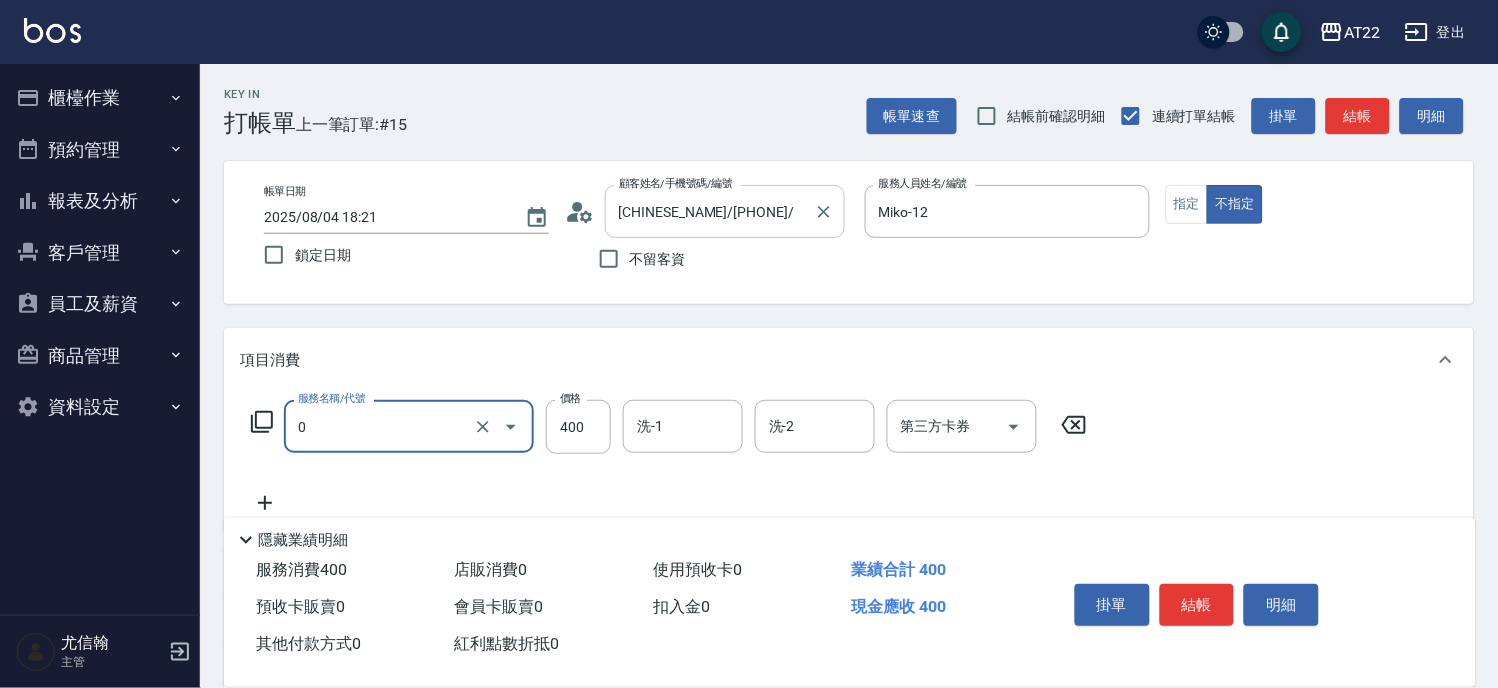 type on "有機洗髮(0)" 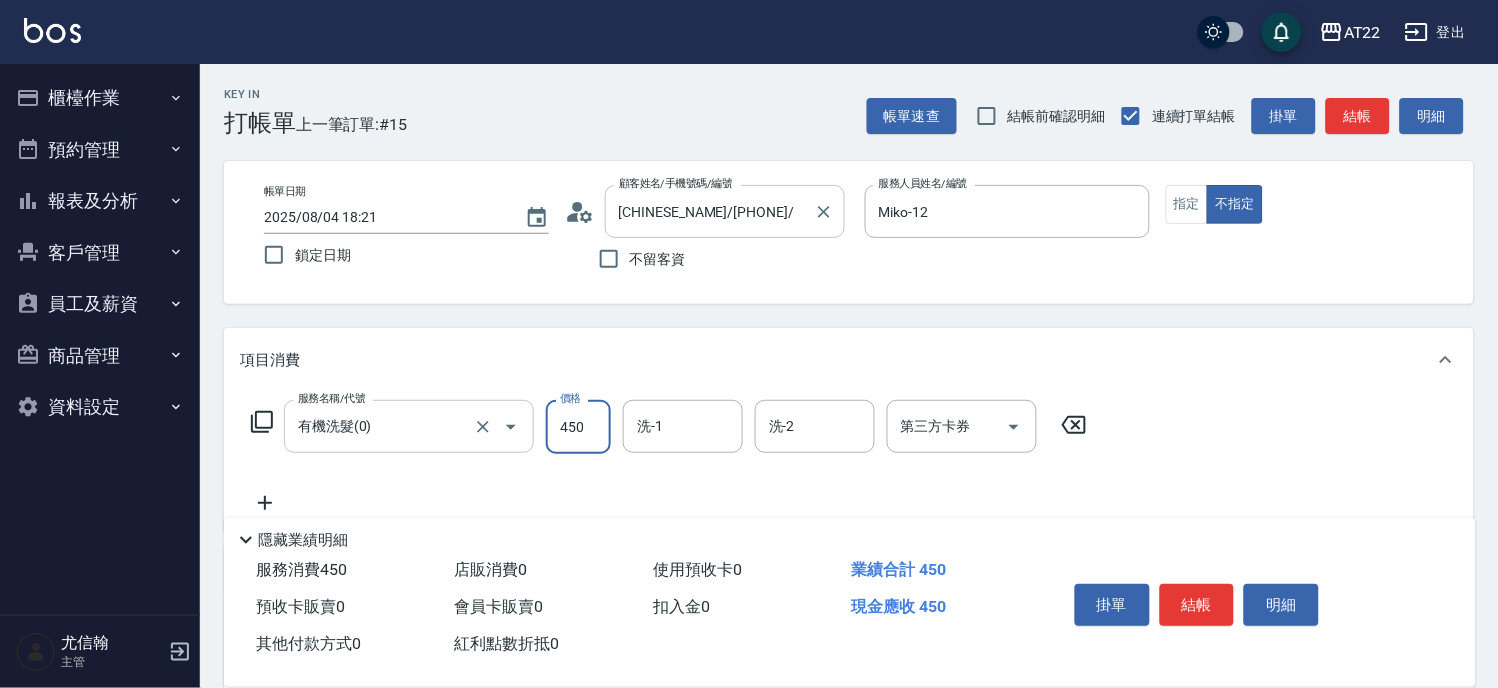 type on "450" 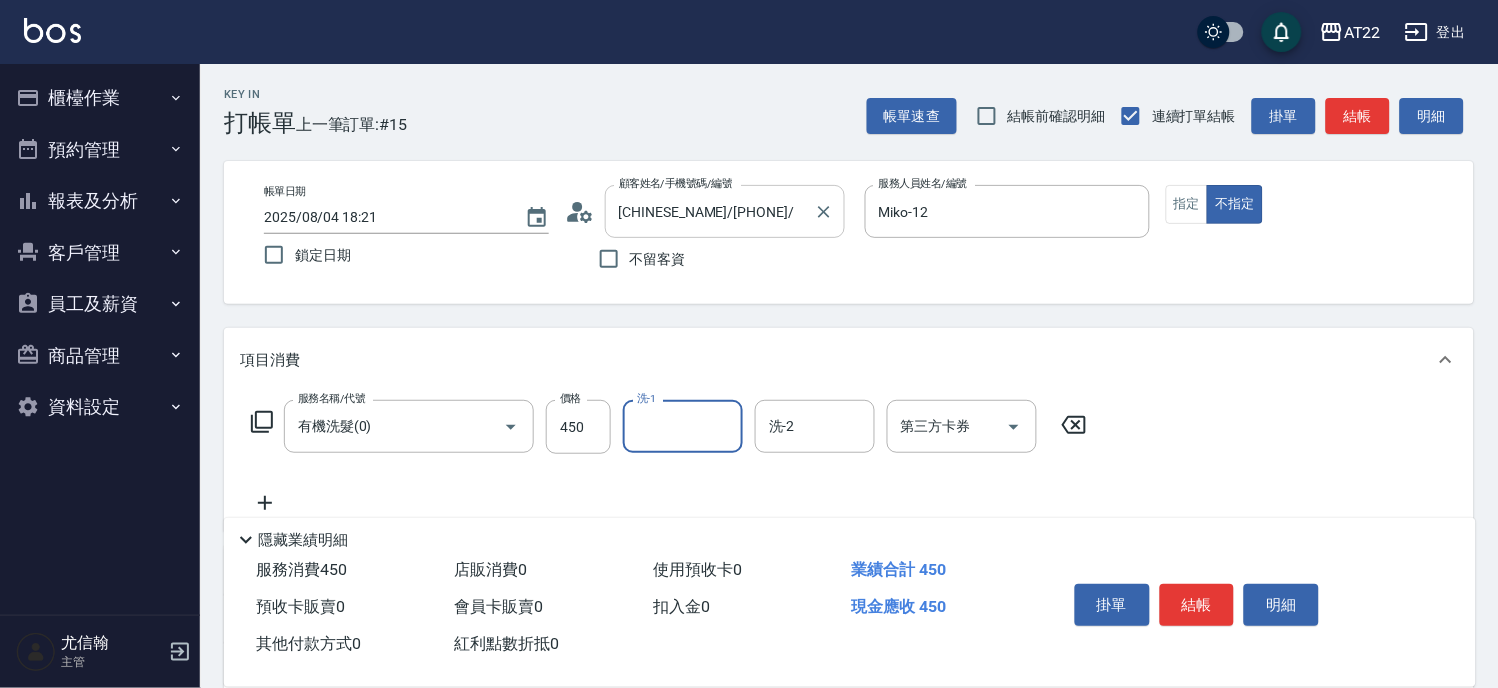 click 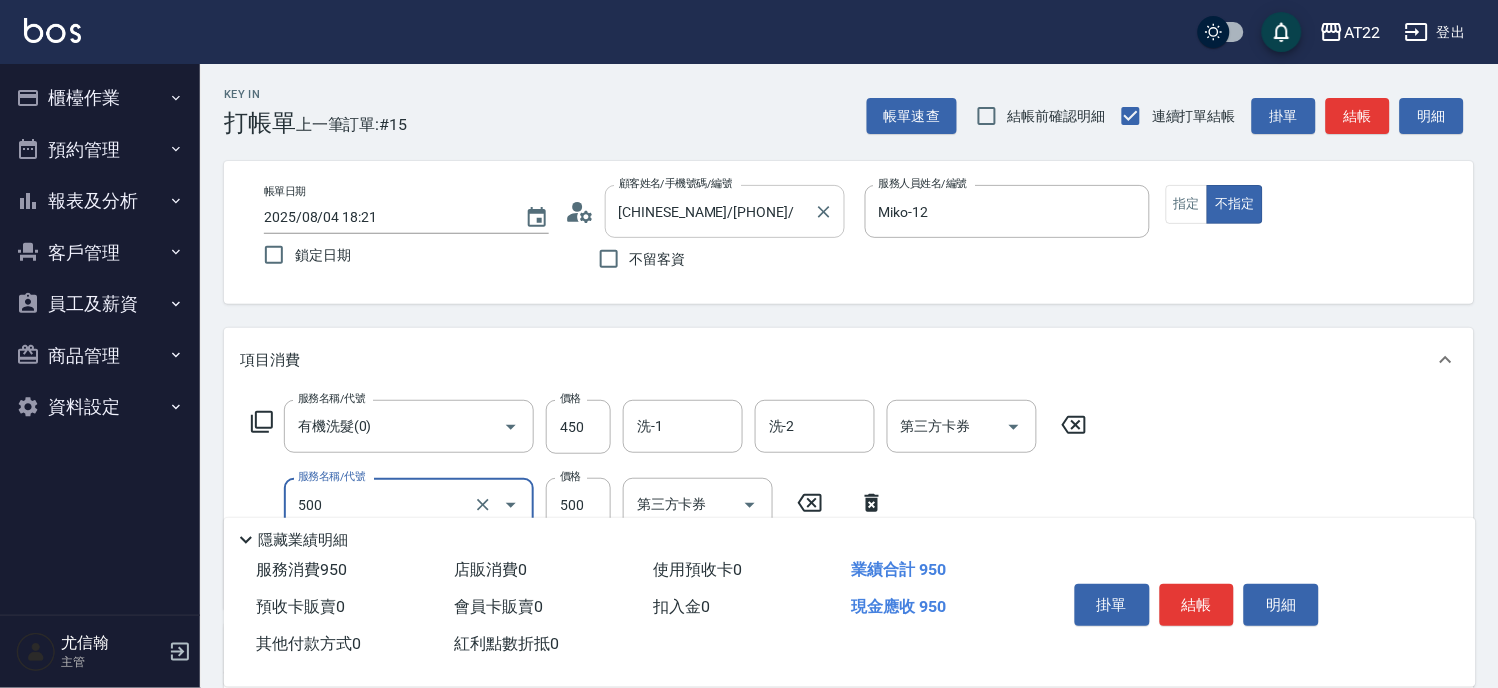 type on "剪髮(500)" 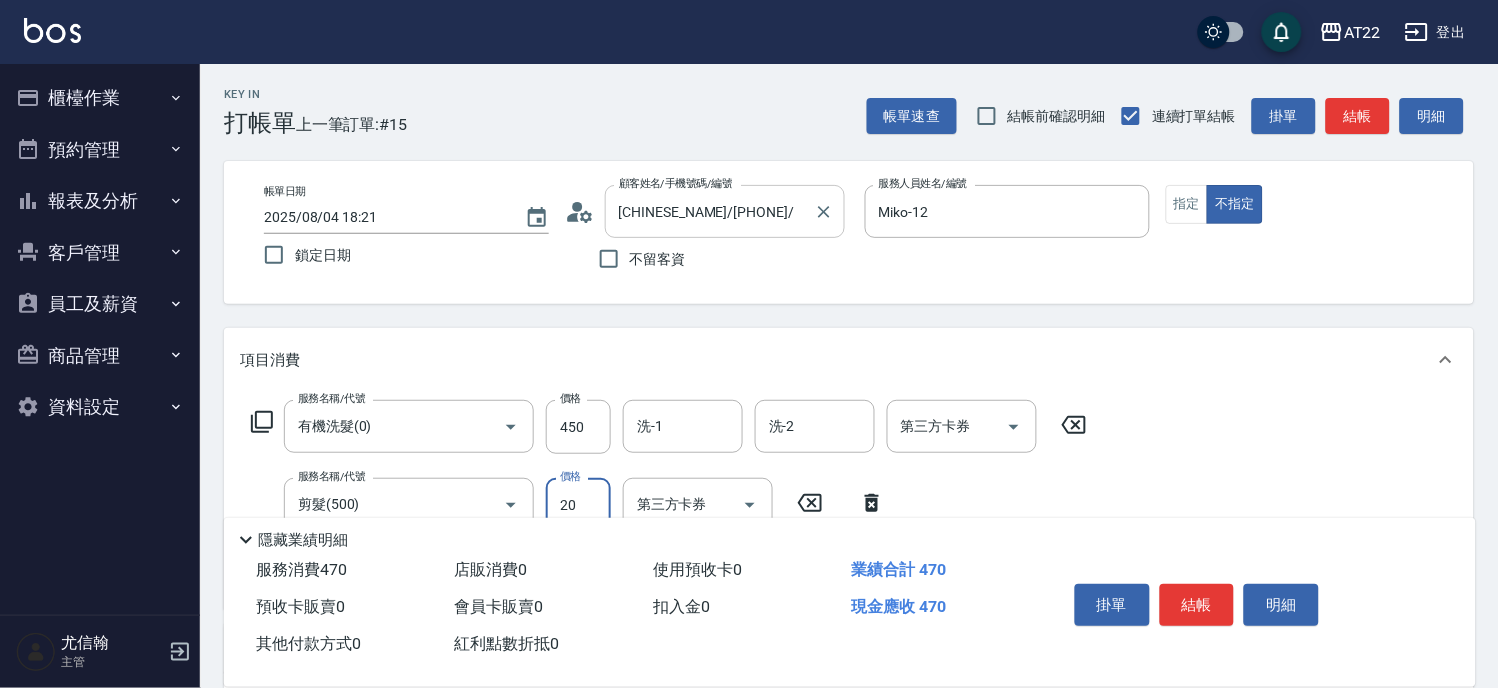 type on "200" 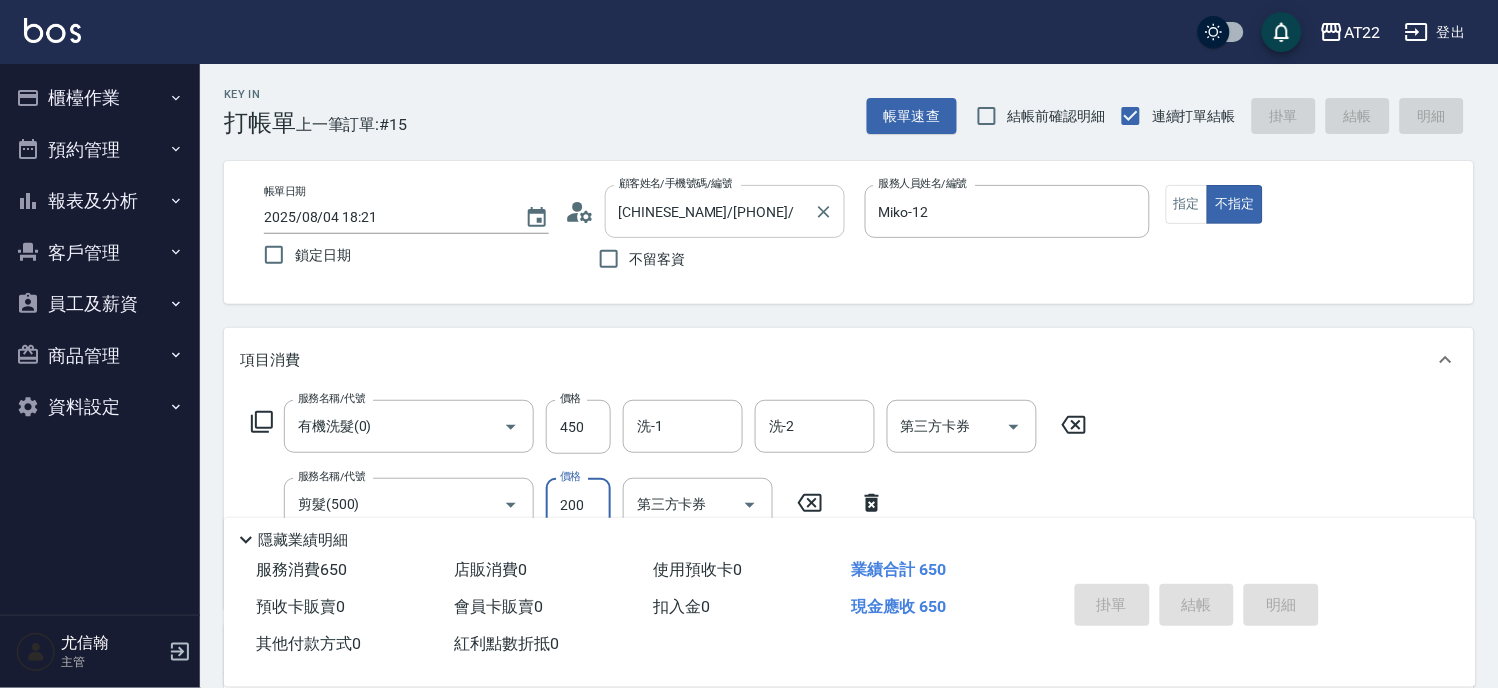type 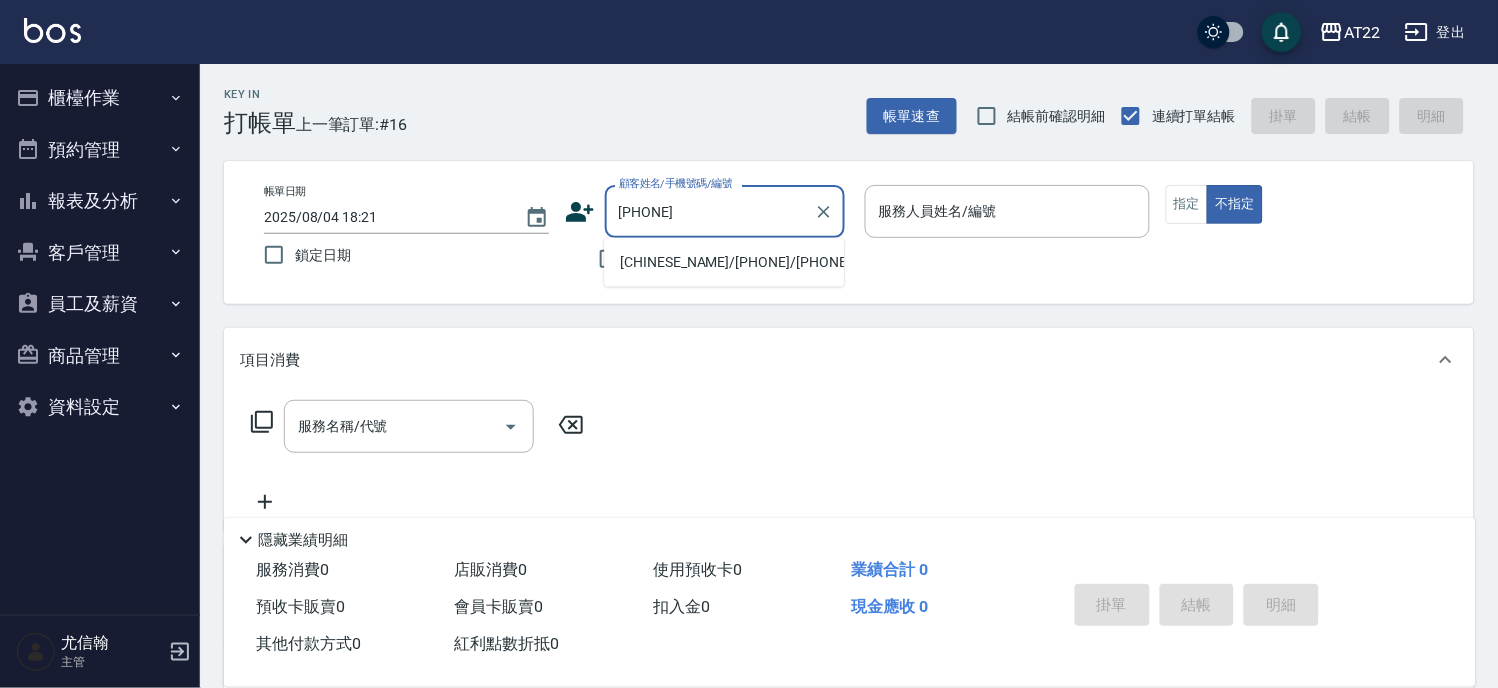 click on "盧瑋益/0970591737/0970591737" at bounding box center [724, 262] 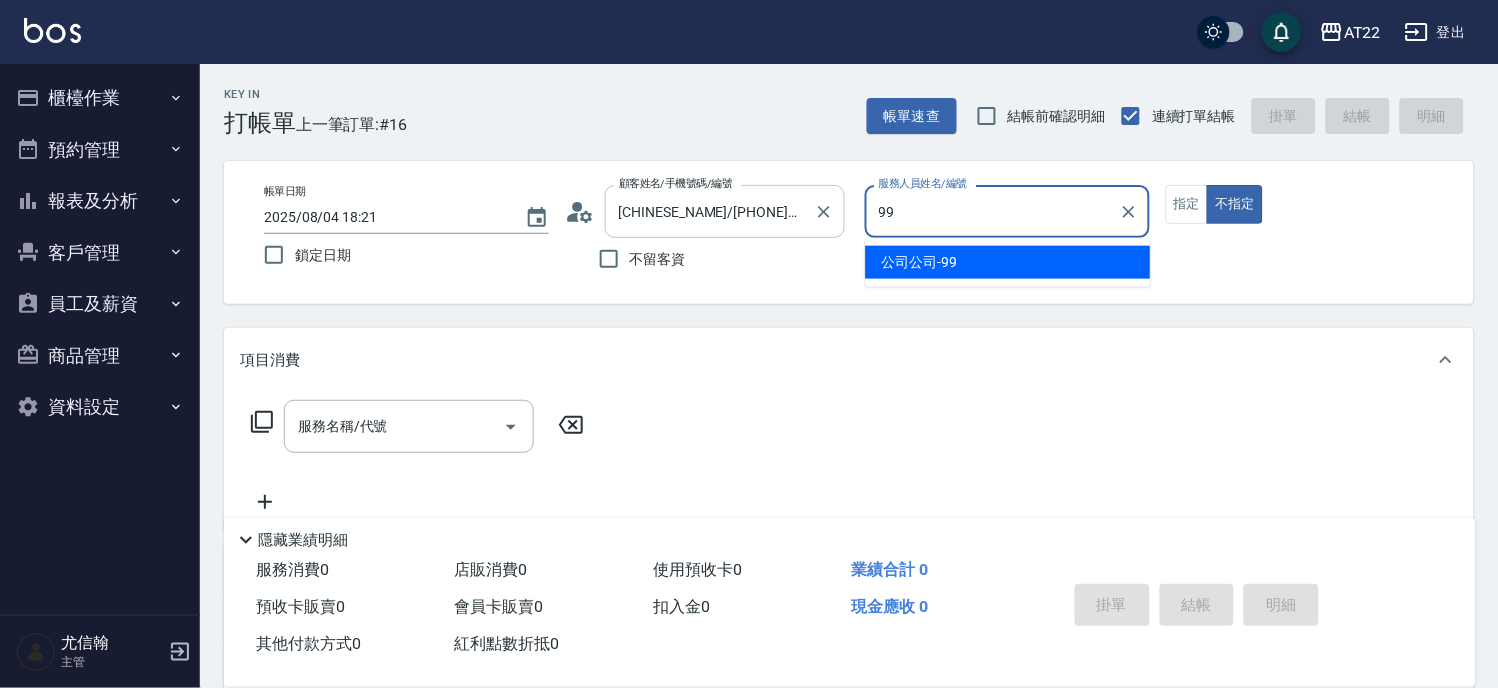 type on "公司公司-99" 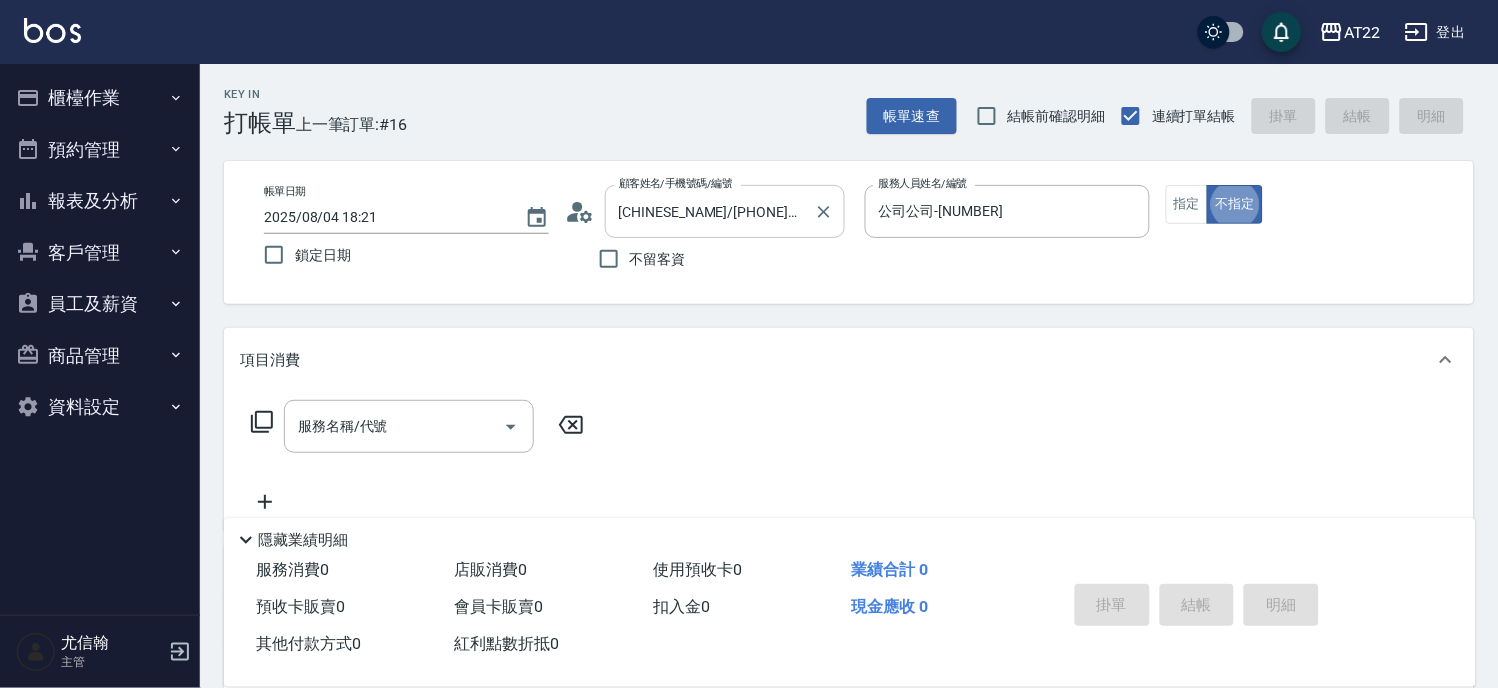 scroll, scrollTop: 286, scrollLeft: 0, axis: vertical 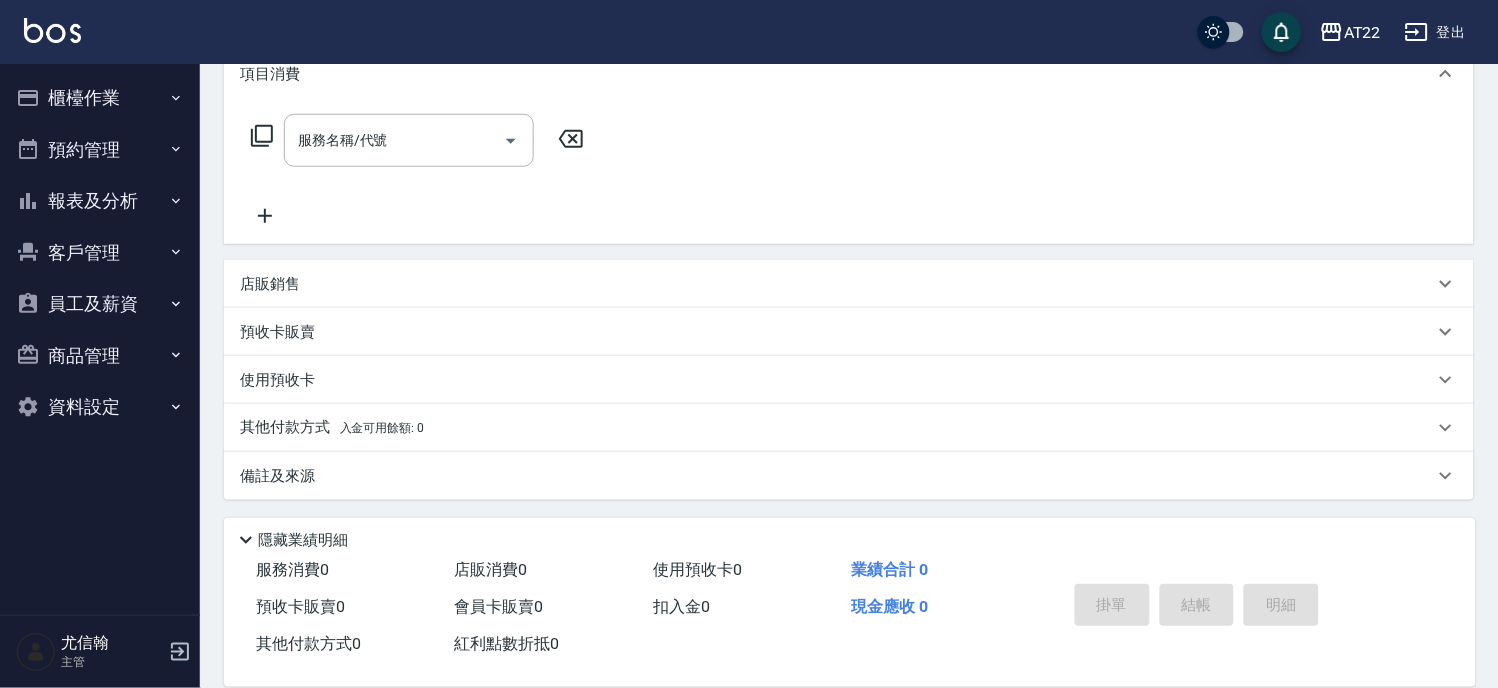 click on "店販銷售" at bounding box center (270, 284) 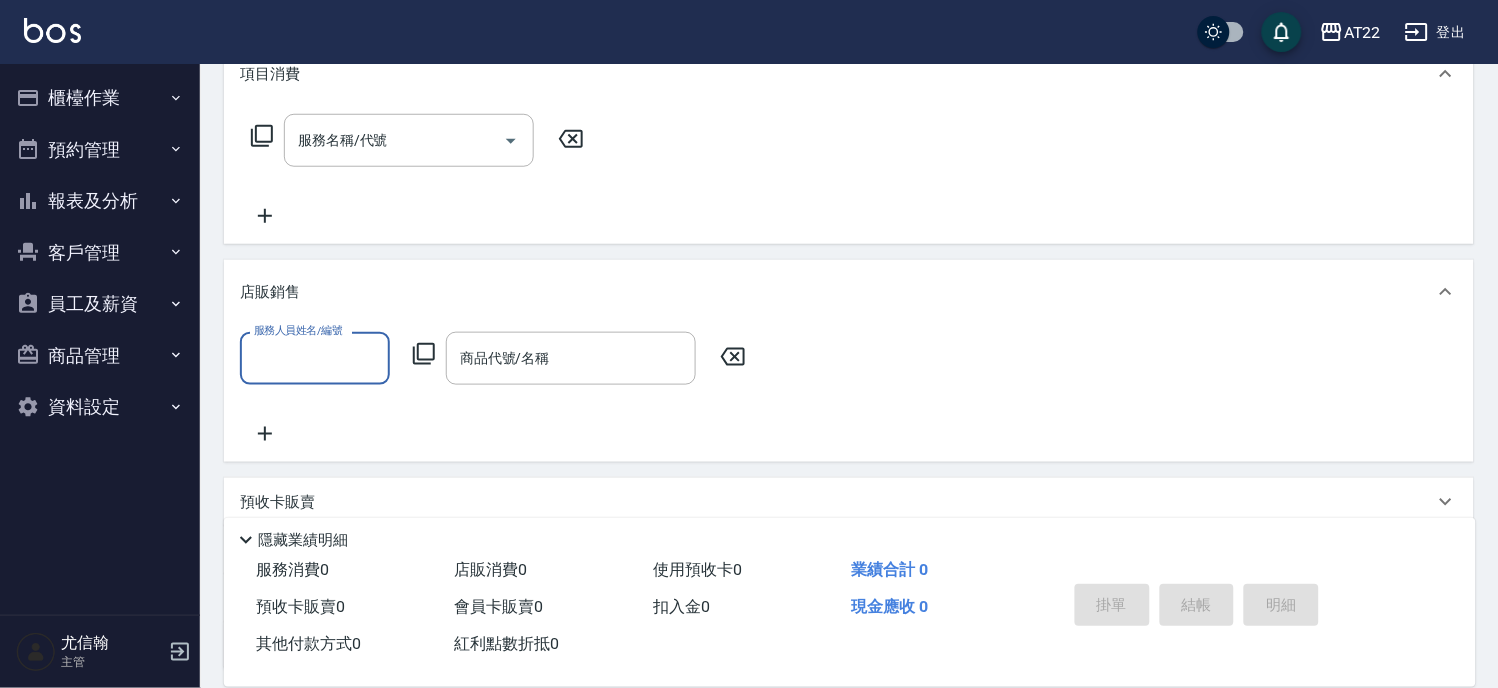 scroll, scrollTop: 0, scrollLeft: 0, axis: both 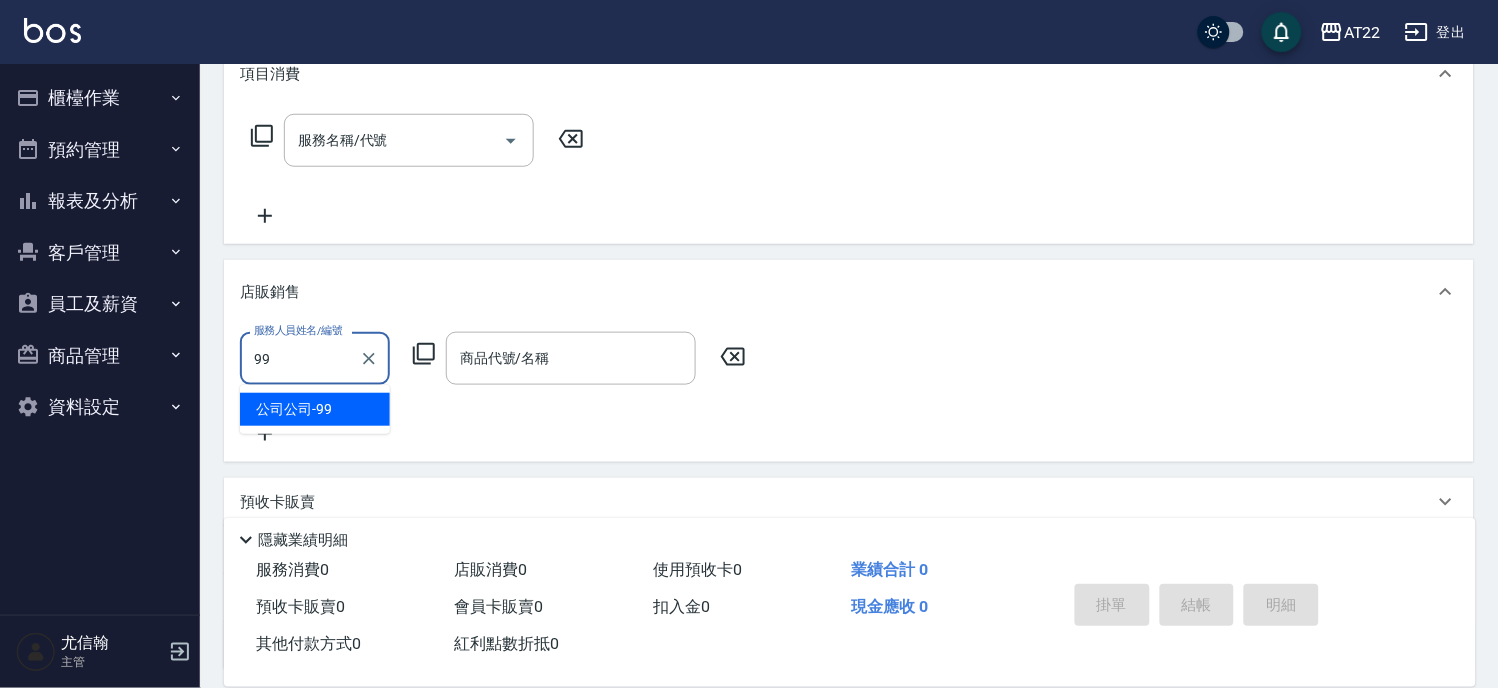 type on "公司公司-99" 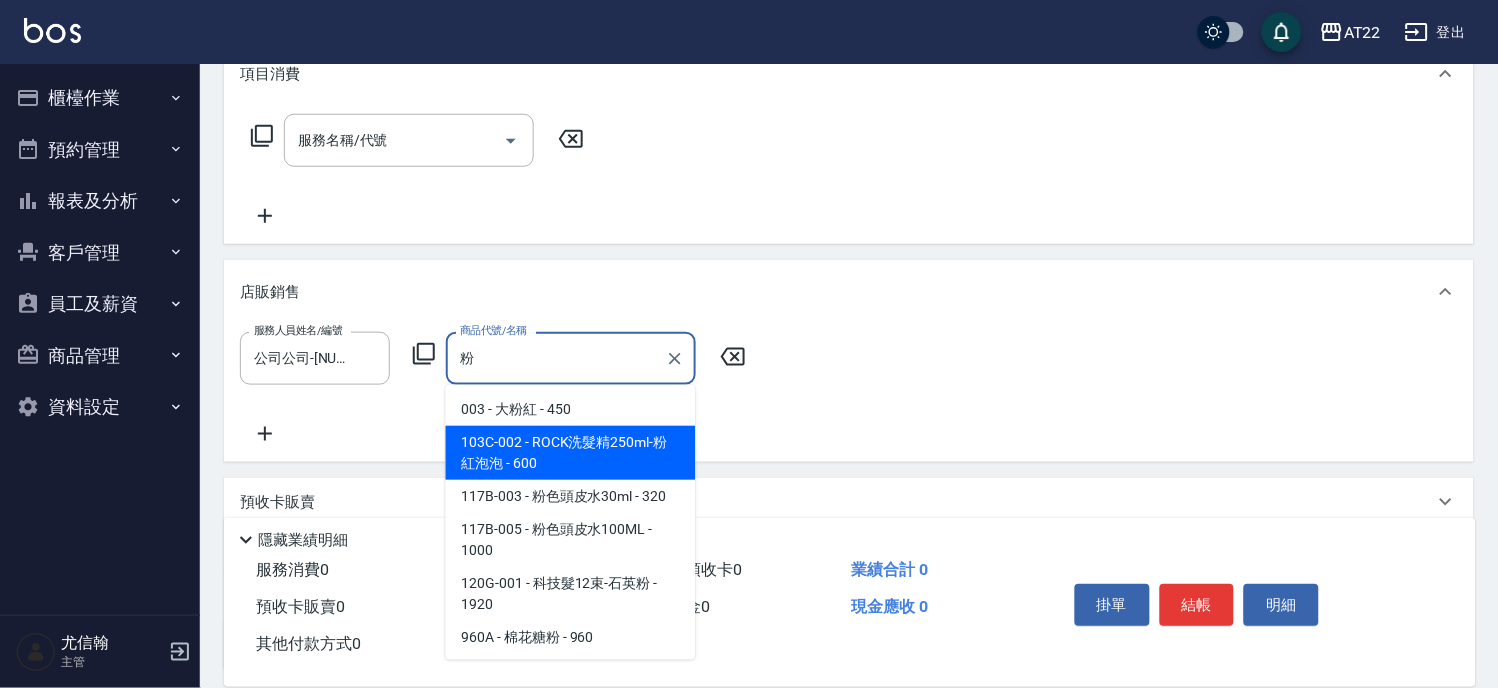 click on "103C-002 - ROCK洗髮精250ml-粉紅泡泡 - 600" at bounding box center (571, 453) 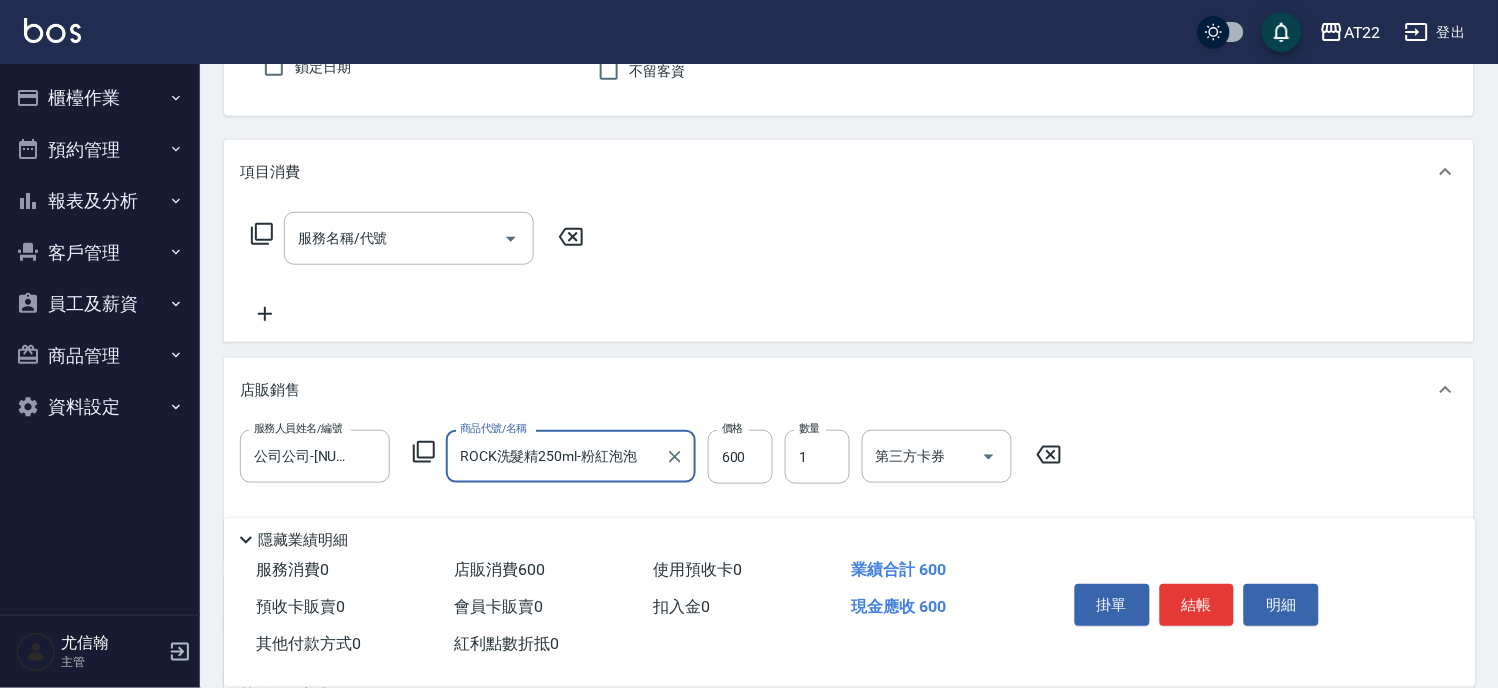 scroll, scrollTop: 0, scrollLeft: 0, axis: both 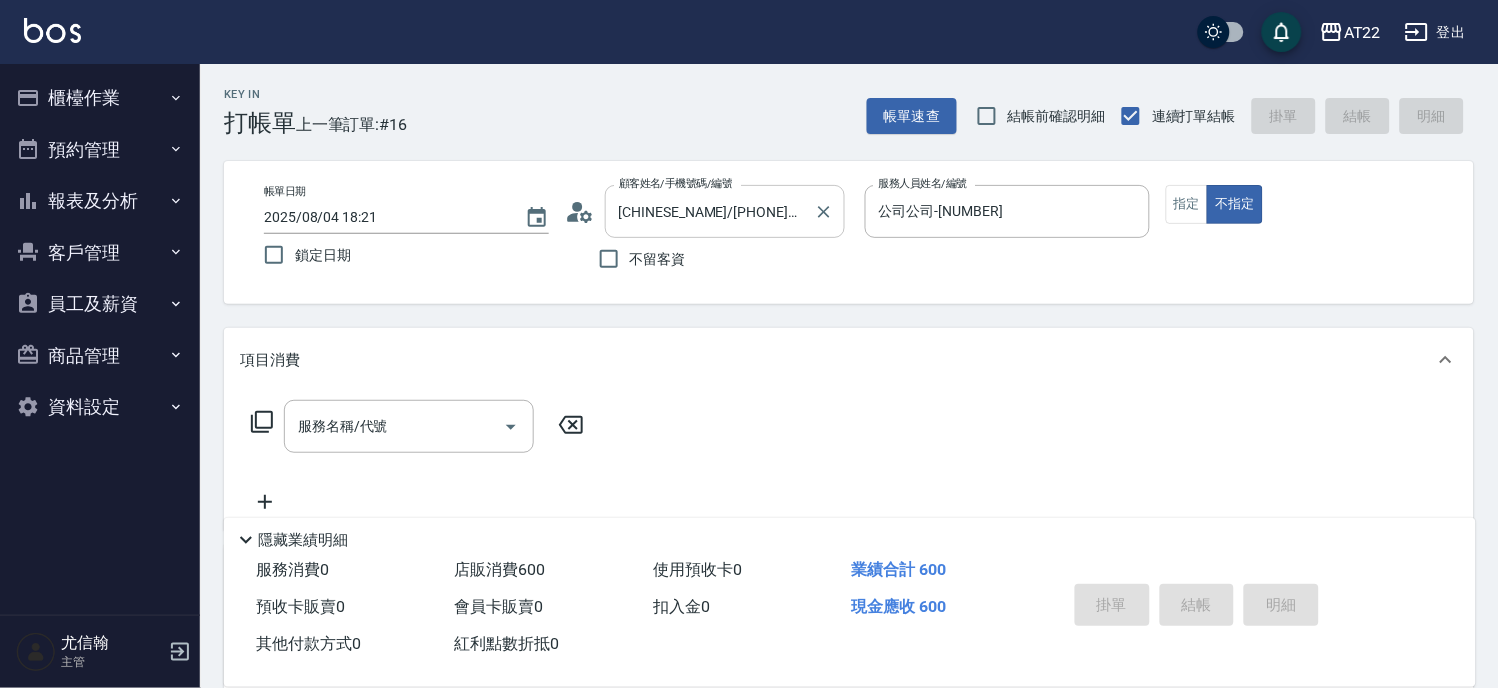 type on "ROCK洗髮精250ml-粉紅泡泡" 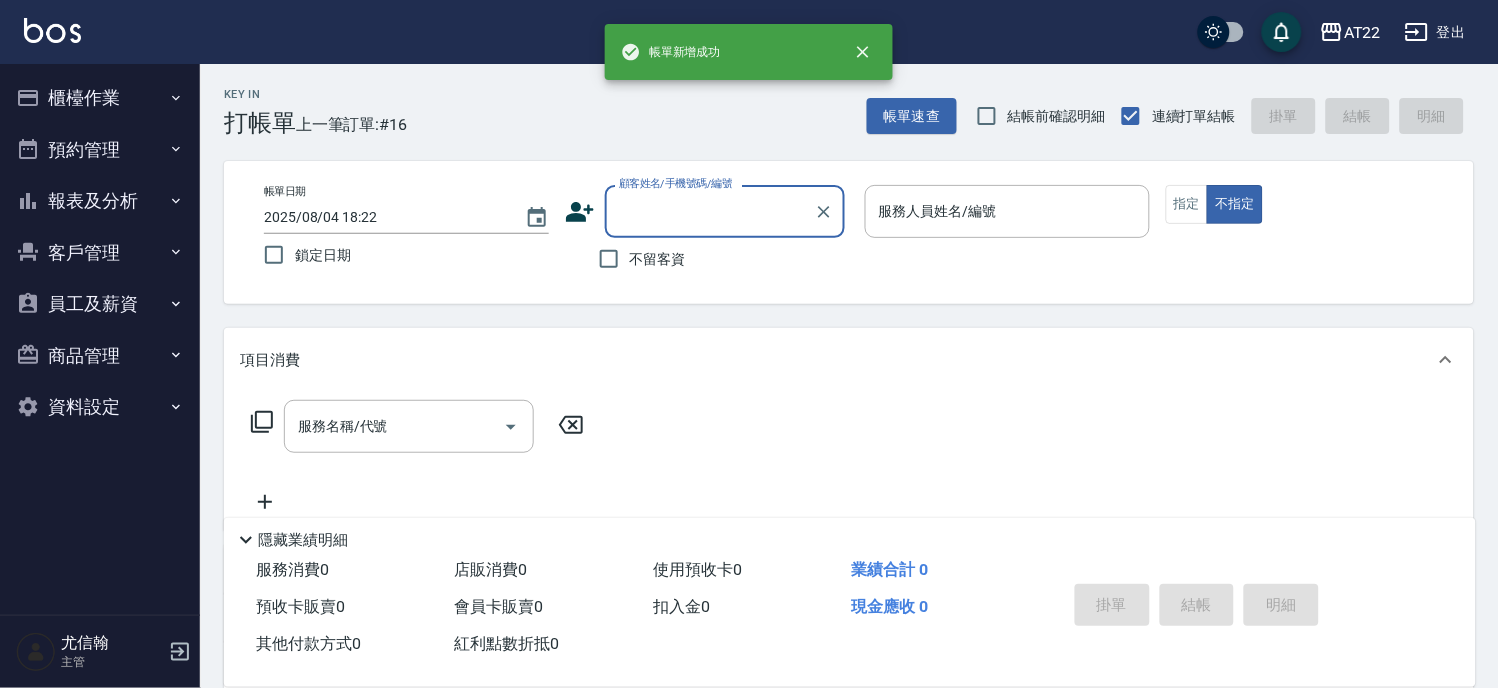 scroll, scrollTop: 0, scrollLeft: 0, axis: both 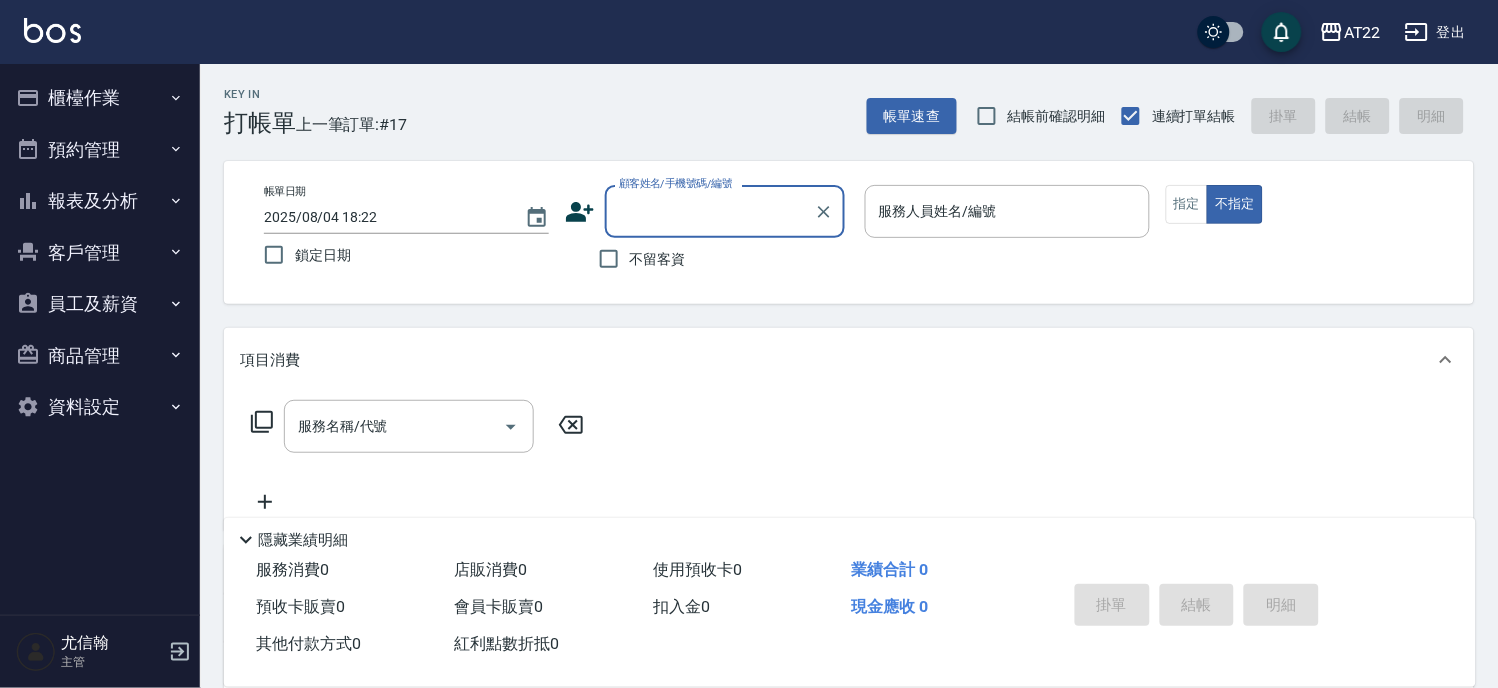 click on "客戶管理" at bounding box center [100, 253] 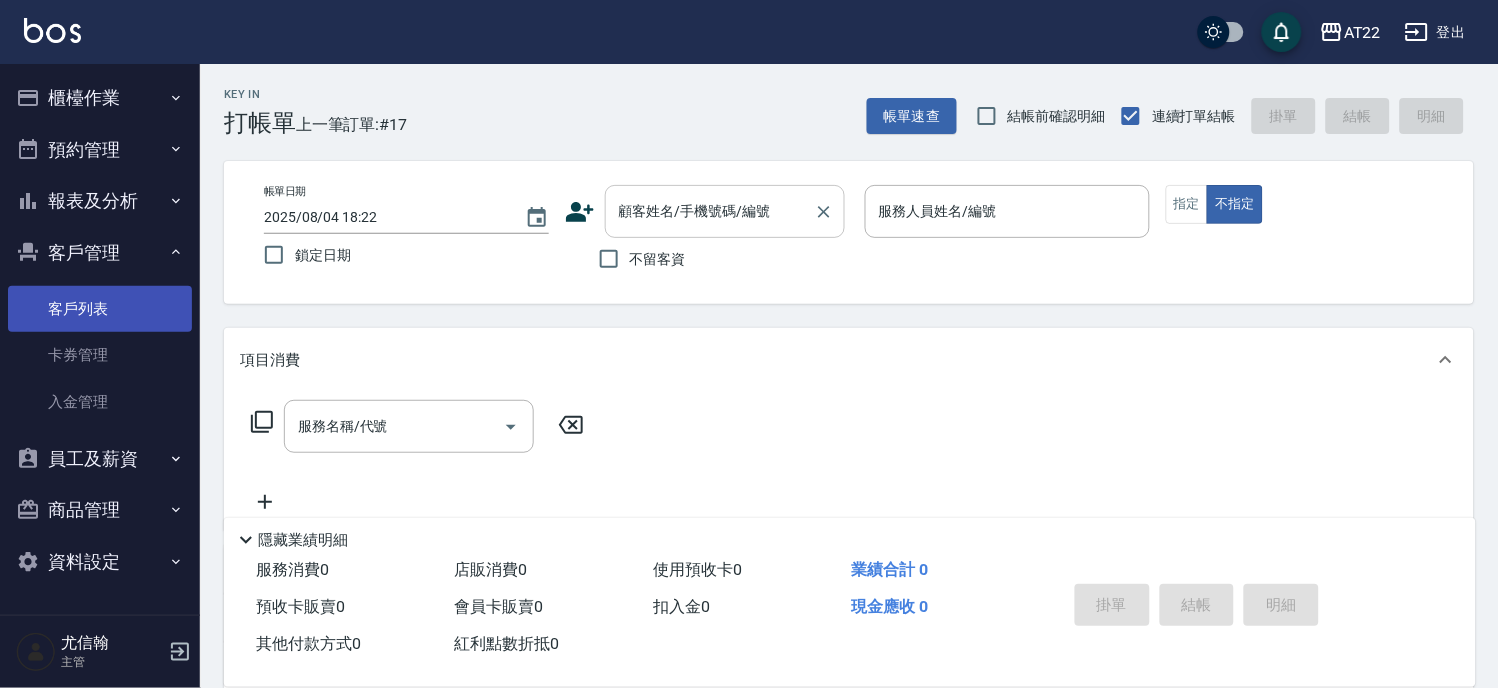 click on "客戶列表" at bounding box center [100, 309] 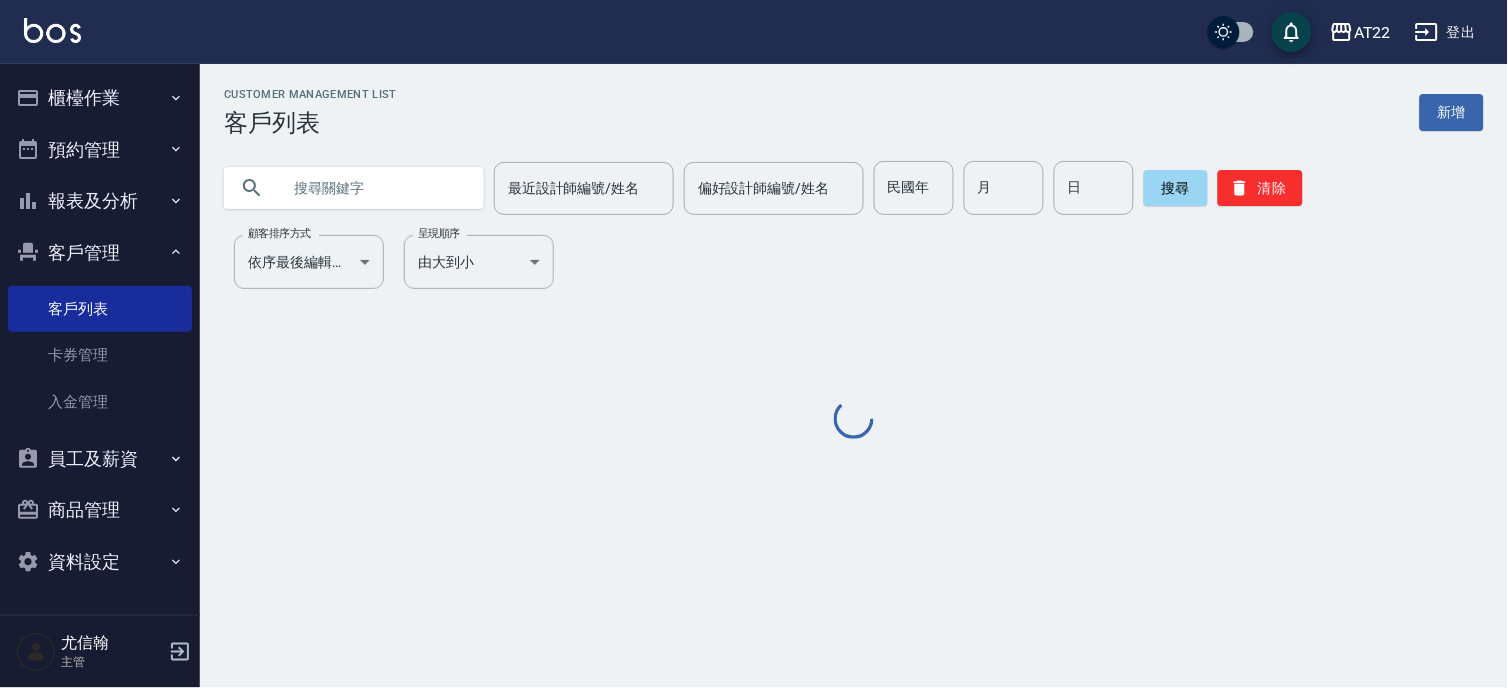 click at bounding box center [374, 188] 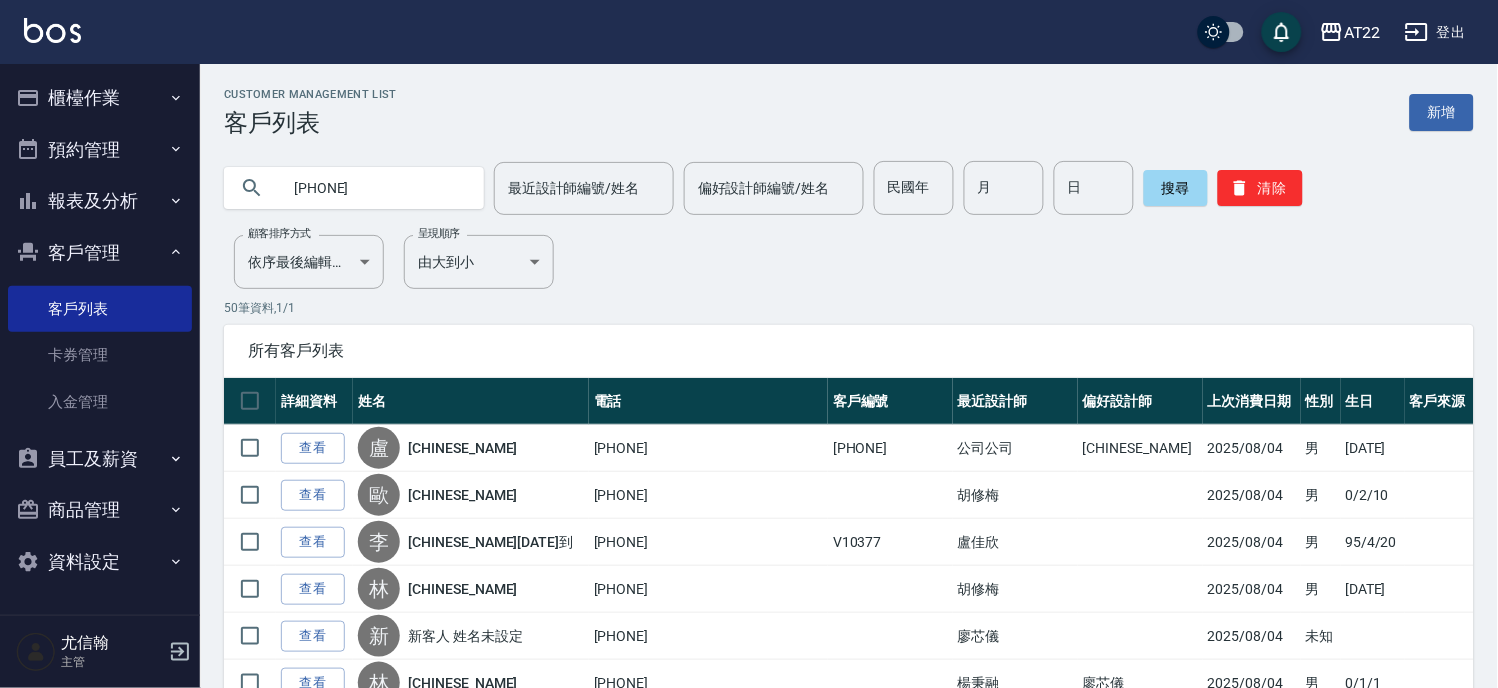 type on "0900235796" 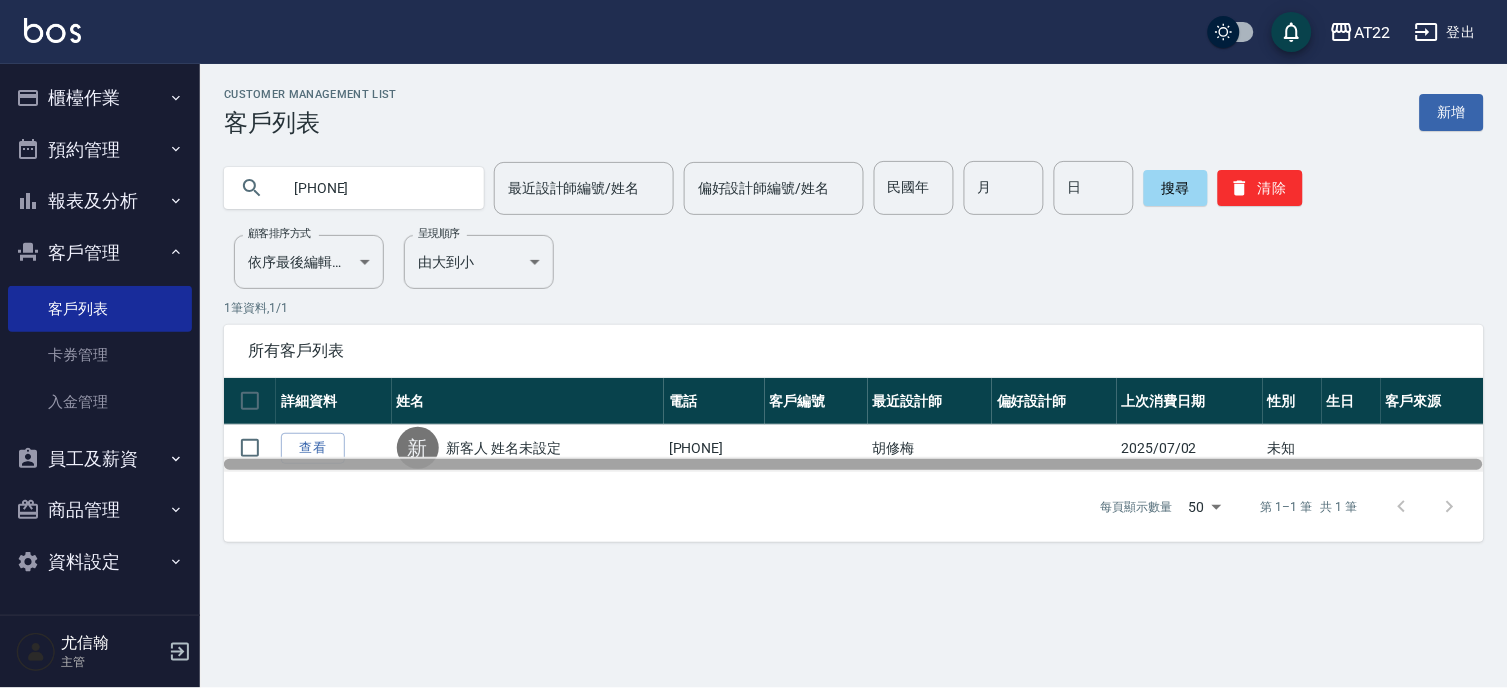 click at bounding box center (853, 464) 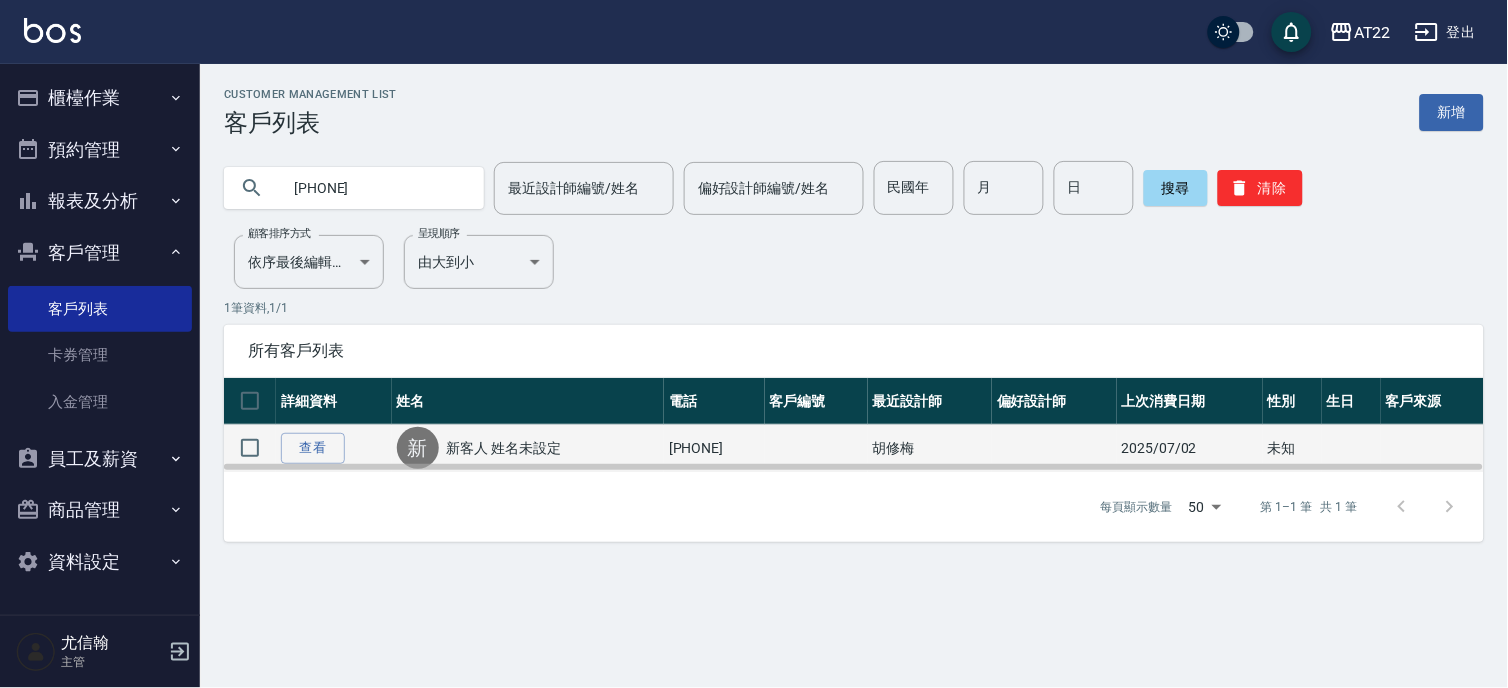 click on "0900235796" at bounding box center (714, 448) 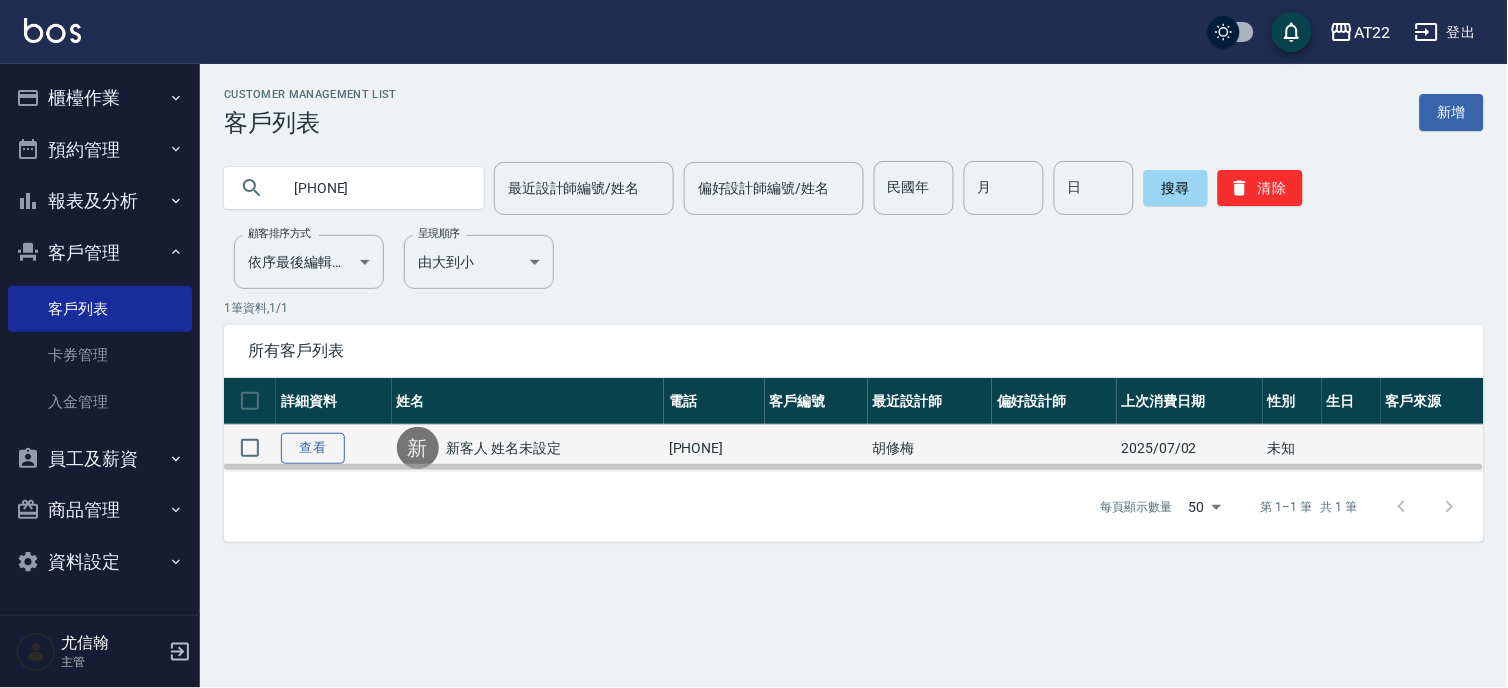 click on "查看" at bounding box center (313, 448) 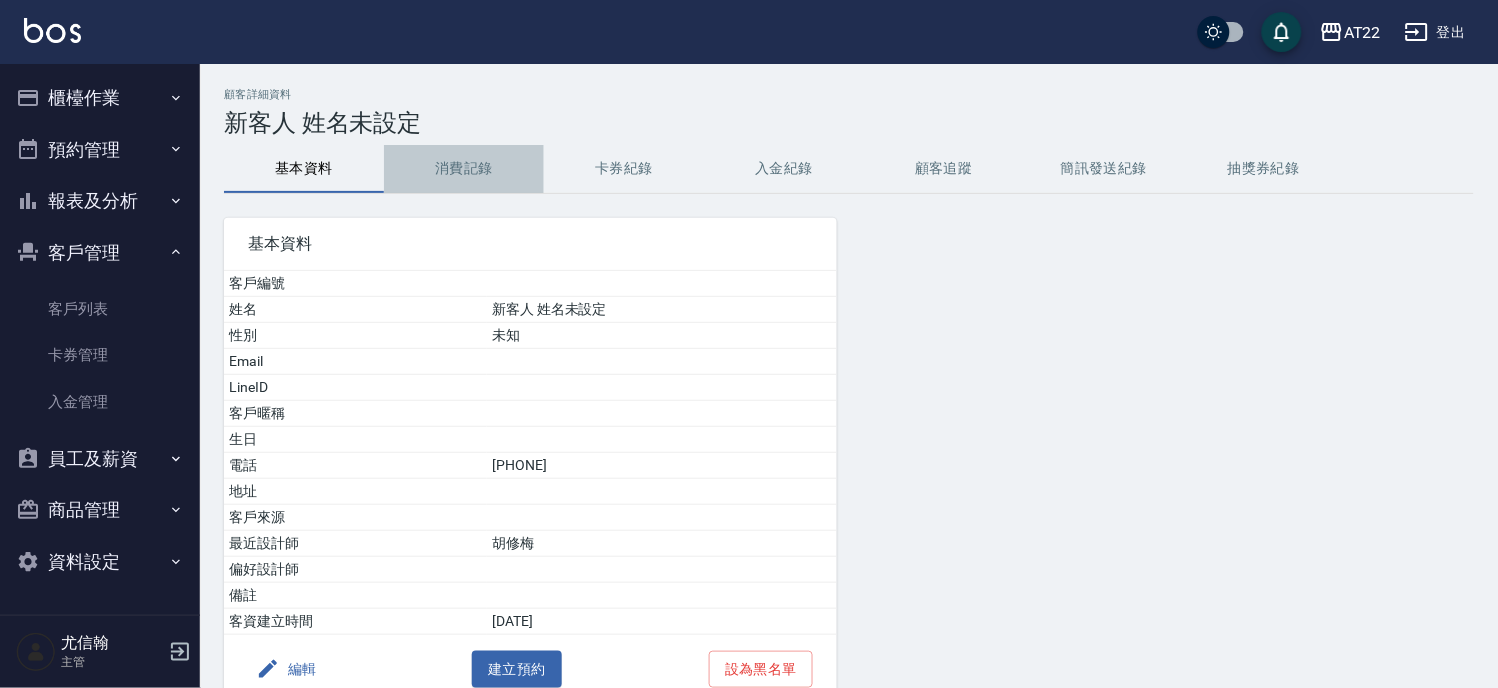 click on "消費記錄" at bounding box center [464, 169] 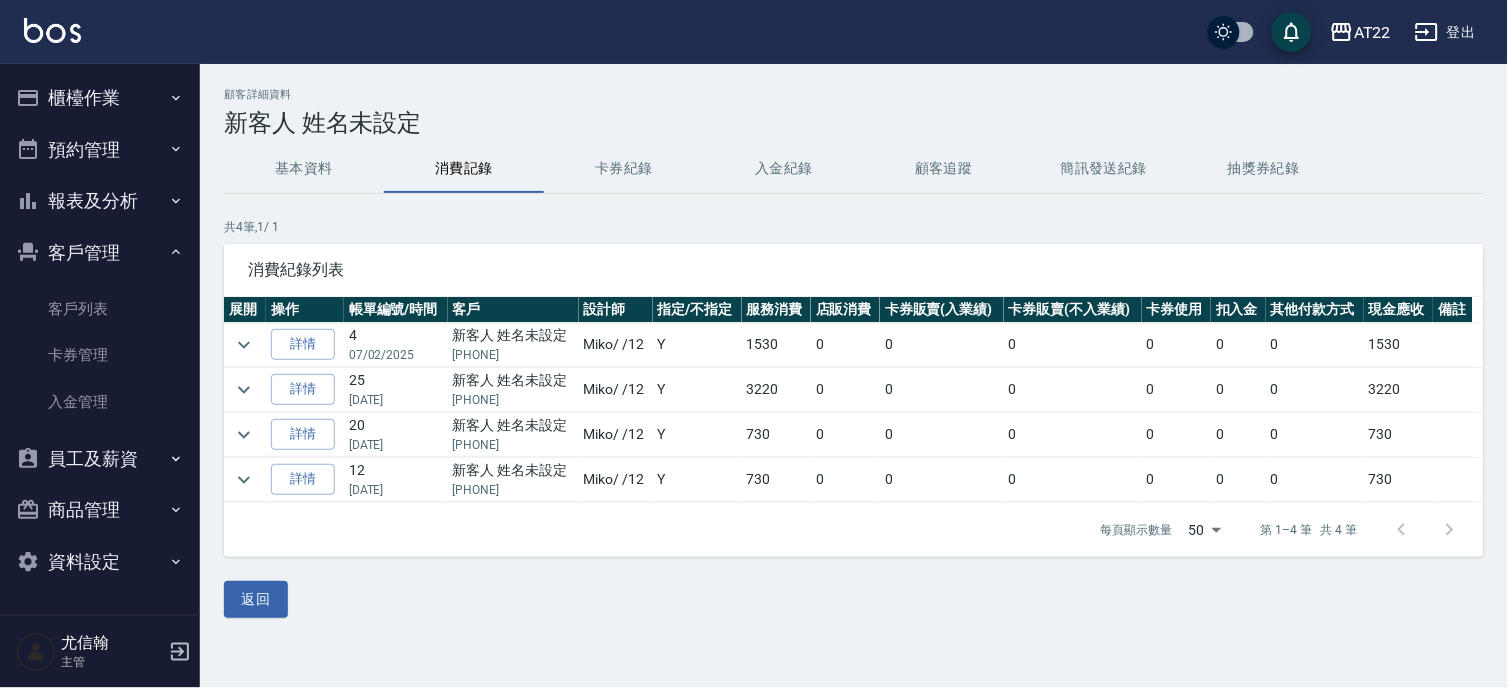 drag, startPoint x: 444, startPoint y: 148, endPoint x: 446, endPoint y: 172, distance: 24.083189 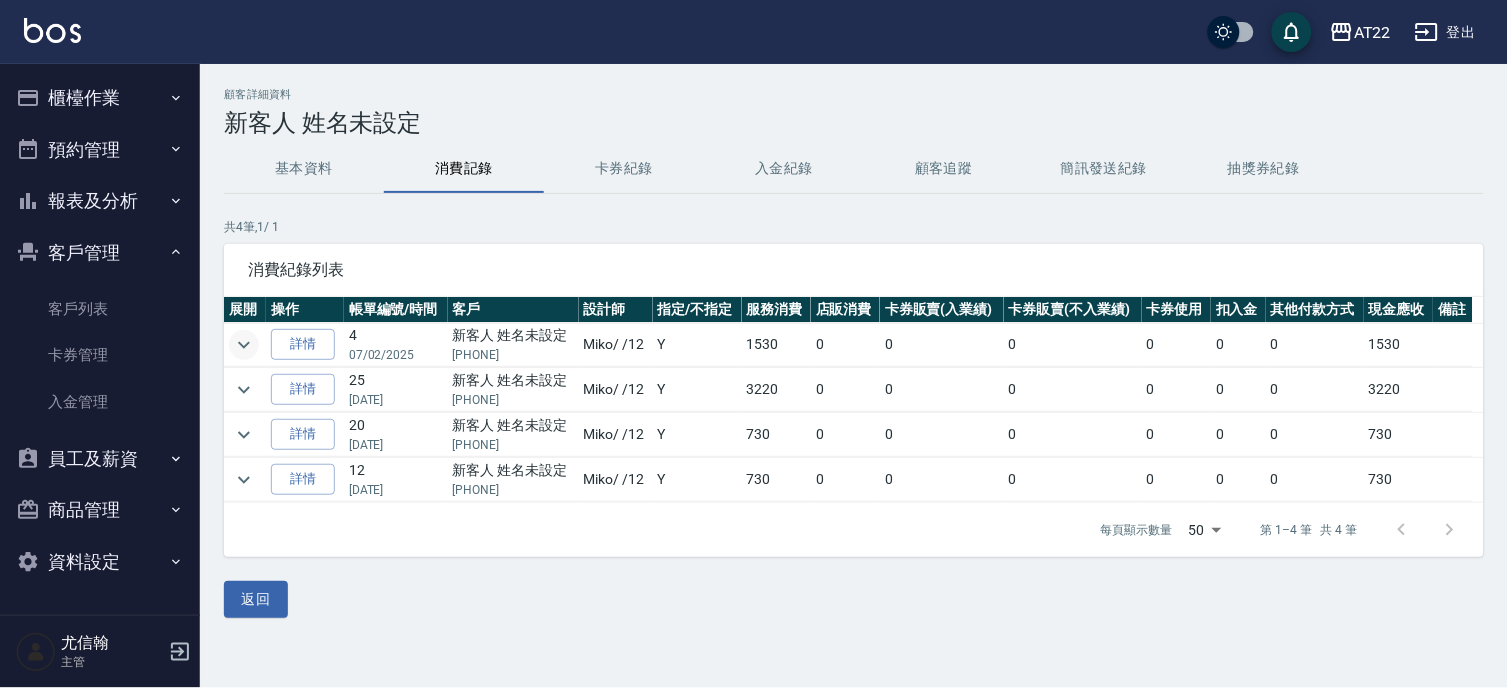 click 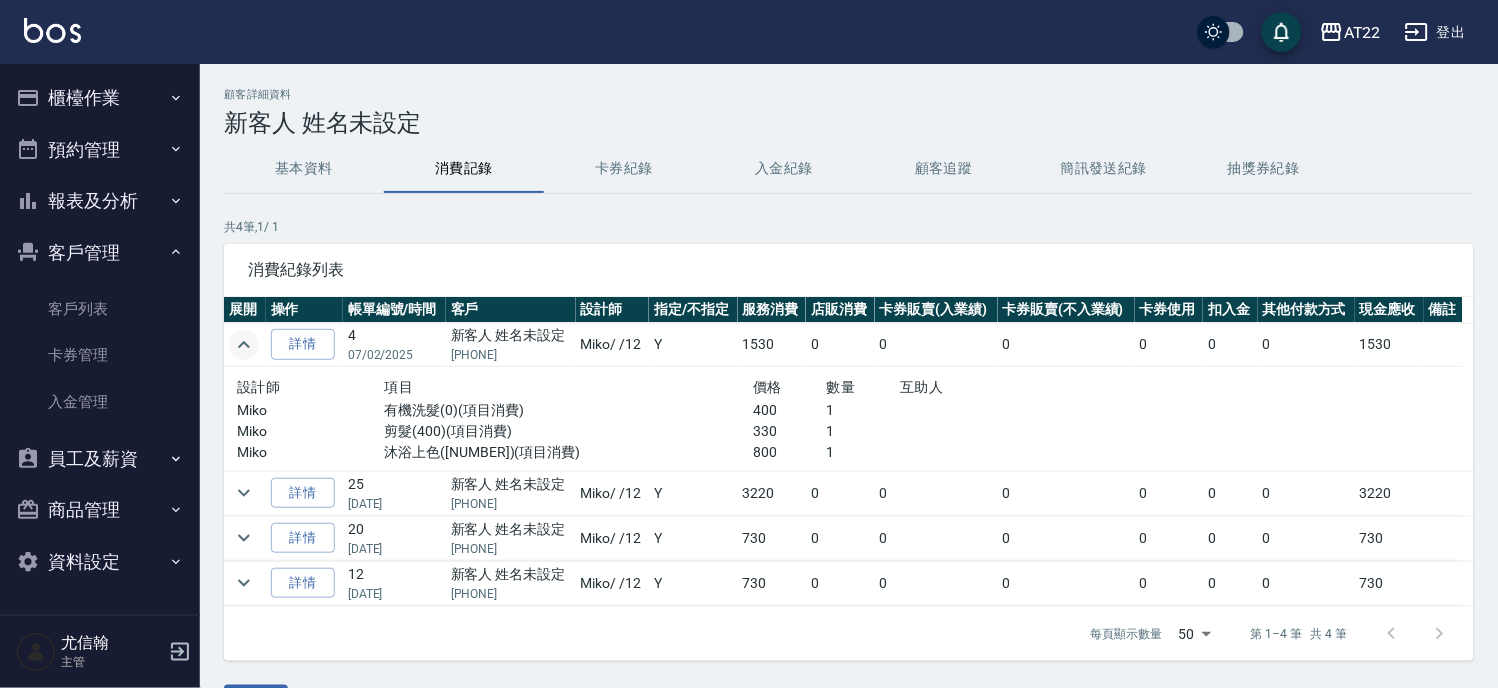 click 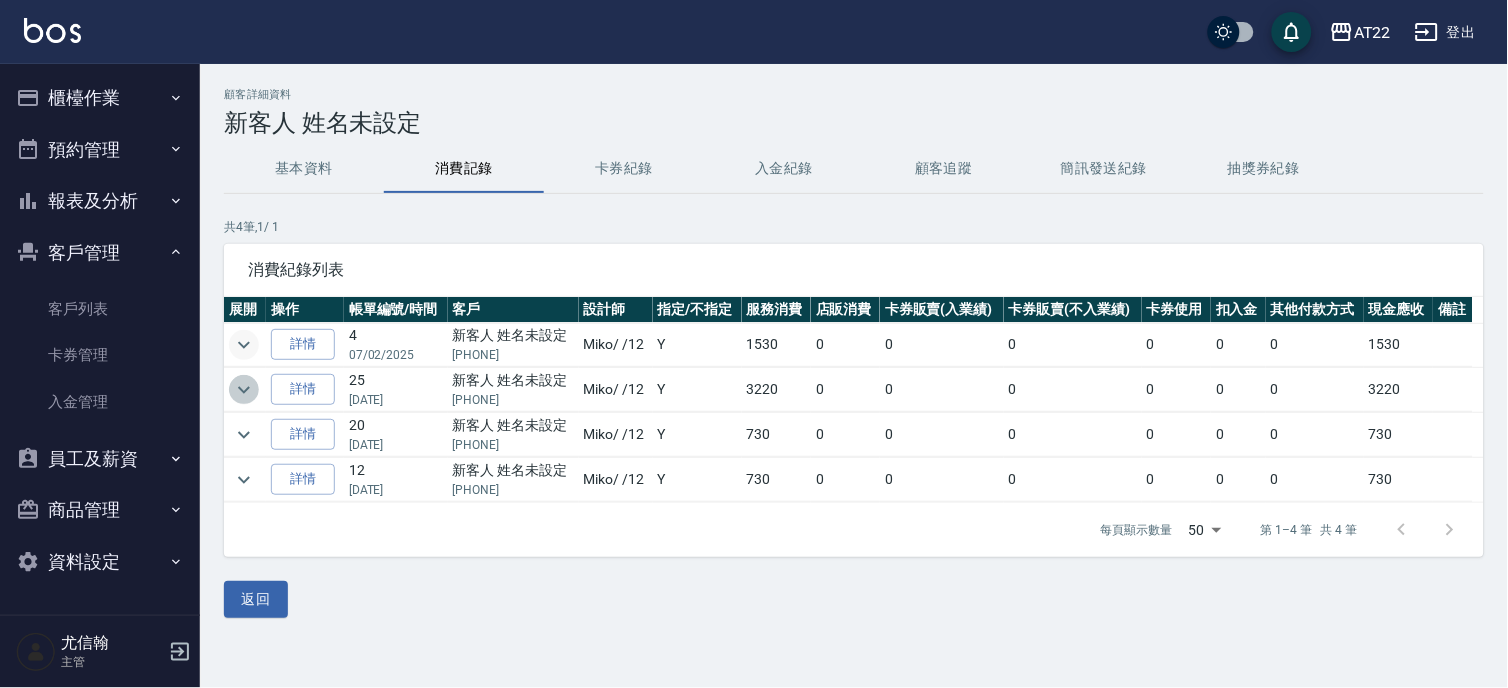 click 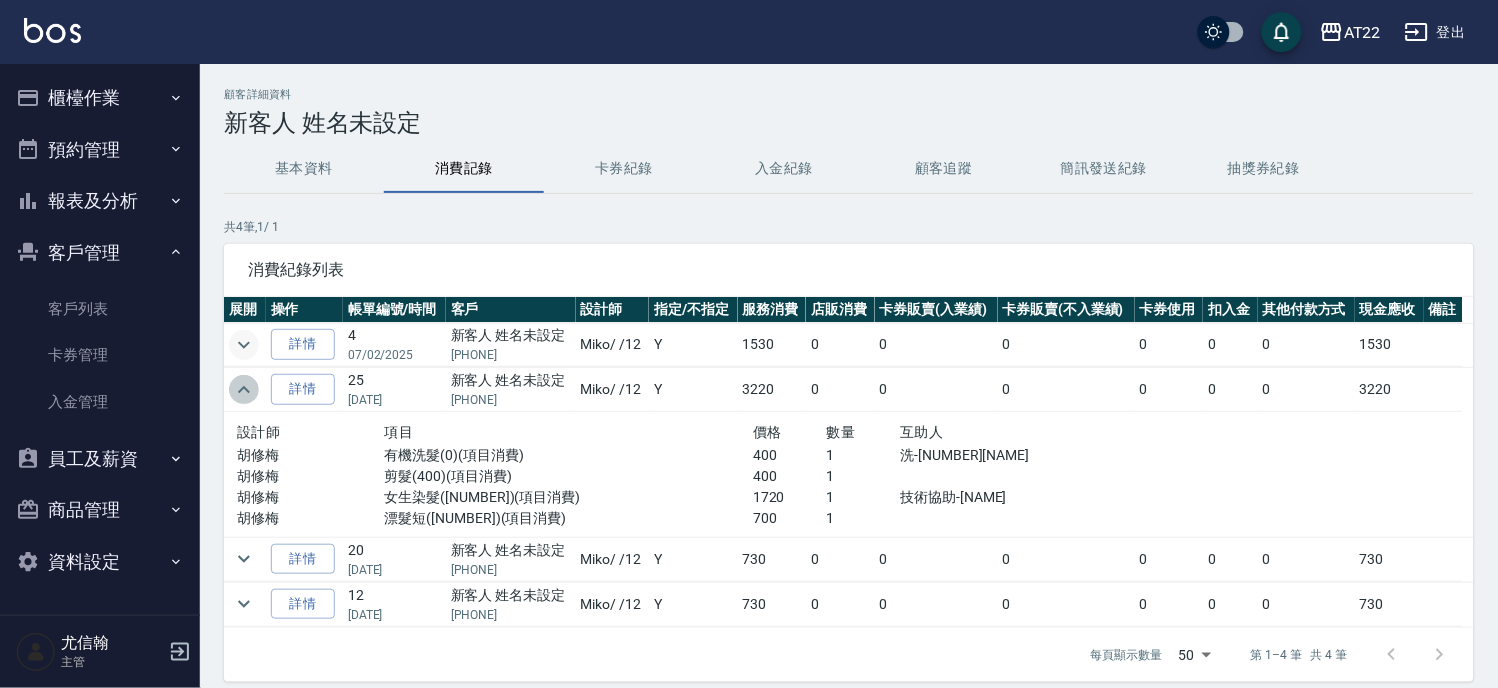 click 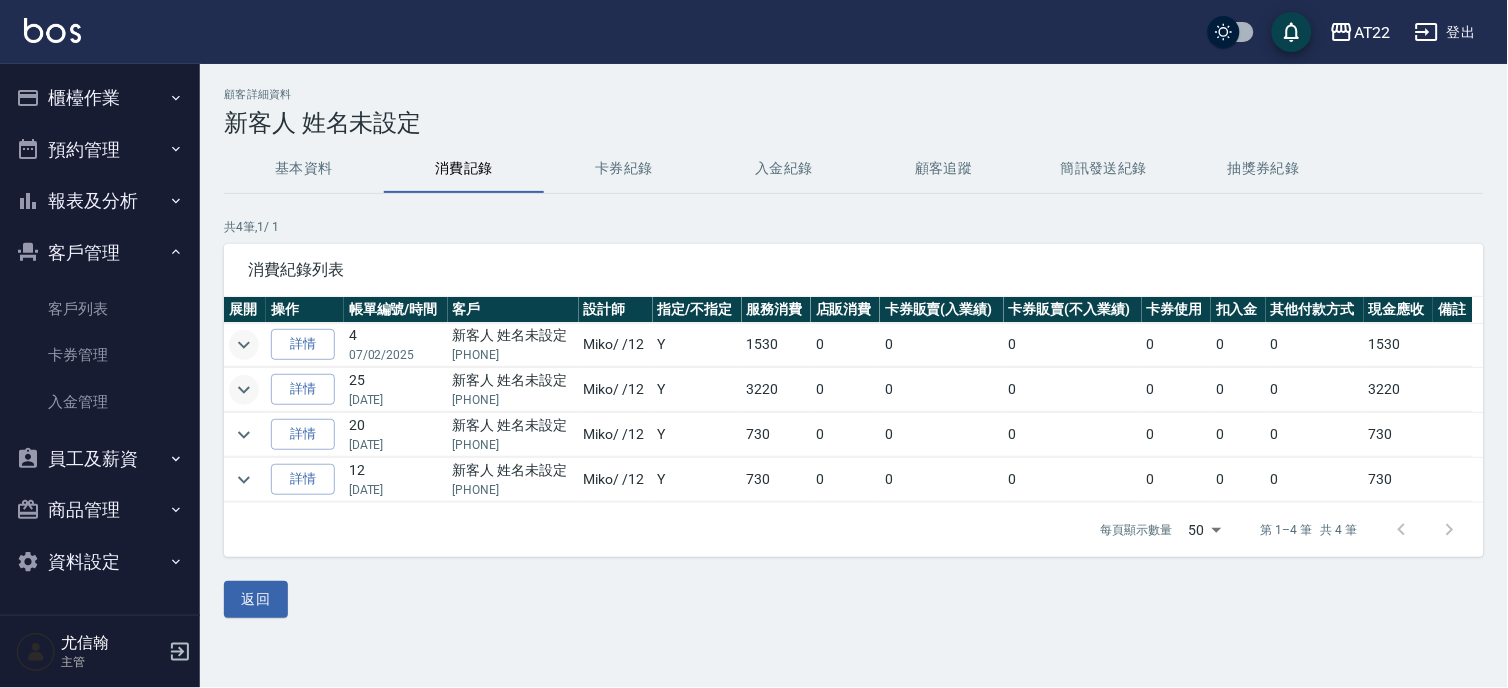 click 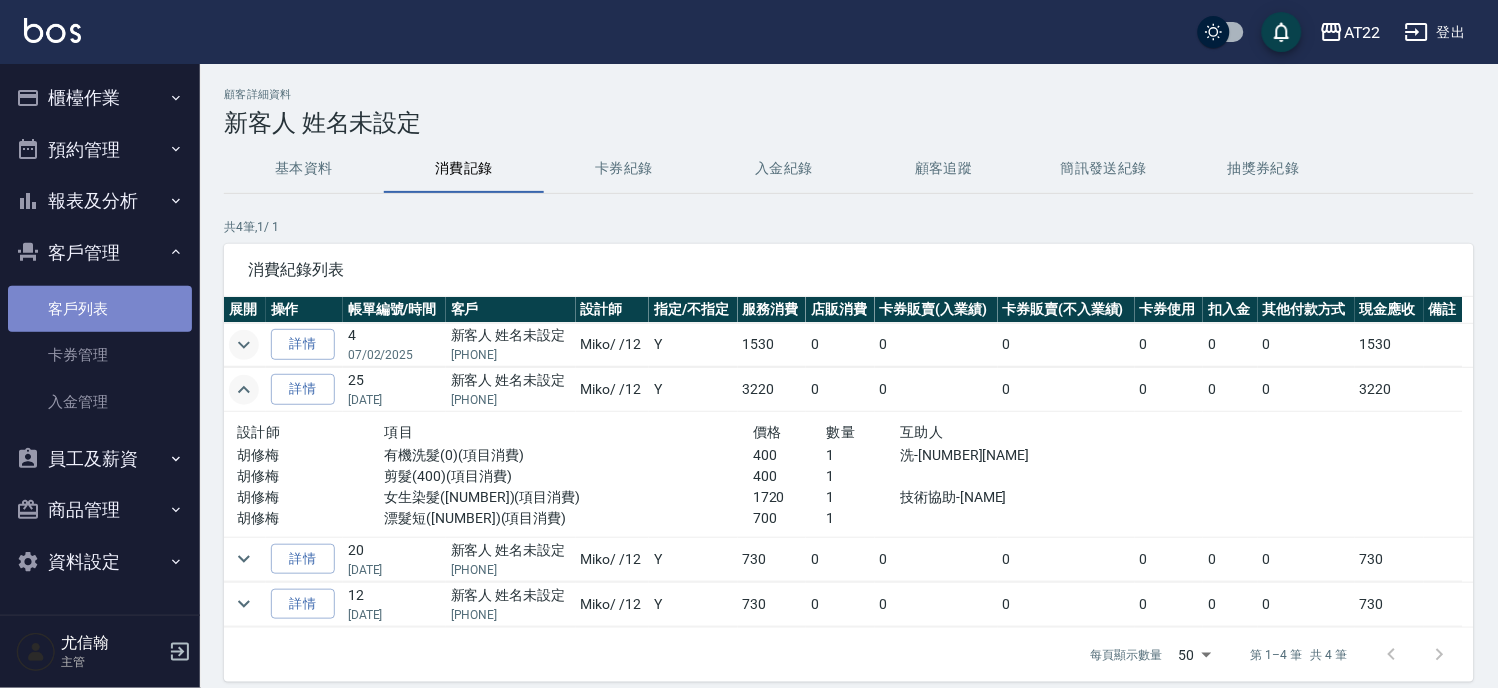 click on "客戶列表" at bounding box center [100, 309] 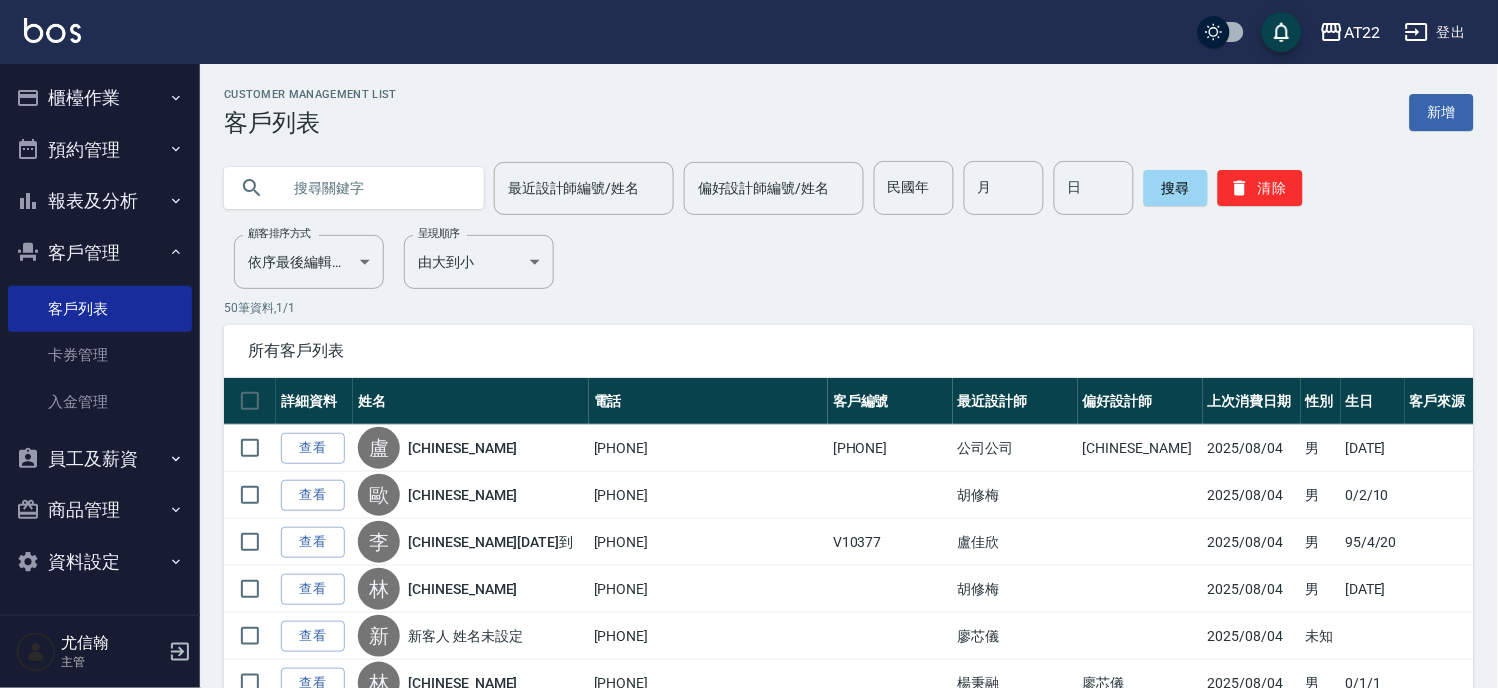 click at bounding box center (374, 188) 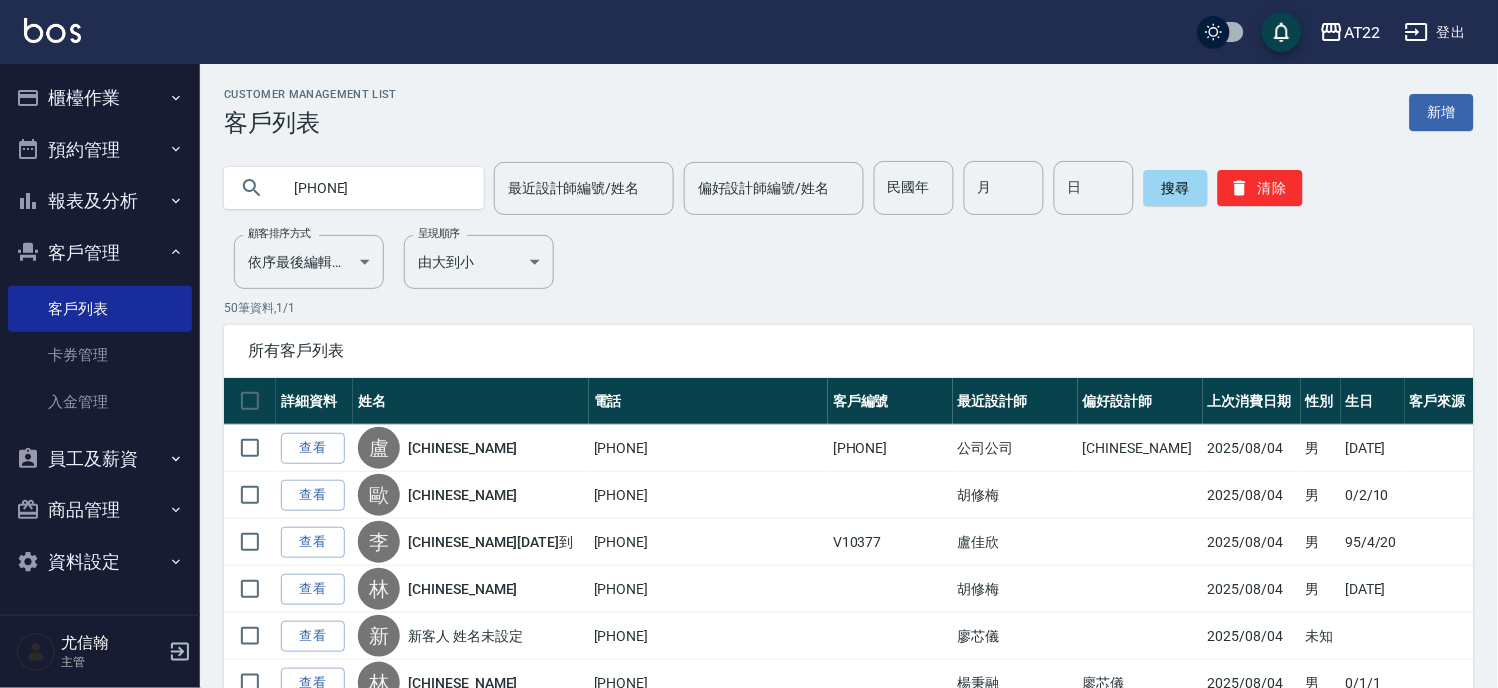 type on "0903202677" 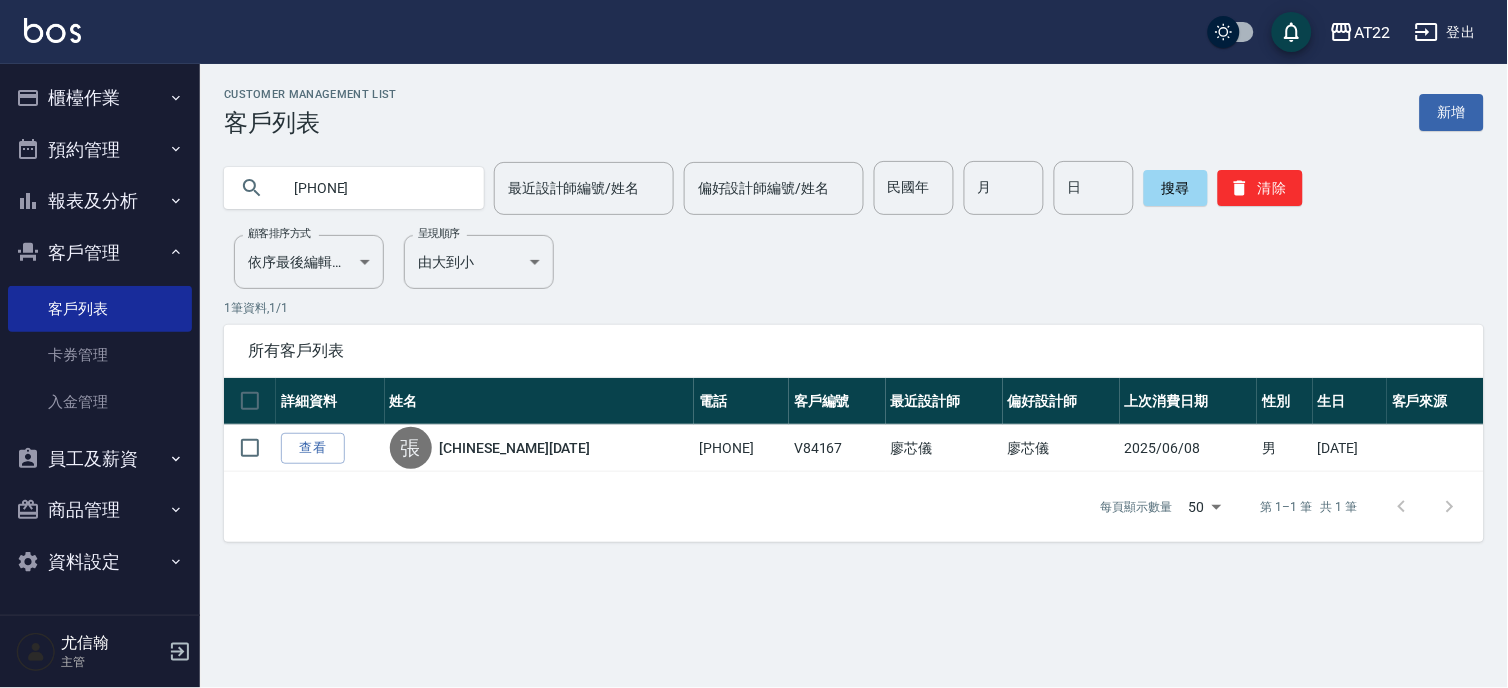 click on "櫃檯作業" at bounding box center [100, 98] 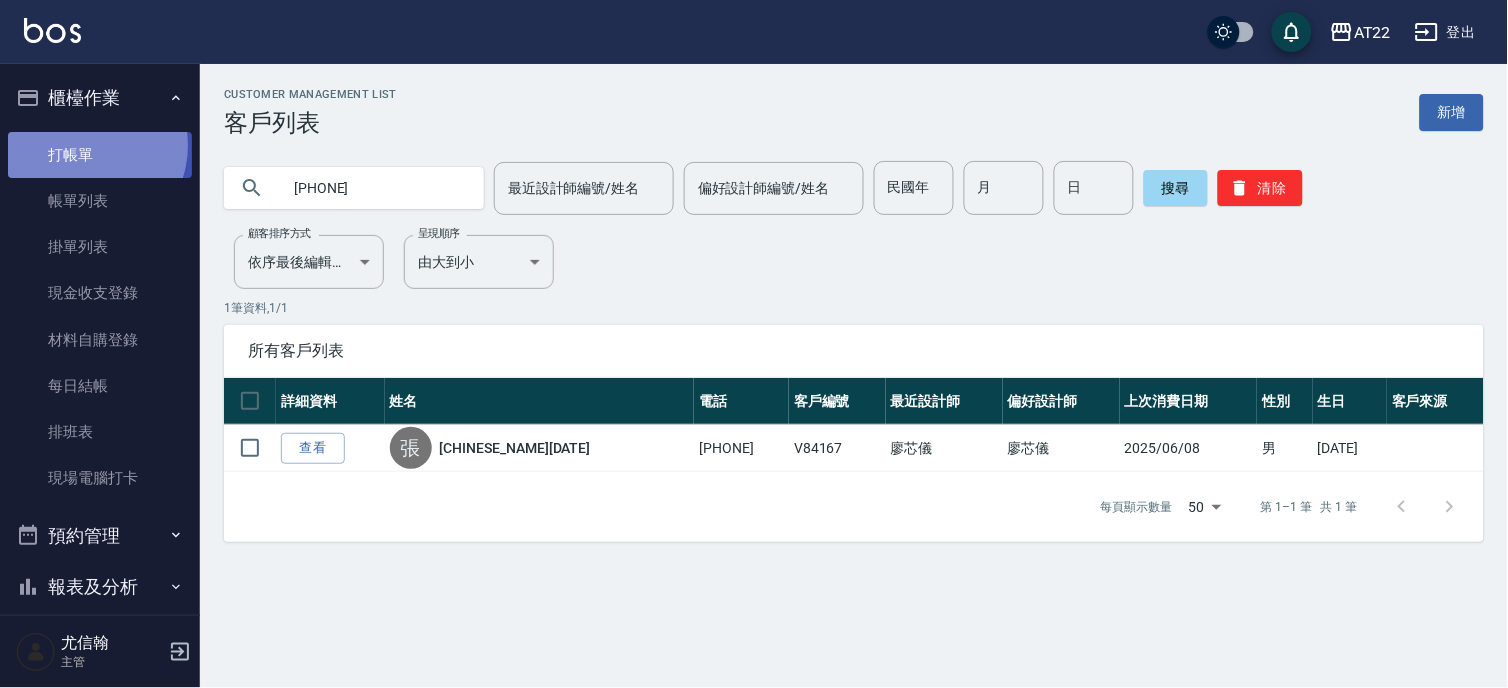 click on "打帳單" at bounding box center (100, 155) 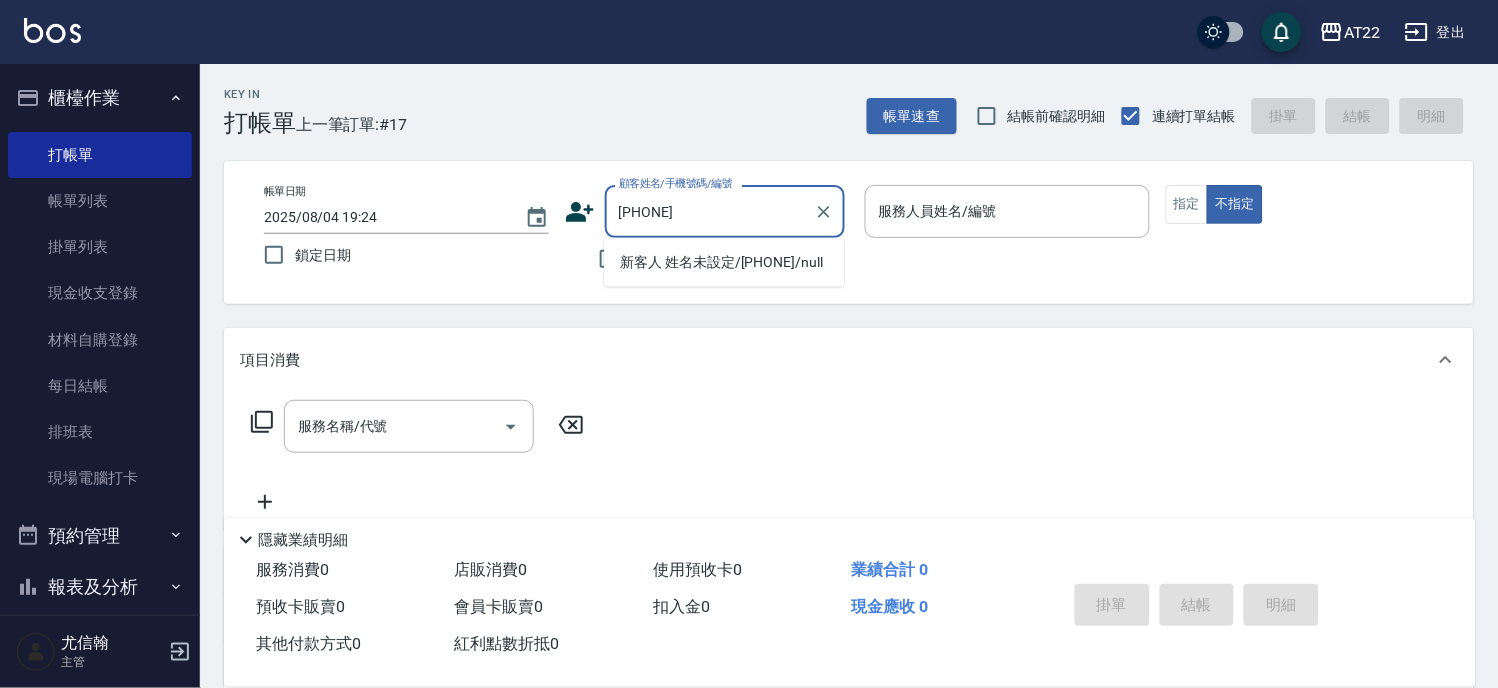 type on "0983612961" 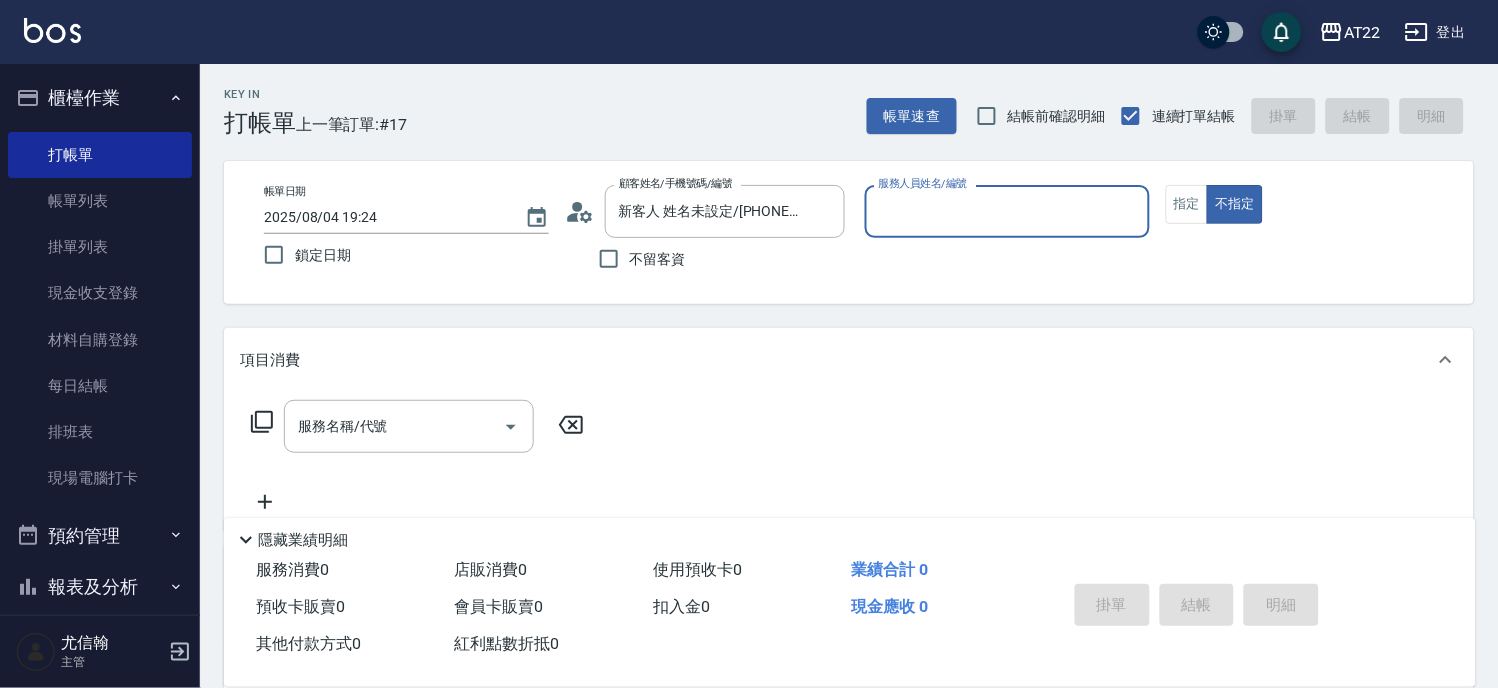 click 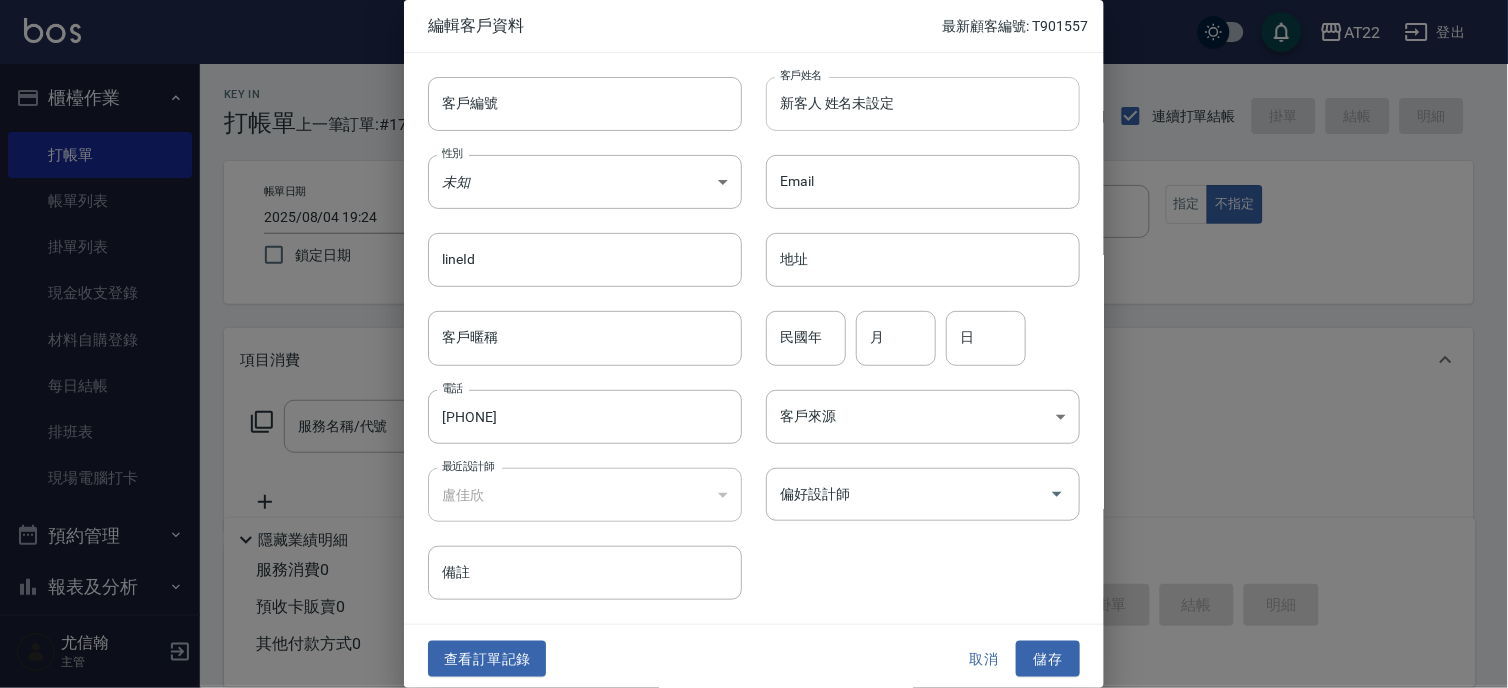 click on "新客人 姓名未設定" at bounding box center (923, 104) 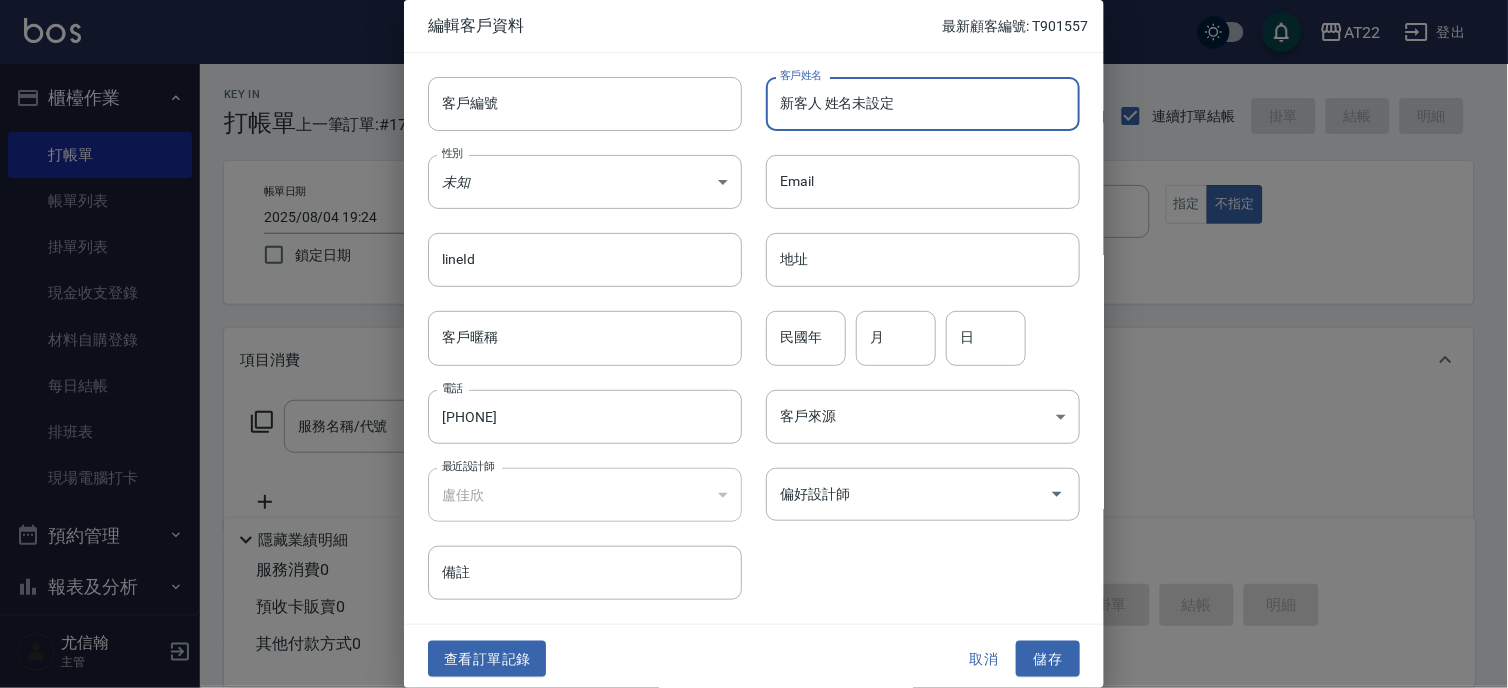 click on "新客人 姓名未設定" at bounding box center (923, 104) 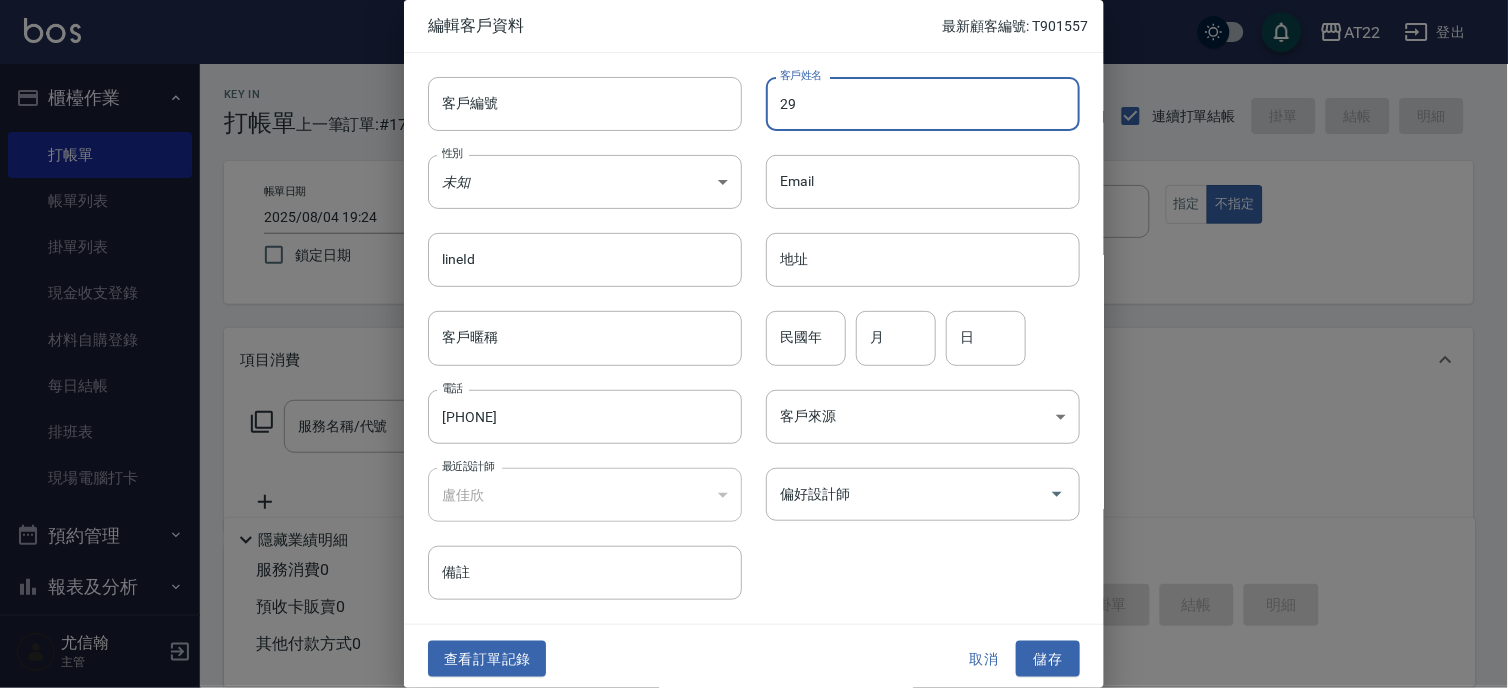 type on "2" 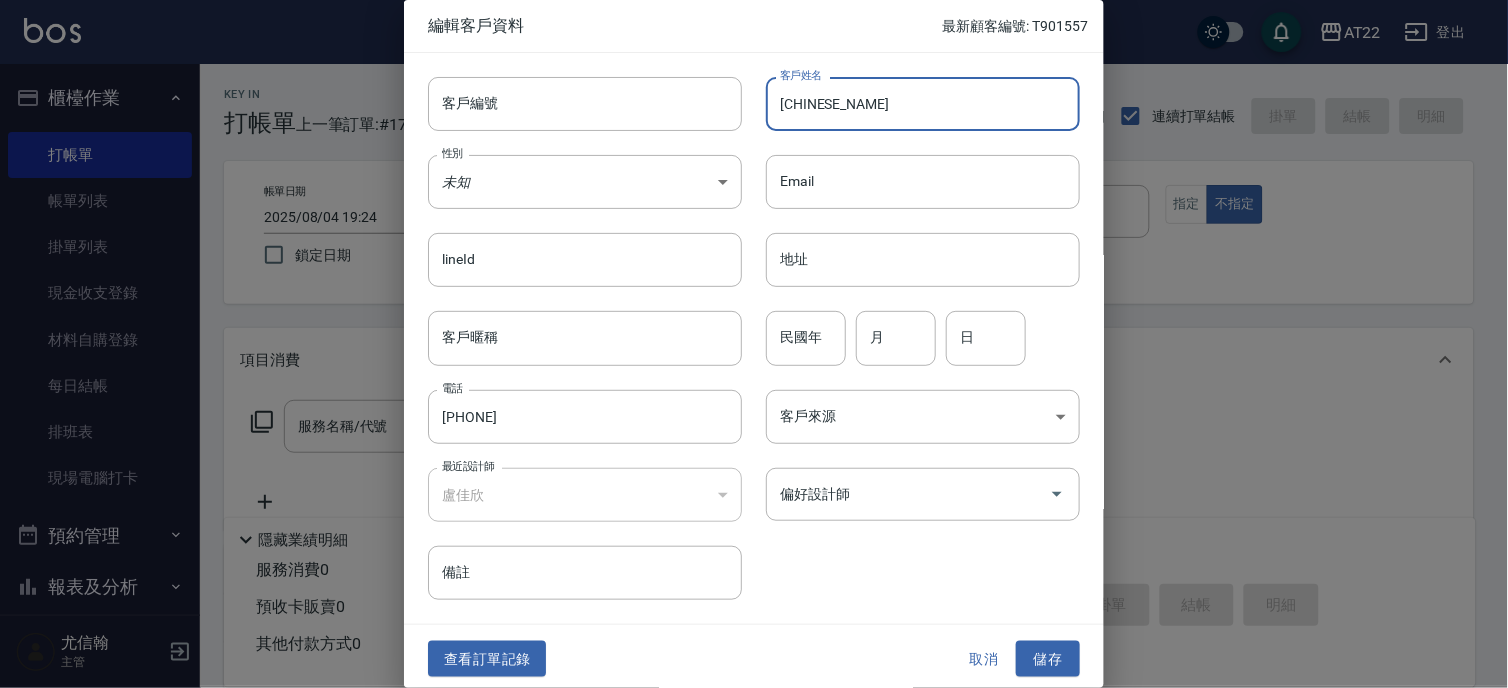 type on "戴瑄" 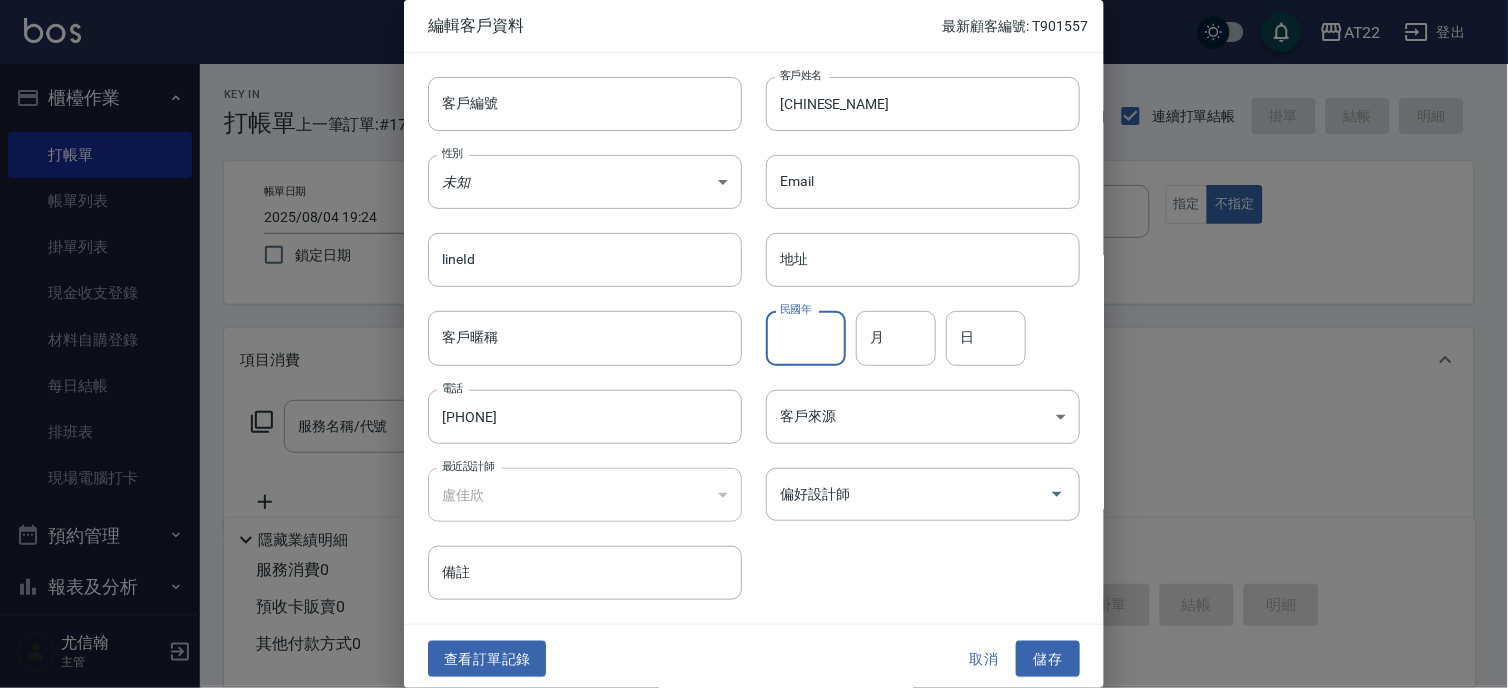 click on "民國年" at bounding box center [806, 338] 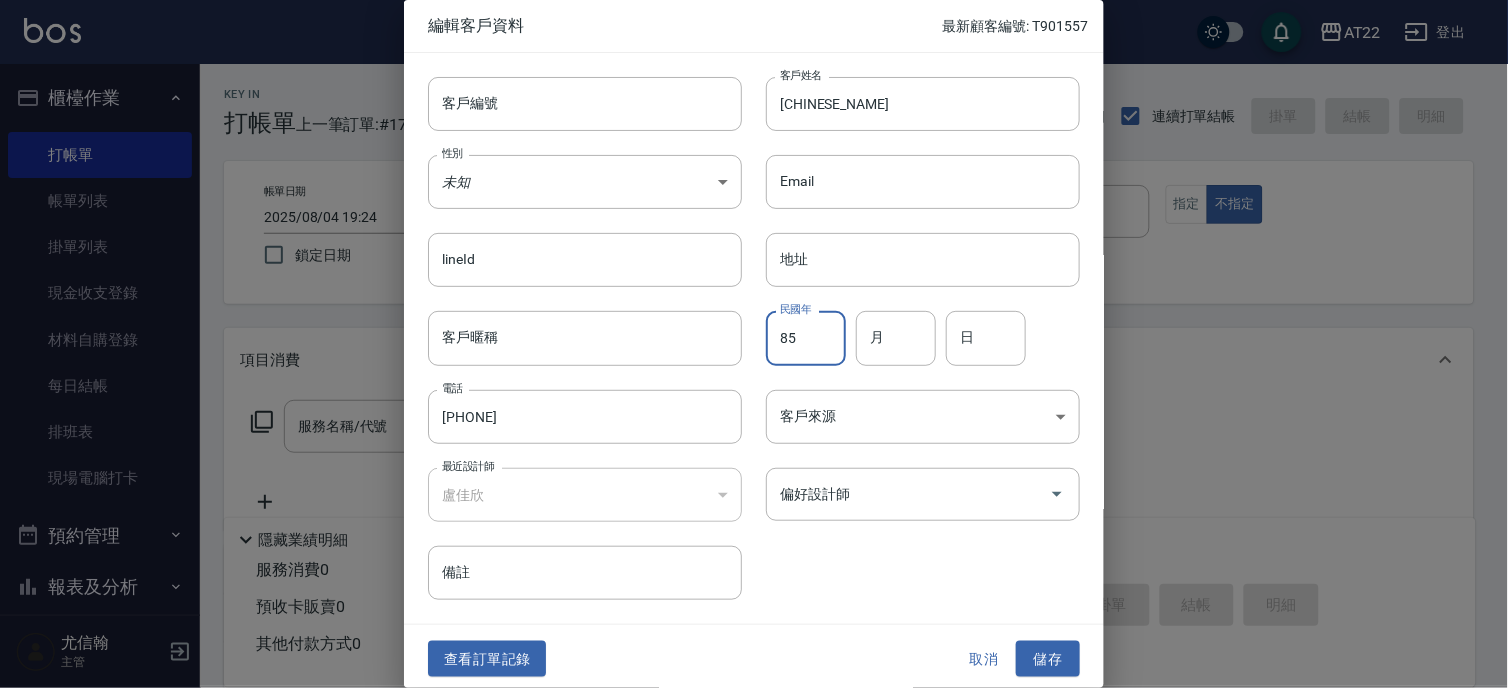 type on "85" 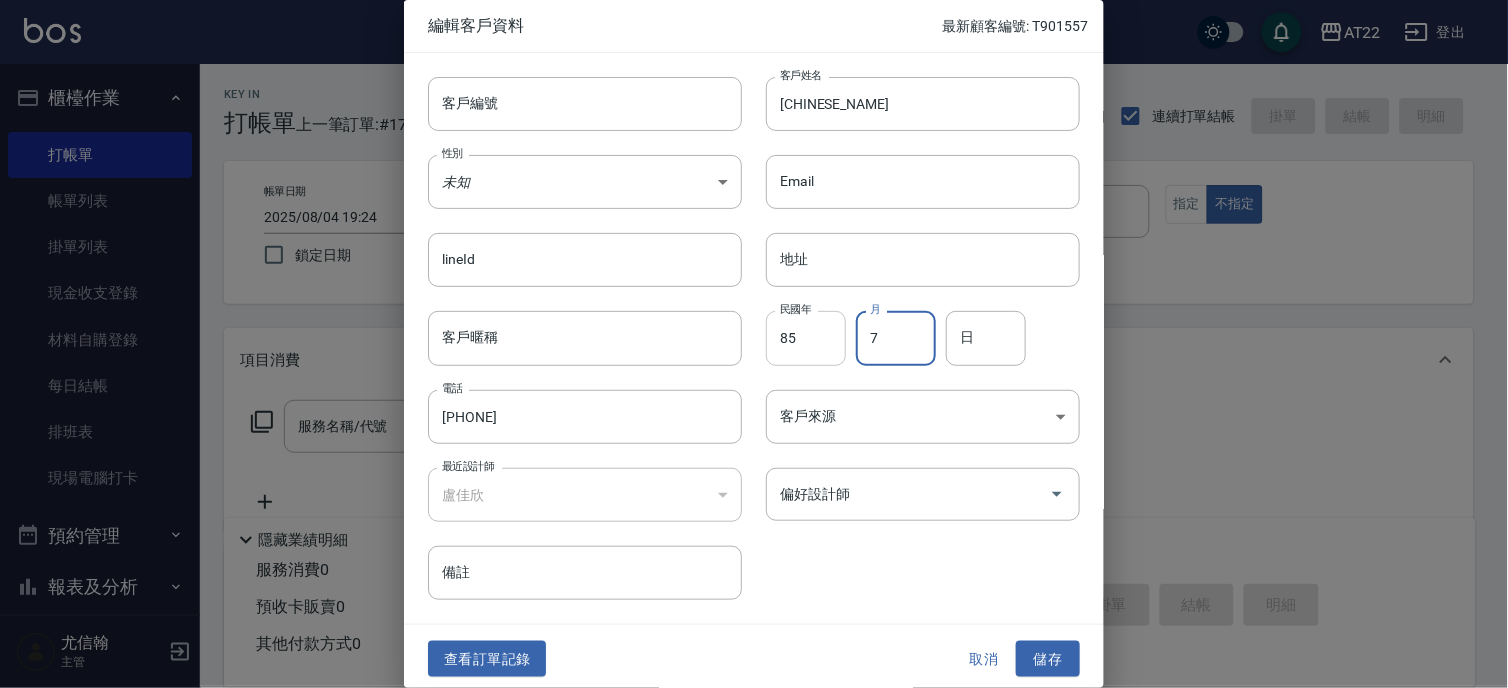 type on "7" 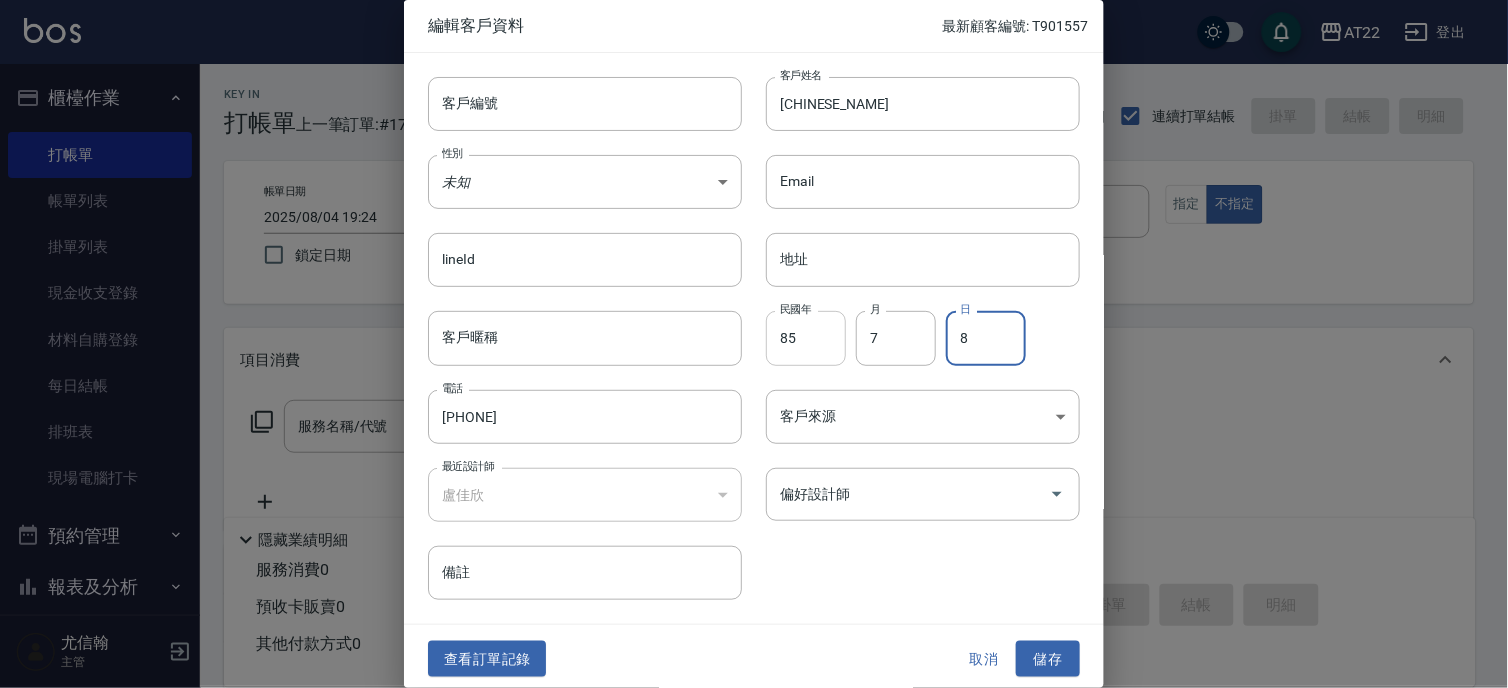 type on "8" 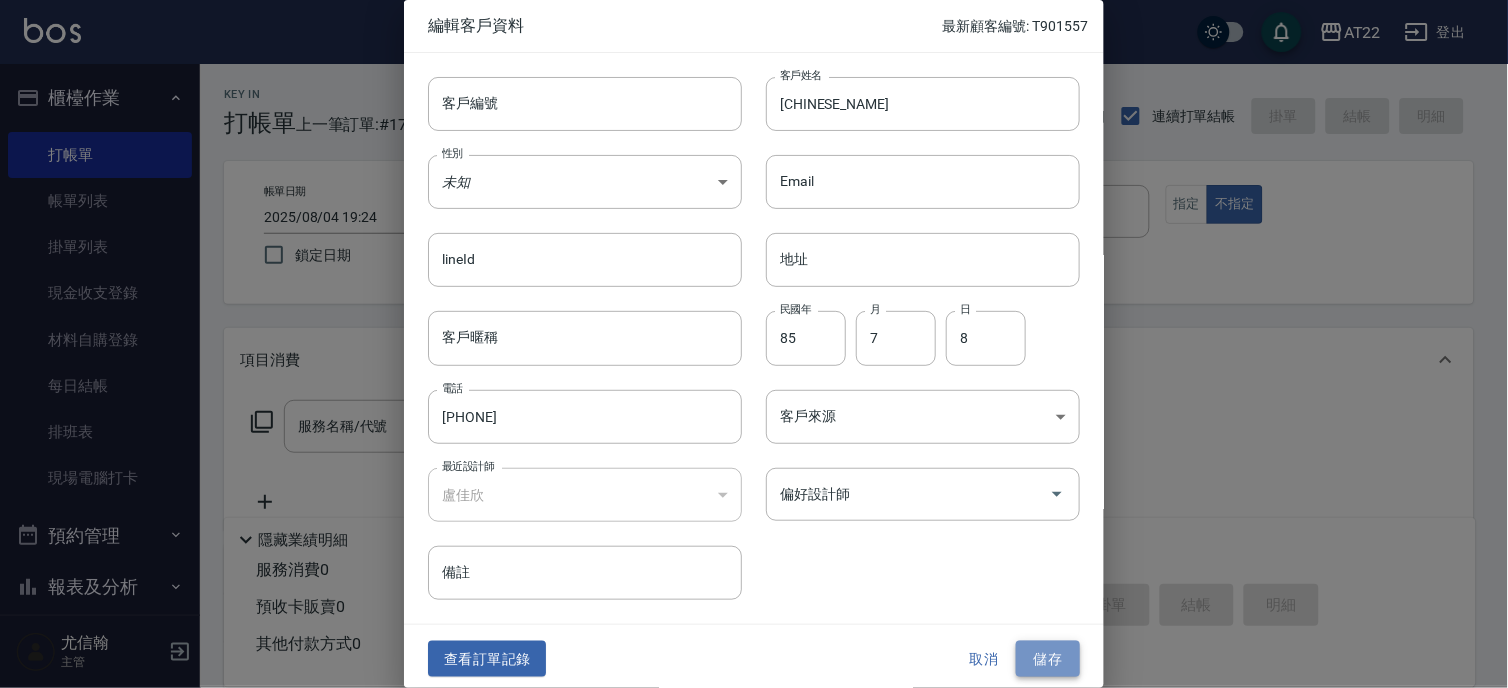 click on "儲存" at bounding box center (1048, 659) 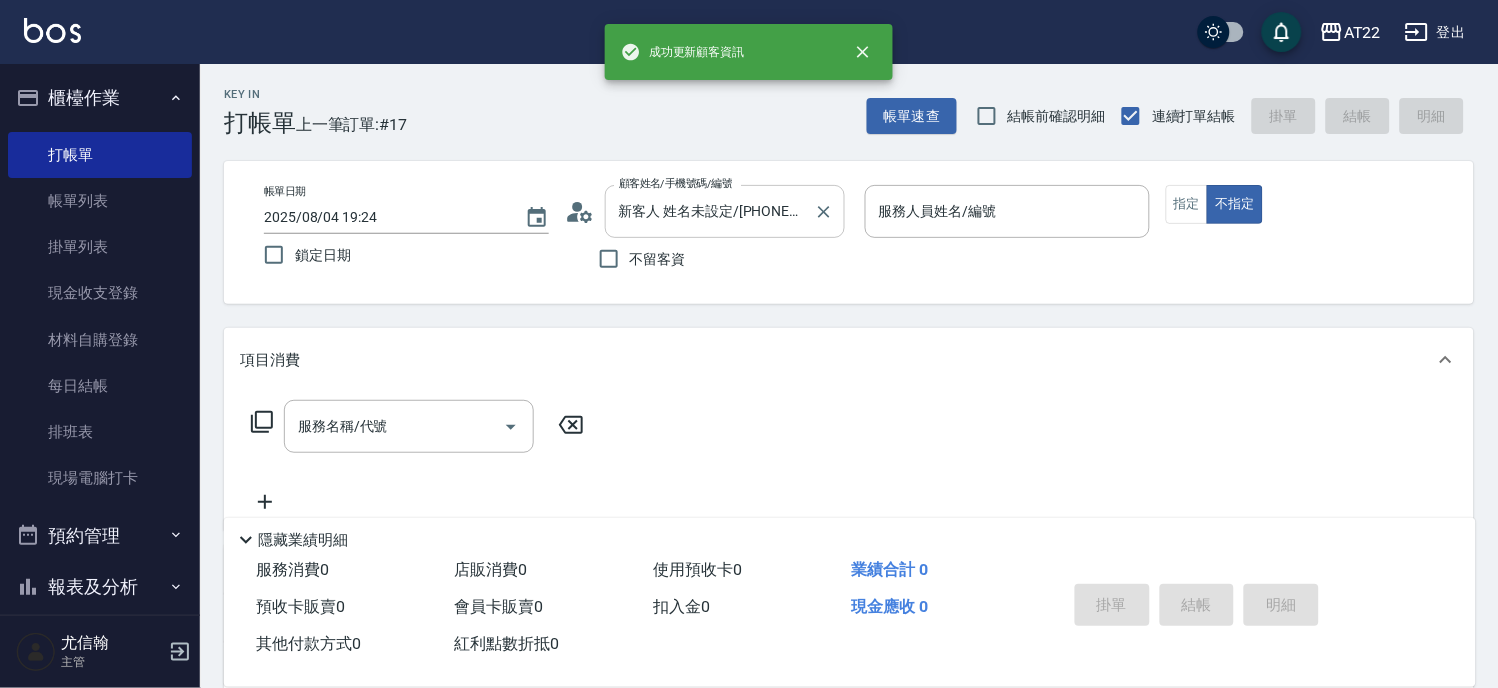 click on "新客人 姓名未設定/0983612961/null" at bounding box center (710, 211) 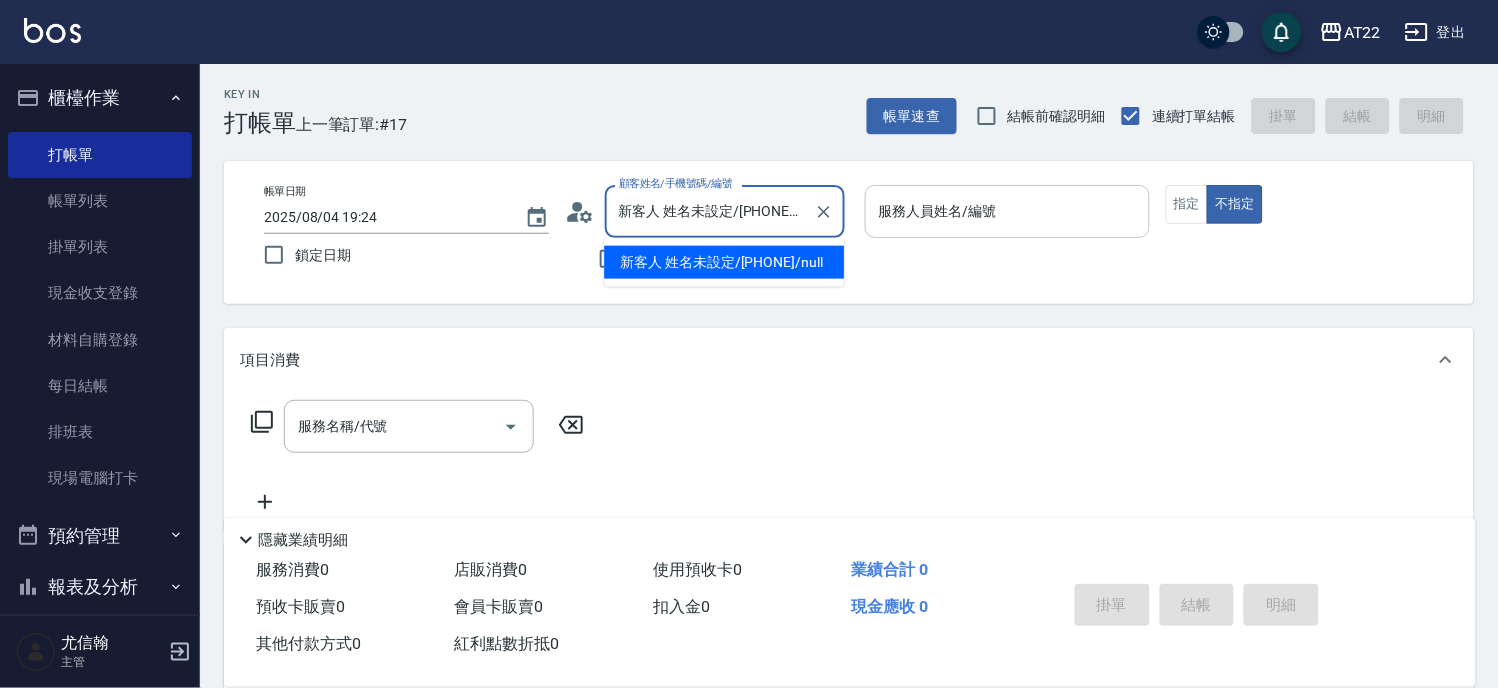 click on "服務人員姓名/編號" at bounding box center (1007, 211) 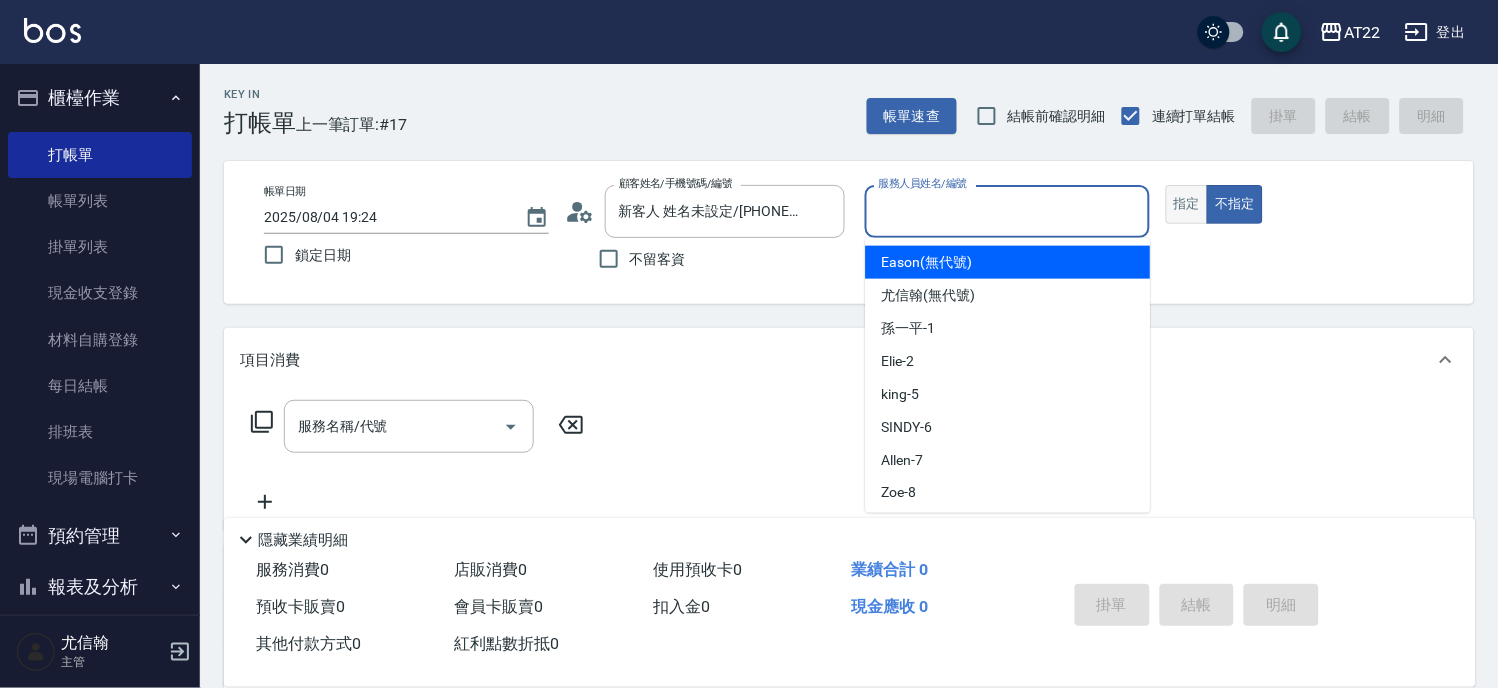click on "指定" at bounding box center [1187, 204] 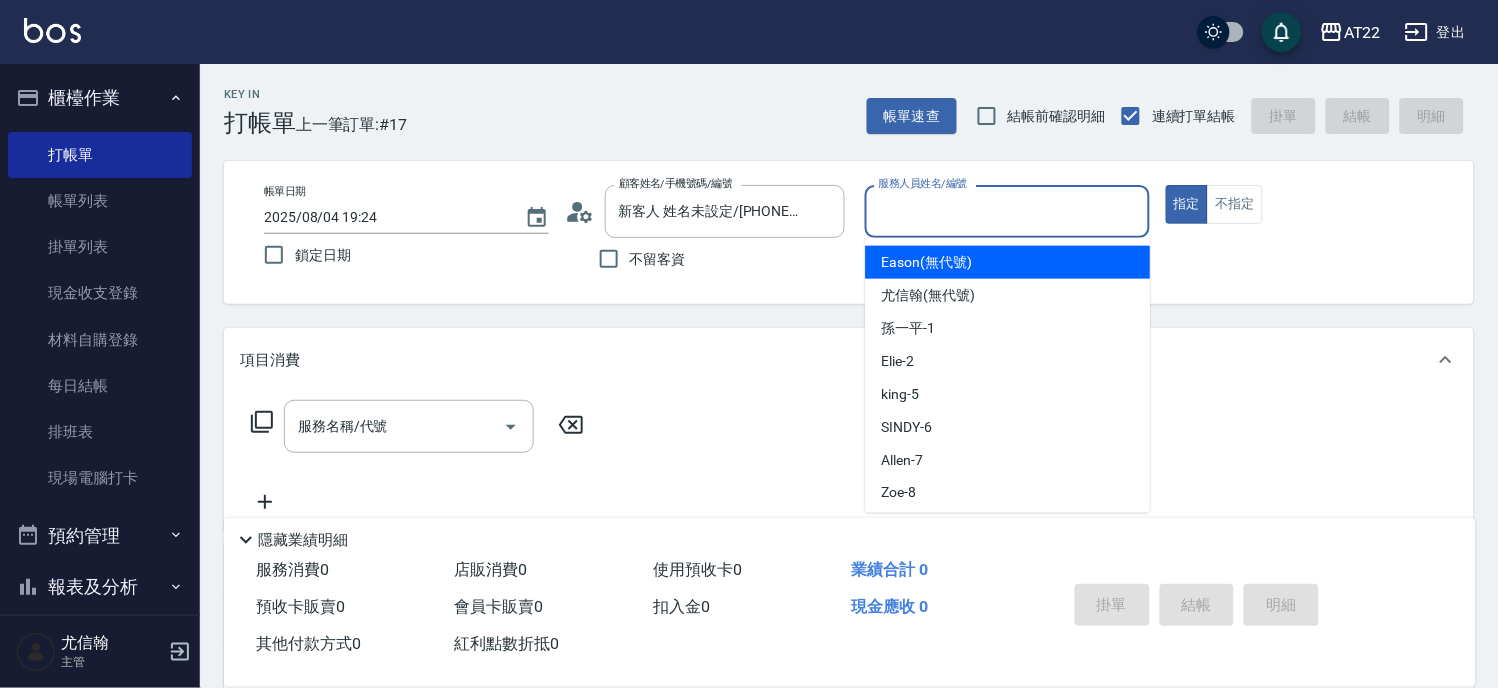 click on "服務人員姓名/編號" at bounding box center (1007, 211) 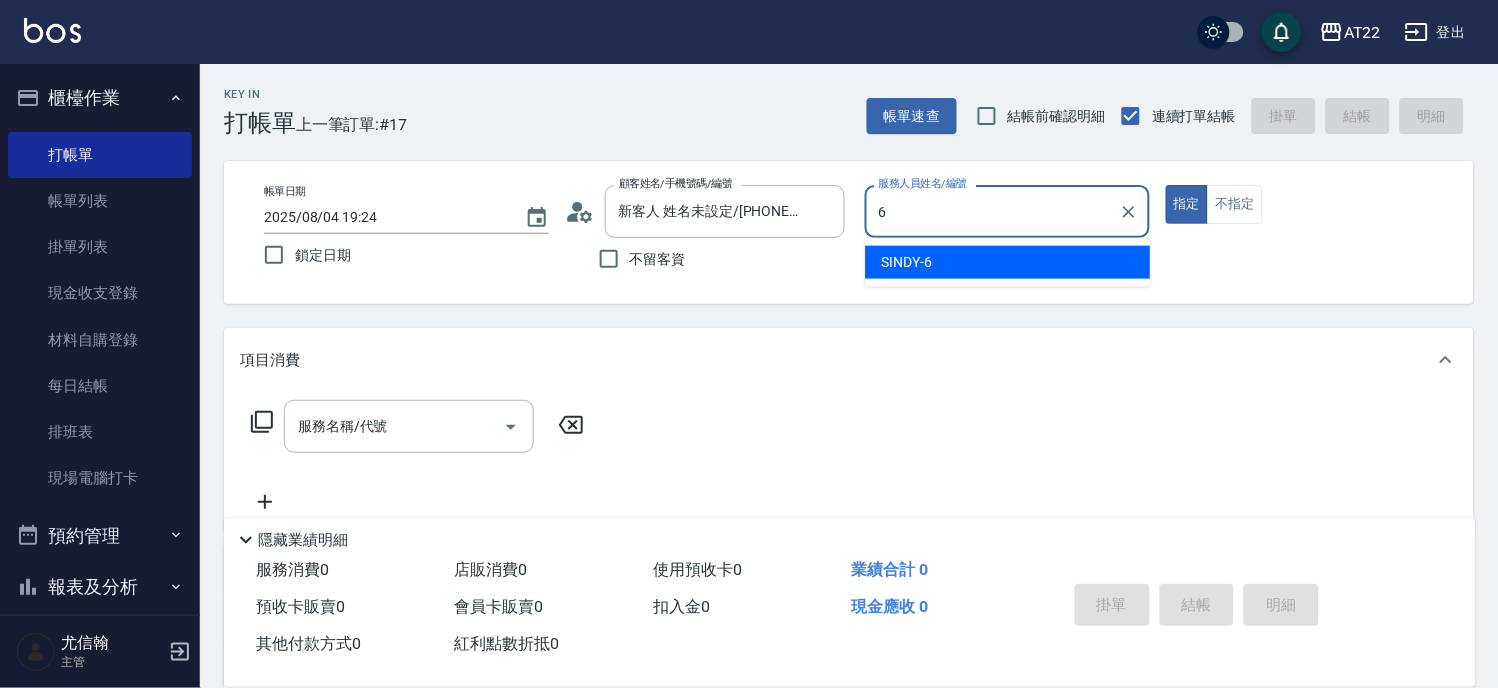 type on "SINDY-6" 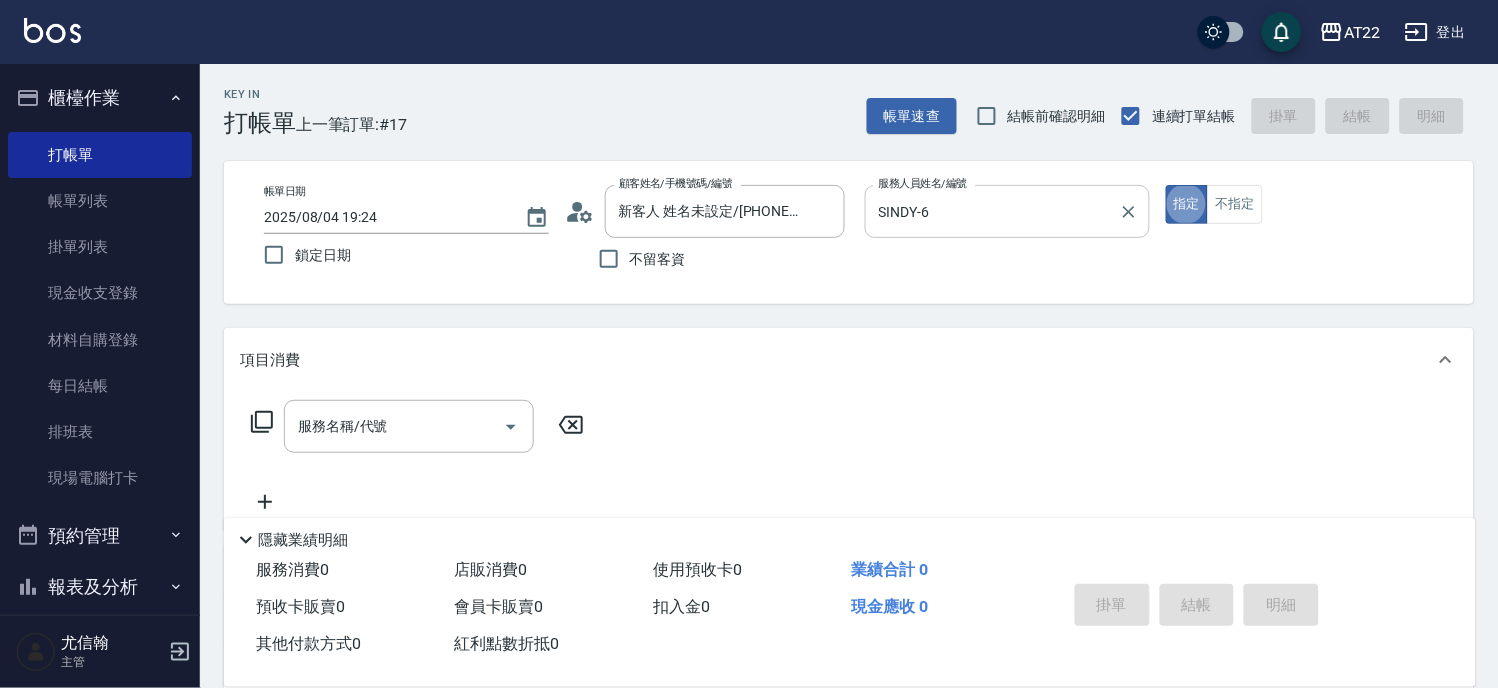 type on "true" 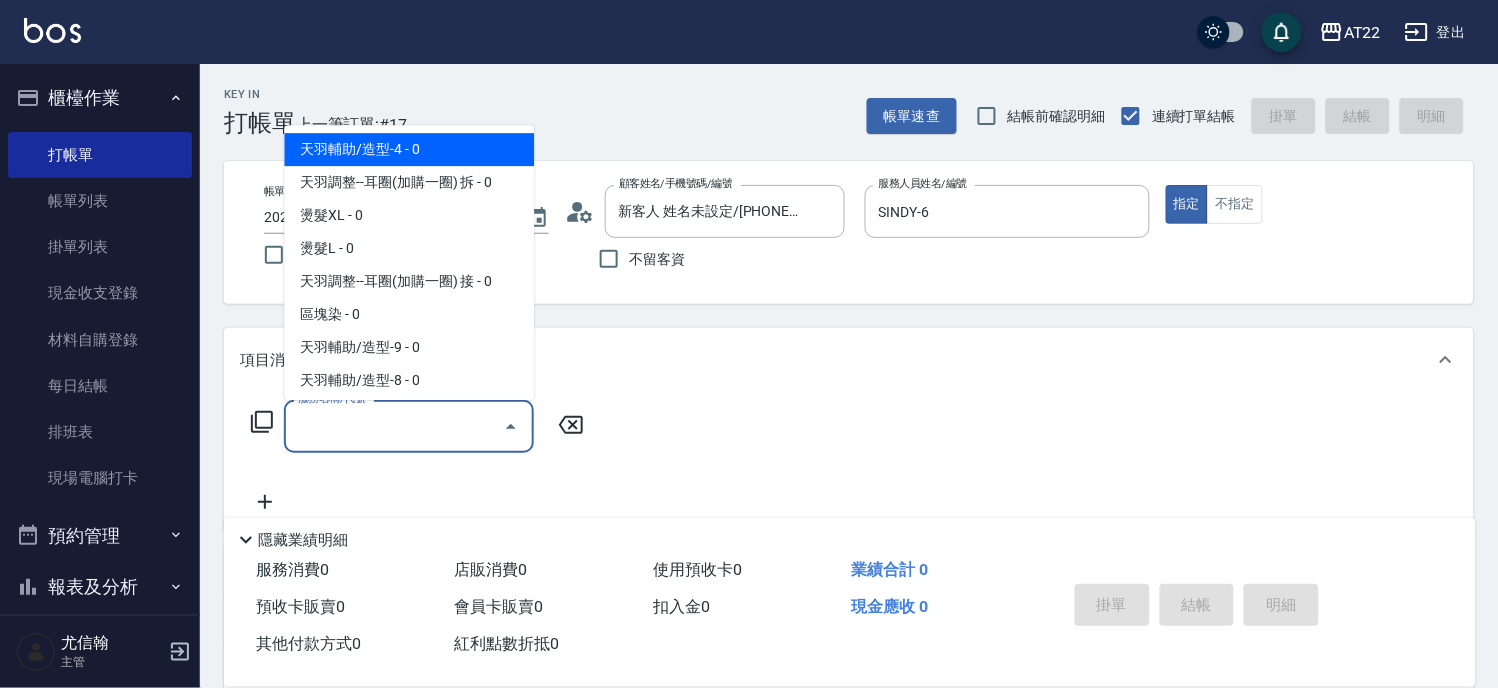 click on "服務名稱/代號" at bounding box center (394, 426) 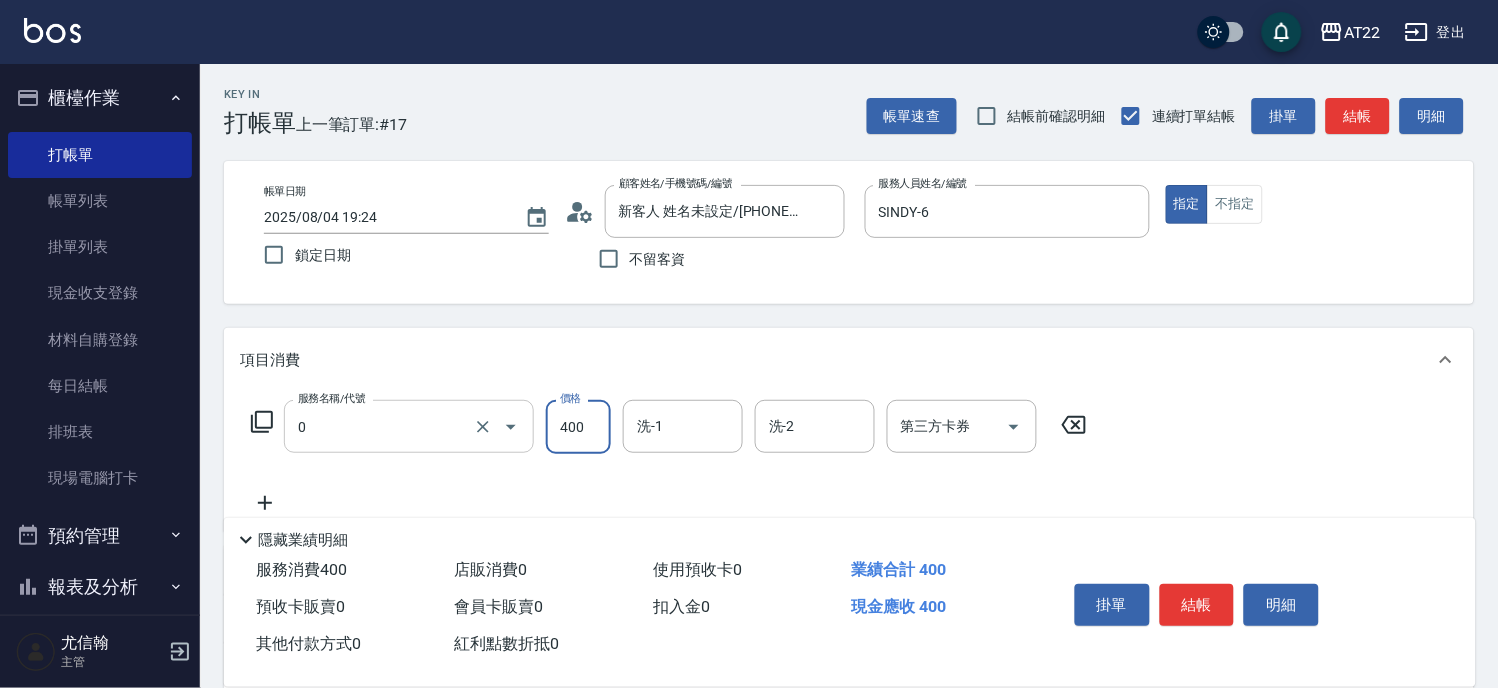 type on "有機洗髮(0)" 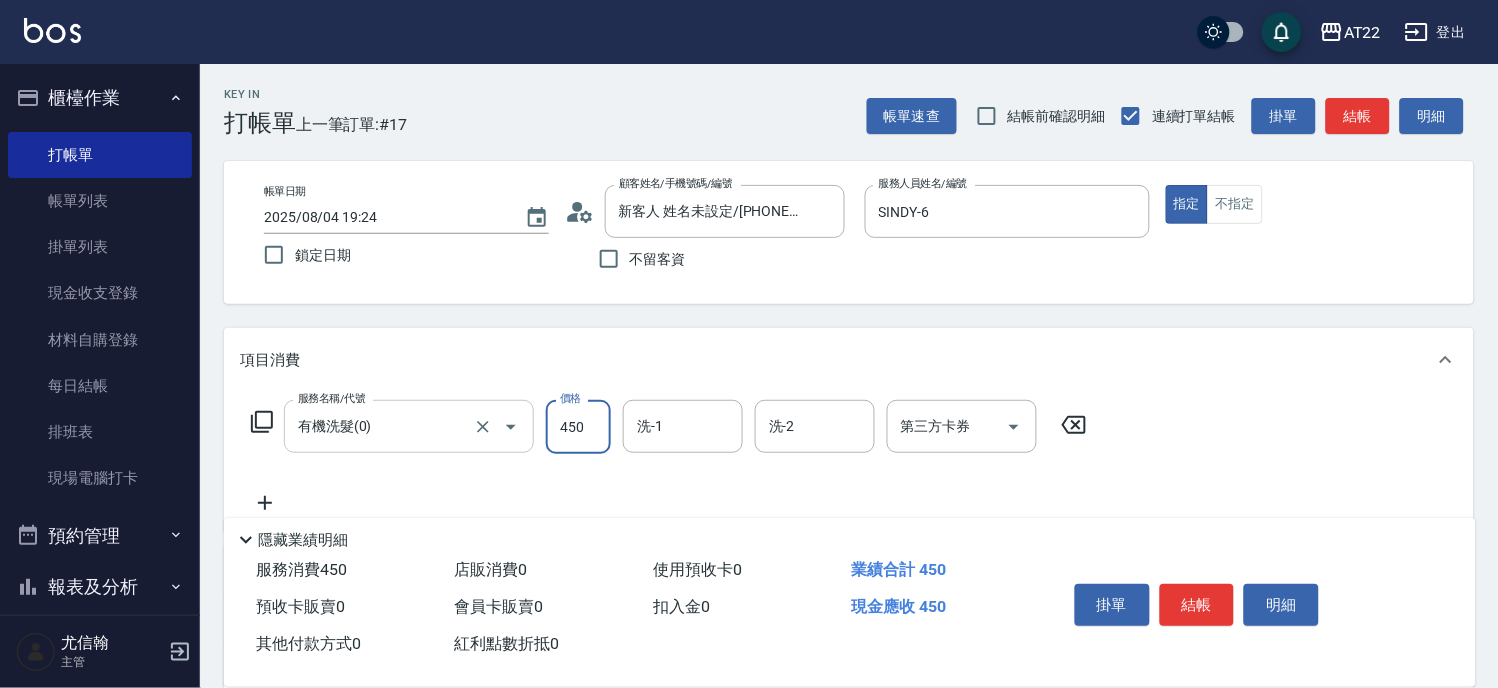 type on "450" 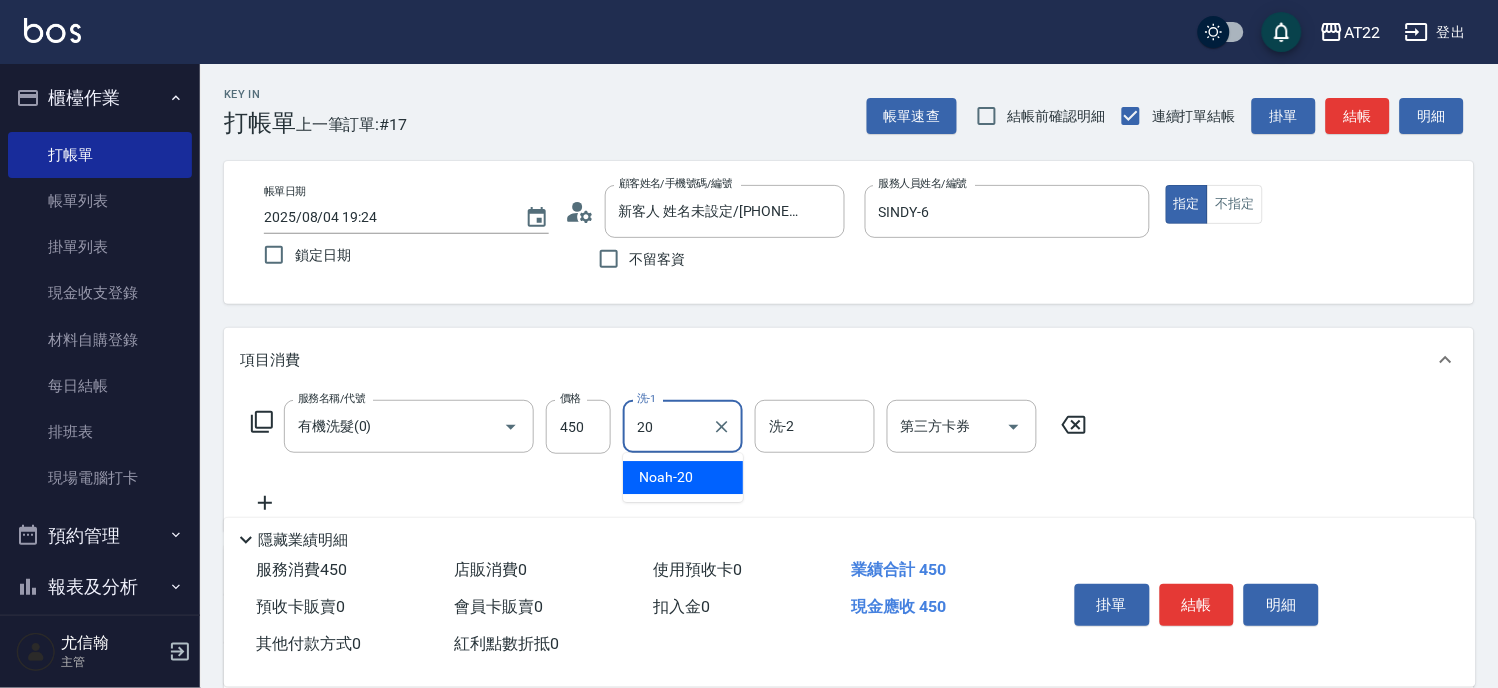 type on "20" 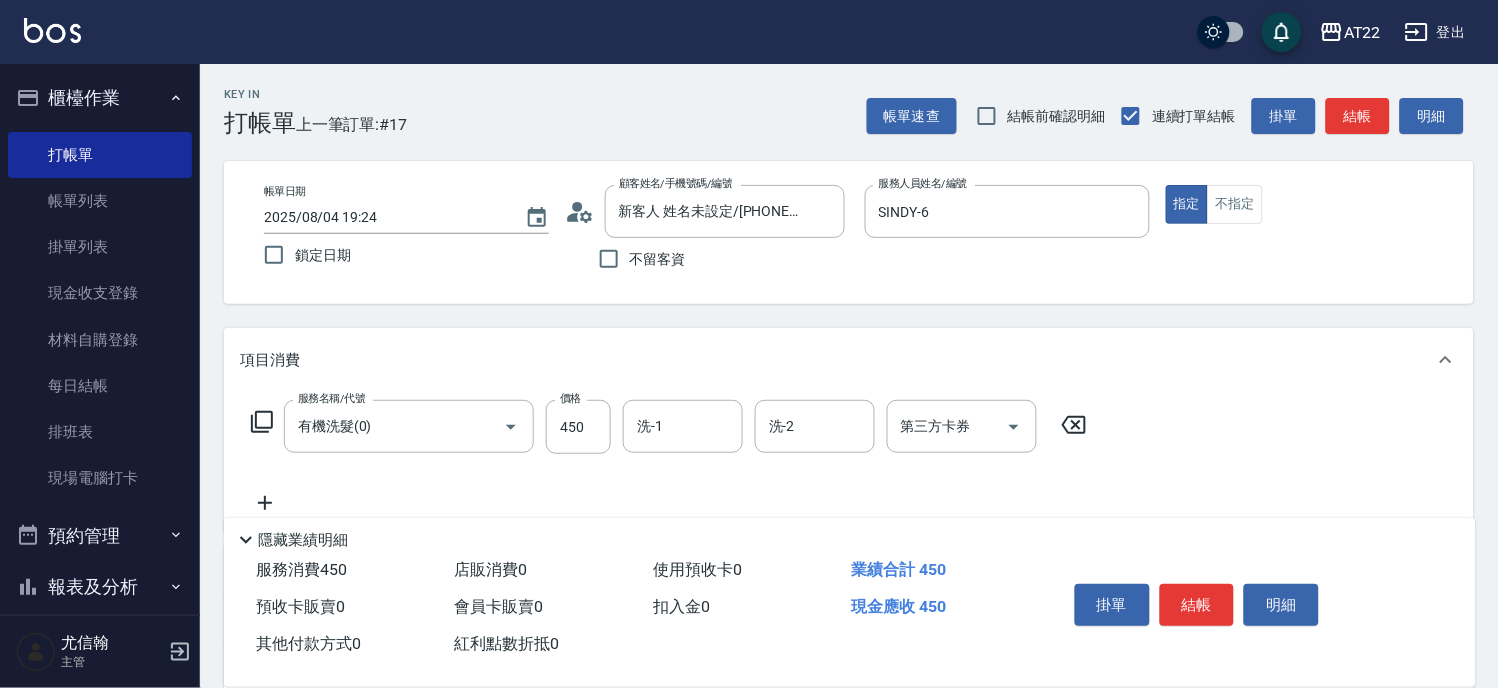 click 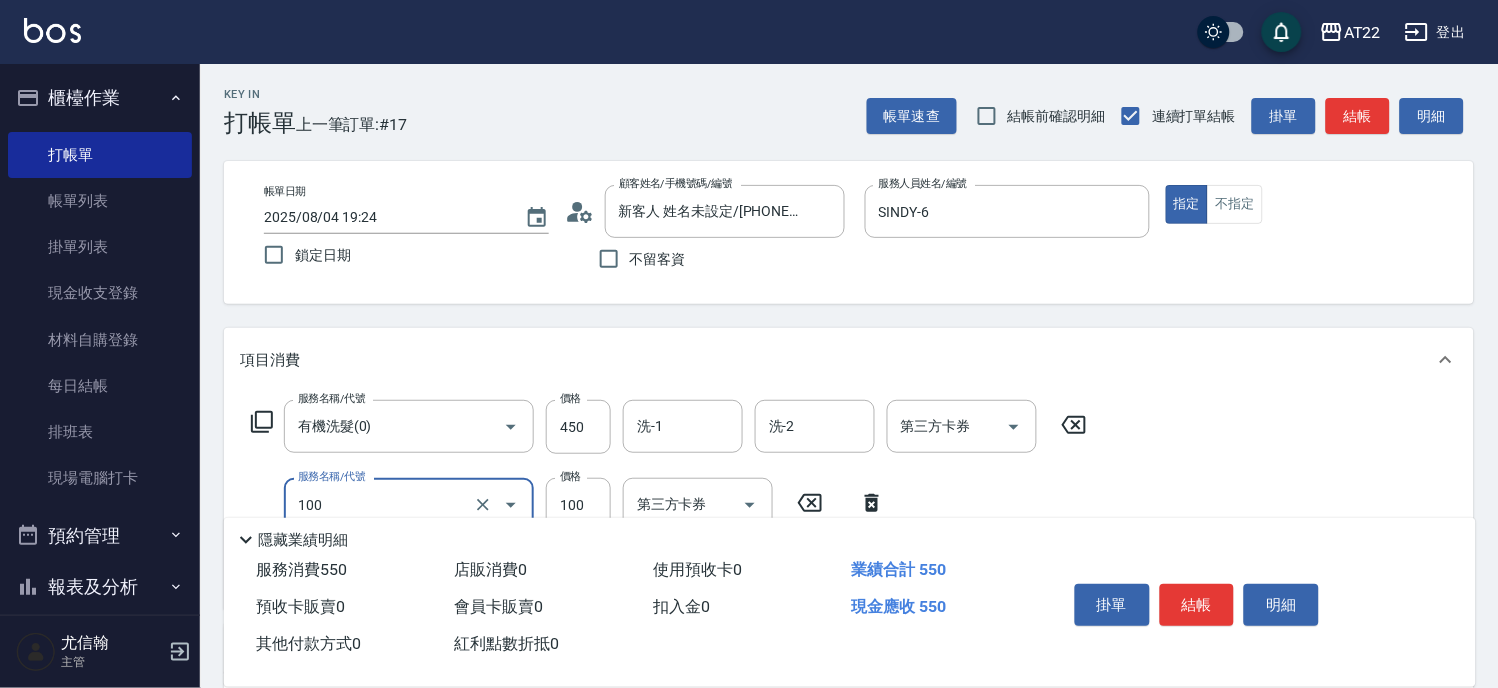 type on "修劉海(100)" 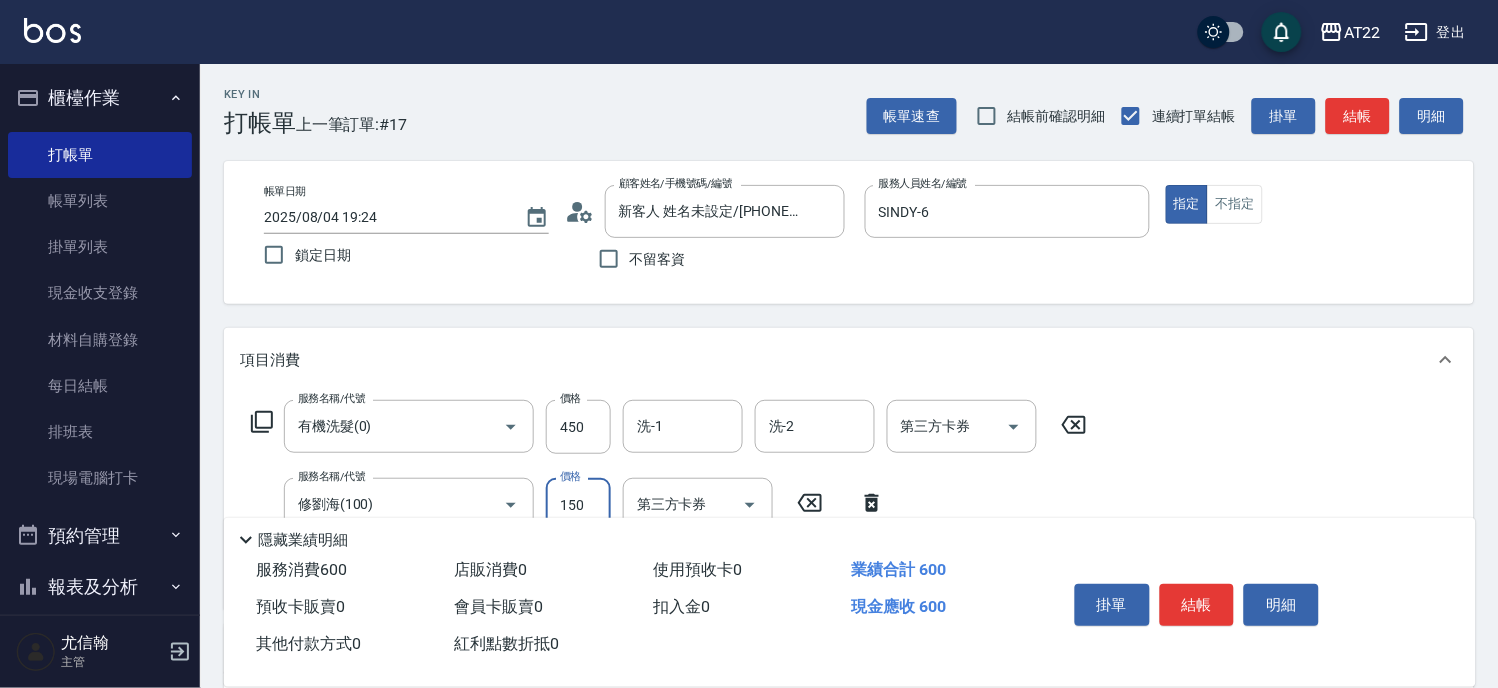 scroll, scrollTop: 111, scrollLeft: 0, axis: vertical 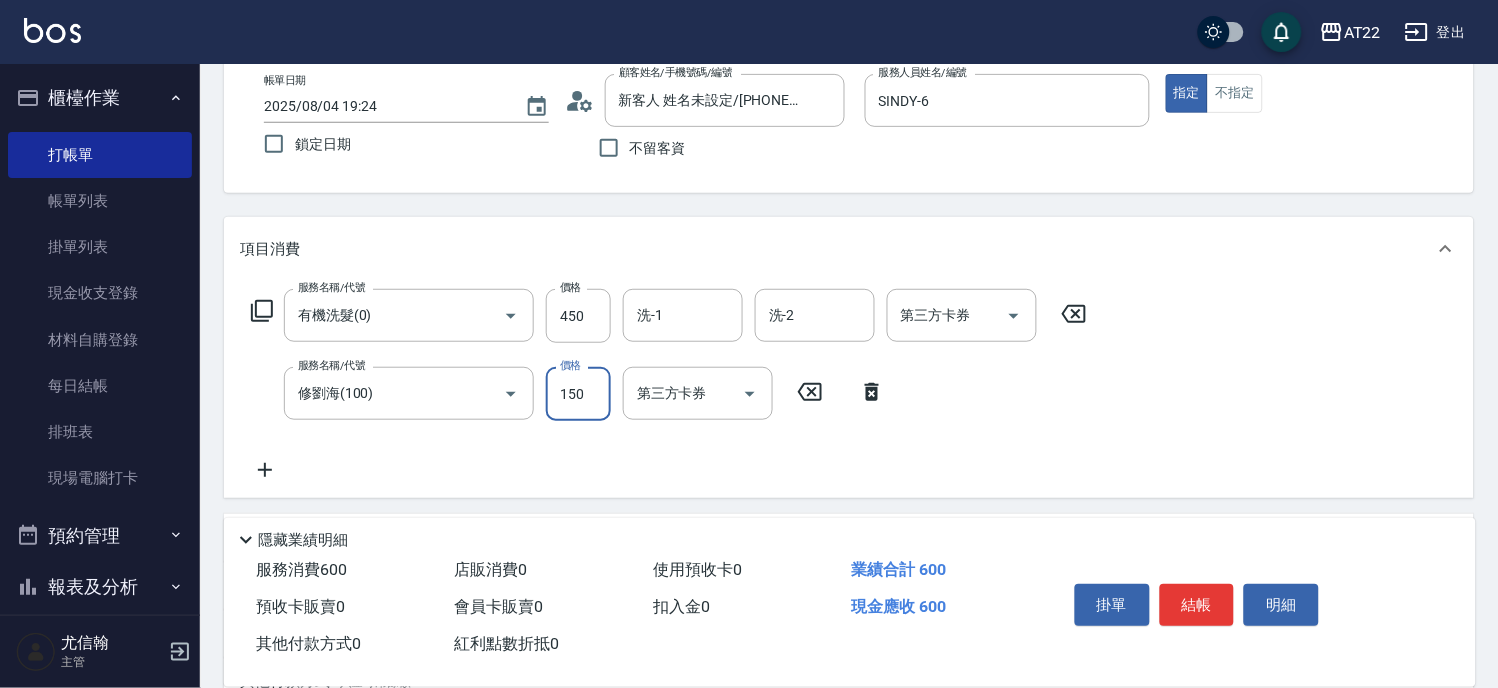 type on "150" 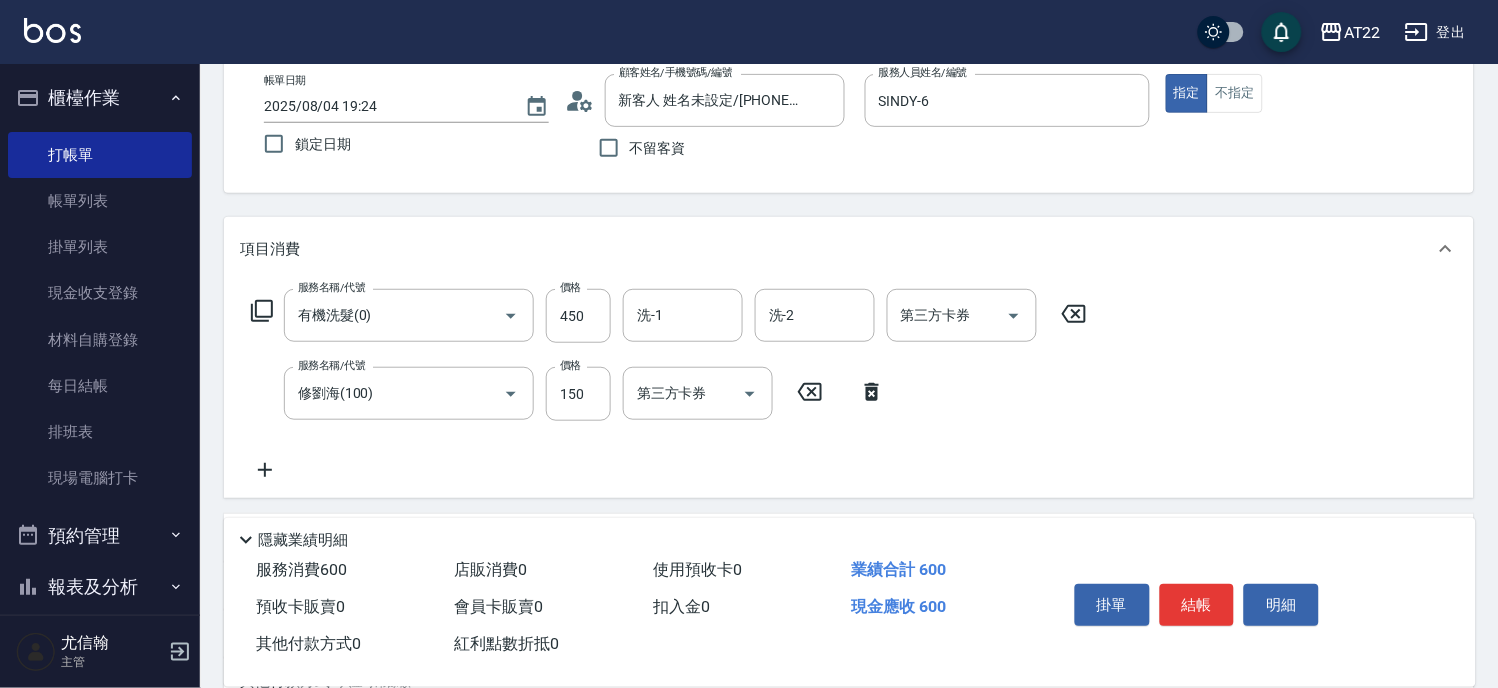 click 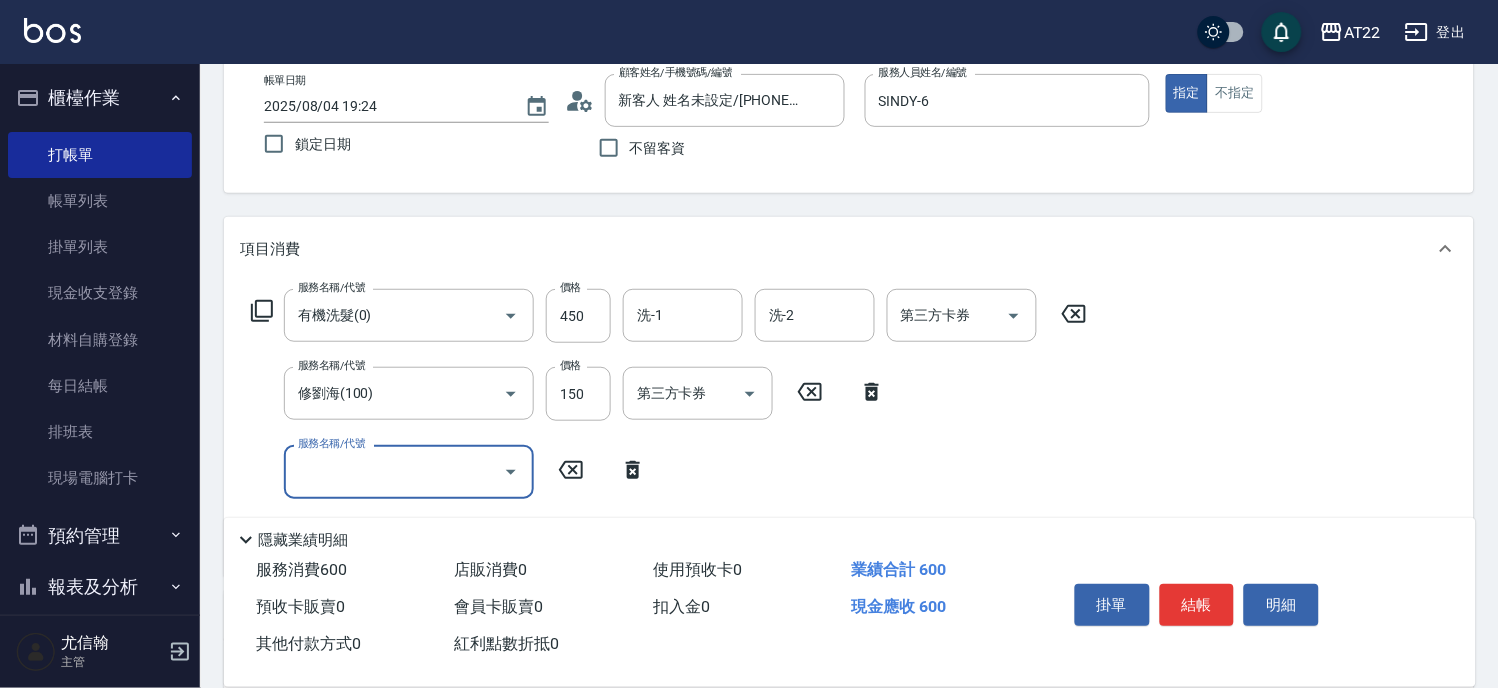 type on "ㄇ" 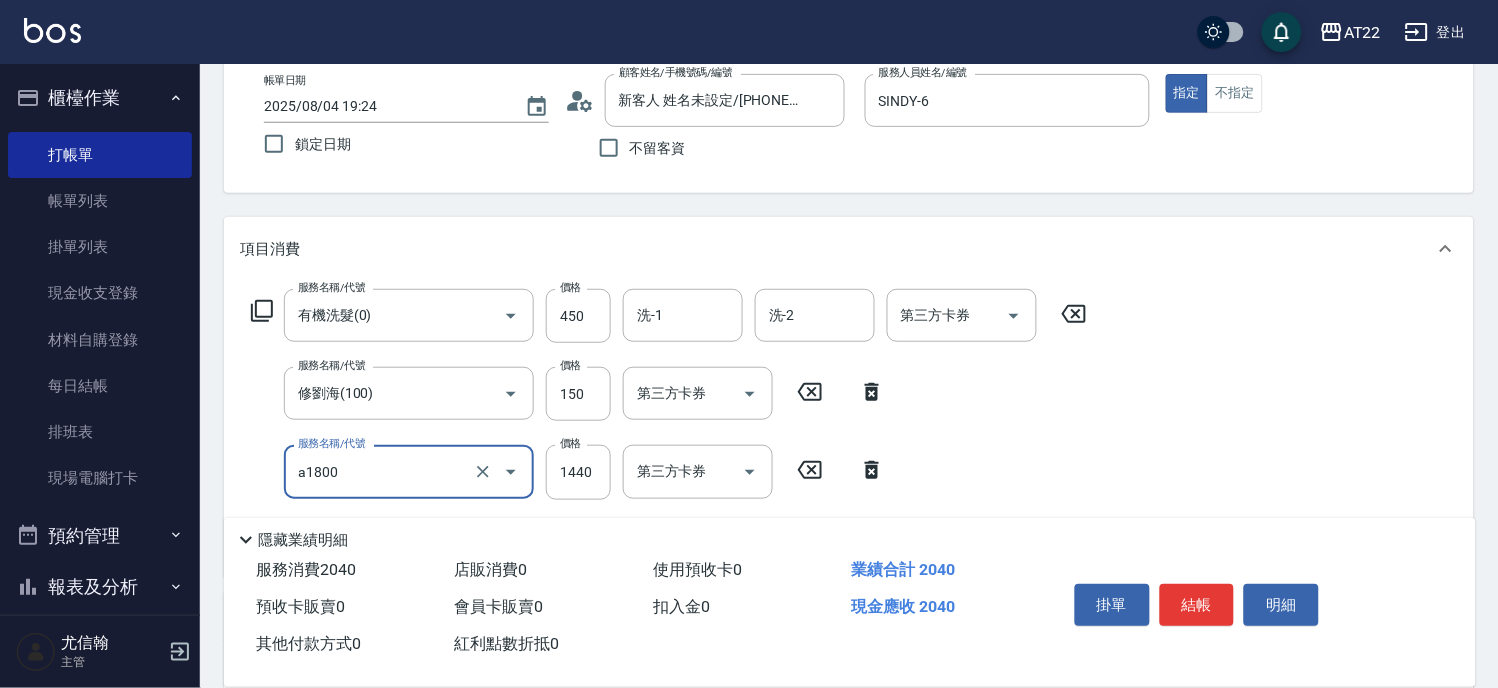 type on "結構式三段(a1800)" 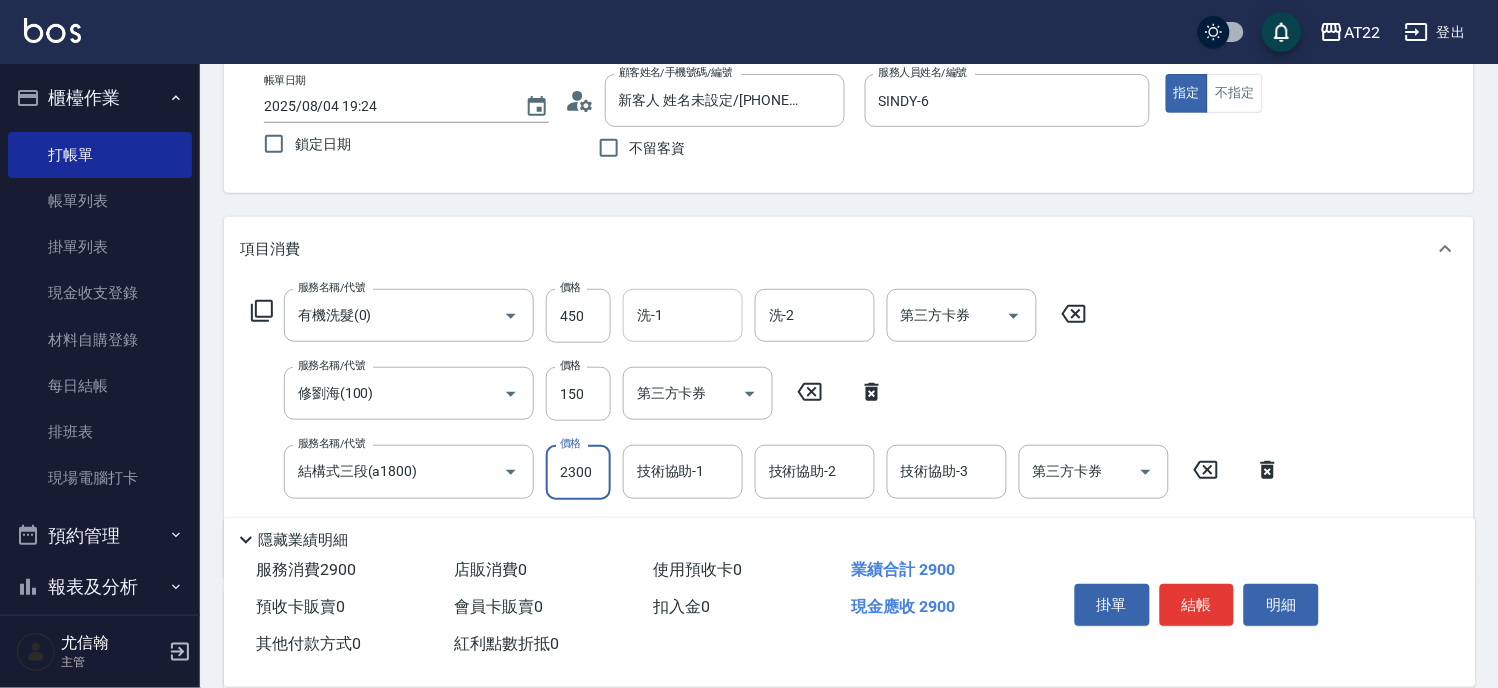 type on "2300" 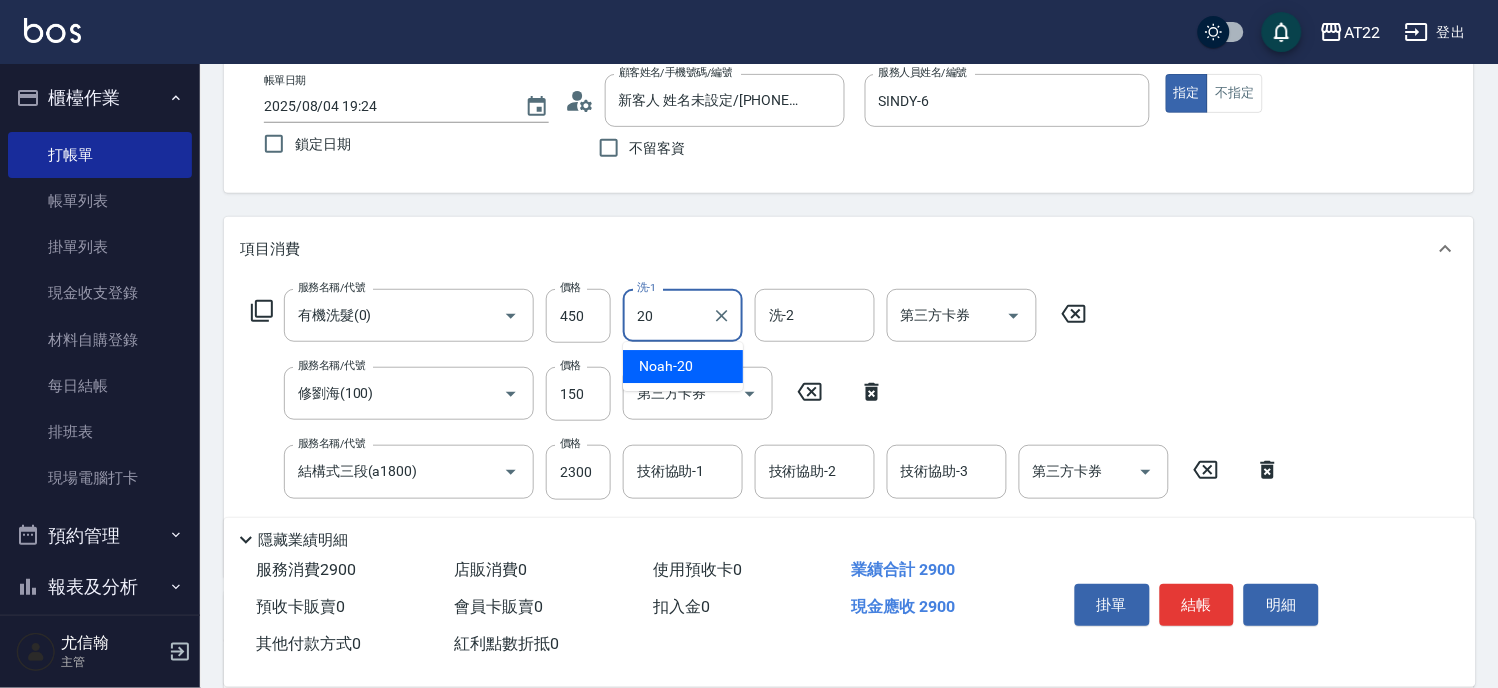 type on "Noah-20" 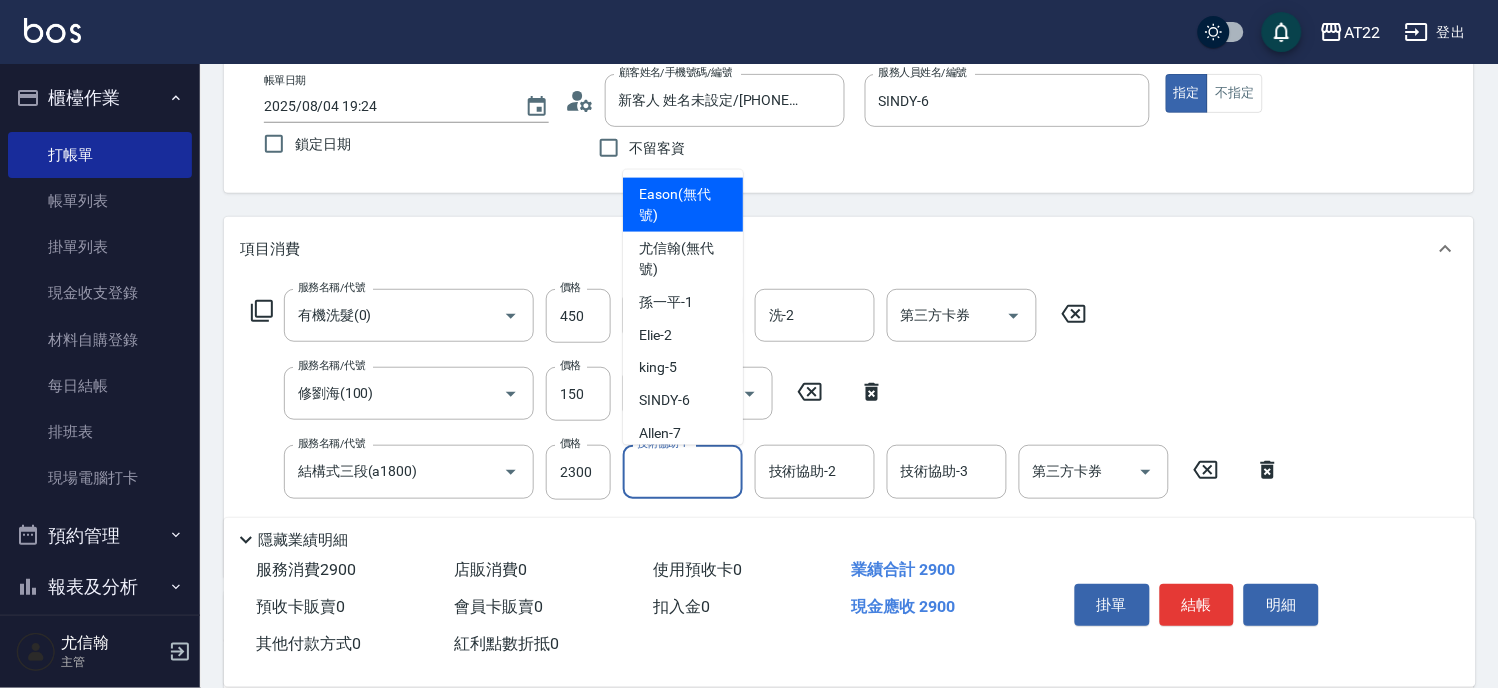 click on "技術協助-1 技術協助-1" at bounding box center (683, 471) 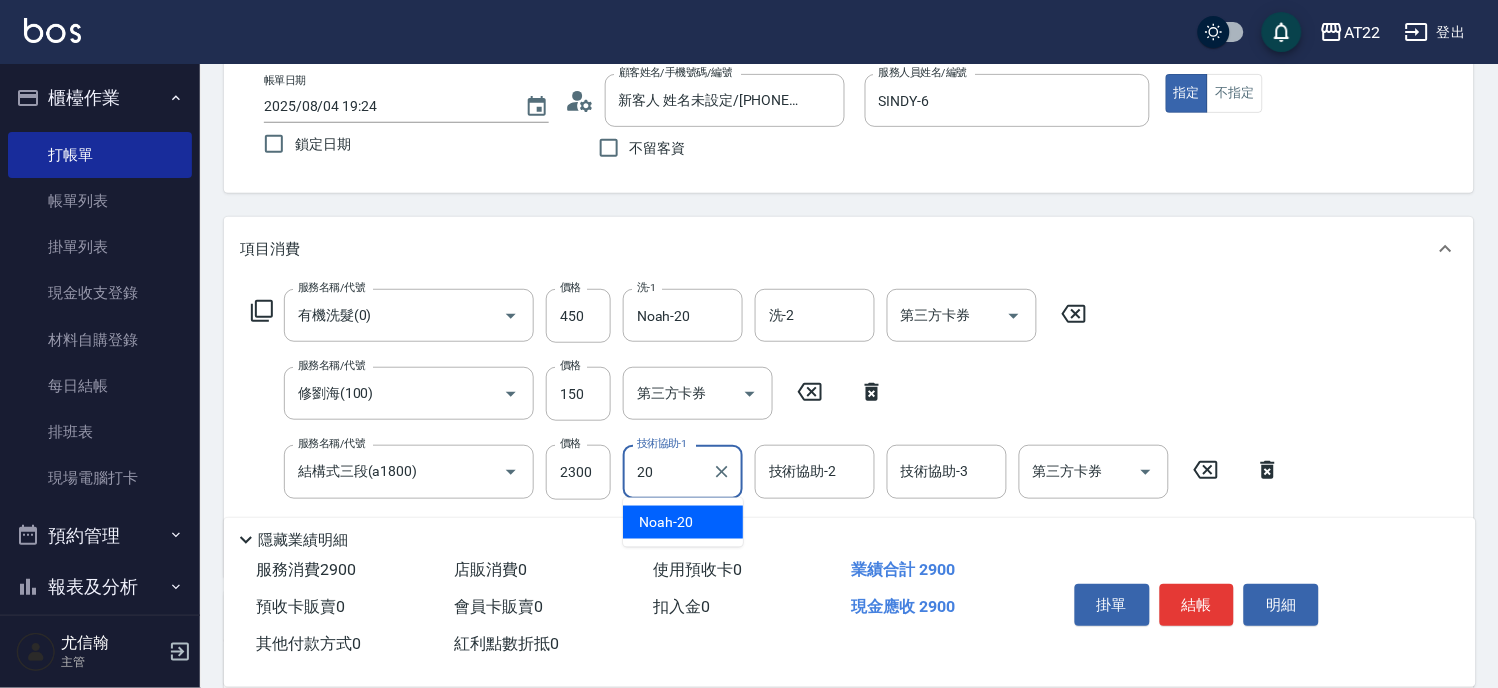 type on "Noah-20" 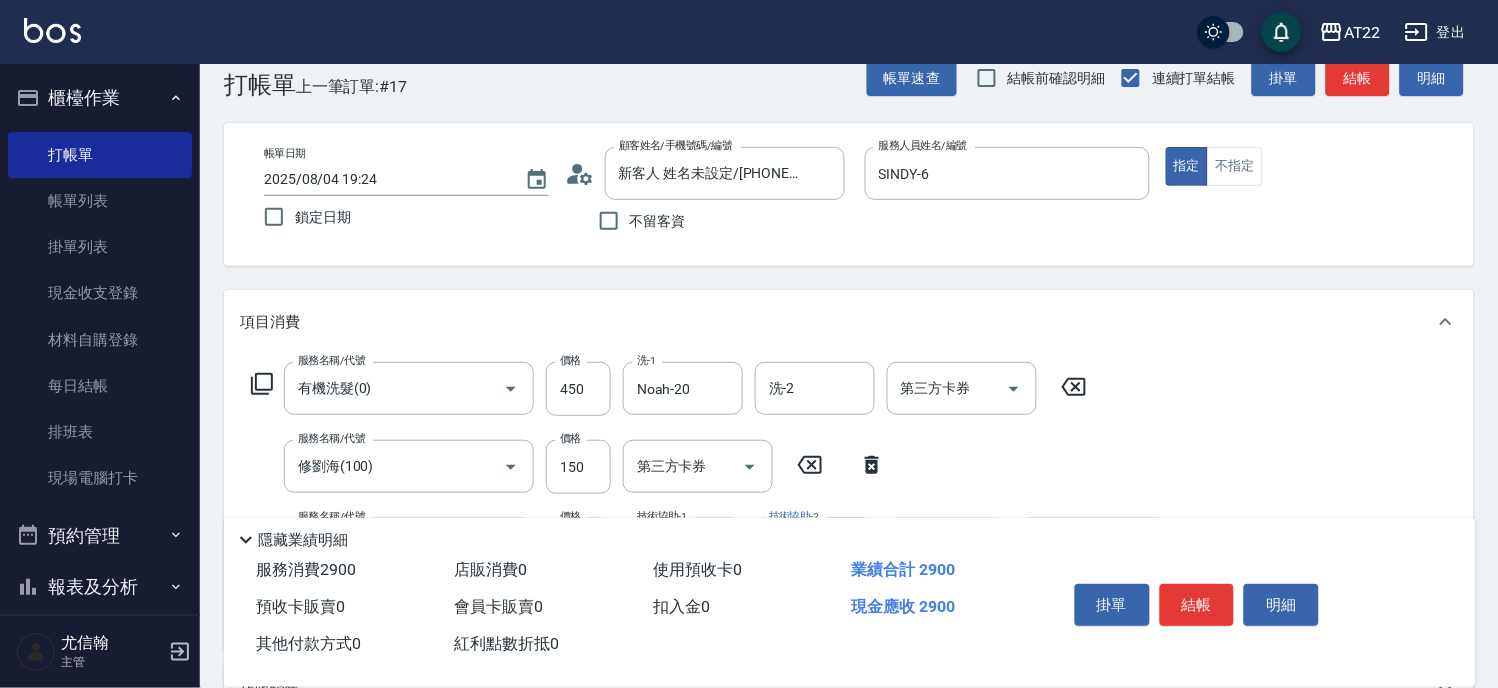 scroll, scrollTop: 0, scrollLeft: 0, axis: both 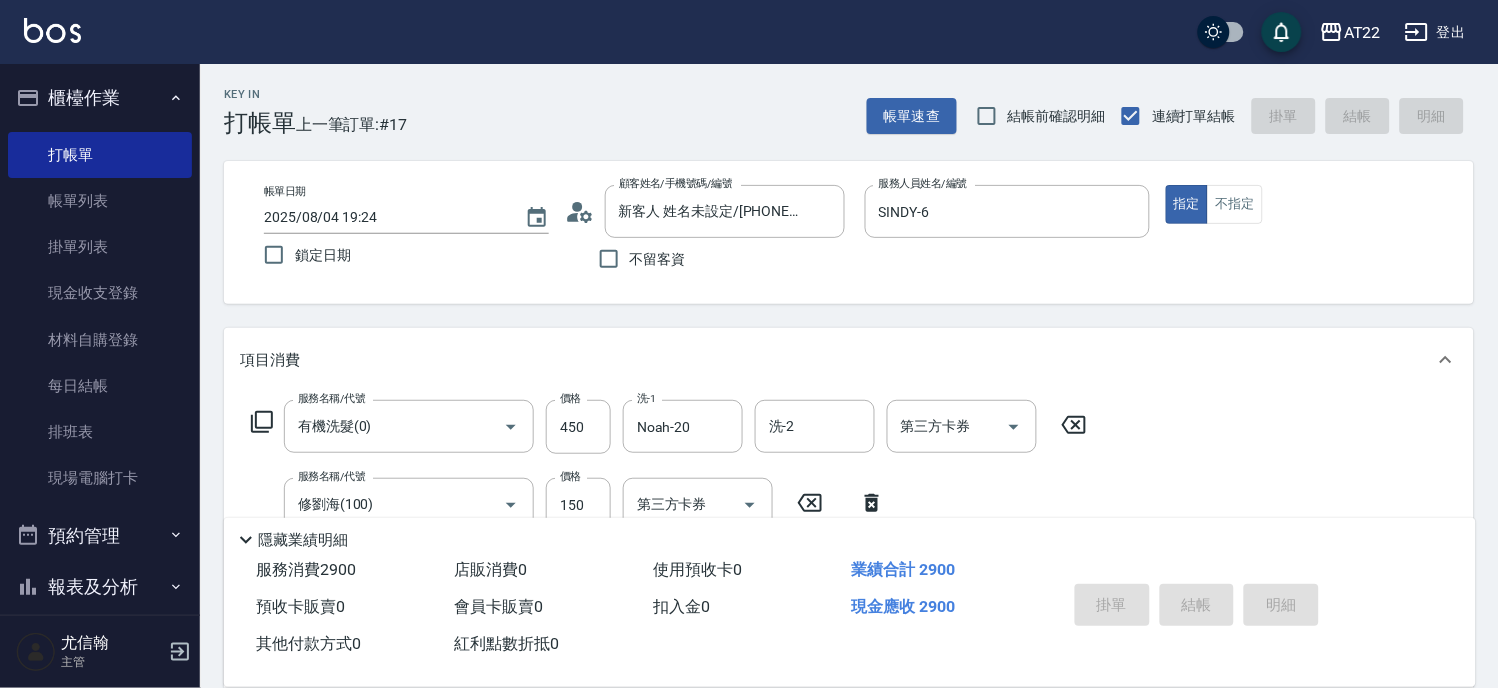 type on "2025/08/04 19:28" 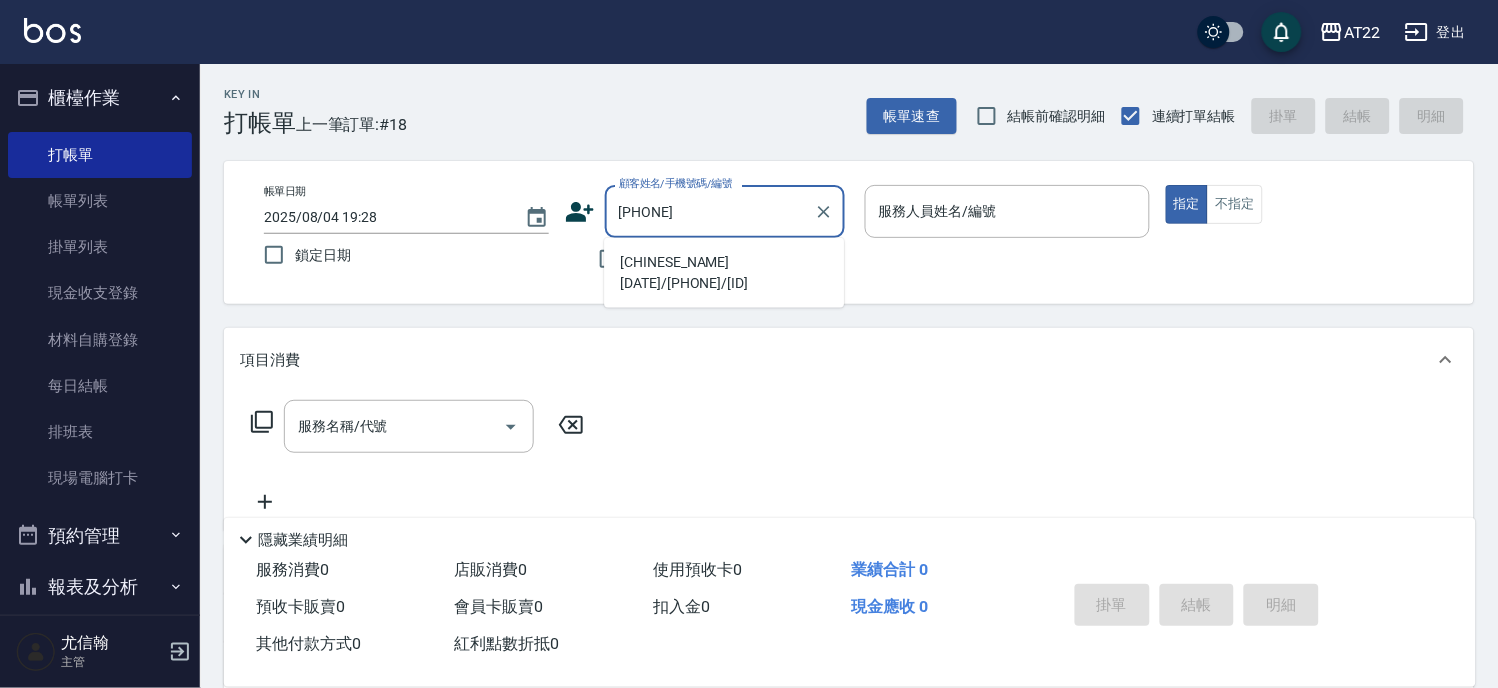 click on "張慶祥26.3.10/0903202677/V84167" at bounding box center (724, 273) 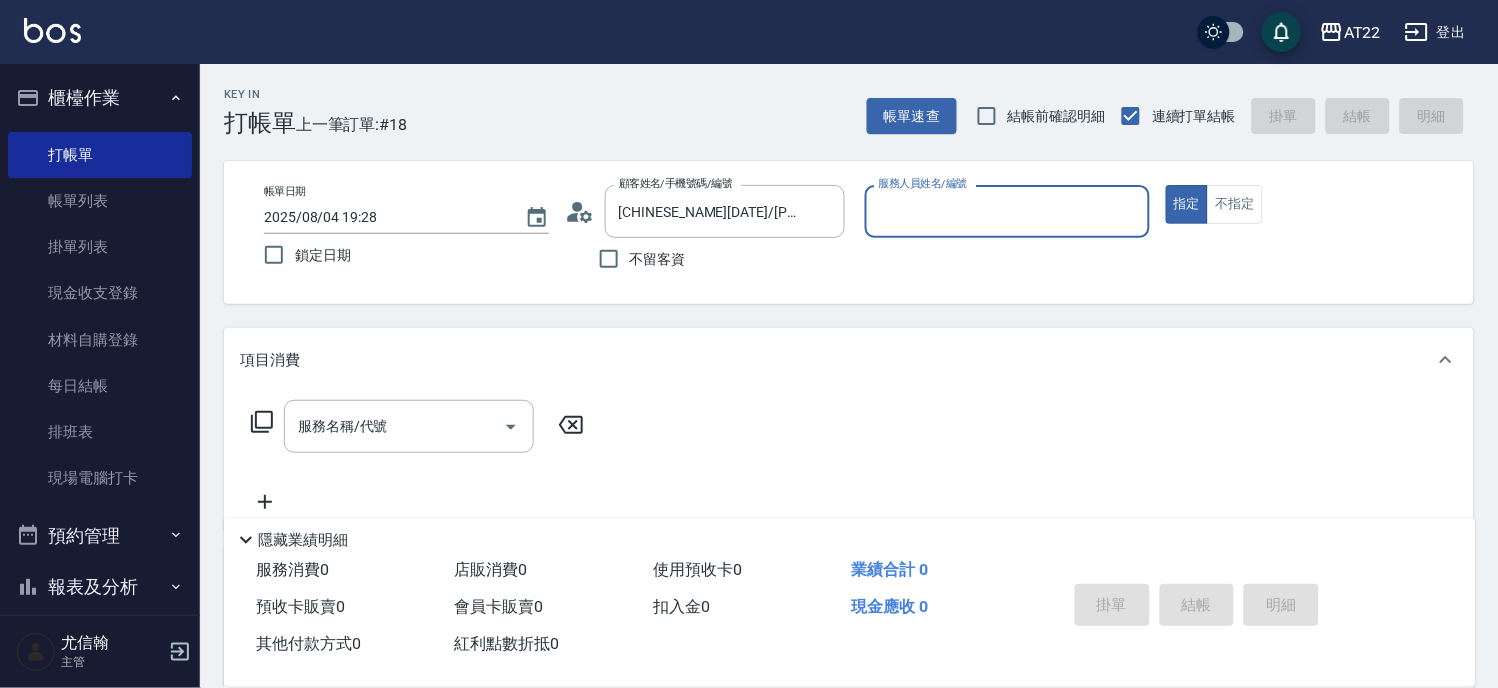 type on "Zoe-8" 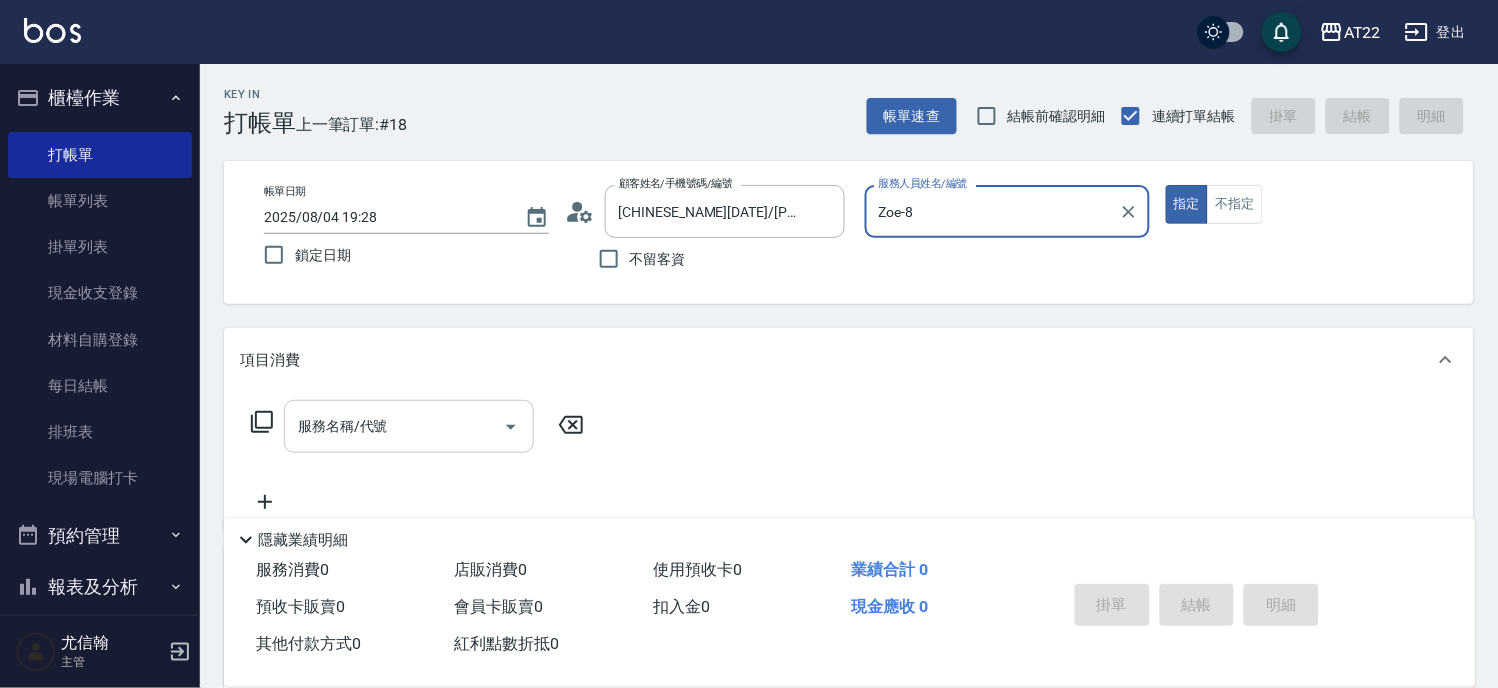 click on "服務名稱/代號" at bounding box center (394, 426) 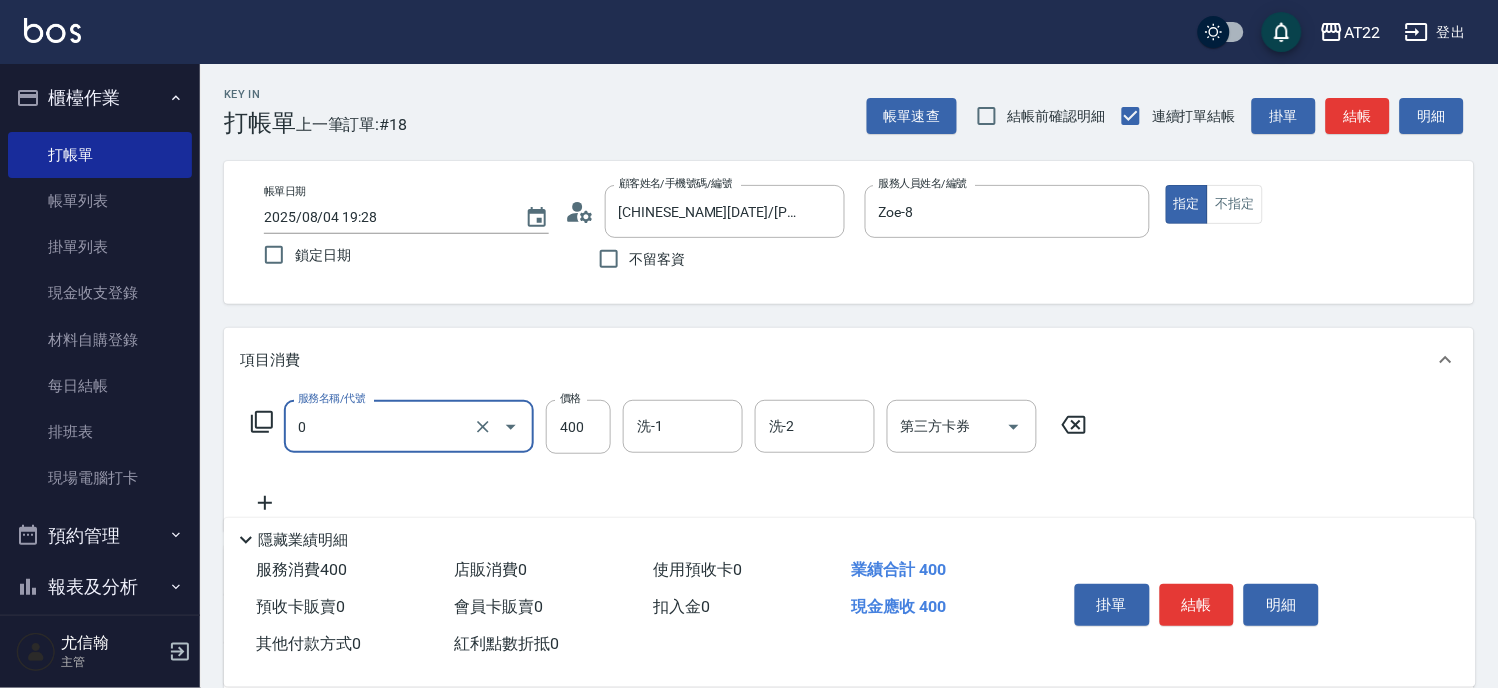 type on "有機洗髮(0)" 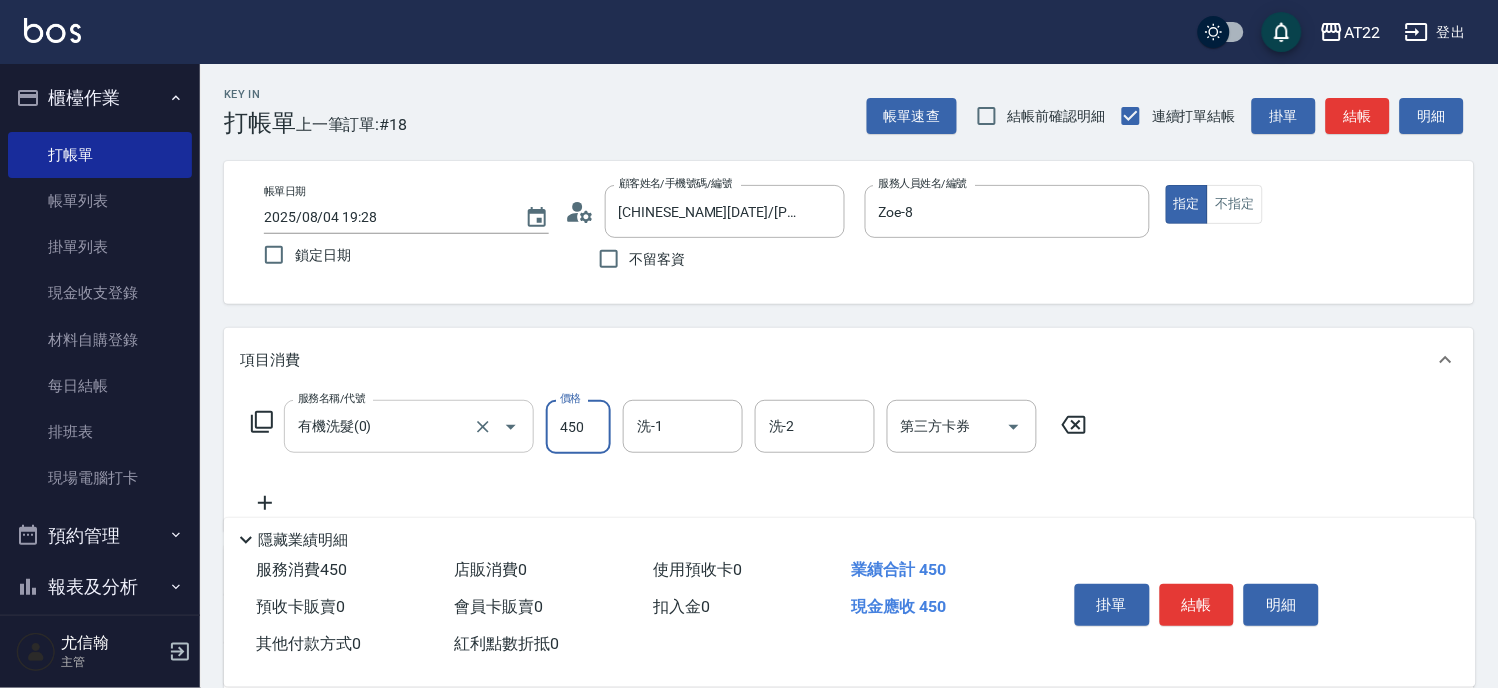 type on "450" 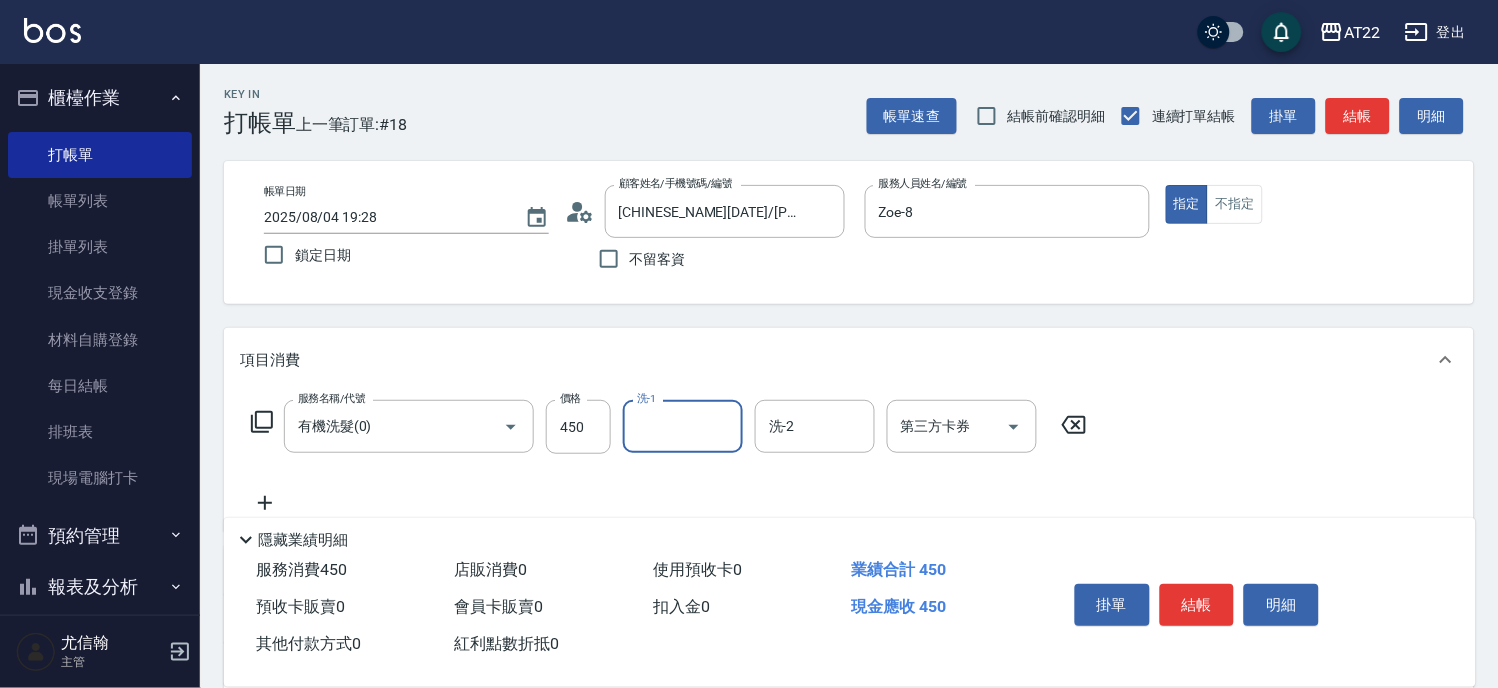 click 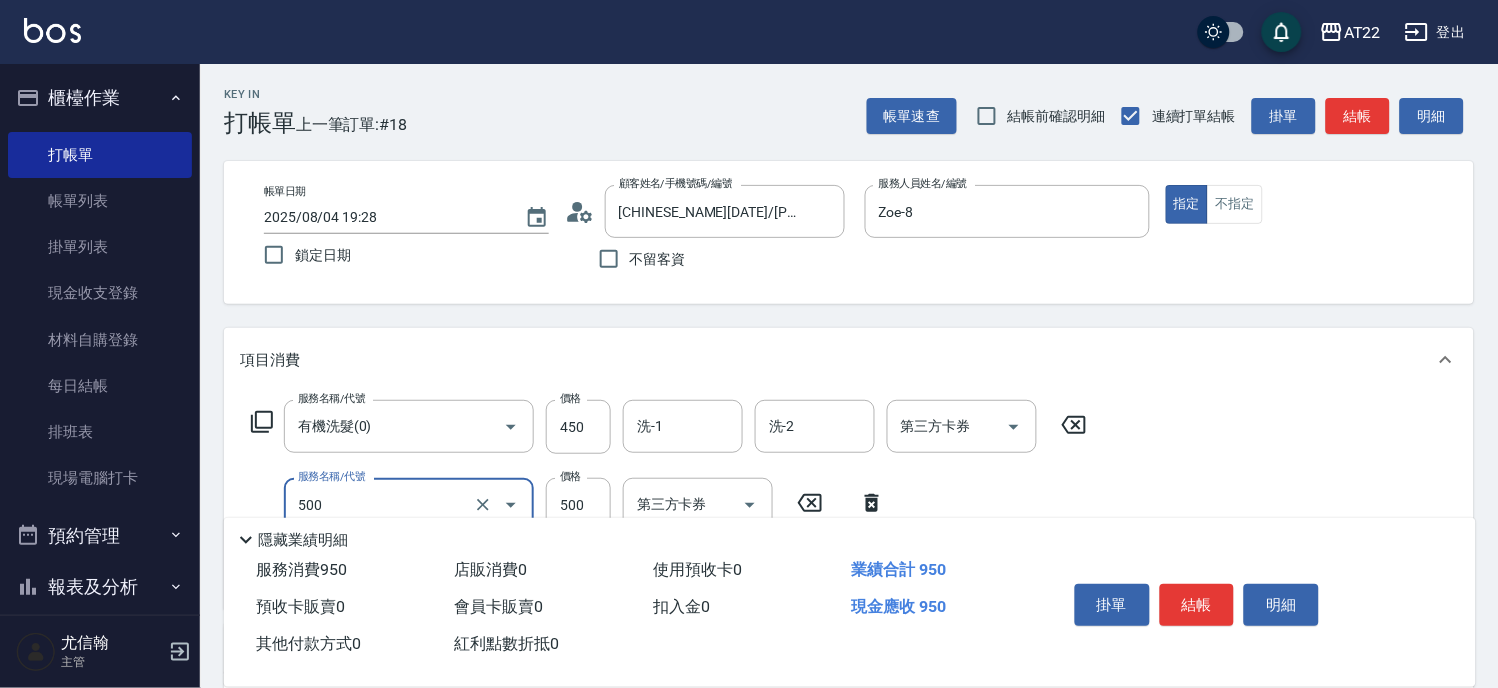 type on "剪髮(500)" 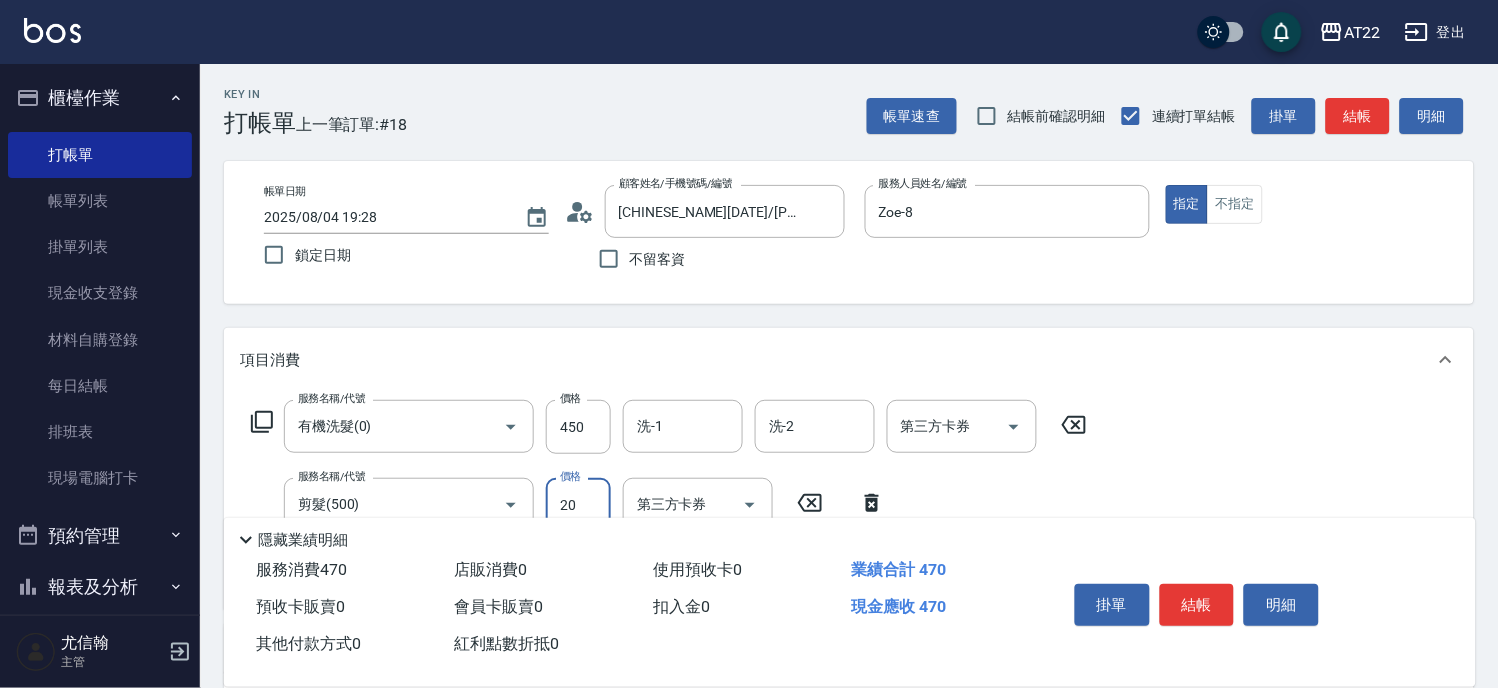 type on "200" 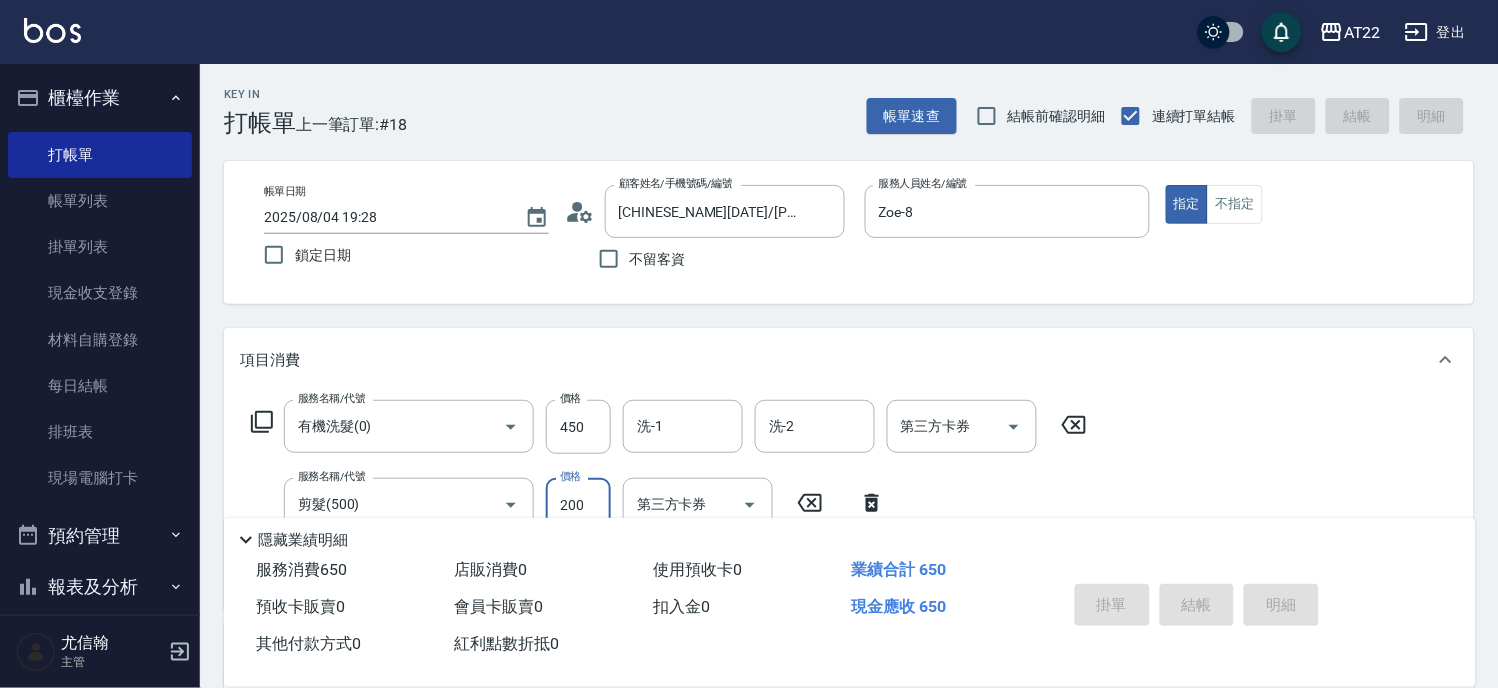 type 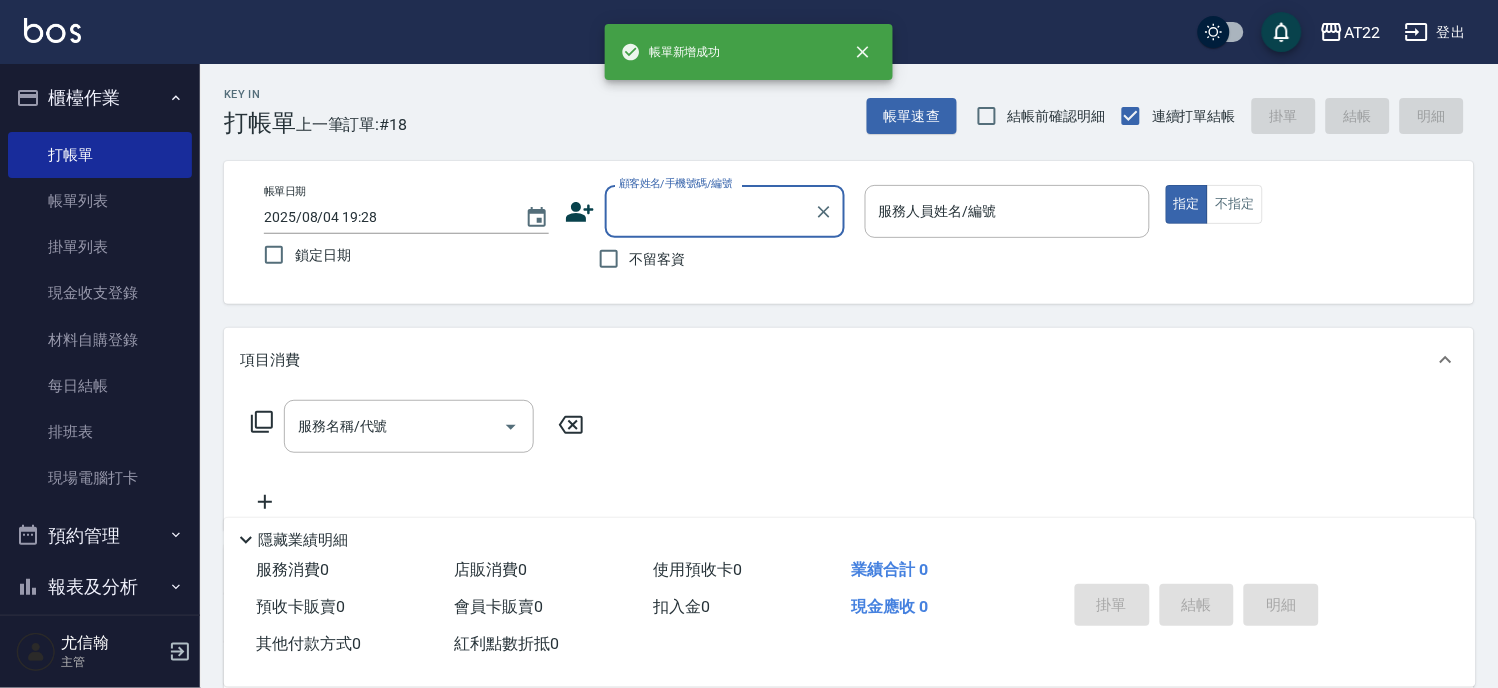scroll, scrollTop: 0, scrollLeft: 0, axis: both 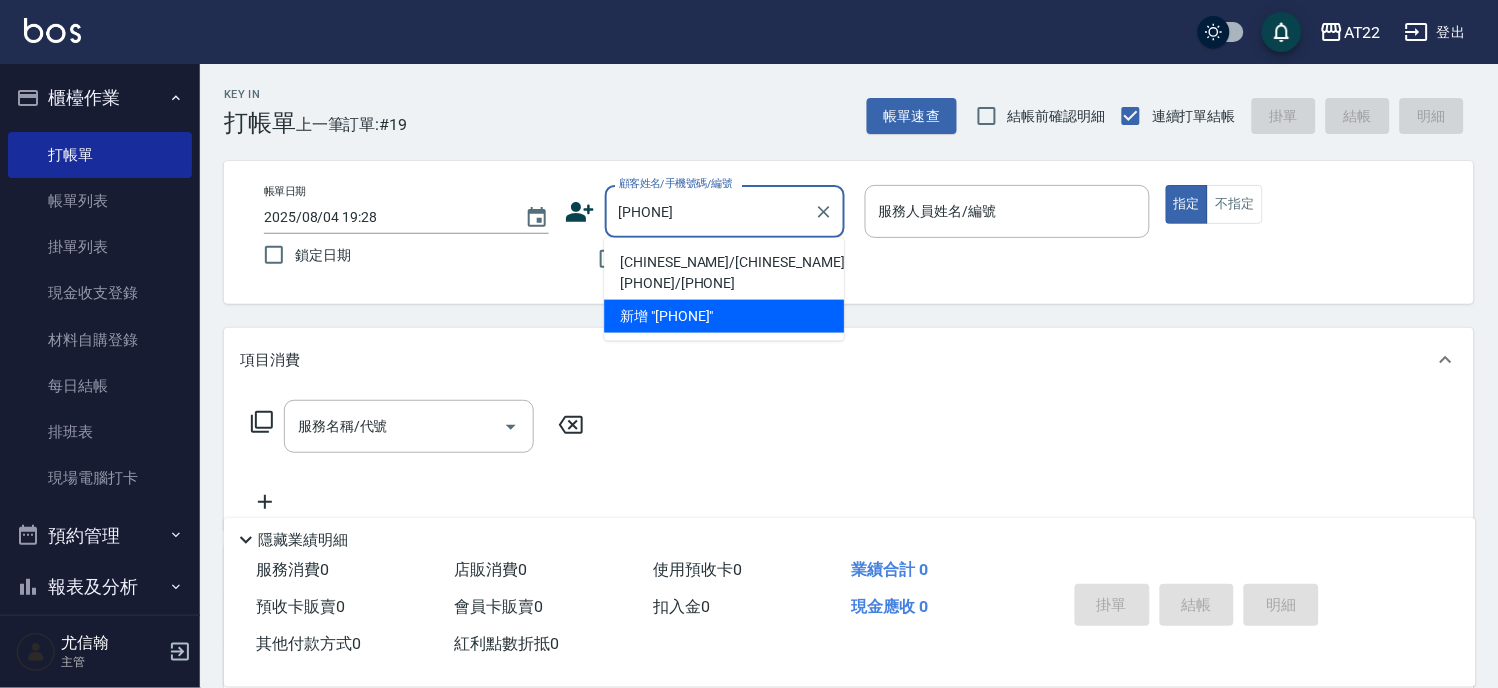 click on "劉亭妤/劉亭妤0909007230/0909007230" at bounding box center [724, 273] 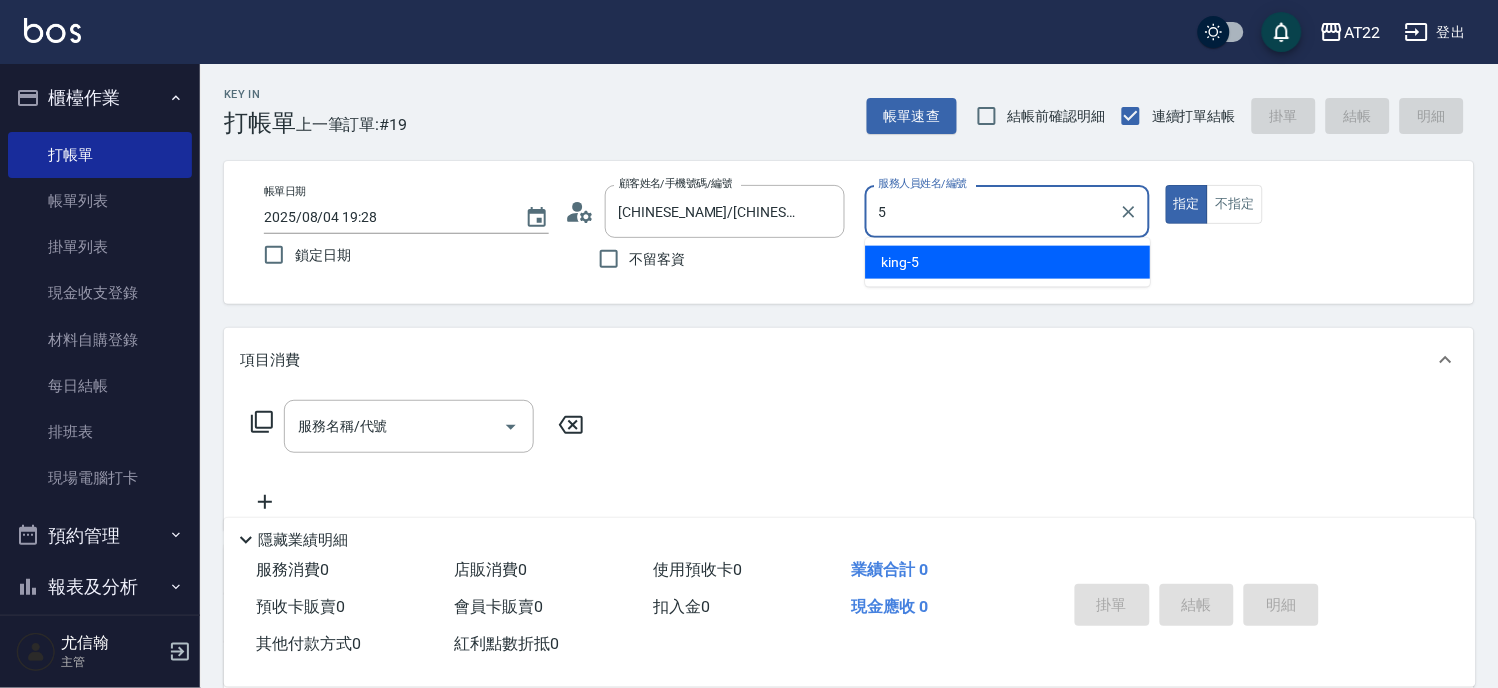 type on "king-5" 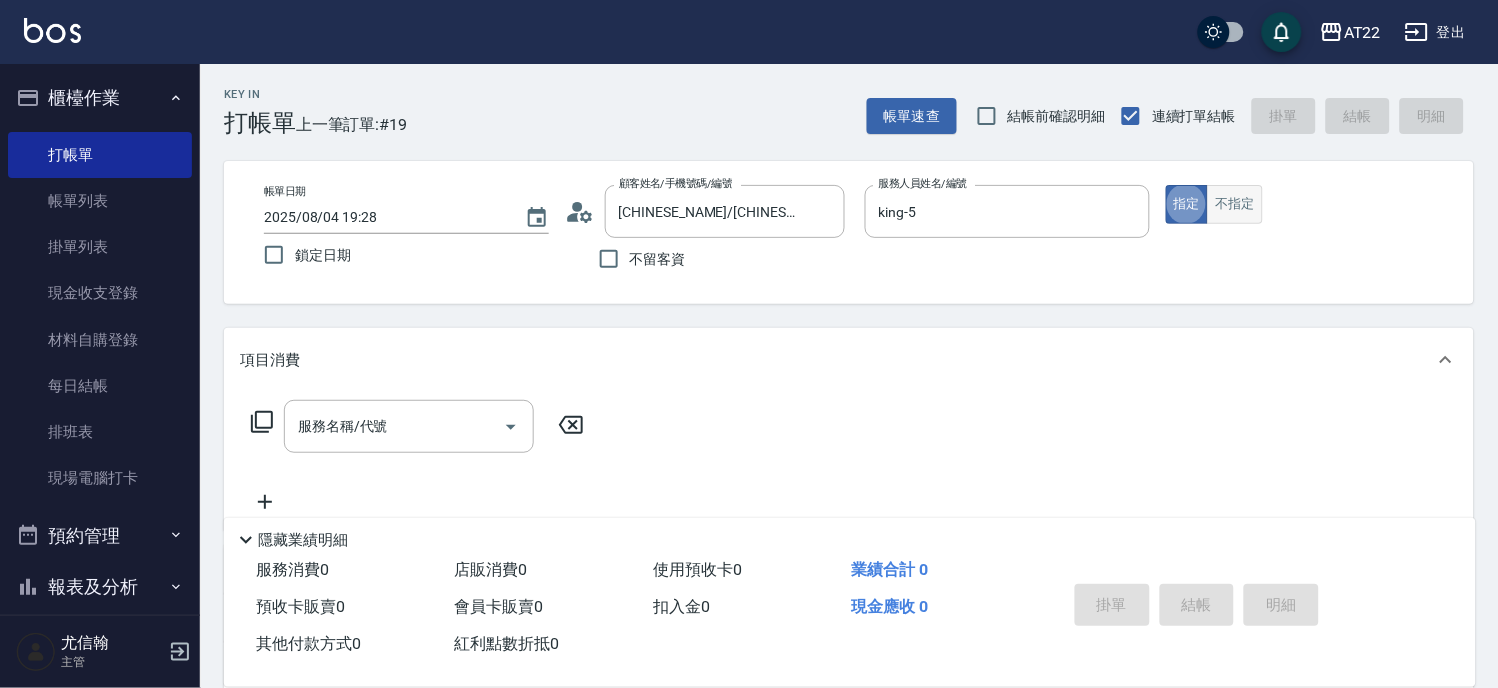 click on "不指定" at bounding box center (1235, 204) 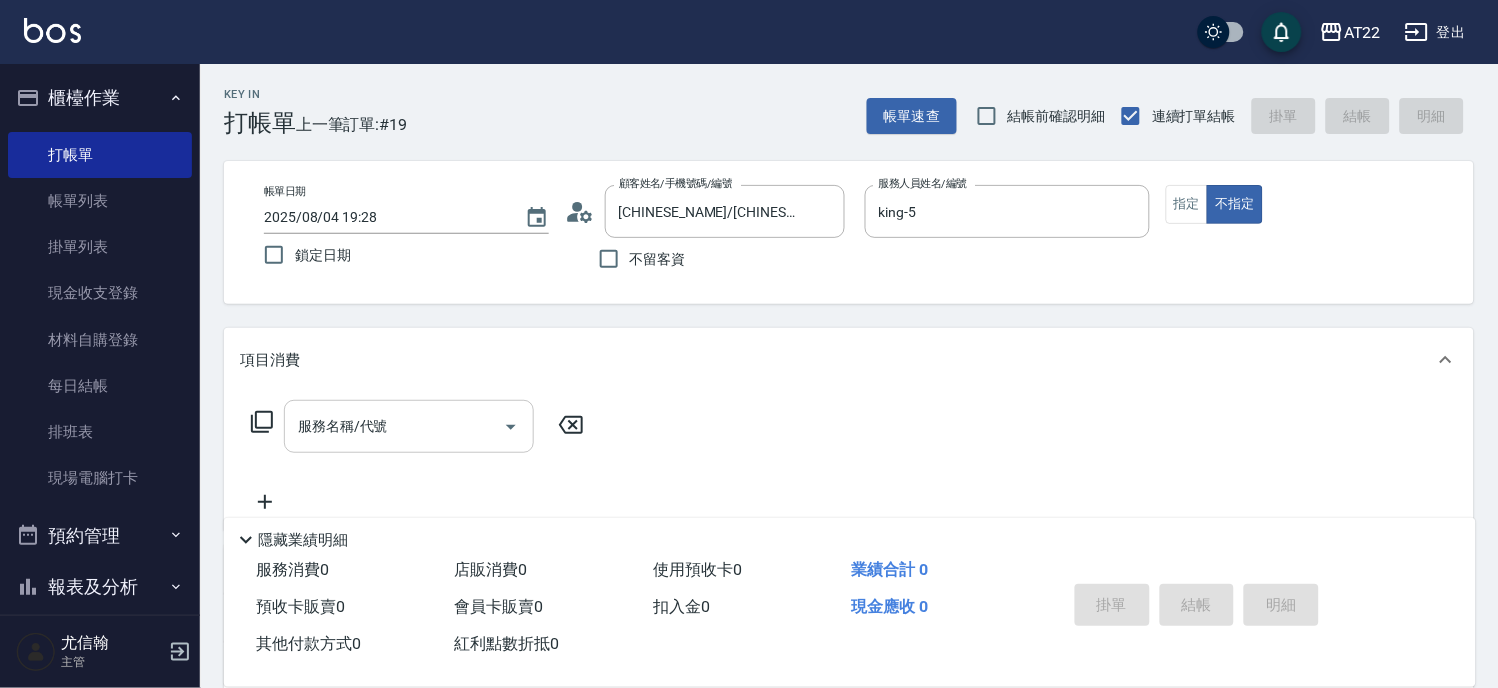 click on "服務名稱/代號" at bounding box center [394, 426] 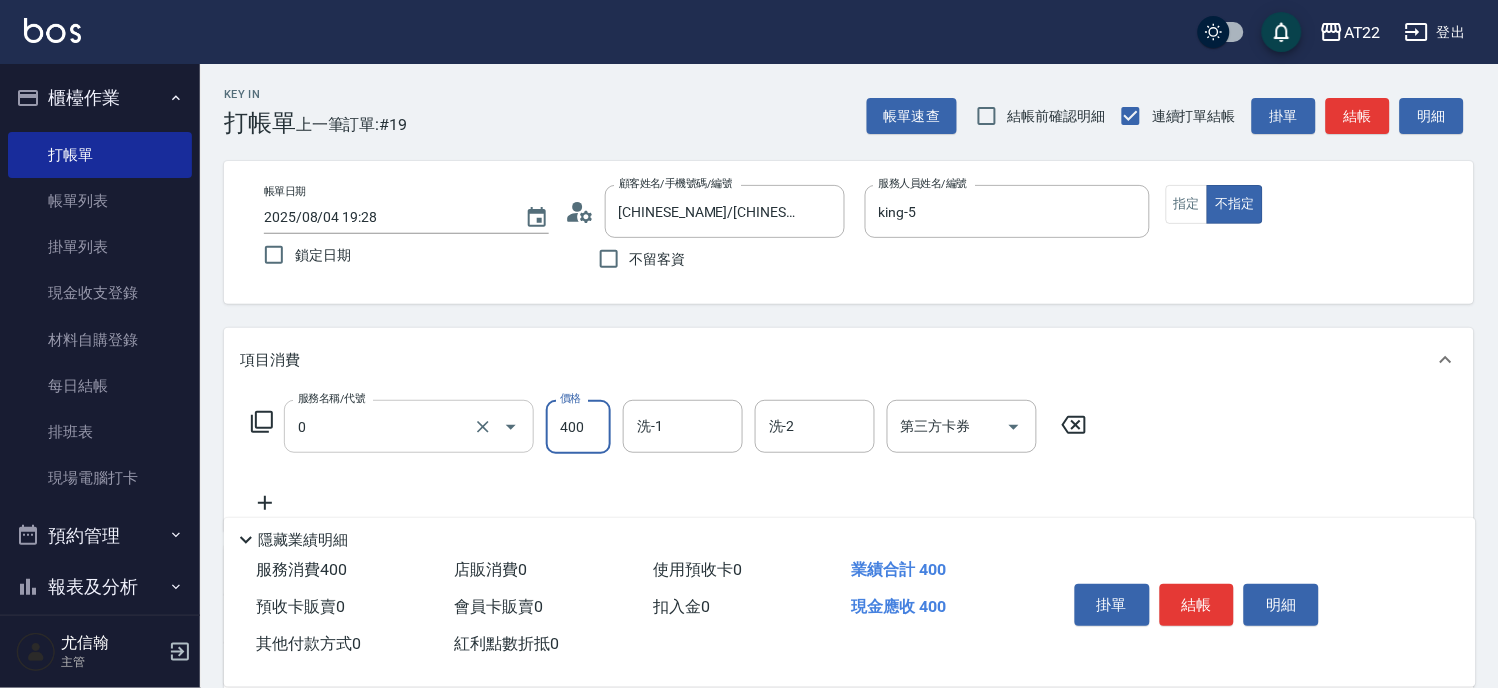 type on "有機洗髮(0)" 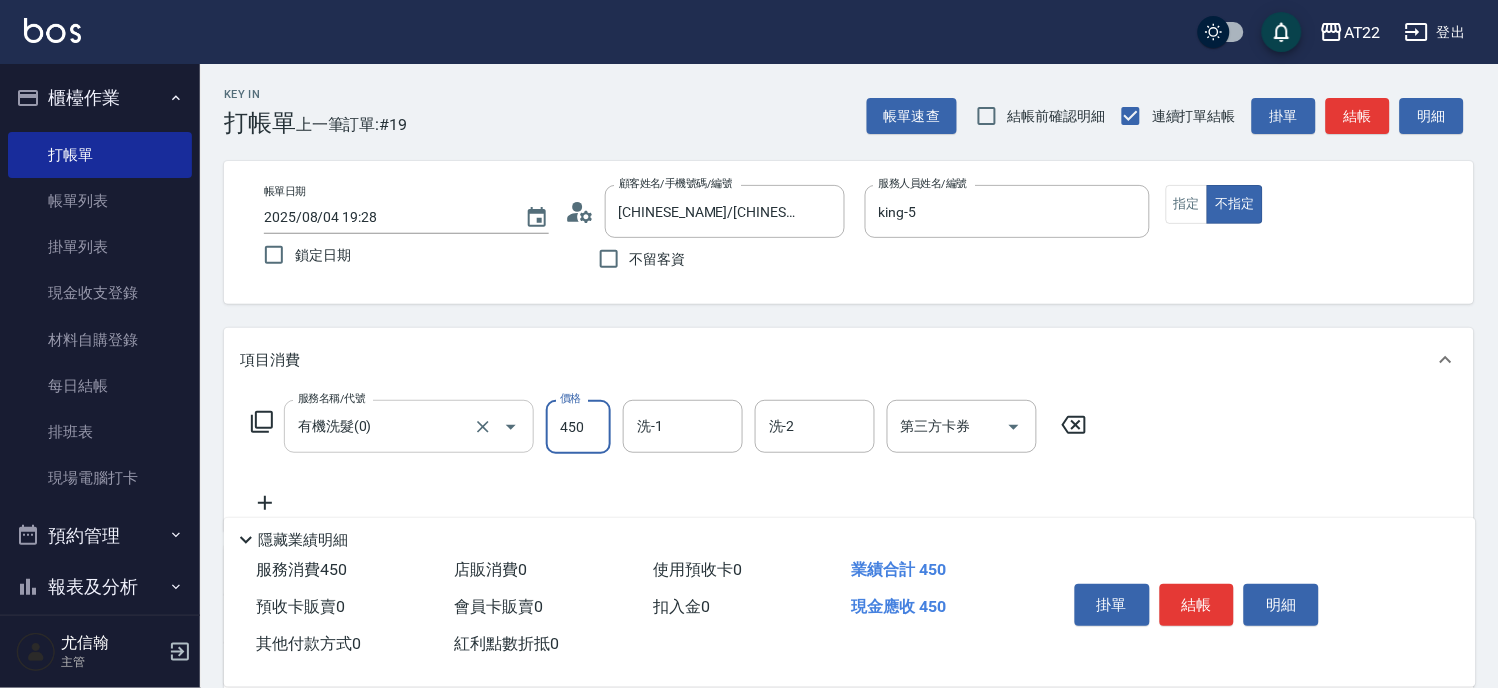 type on "450" 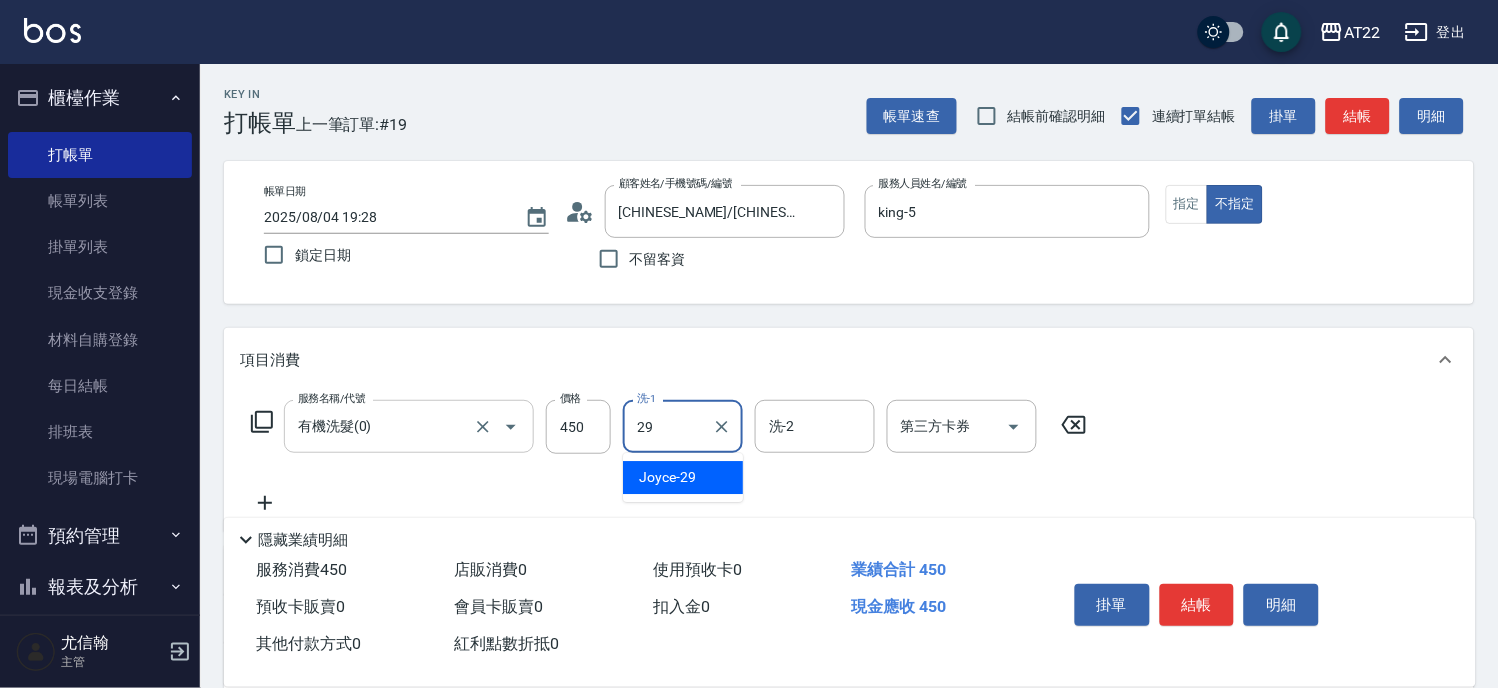 type on "Joyce-29" 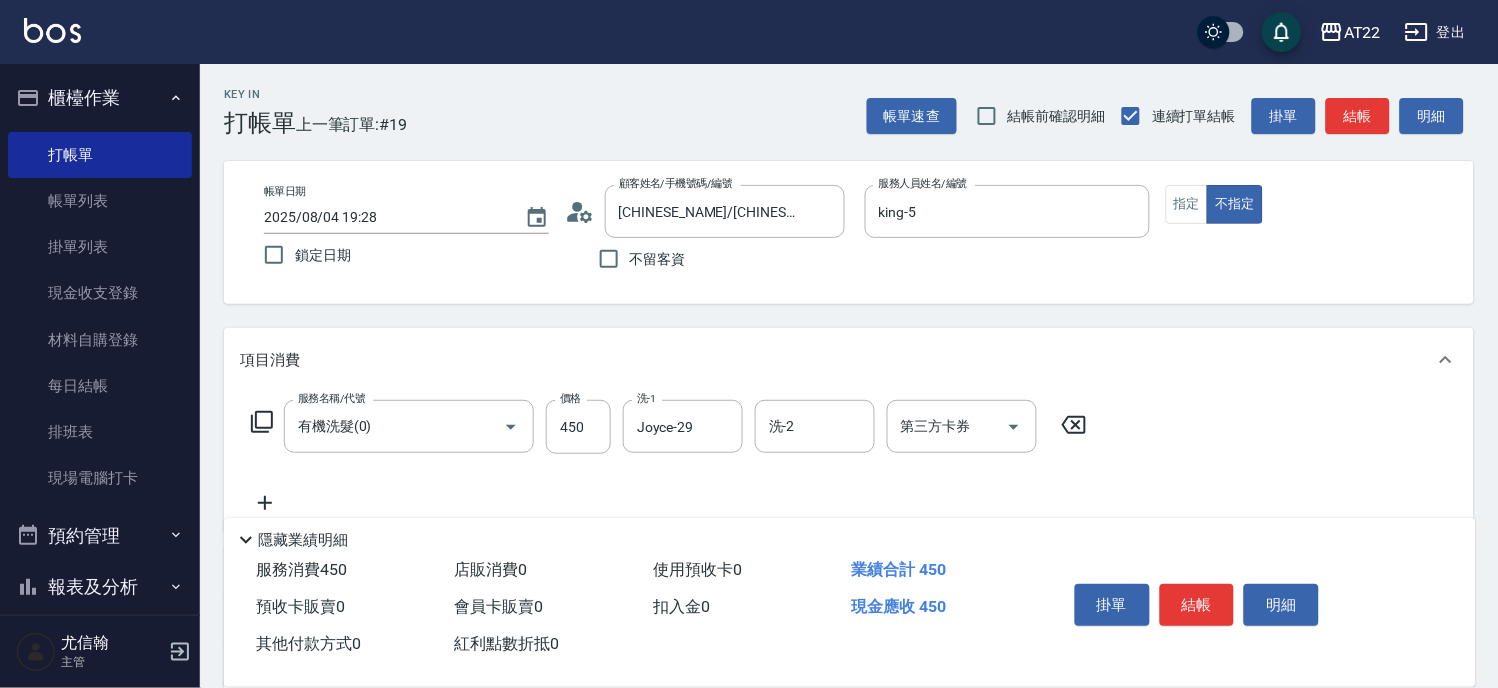 click 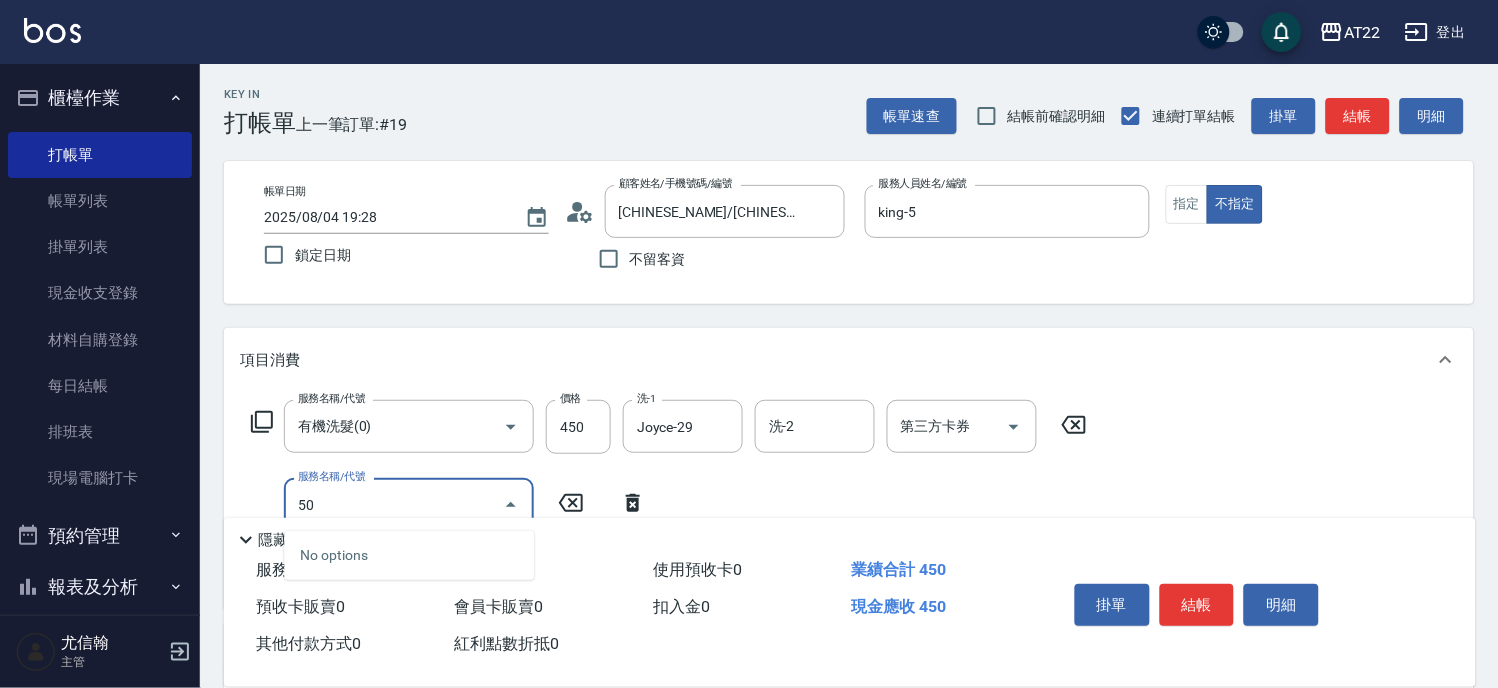 type on "500" 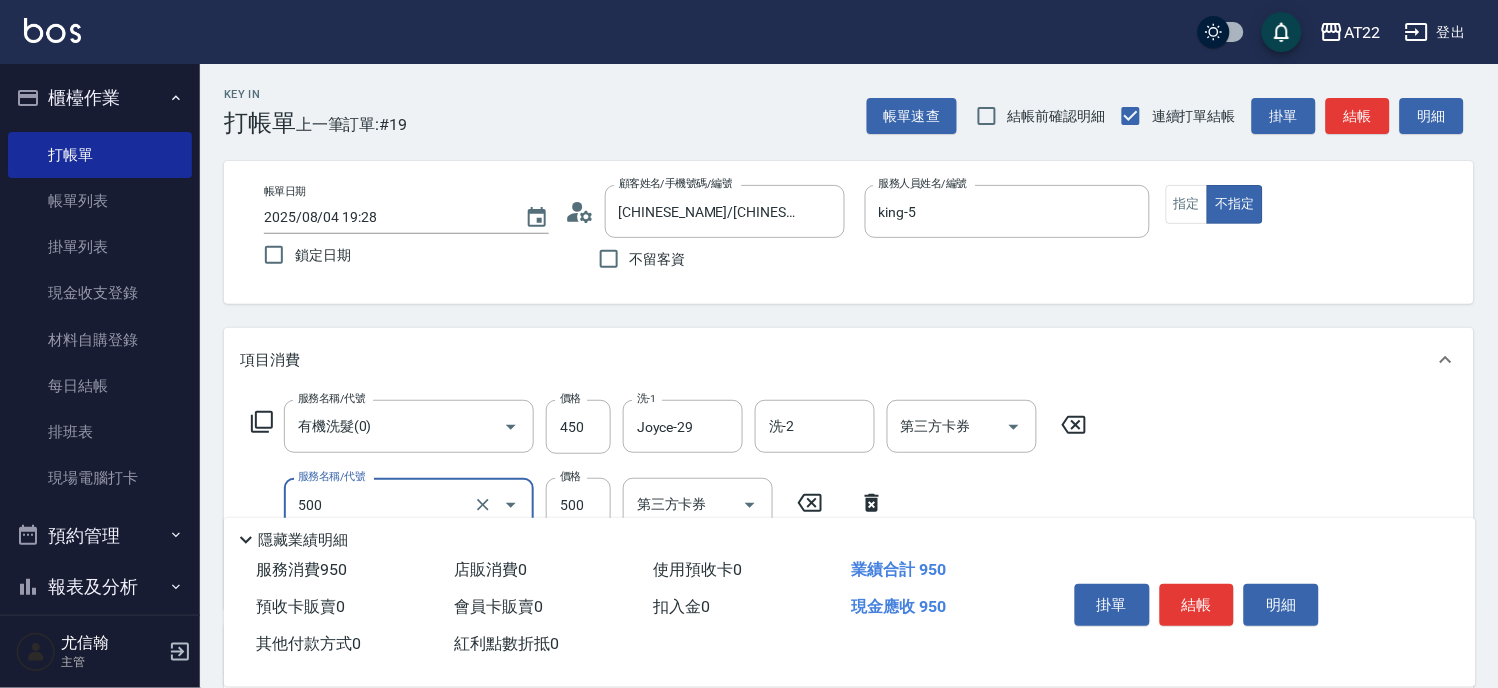 click on "500 服務名稱/代號" at bounding box center (409, 504) 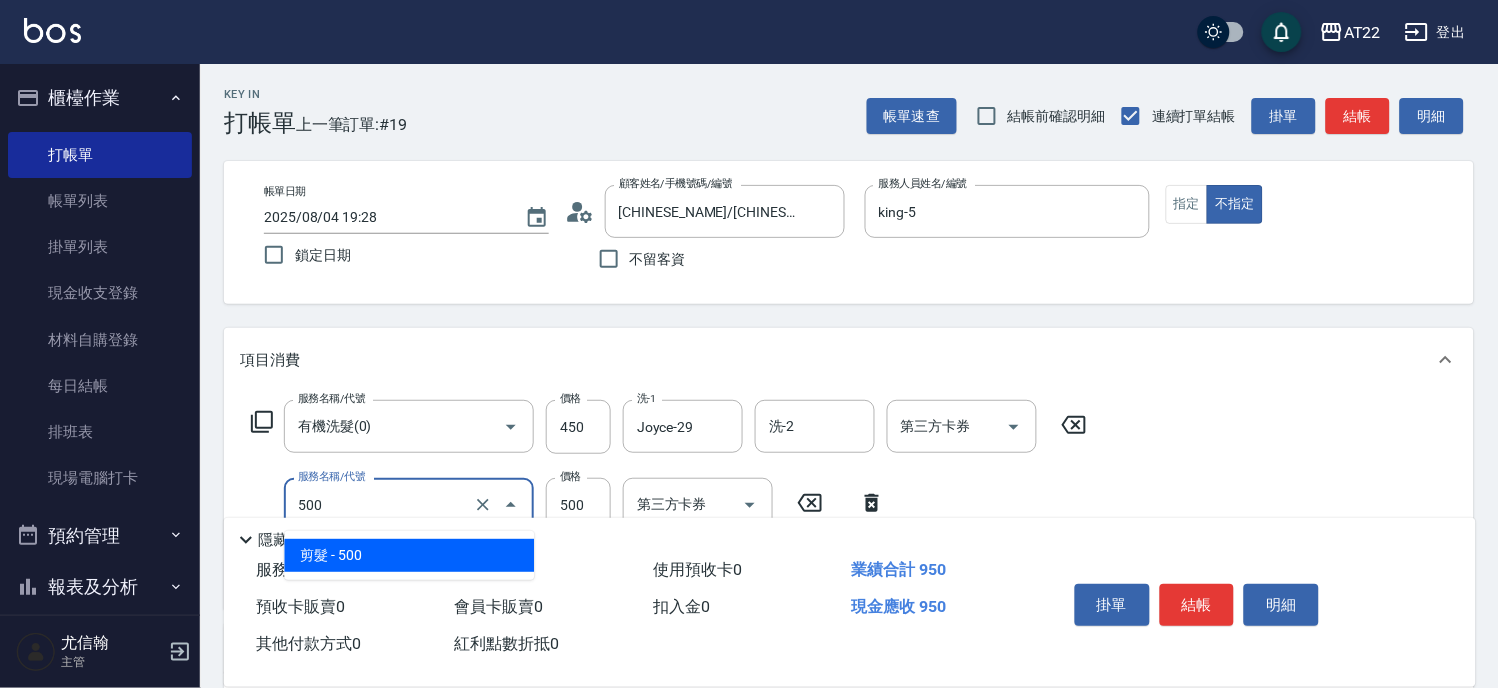 click on "500 服務名稱/代號" at bounding box center (409, 504) 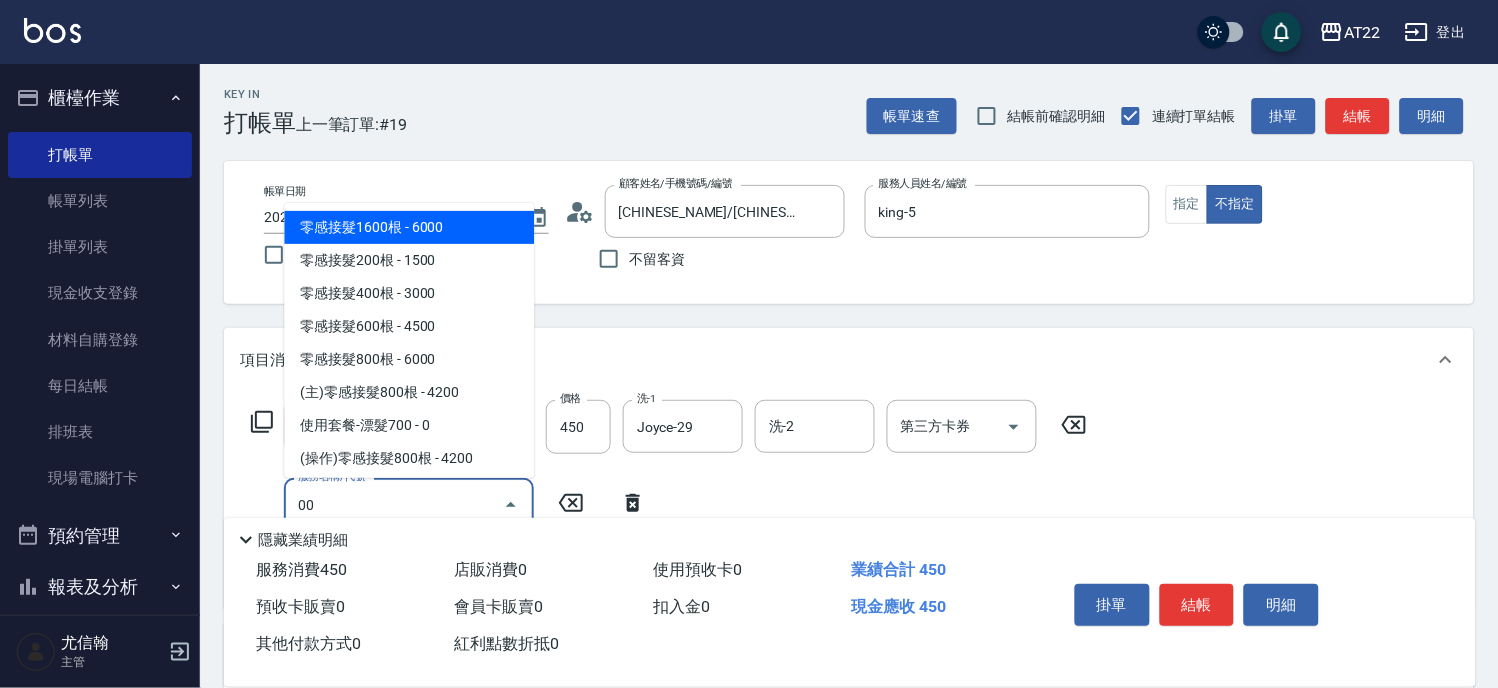 type on "零感接髮1600根" 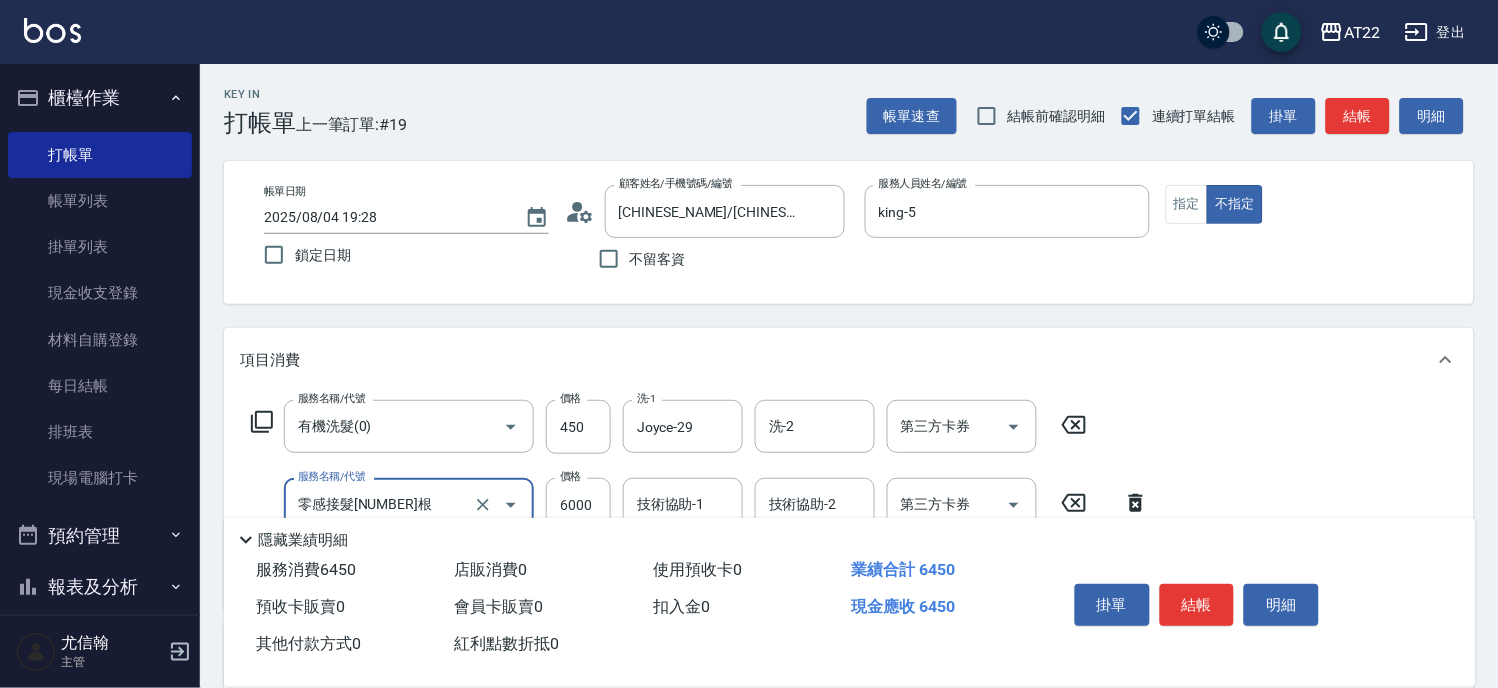 click on "零感接髮1600根 服務名稱/代號" at bounding box center (409, 504) 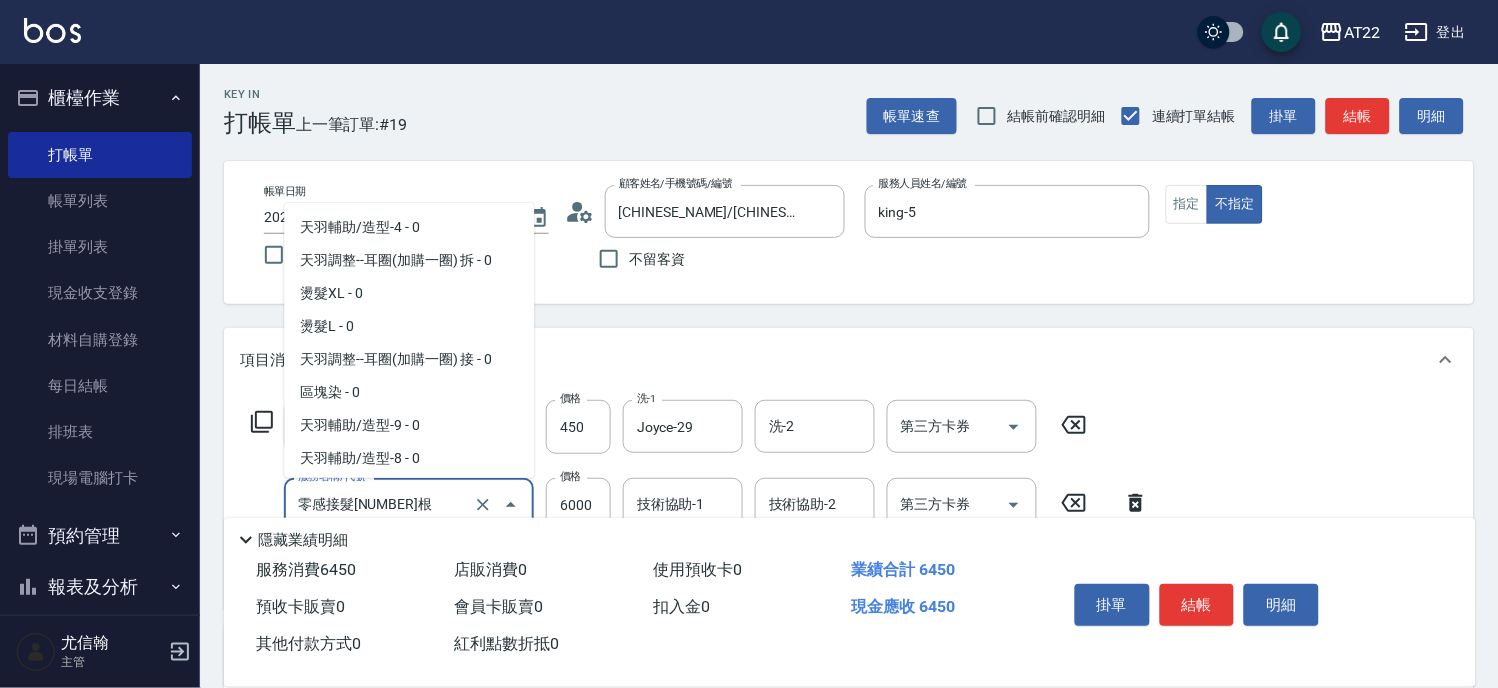 scroll, scrollTop: 787, scrollLeft: 0, axis: vertical 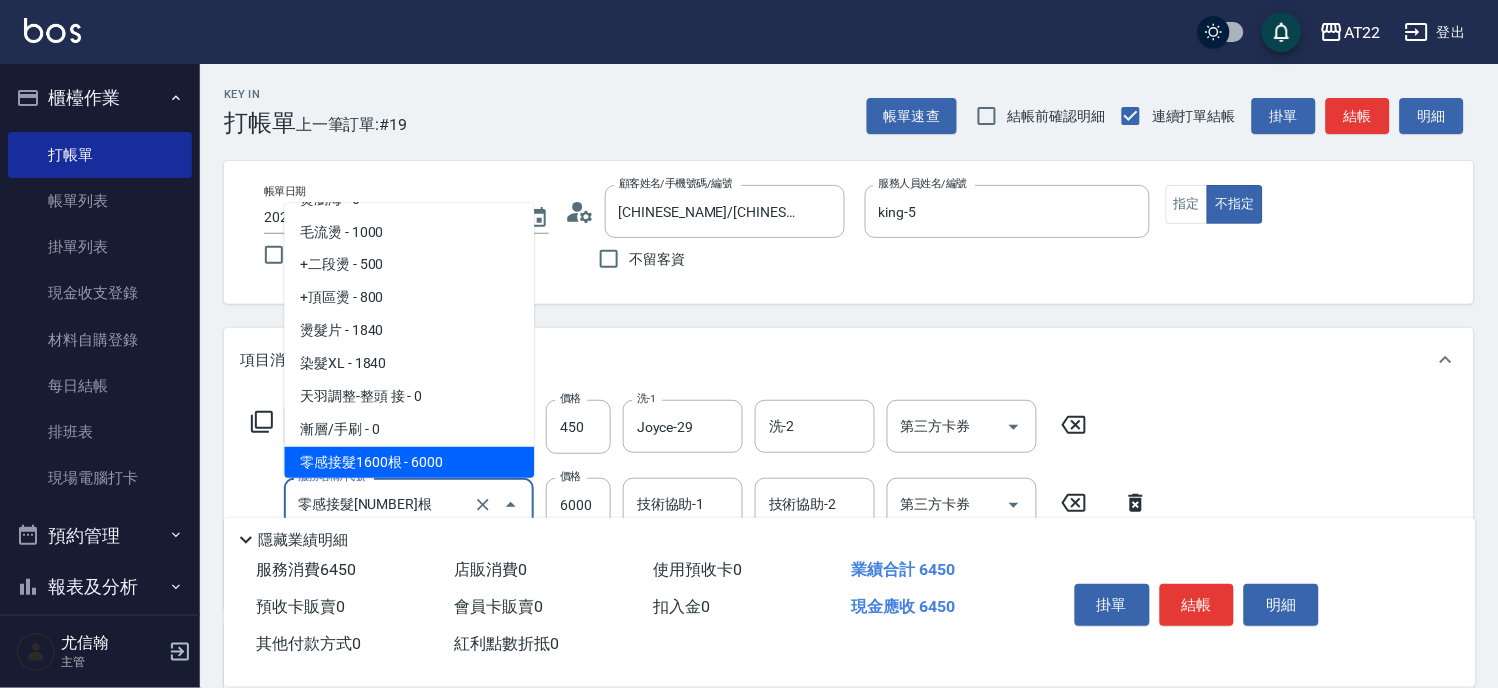 click on "零感接髮1600根" at bounding box center [381, 504] 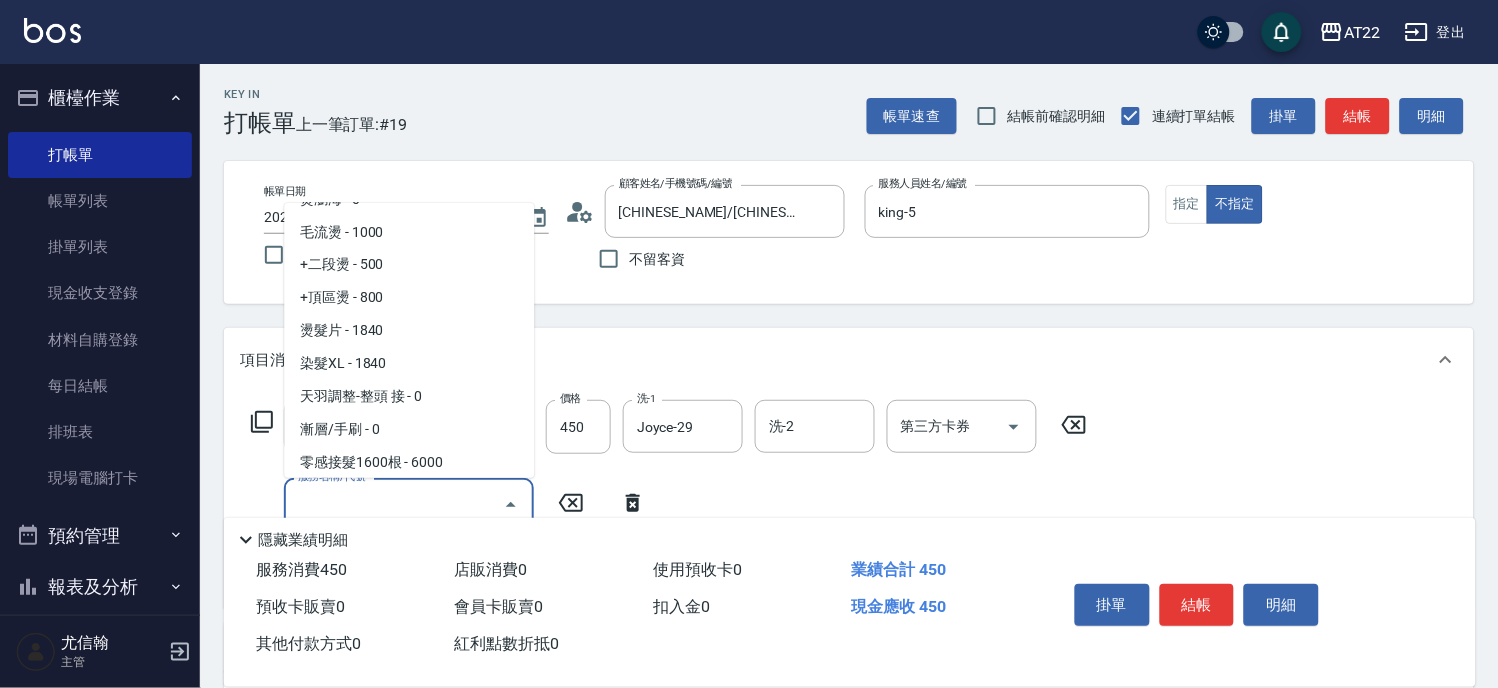 scroll, scrollTop: 0, scrollLeft: 0, axis: both 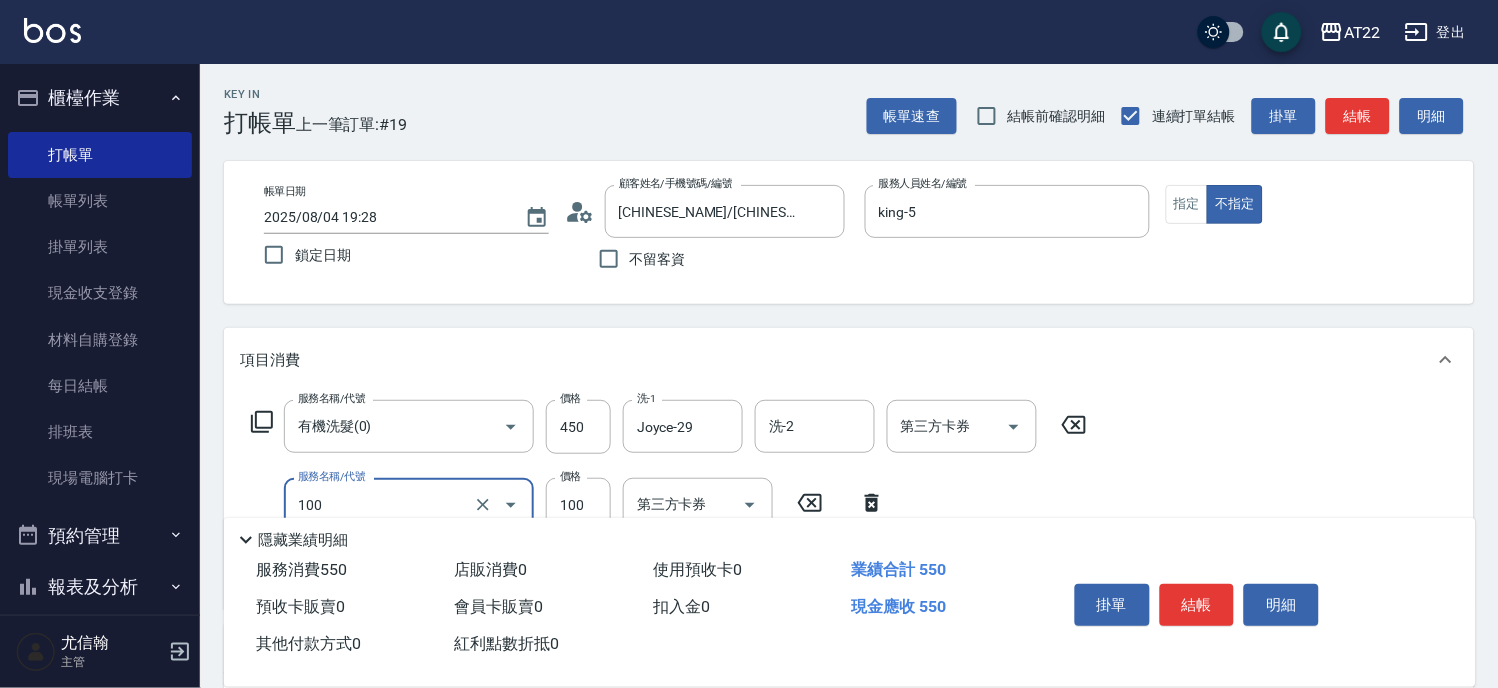 type on "修劉海(100)" 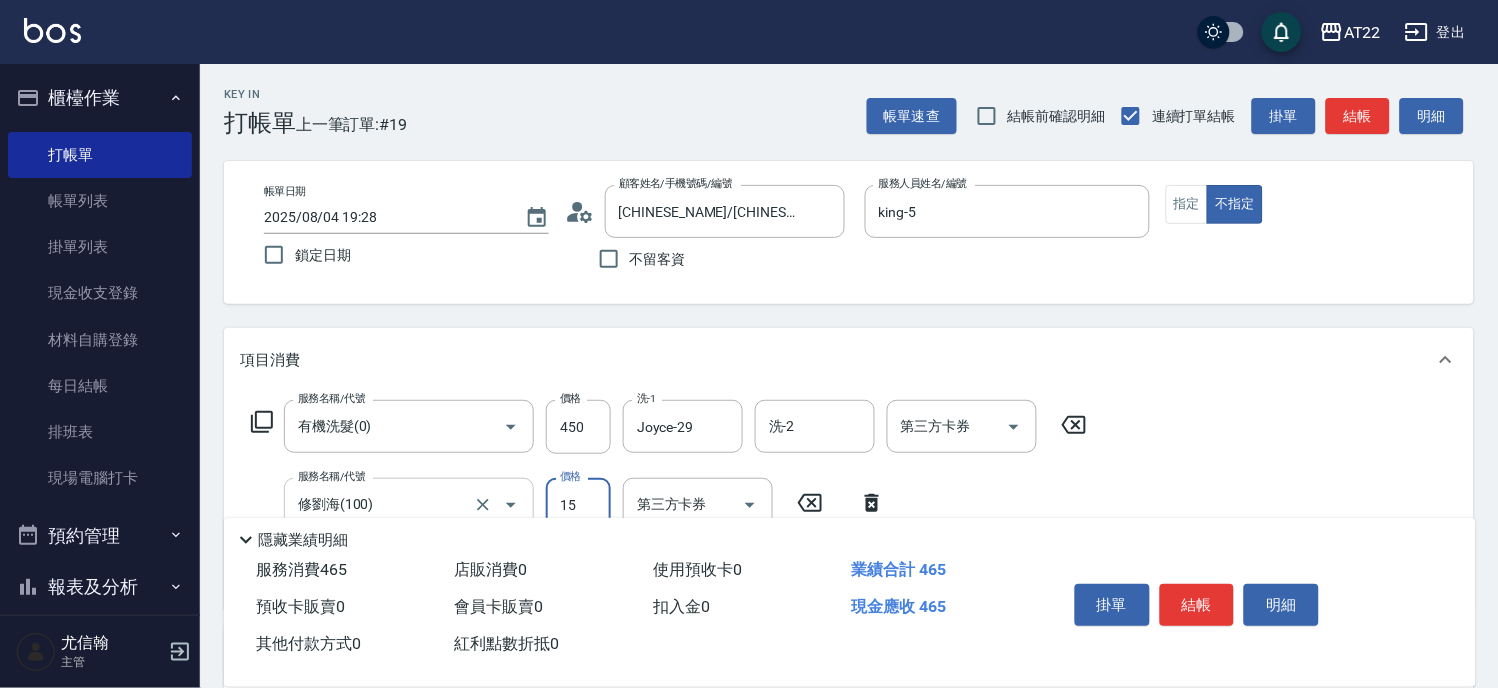 type on "150" 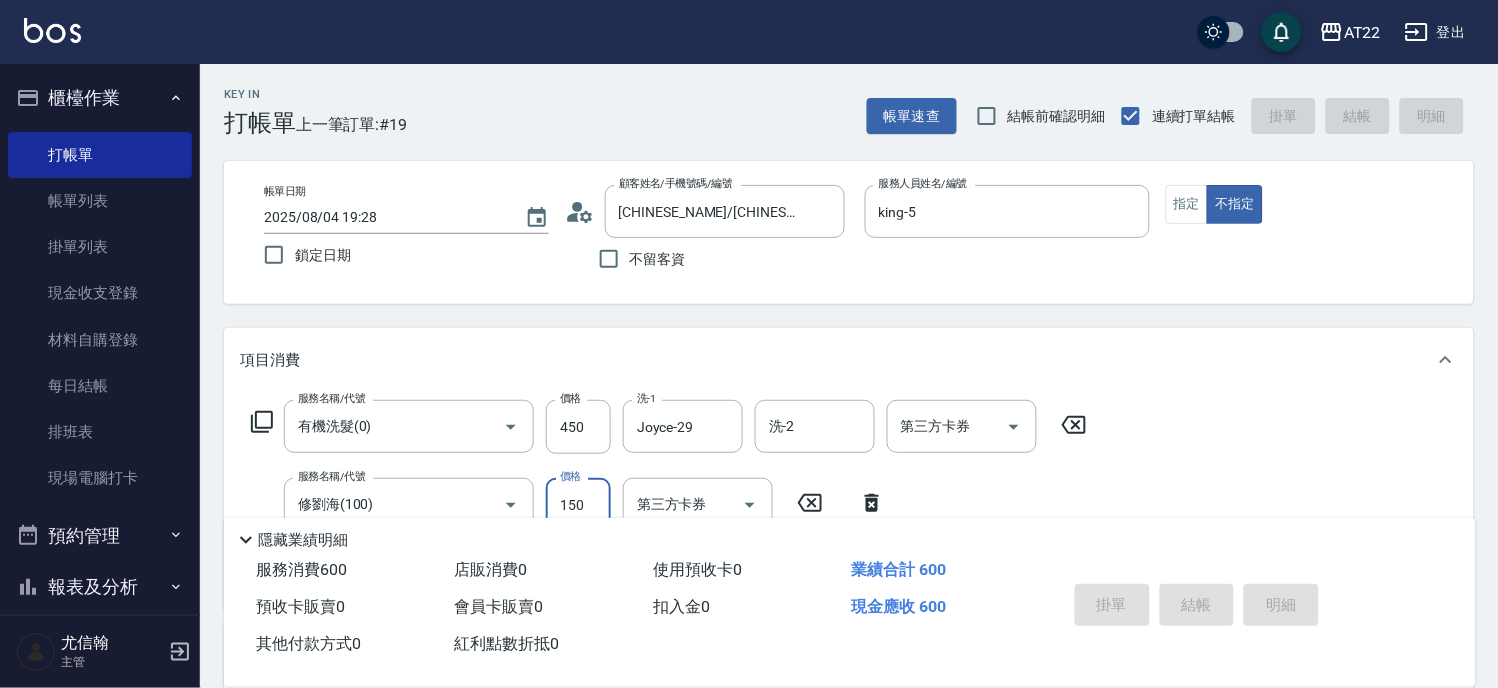 type 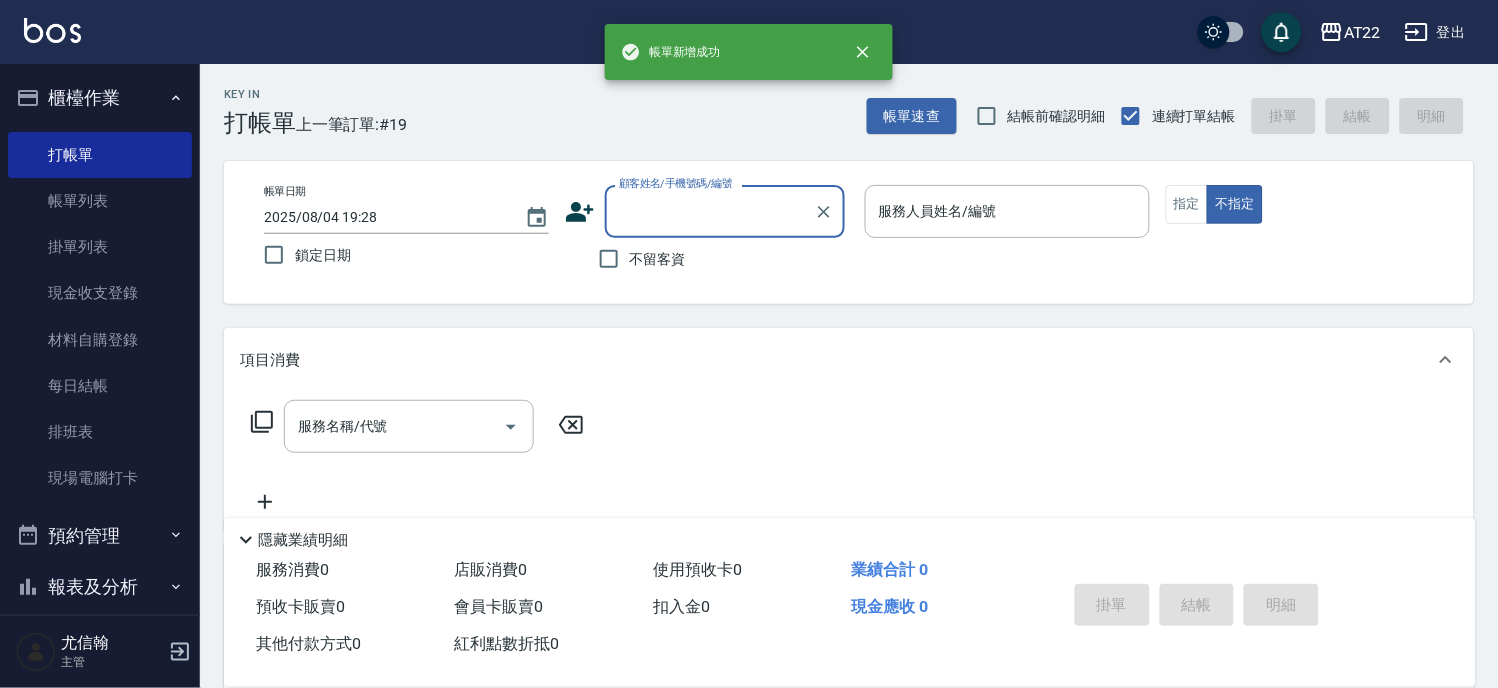 scroll, scrollTop: 0, scrollLeft: 0, axis: both 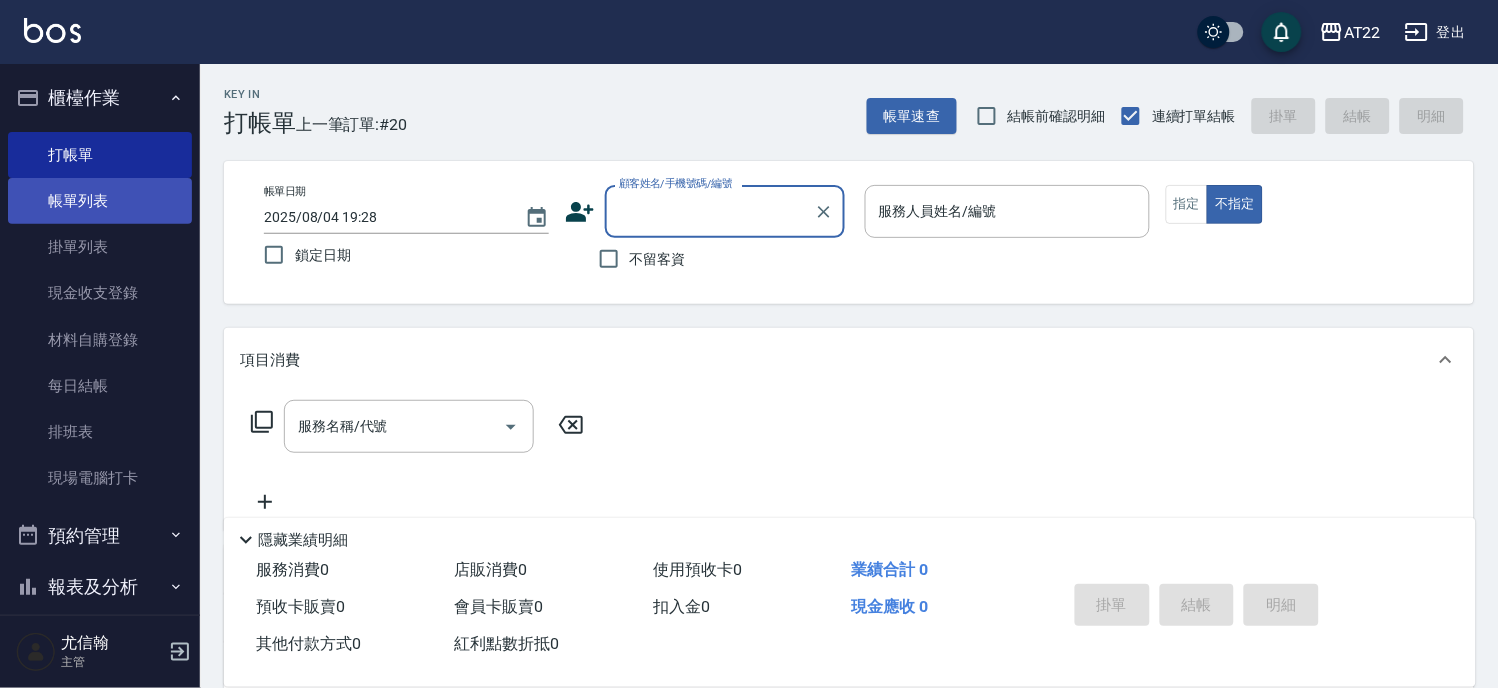 click on "帳單列表" at bounding box center (100, 201) 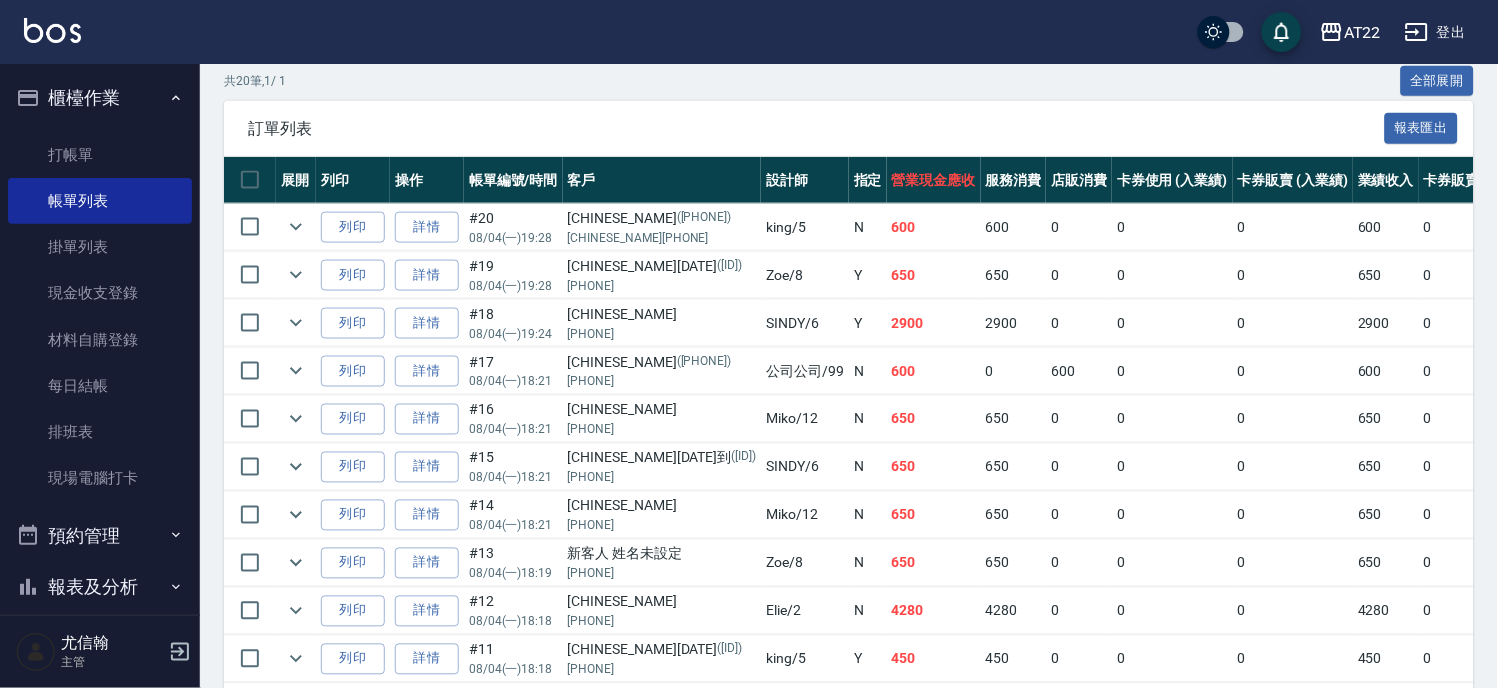scroll, scrollTop: 777, scrollLeft: 0, axis: vertical 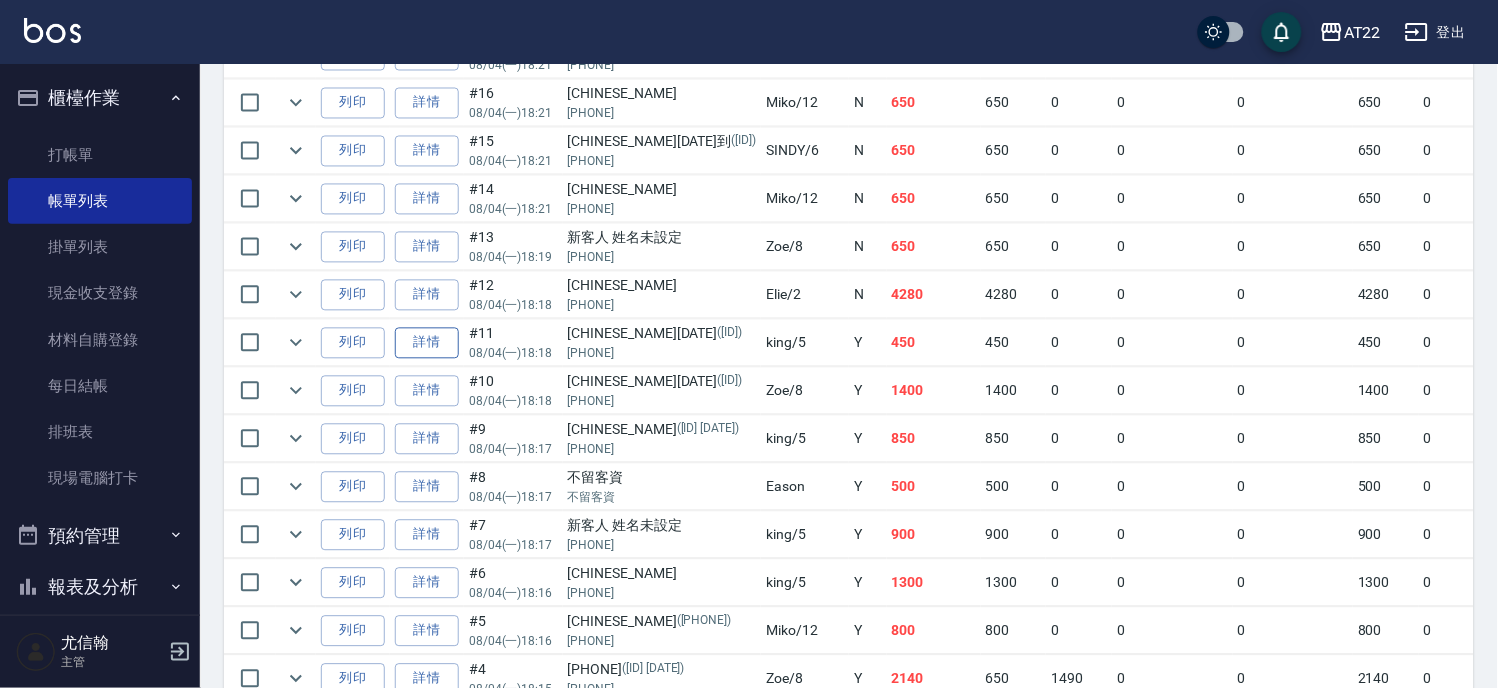 click on "詳情" at bounding box center [427, 343] 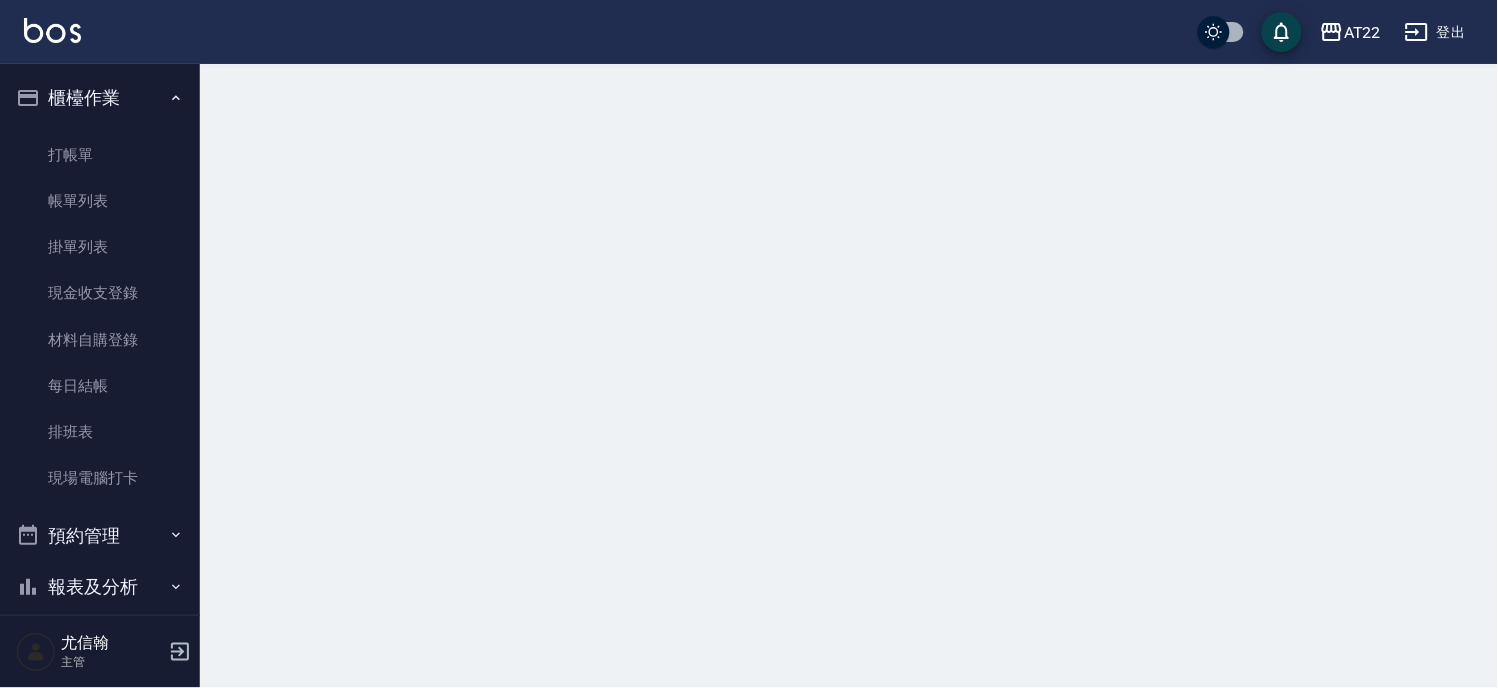 scroll, scrollTop: 0, scrollLeft: 0, axis: both 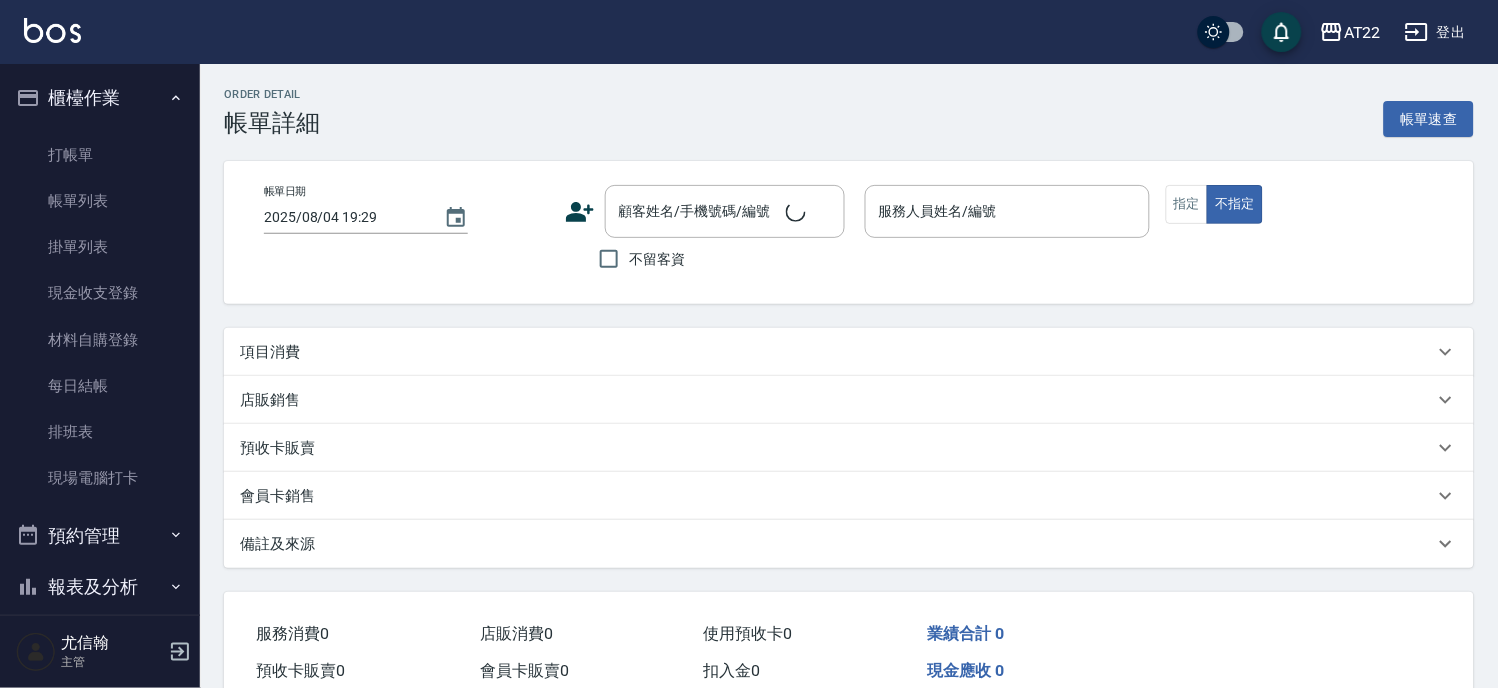 type on "2025/08/04 18:18" 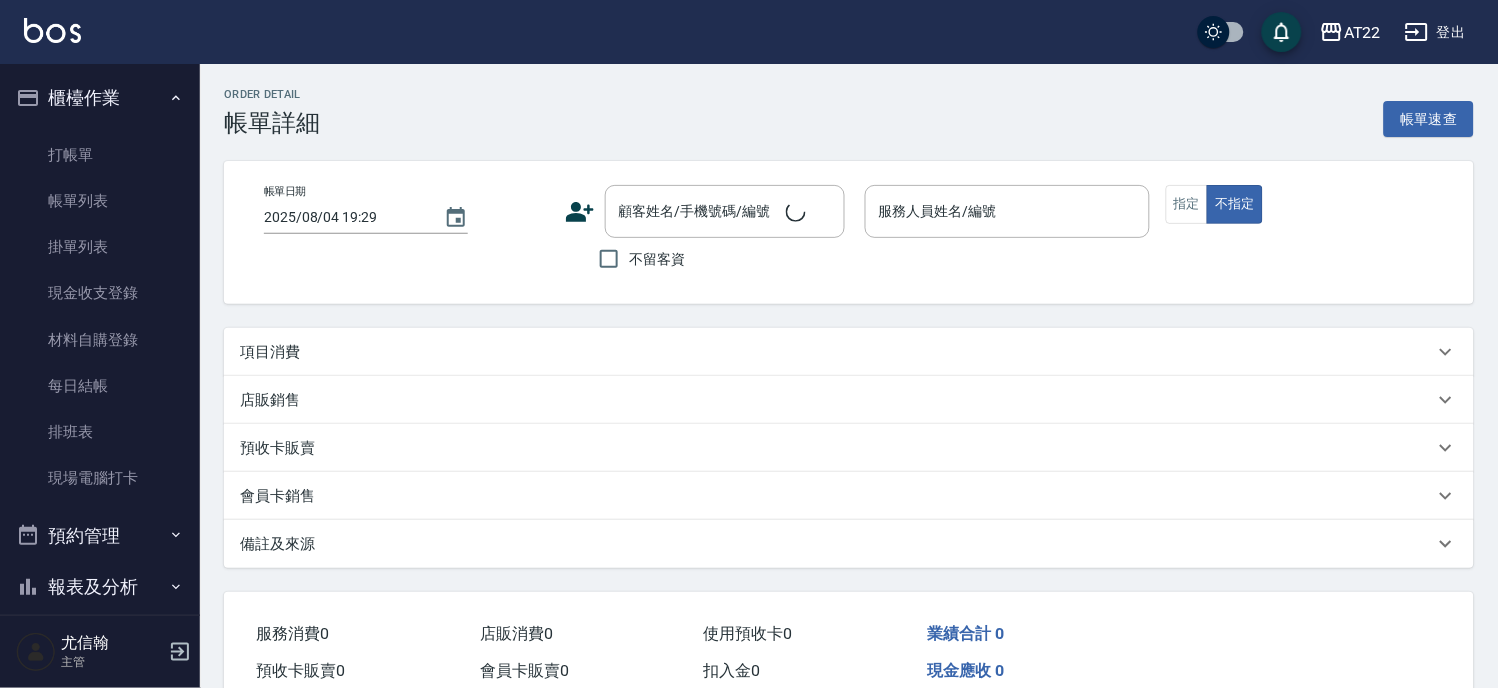type on "king-5" 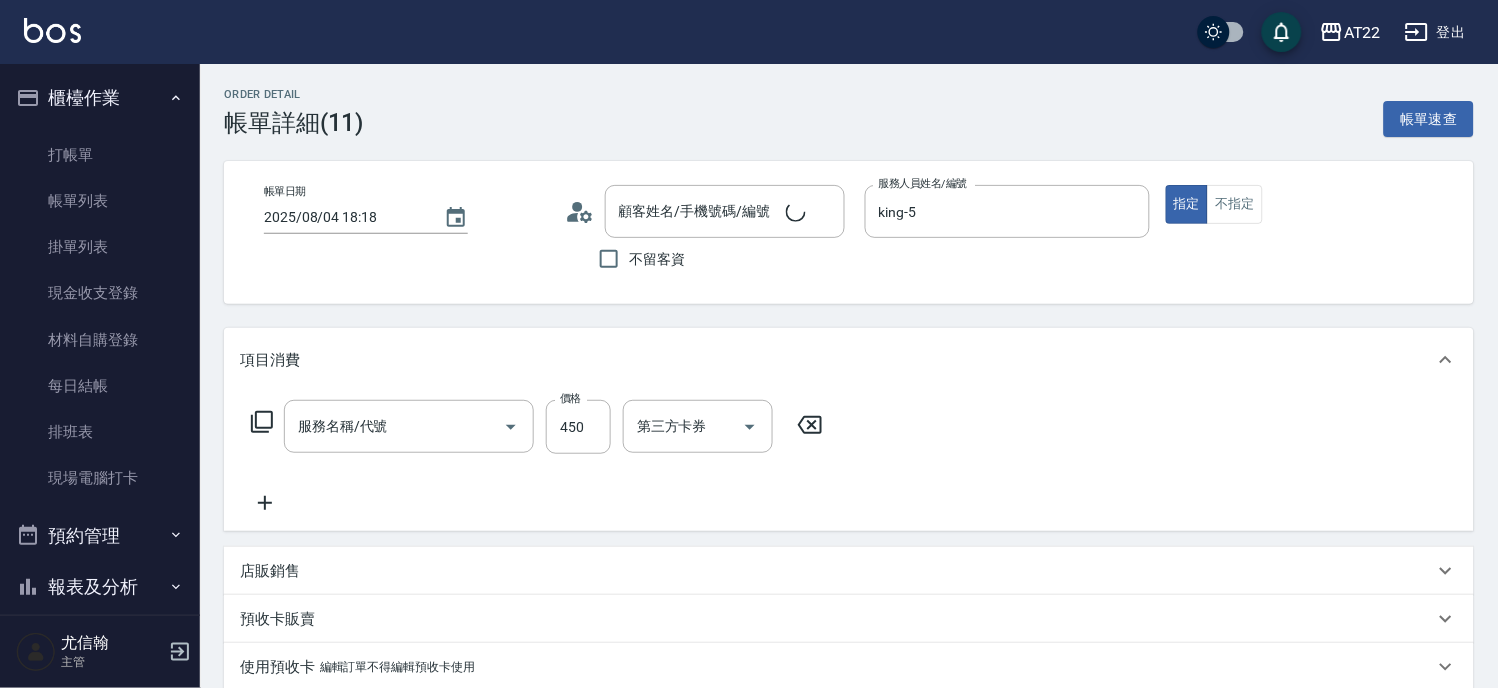 type on "李定儒26.4.23/0970750911/T86249" 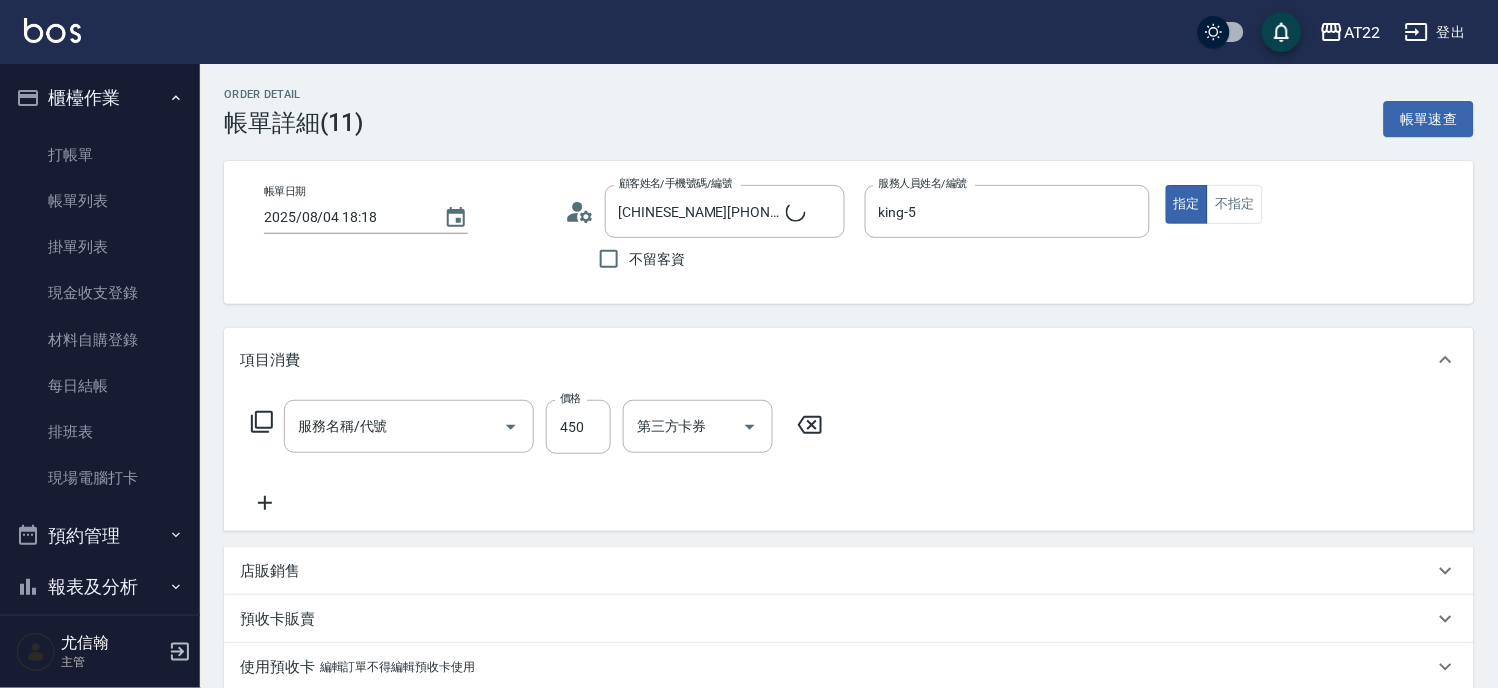 type on "有機洗髮(0)" 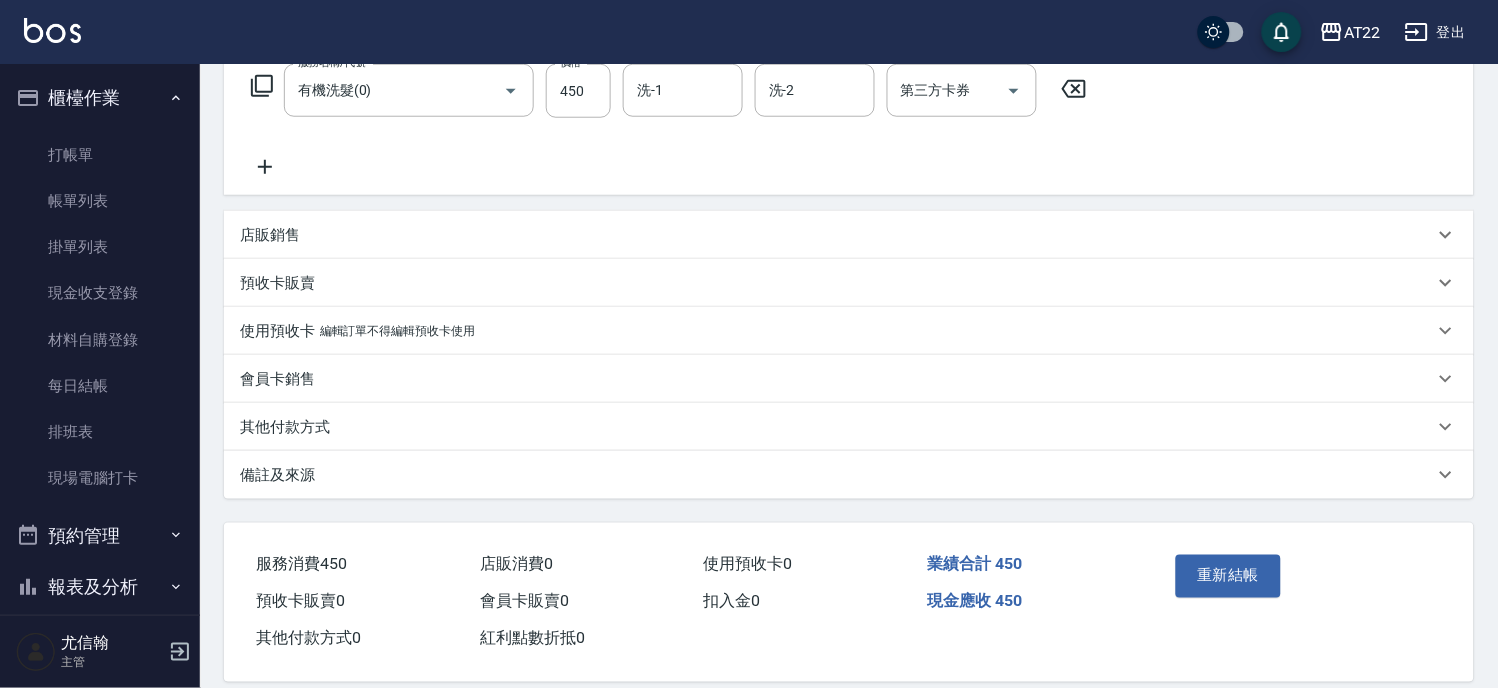 scroll, scrollTop: 360, scrollLeft: 0, axis: vertical 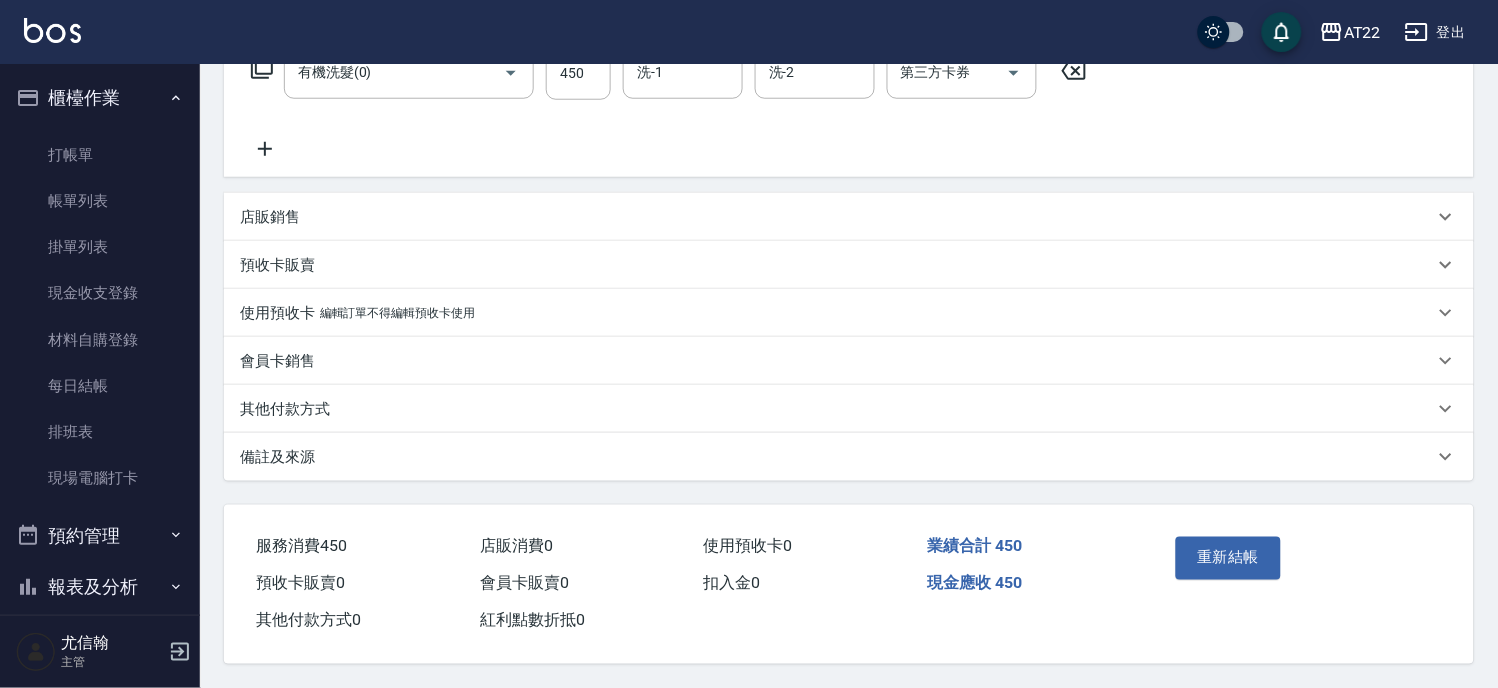 click on "其他付款方式" at bounding box center (285, 409) 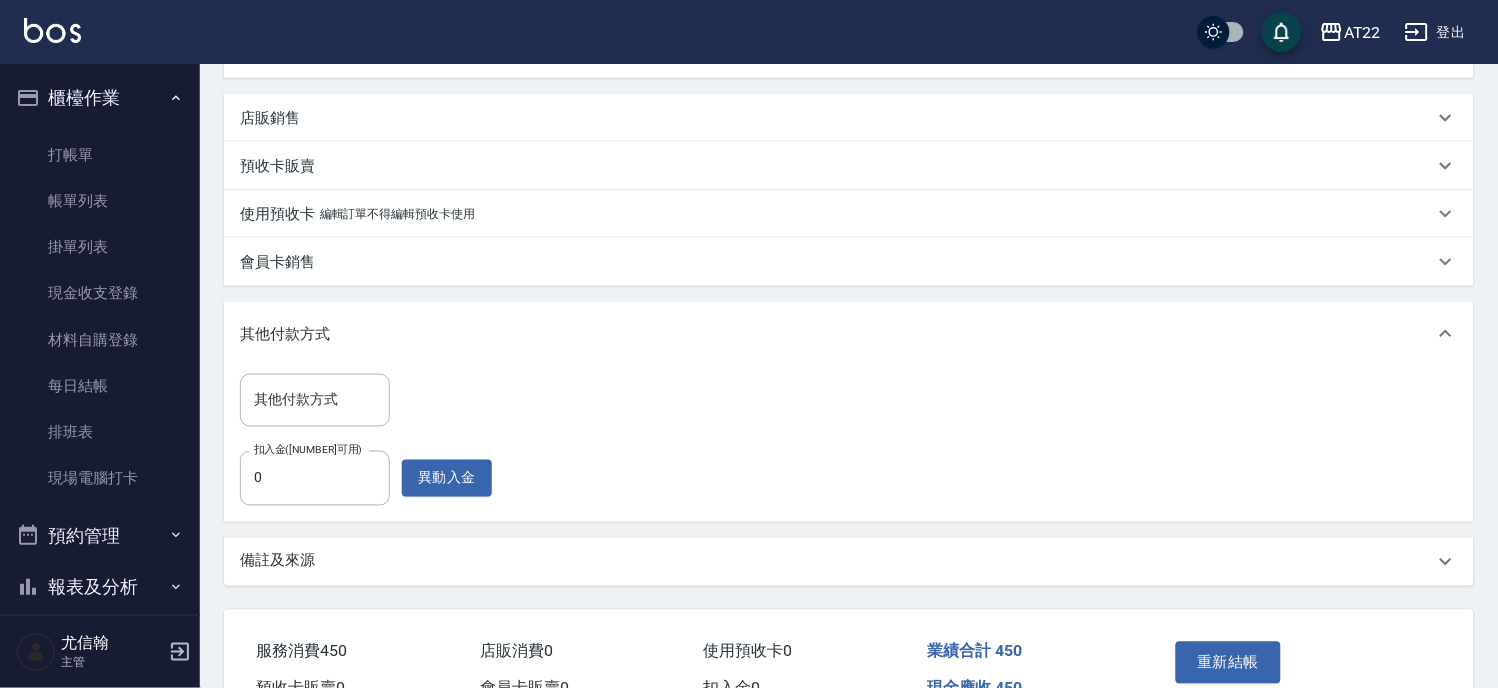 scroll, scrollTop: 563, scrollLeft: 0, axis: vertical 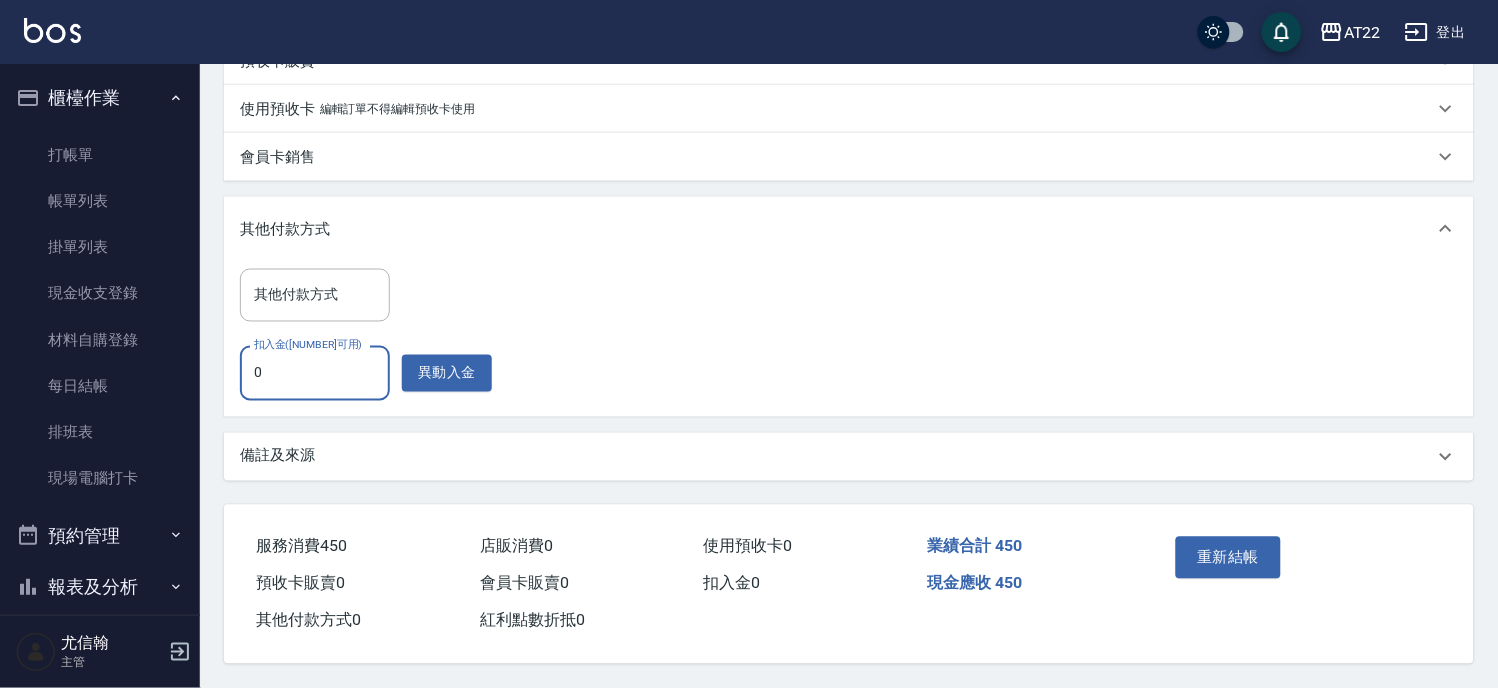 click on "0" at bounding box center [315, 373] 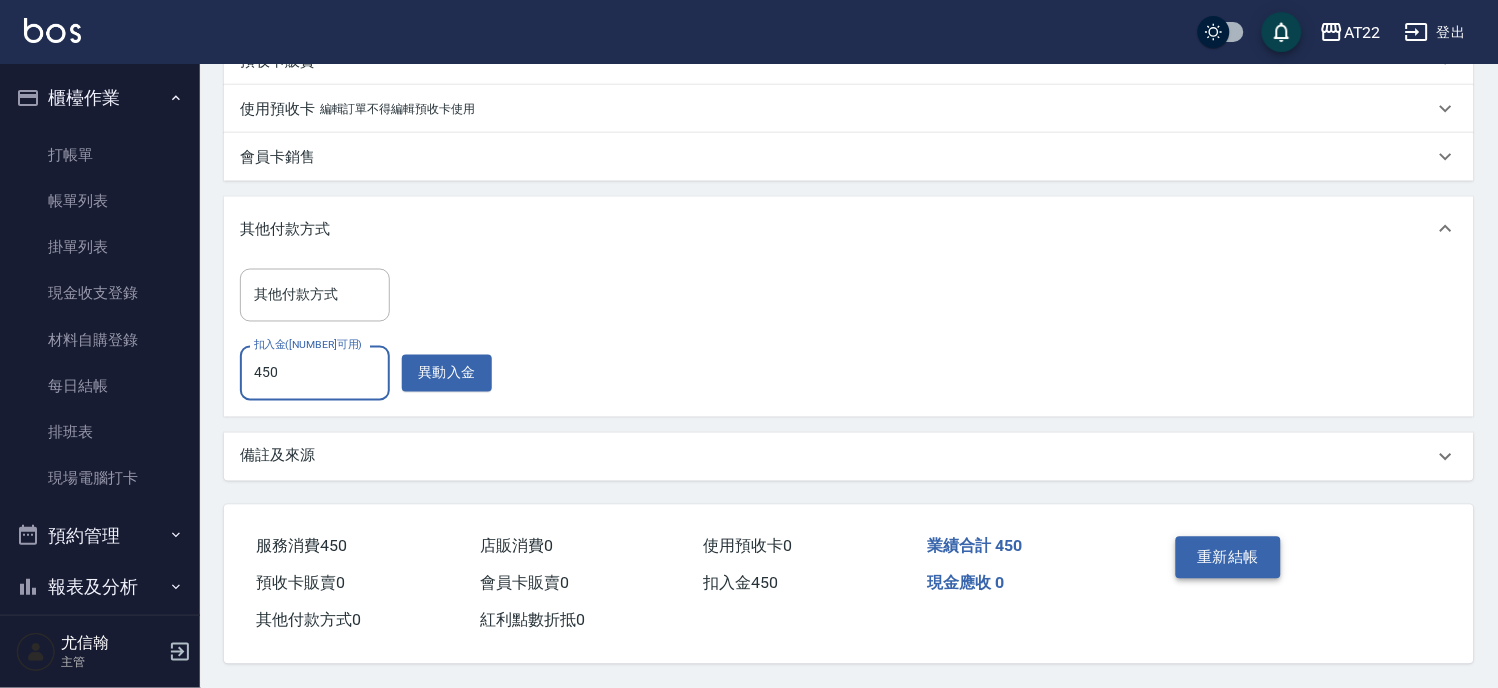 type on "450" 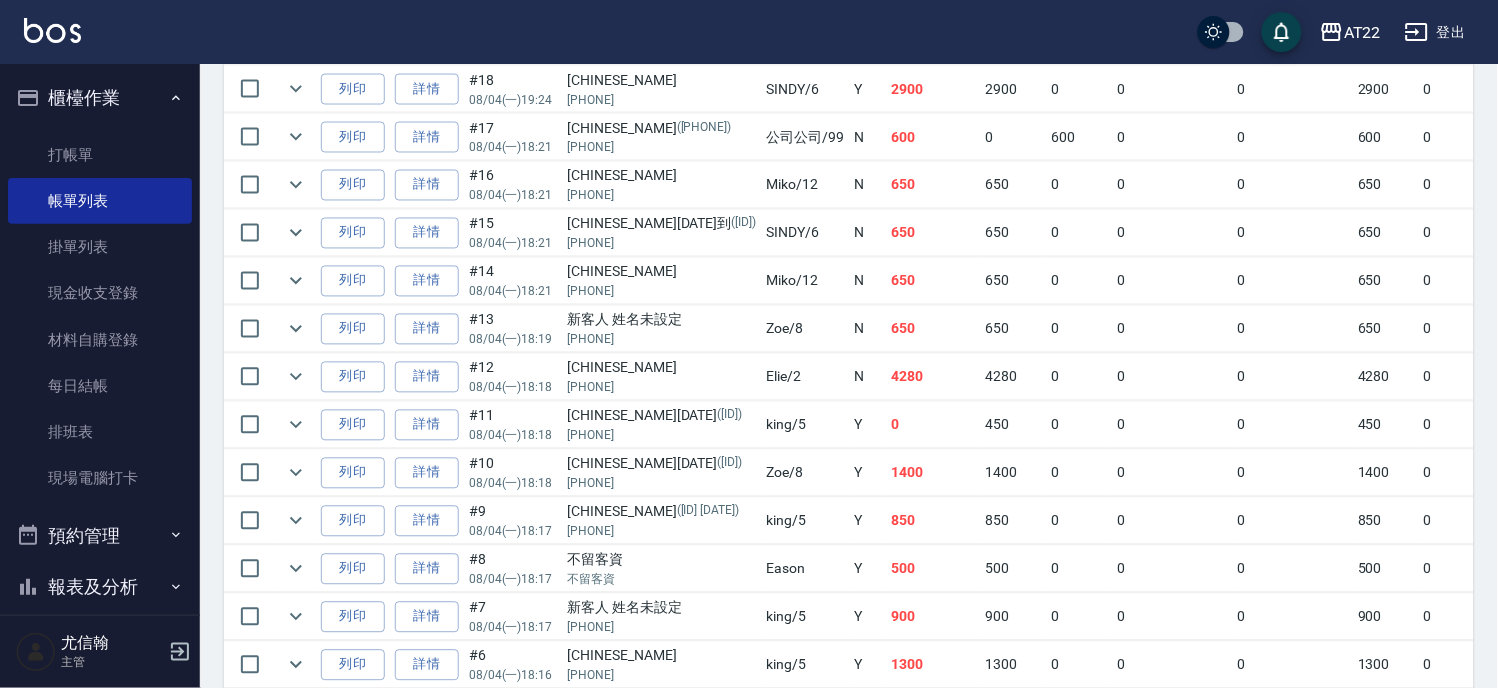 scroll, scrollTop: 478, scrollLeft: 0, axis: vertical 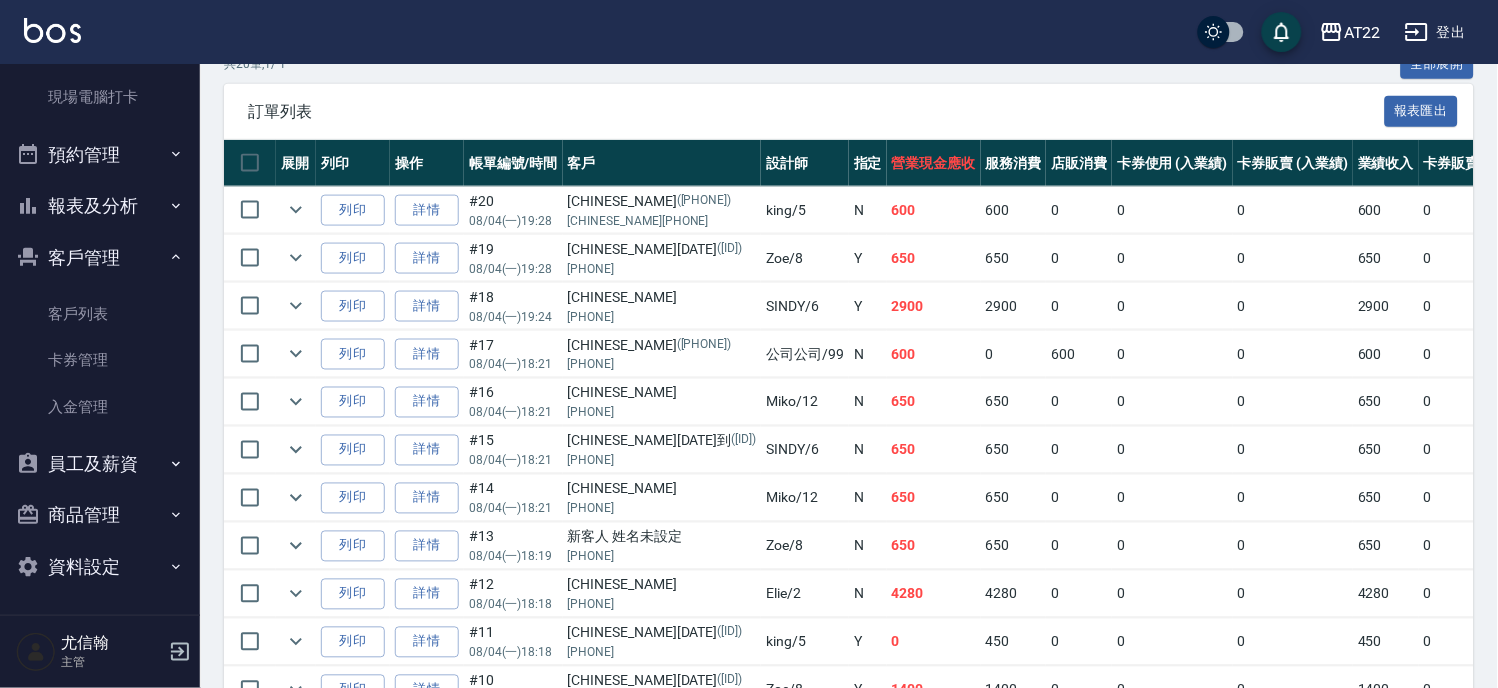 click on "報表及分析" at bounding box center [100, 206] 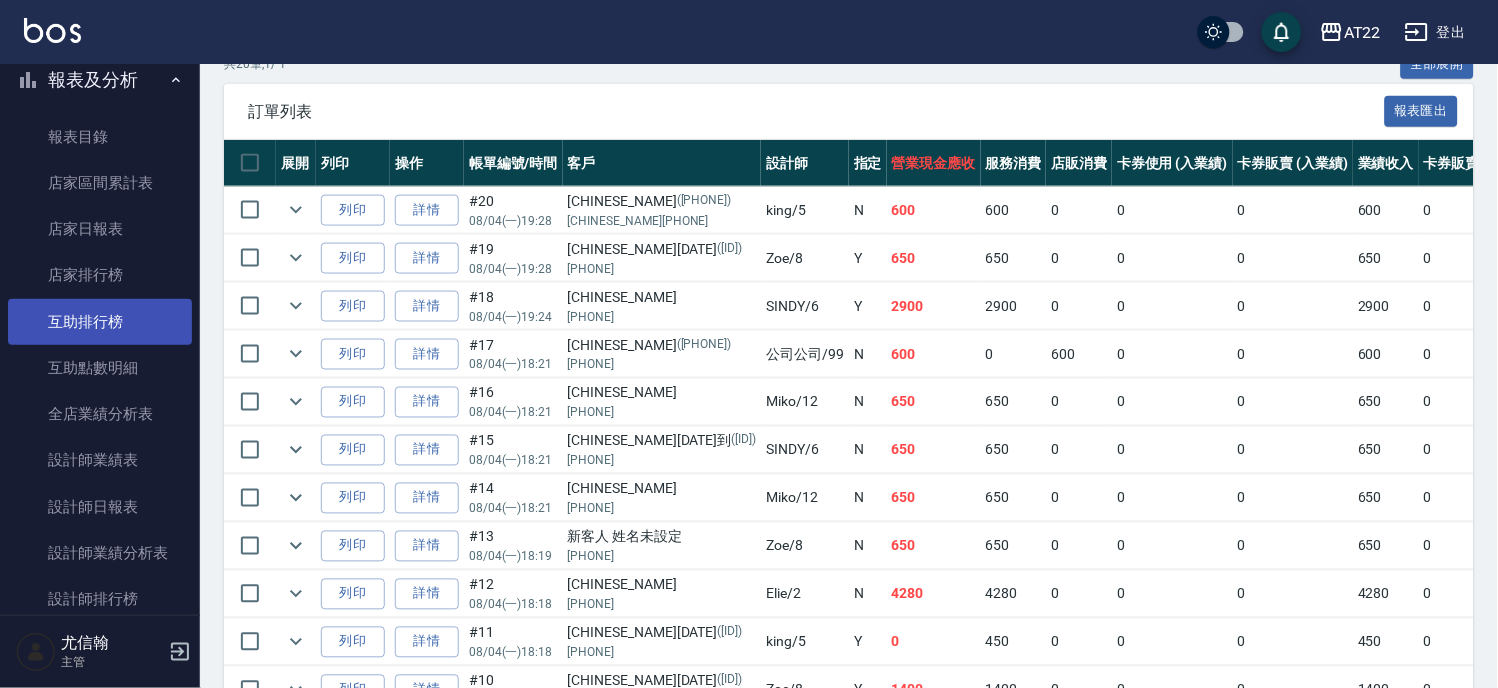 scroll, scrollTop: 603, scrollLeft: 0, axis: vertical 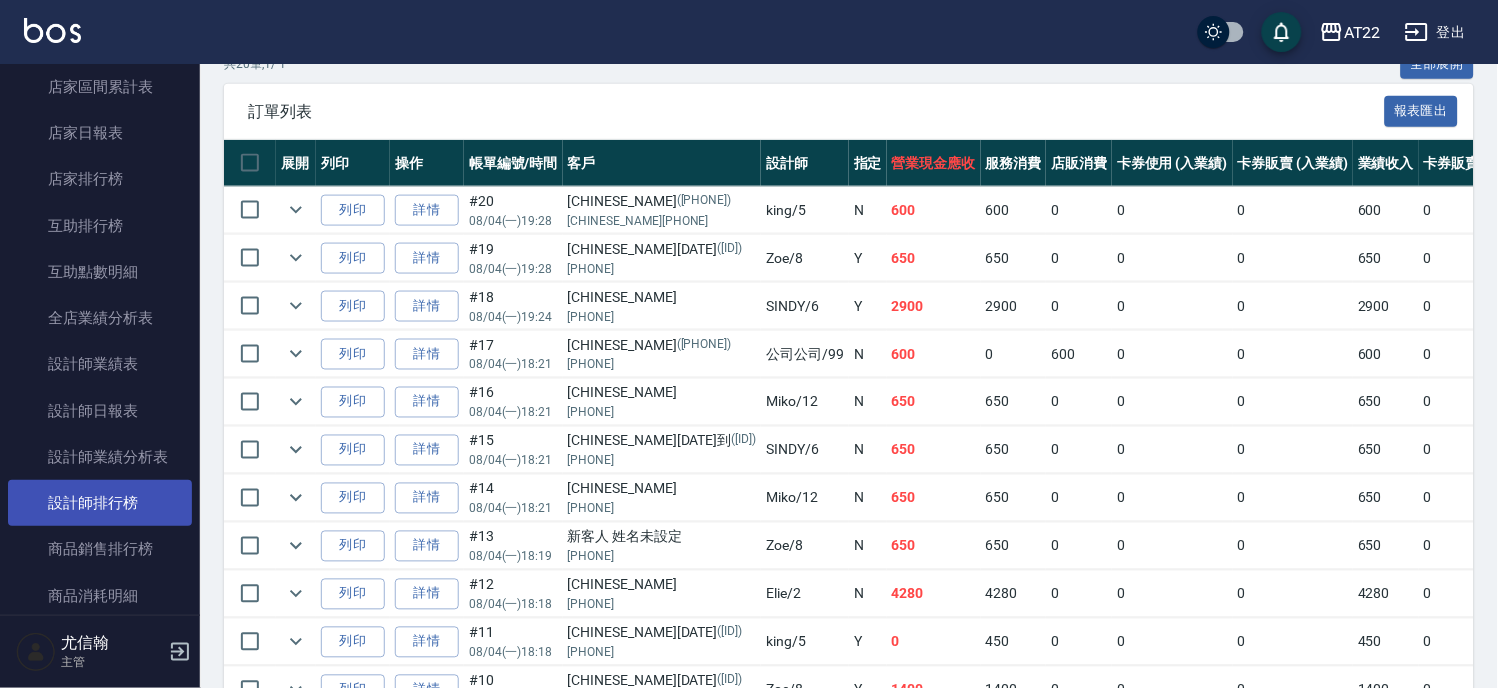 click on "設計師排行榜" at bounding box center (100, 503) 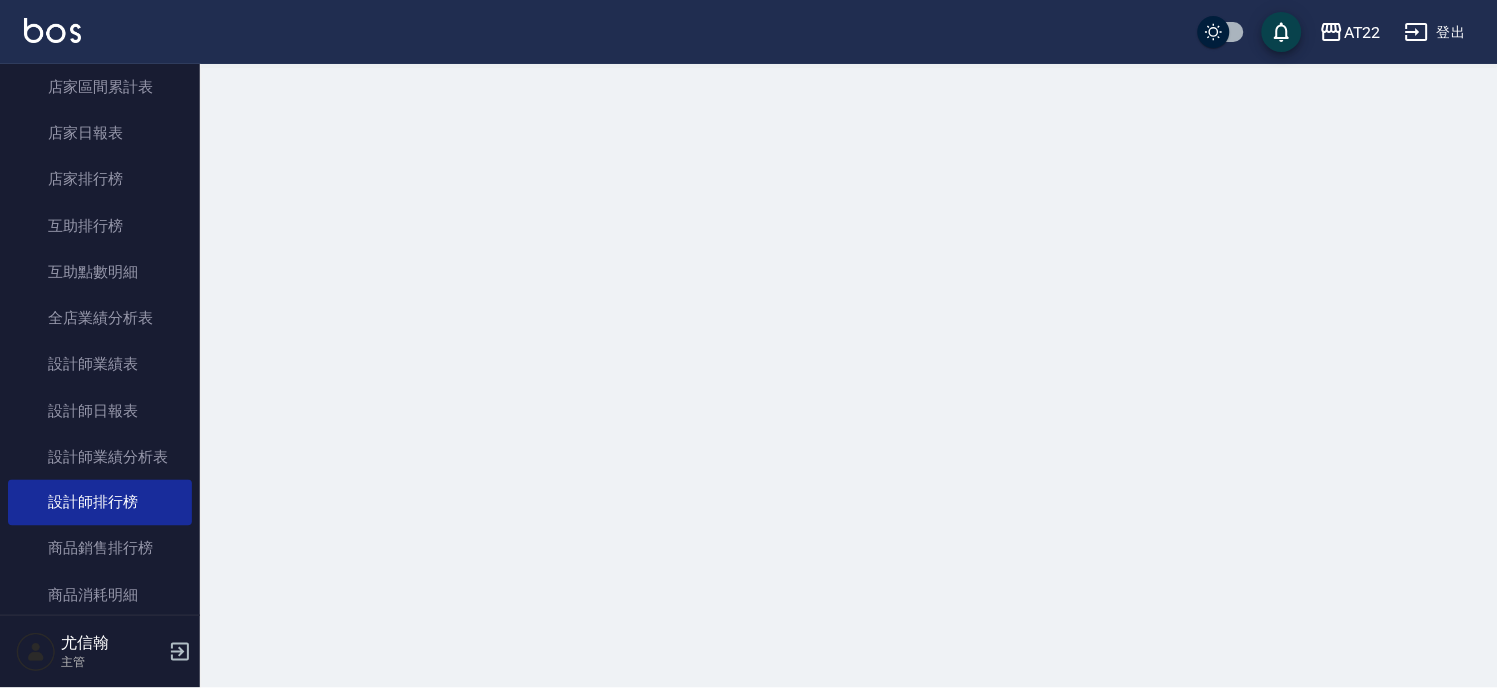 scroll, scrollTop: 0, scrollLeft: 0, axis: both 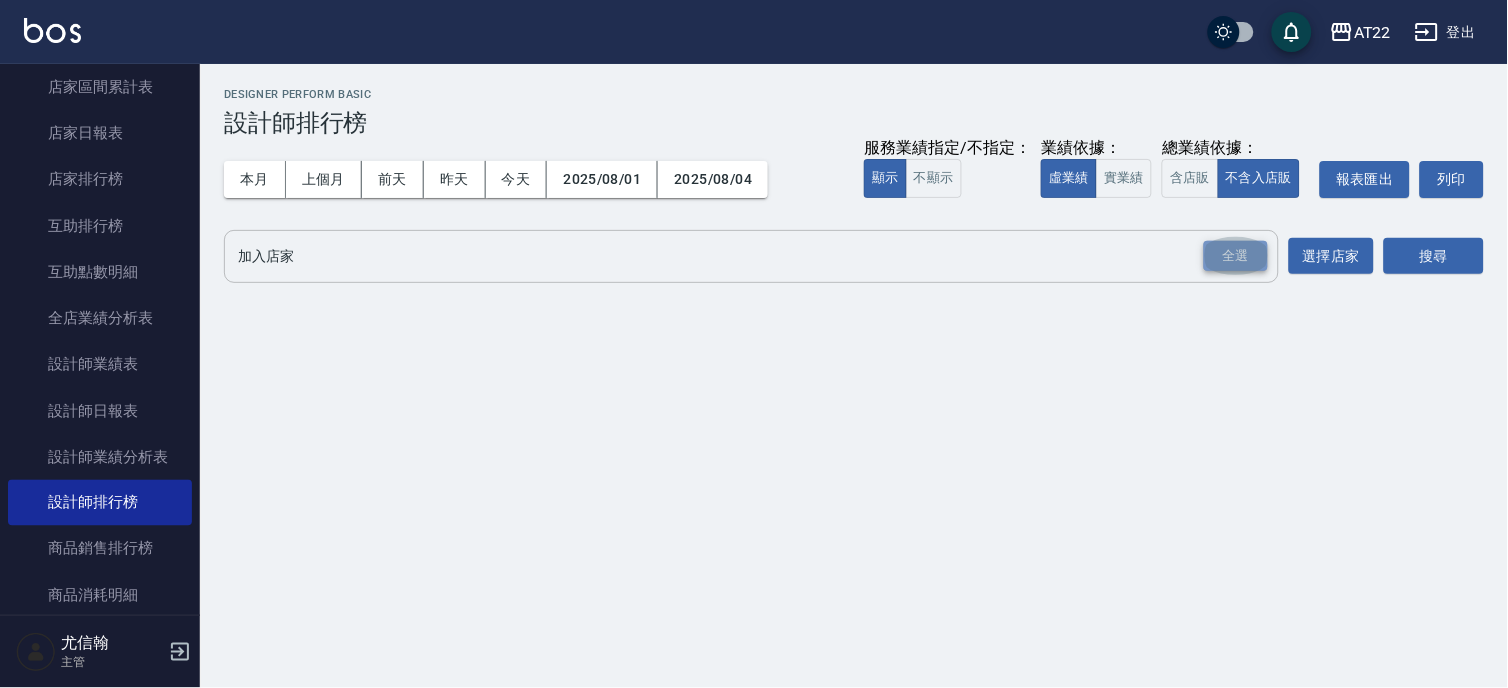 click on "全選" at bounding box center [1236, 256] 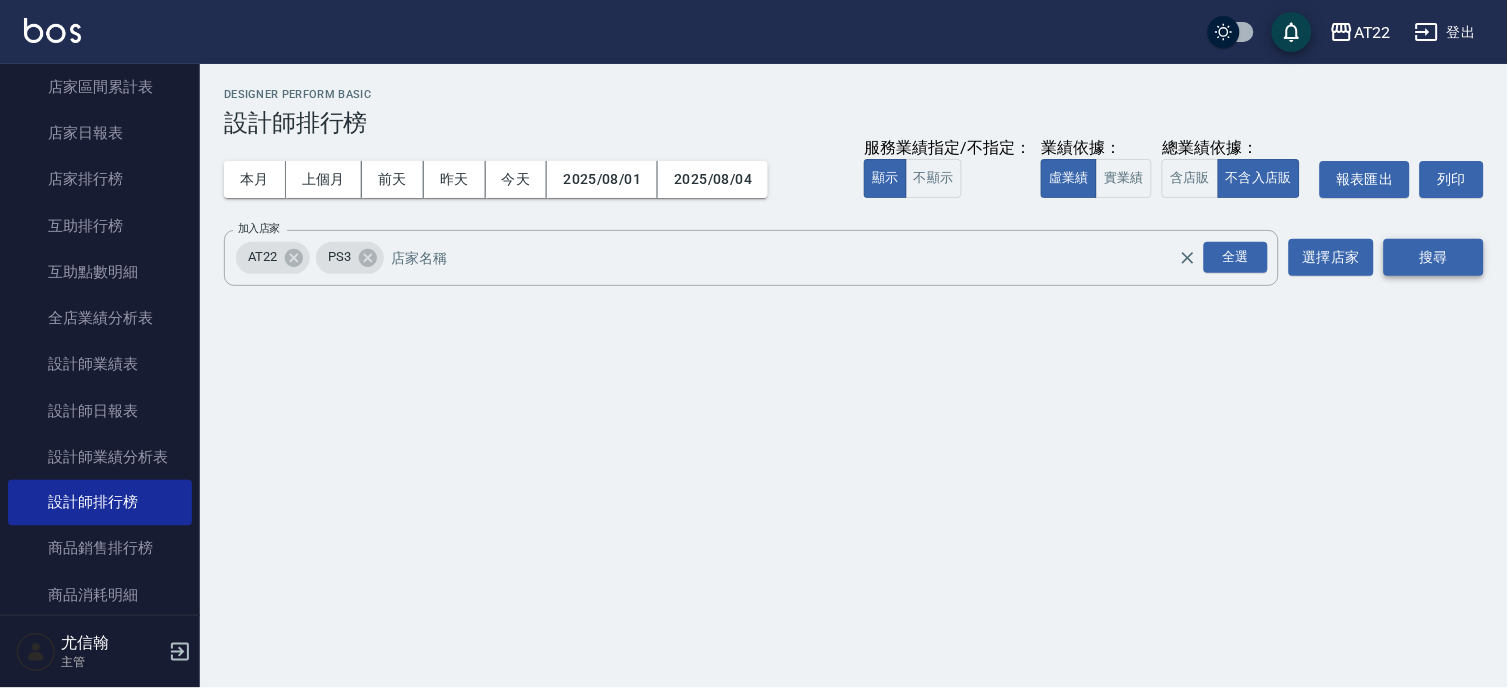 click on "搜尋" at bounding box center (1434, 257) 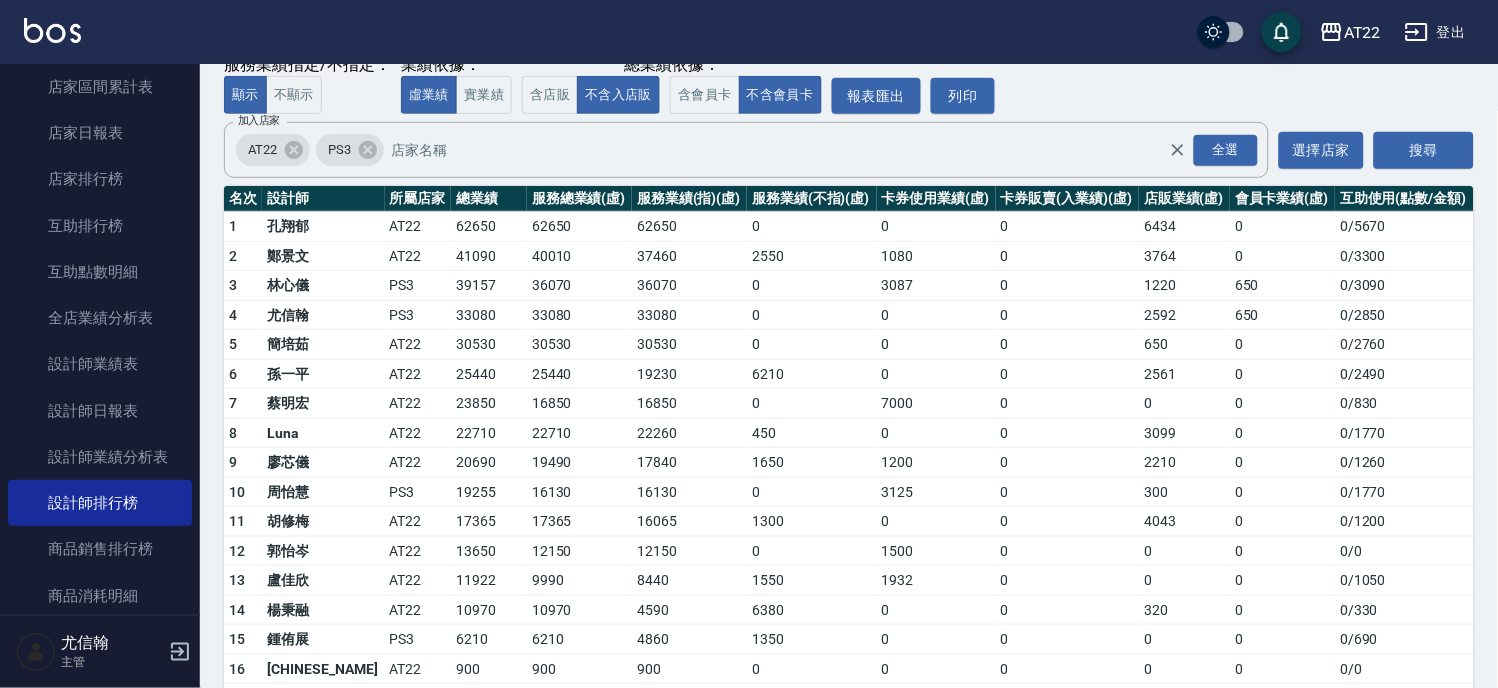 scroll, scrollTop: 222, scrollLeft: 0, axis: vertical 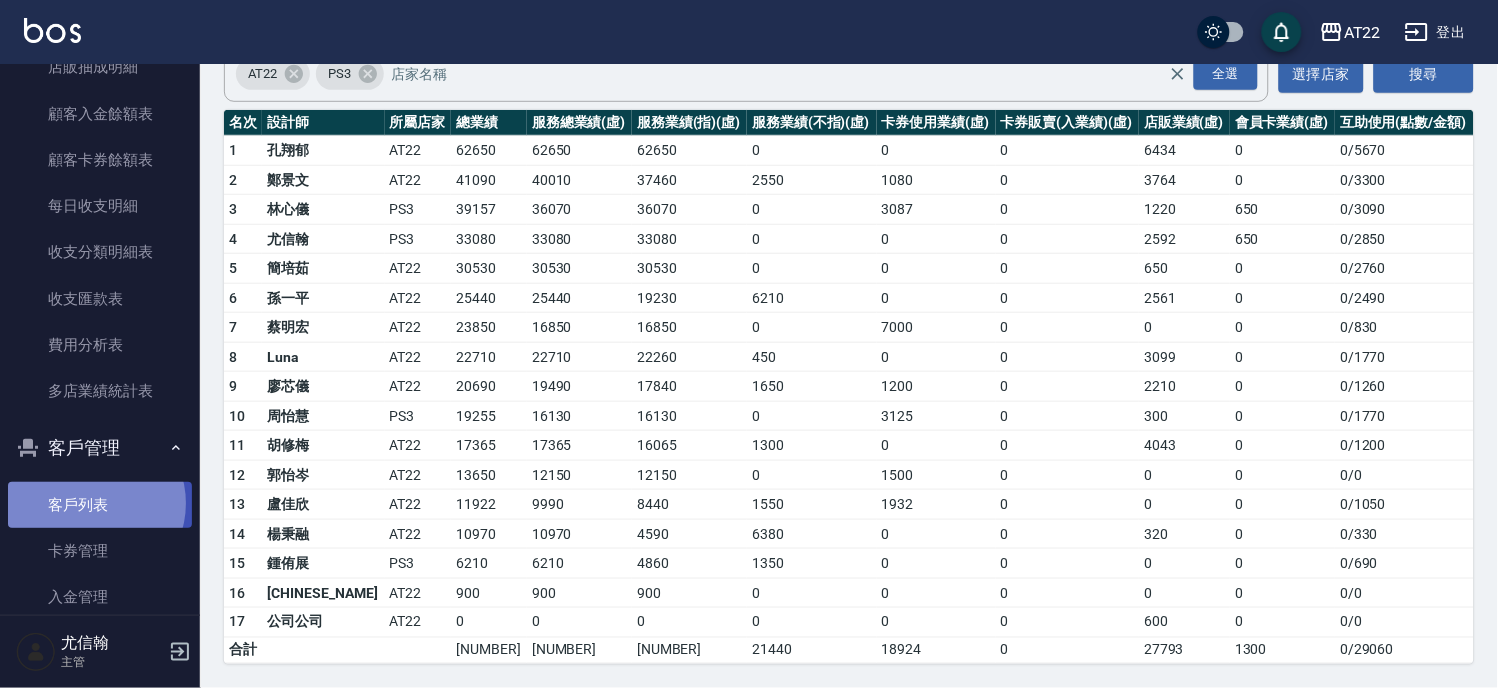 click on "客戶列表" at bounding box center (100, 505) 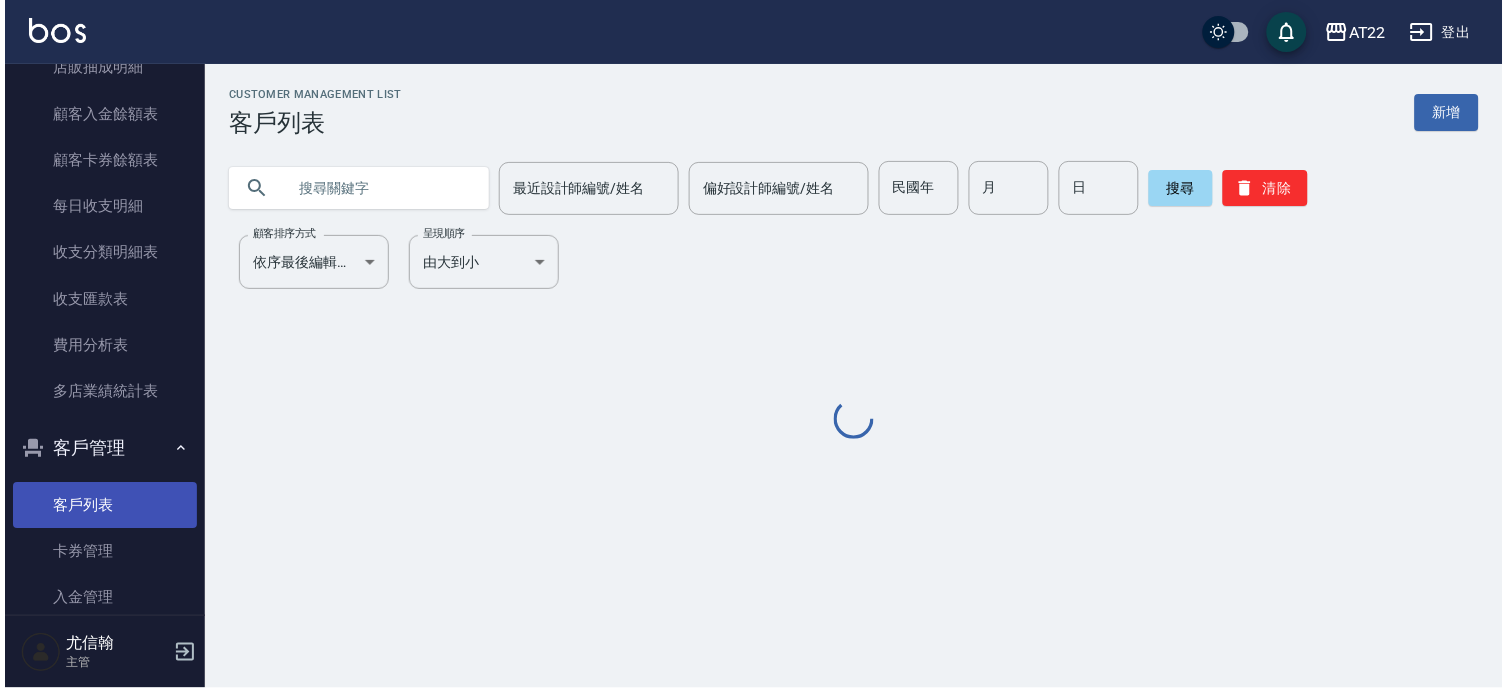 scroll, scrollTop: 0, scrollLeft: 0, axis: both 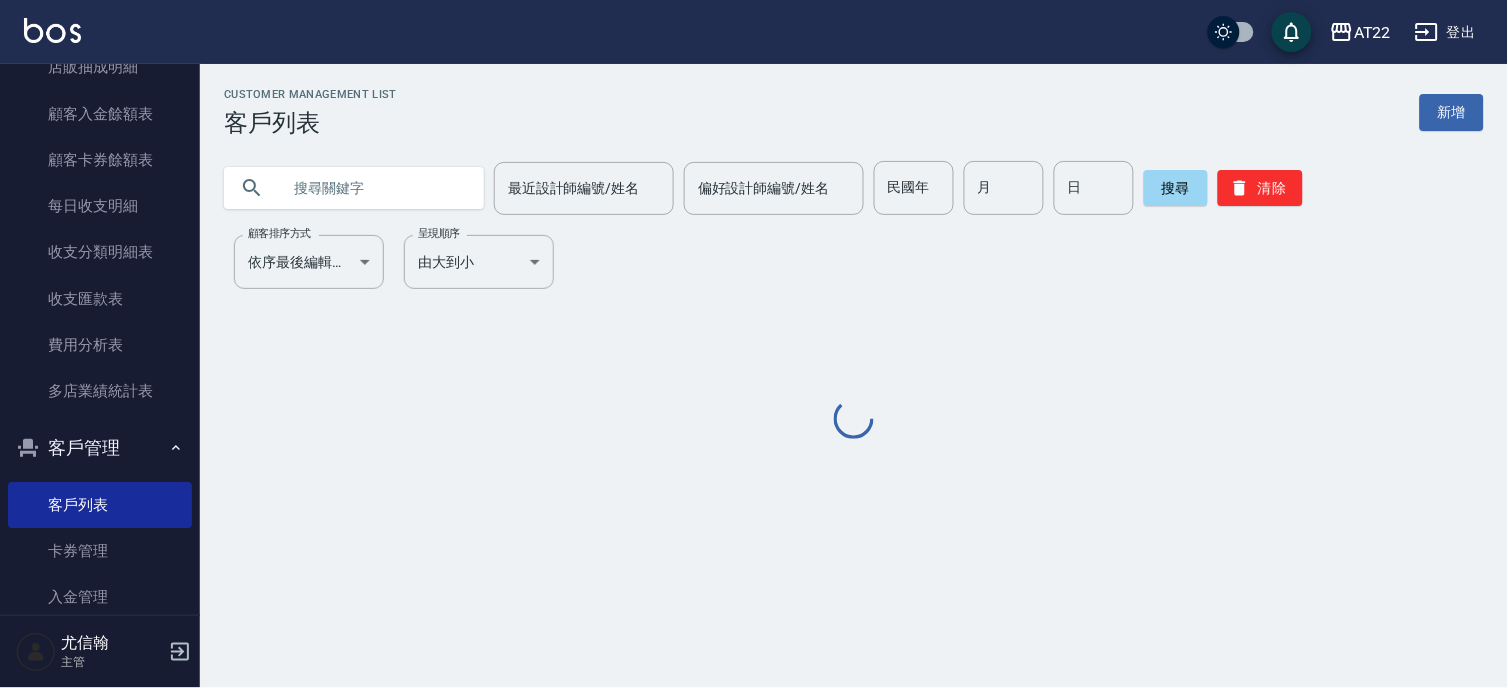 click at bounding box center [374, 188] 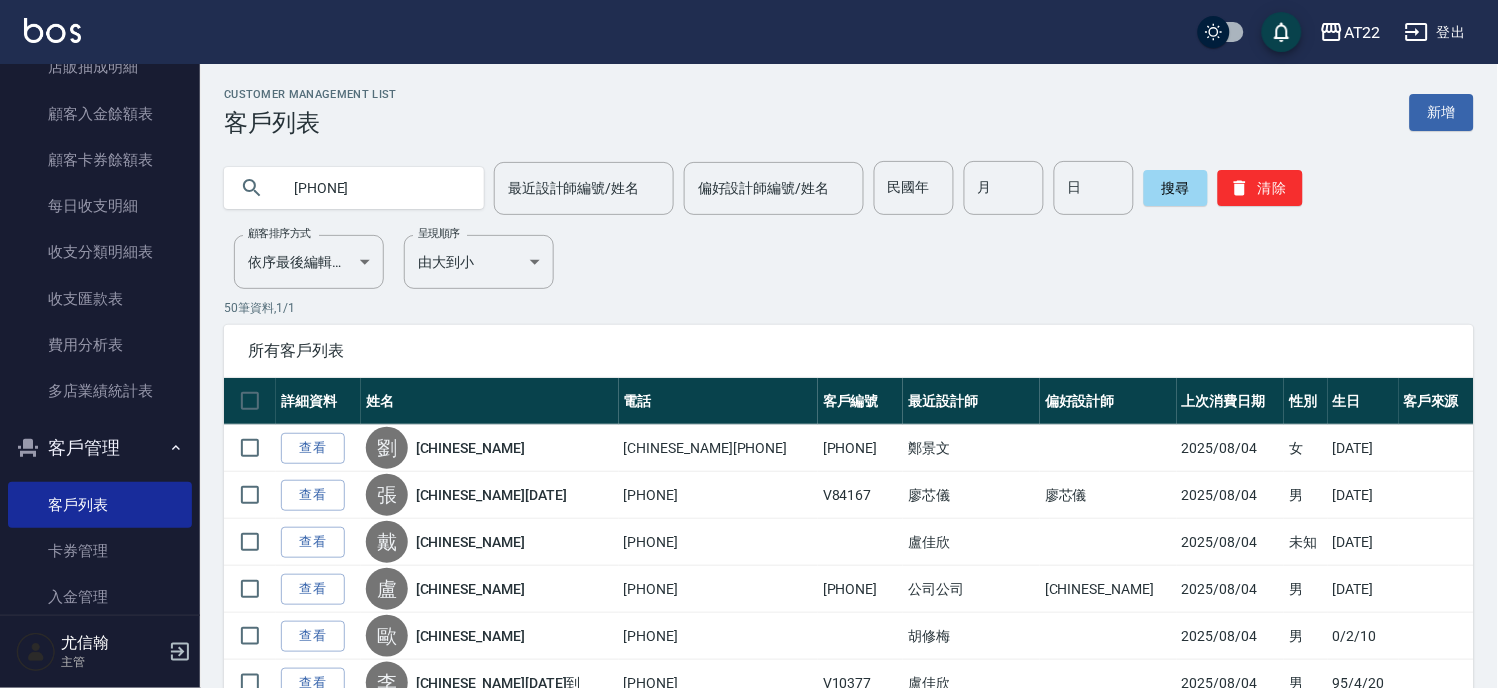 type on "0986727172" 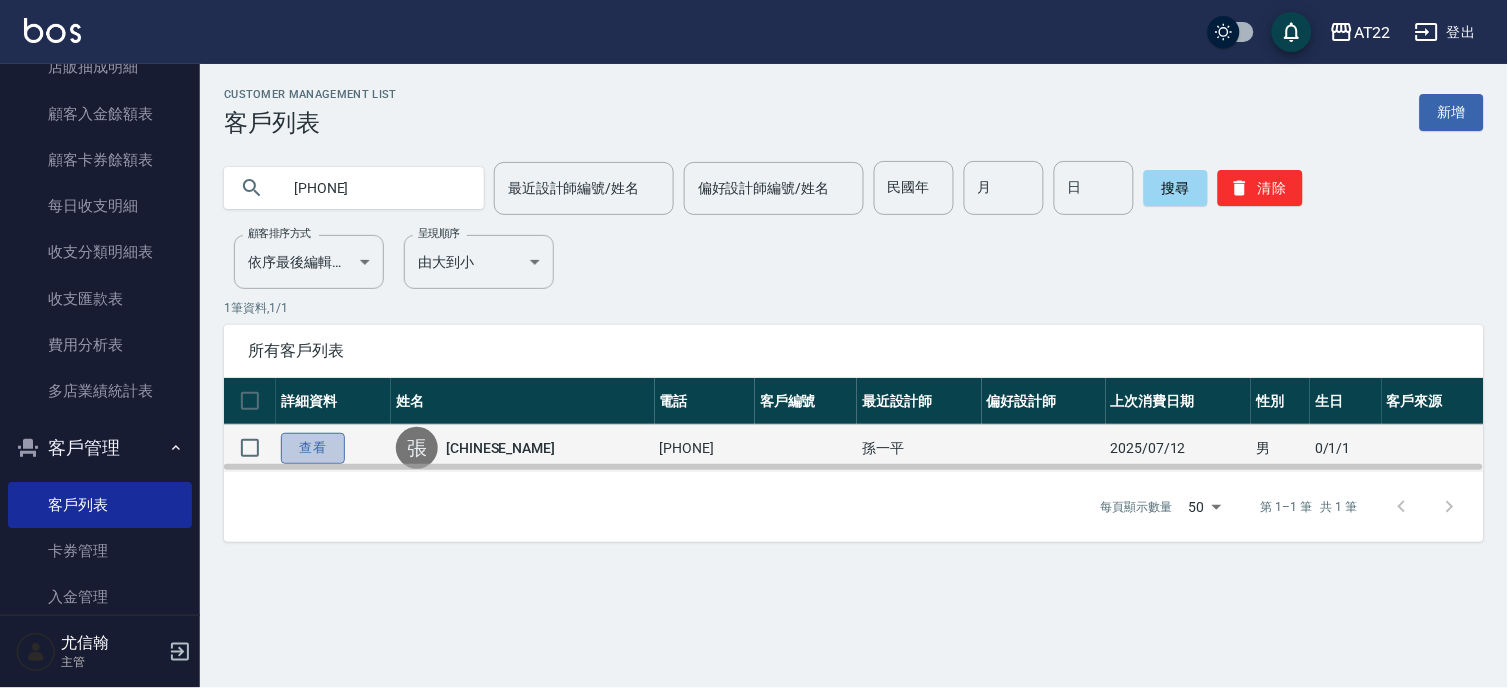 click on "查看" at bounding box center [313, 448] 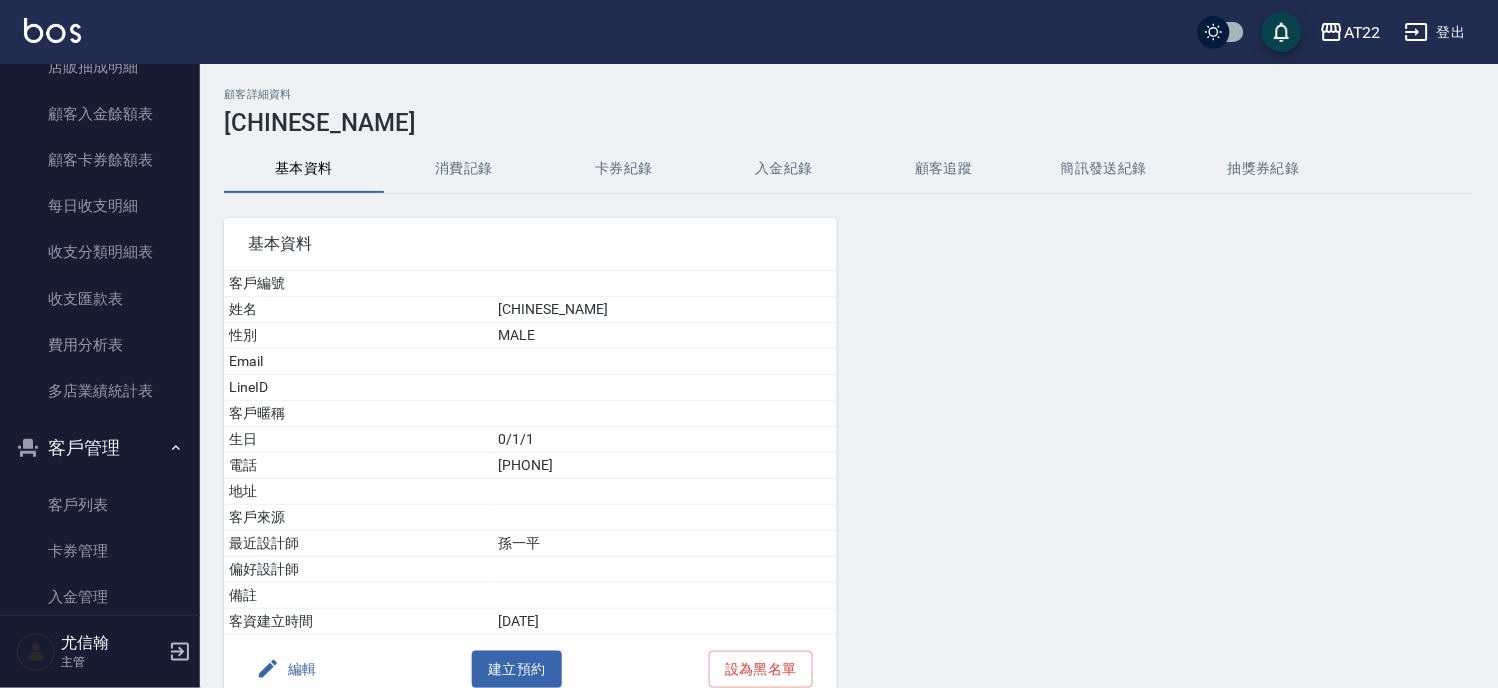 click on "消費記錄" at bounding box center [464, 169] 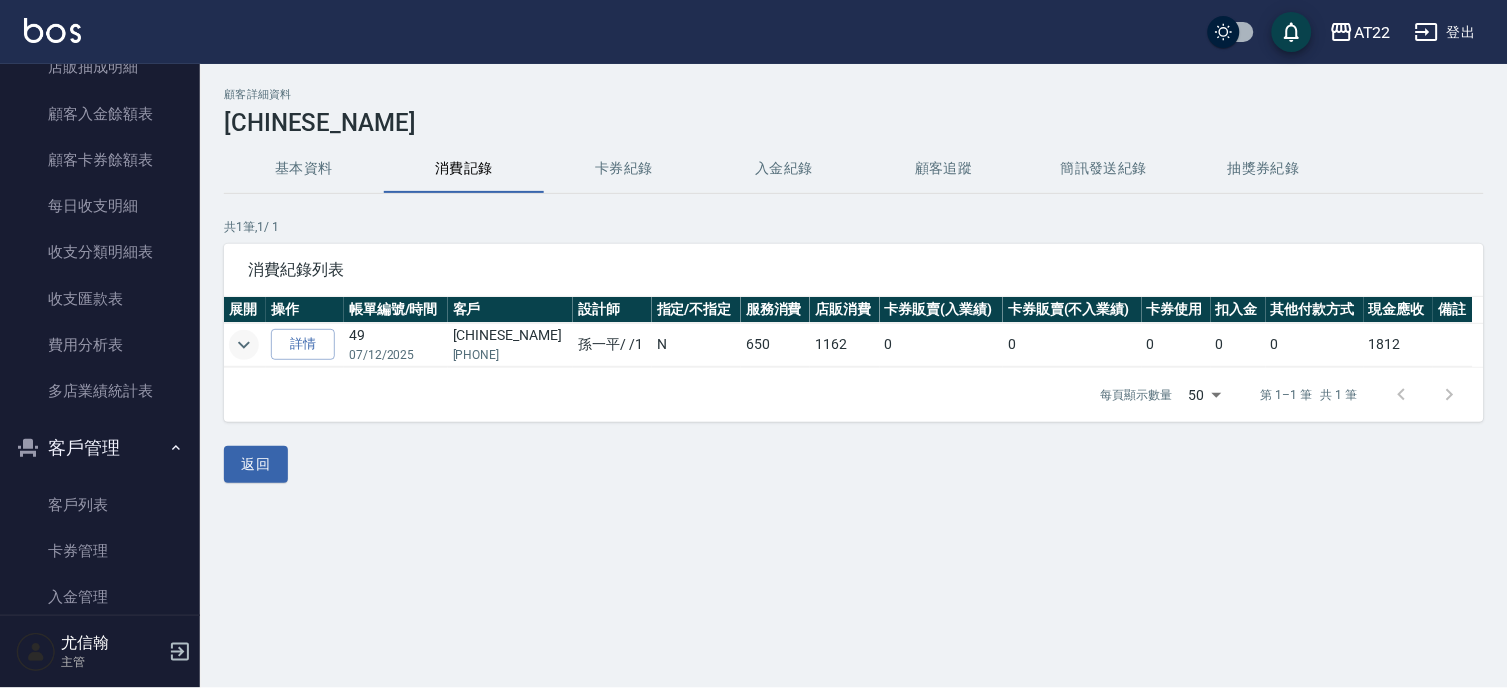 click 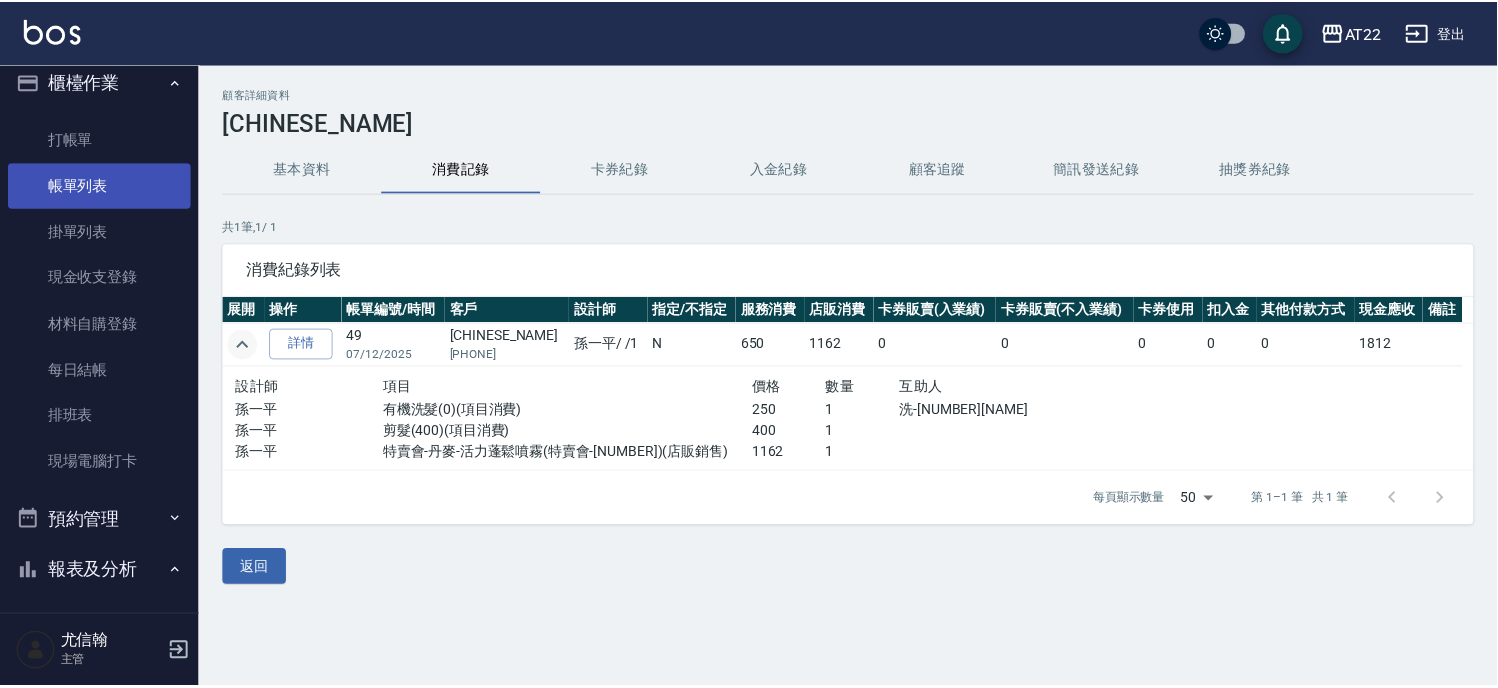 scroll, scrollTop: 0, scrollLeft: 0, axis: both 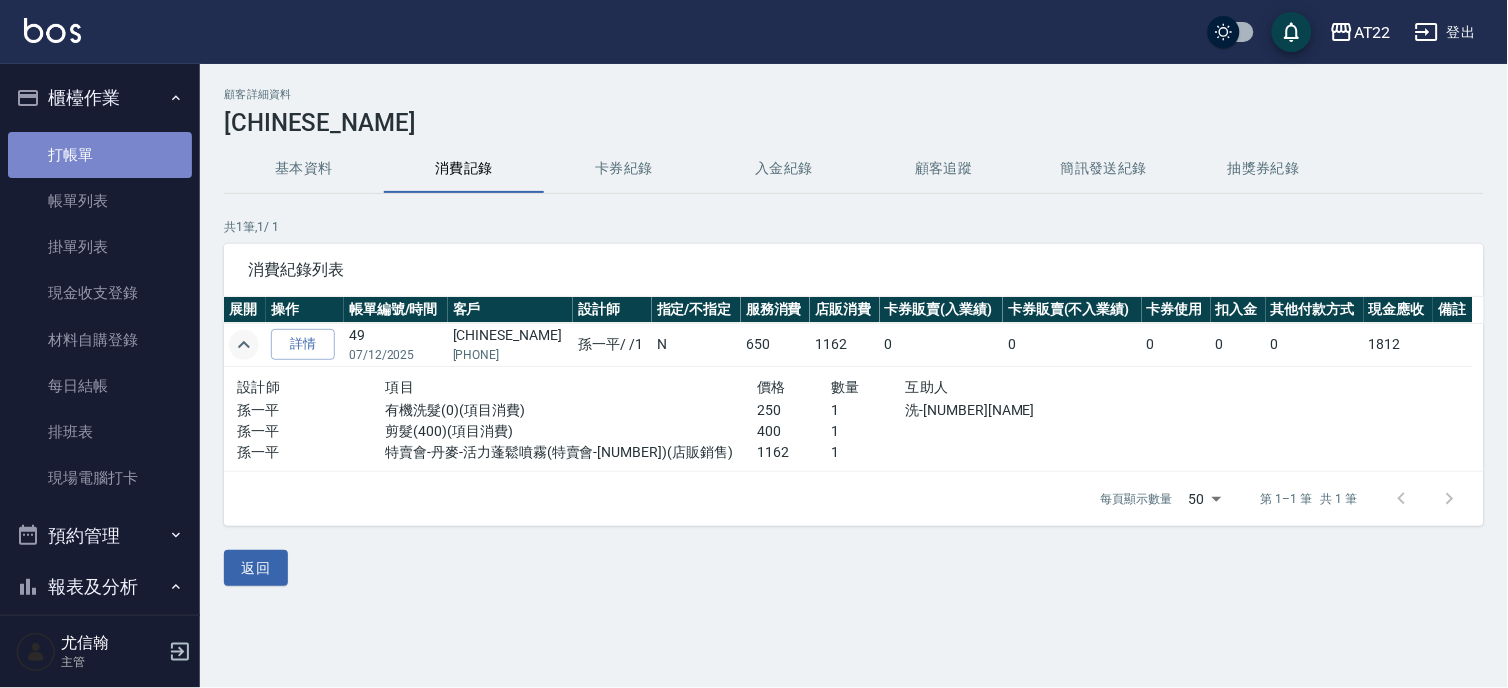 click on "打帳單" at bounding box center (100, 155) 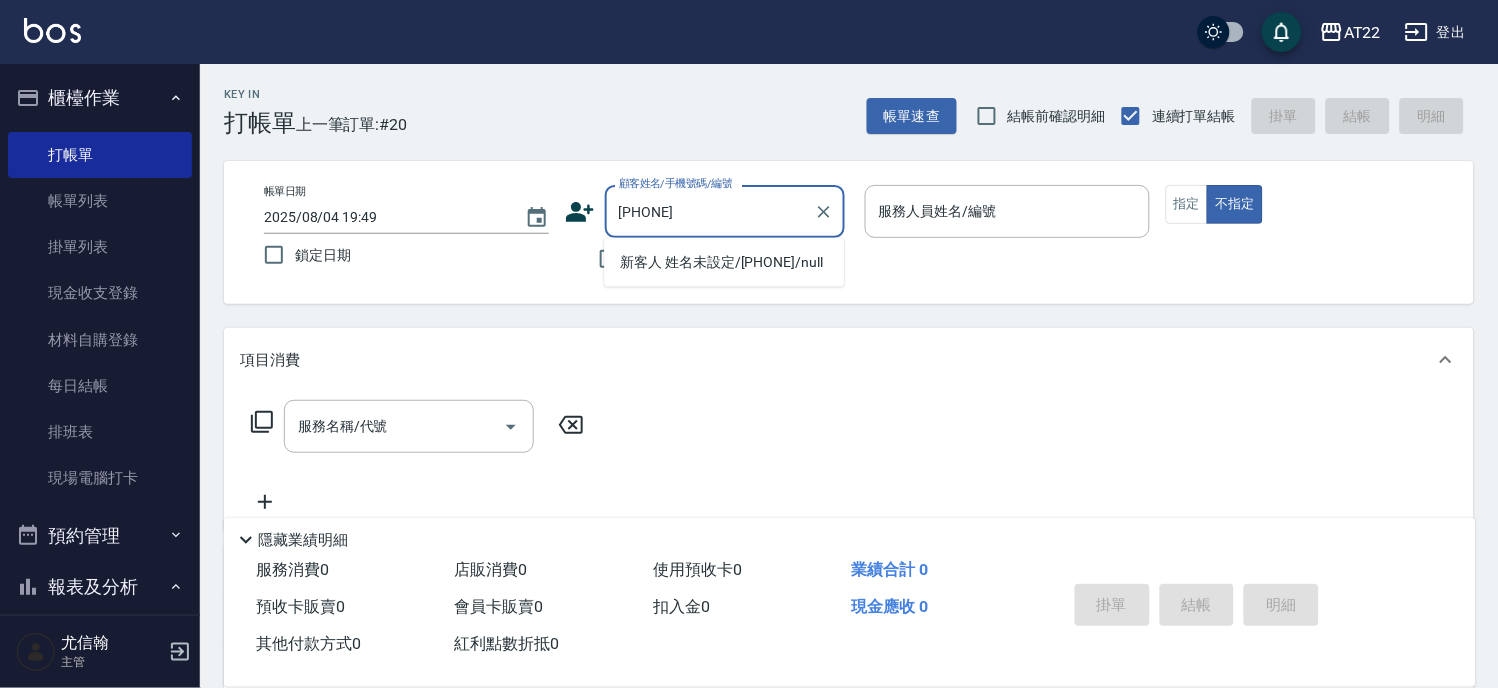 click on "新客人 姓名未設定/0900235796/null" at bounding box center [724, 262] 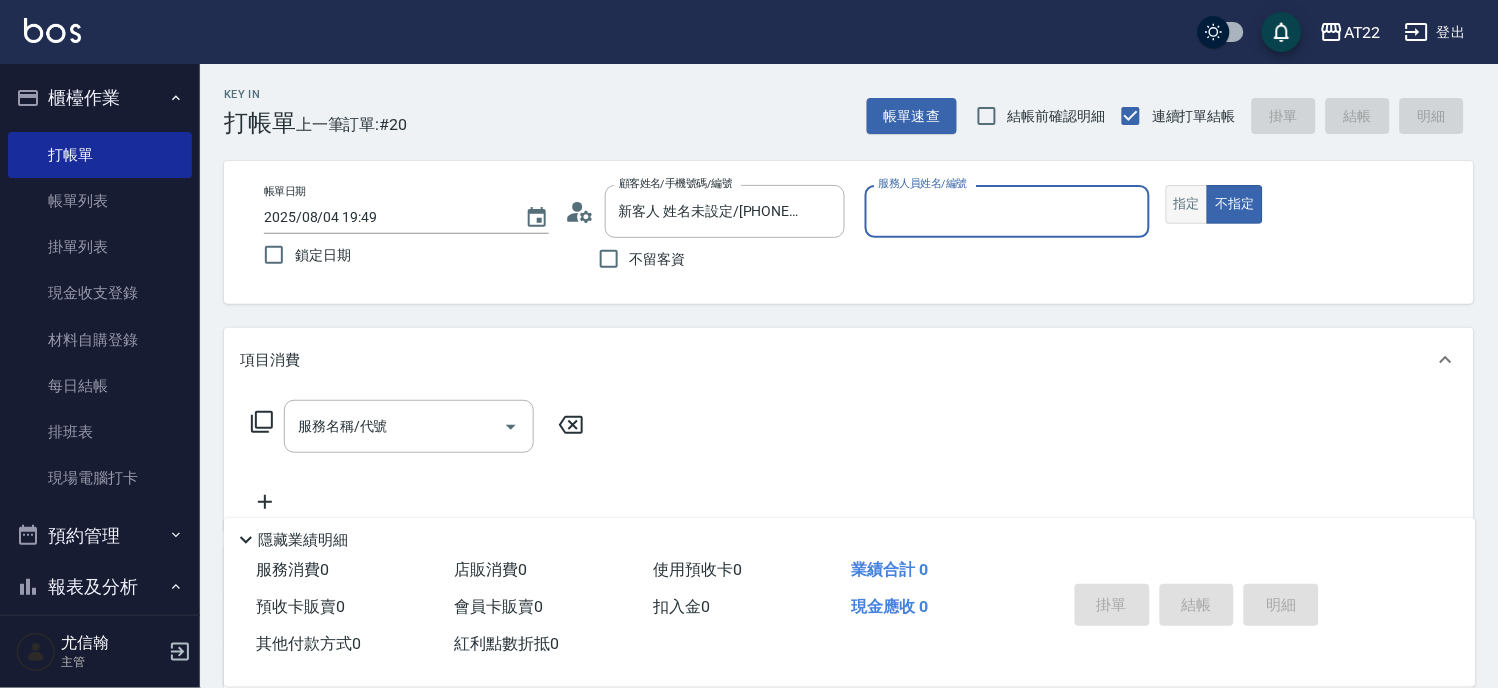 click on "指定" at bounding box center (1187, 204) 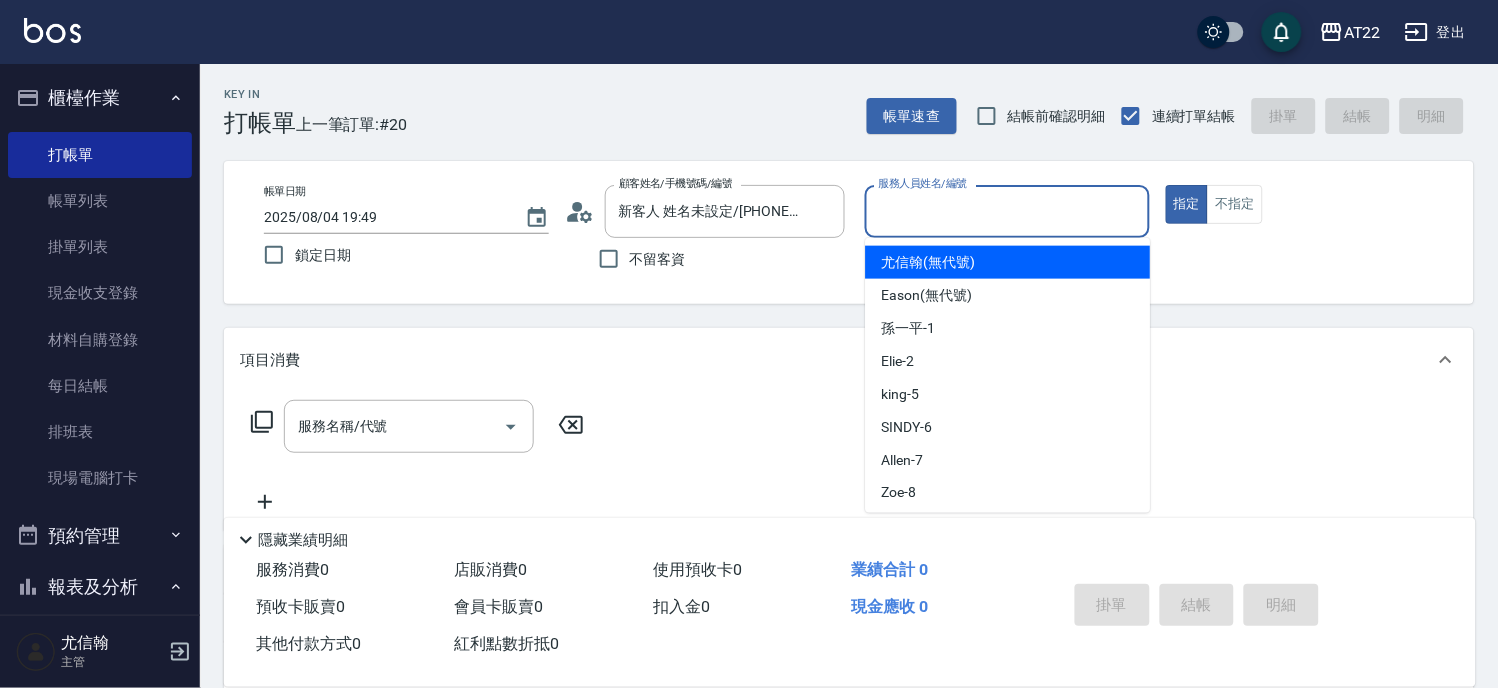 click on "服務人員姓名/編號" at bounding box center [1007, 211] 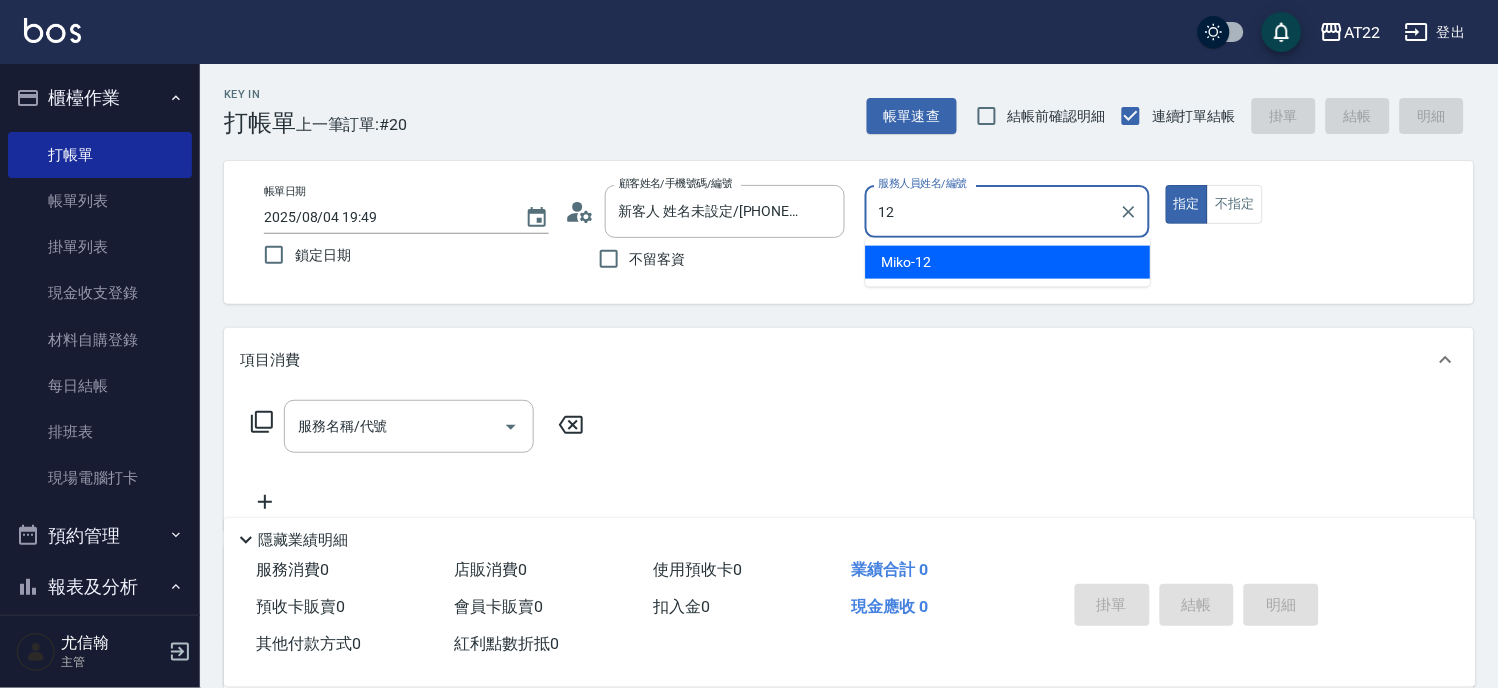 type on "Miko-12" 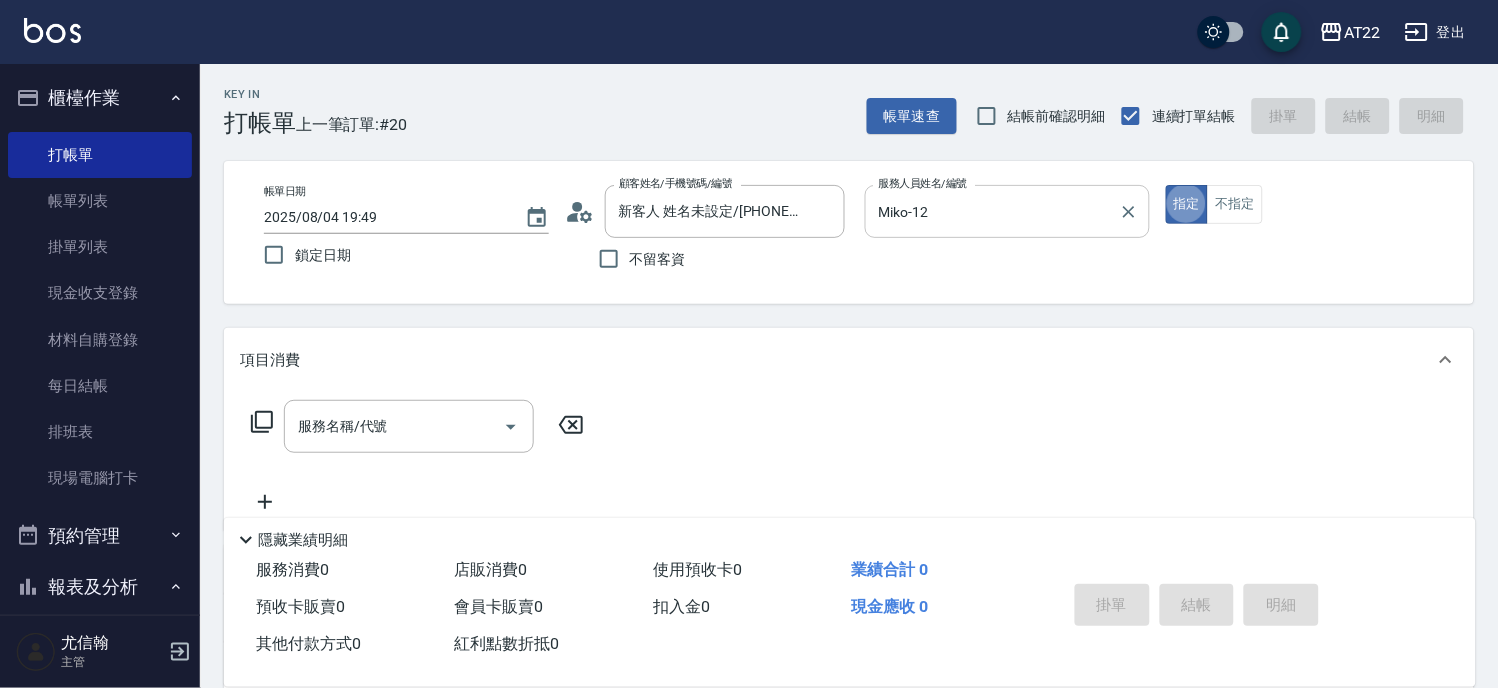 type on "true" 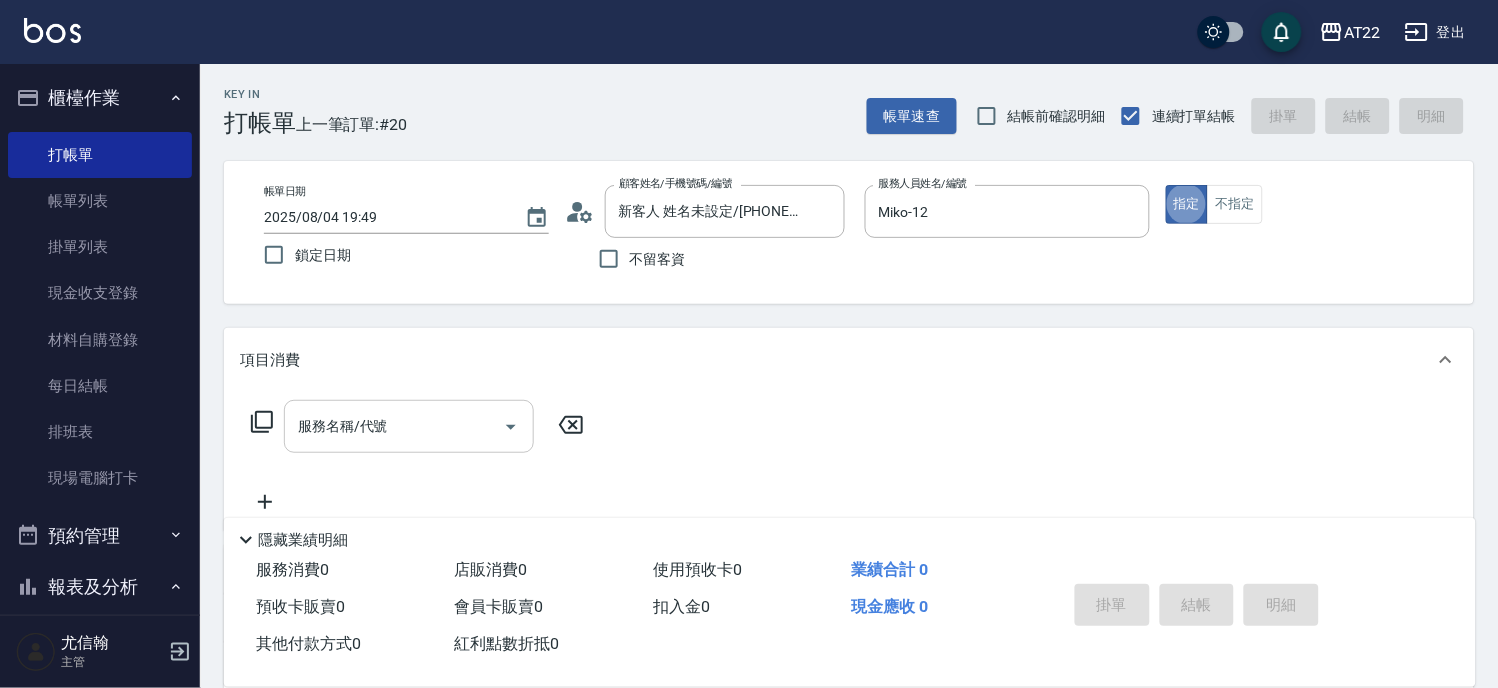 click on "服務名稱/代號" at bounding box center (394, 426) 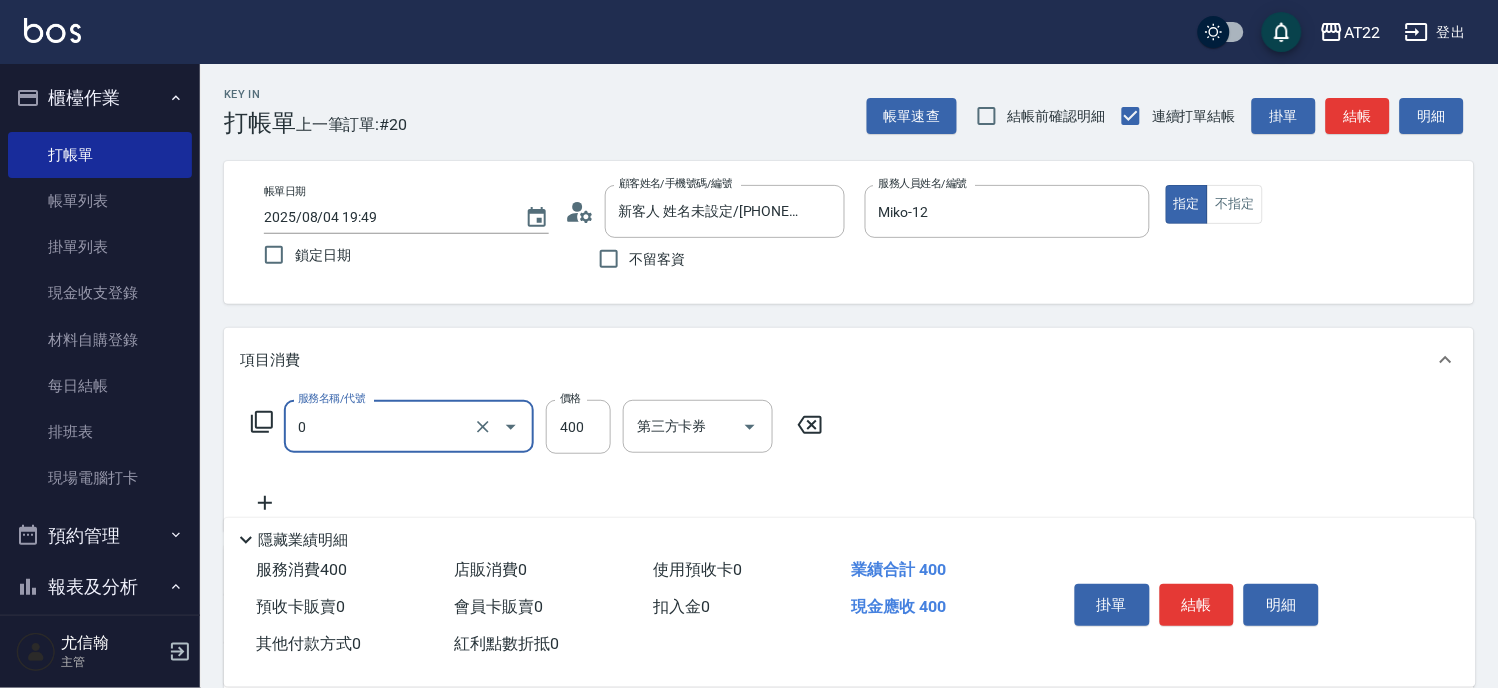 type on "有機洗髮(0)" 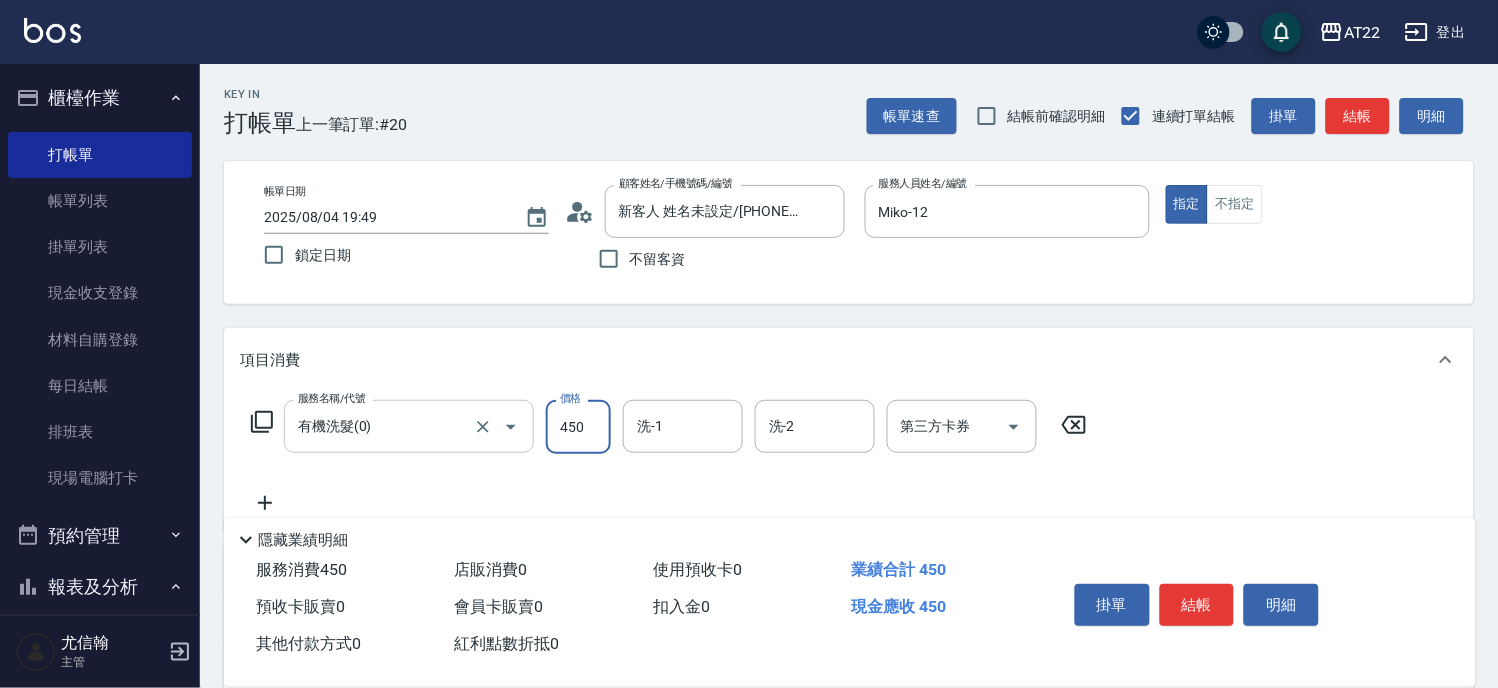 type on "450" 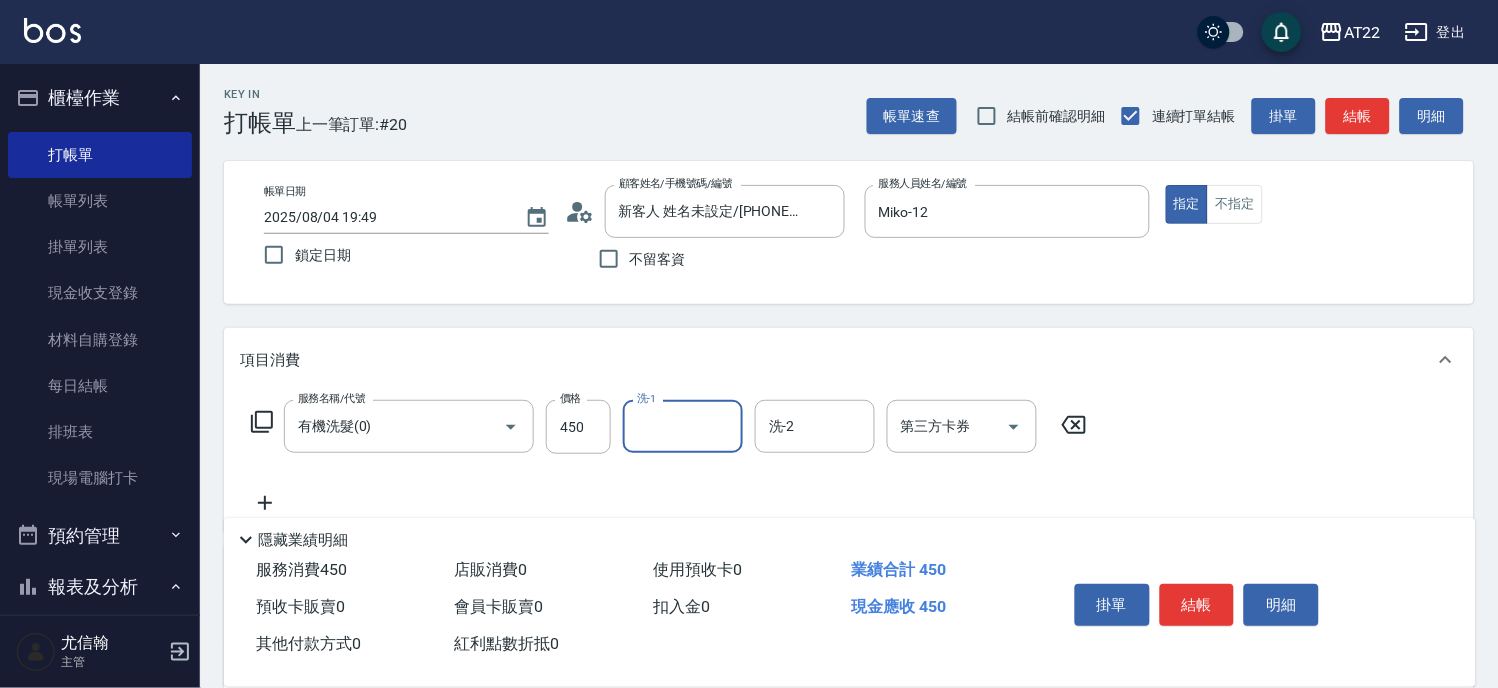 click 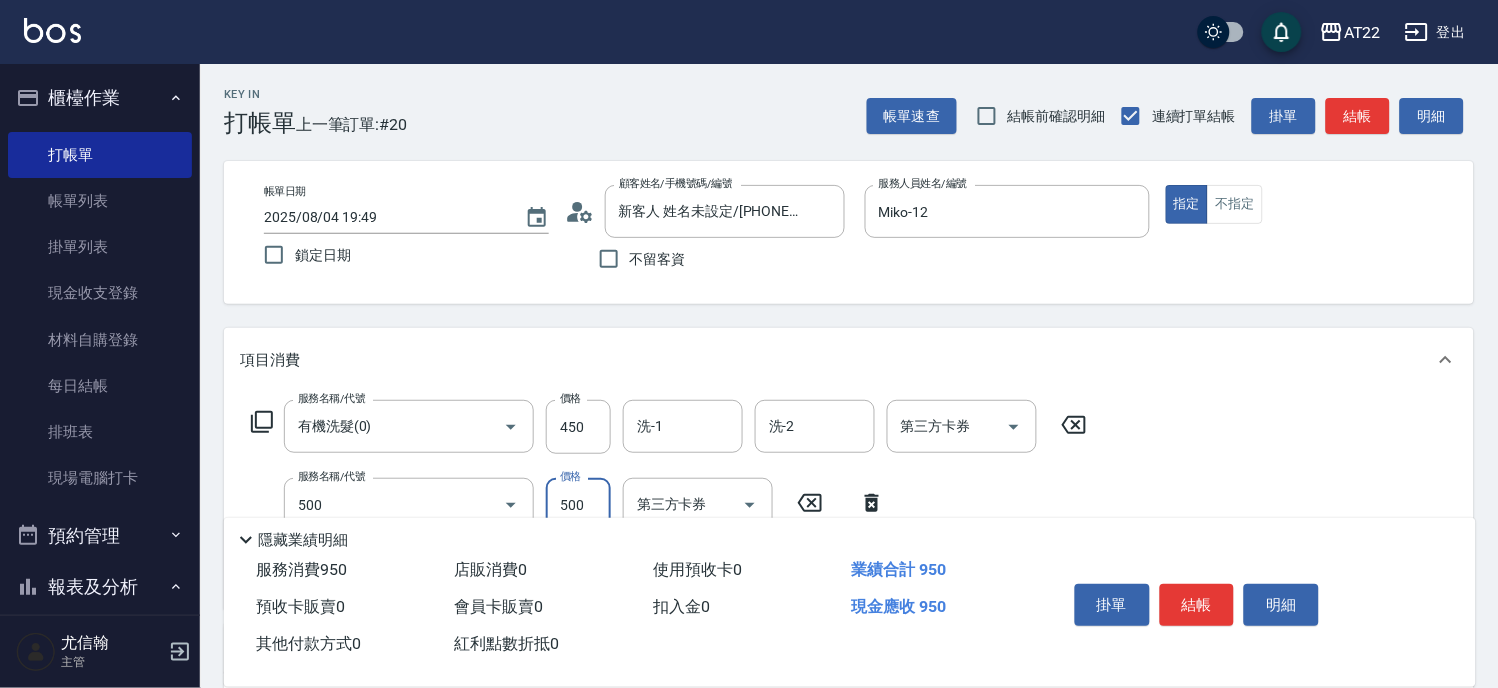 type on "剪髮(500)" 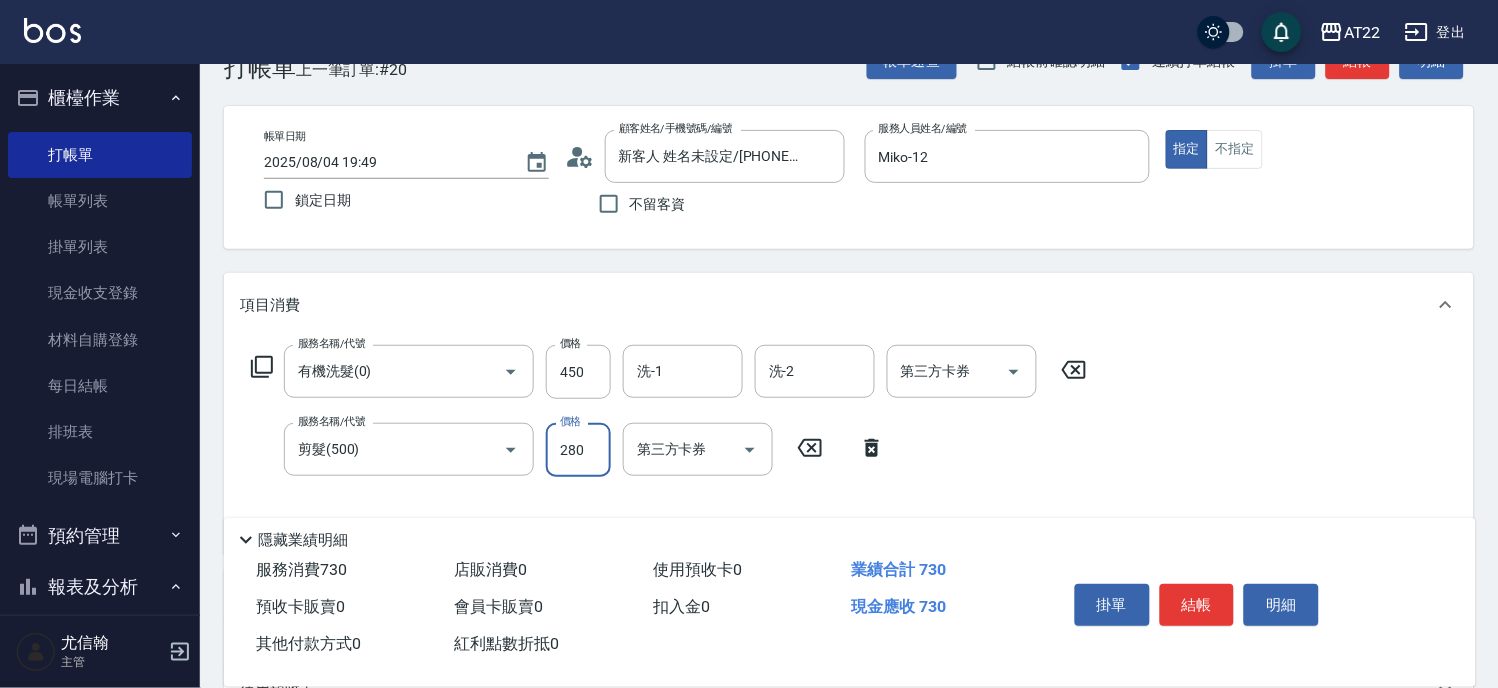 scroll, scrollTop: 333, scrollLeft: 0, axis: vertical 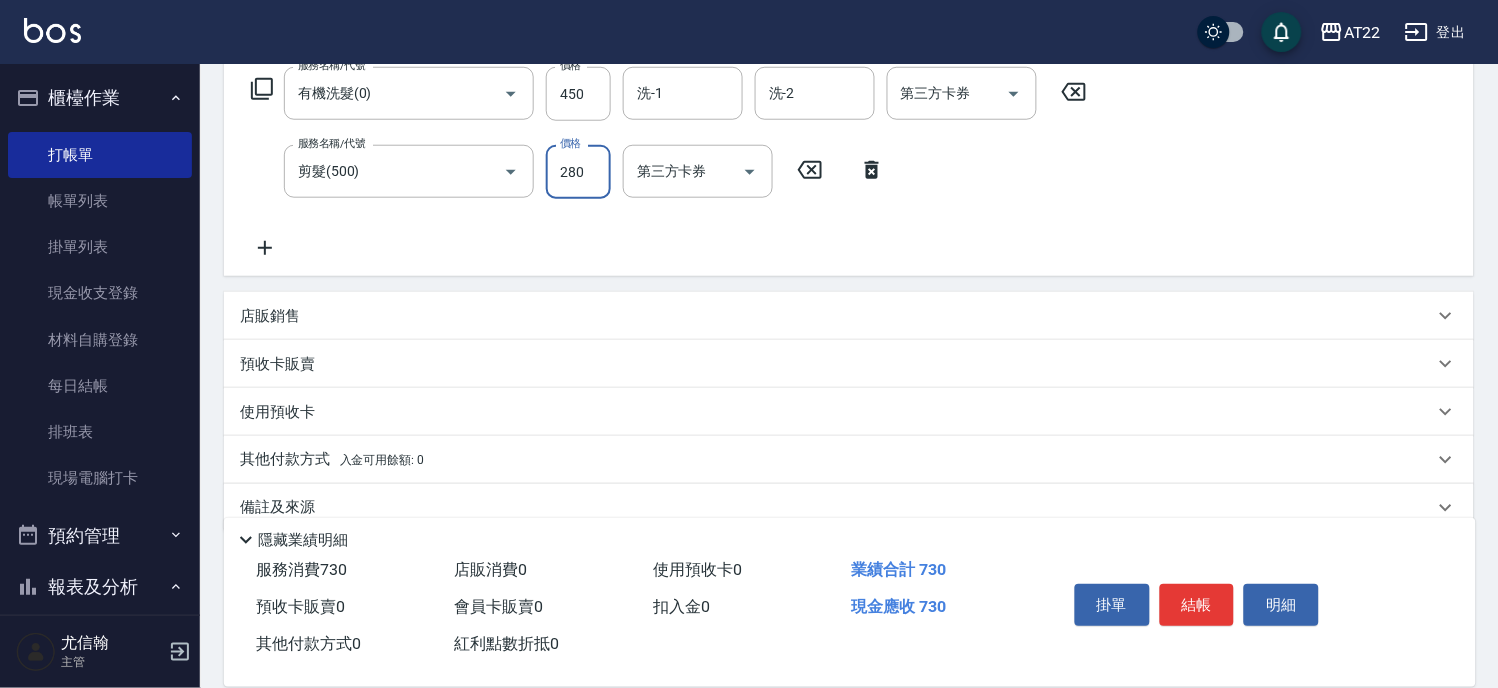 type on "280" 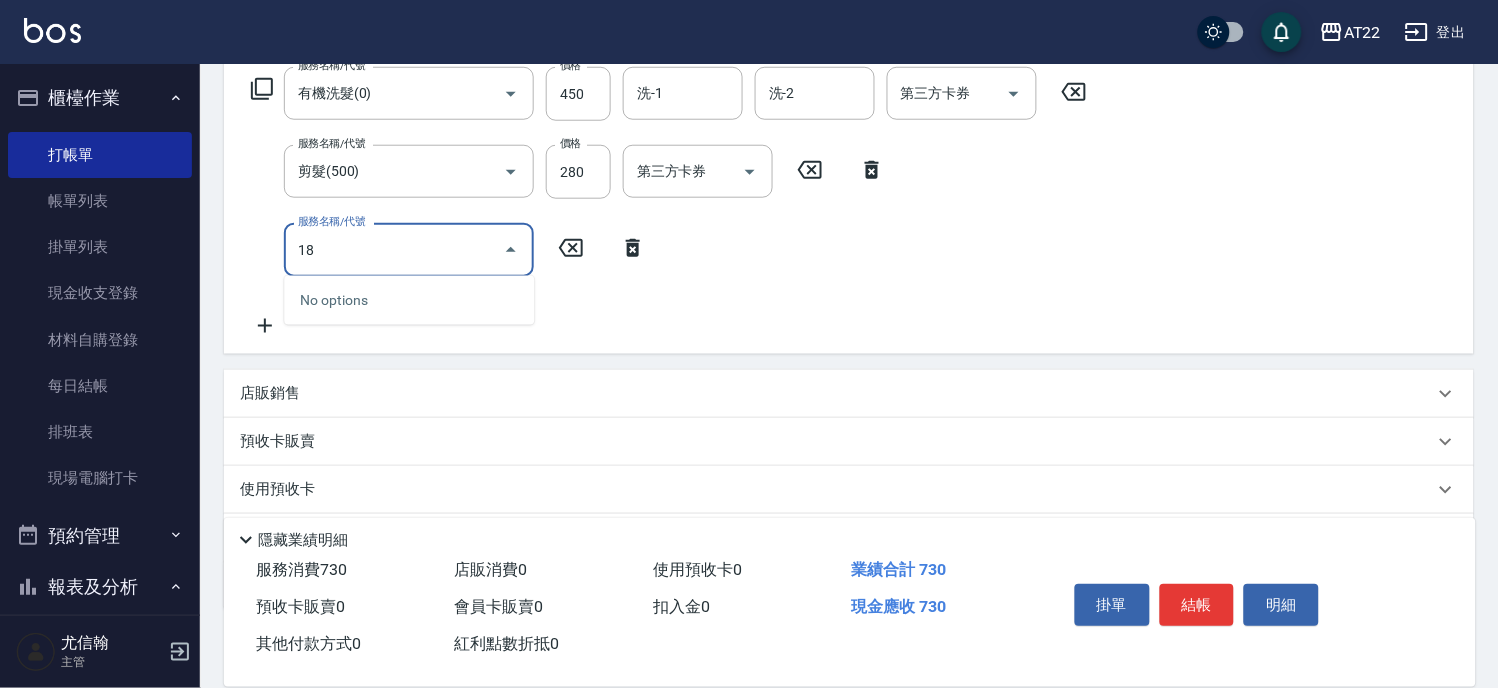 type on "1" 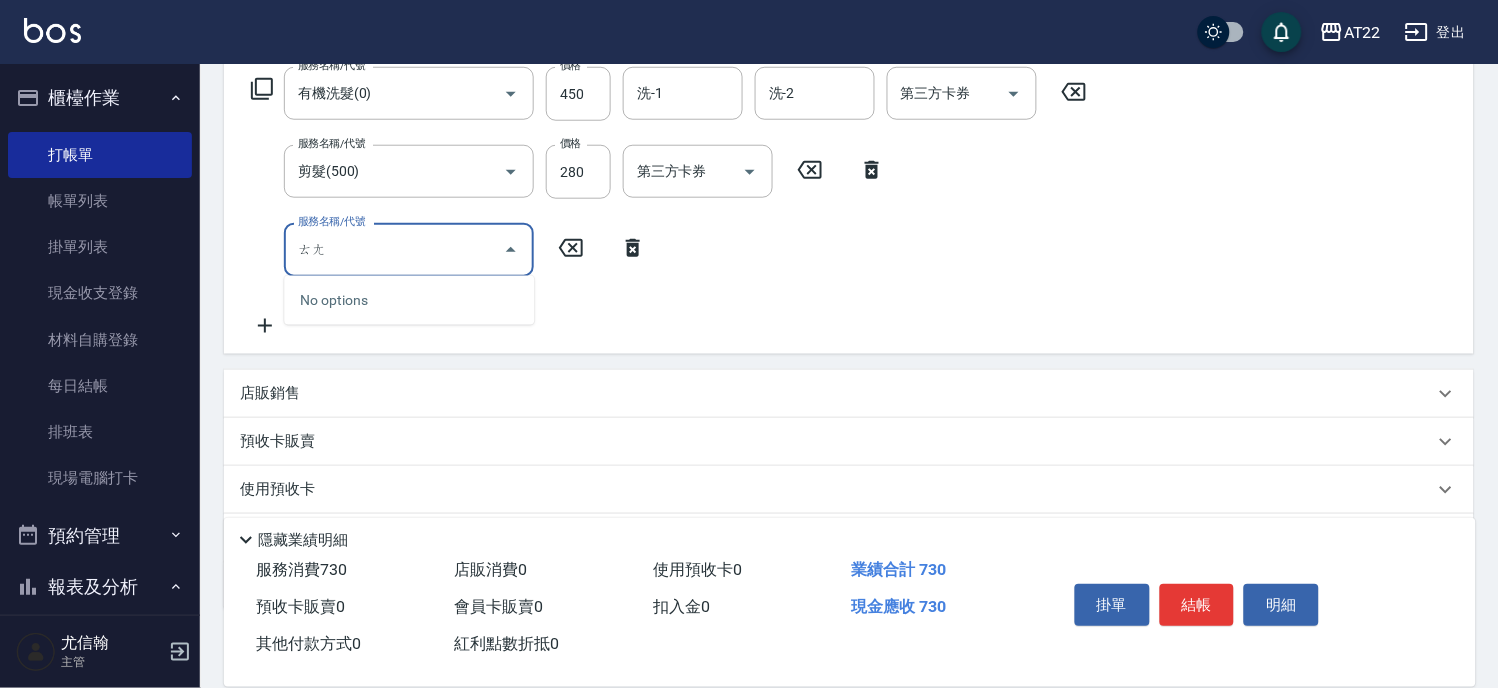 type on "ㄊ" 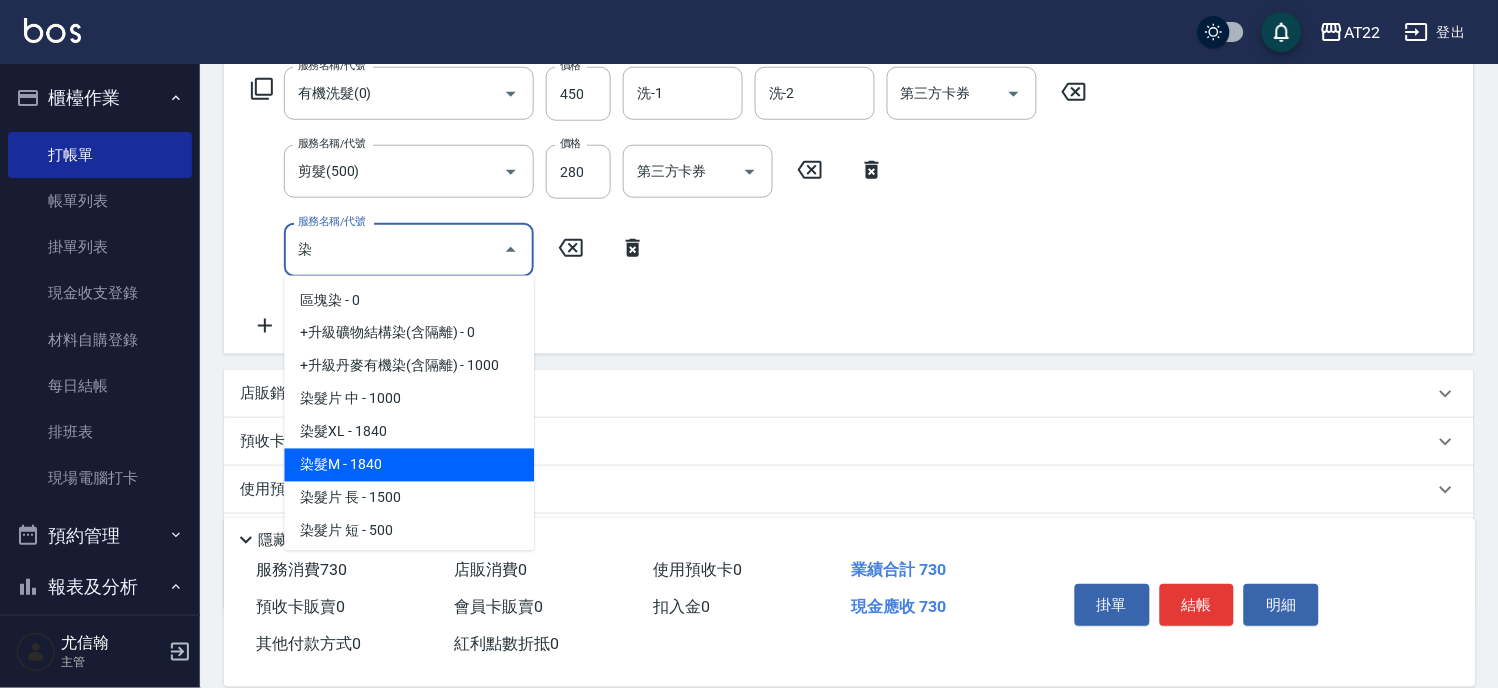 click on "染髮M - 1840" at bounding box center [409, 465] 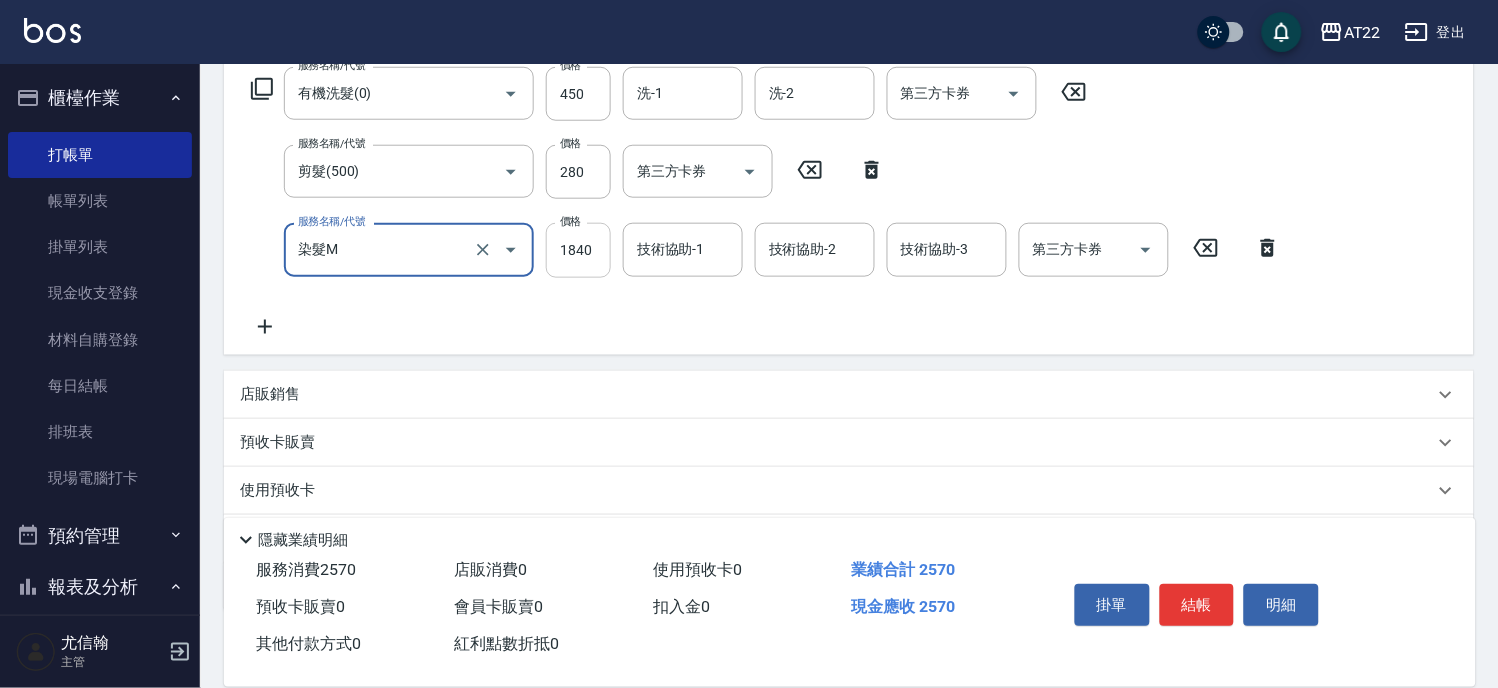 type on "染髮M" 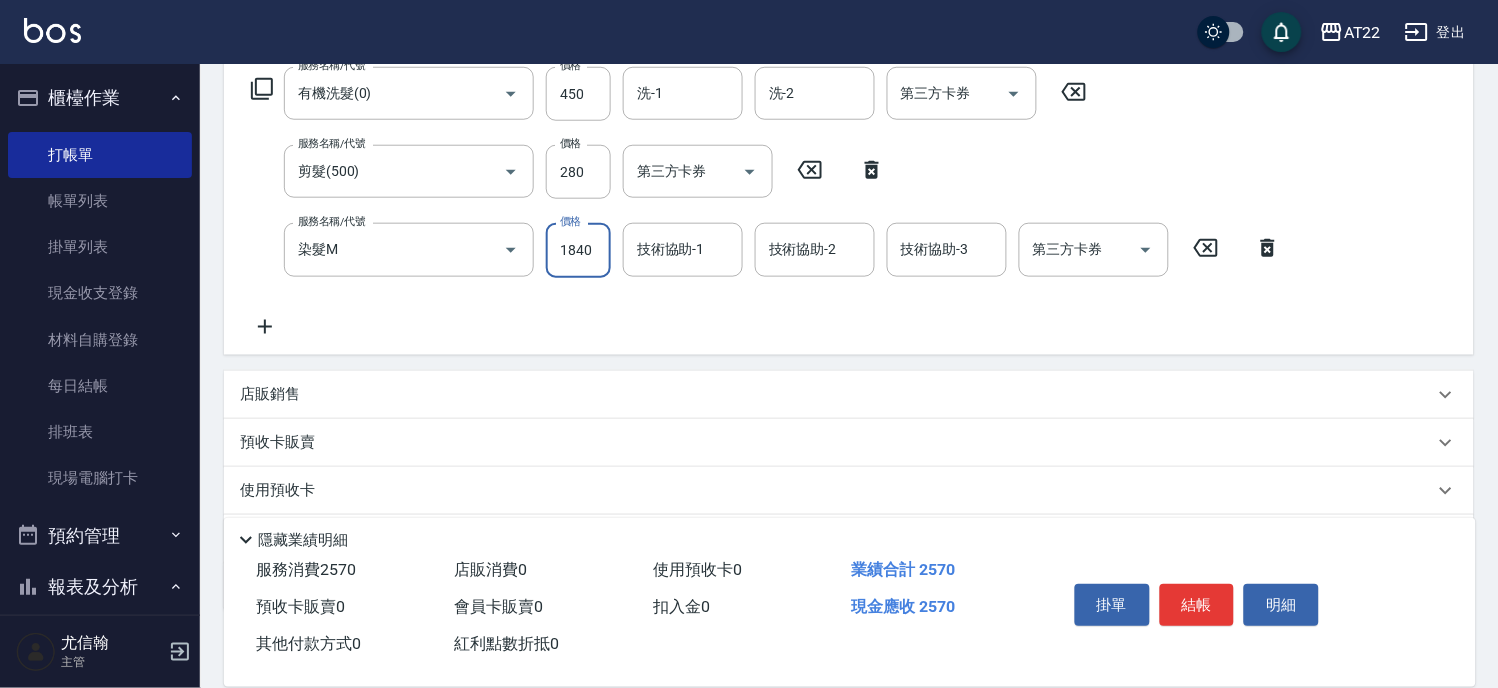 click on "1840" at bounding box center [578, 250] 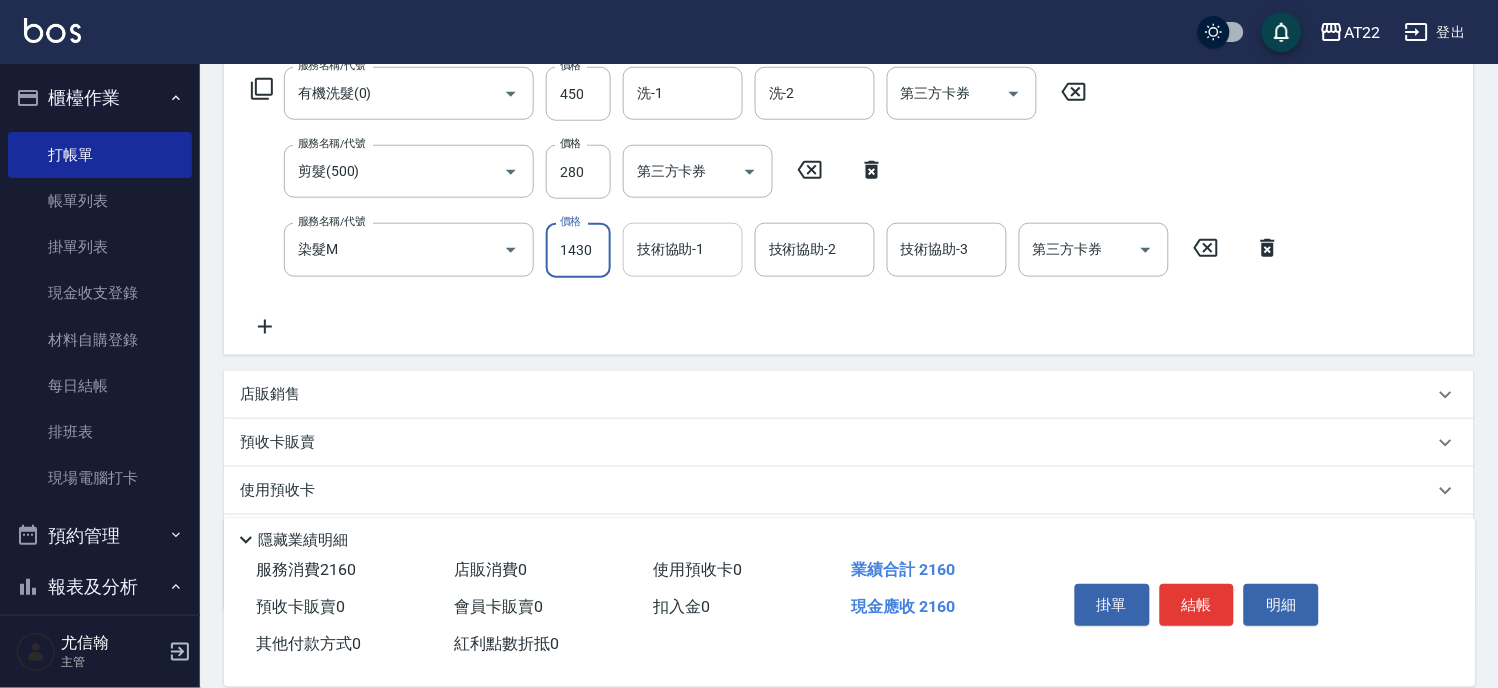 type on "1430" 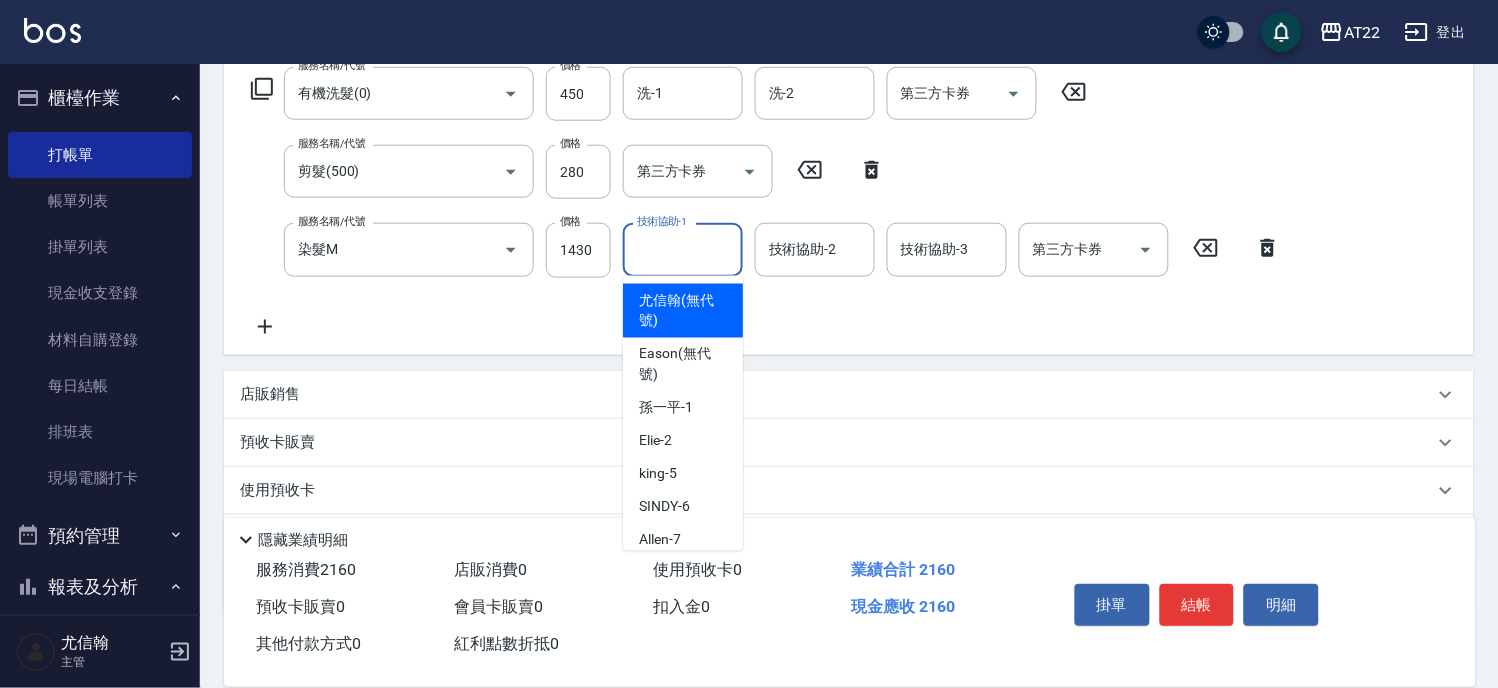 click 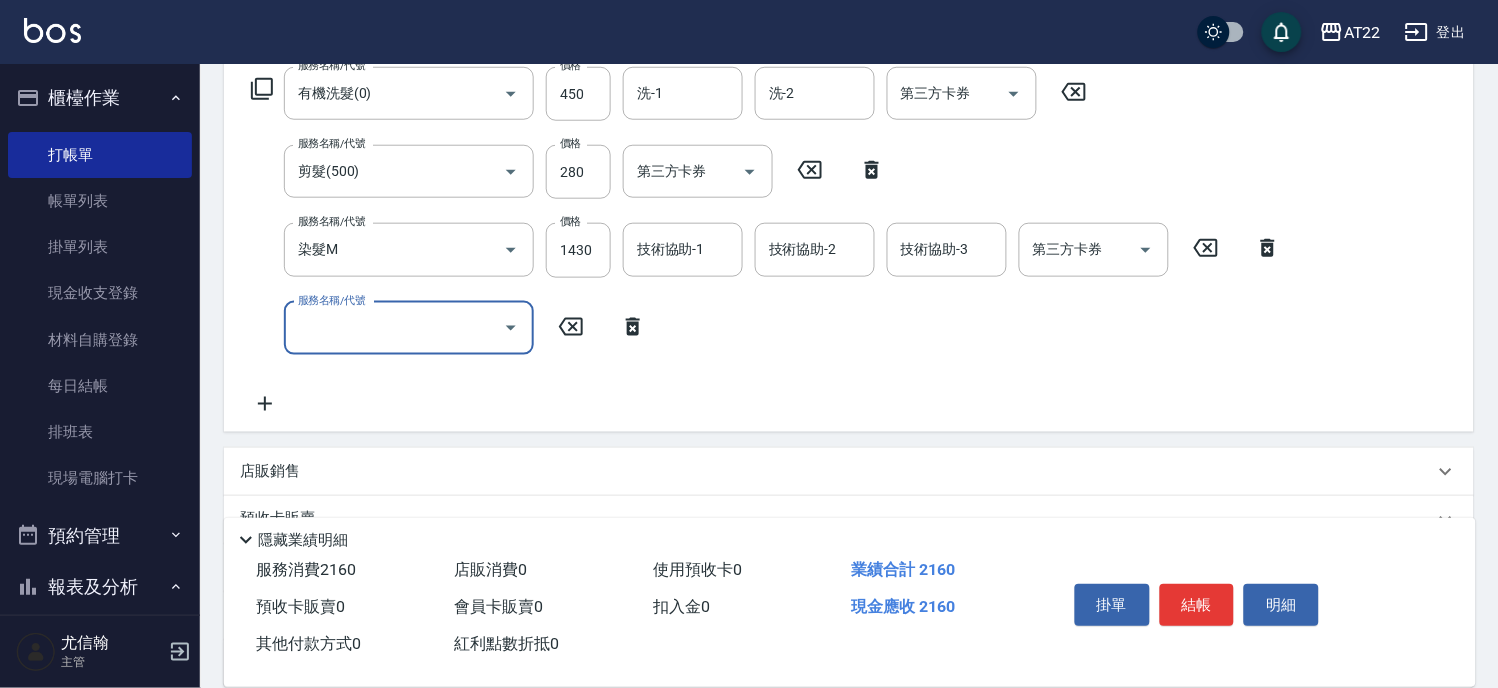 type on "ㄇ" 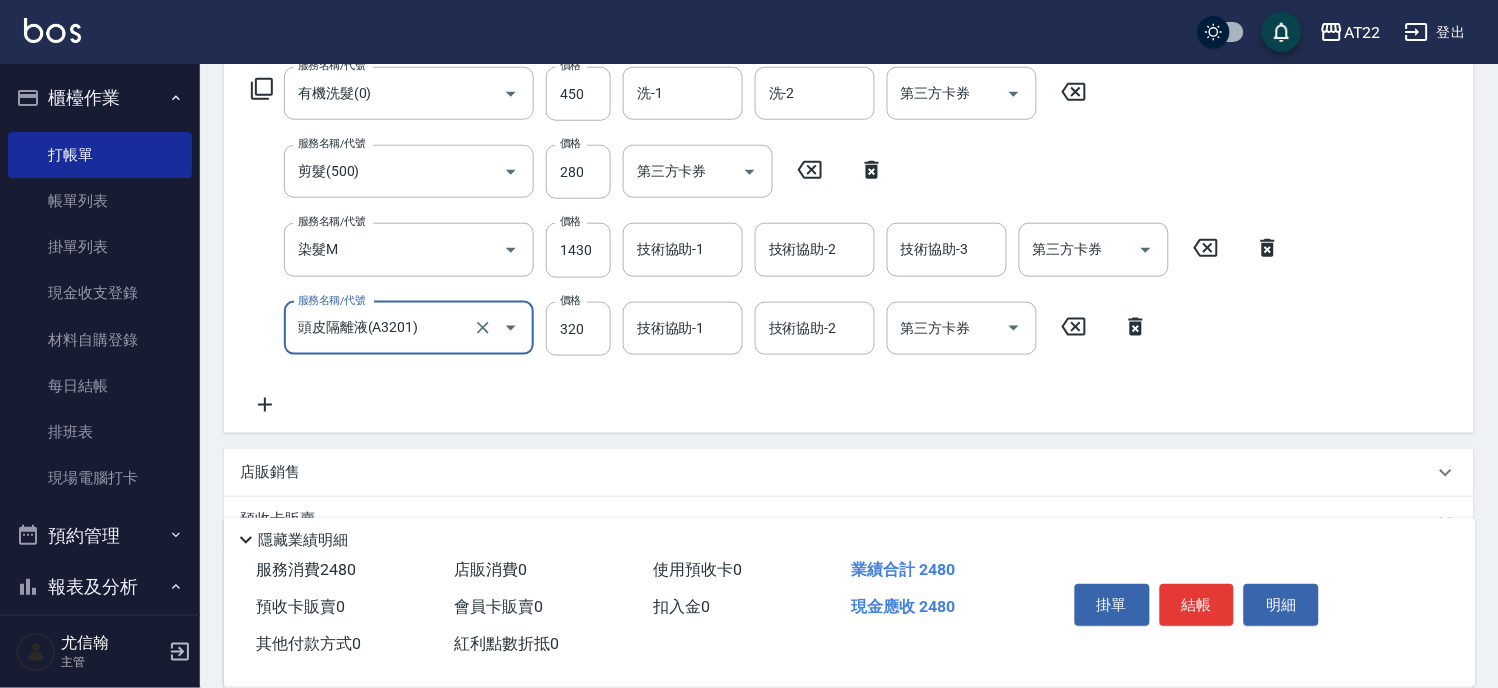 type on "頭皮隔離液(A3201)" 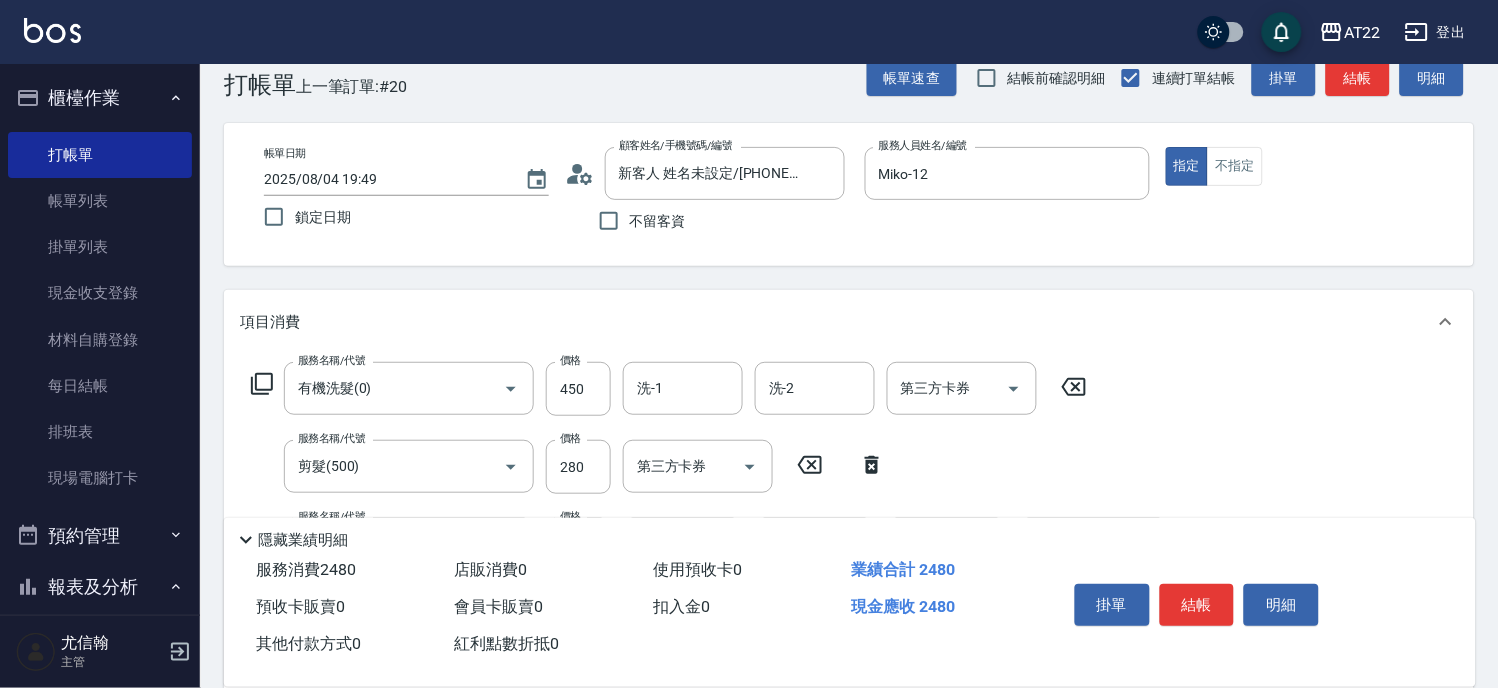 scroll, scrollTop: 0, scrollLeft: 0, axis: both 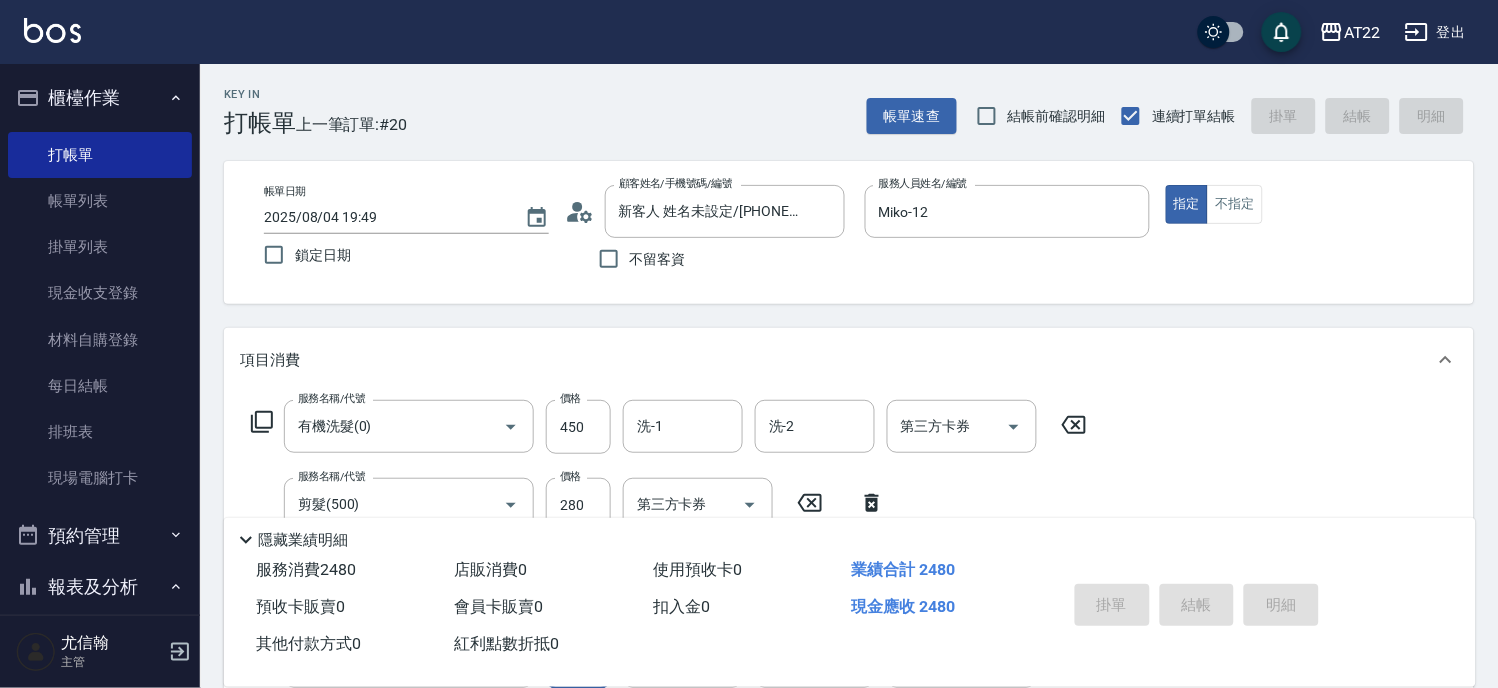 type on "2025/08/04 19:50" 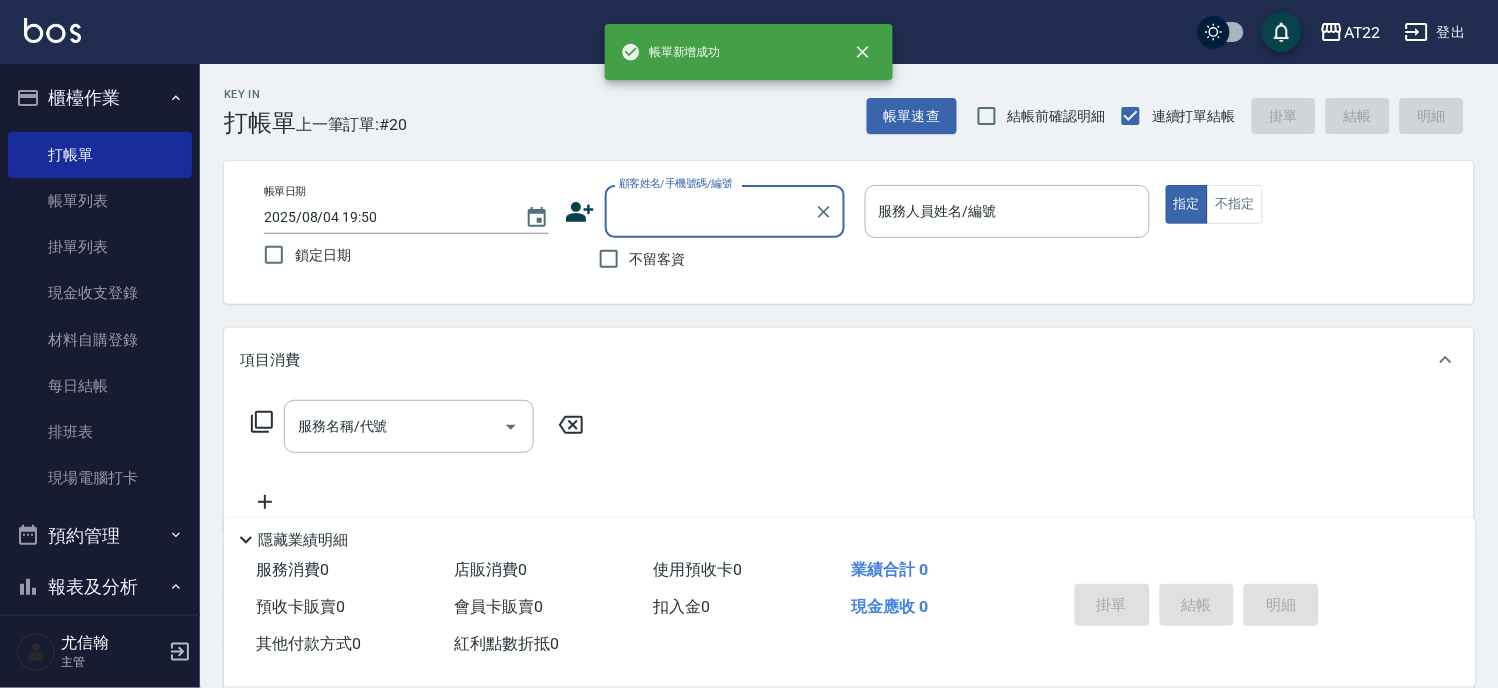 scroll, scrollTop: 0, scrollLeft: 0, axis: both 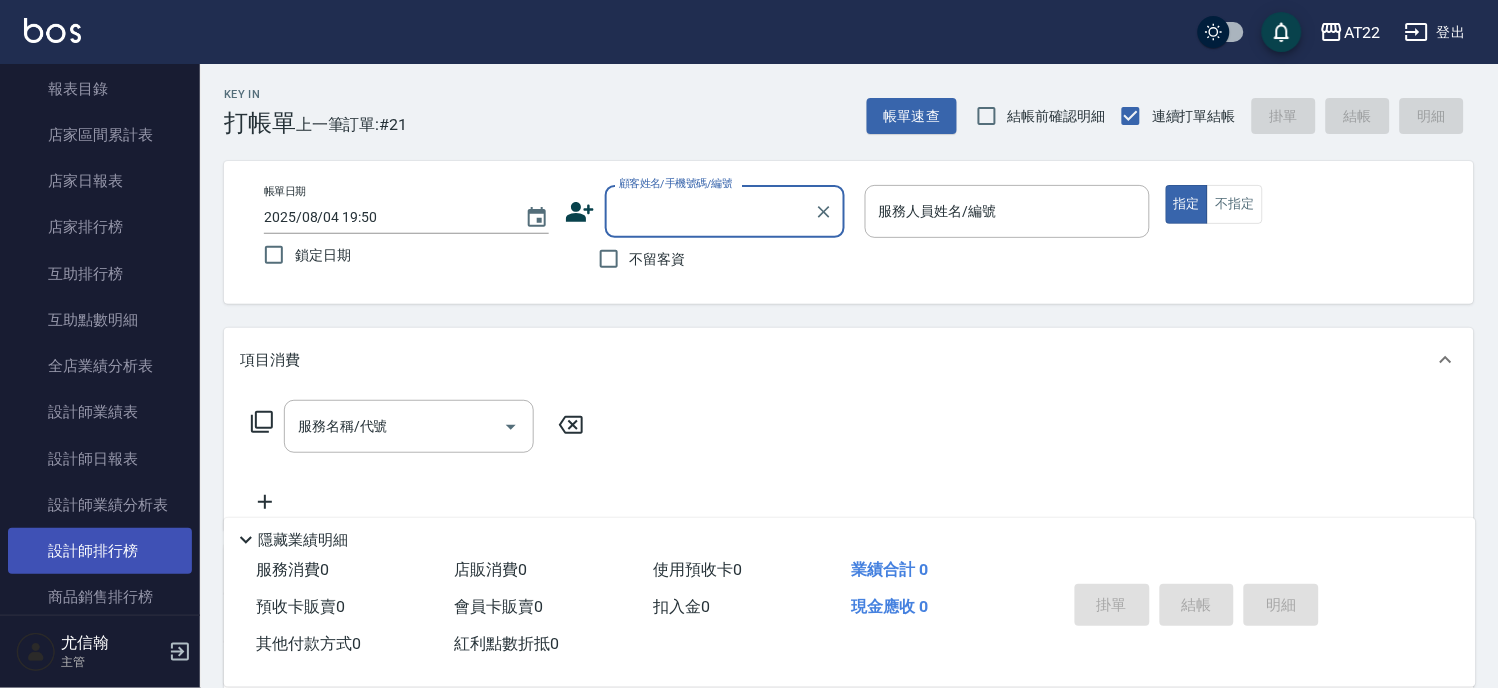 drag, startPoint x: 135, startPoint y: 545, endPoint x: 136, endPoint y: 557, distance: 12.0415945 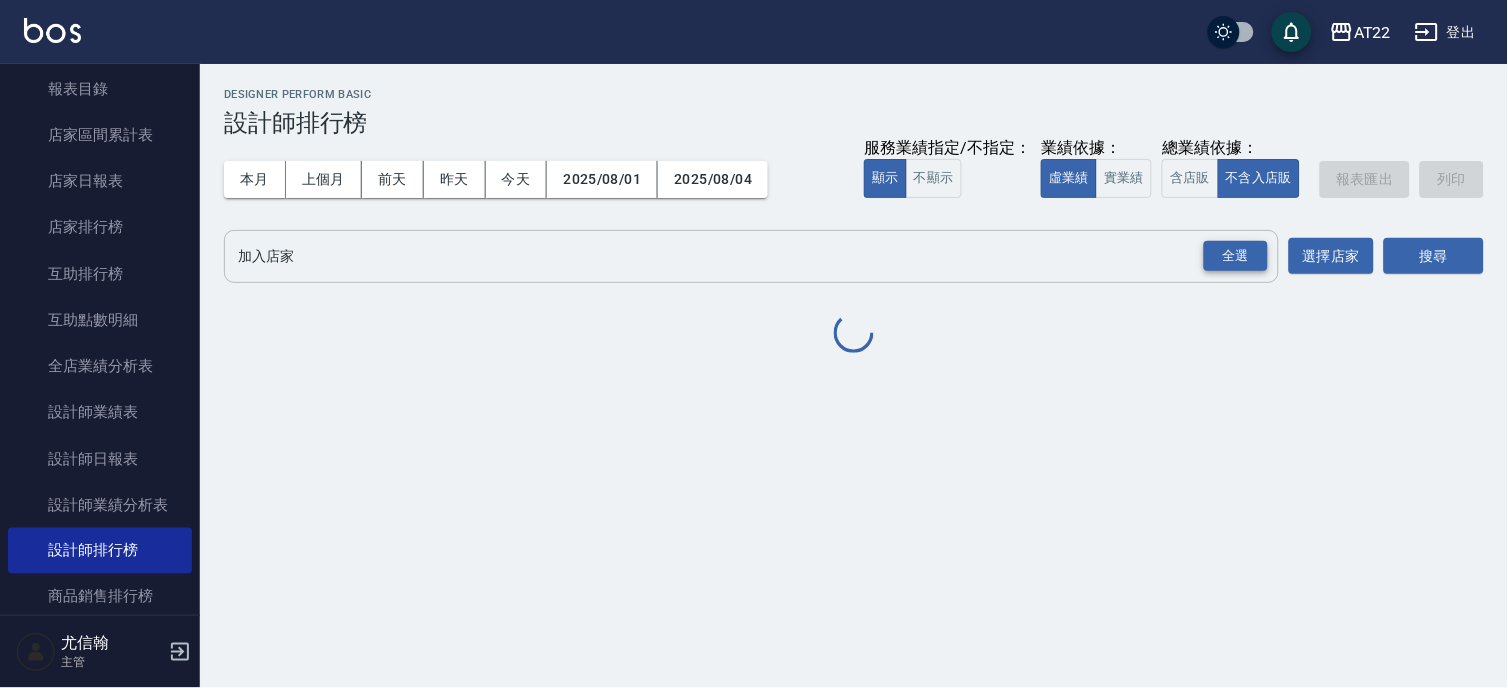 click on "全選" at bounding box center (1236, 256) 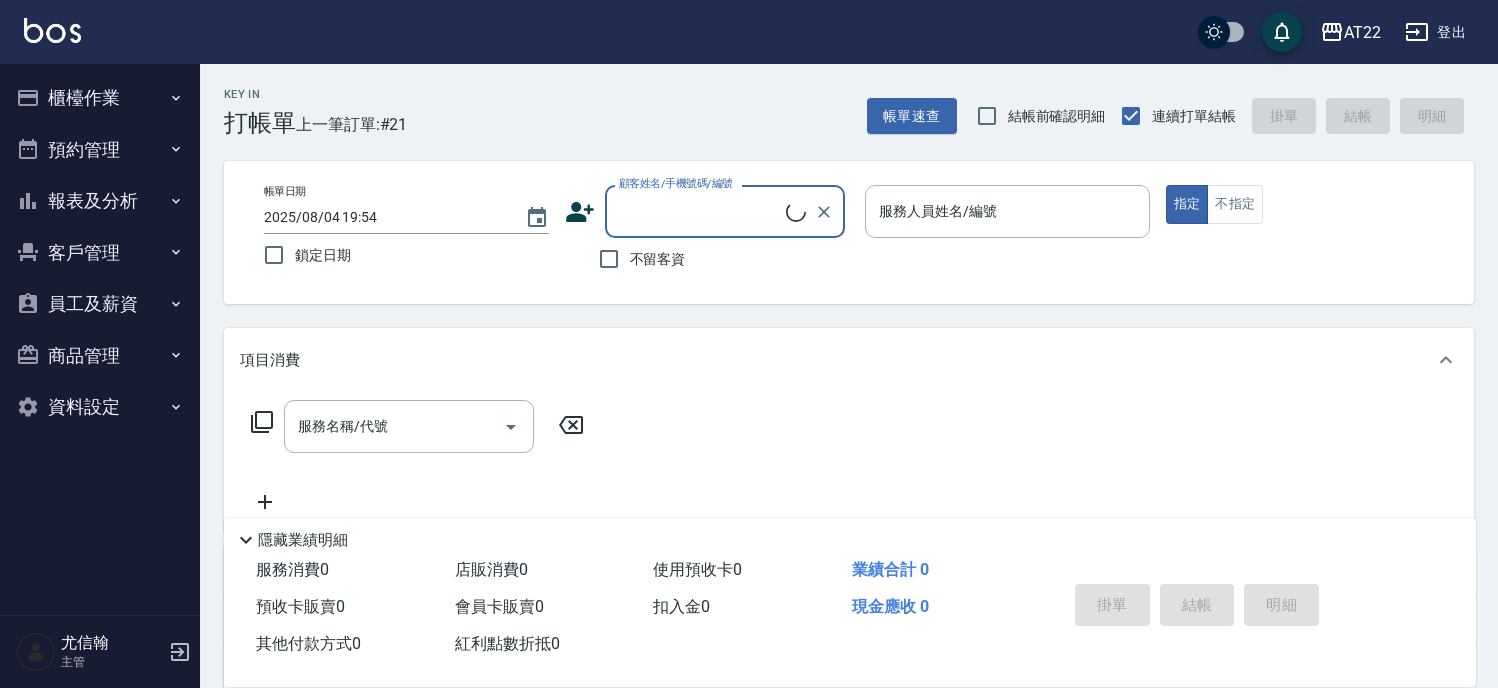 scroll, scrollTop: 0, scrollLeft: 0, axis: both 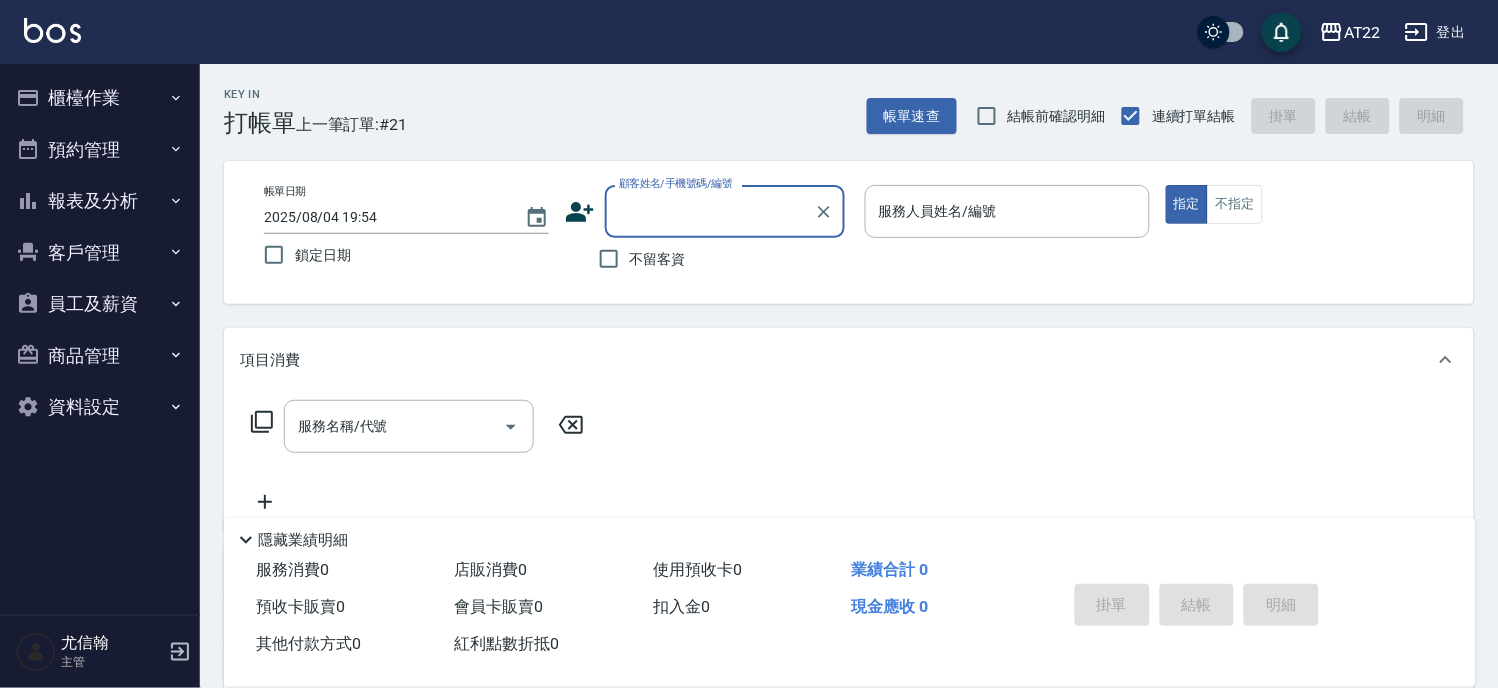 click on "客戶管理" at bounding box center [100, 253] 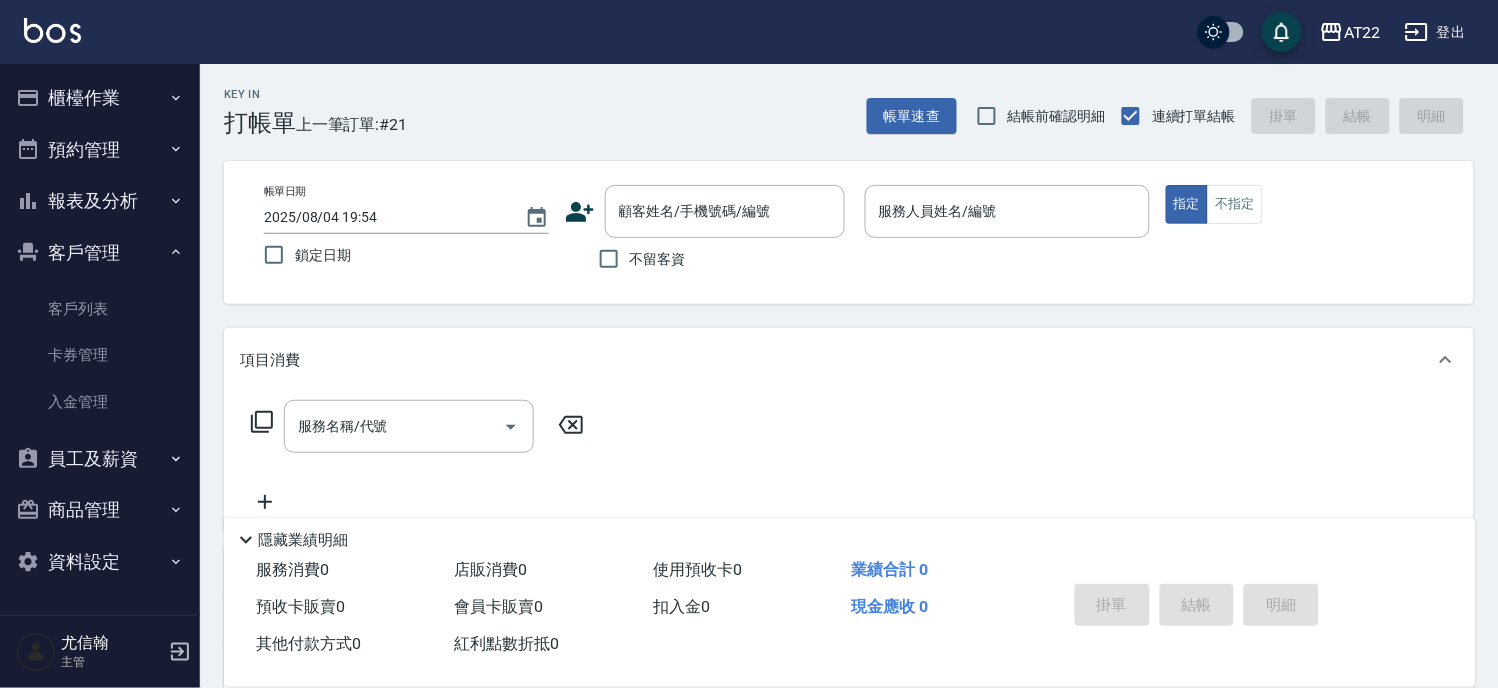 click on "客戶管理" at bounding box center (100, 253) 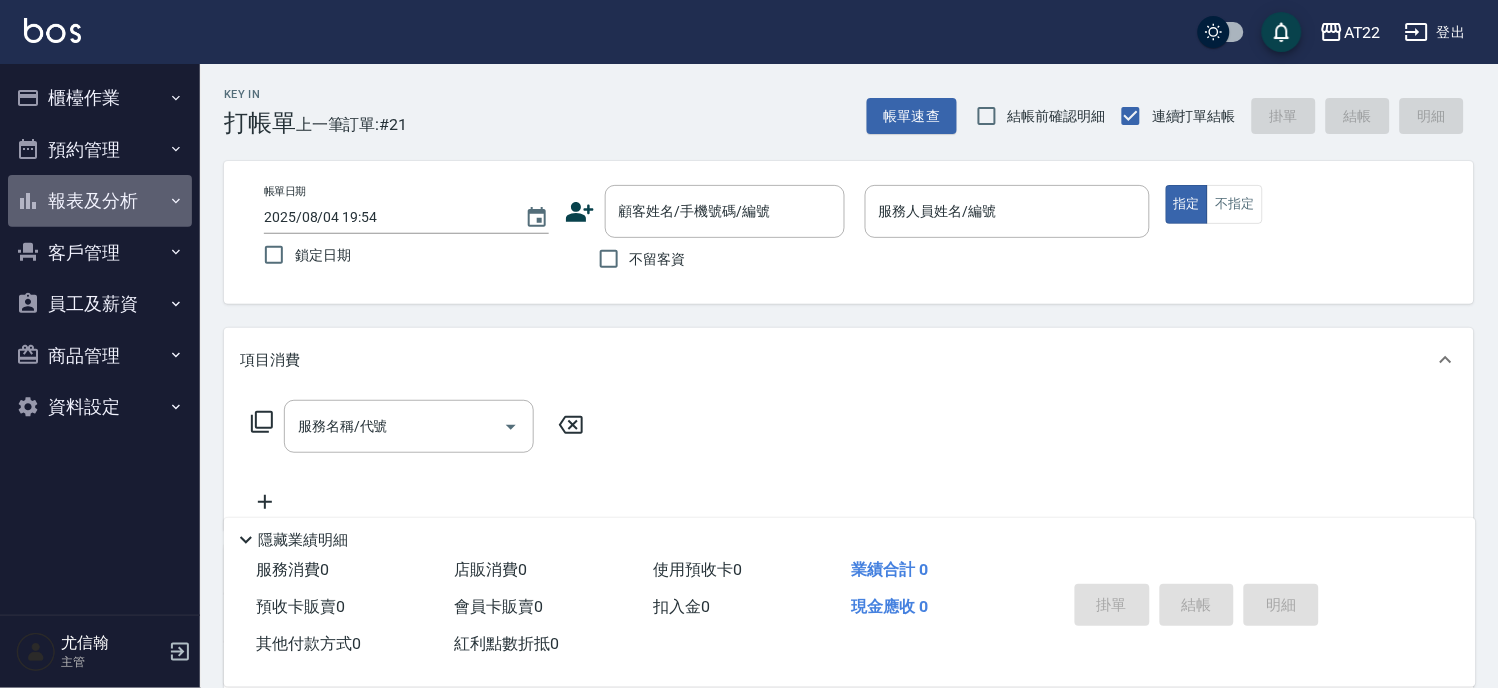 click on "報表及分析" at bounding box center [100, 201] 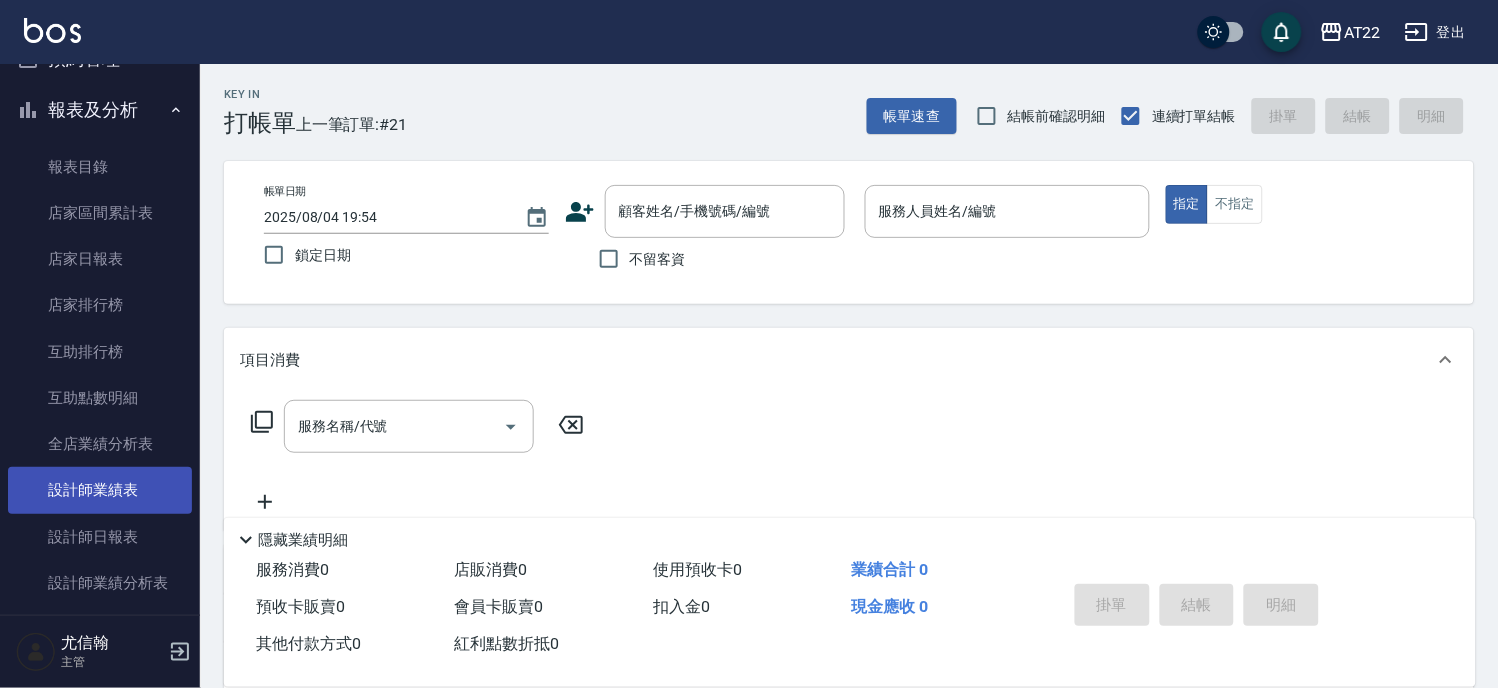 scroll, scrollTop: 222, scrollLeft: 0, axis: vertical 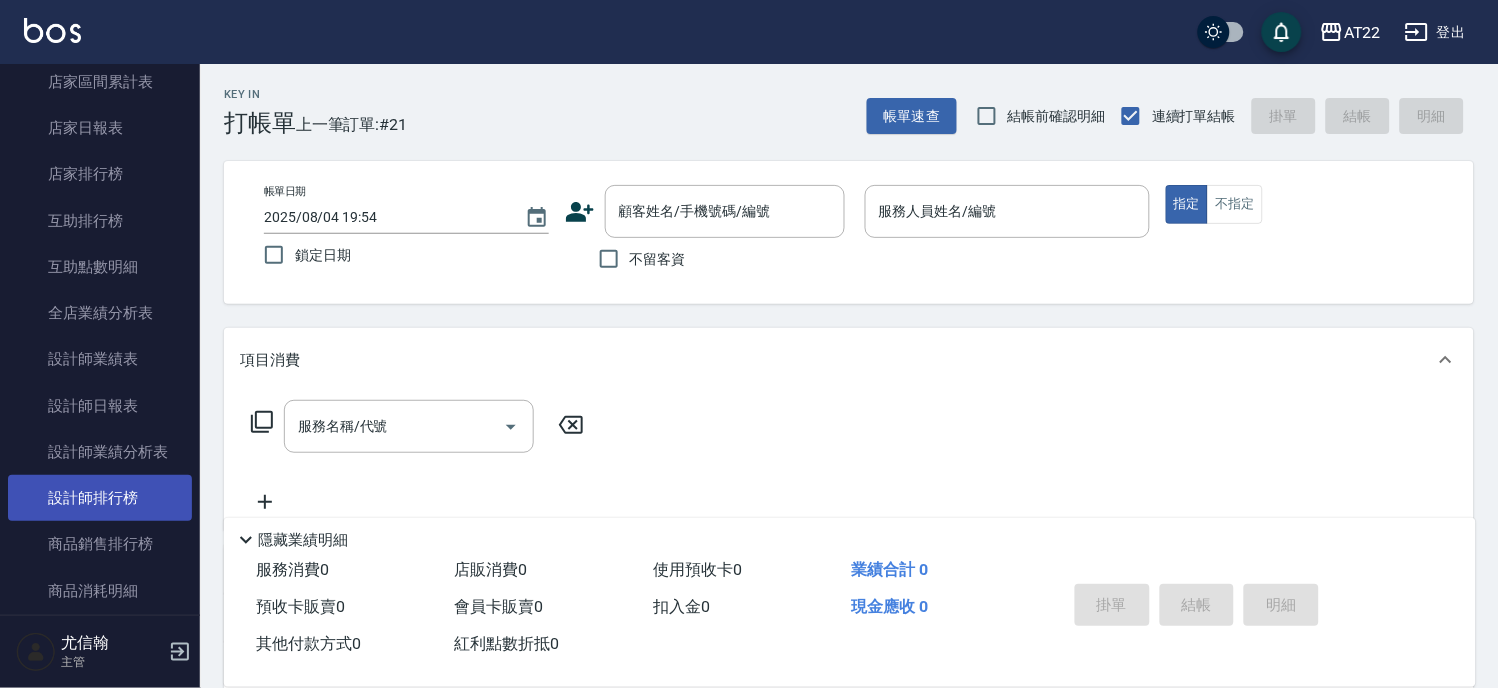 click on "設計師排行榜" at bounding box center (100, 498) 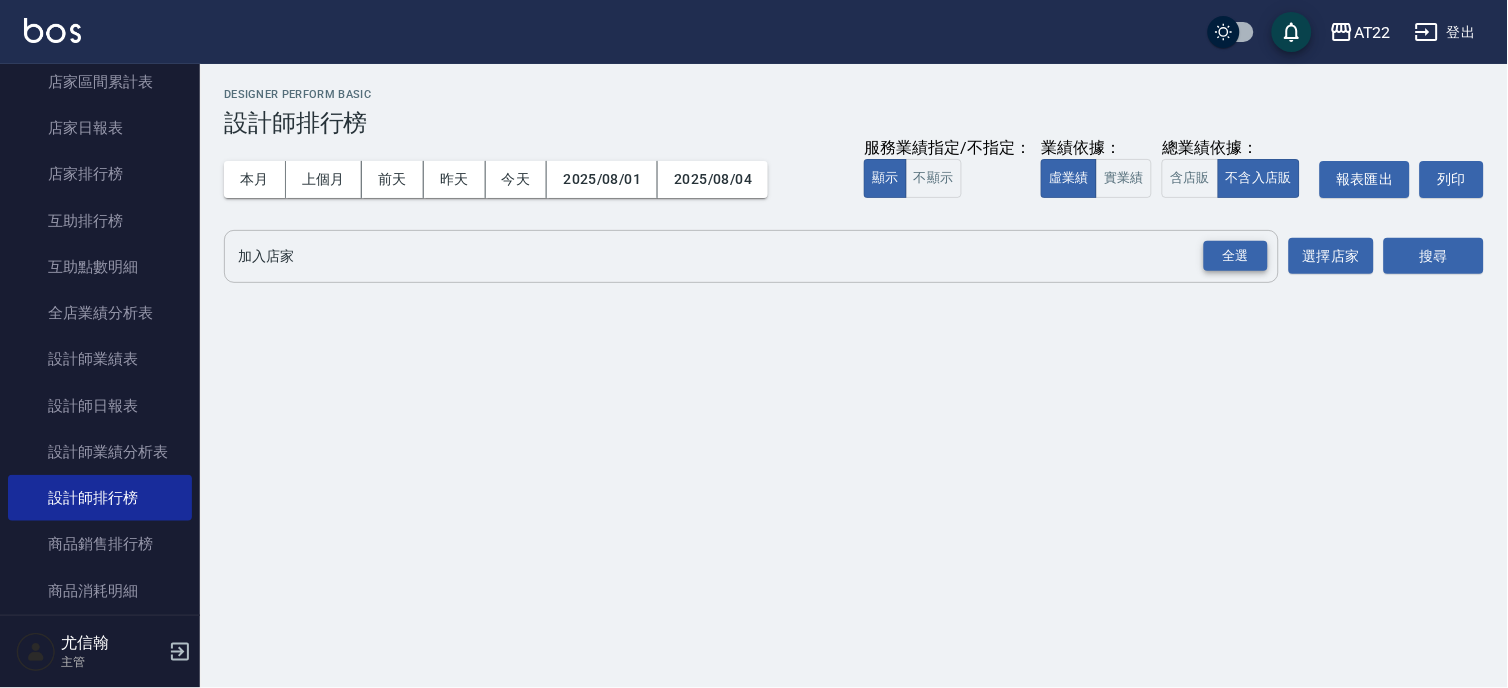 drag, startPoint x: 1223, startPoint y: 246, endPoint x: 1241, endPoint y: 248, distance: 18.110771 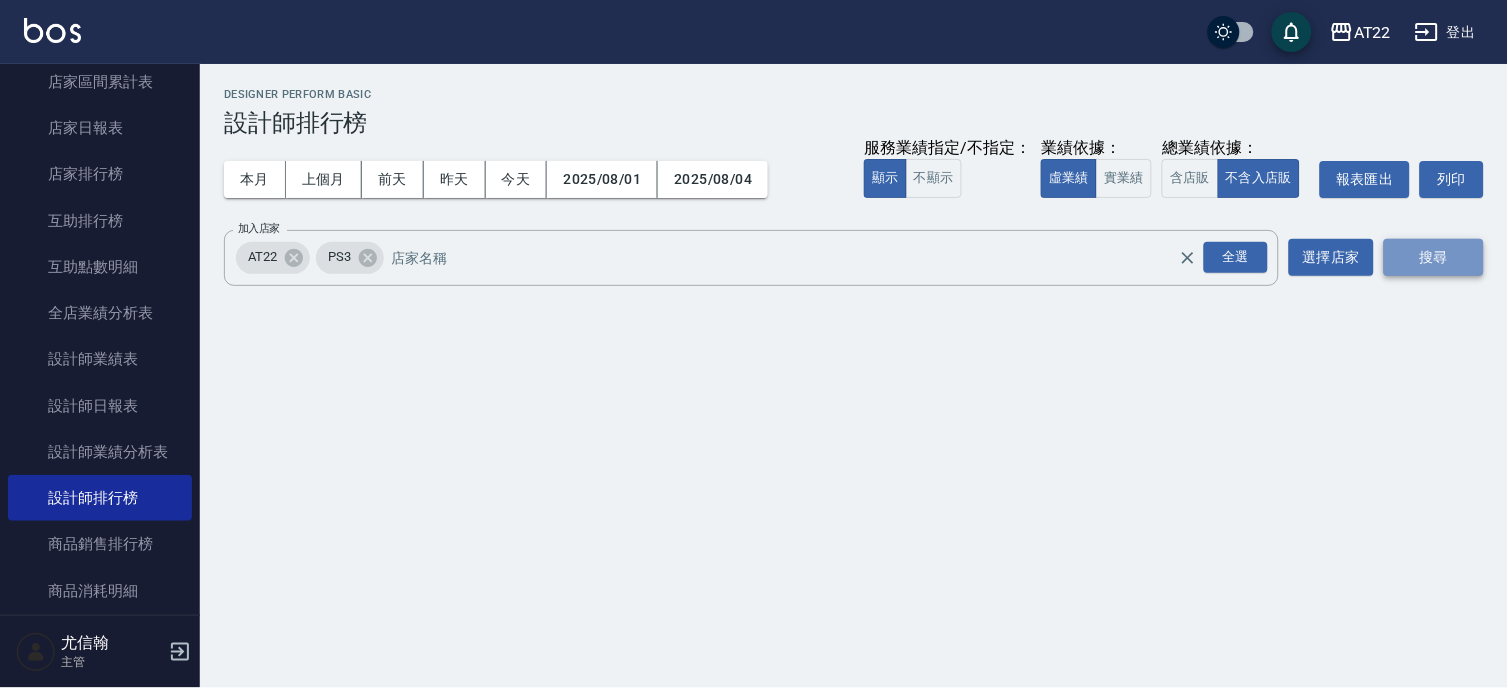 click on "搜尋" at bounding box center [1434, 257] 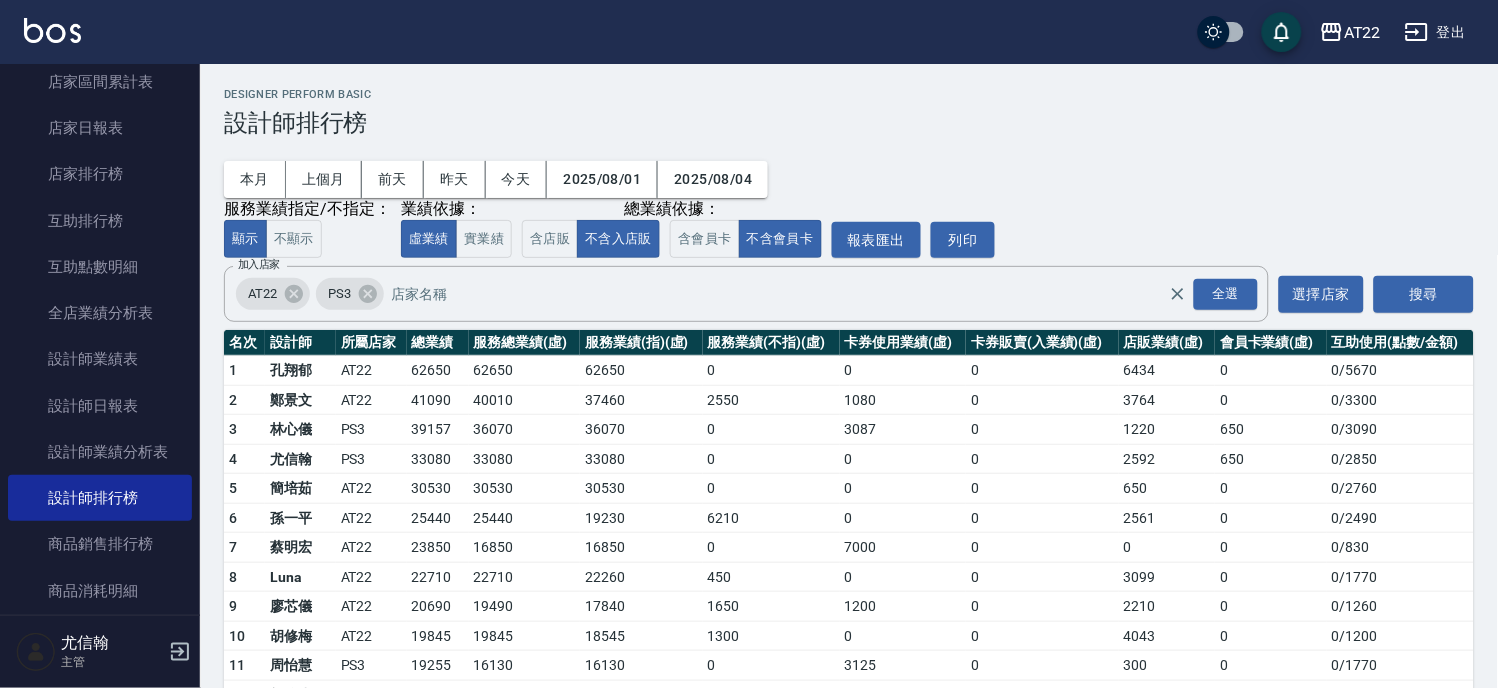 click on "20690" at bounding box center (438, 607) 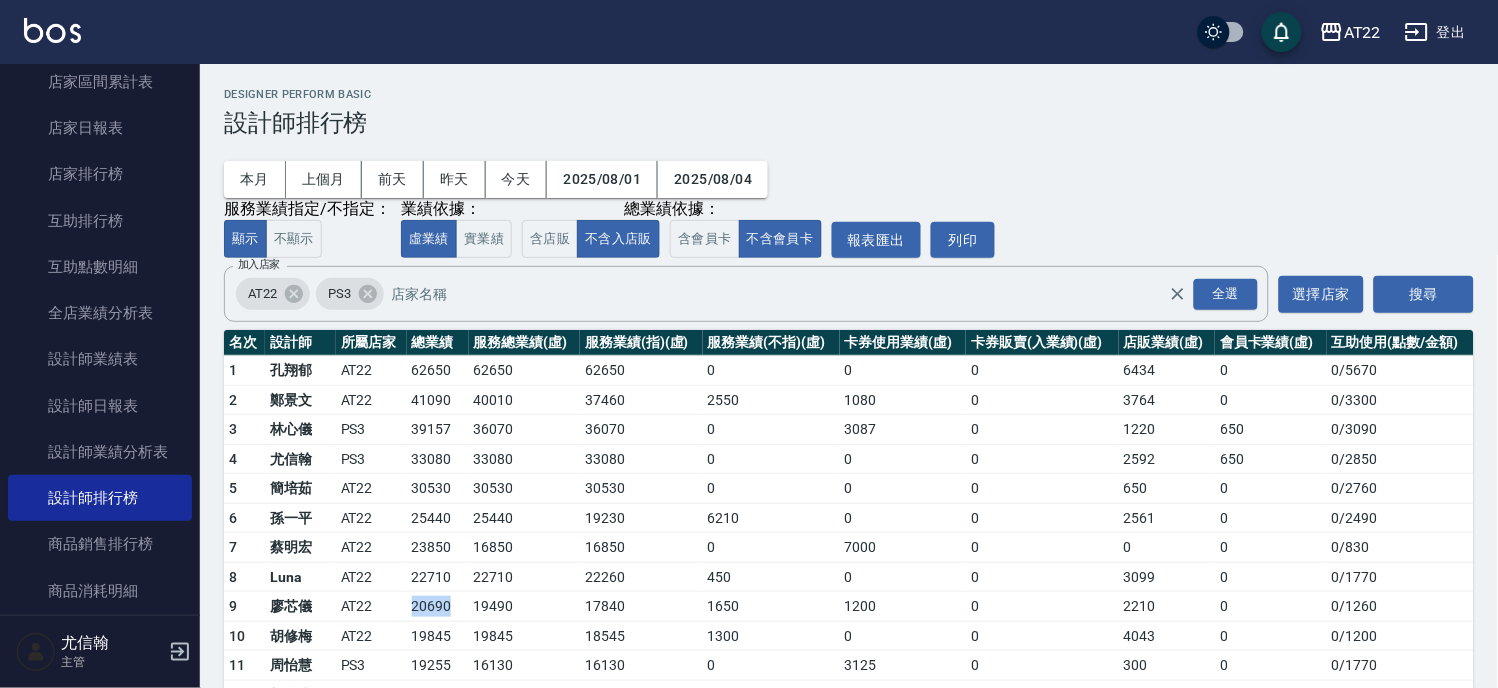 drag, startPoint x: 457, startPoint y: 616, endPoint x: 400, endPoint y: 601, distance: 58.940647 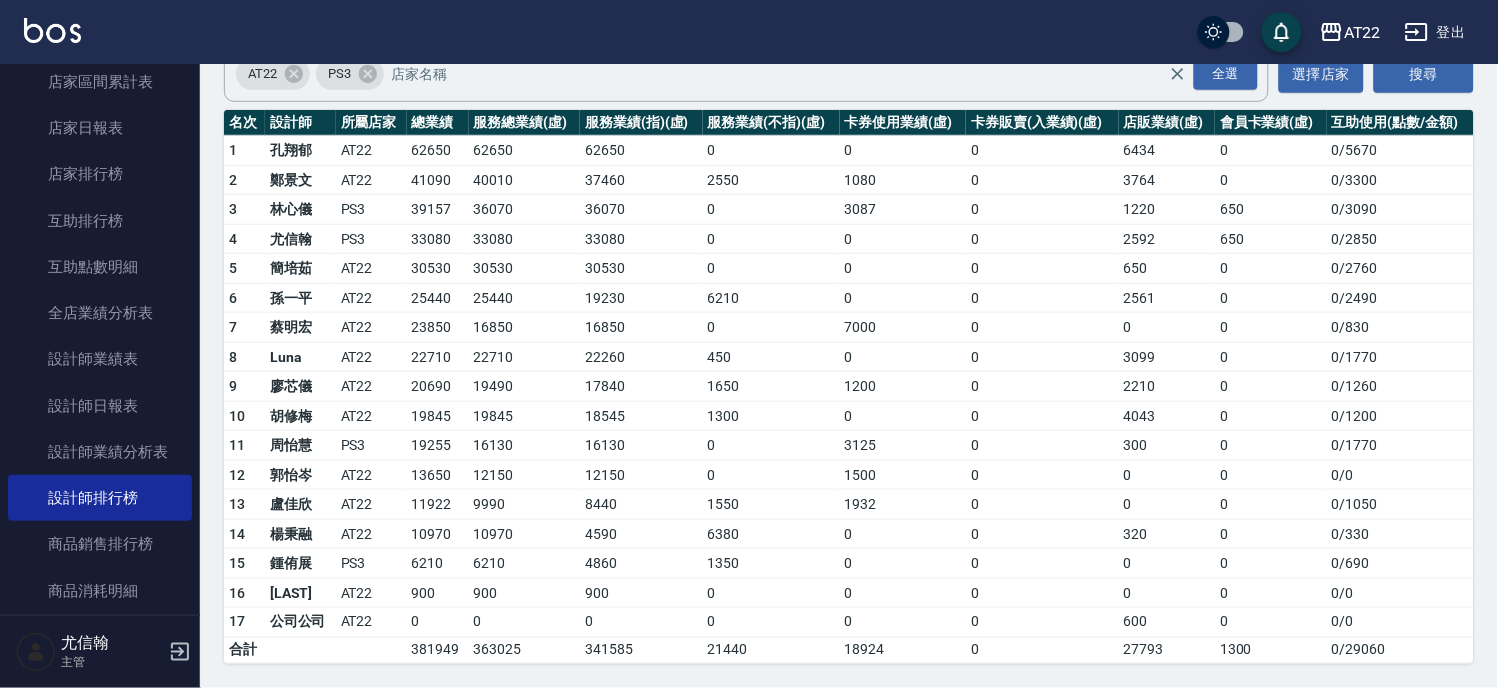 scroll, scrollTop: 223, scrollLeft: 0, axis: vertical 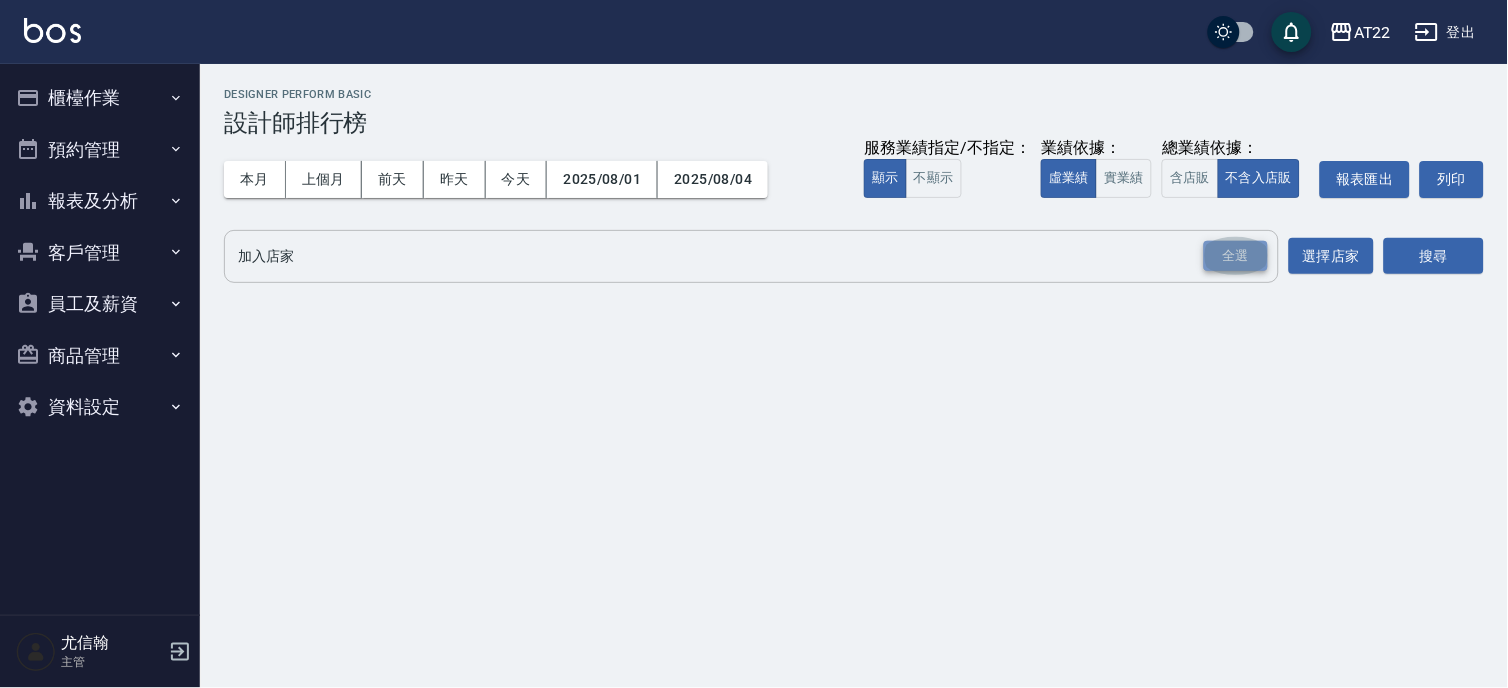 click on "全選" at bounding box center (1236, 256) 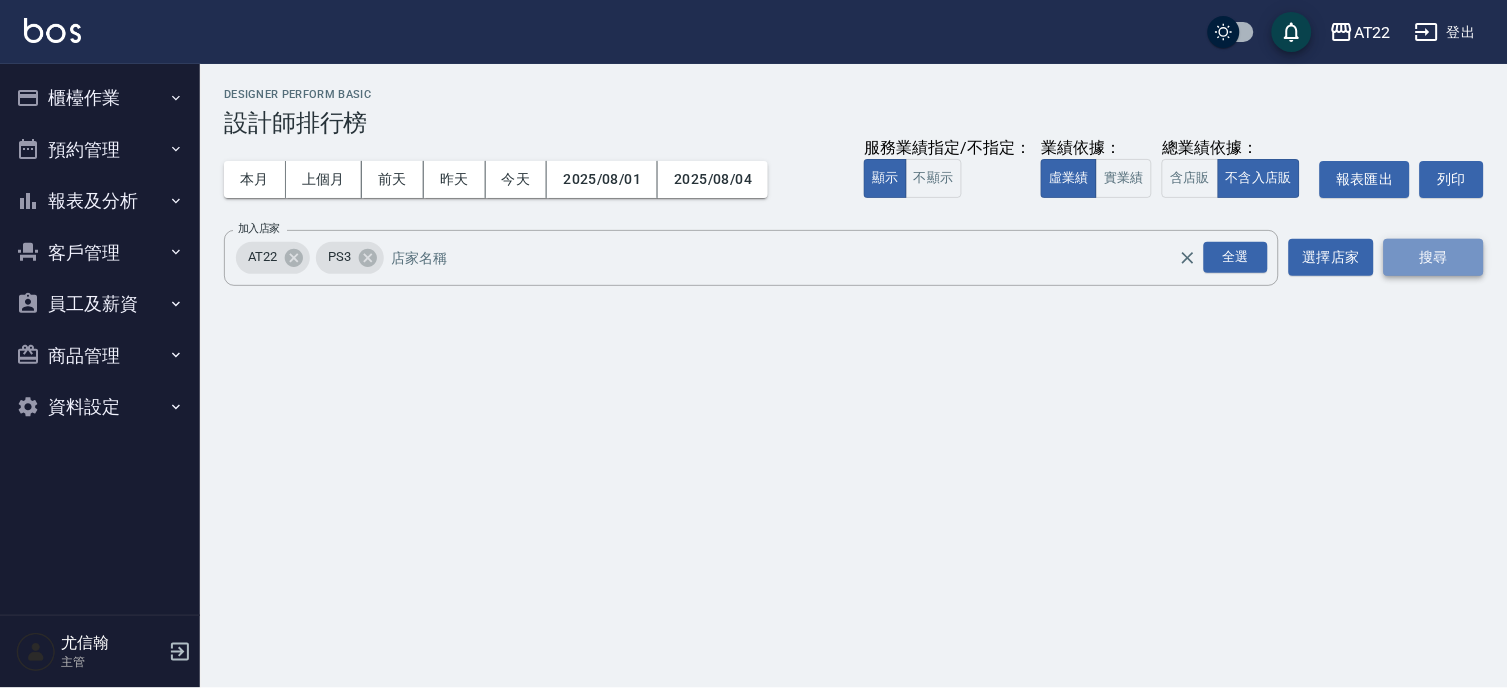 click on "搜尋" at bounding box center (1434, 257) 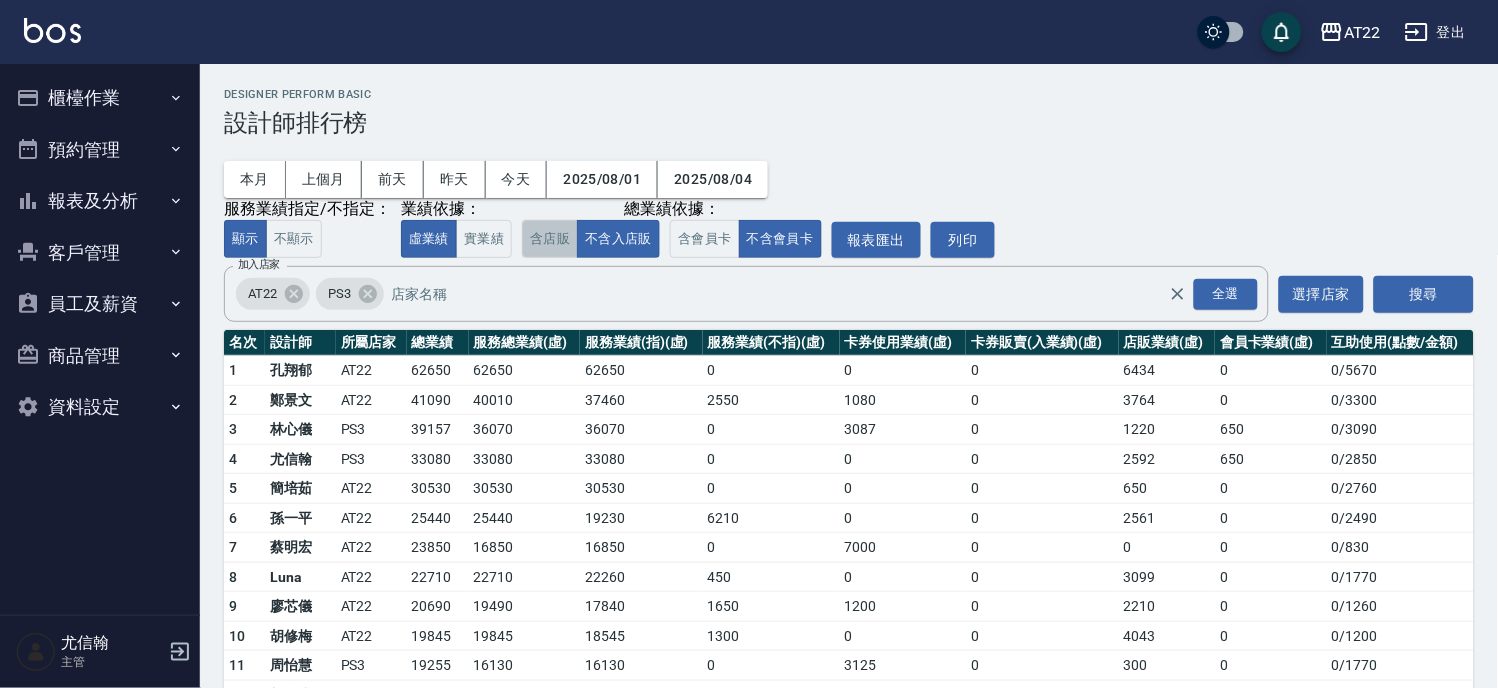 click on "含店販" at bounding box center (550, 239) 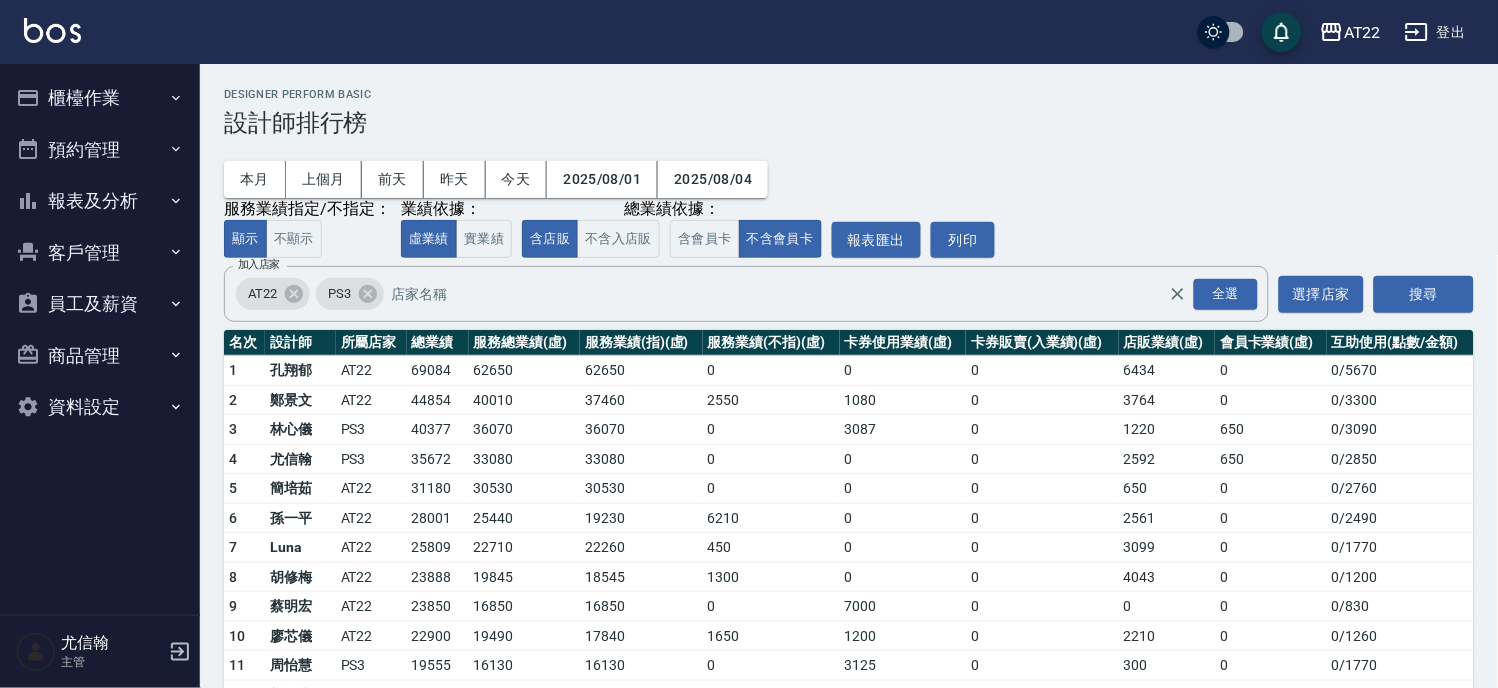click on "櫃檯作業" at bounding box center [100, 98] 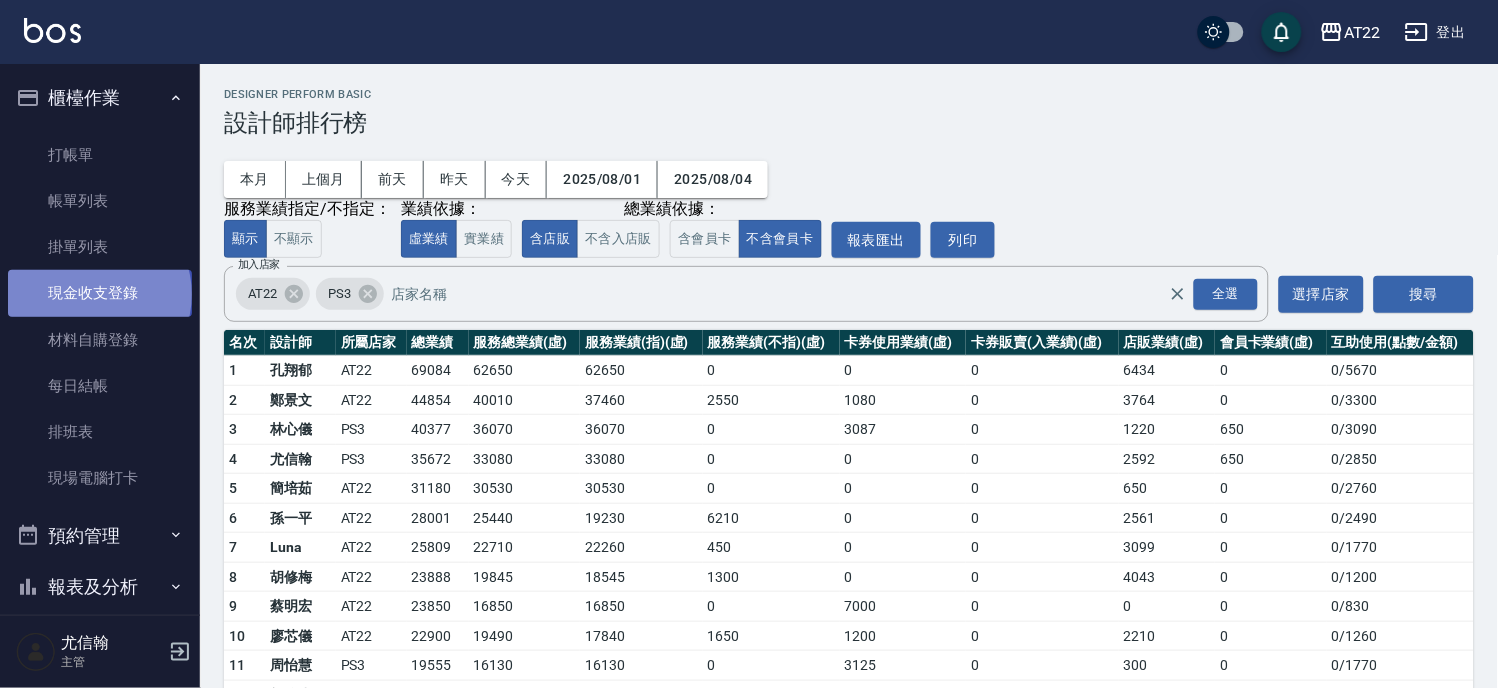 click on "現金收支登錄" at bounding box center (100, 293) 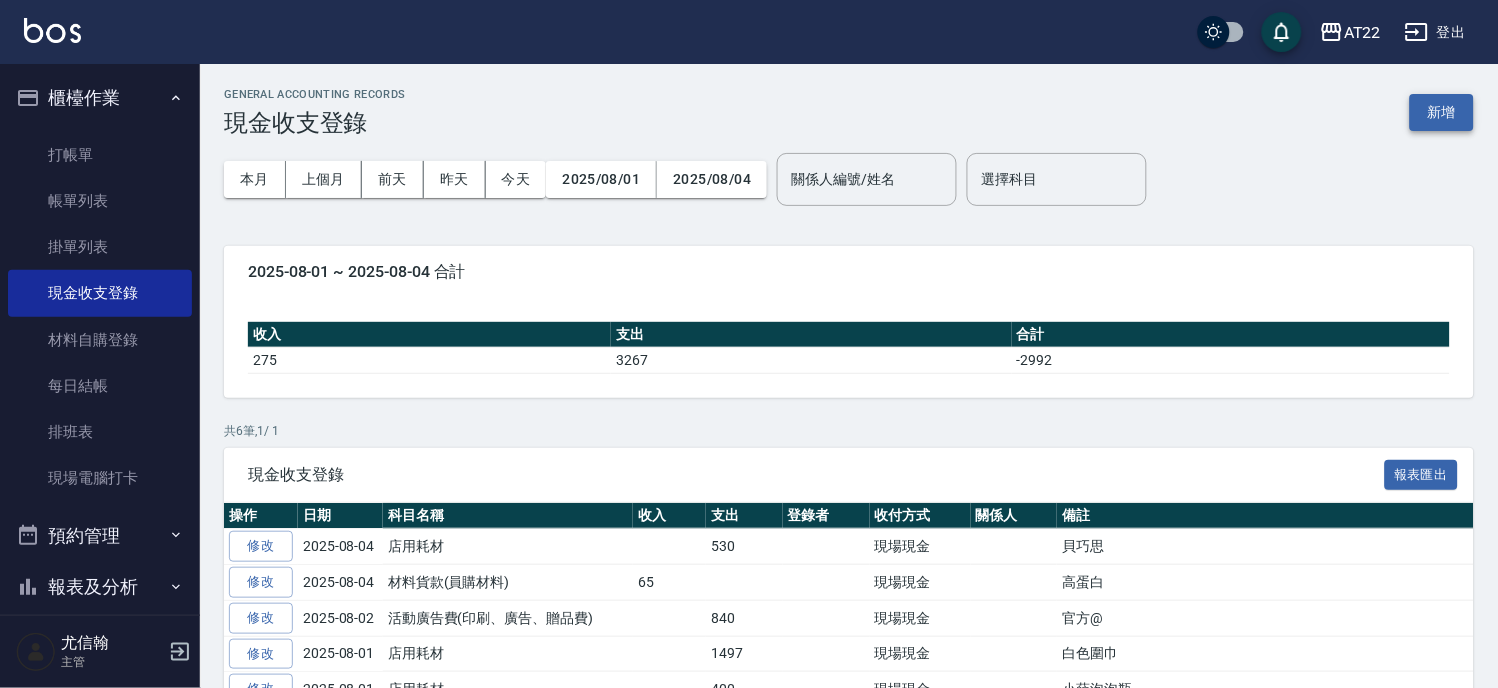 click on "新增" at bounding box center [1442, 112] 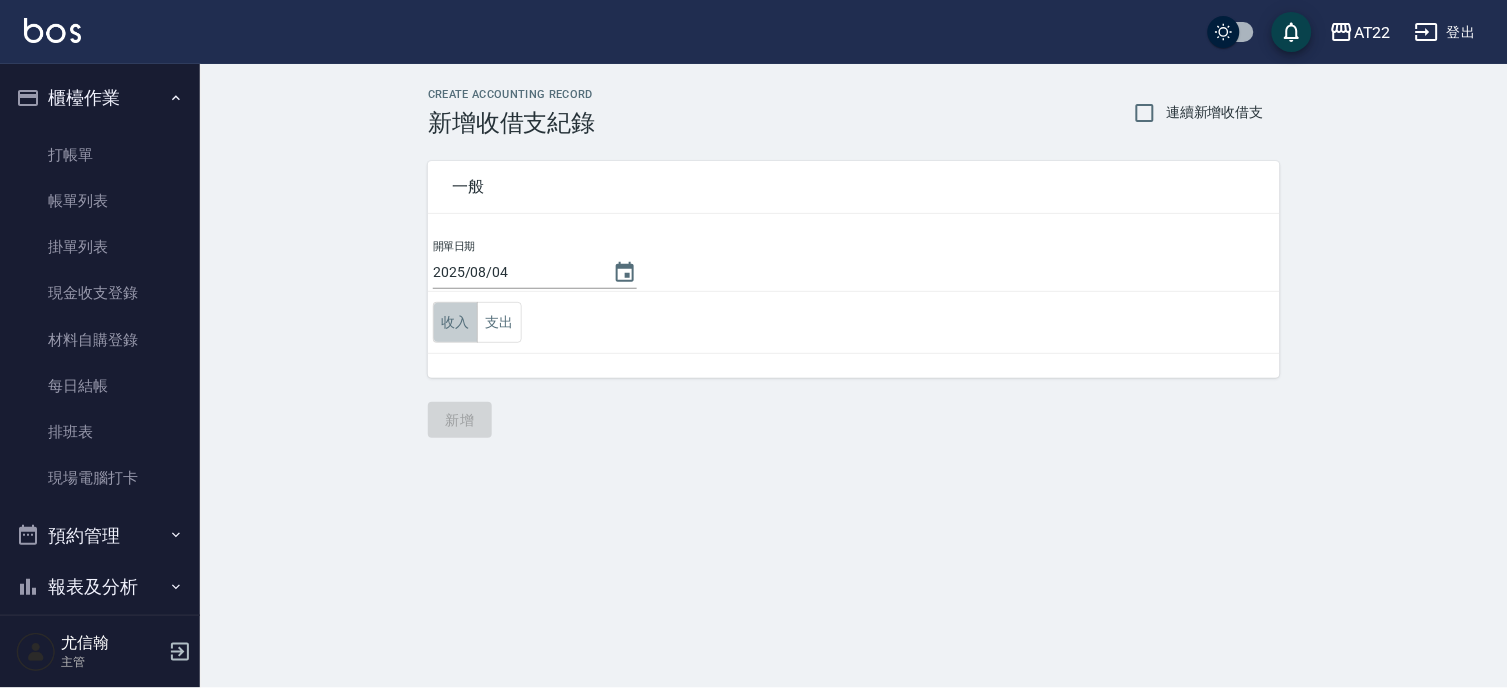 click on "收入" at bounding box center (455, 322) 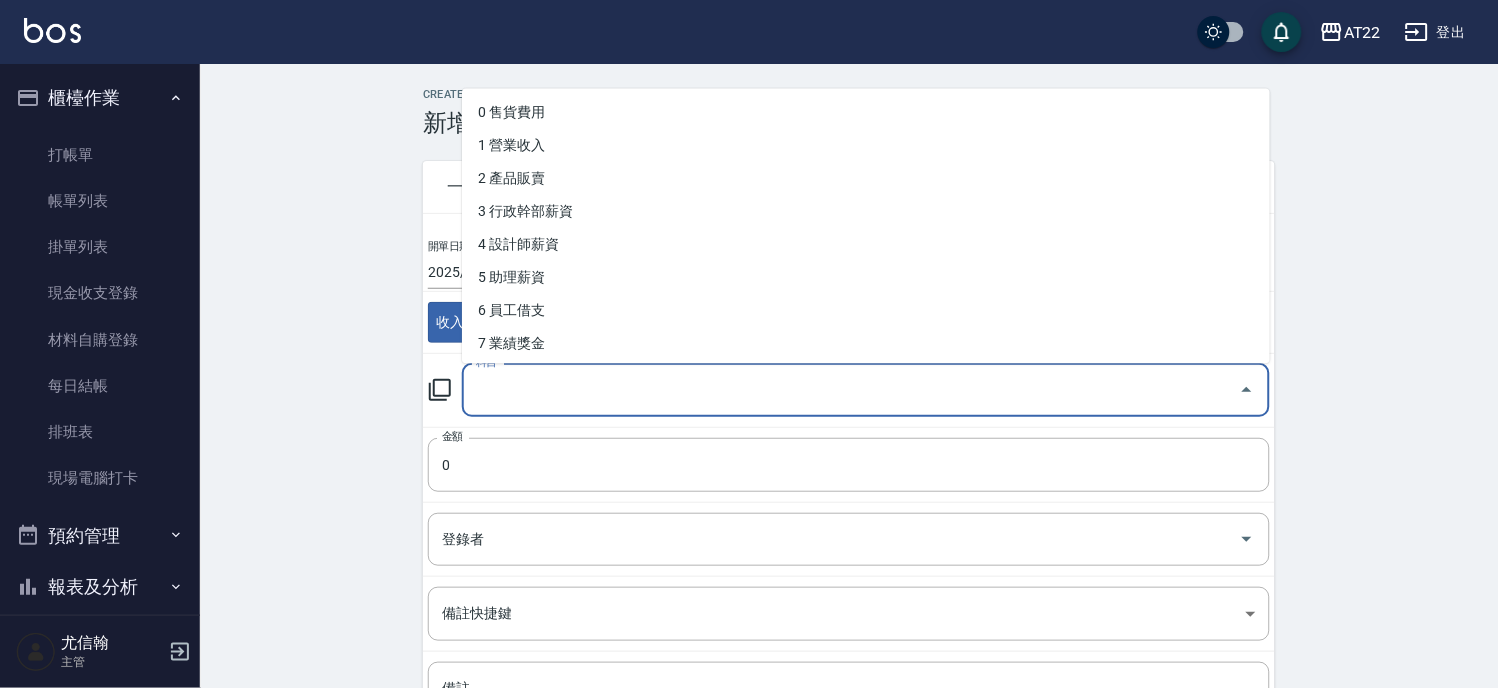 click on "科目" at bounding box center [851, 390] 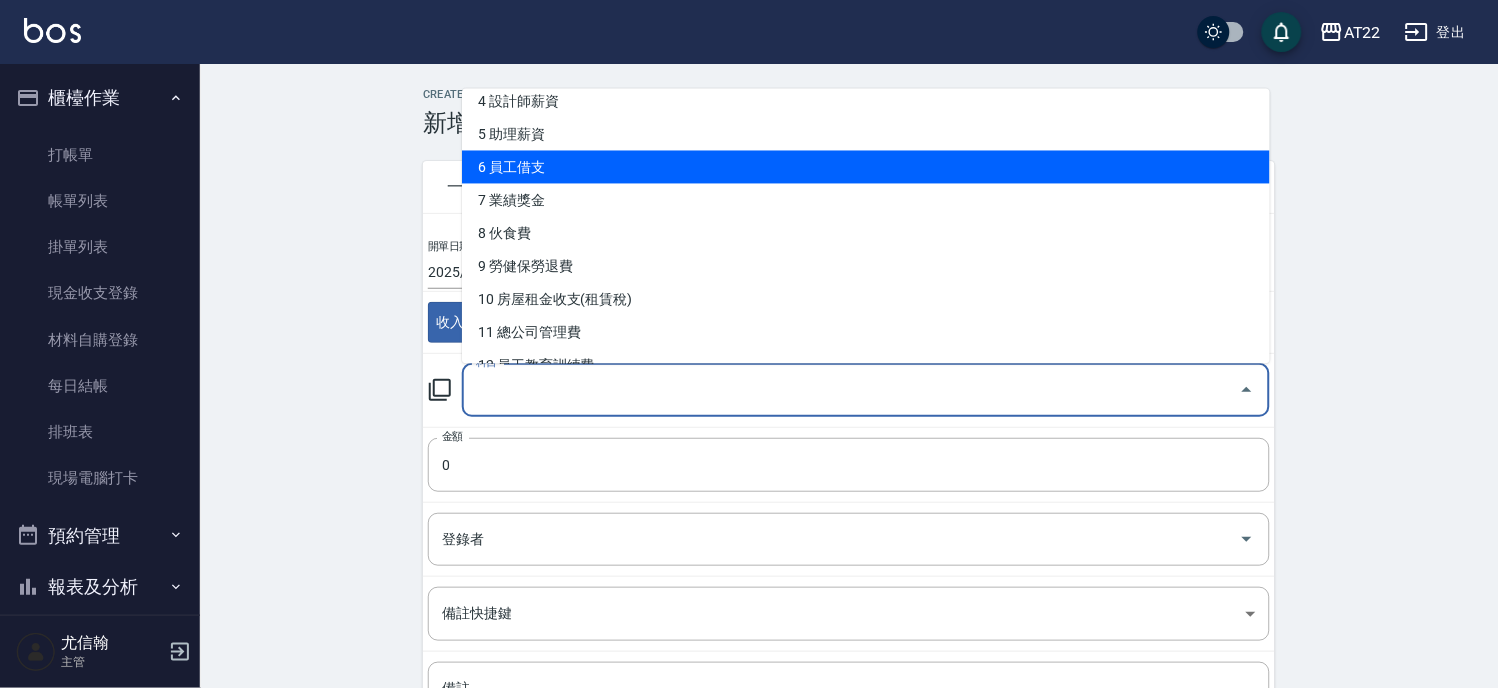 scroll, scrollTop: 333, scrollLeft: 0, axis: vertical 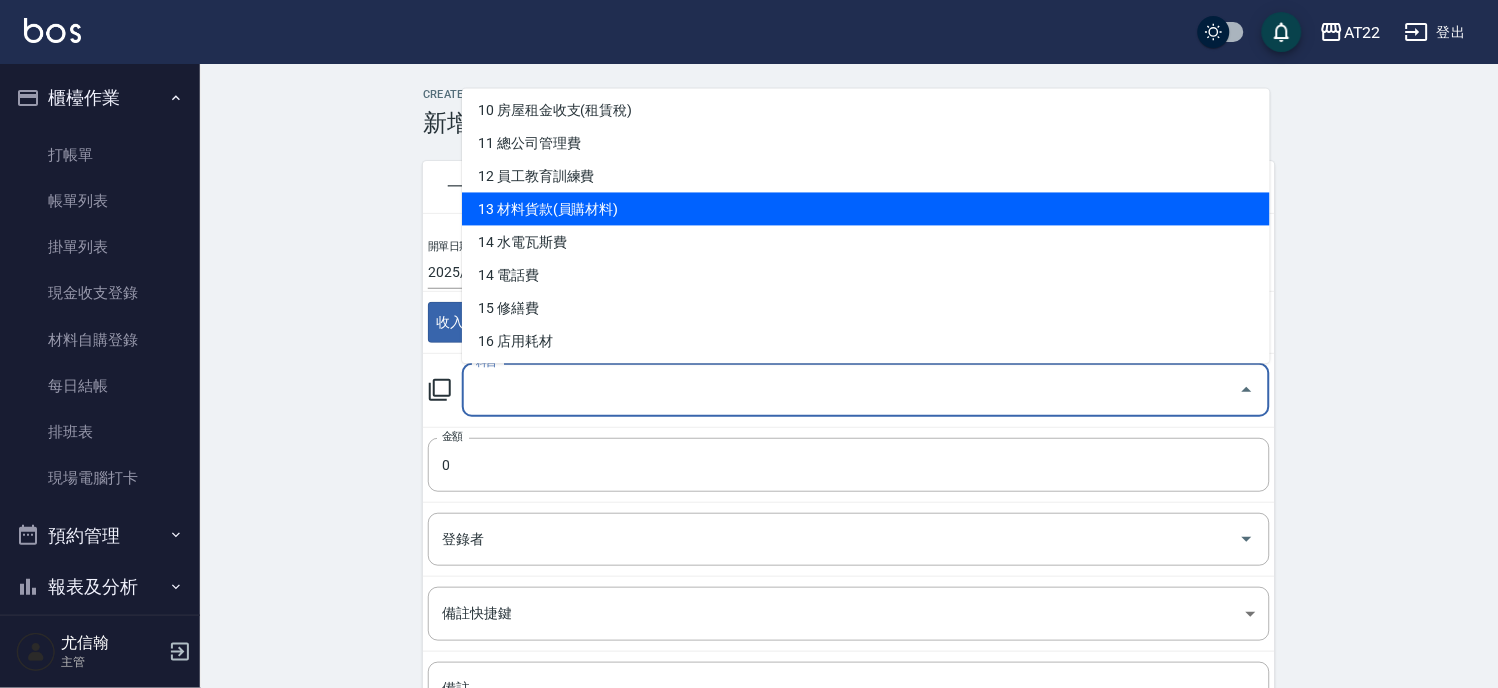 click on "13 材料貨款(員購材料)" at bounding box center (866, 208) 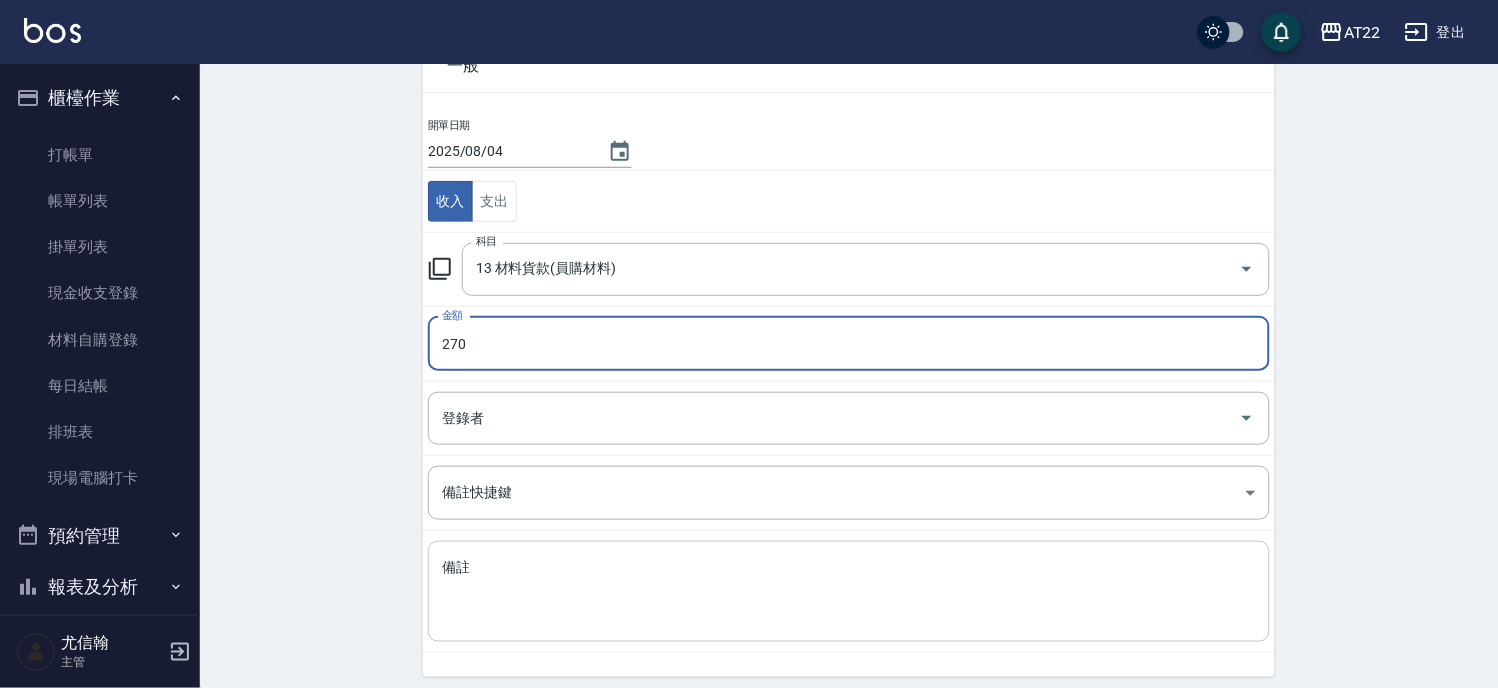 scroll, scrollTop: 194, scrollLeft: 0, axis: vertical 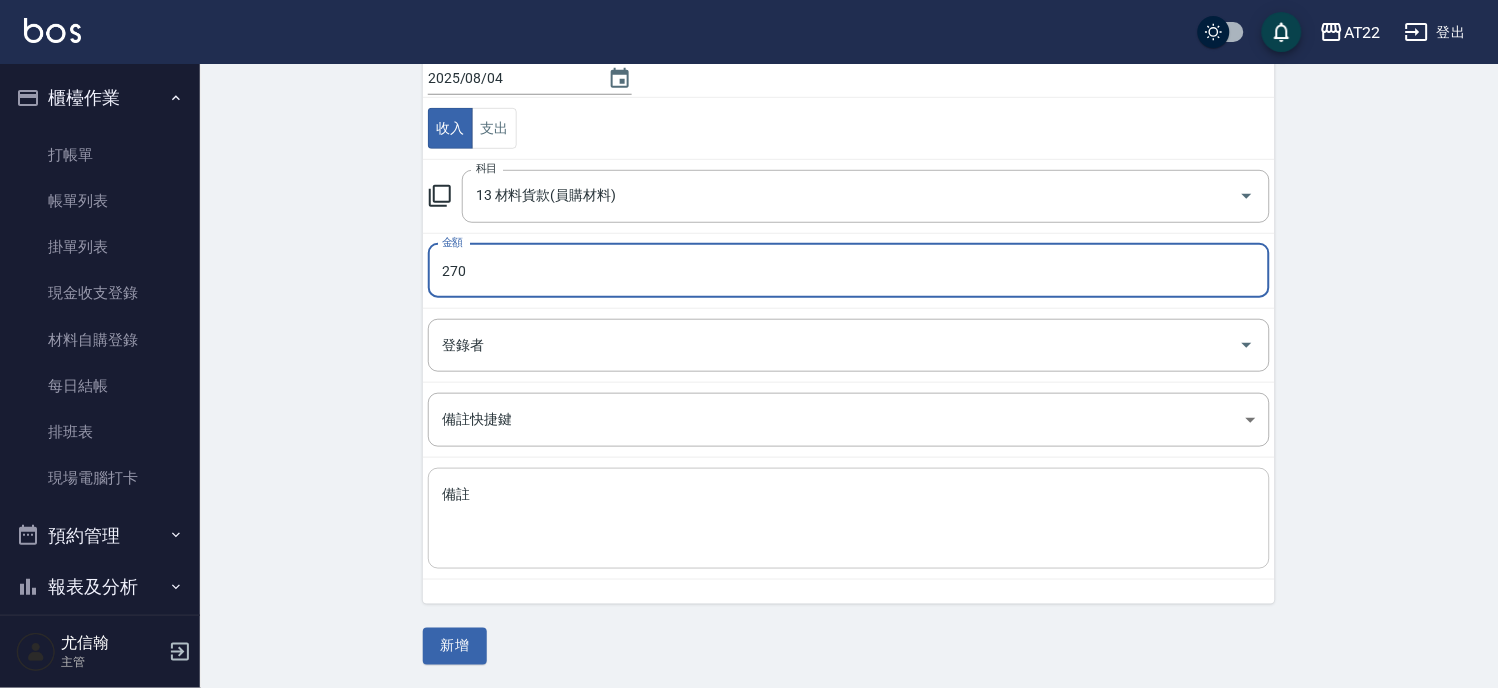 type on "270" 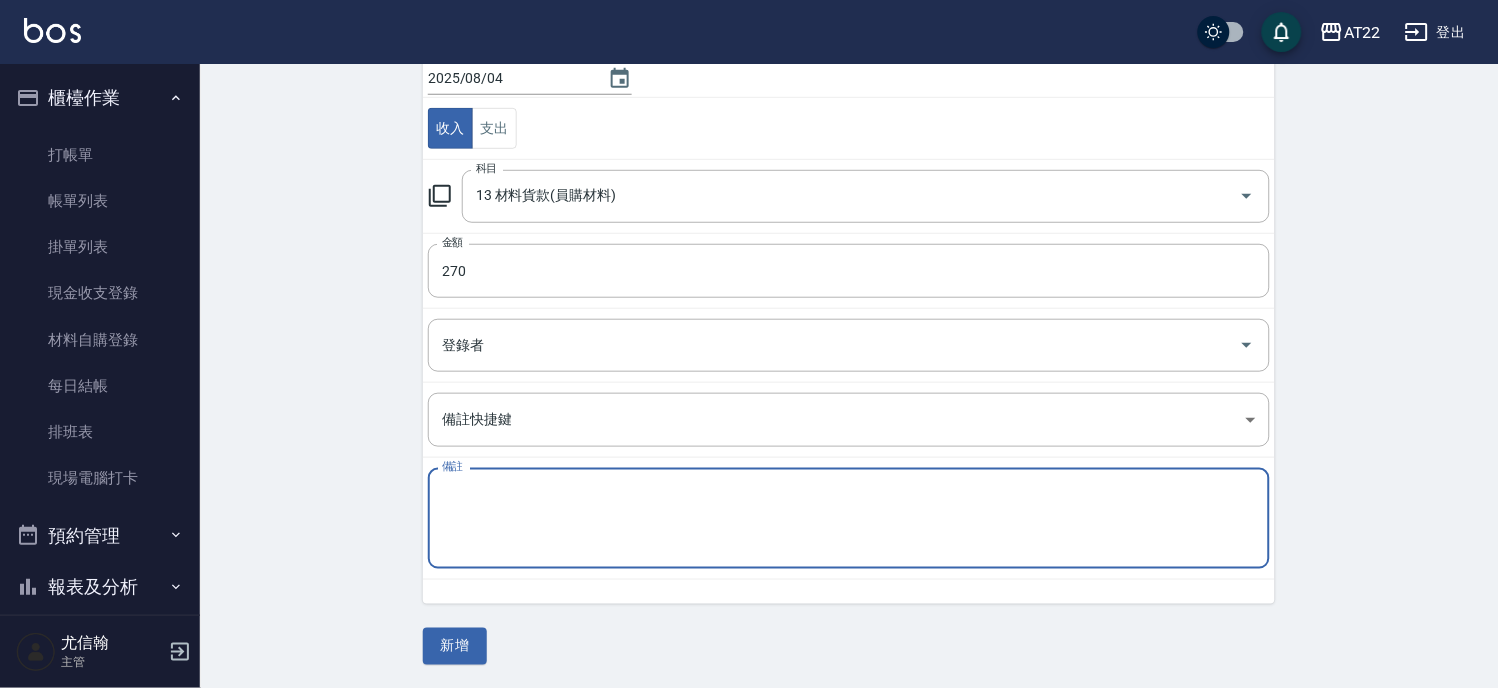 click on "備註" at bounding box center [849, 519] 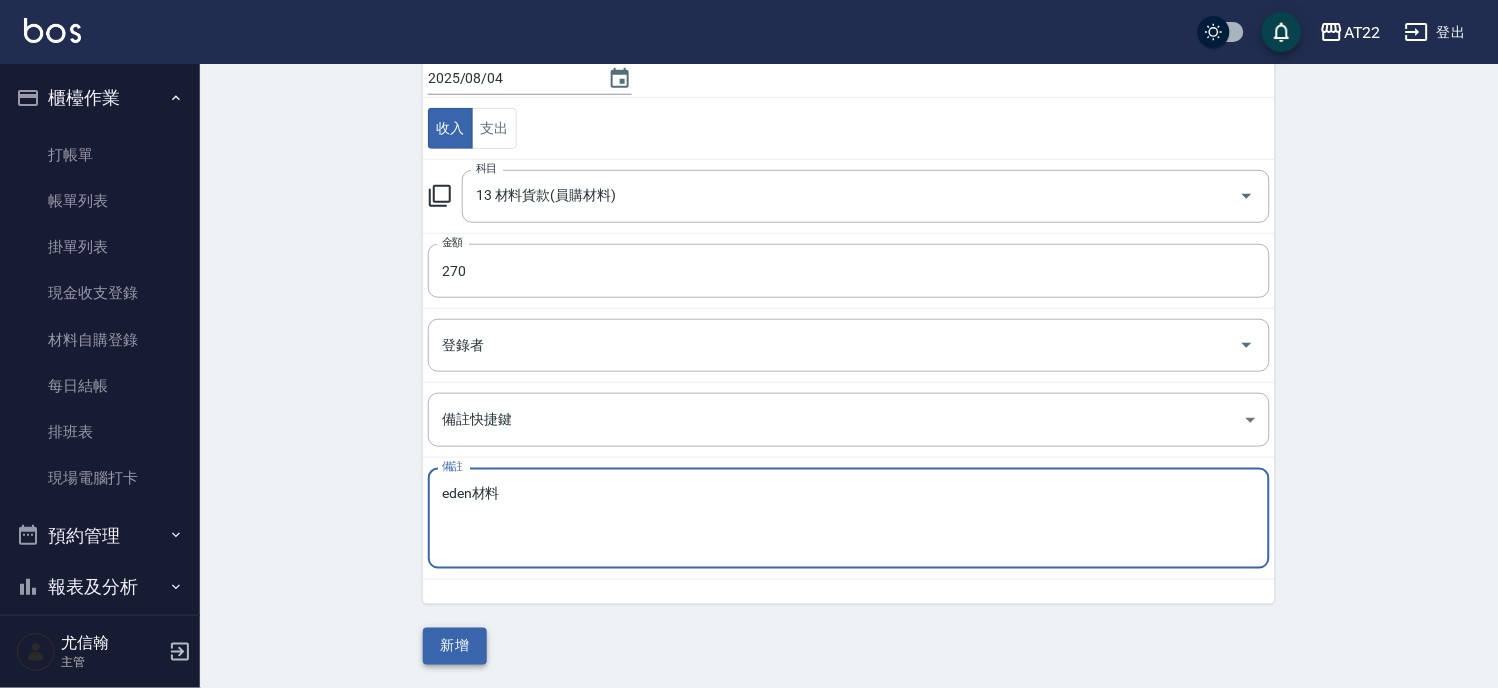 type on "eden材料" 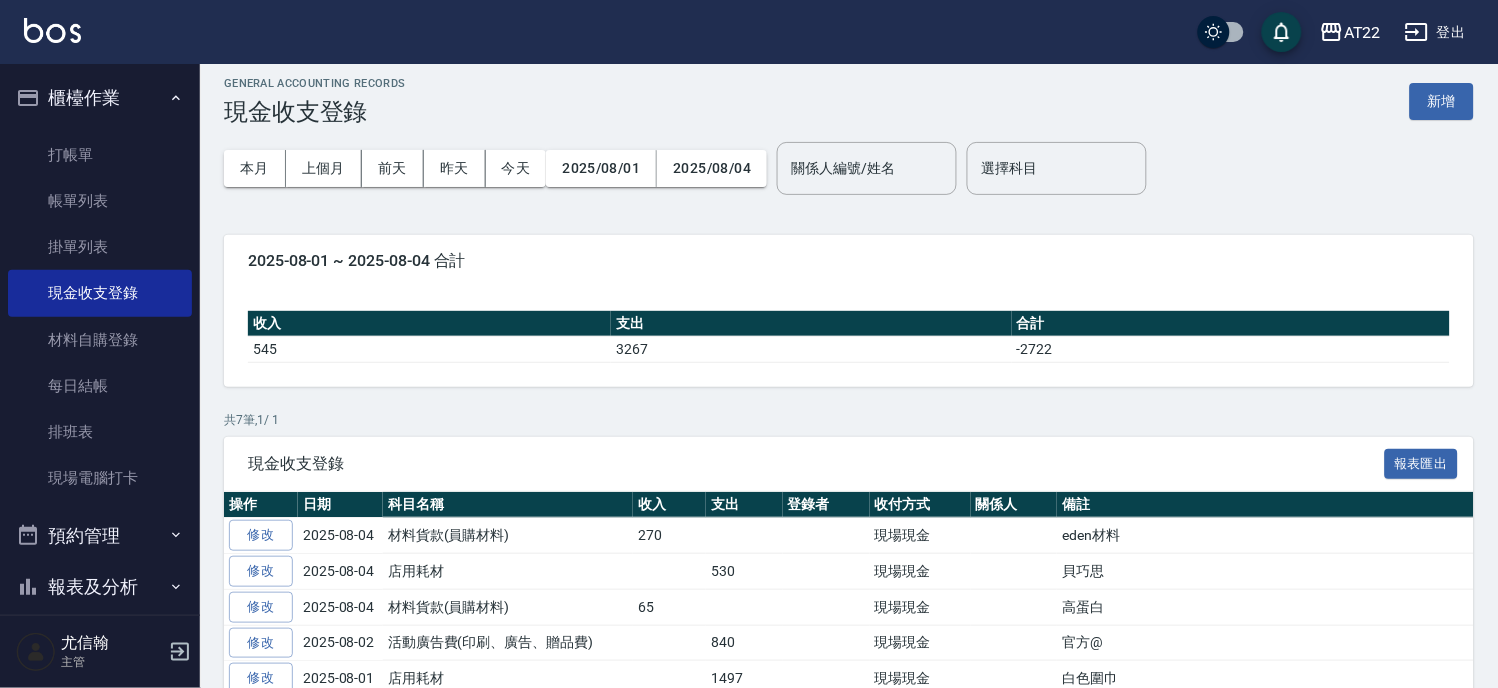 scroll, scrollTop: 0, scrollLeft: 0, axis: both 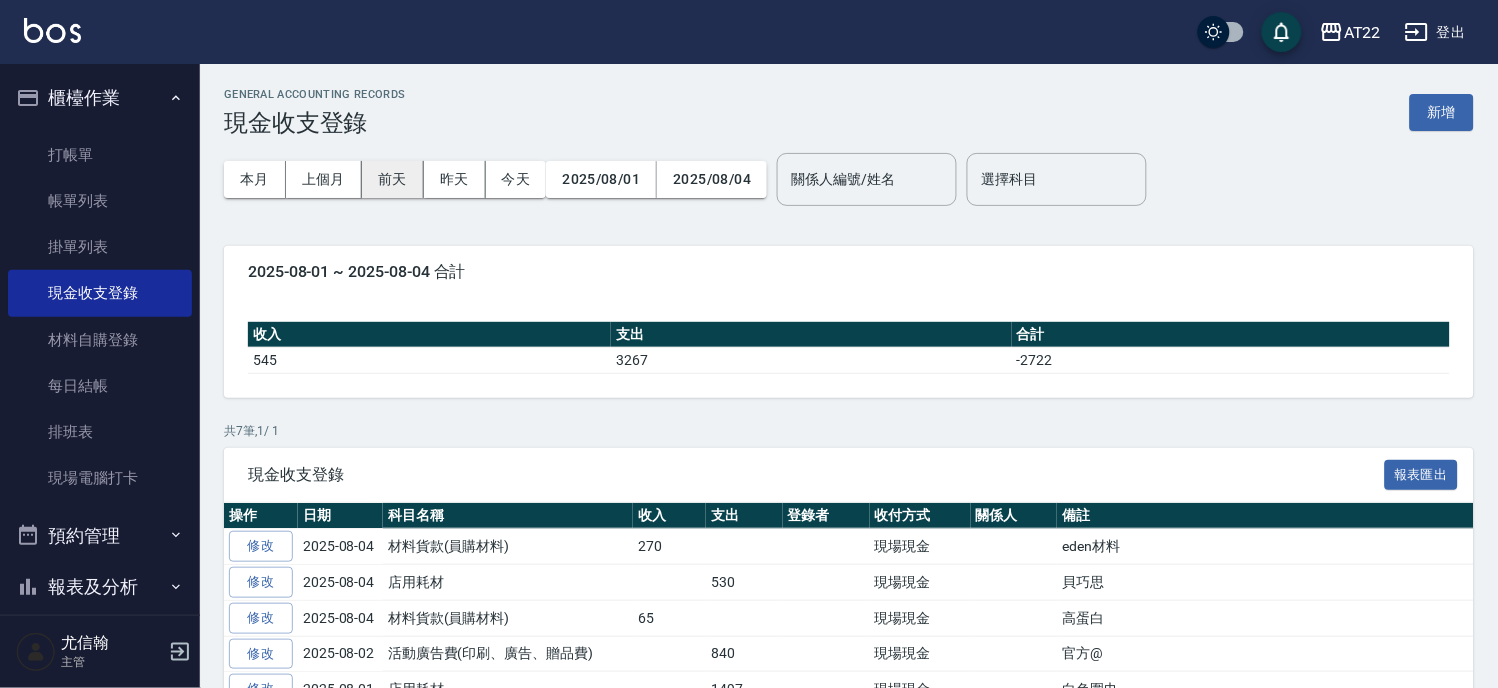 click on "前天" at bounding box center (393, 179) 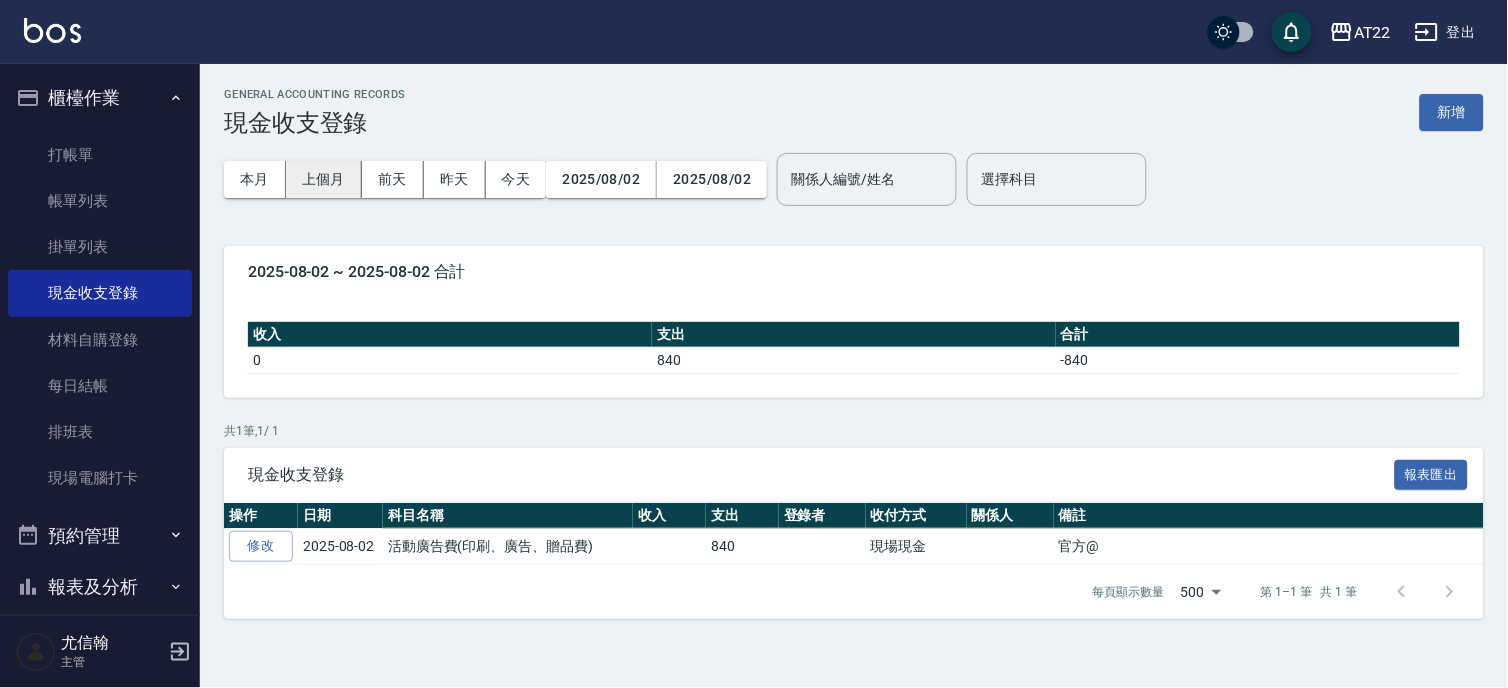click on "上個月" at bounding box center [324, 179] 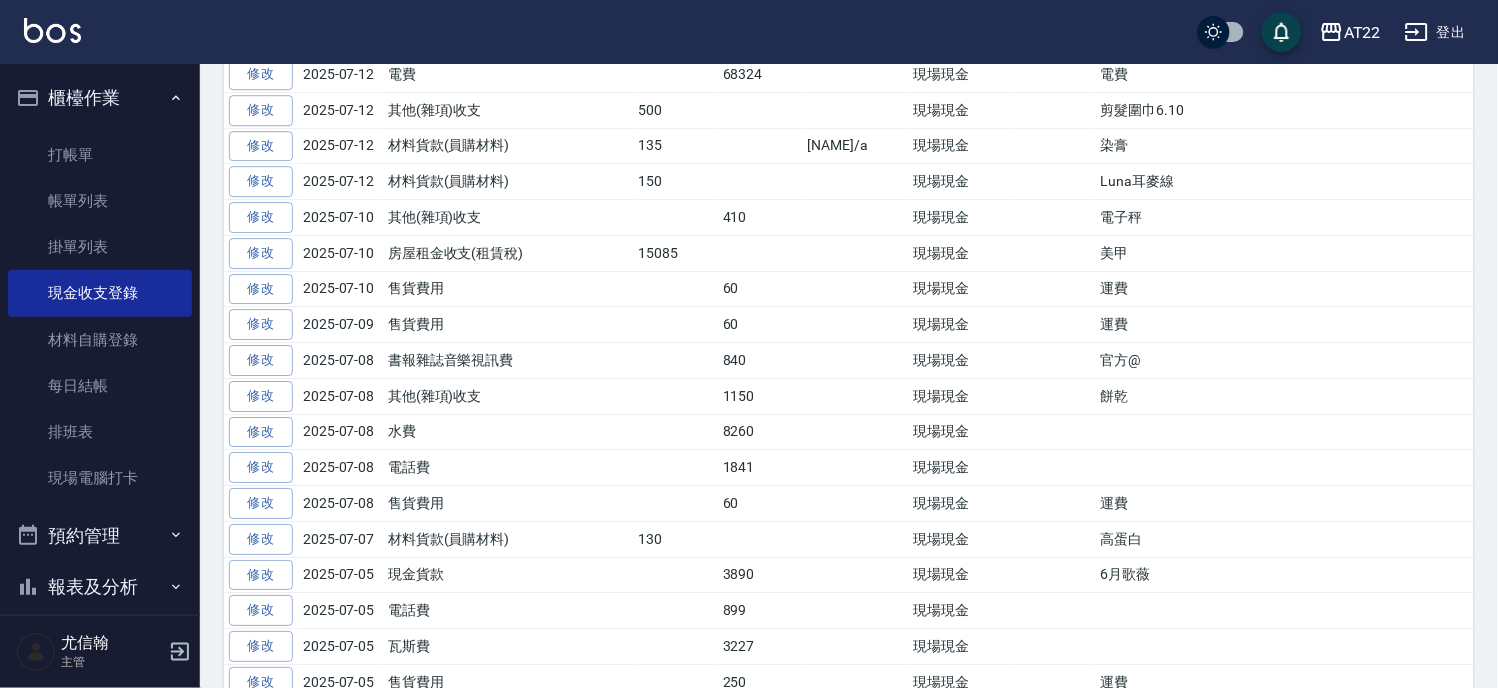 scroll, scrollTop: 1293, scrollLeft: 0, axis: vertical 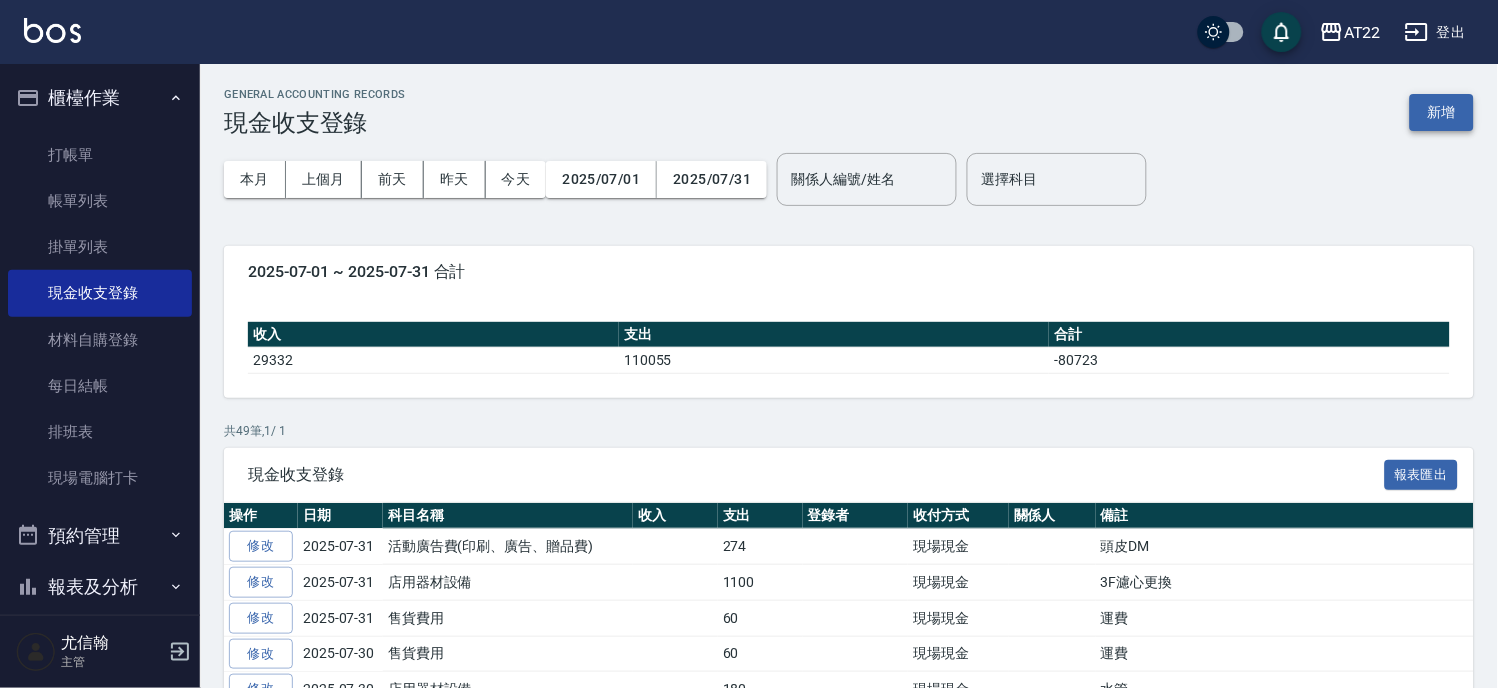 click on "新增" at bounding box center [1442, 112] 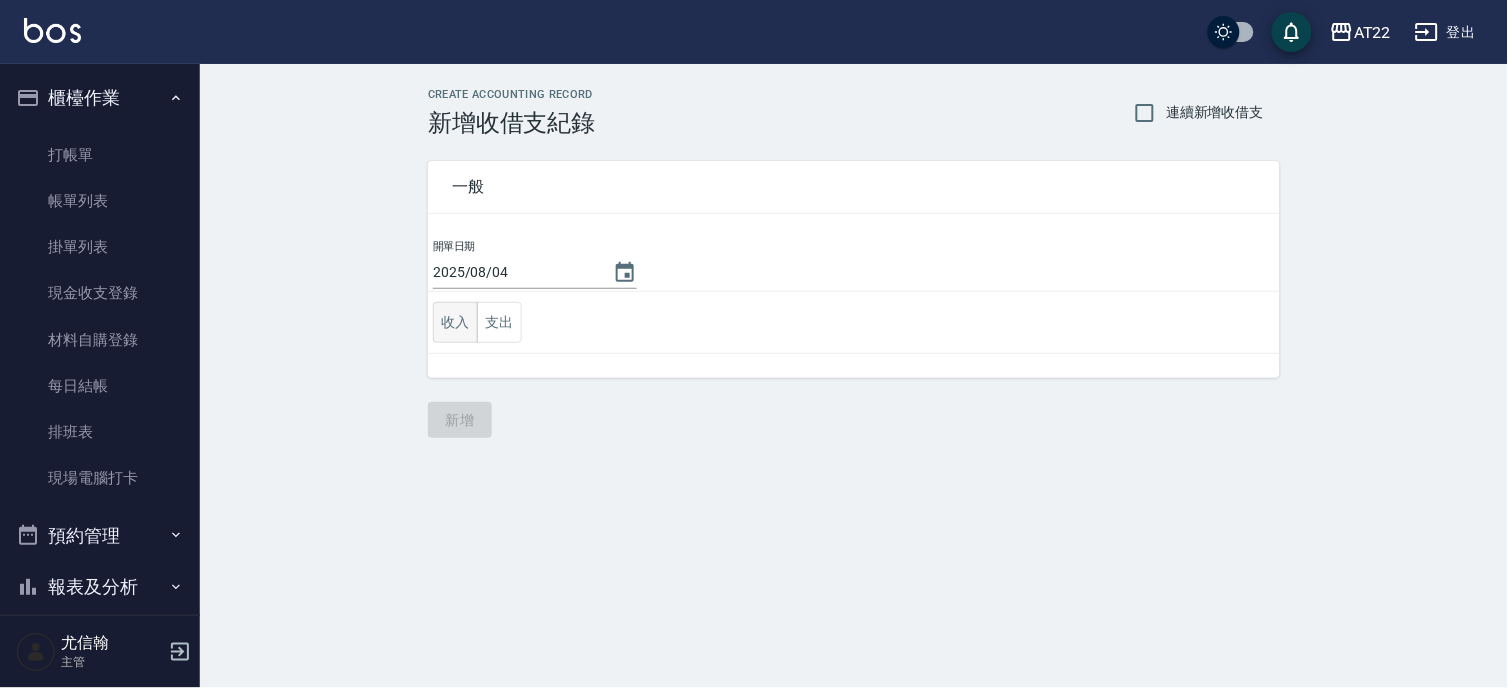 click on "收入" at bounding box center (455, 322) 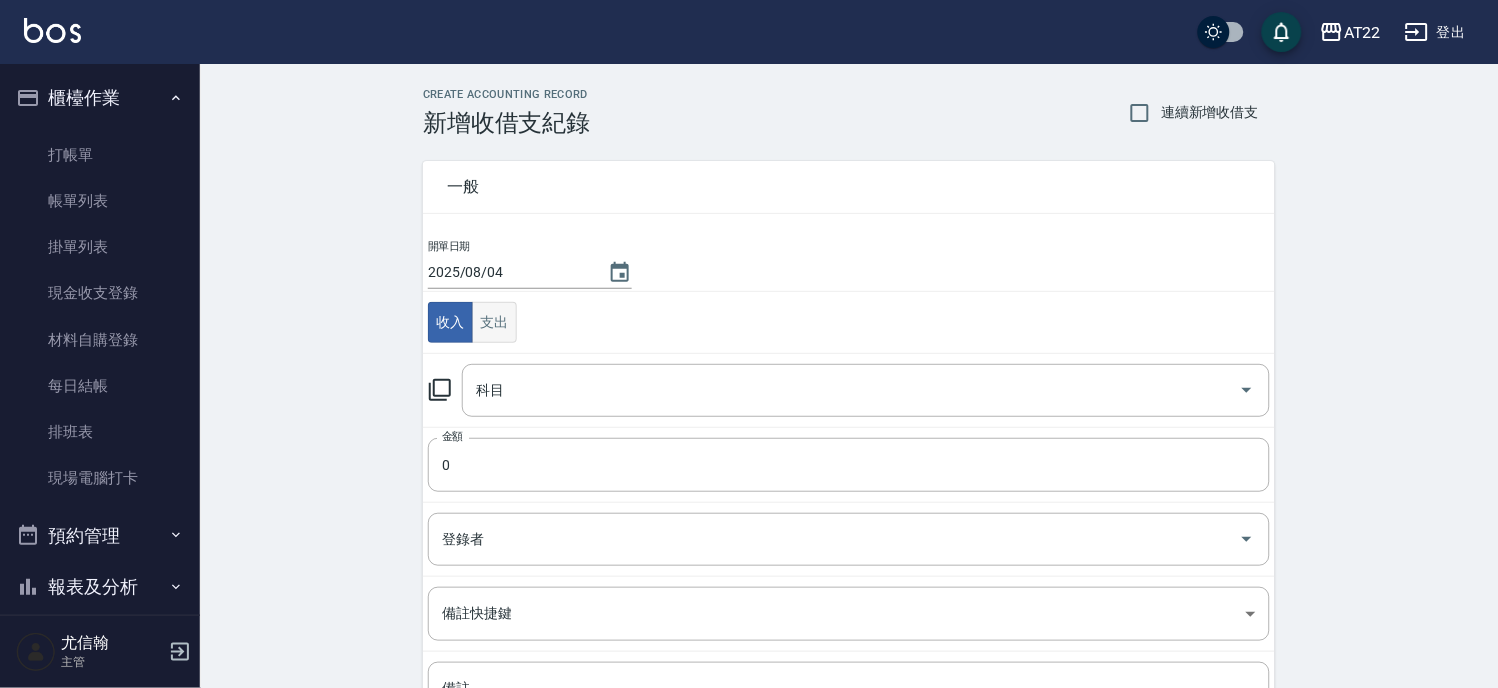 click on "支出" at bounding box center (494, 322) 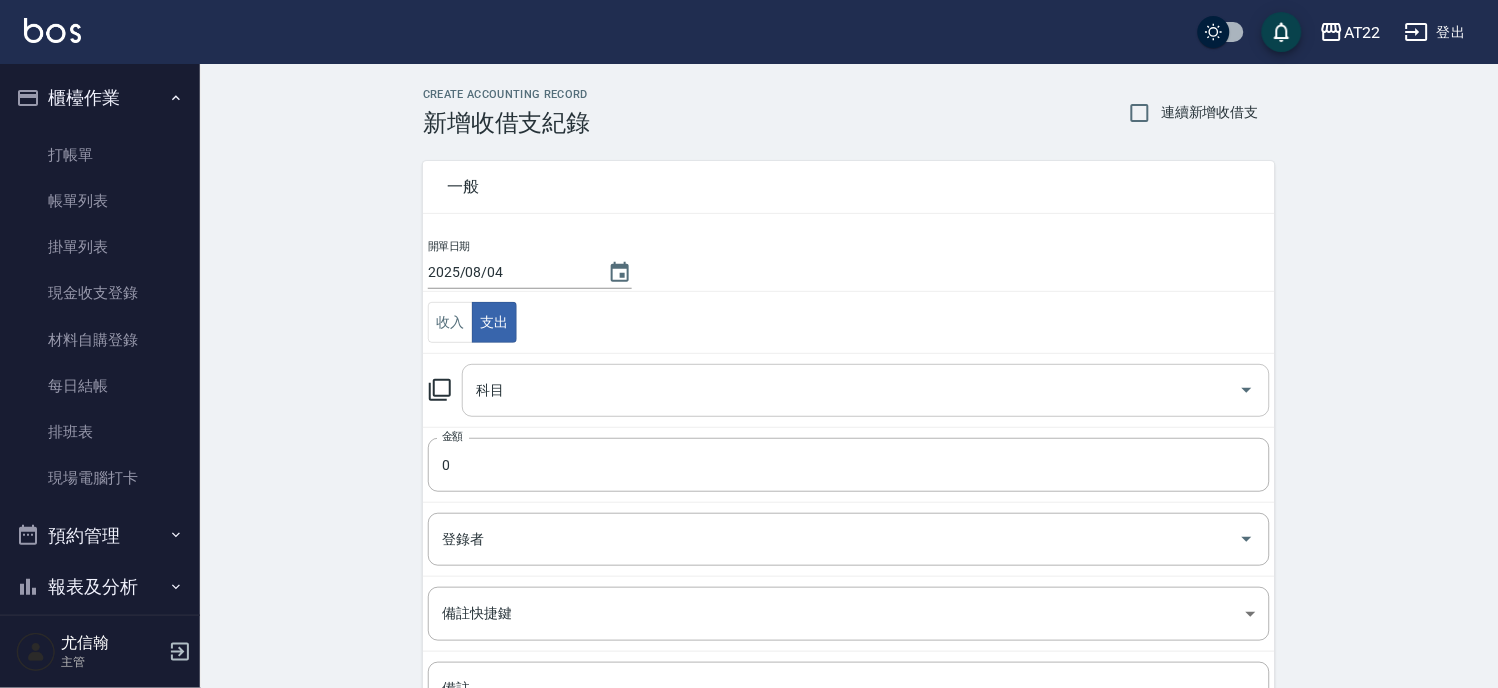 click on "科目" at bounding box center (851, 390) 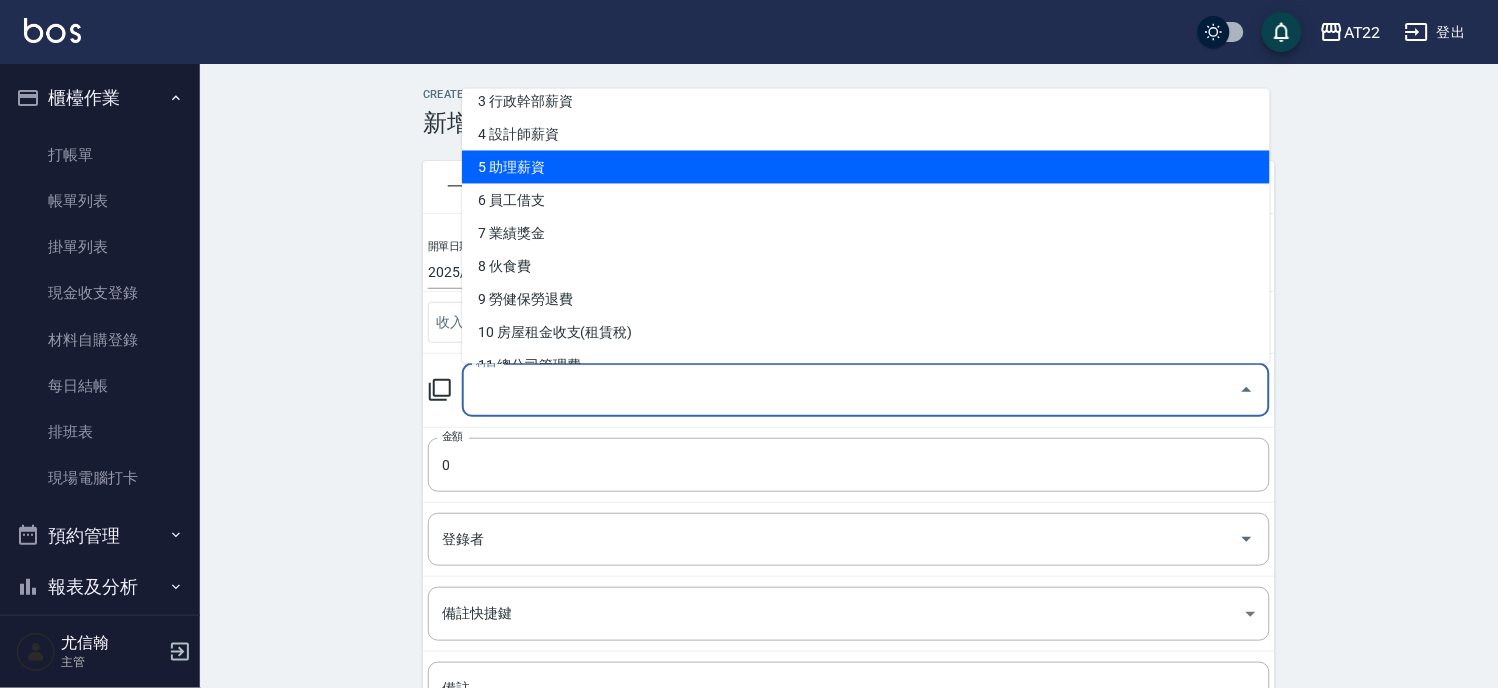 scroll, scrollTop: 444, scrollLeft: 0, axis: vertical 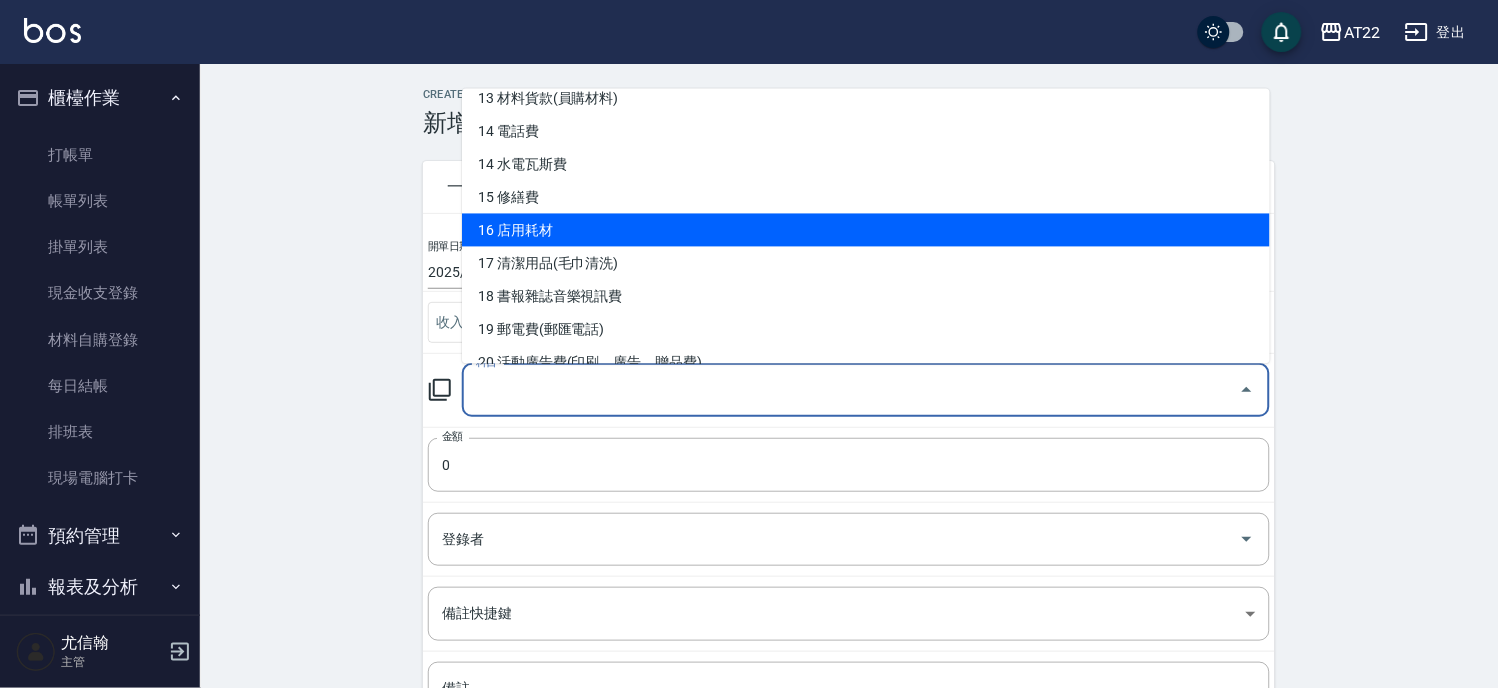 click on "16 店用耗材" at bounding box center [866, 229] 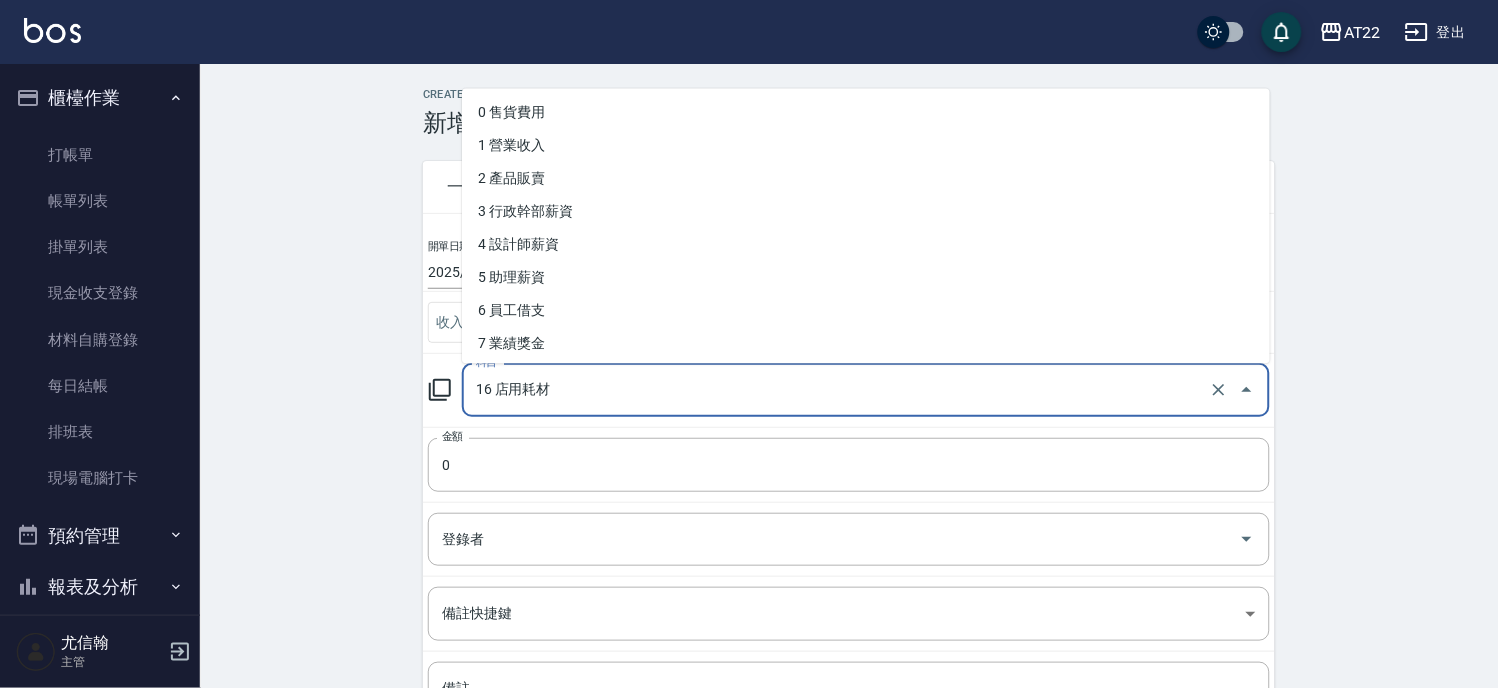 click on "16 店用耗材" at bounding box center [838, 390] 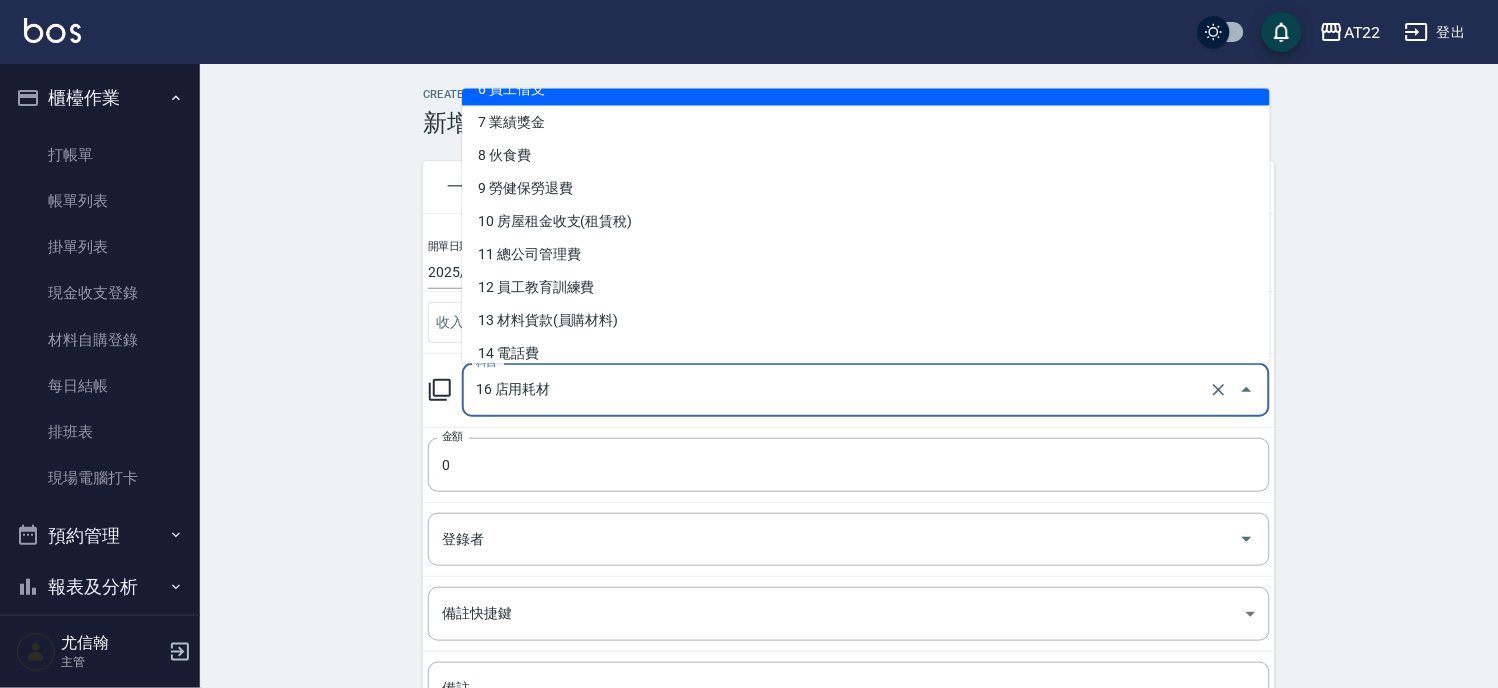 scroll, scrollTop: 555, scrollLeft: 0, axis: vertical 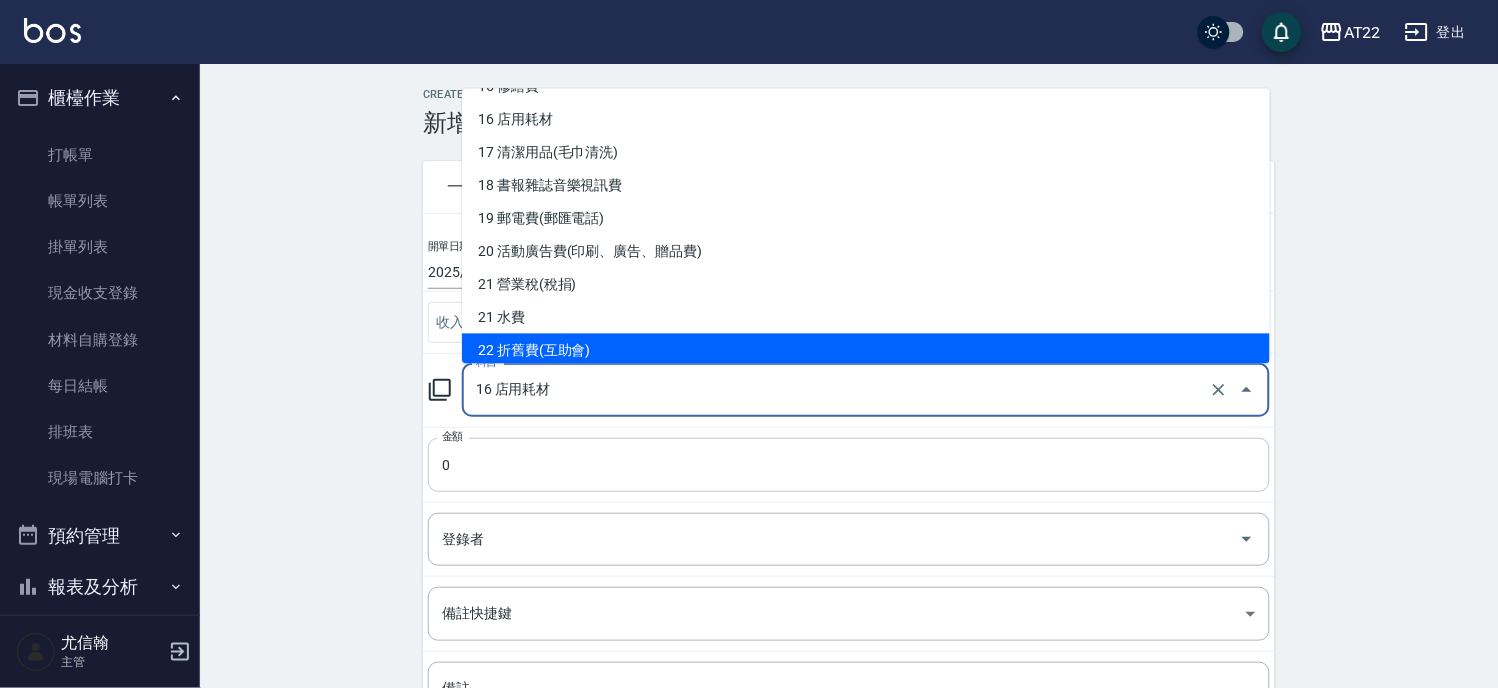 click on "0" at bounding box center [849, 465] 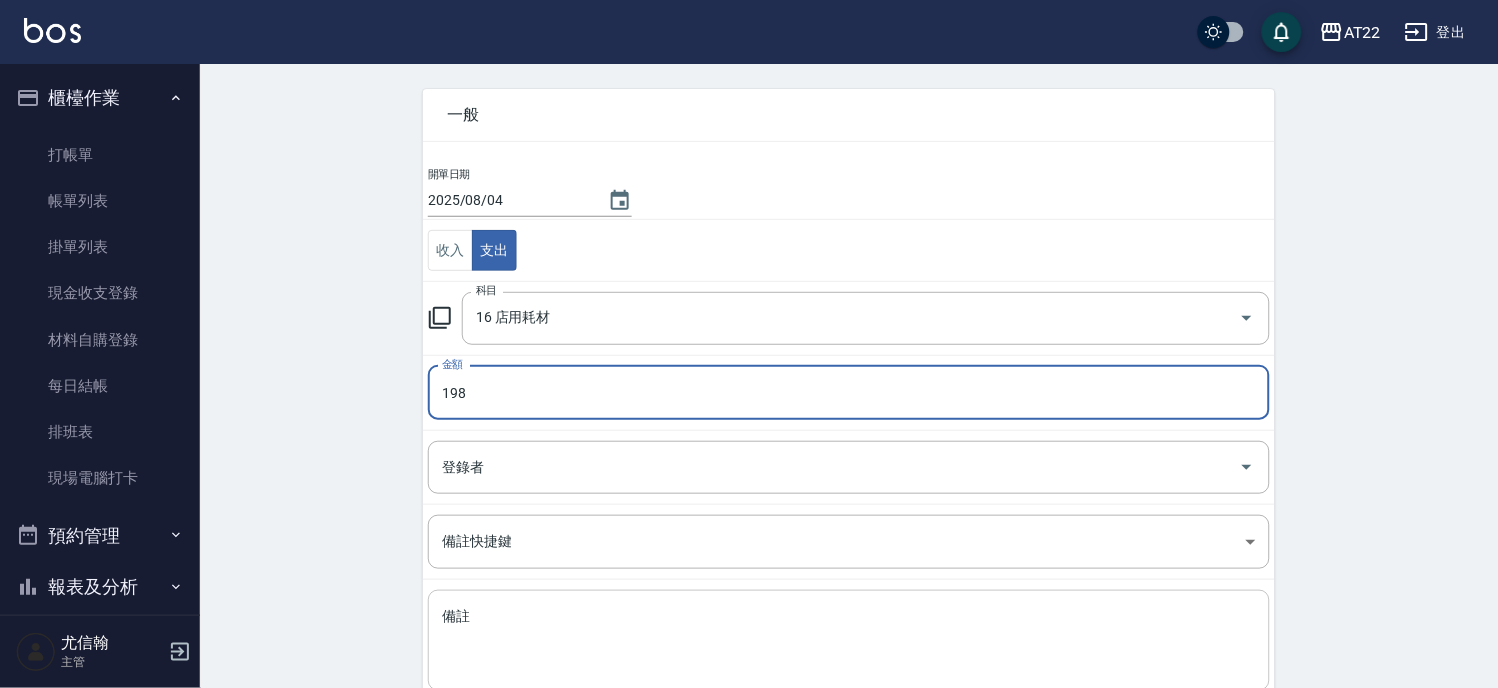 scroll, scrollTop: 111, scrollLeft: 0, axis: vertical 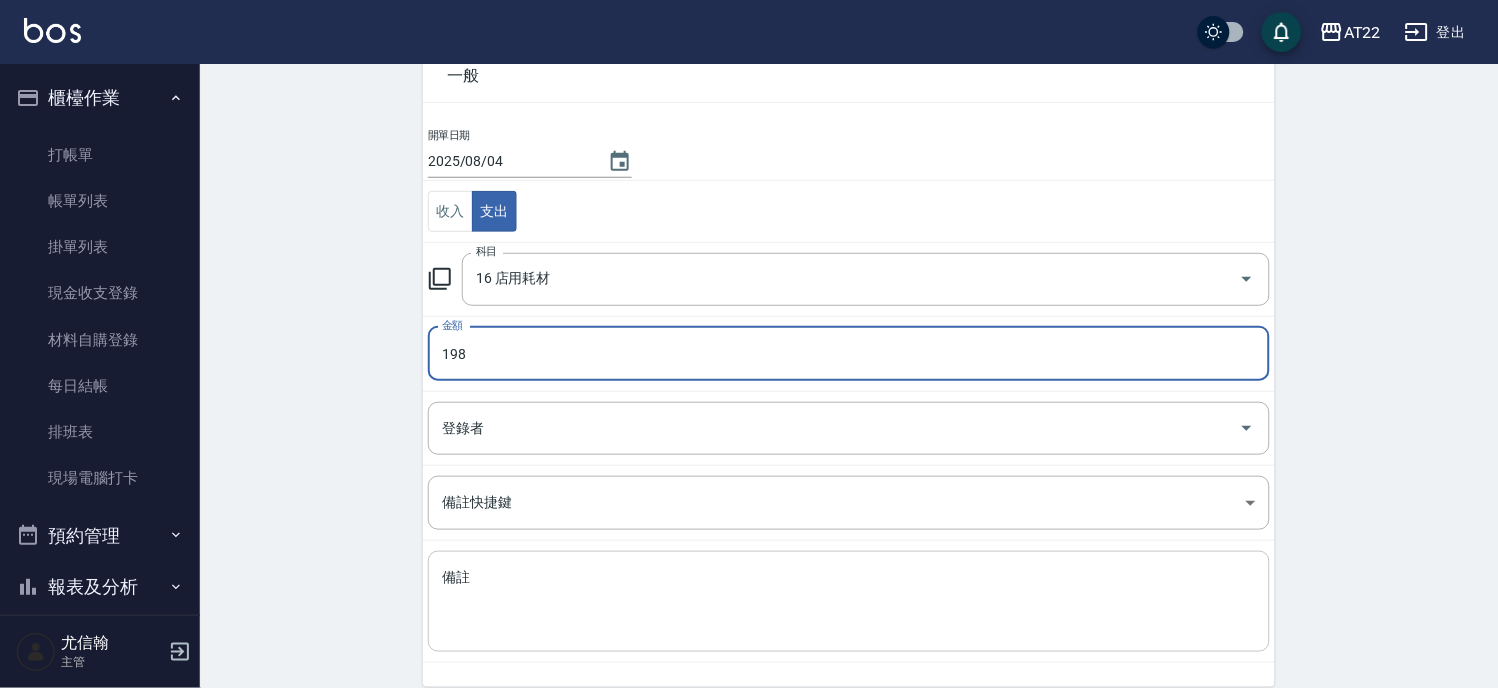 type on "198" 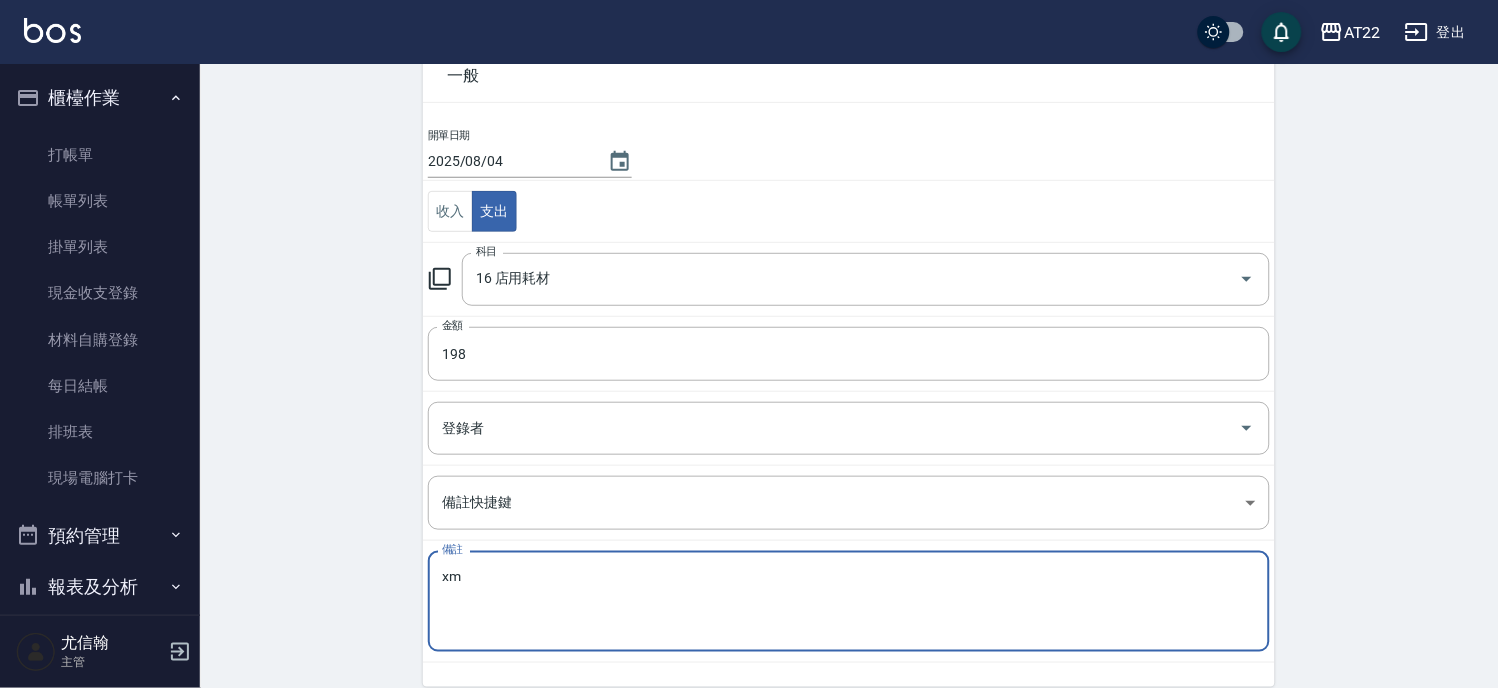 type on "x" 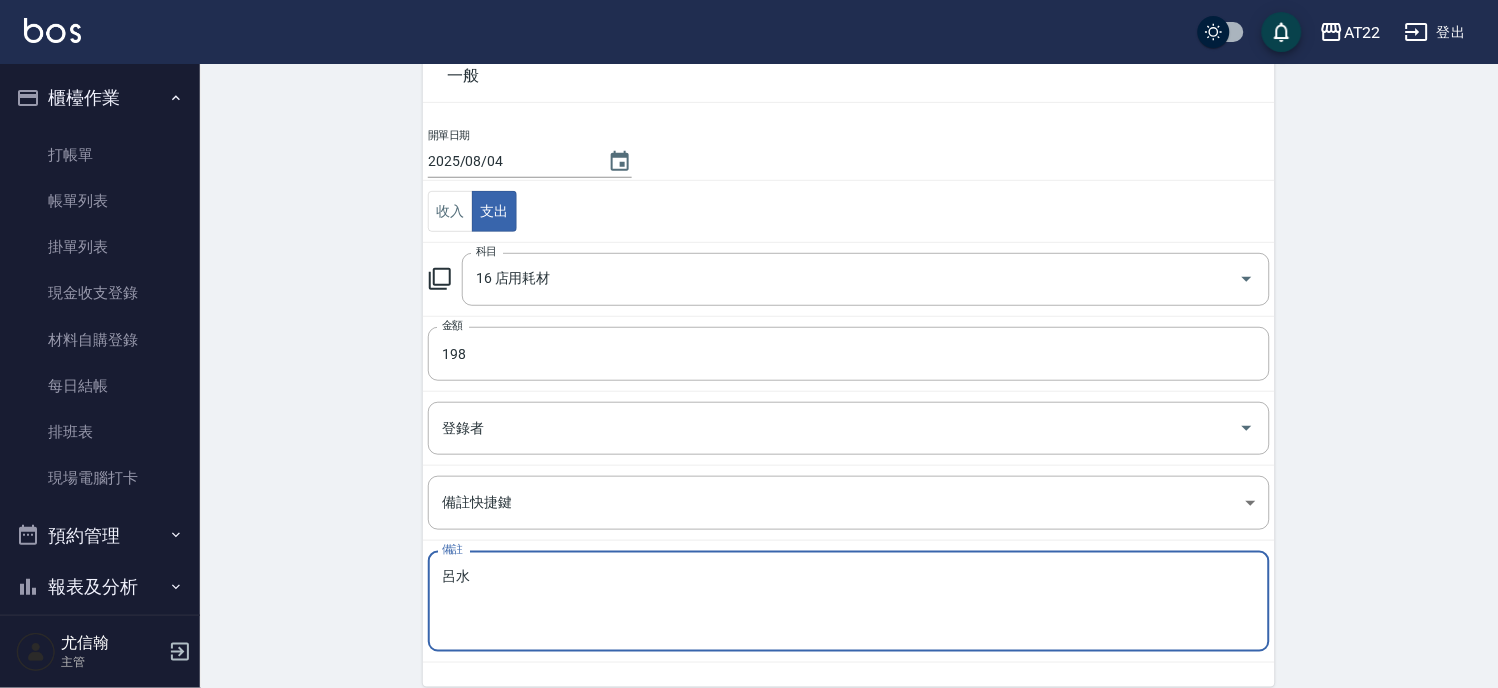 type on "呂" 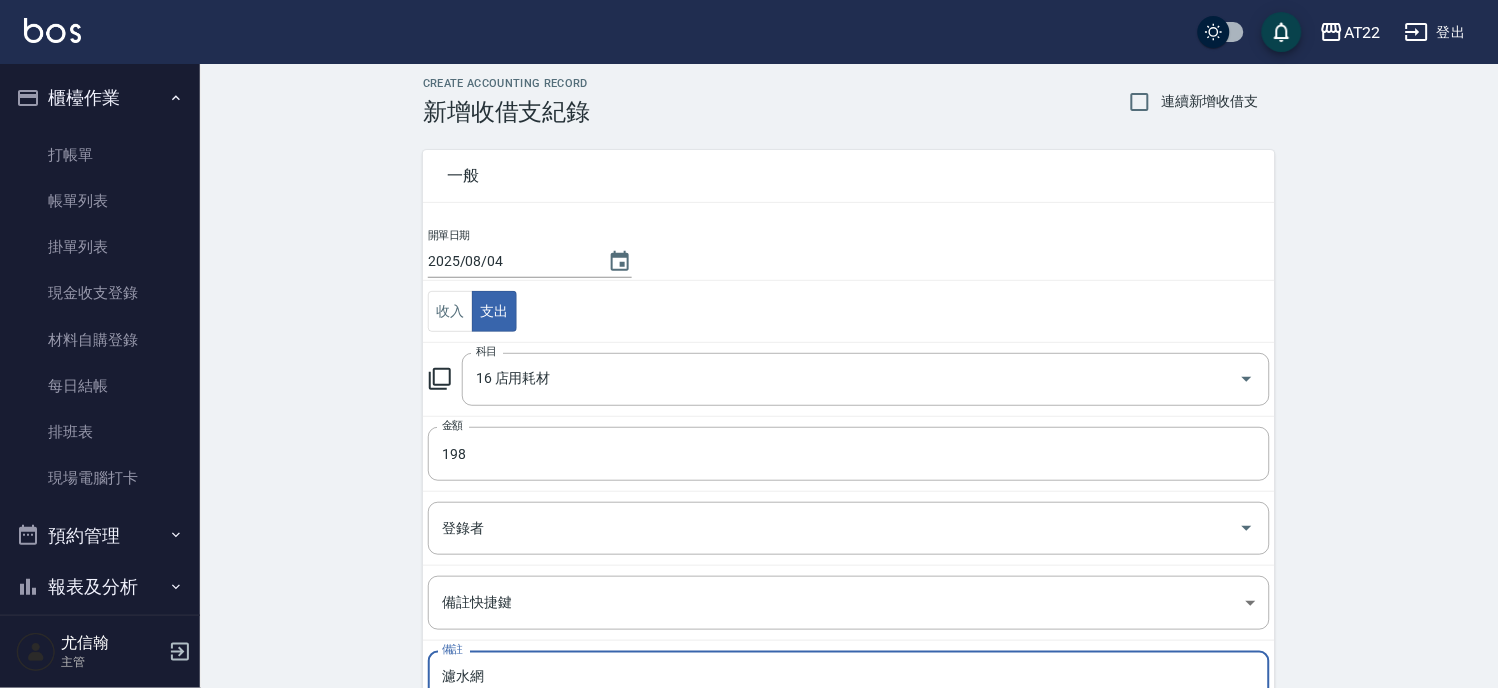 scroll, scrollTop: 0, scrollLeft: 0, axis: both 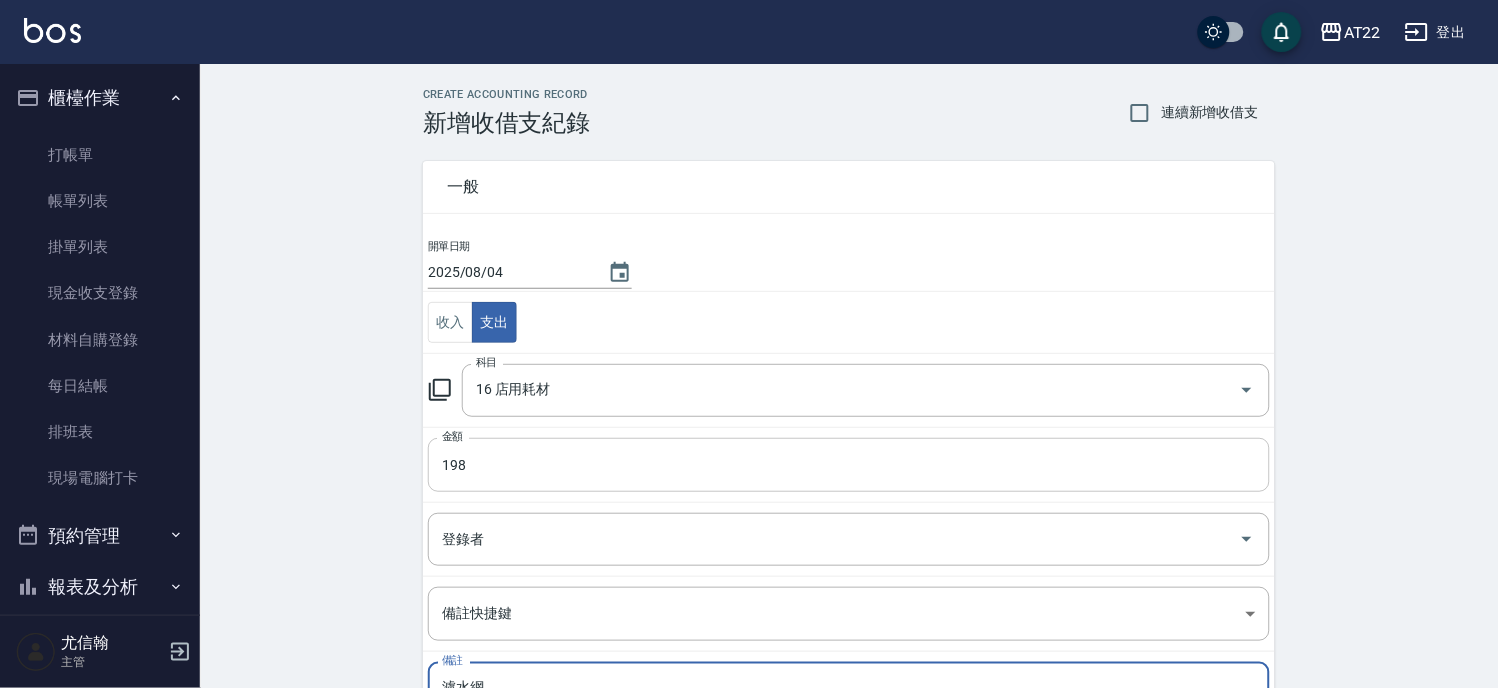 type on "濾水網" 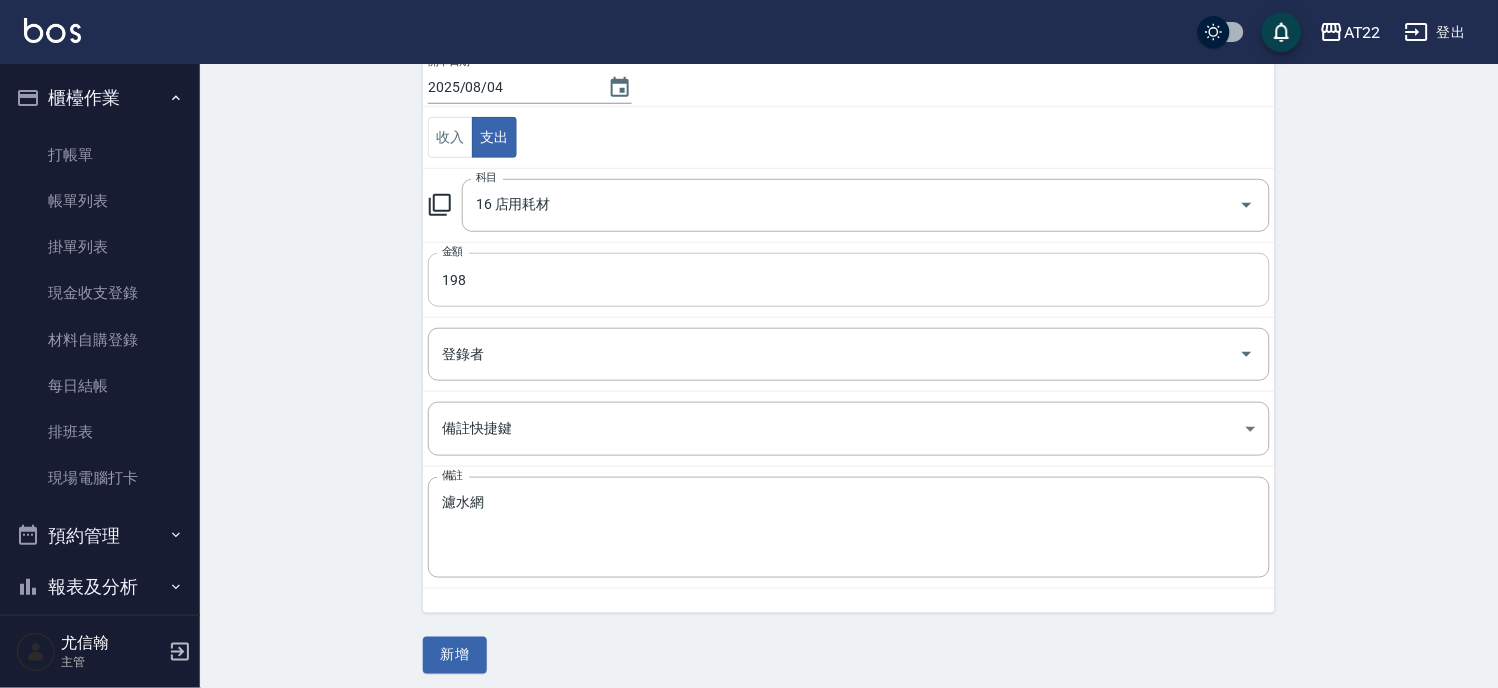 scroll, scrollTop: 194, scrollLeft: 0, axis: vertical 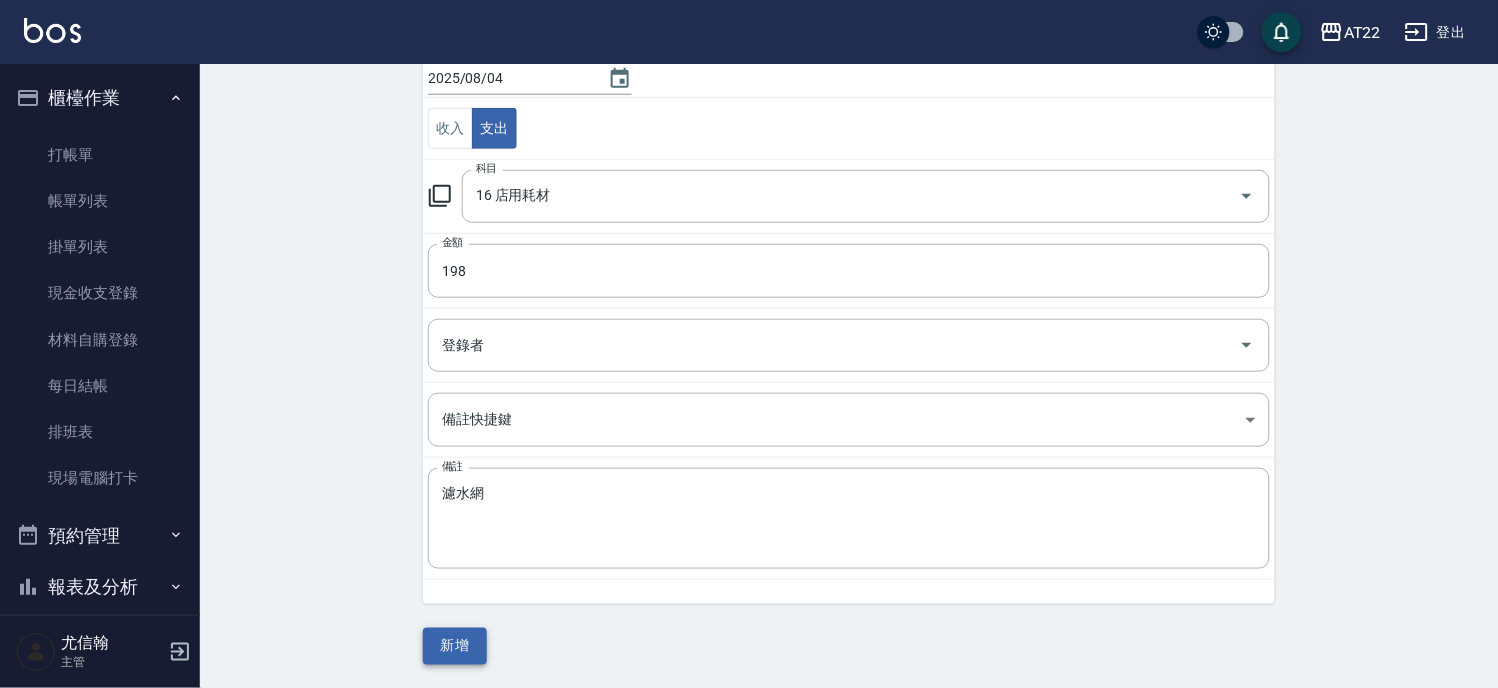 click on "新增" at bounding box center [455, 646] 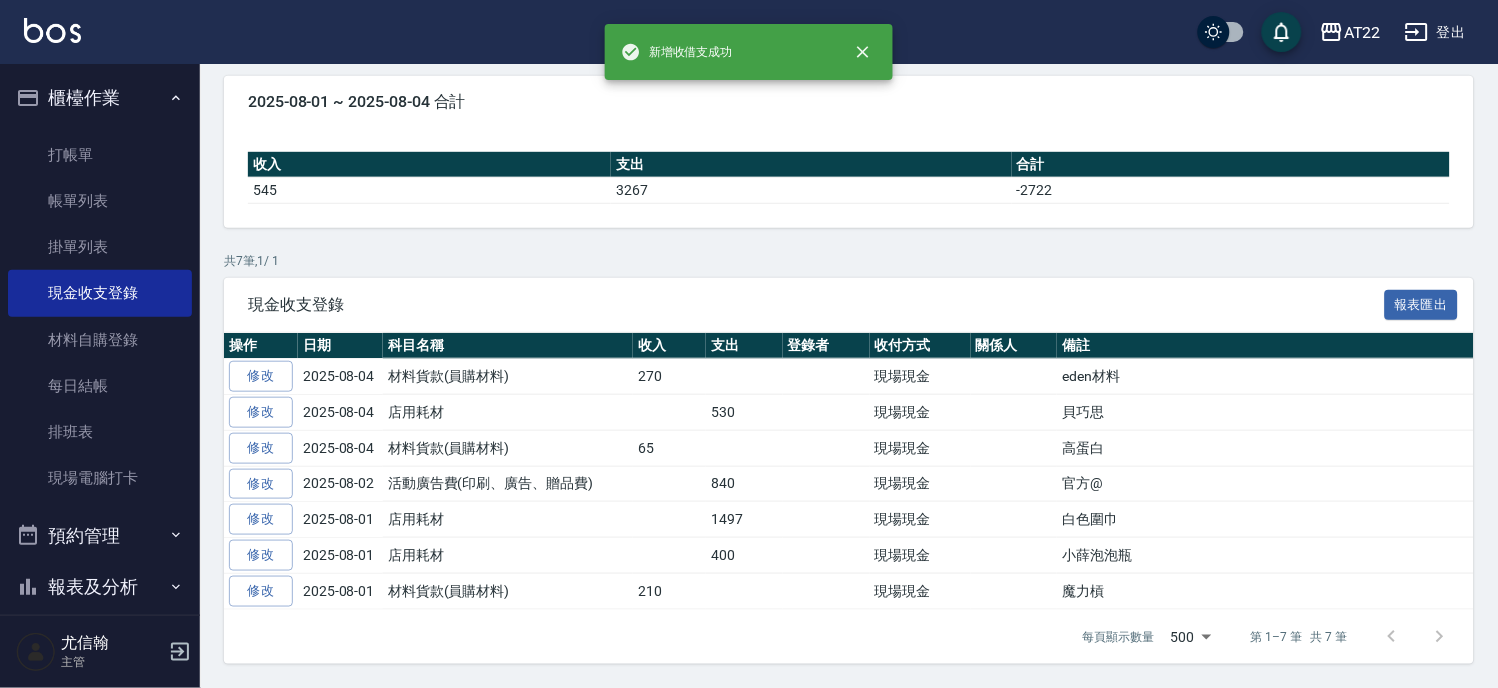 scroll, scrollTop: 0, scrollLeft: 0, axis: both 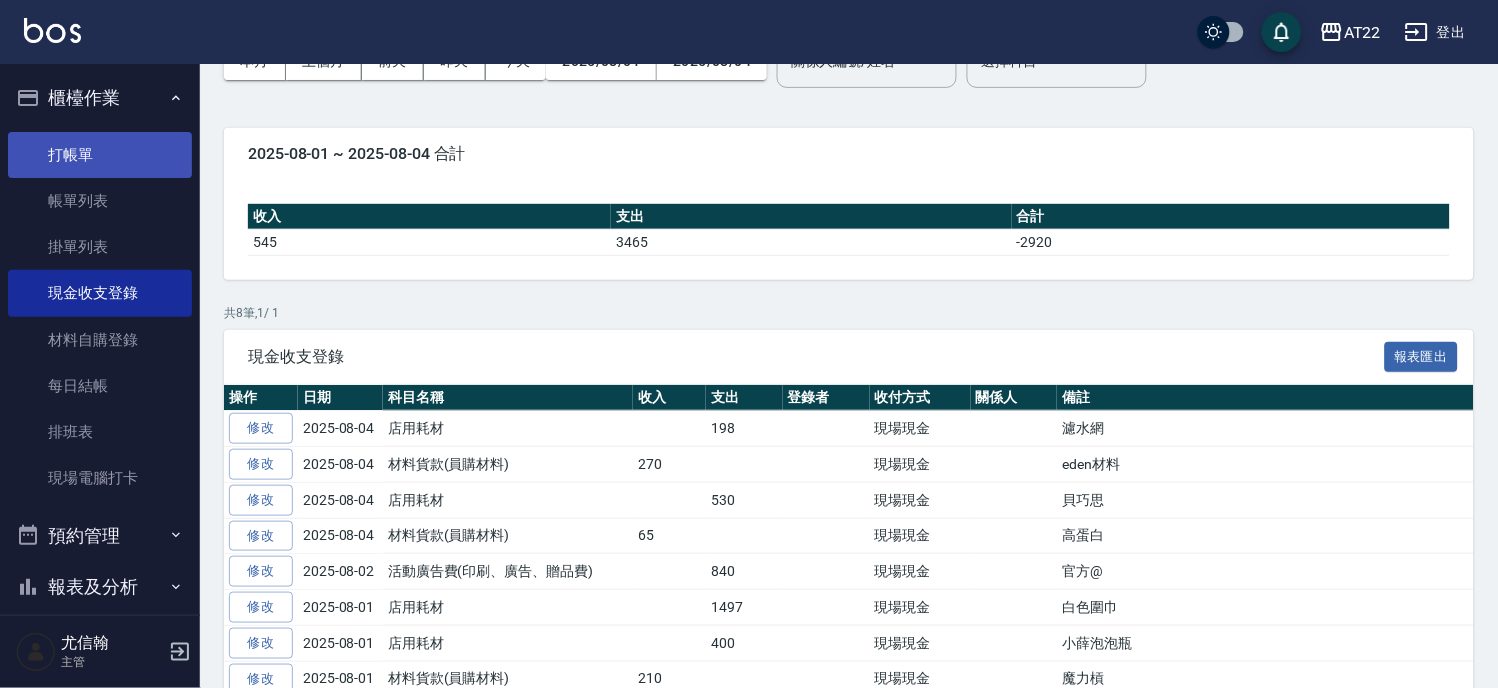 click on "打帳單" at bounding box center [100, 155] 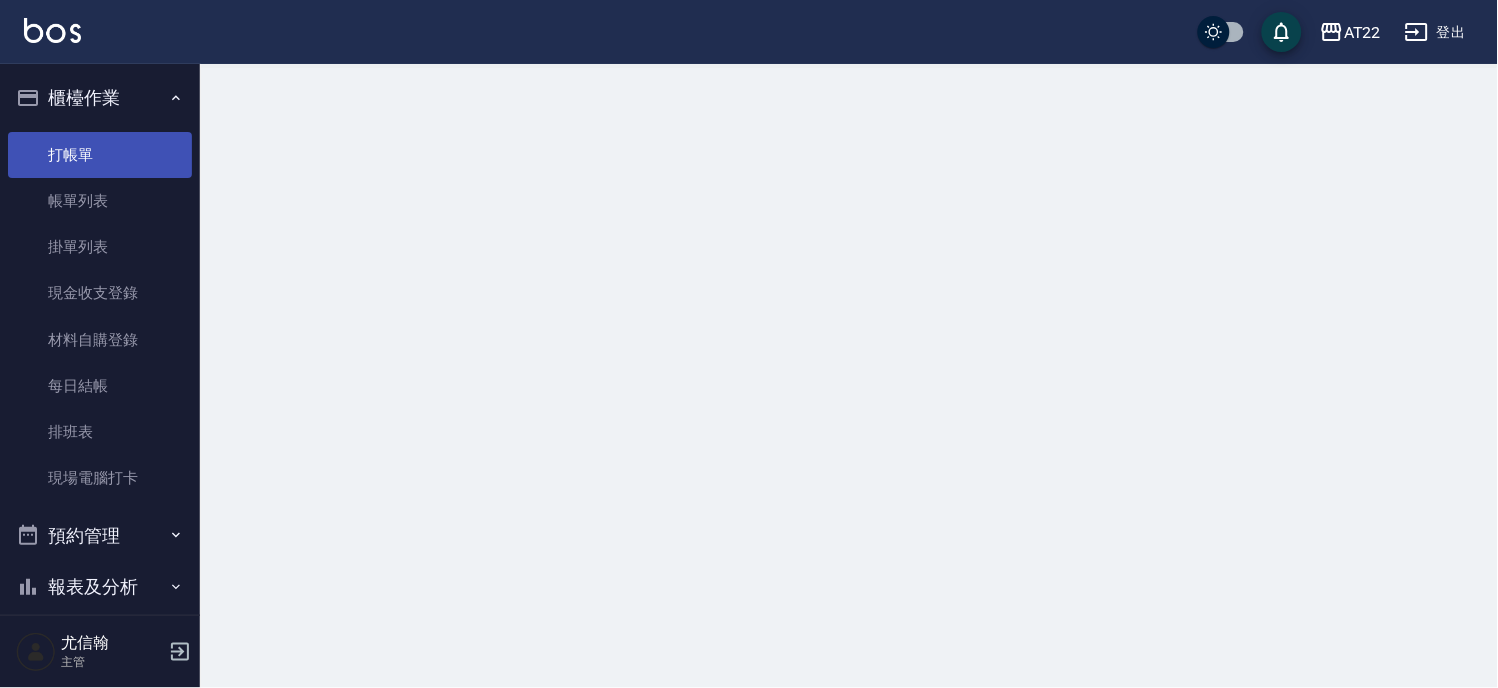 scroll, scrollTop: 0, scrollLeft: 0, axis: both 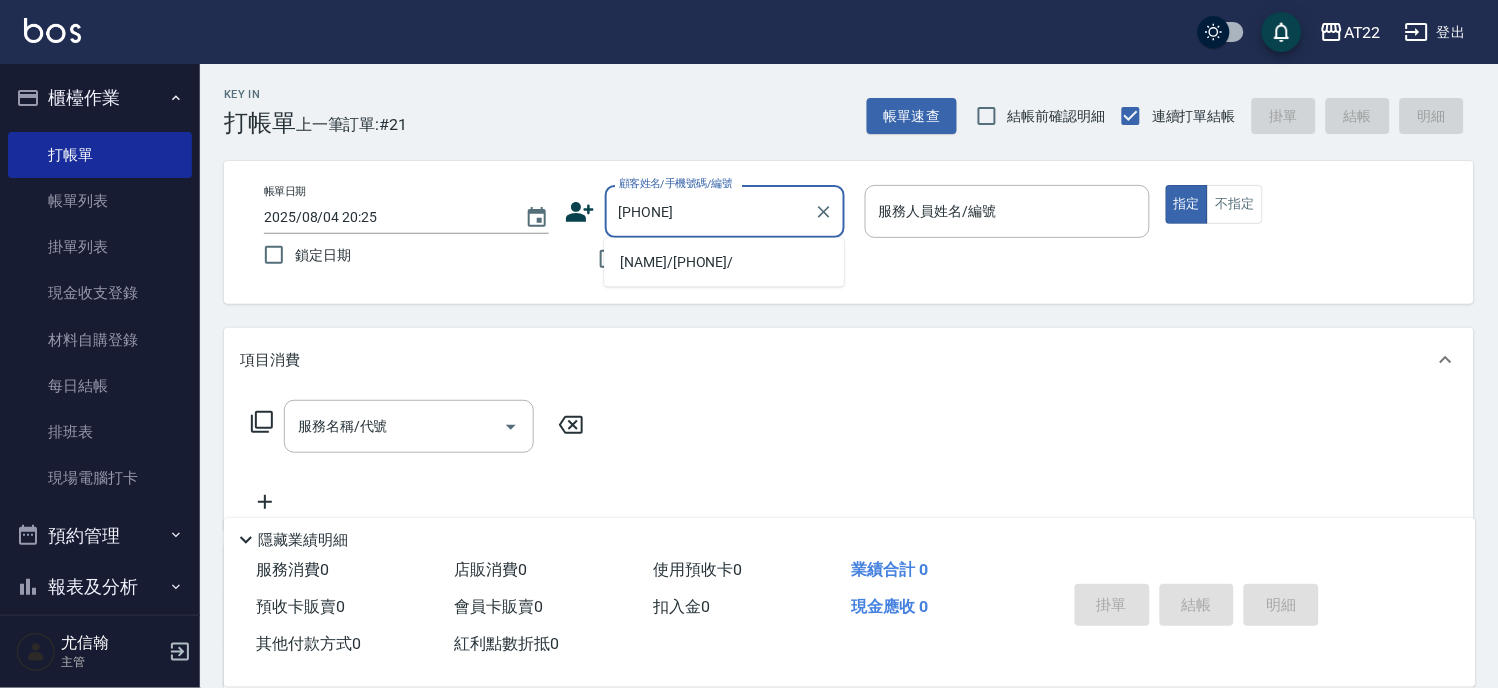 click on "張玄/0986727172/" at bounding box center [724, 262] 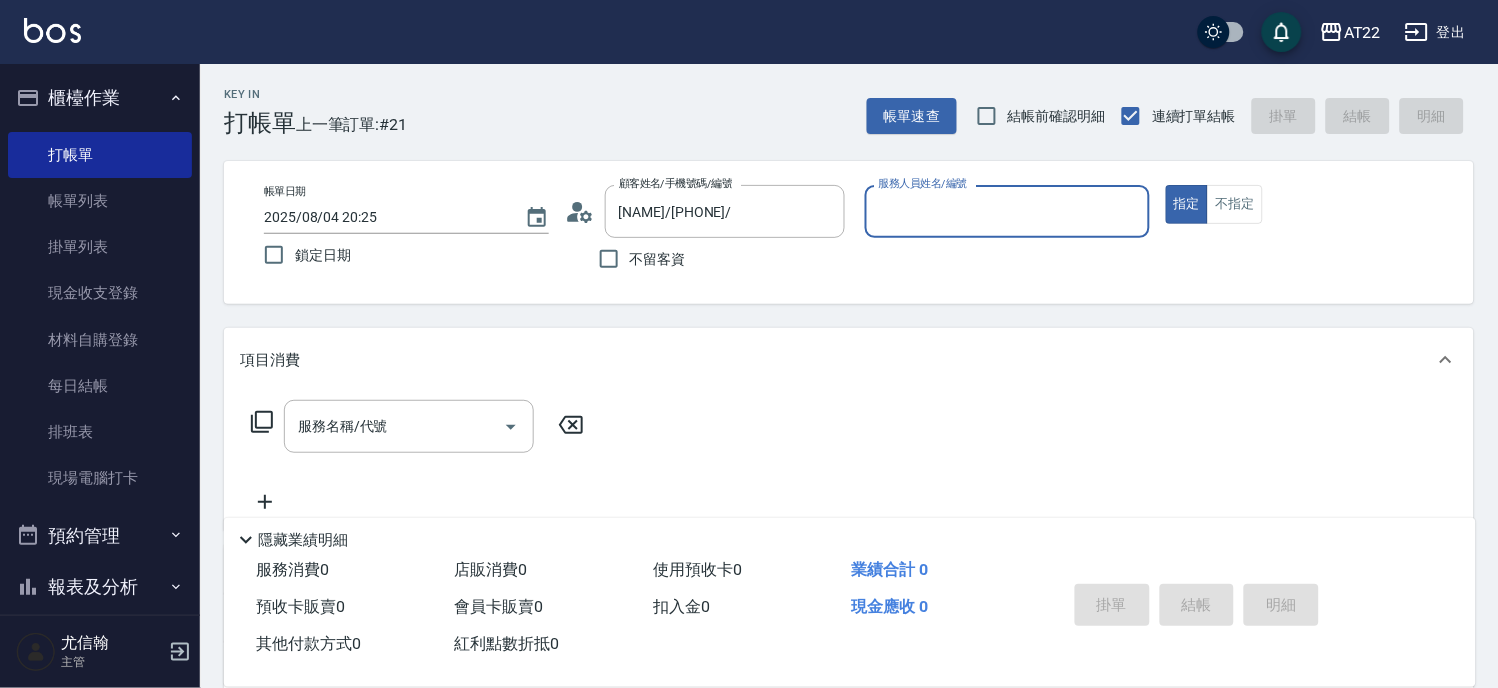 click on "服務人員姓名/編號" at bounding box center (1007, 211) 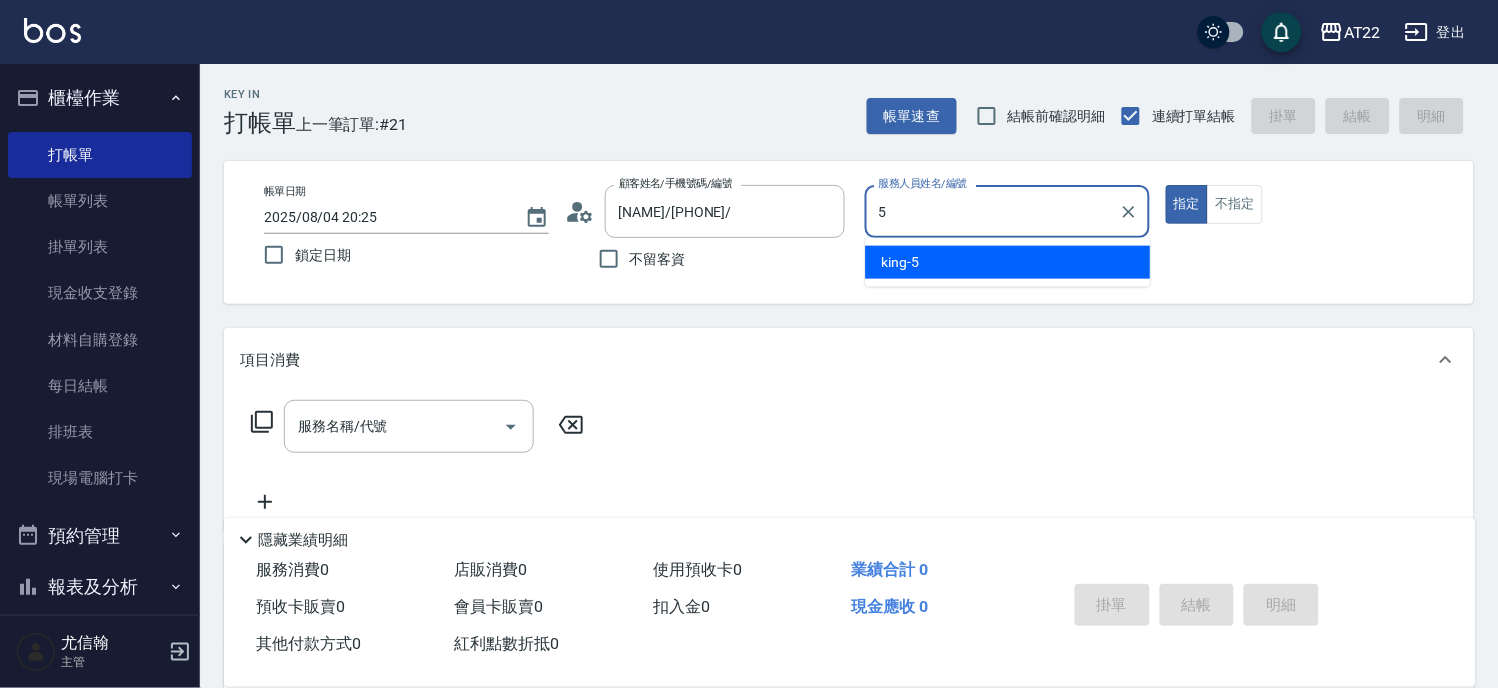 type on "king-5" 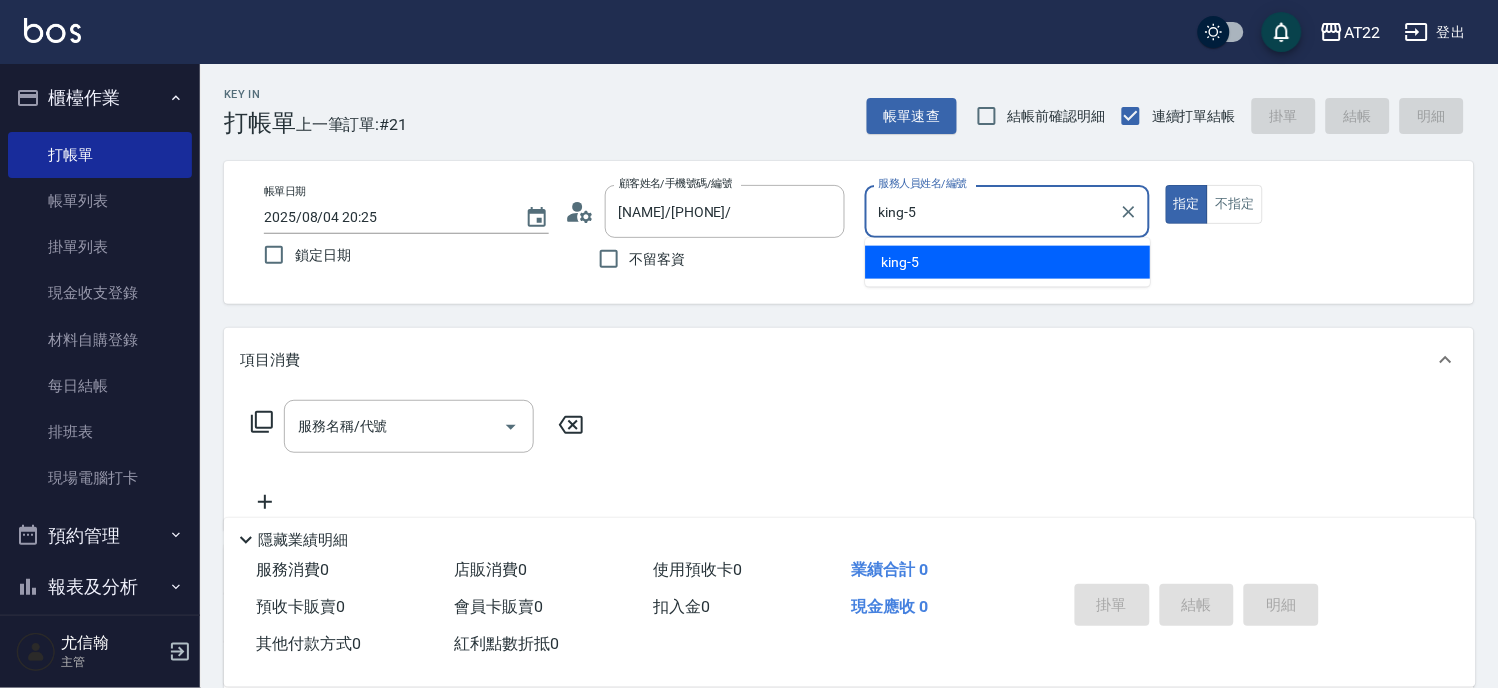 type on "true" 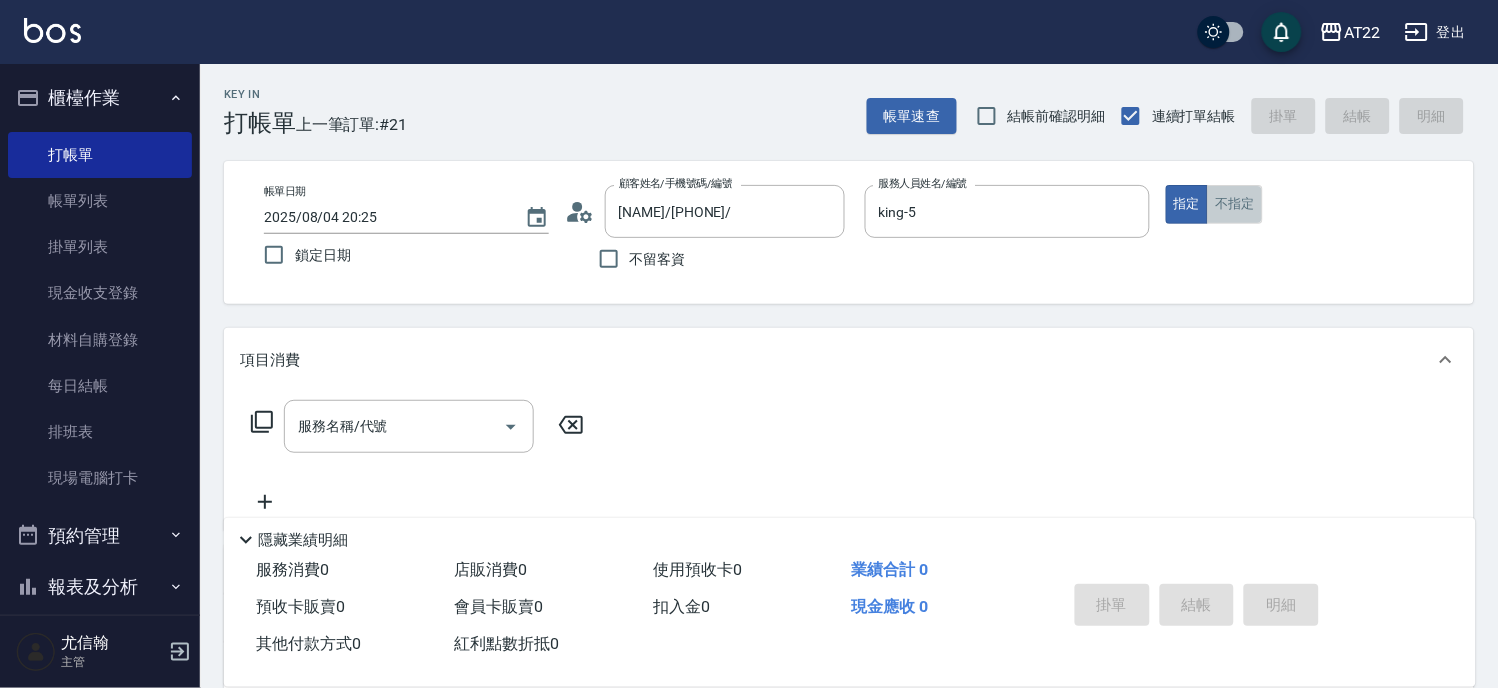 click on "不指定" at bounding box center (1235, 204) 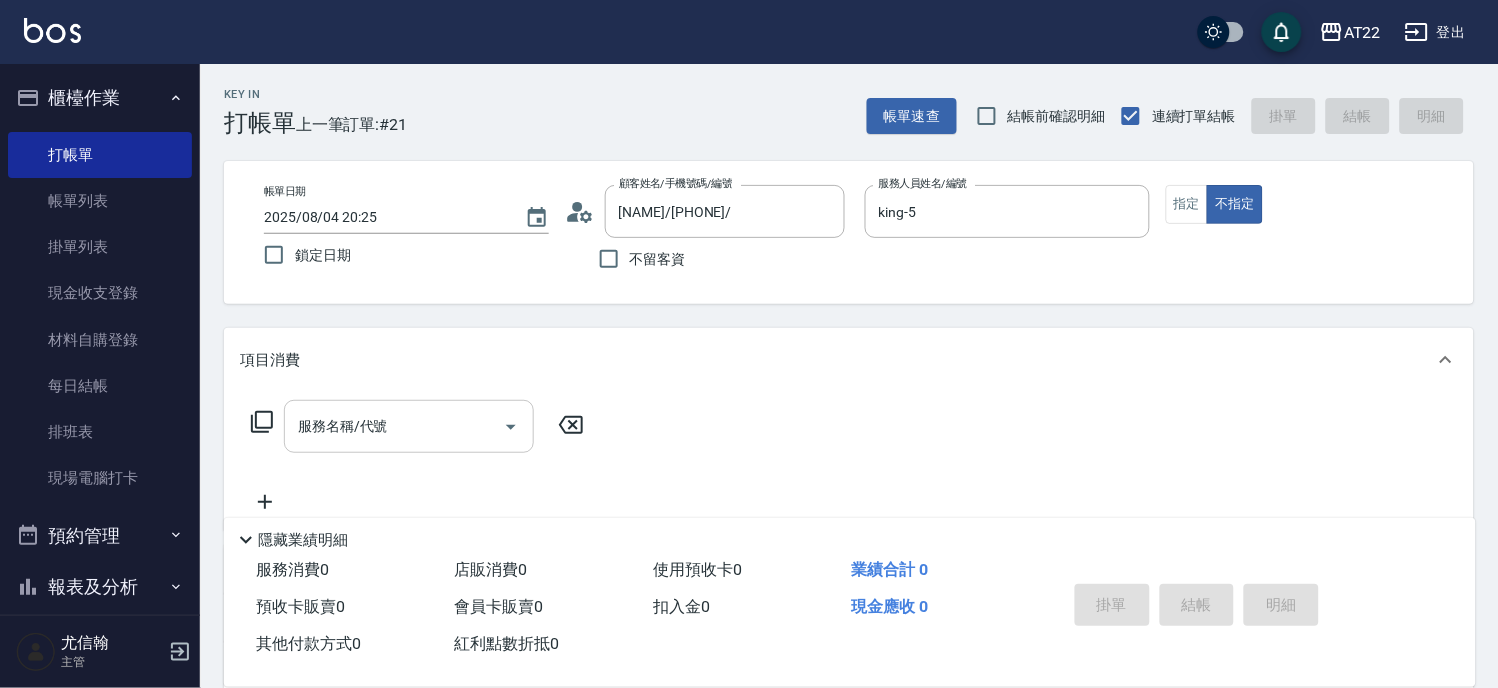 drag, startPoint x: 448, startPoint y: 426, endPoint x: 457, endPoint y: 416, distance: 13.453624 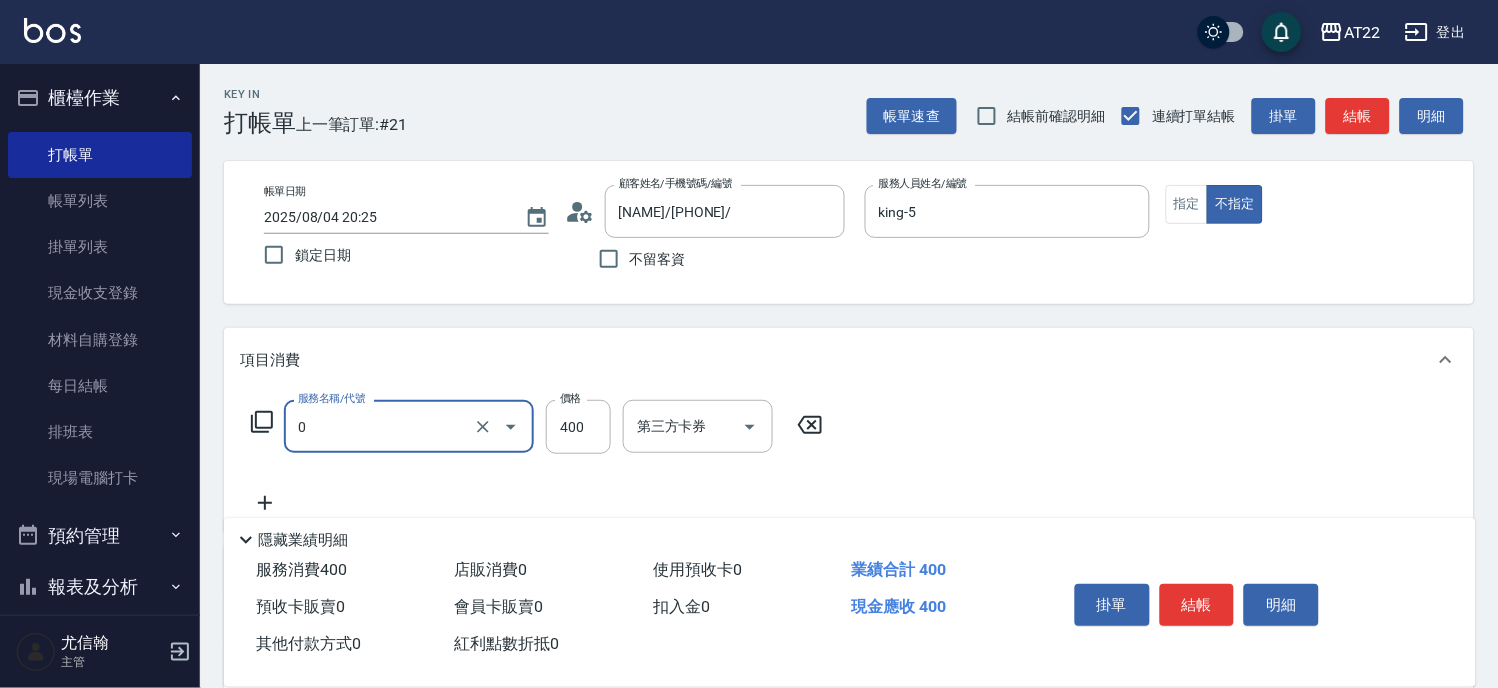 type on "有機洗髮(0)" 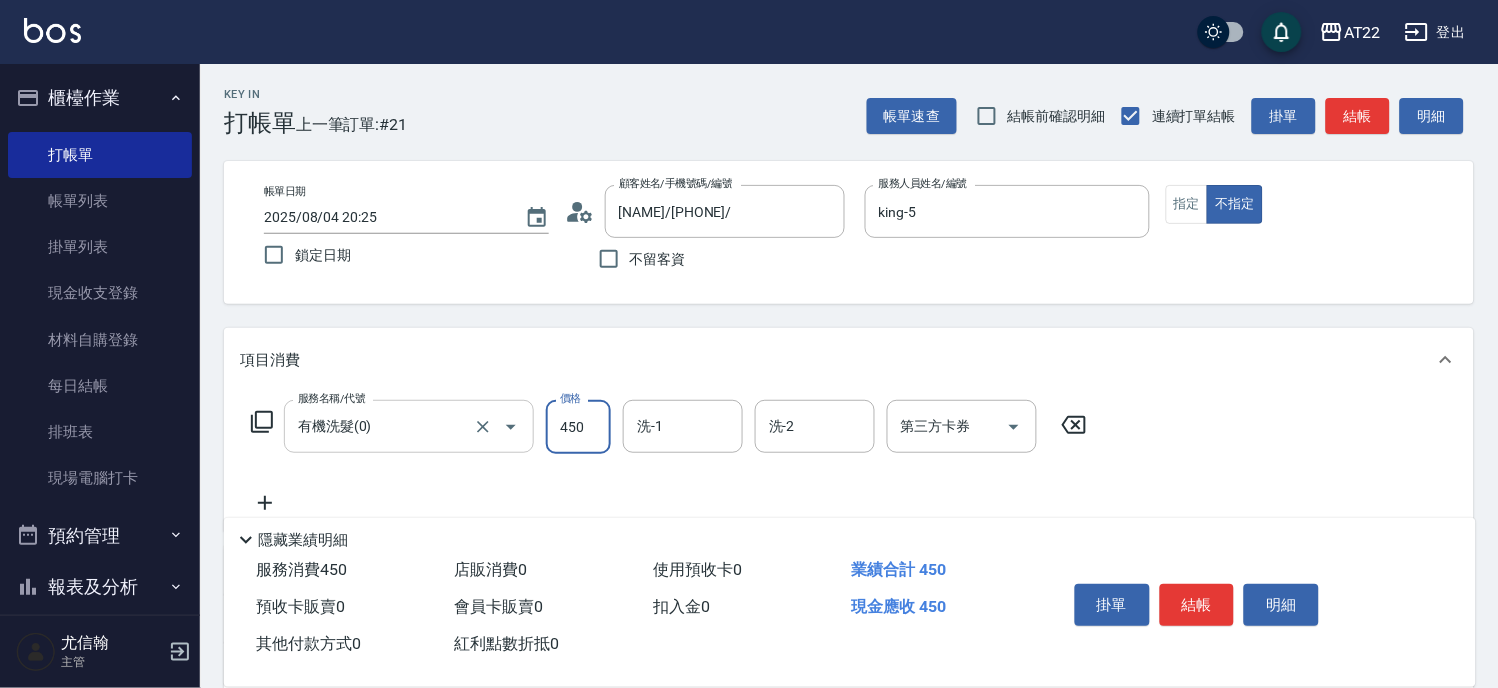 type on "450" 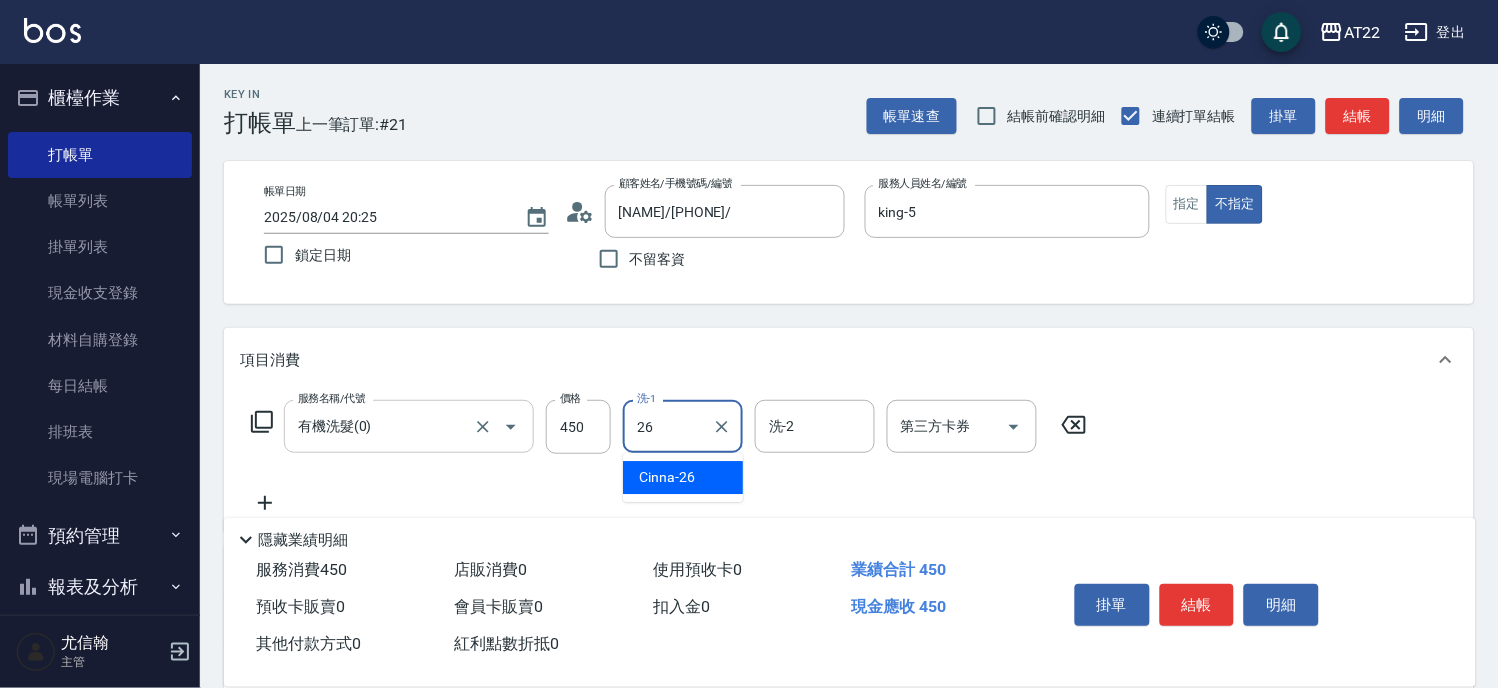 type on "Cinna-26" 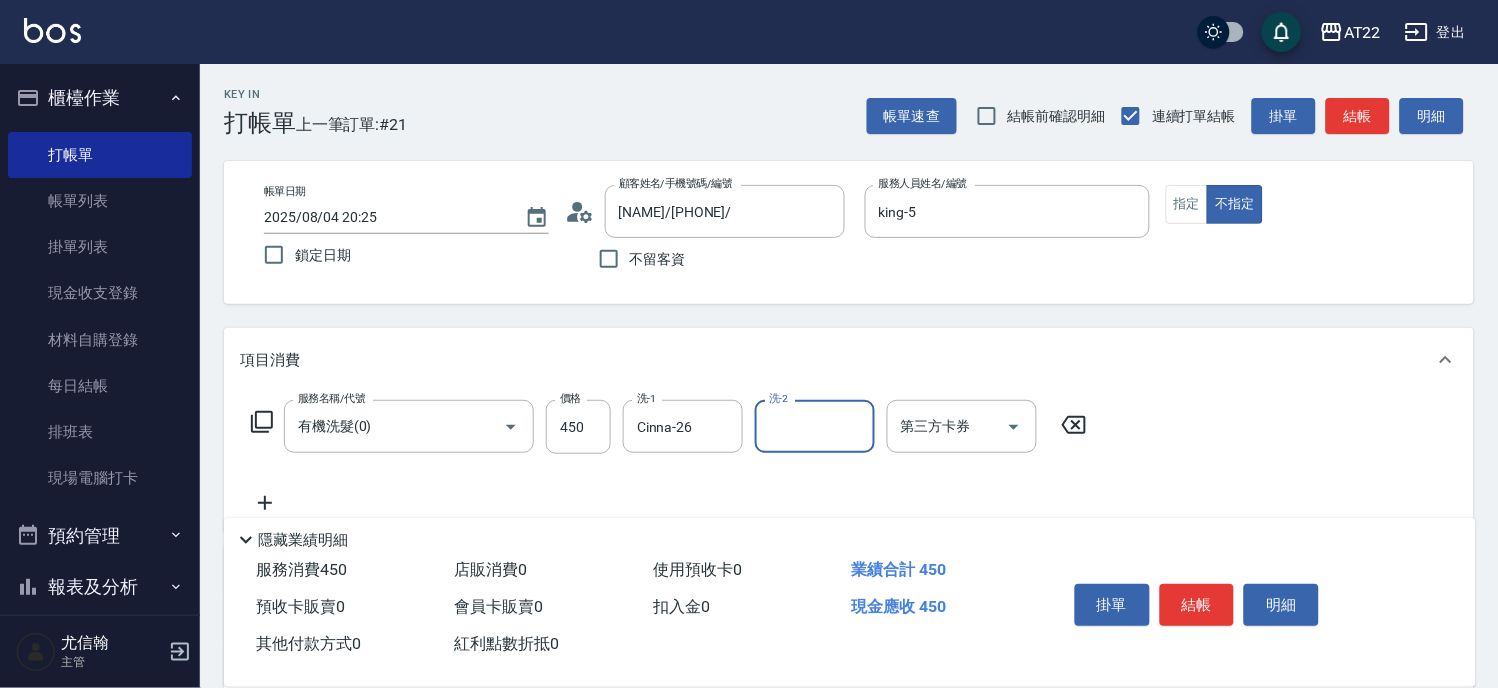 click 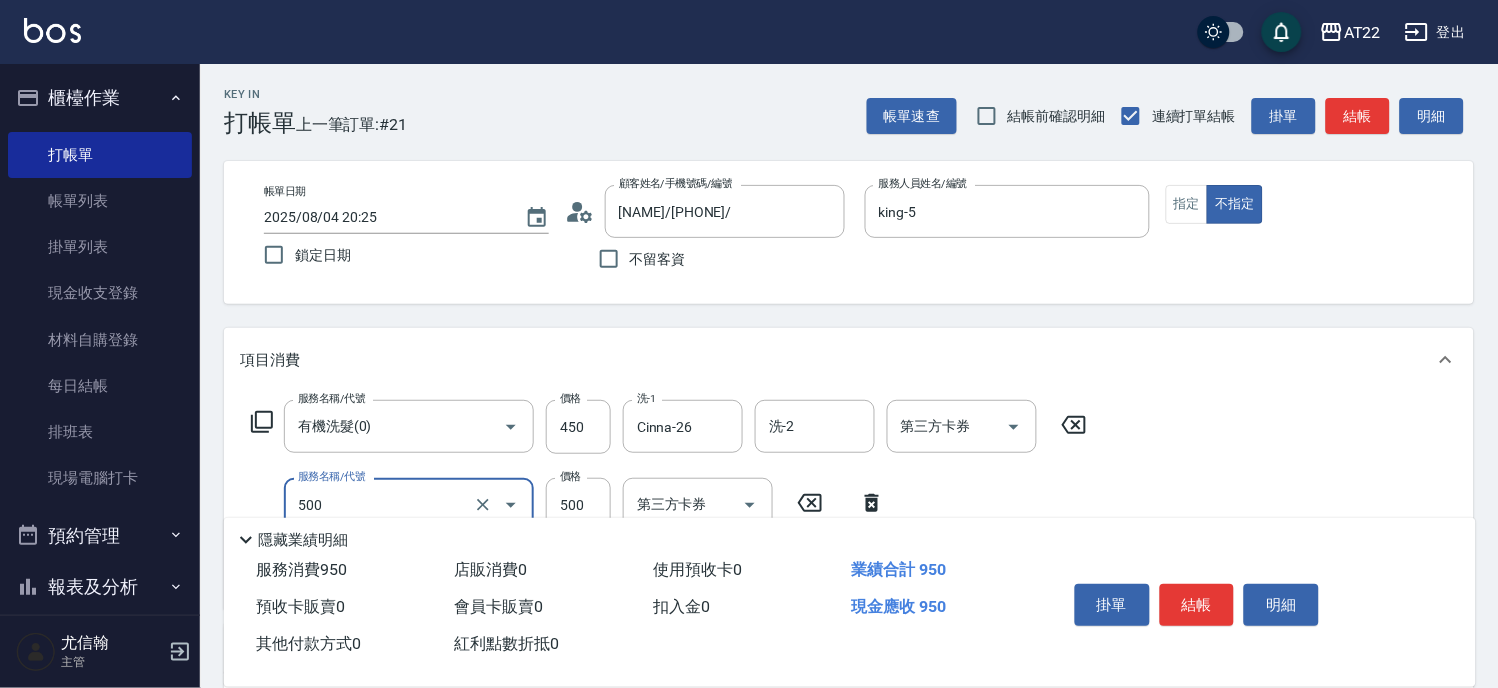 type on "剪髮(500)" 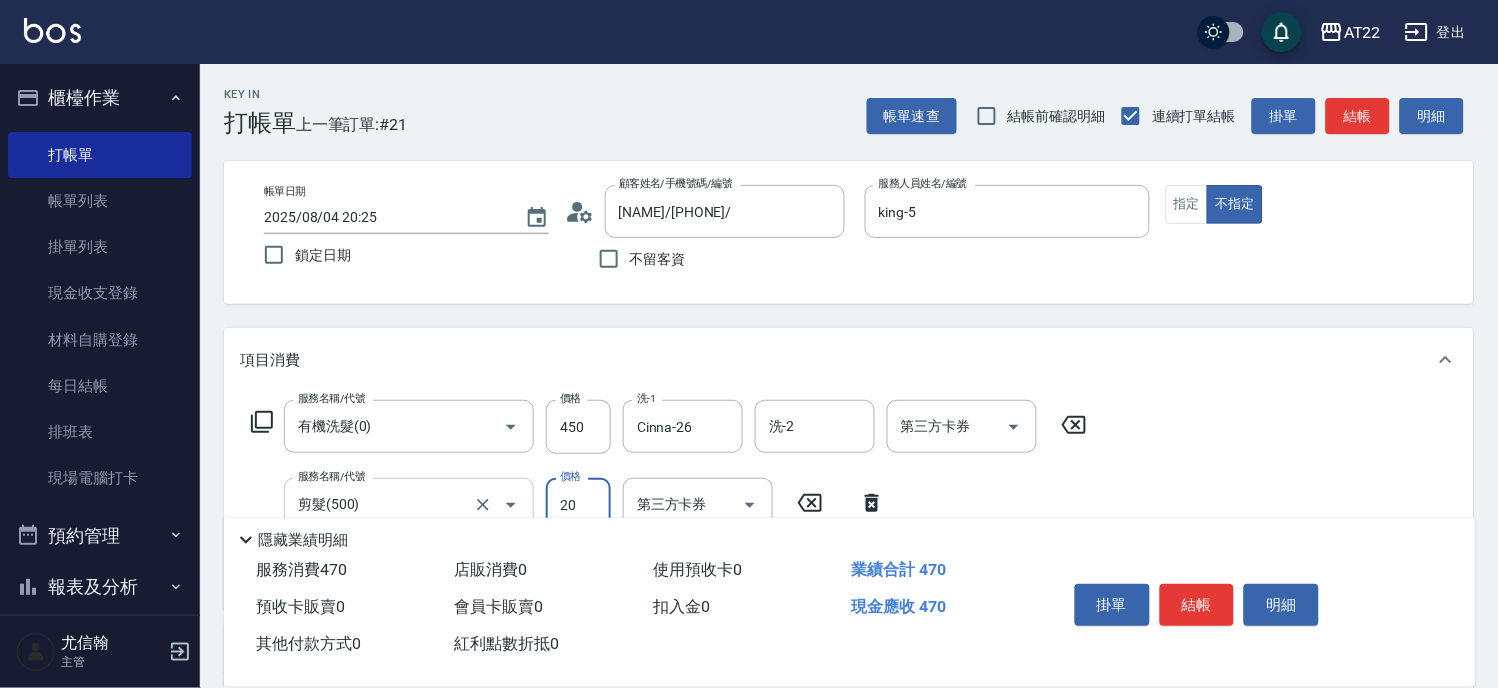type on "200" 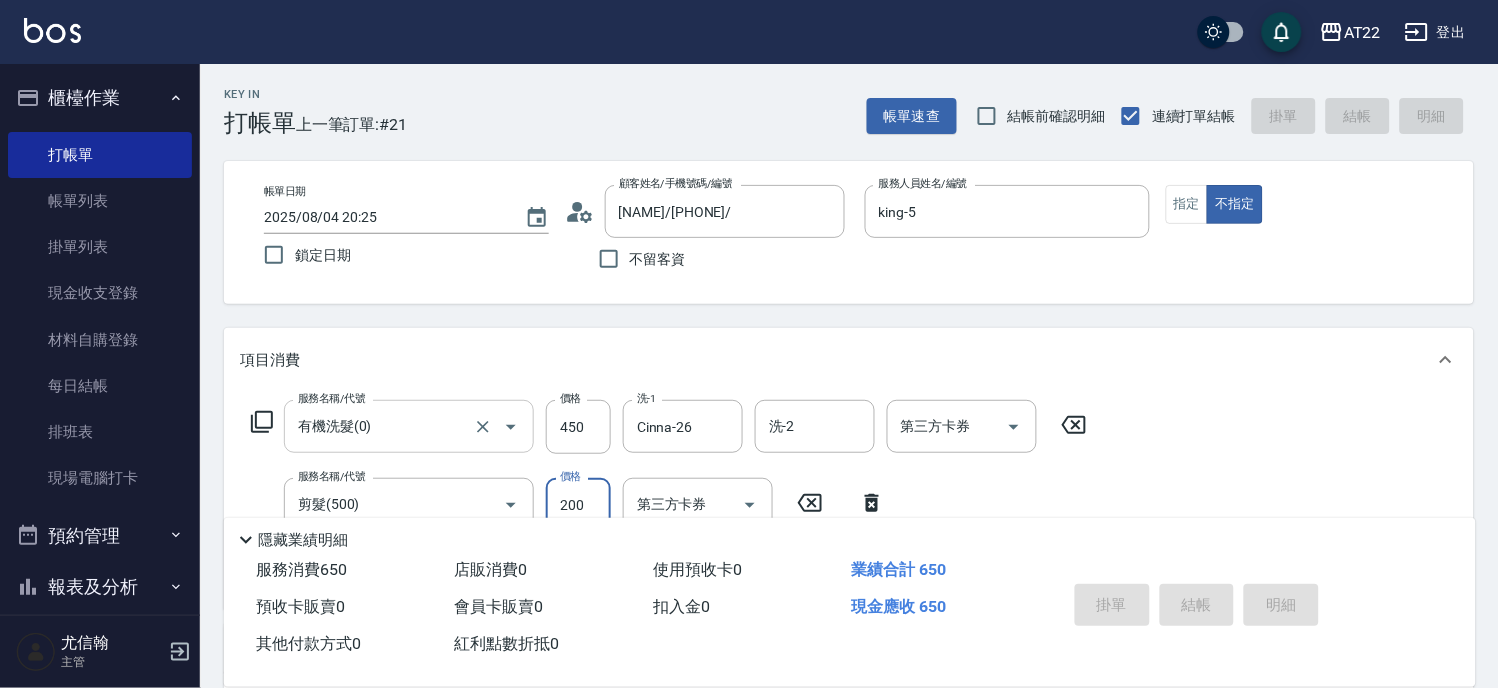 type on "2025/08/04 20:26" 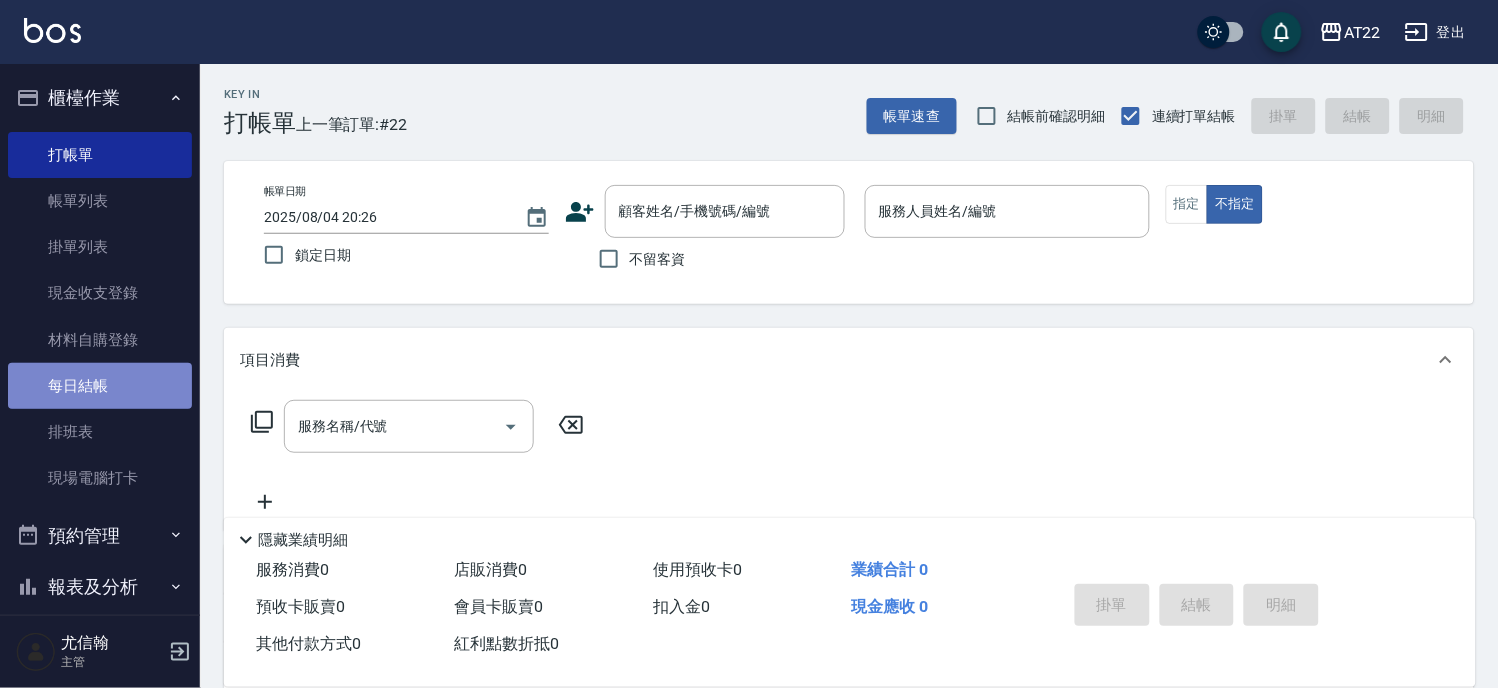 click on "每日結帳" at bounding box center (100, 386) 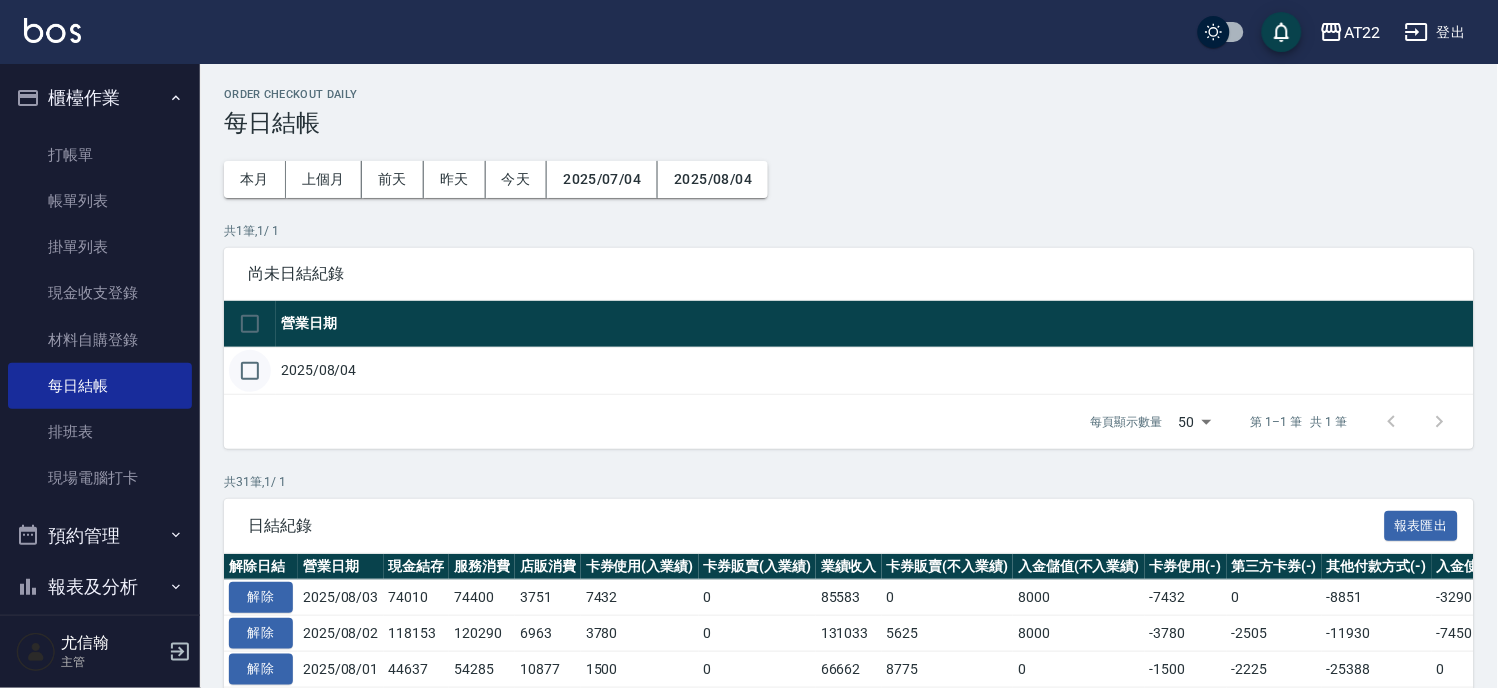 click at bounding box center (250, 371) 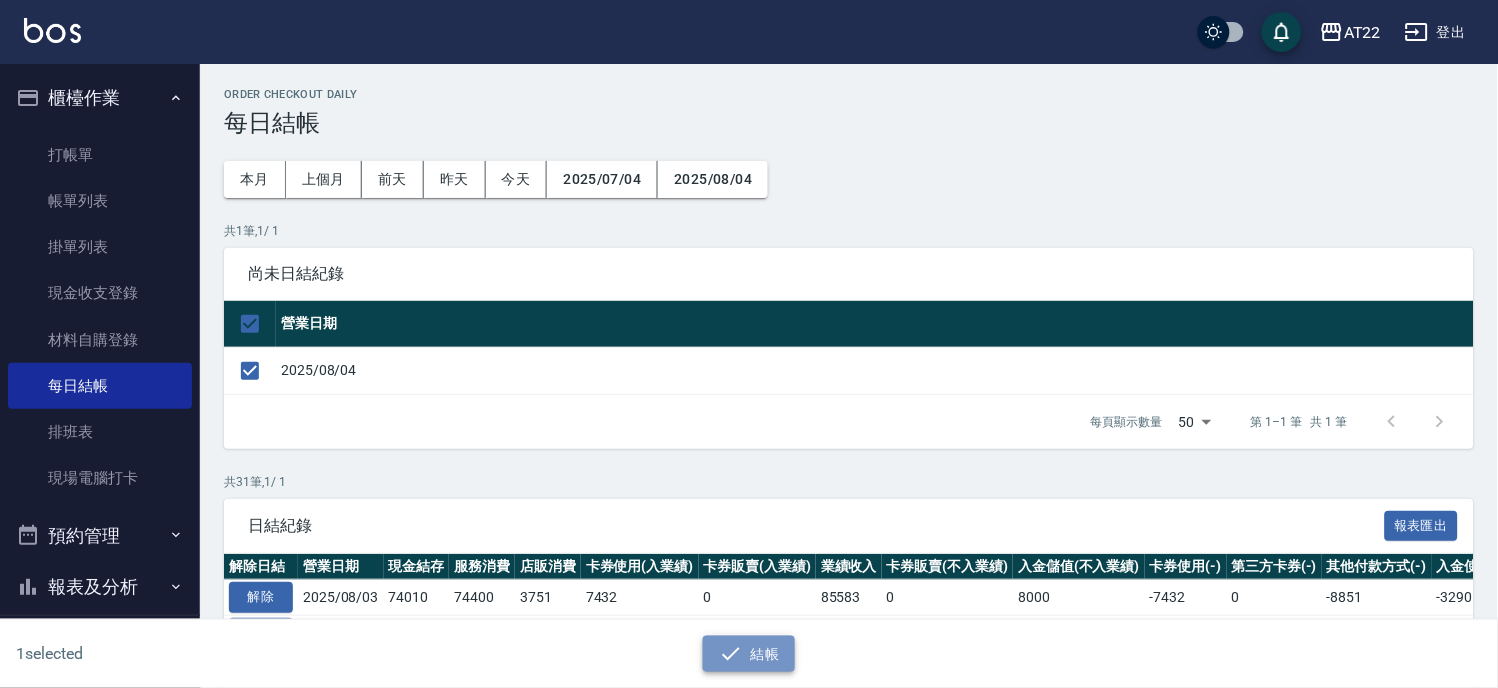 click on "結帳" at bounding box center (749, 654) 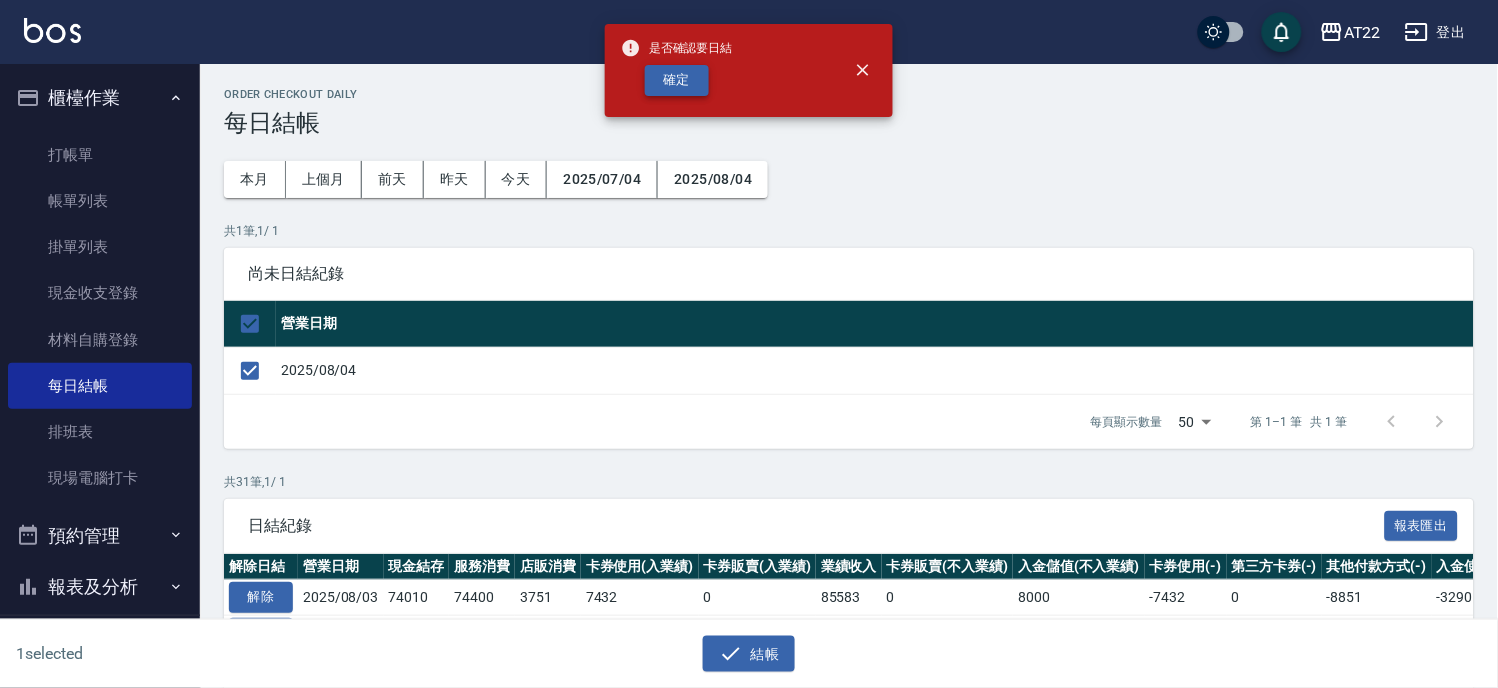 click on "確定" at bounding box center (677, 80) 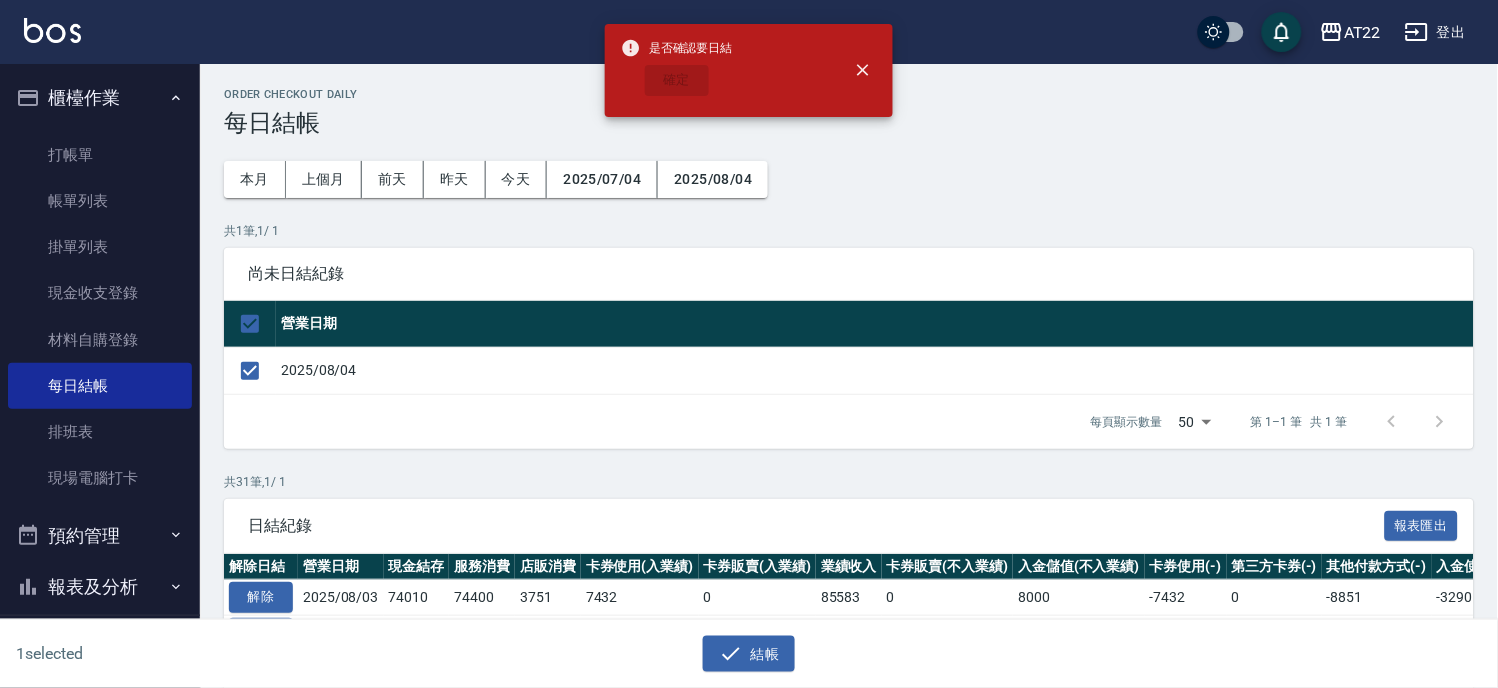 checkbox on "false" 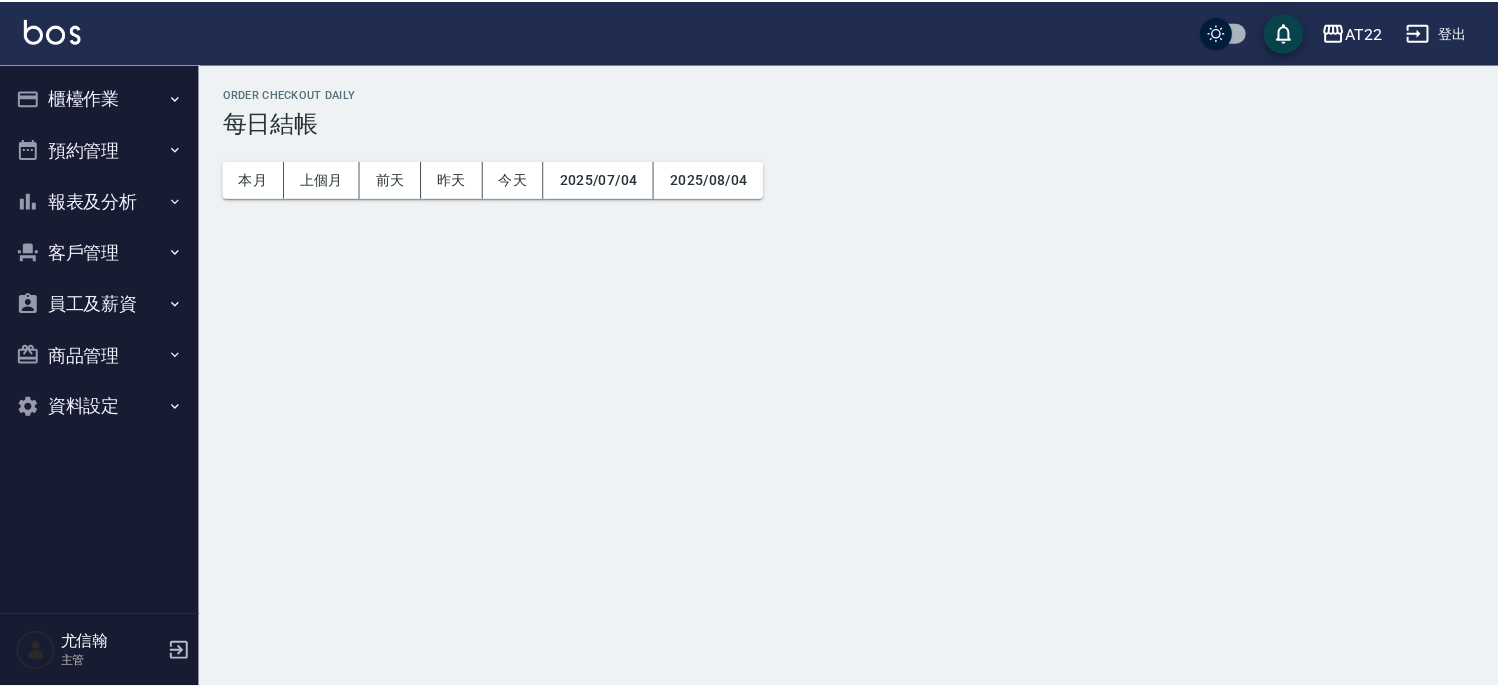 scroll, scrollTop: 0, scrollLeft: 0, axis: both 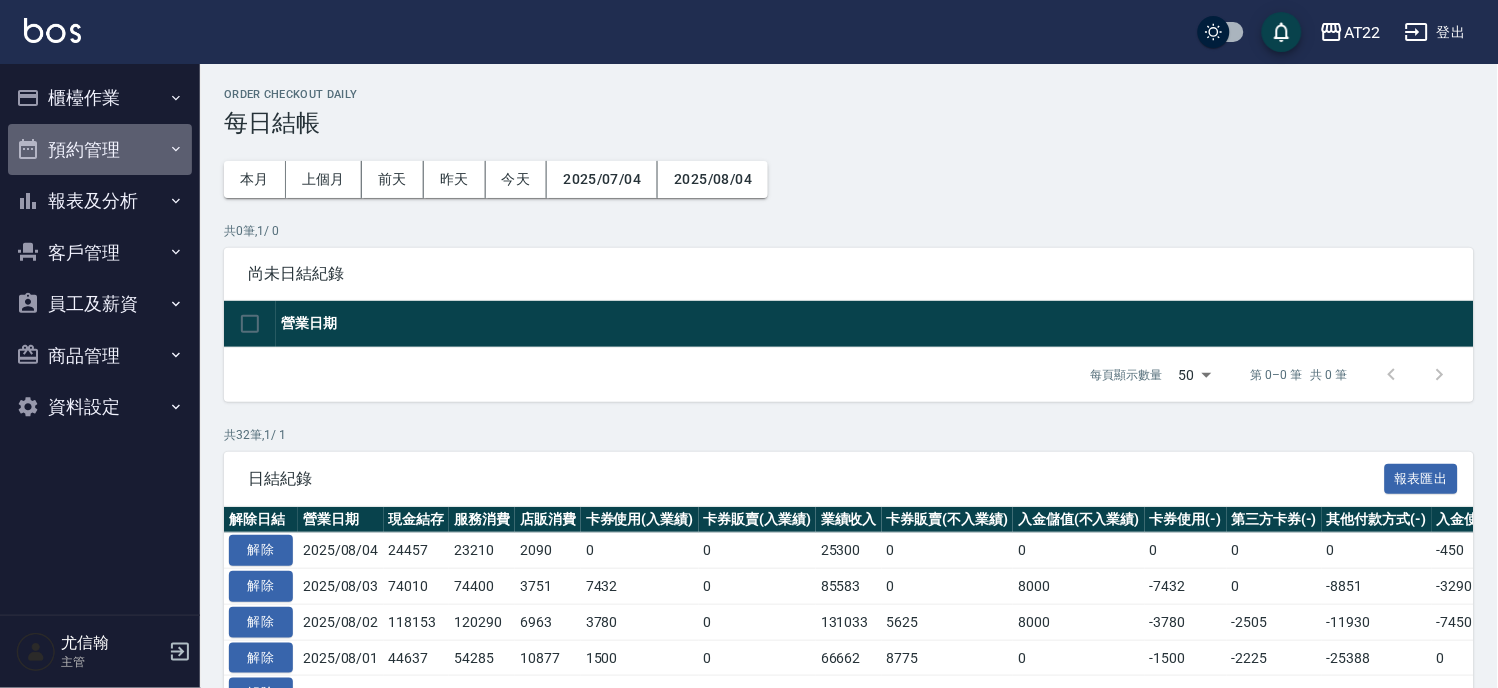 click on "預約管理" at bounding box center [100, 150] 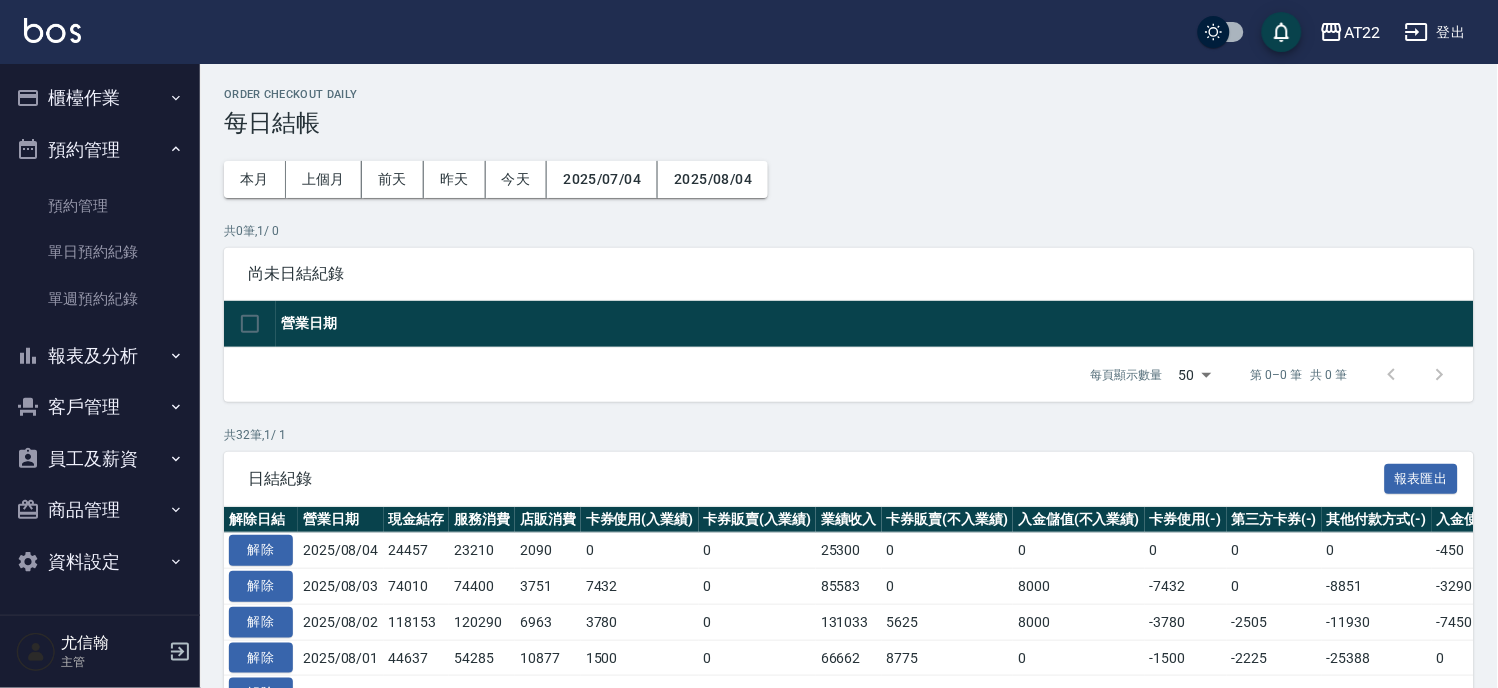 click on "報表及分析" at bounding box center [100, 356] 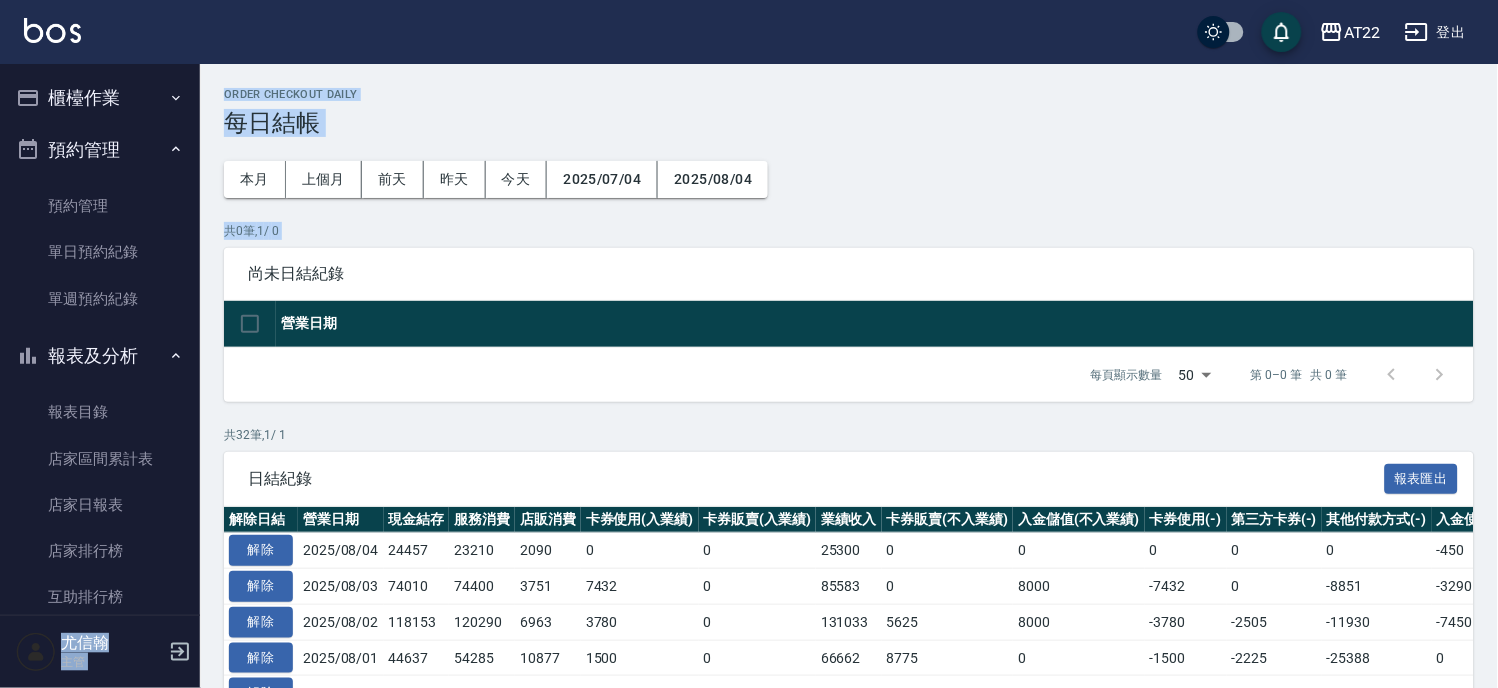 drag, startPoint x: 204, startPoint y: 253, endPoint x: 207, endPoint y: 268, distance: 15.297058 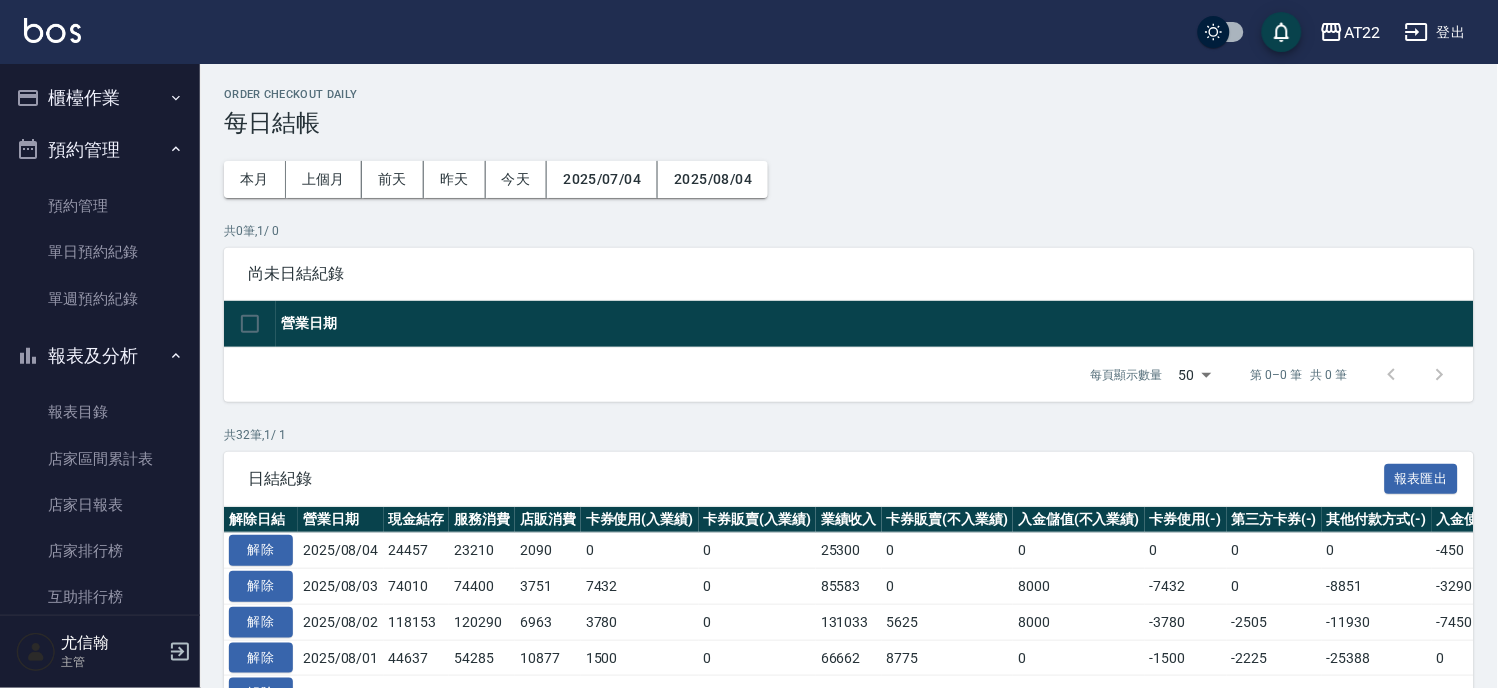 click on "櫃檯作業 打帳單 帳單列表 掛單列表 現金收支登錄 材料自購登錄 每日結帳 排班表 現場電腦打卡 預約管理 預約管理 單日預約紀錄 單週預約紀錄 報表及分析 報表目錄 店家區間累計表 店家日報表 店家排行榜 互助排行榜 互助點數明細 全店業績分析表 設計師業績表 設計師日報表 設計師業績分析表 設計師排行榜 商品銷售排行榜 商品消耗明細 服務扣項明細表 單一服務項目查詢 店販抽成明細 顧客入金餘額表 顧客卡券餘額表 每日收支明細 收支分類明細表 收支匯款表 費用分析表 多店業績統計表 客戶管理 客戶列表 卡券管理 入金管理 員工及薪資 員工列表 全店打卡記錄 商品管理 商品分類設定 商品列表 資料設定 服務分類設定 服務項目設定 預收卡設定 支付方式設定 第三方卡券設定" at bounding box center [100, 339] 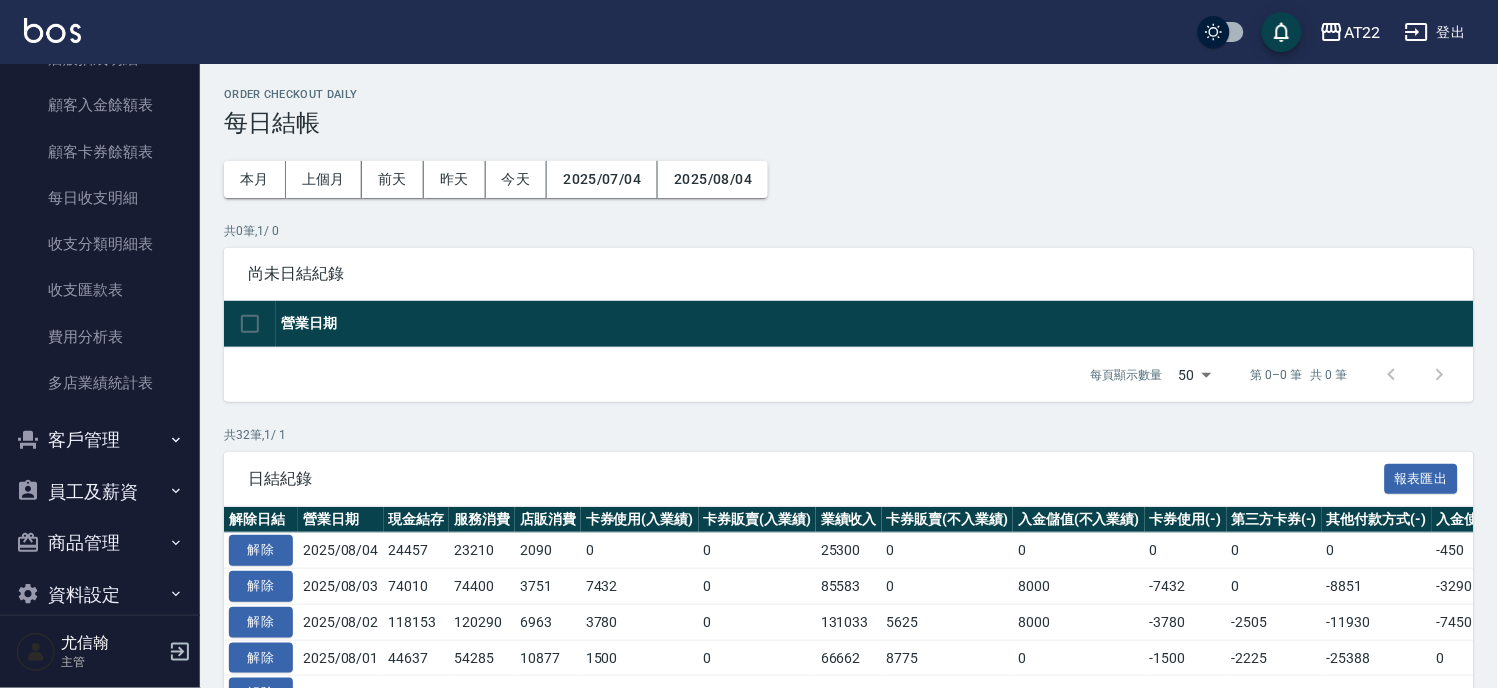 scroll, scrollTop: 1074, scrollLeft: 0, axis: vertical 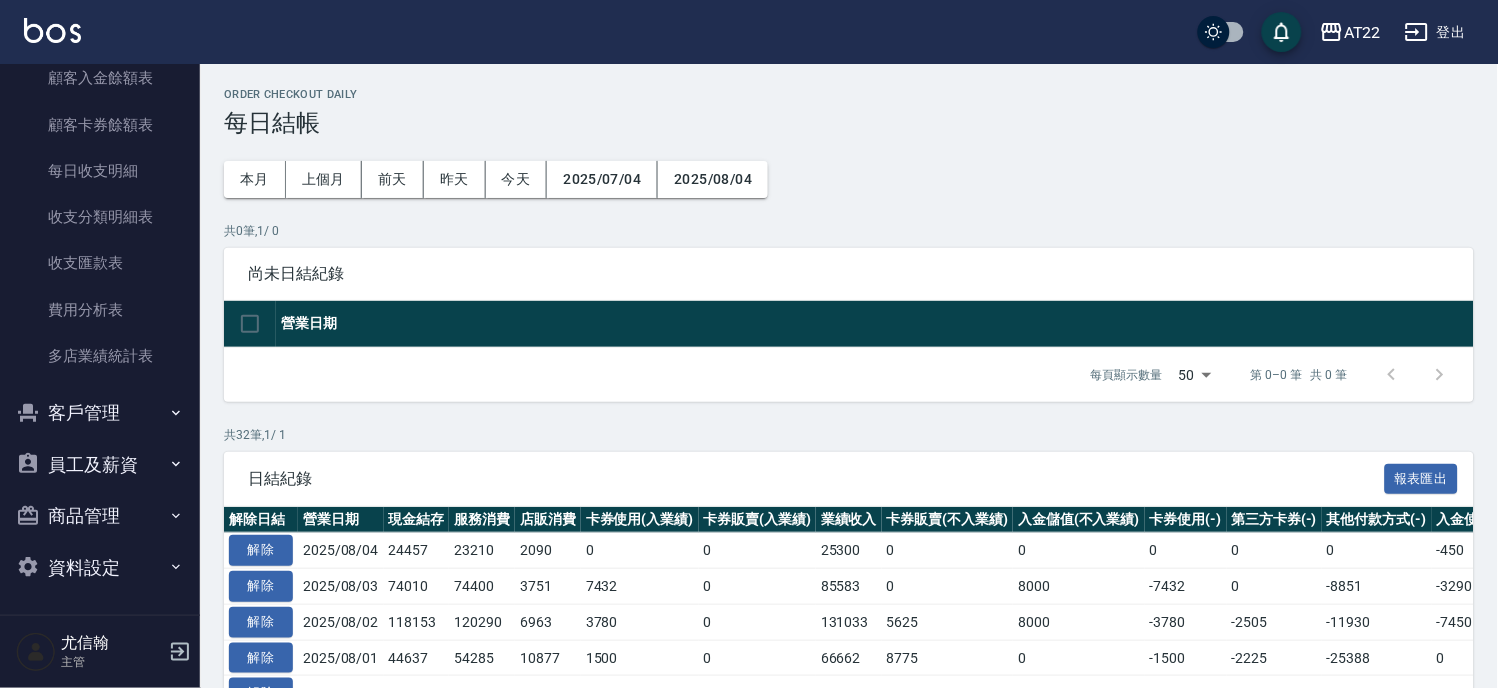 click on "員工及薪資" at bounding box center [100, 465] 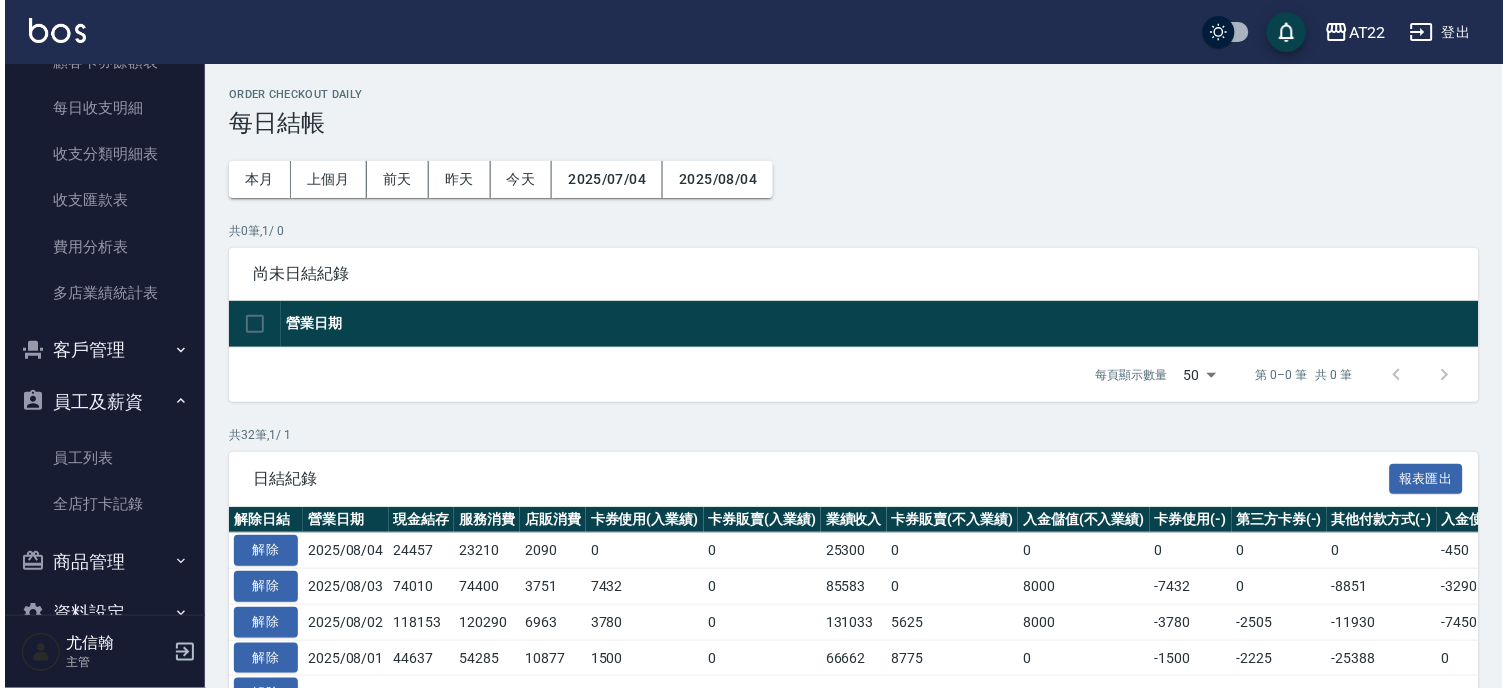 scroll, scrollTop: 1141, scrollLeft: 0, axis: vertical 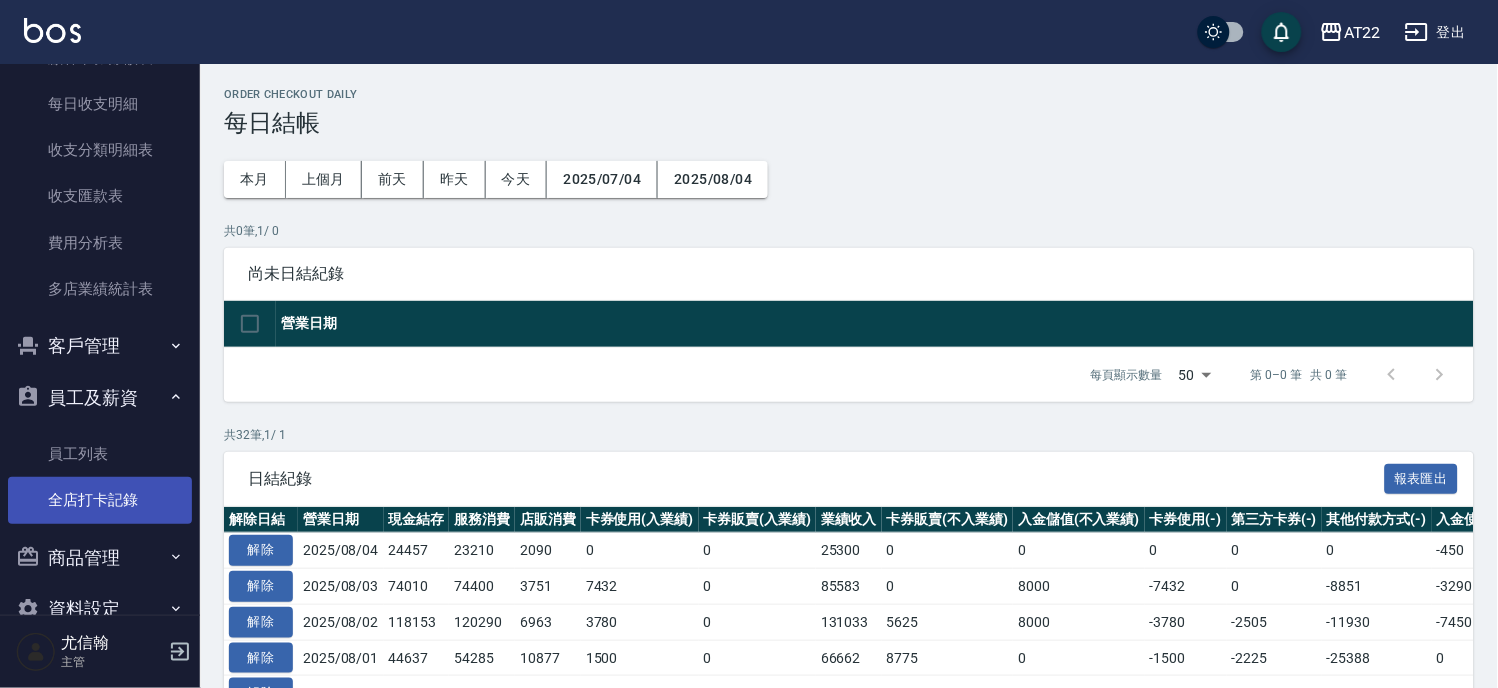 click on "全店打卡記錄" at bounding box center (100, 500) 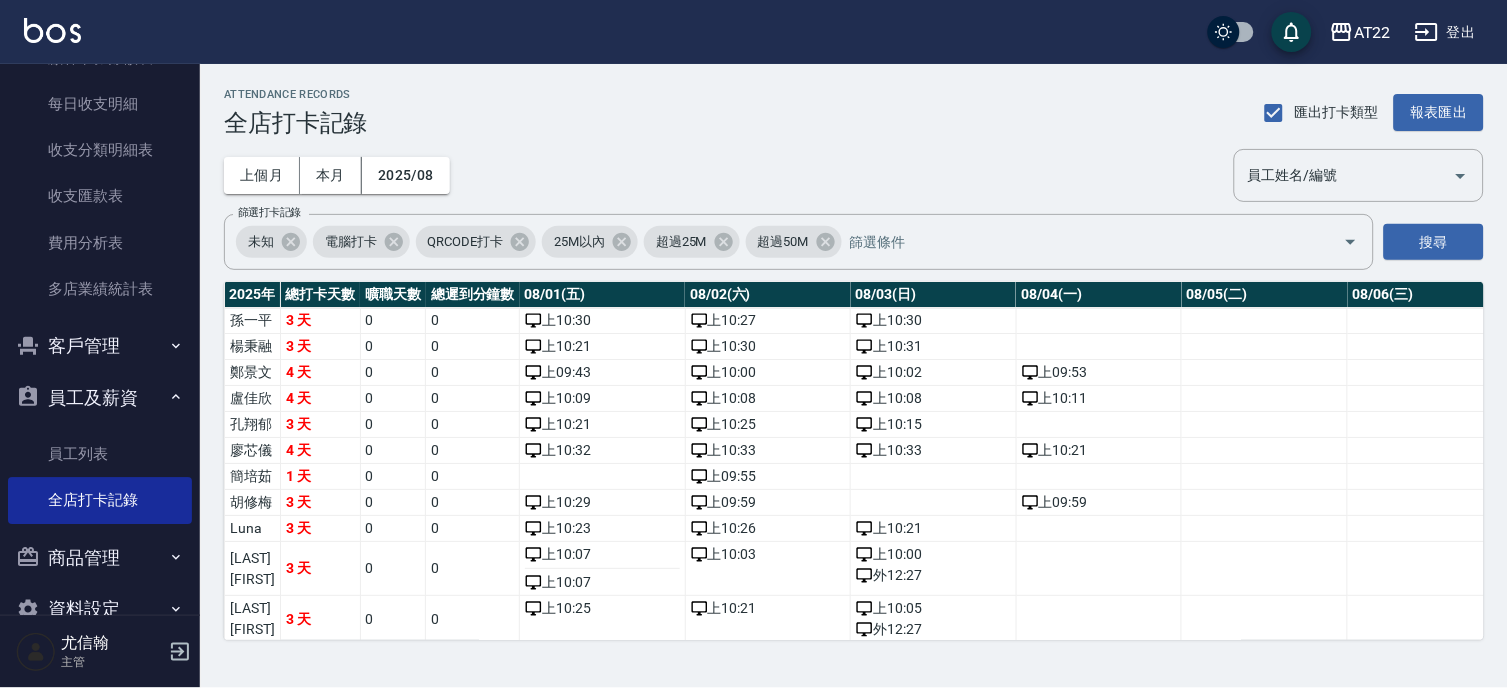 drag, startPoint x: 188, startPoint y: 456, endPoint x: 195, endPoint y: 493, distance: 37.65634 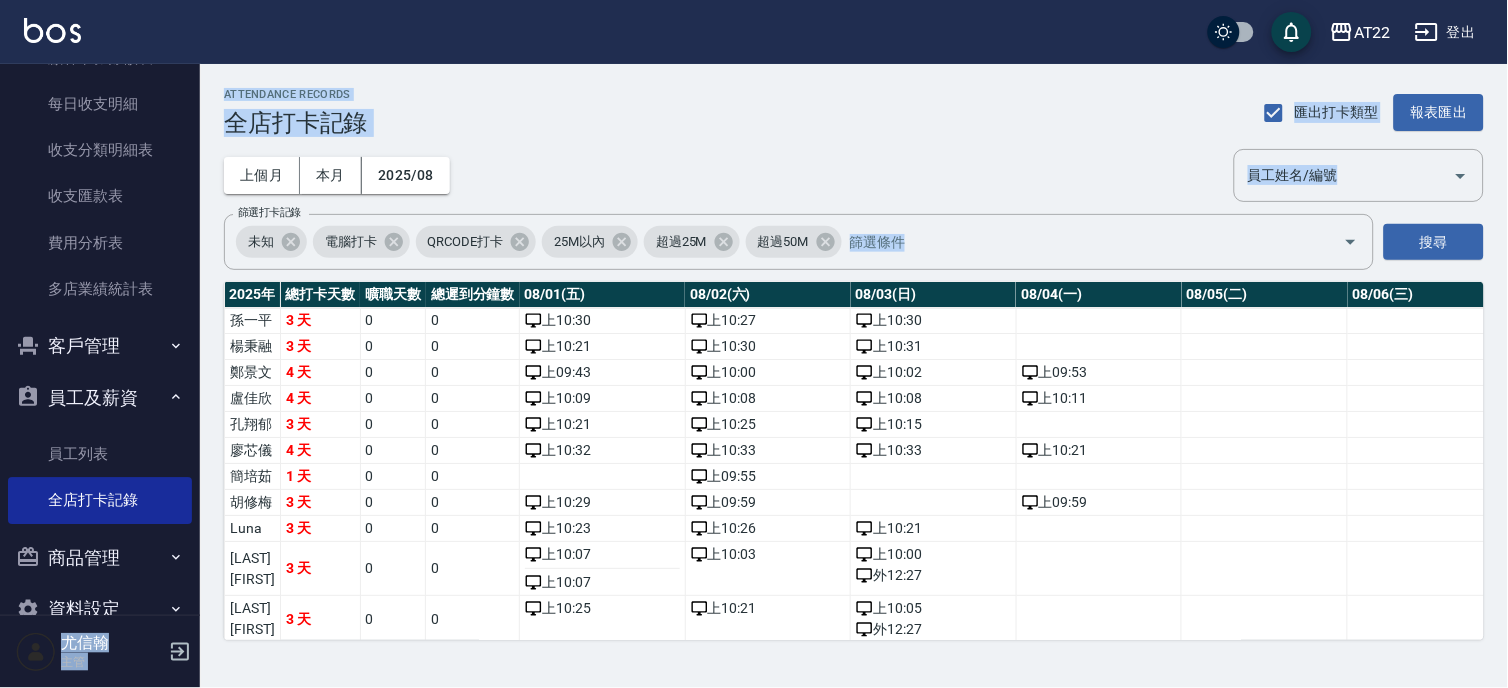 drag, startPoint x: 202, startPoint y: 447, endPoint x: 186, endPoint y: 341, distance: 107.200745 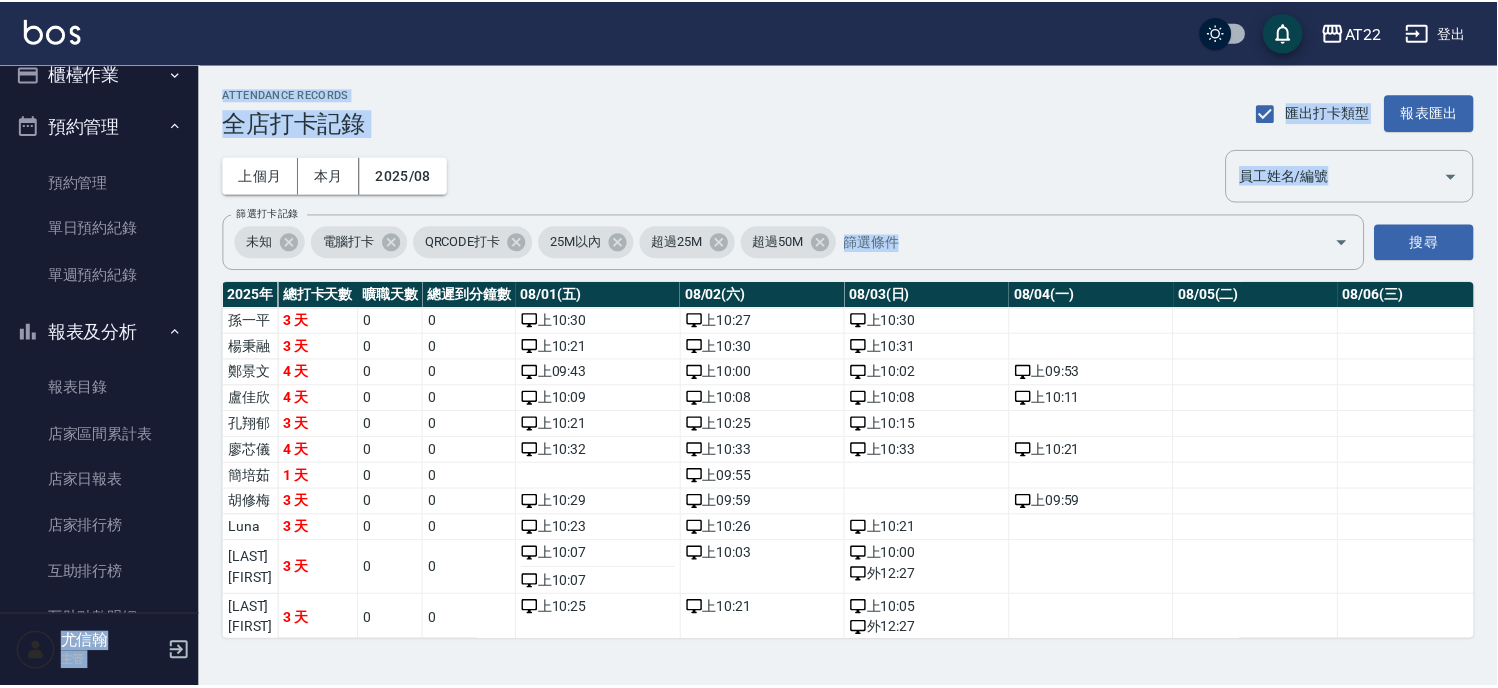 scroll, scrollTop: 0, scrollLeft: 0, axis: both 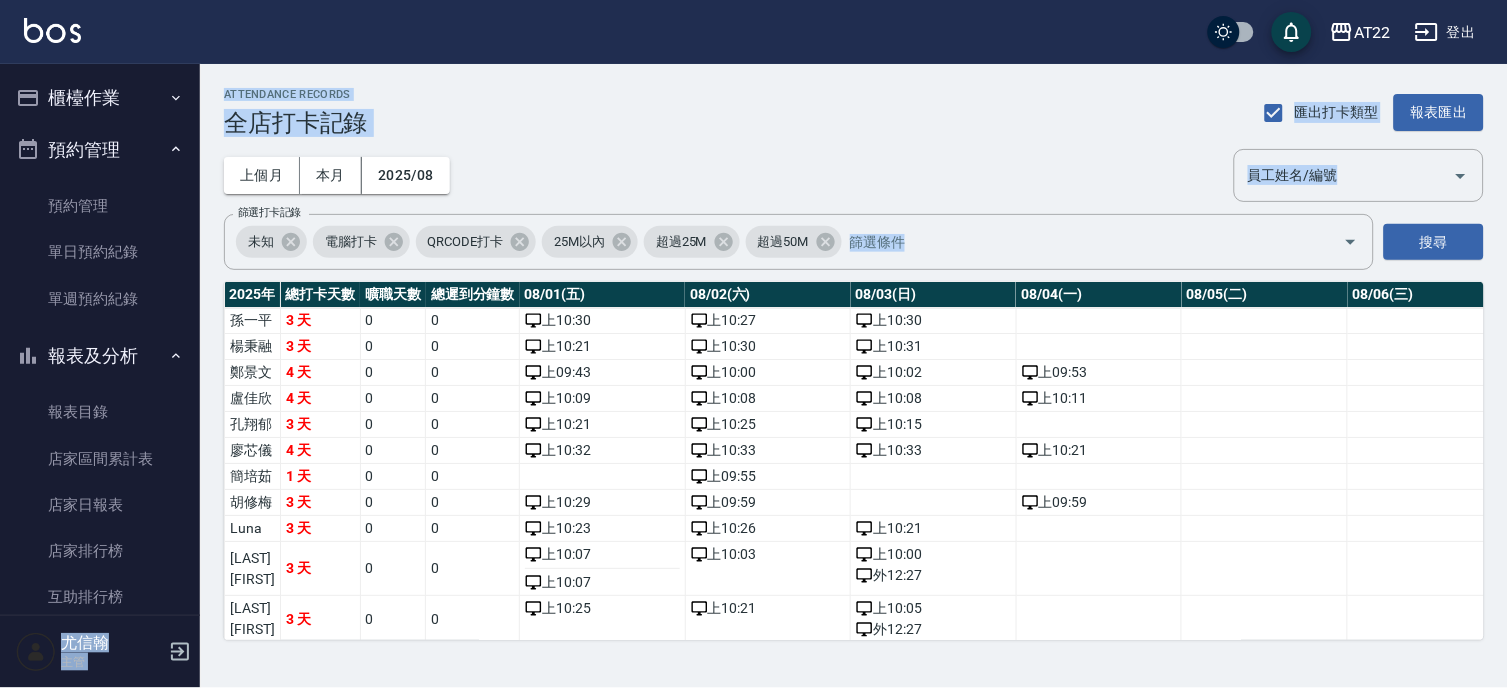 click on "櫃檯作業" at bounding box center [100, 98] 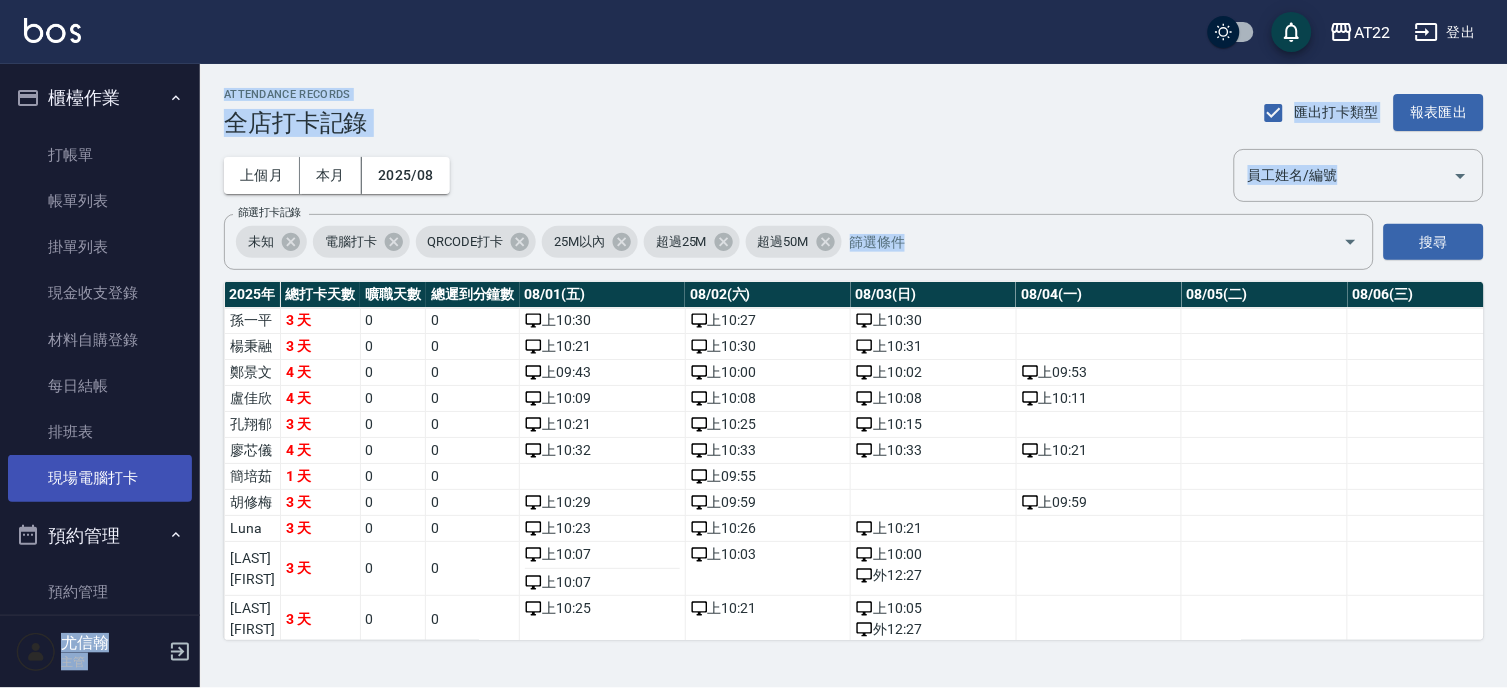 click on "現場電腦打卡" at bounding box center [100, 478] 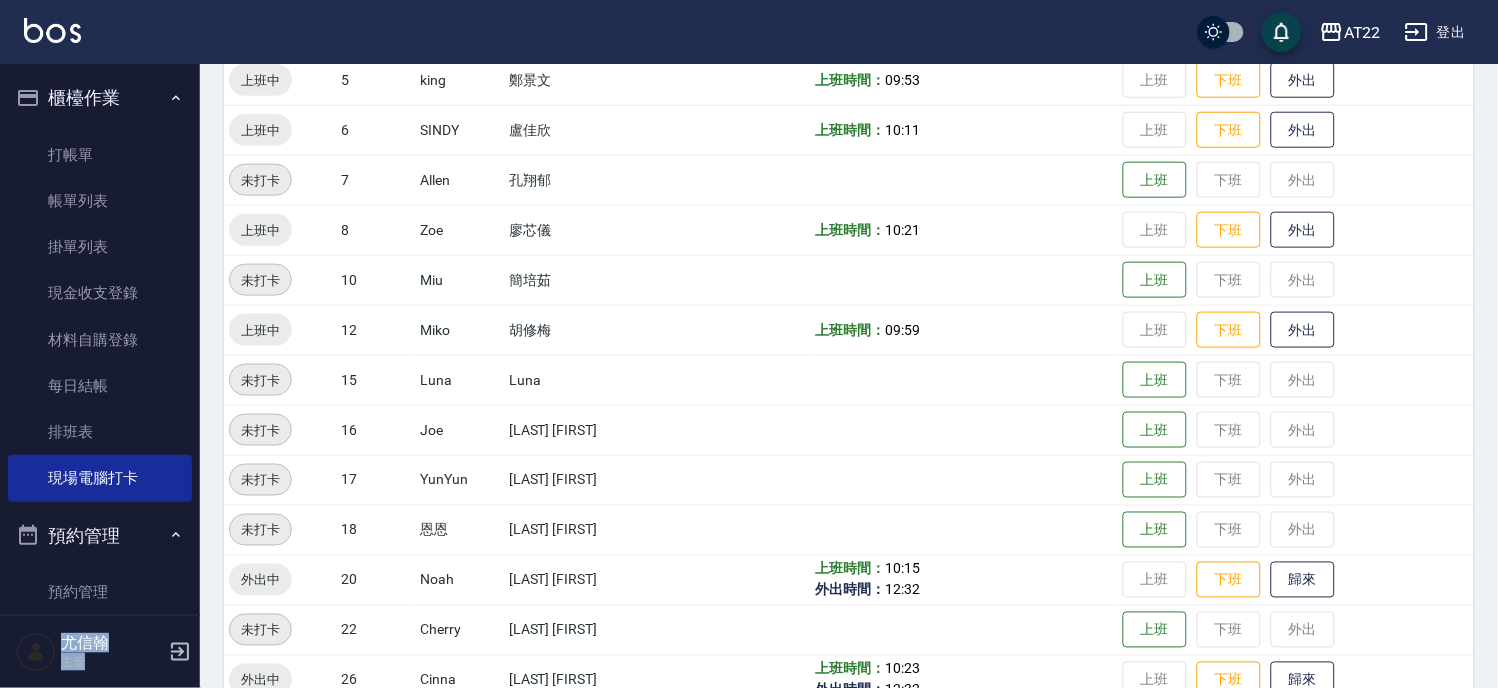 scroll, scrollTop: 373, scrollLeft: 0, axis: vertical 